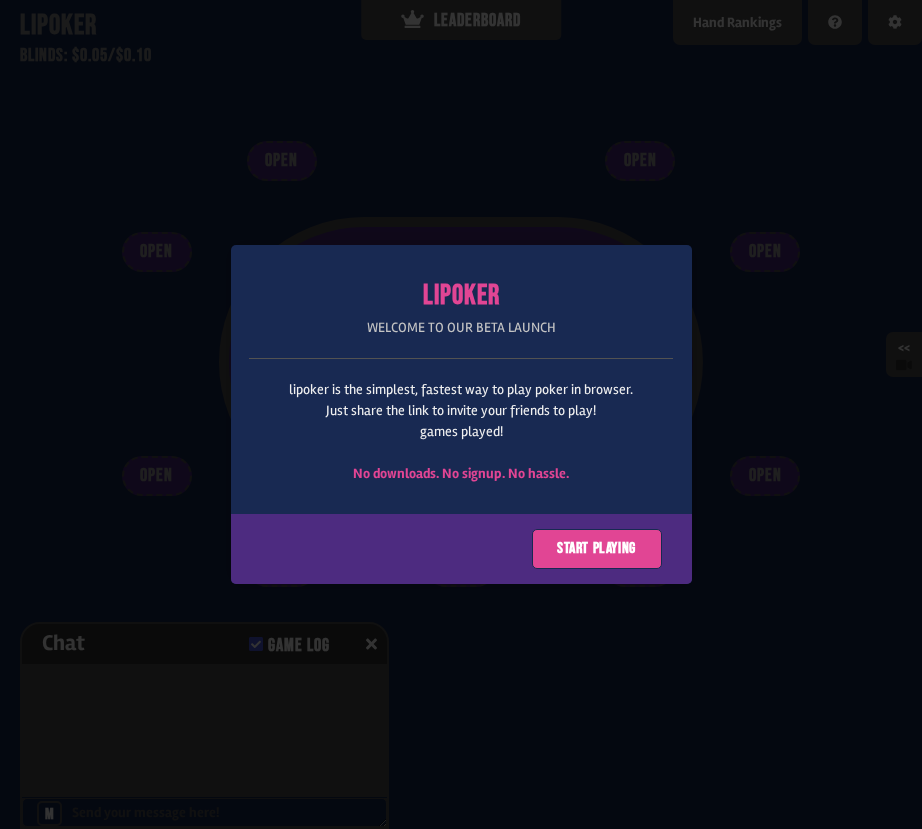 scroll, scrollTop: 0, scrollLeft: 0, axis: both 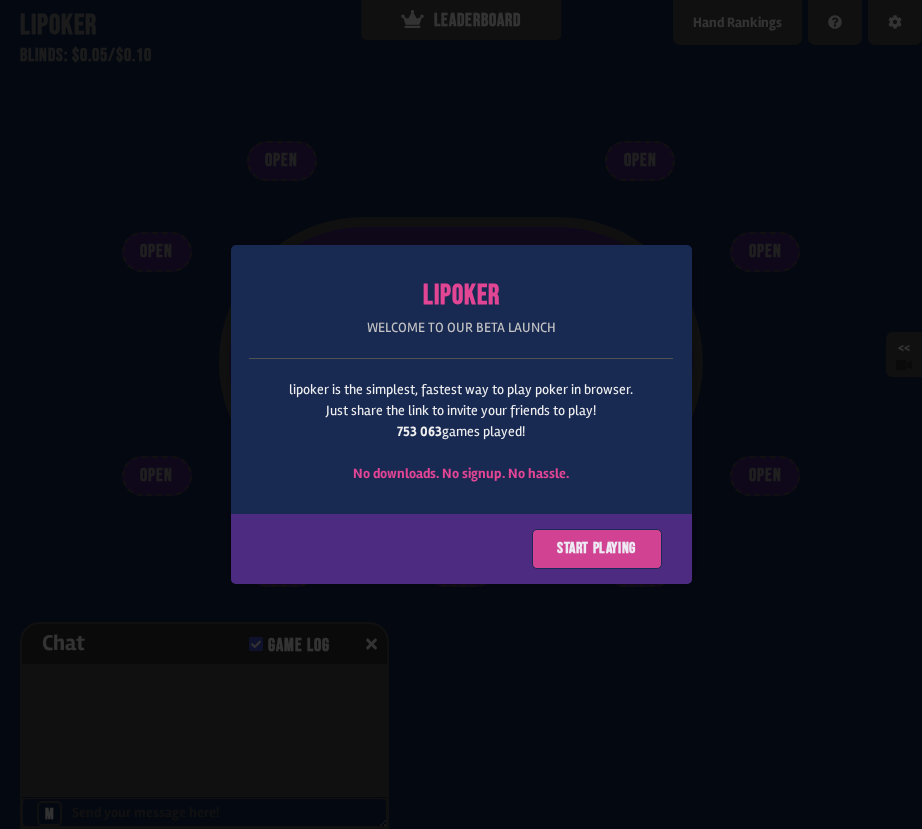 click on "Start playing" at bounding box center (597, 549) 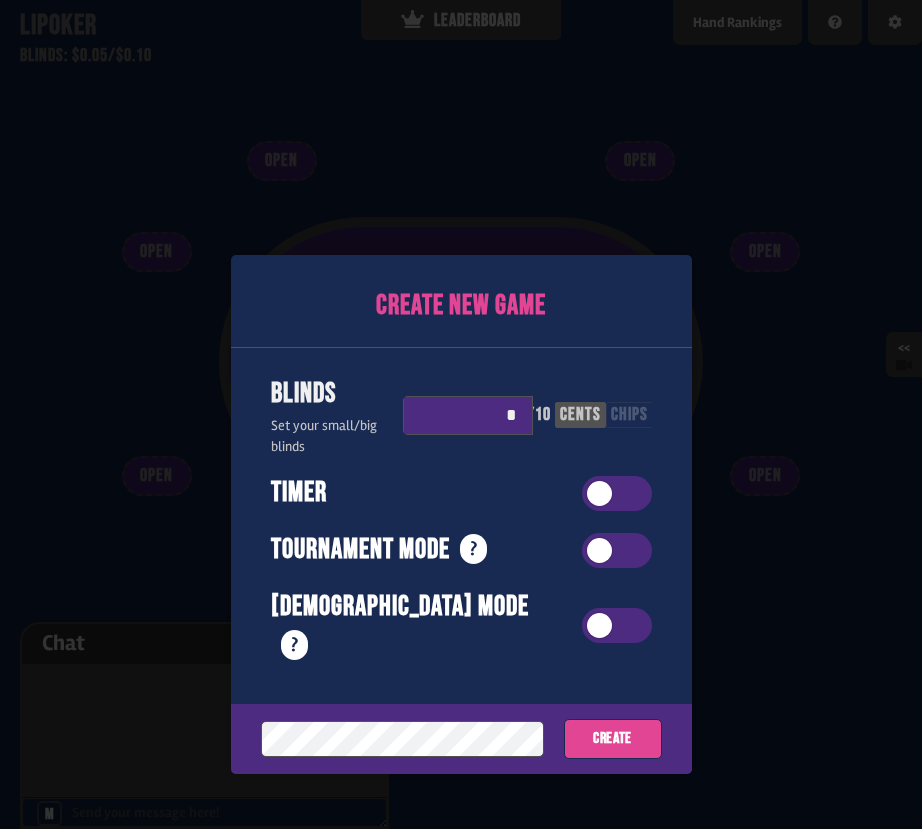 scroll, scrollTop: 100, scrollLeft: 0, axis: vertical 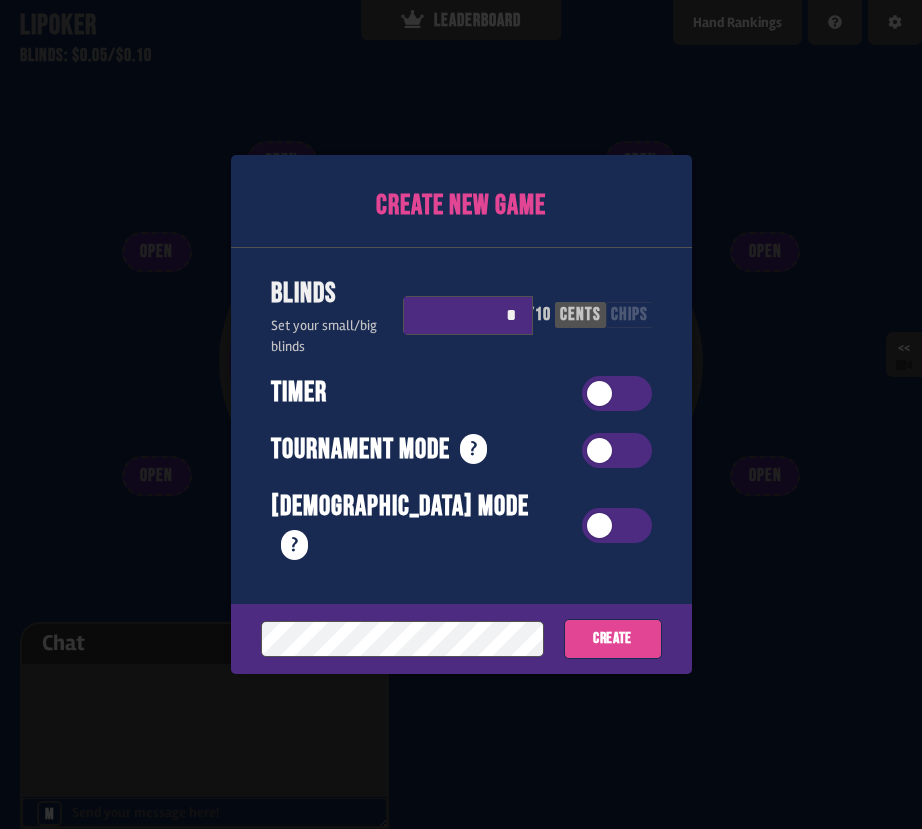 click at bounding box center [461, 414] 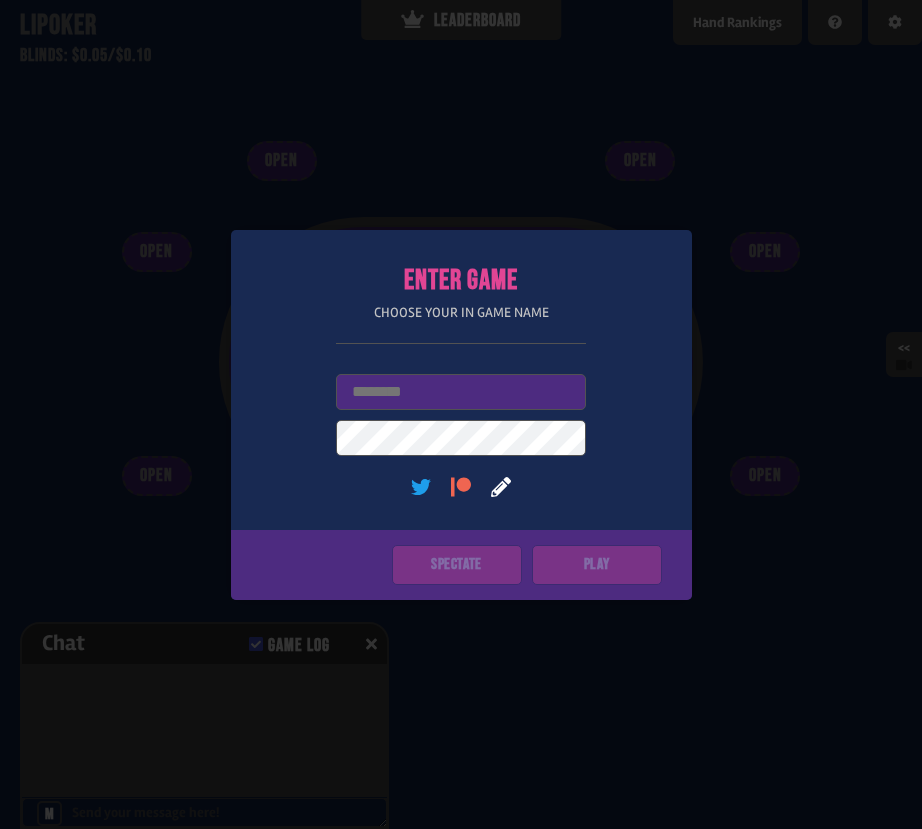 scroll, scrollTop: 0, scrollLeft: 0, axis: both 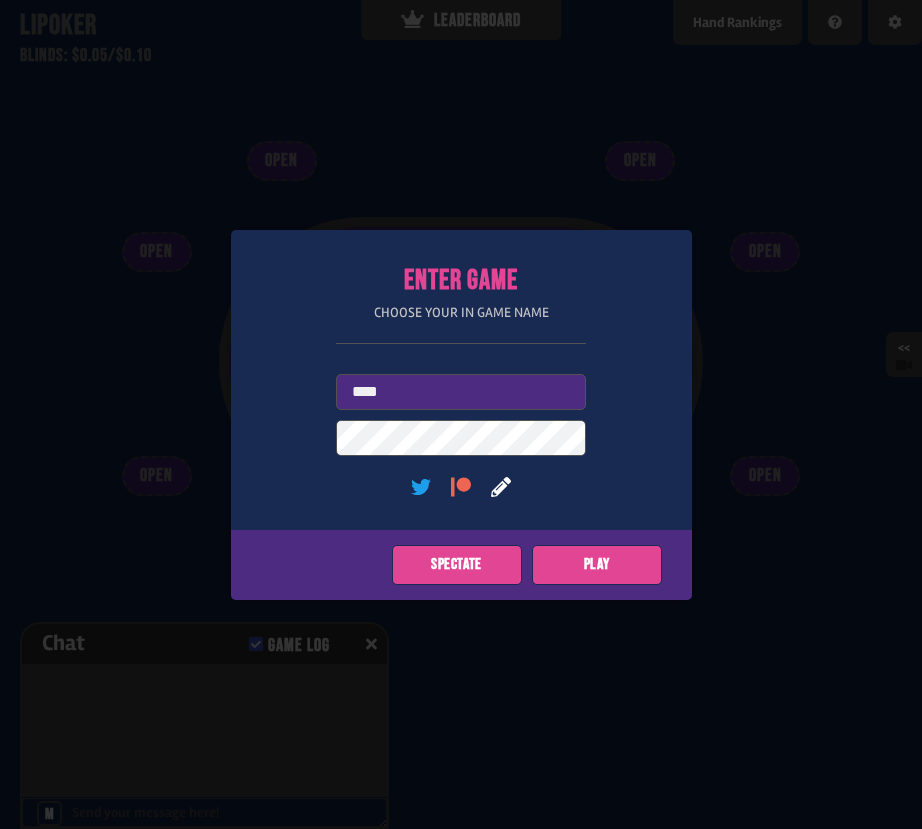 drag, startPoint x: 415, startPoint y: 386, endPoint x: 304, endPoint y: 379, distance: 111.220505 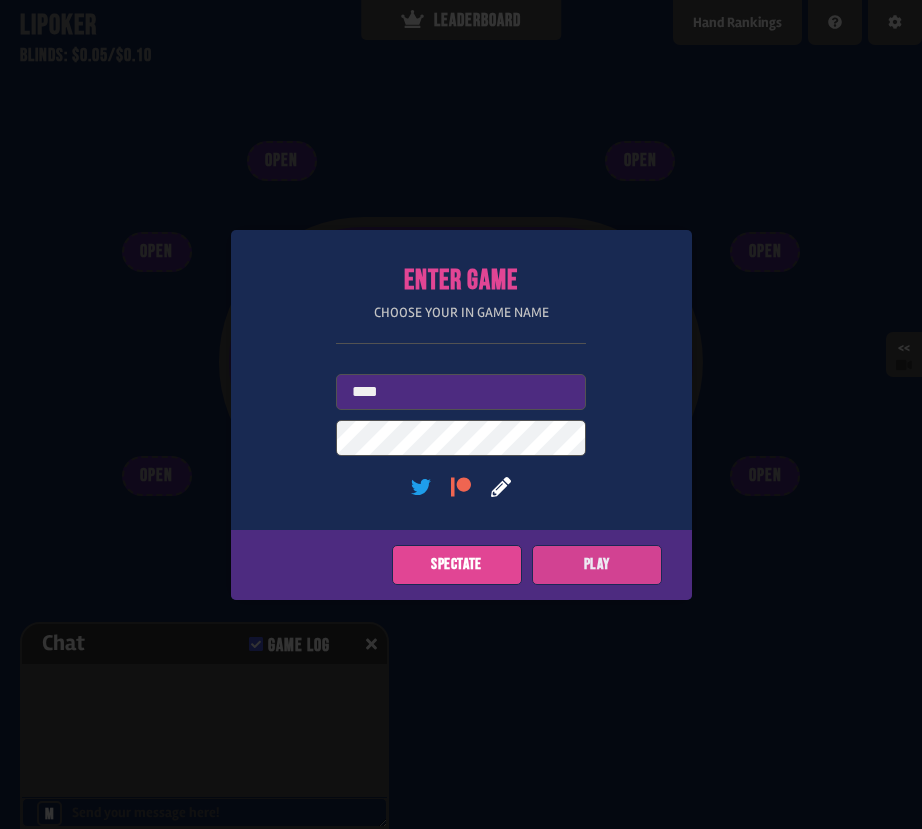 click on "Play" 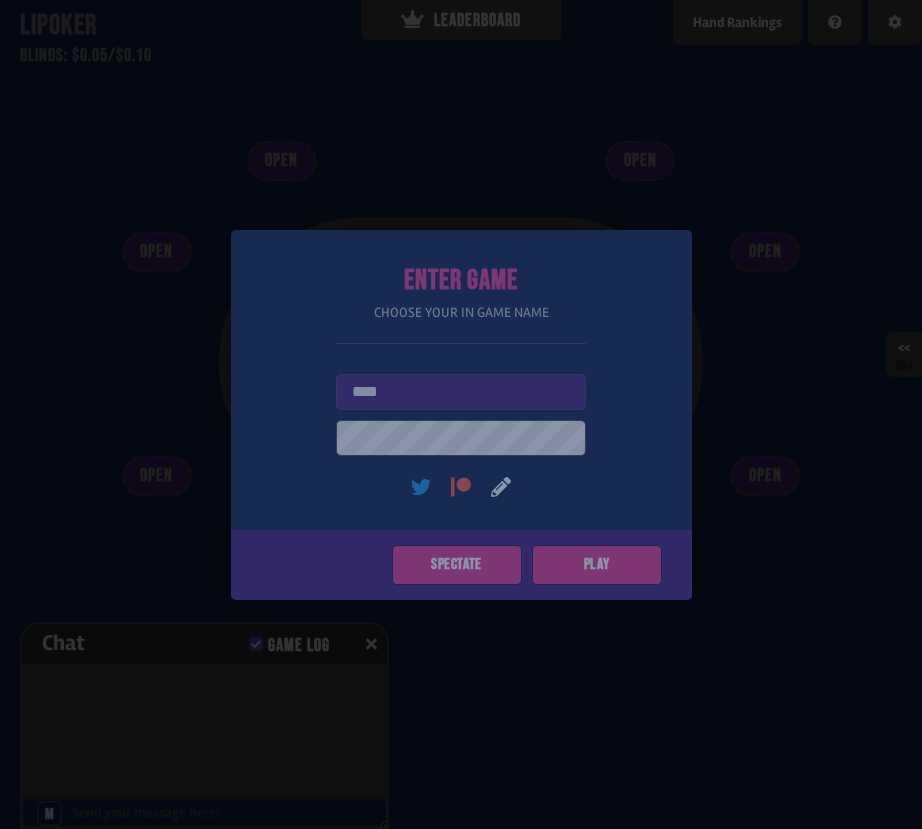 type on "*" 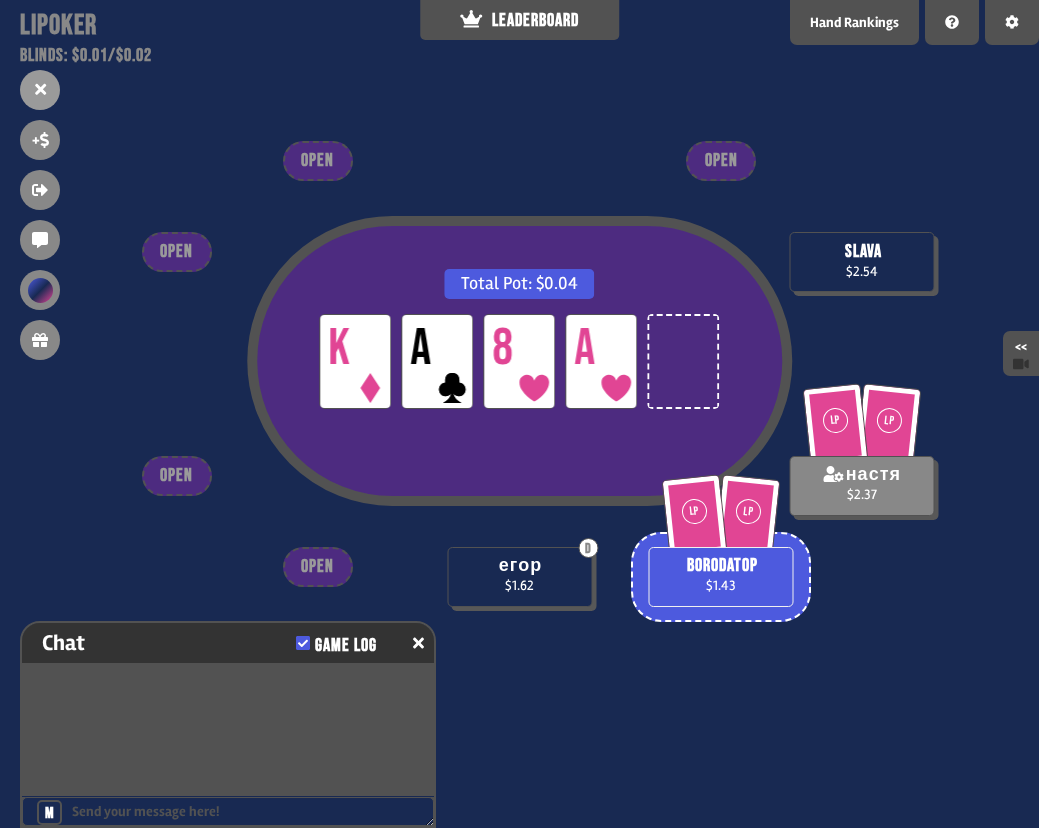 click on "Total Pot: $0.04   LP K LP A LP 8 LP A D егор $1.62  LP LP borodatop $1.43  LP LP настя $2.37  slava $2.54  OPEN OPEN OPEN OPEN OPEN" at bounding box center [519, 414] 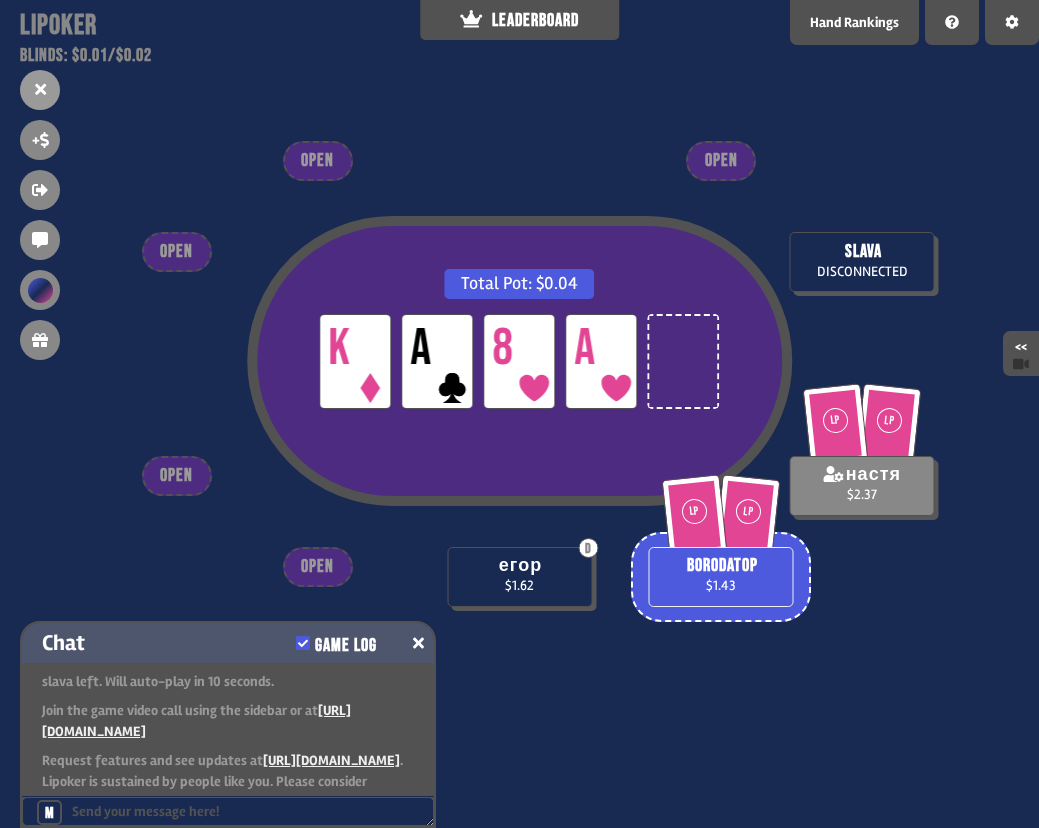 scroll, scrollTop: 80, scrollLeft: 0, axis: vertical 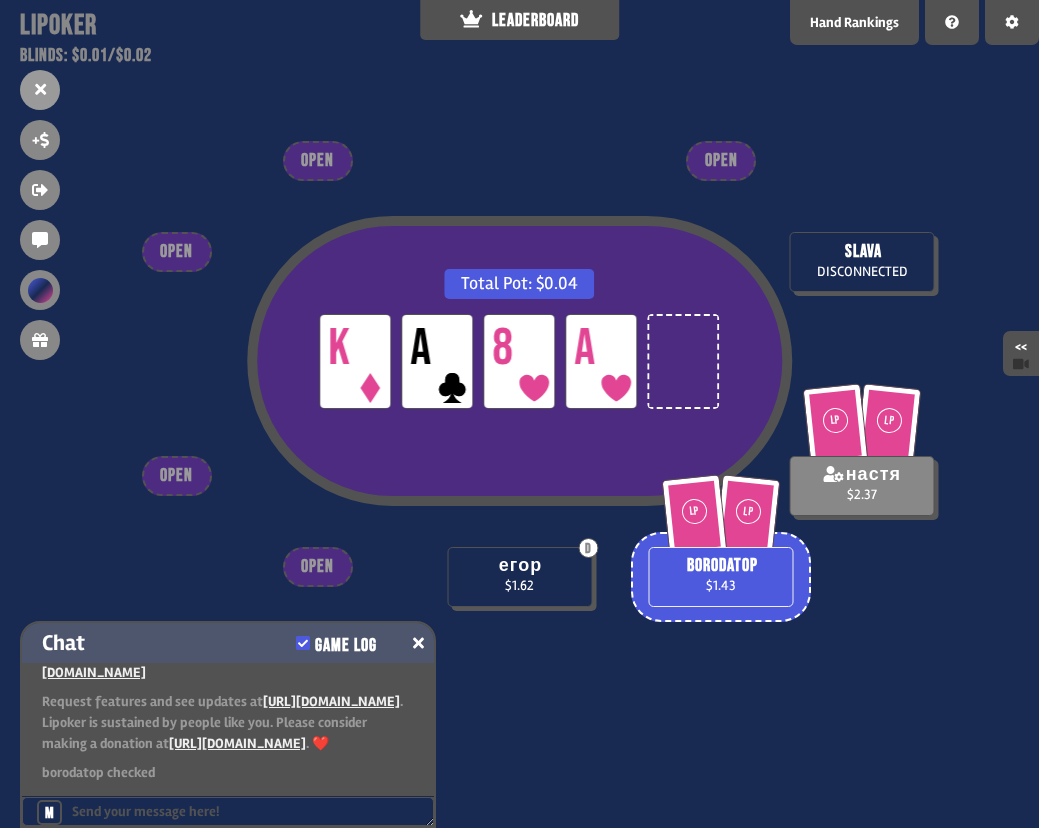click 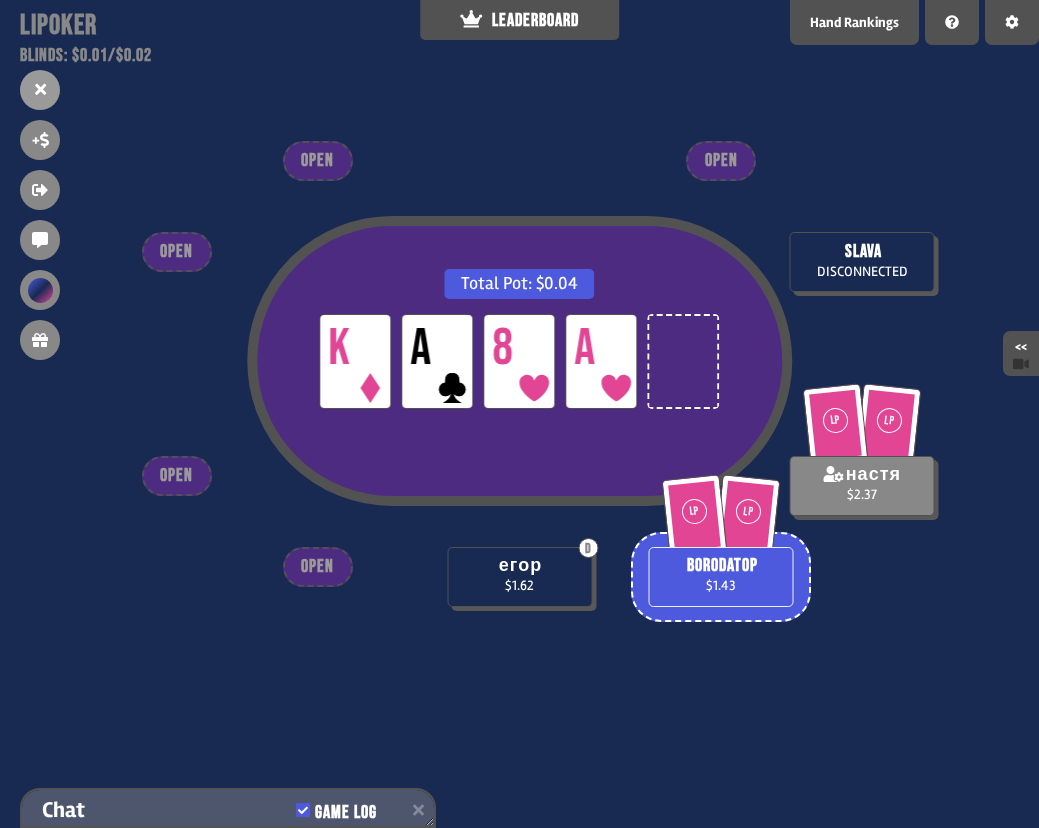 scroll, scrollTop: 208, scrollLeft: 0, axis: vertical 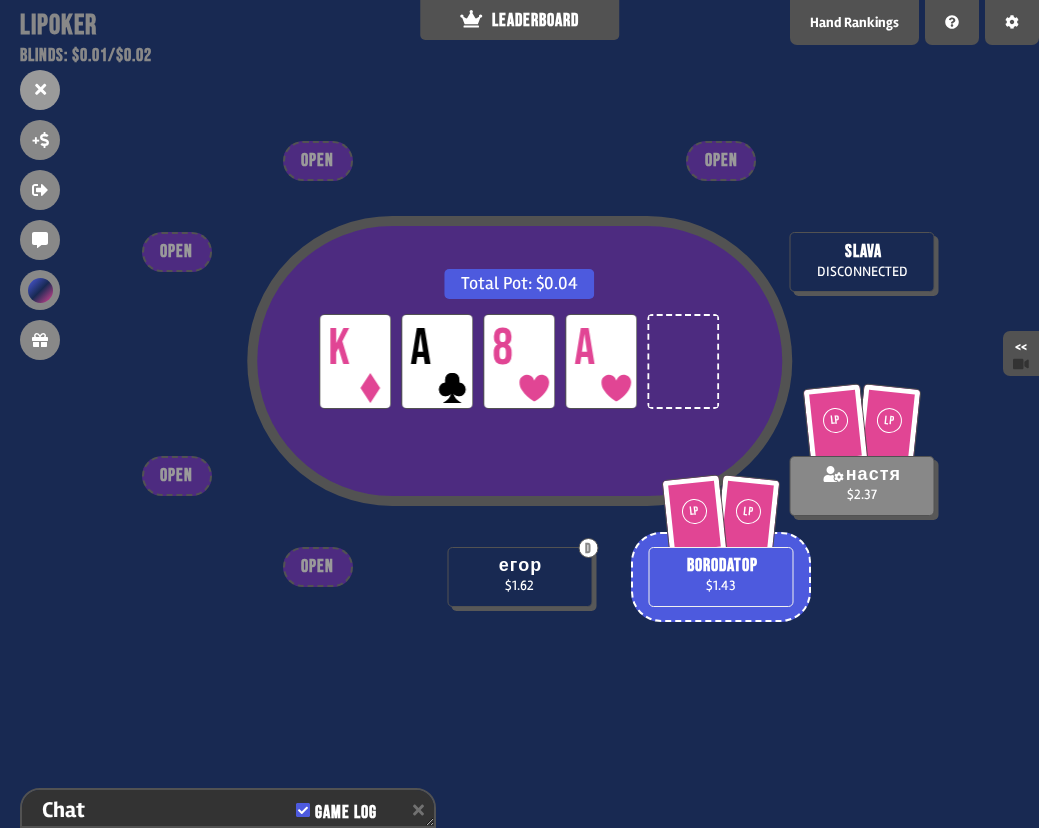 click on "Total Pot: $0.04   LP K LP A LP 8 LP A D егор $1.62  LP LP borodatop $1.43  LP LP настя $2.37  slava DISCONNECTED OPEN OPEN OPEN OPEN OPEN" at bounding box center [519, 414] 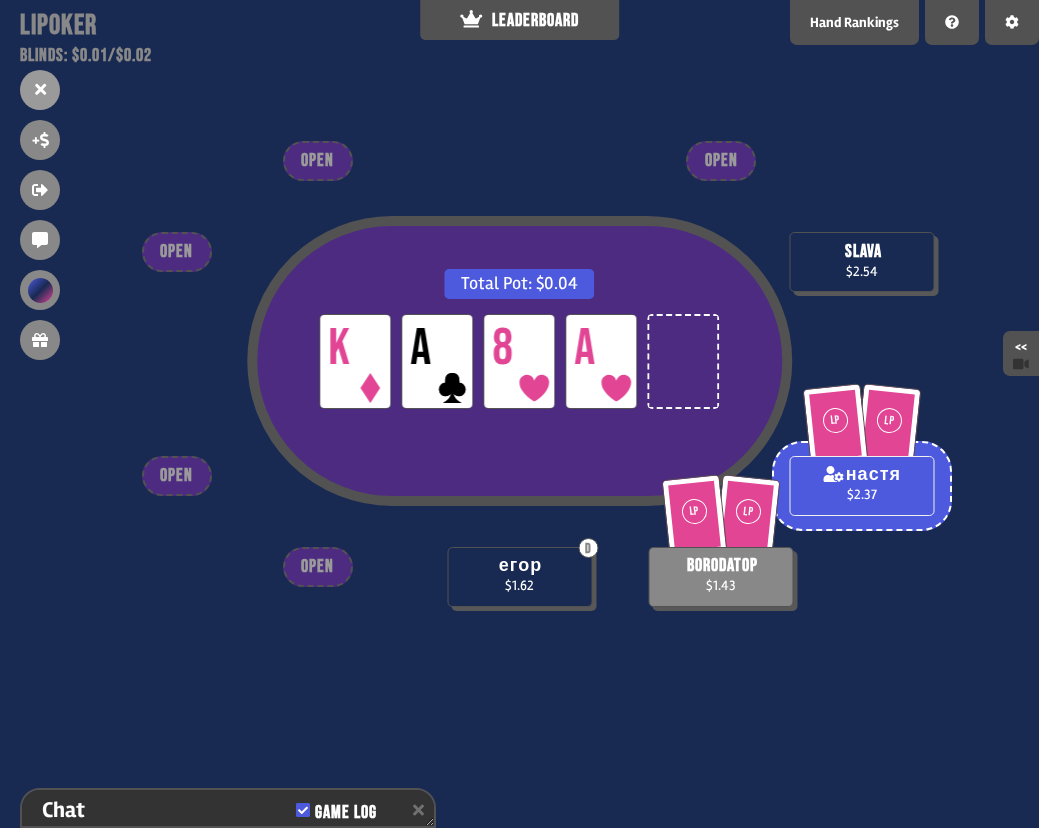 click on "Total Pot: $0.04   LP K LP A LP 8 LP A D егор $1.62  LP LP borodatop $1.43  LP LP настя $2.37  slava $2.54  OPEN OPEN OPEN OPEN OPEN" at bounding box center (519, 414) 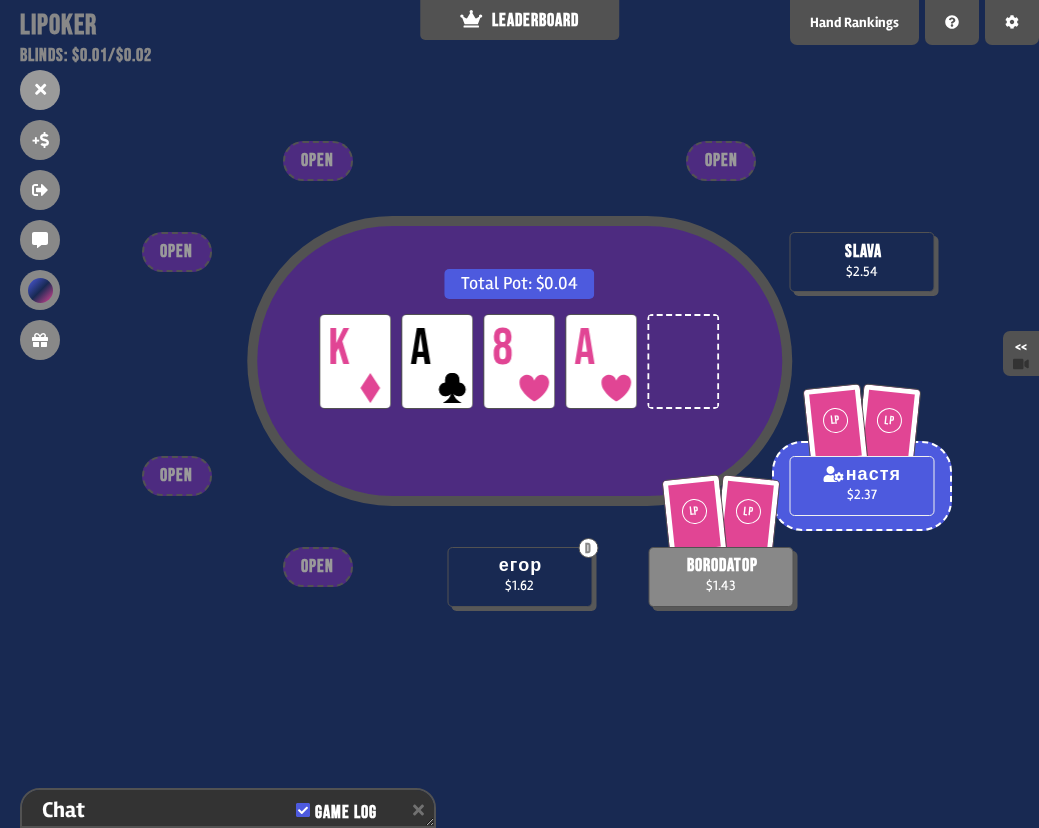 click at bounding box center (862, 174) 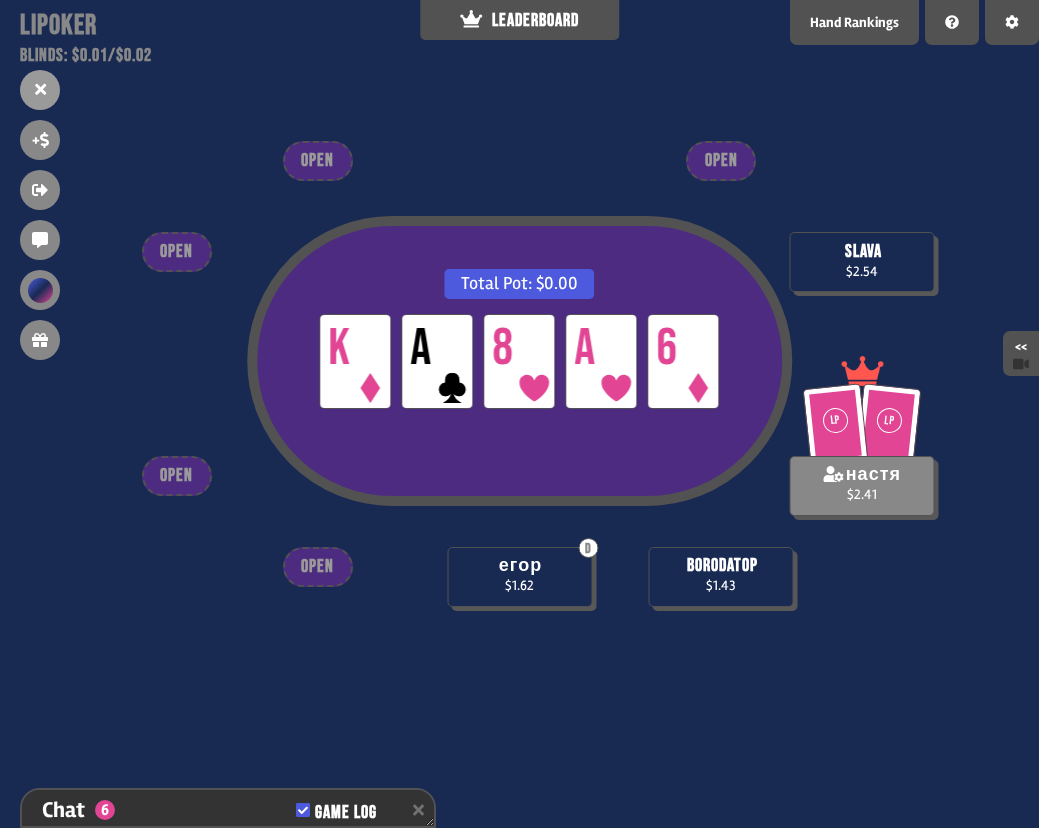 scroll, scrollTop: 440, scrollLeft: 0, axis: vertical 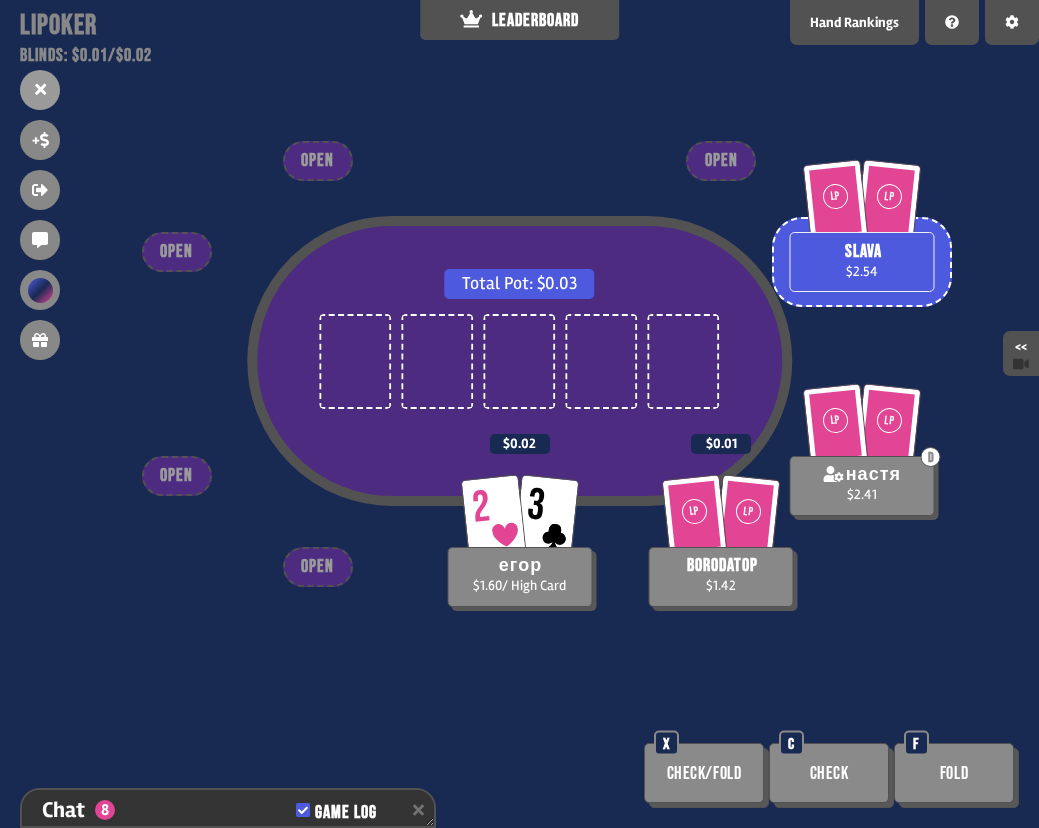 click on "Fold" at bounding box center [954, 773] 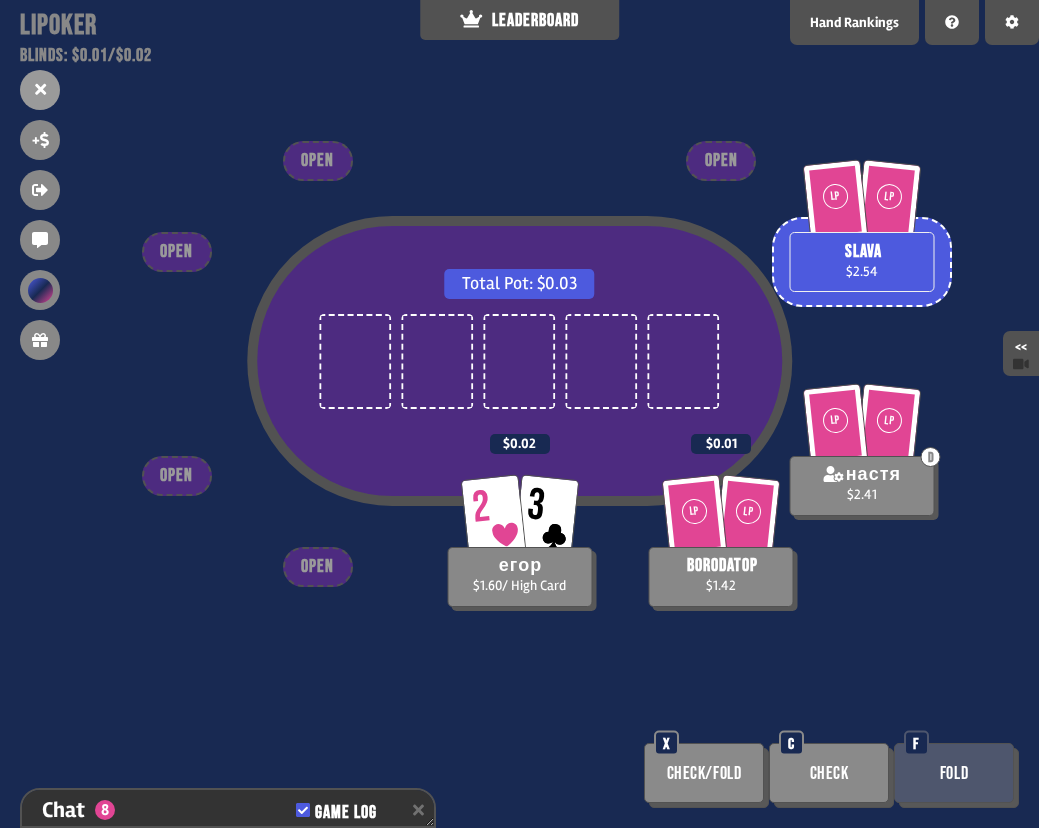click on "Fold" at bounding box center [954, 773] 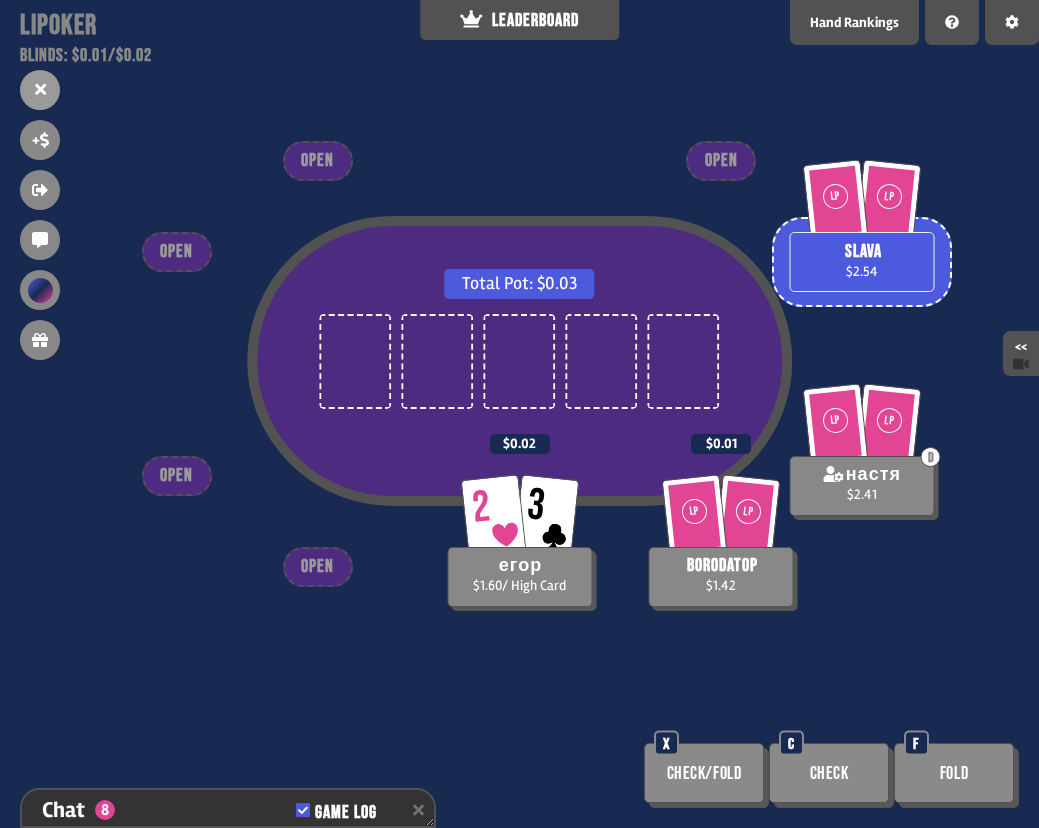 click on "Total Pot: $0.03   2 3 егор $1.60   / High Card $0.02  LP LP borodatop $1.42  $0.01  LP LP D настя $2.41  LP LP slava $2.54  OPEN OPEN OPEN OPEN OPEN Check/Fold X Check C Fold F" at bounding box center (519, 414) 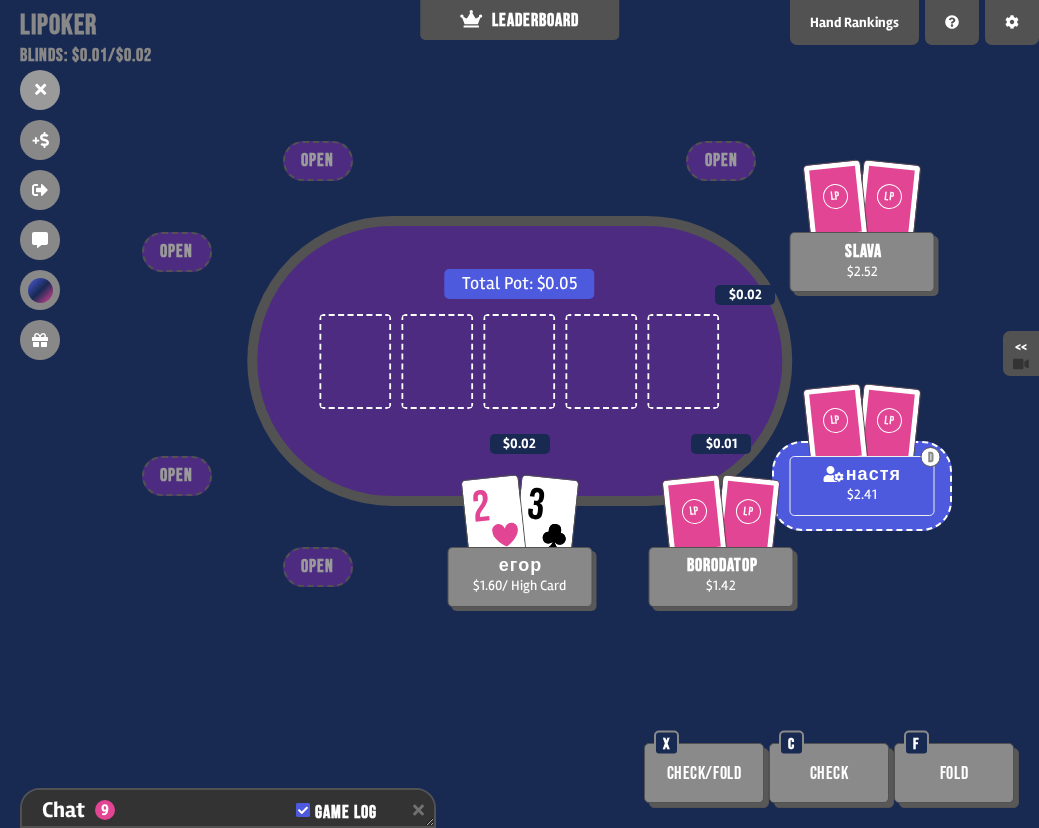 scroll, scrollTop: 498, scrollLeft: 0, axis: vertical 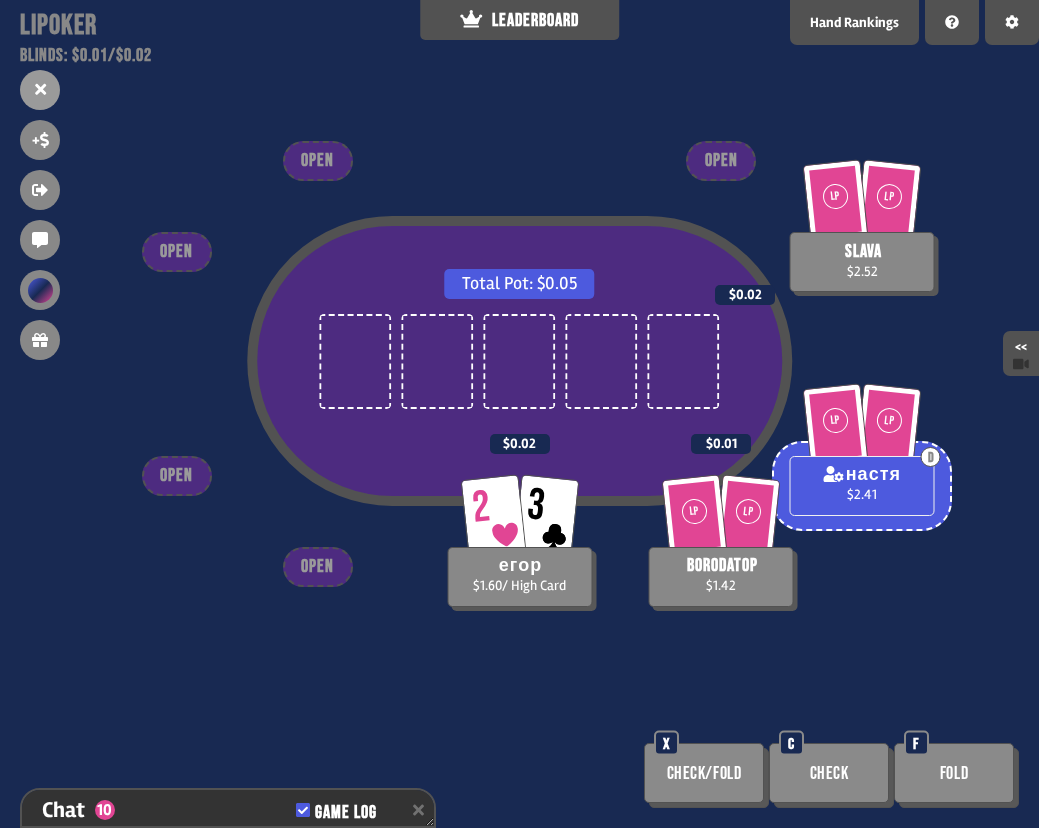 click on "Total Pot: $0.05   2 3 егор $1.60   / High Card $0.02  LP LP borodatop $1.42  $0.01  LP LP D настя $2.41  LP LP slava $2.52  $0.02  OPEN OPEN OPEN OPEN OPEN Check/Fold X Check C Fold F" at bounding box center [519, 414] 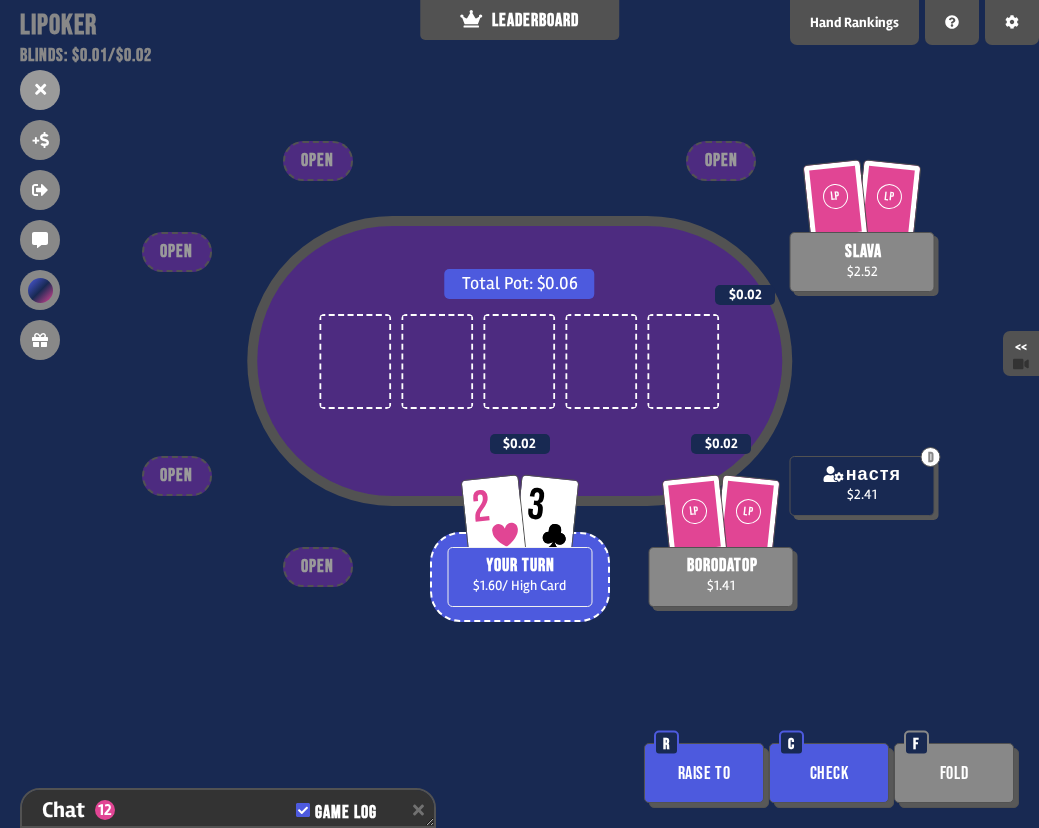 scroll, scrollTop: 556, scrollLeft: 0, axis: vertical 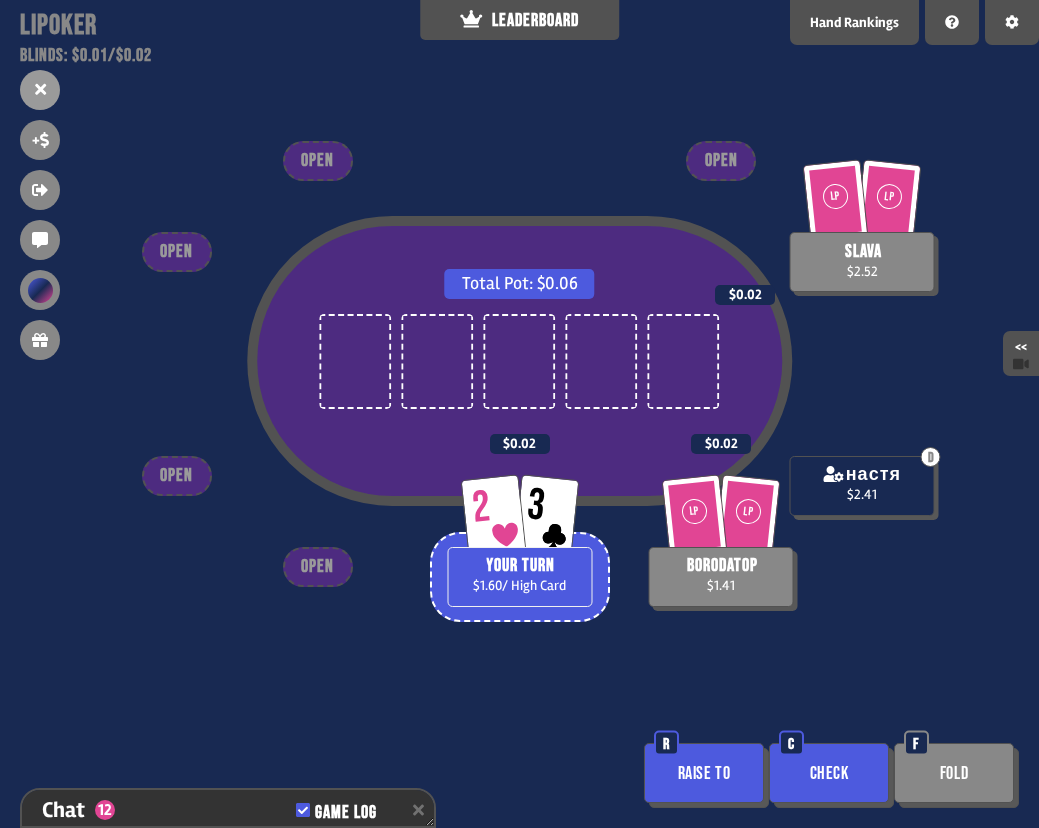 click on "Check" at bounding box center [829, 773] 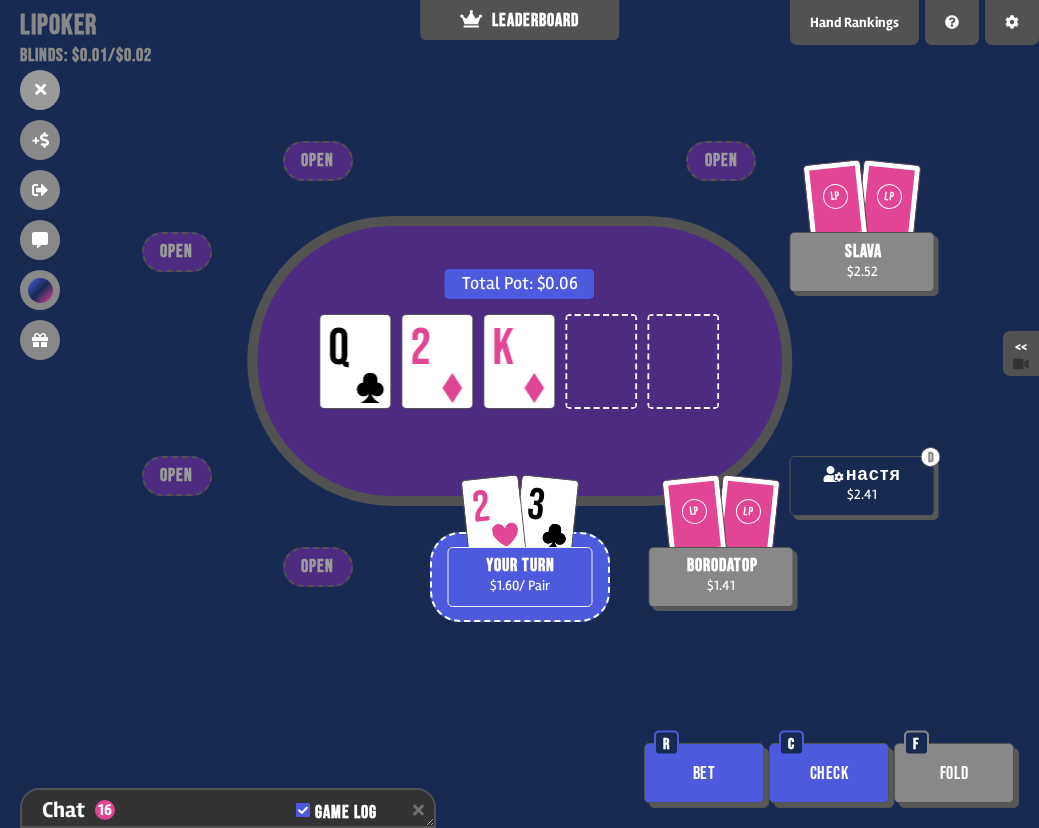 scroll, scrollTop: 672, scrollLeft: 0, axis: vertical 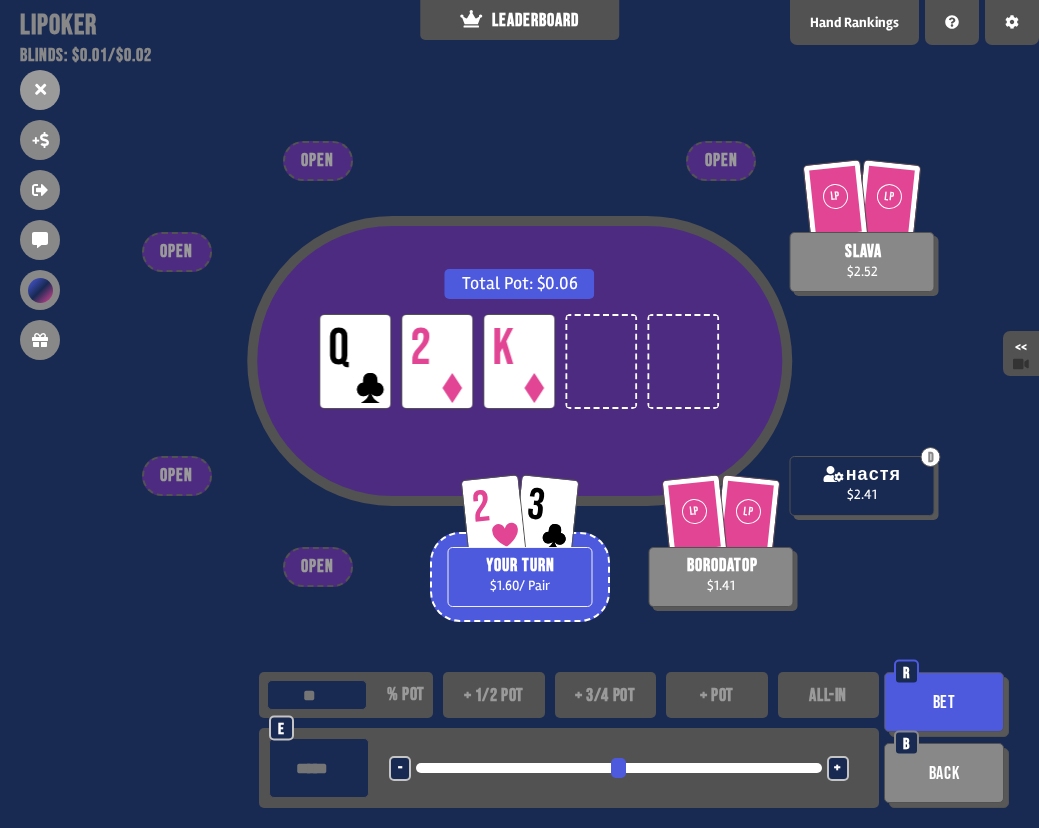 type on "*" 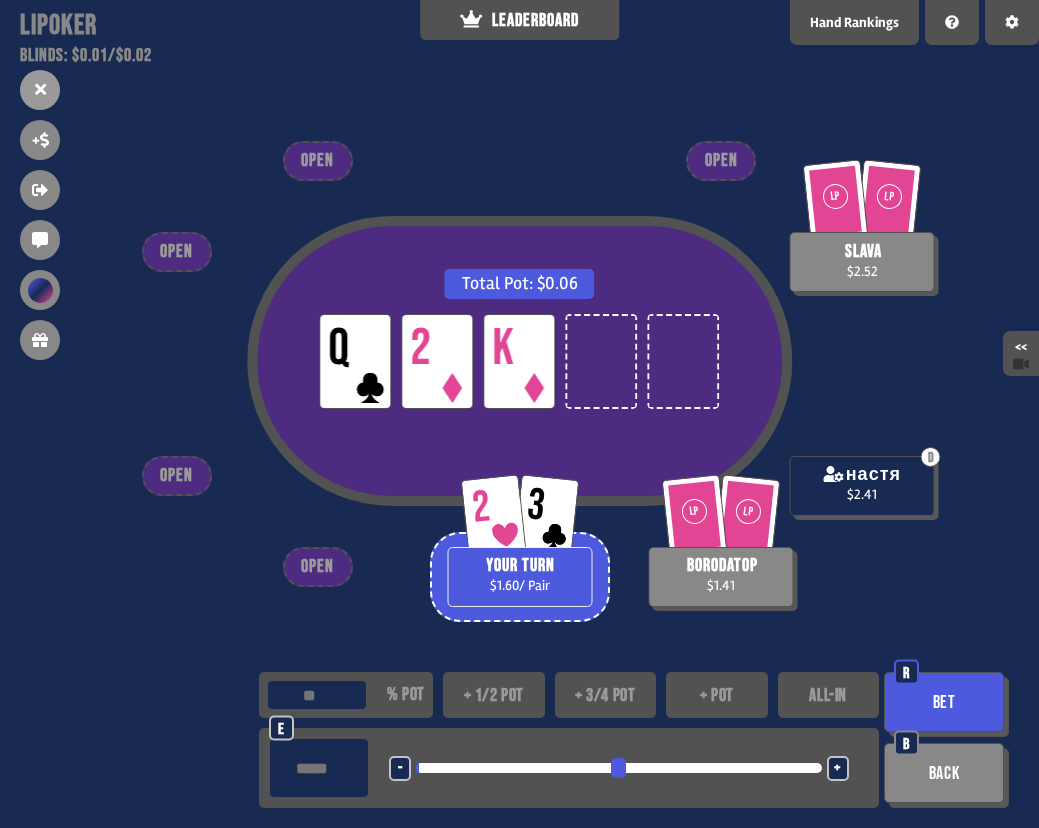 click on "Bet" at bounding box center (944, 702) 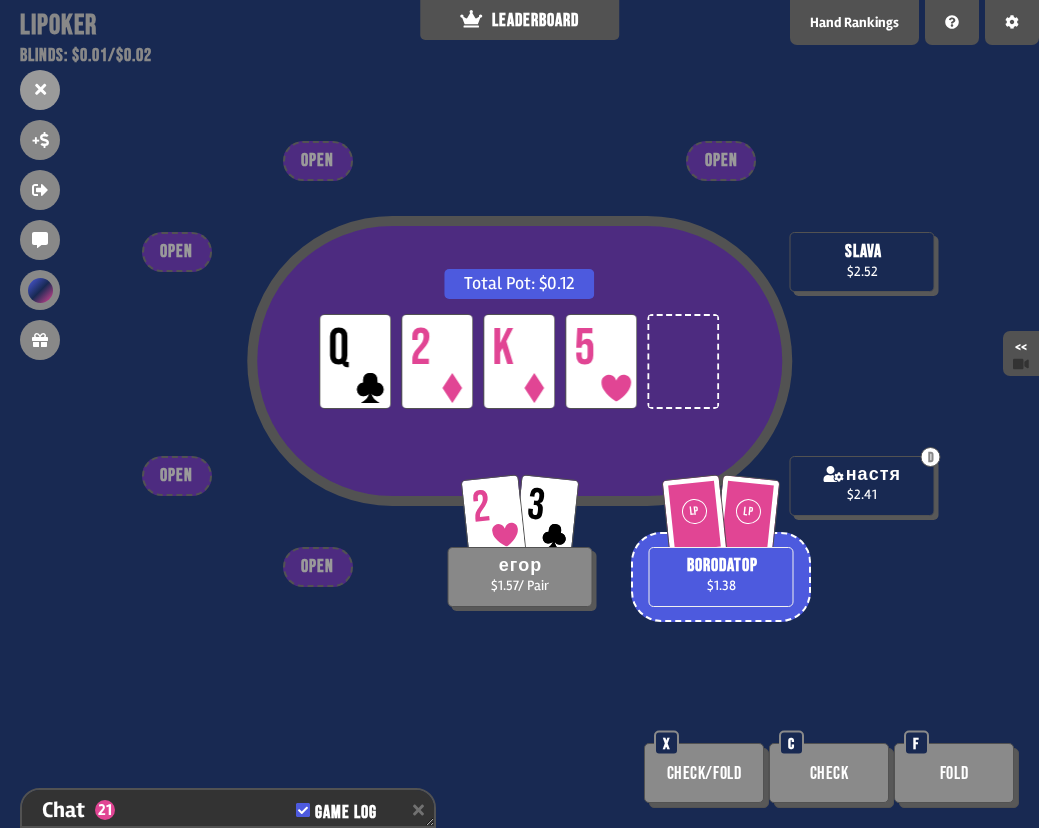 scroll, scrollTop: 817, scrollLeft: 0, axis: vertical 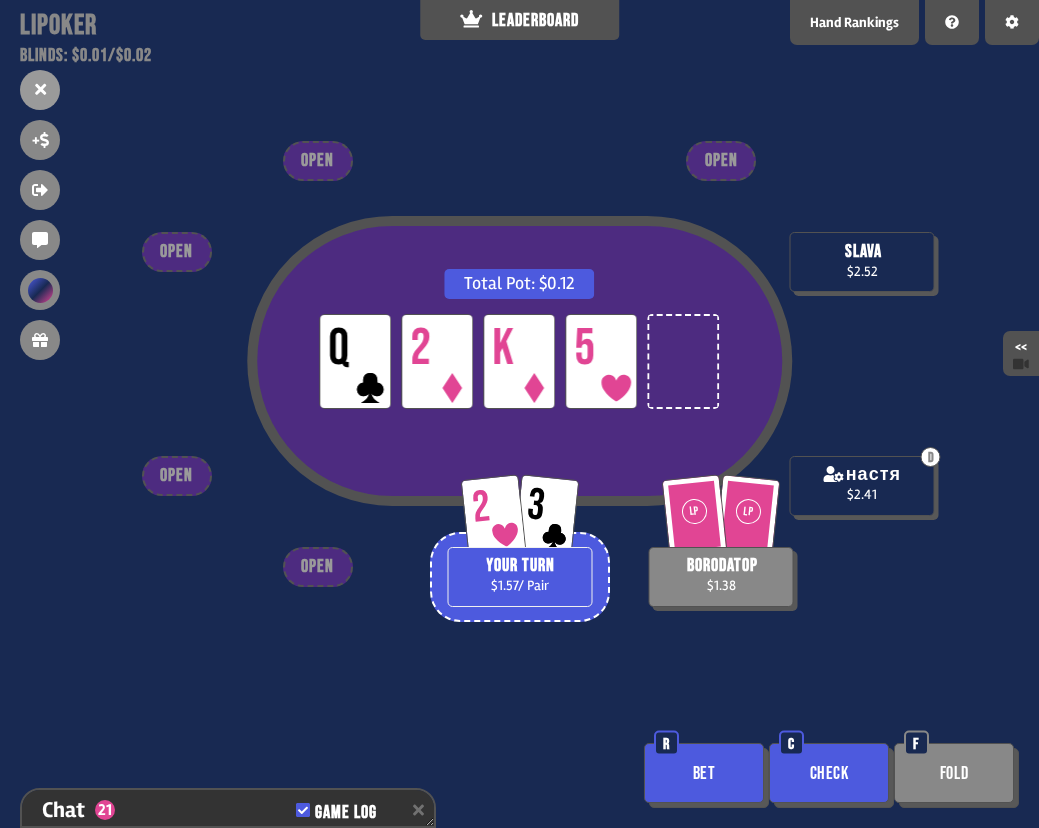 click on "Check" at bounding box center (829, 773) 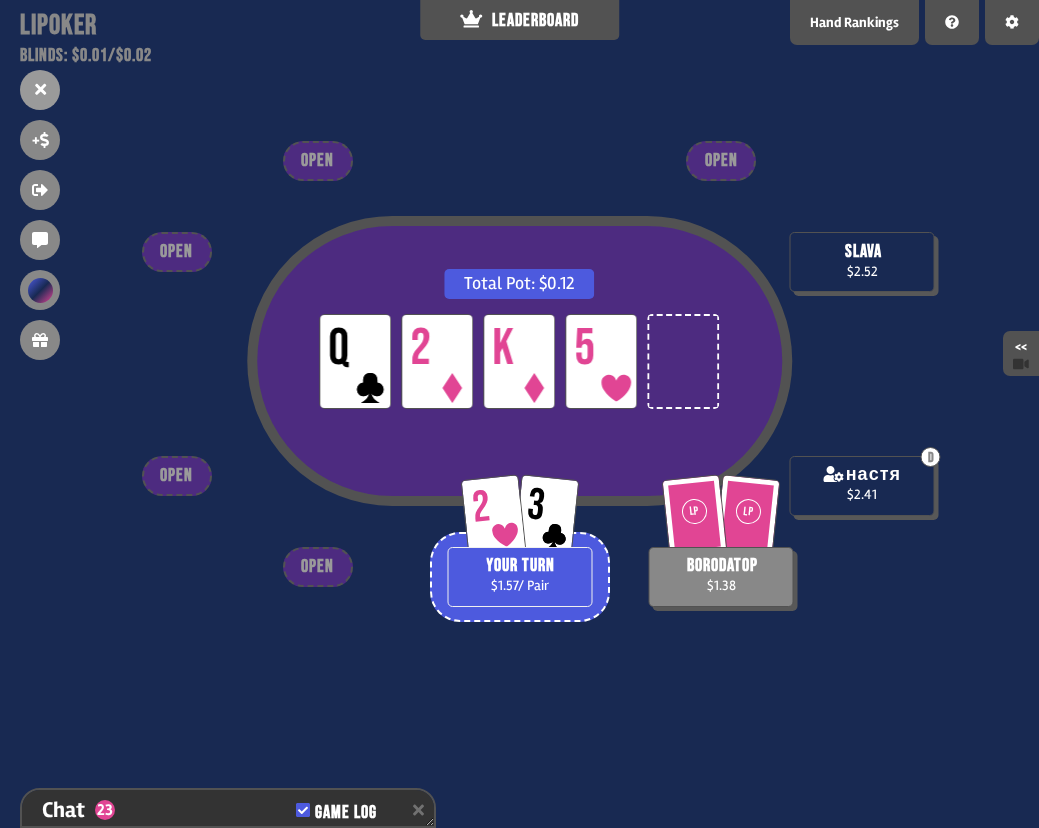 scroll, scrollTop: 875, scrollLeft: 0, axis: vertical 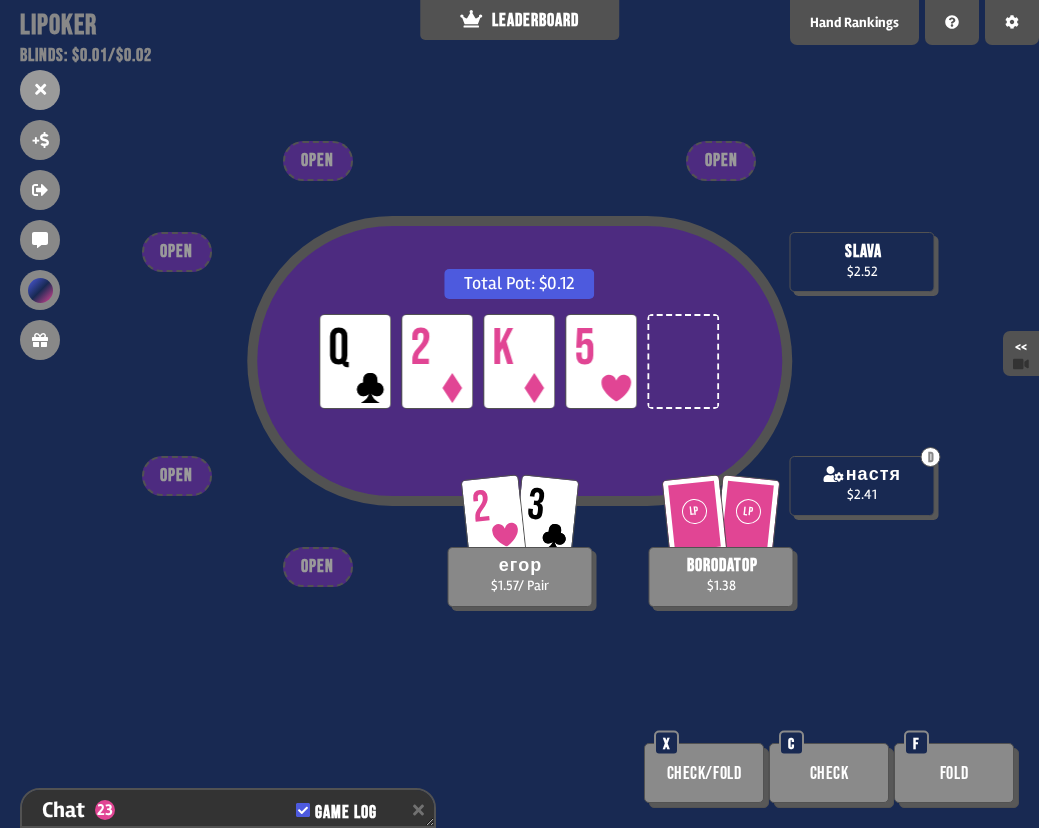 click on "Total Pot: $0.12   LP Q LP 2 LP K LP 5 2 3 егор $1.57   / Pair LP LP borodatop $1.38  D настя $2.41  slava $2.52  OPEN OPEN OPEN OPEN OPEN Check/Fold X Check C Fold F" at bounding box center [519, 414] 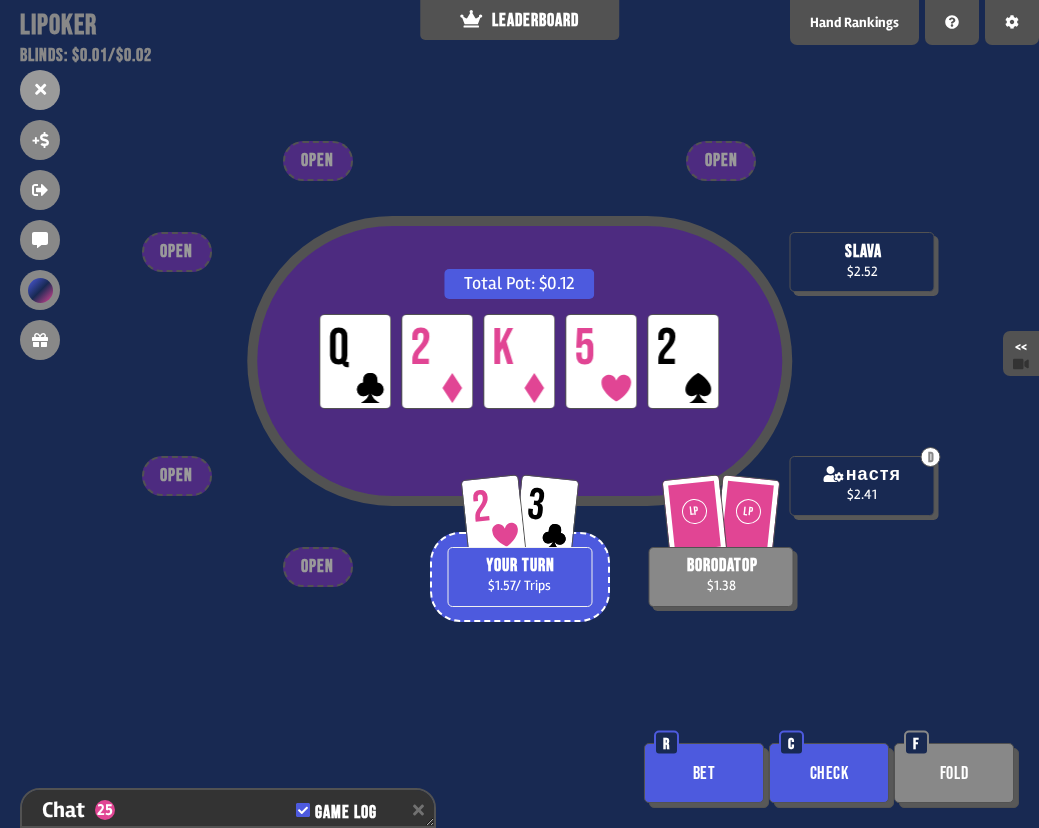 scroll, scrollTop: 962, scrollLeft: 0, axis: vertical 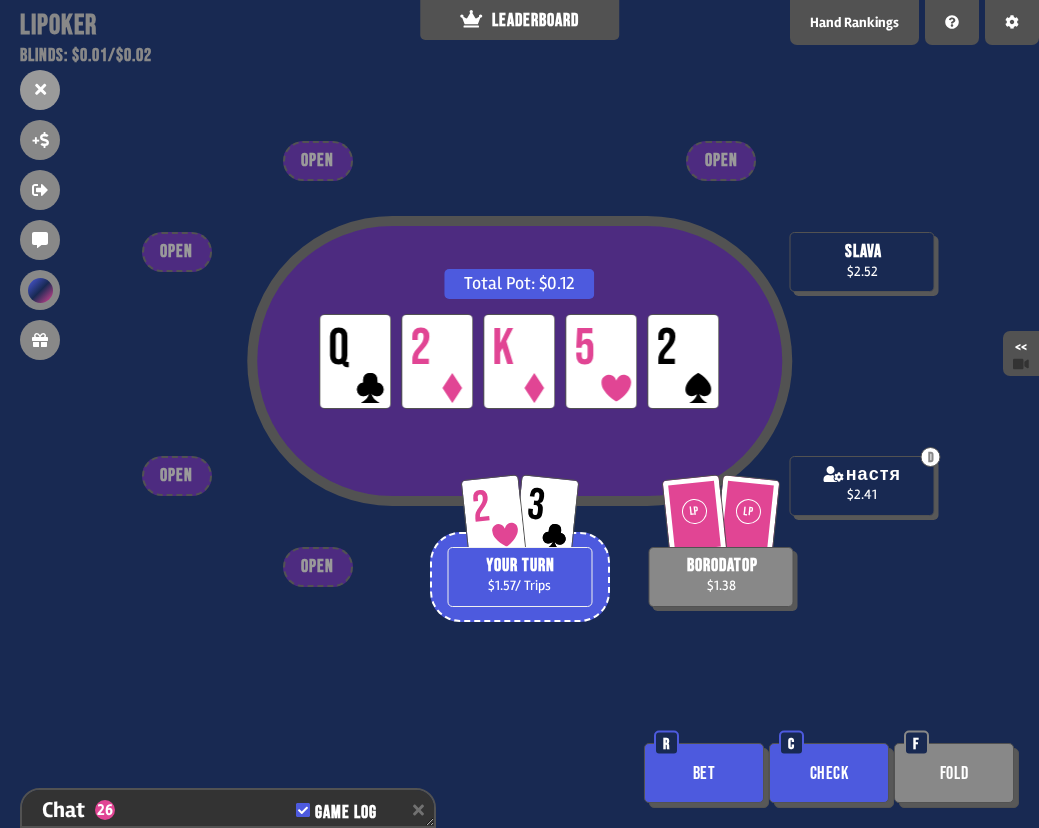 click on "Bet" at bounding box center [704, 773] 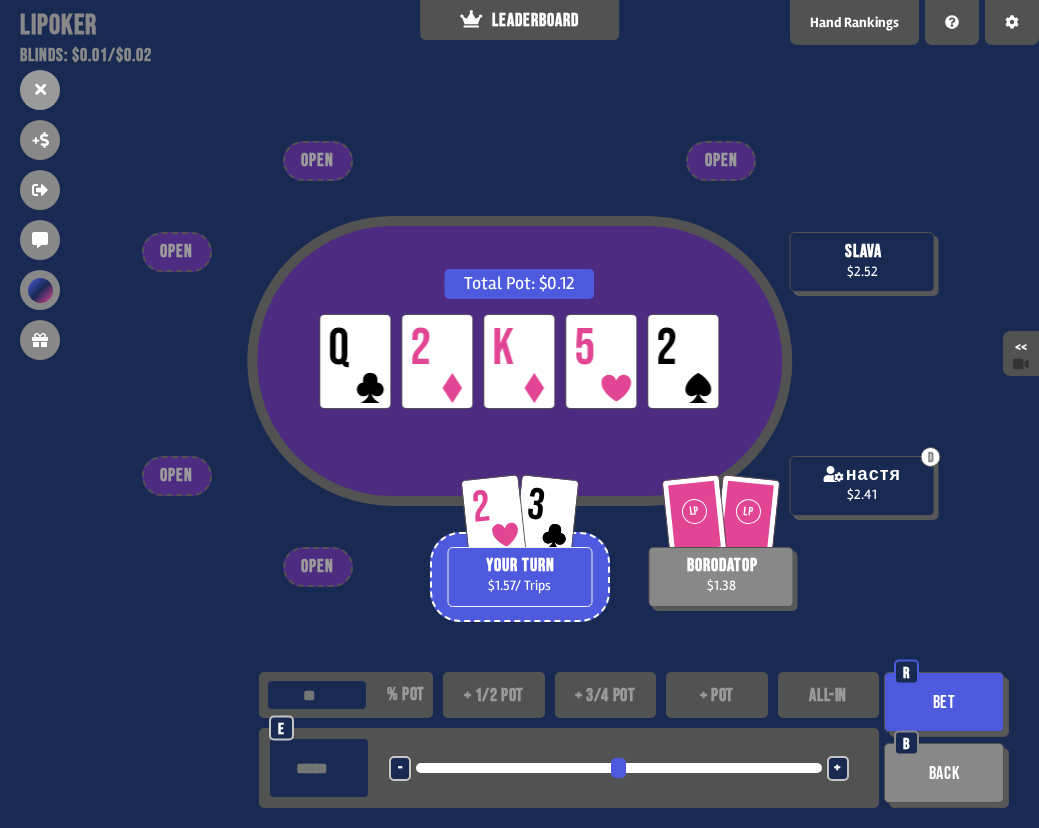 click at bounding box center [319, 768] 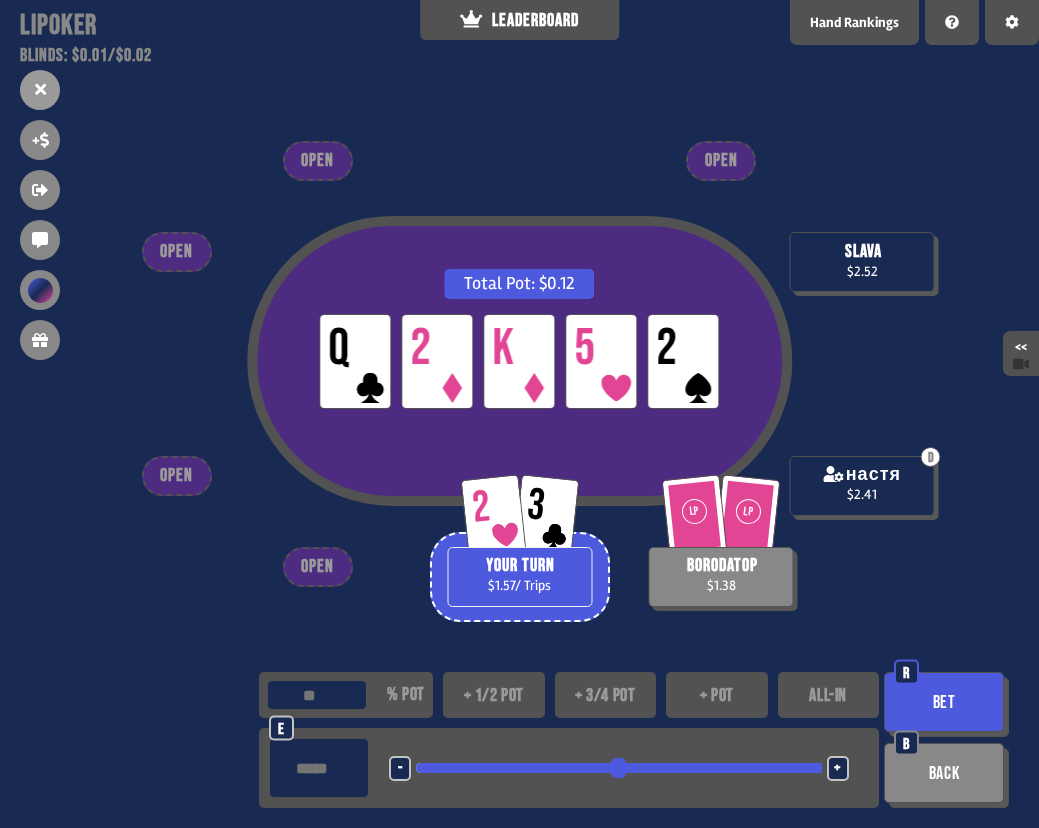 type on "*" 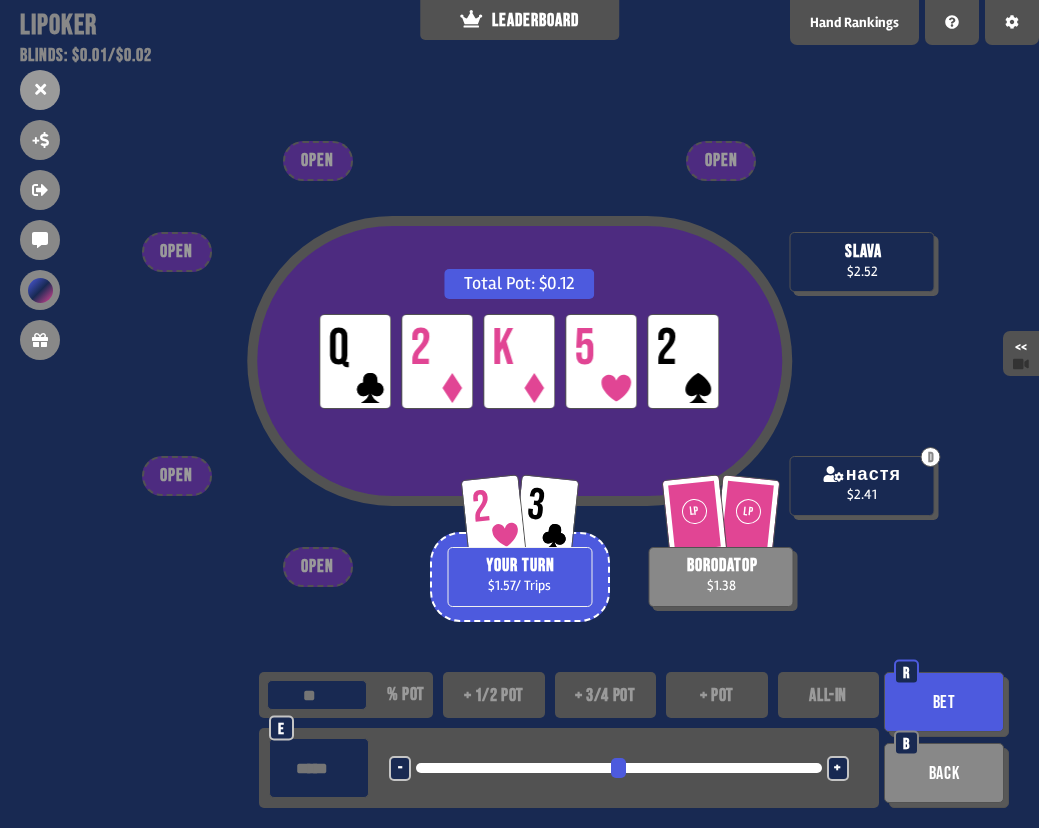 type on "**" 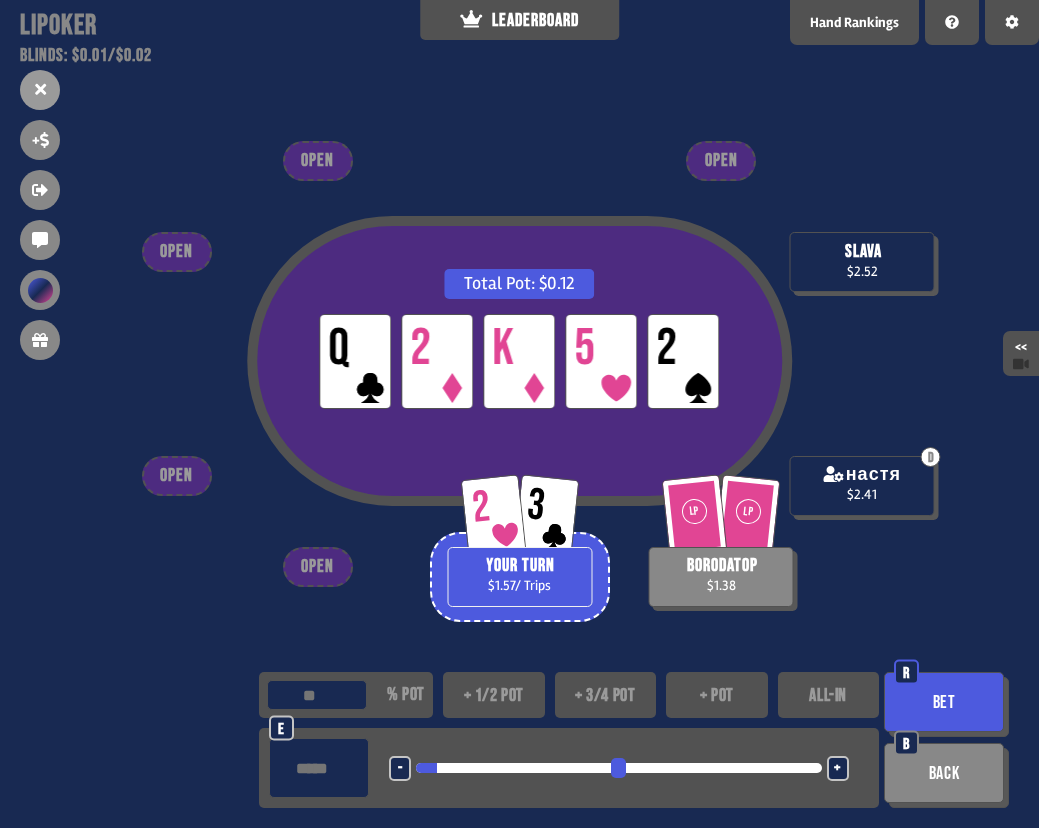 type on "****" 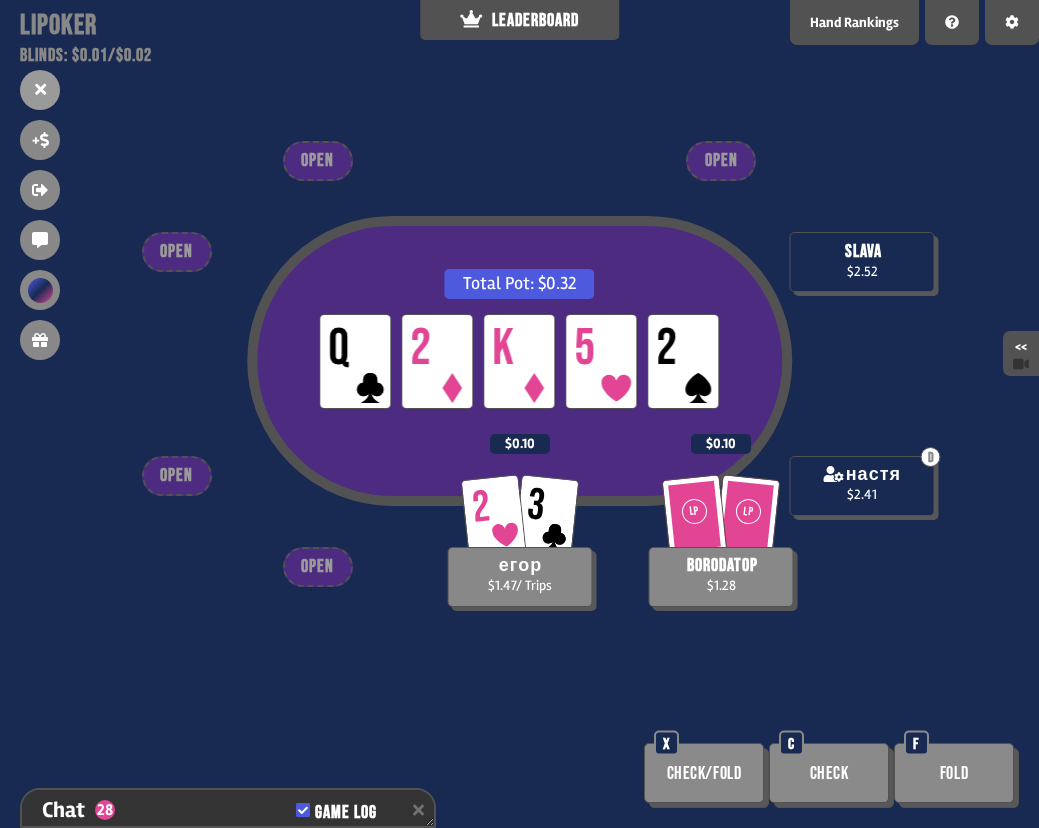 scroll, scrollTop: 1049, scrollLeft: 0, axis: vertical 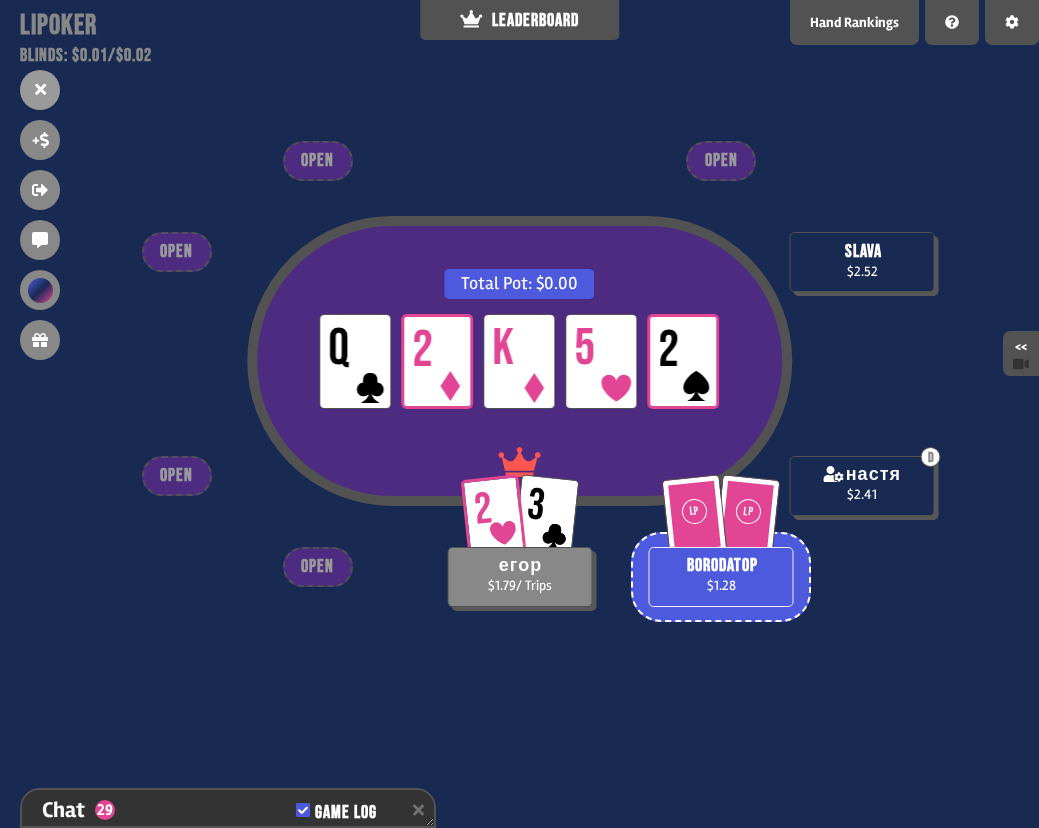 click on "Total Pot: $0.00   LP Q LP 2 LP K LP 5 LP 2 2 3 егор $1.79   / Trips LP LP borodatop $1.28  D настя $2.41  slava $2.52  OPEN OPEN OPEN OPEN OPEN" at bounding box center (519, 414) 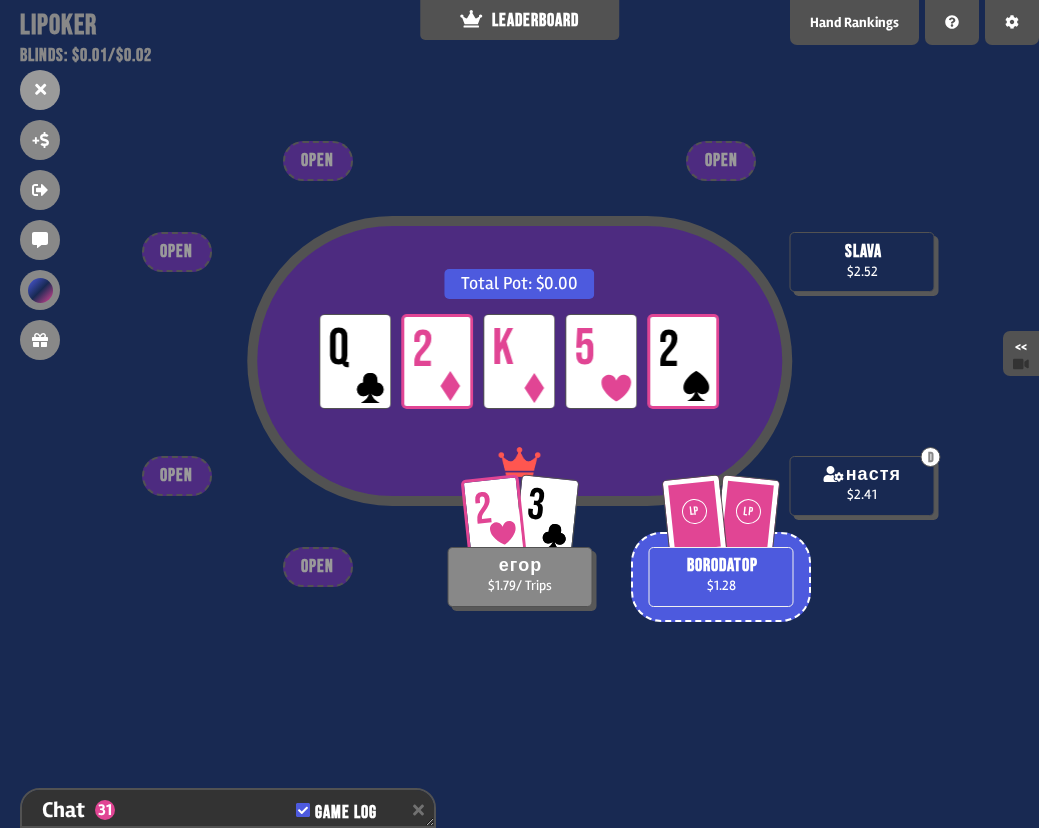 scroll, scrollTop: 1107, scrollLeft: 0, axis: vertical 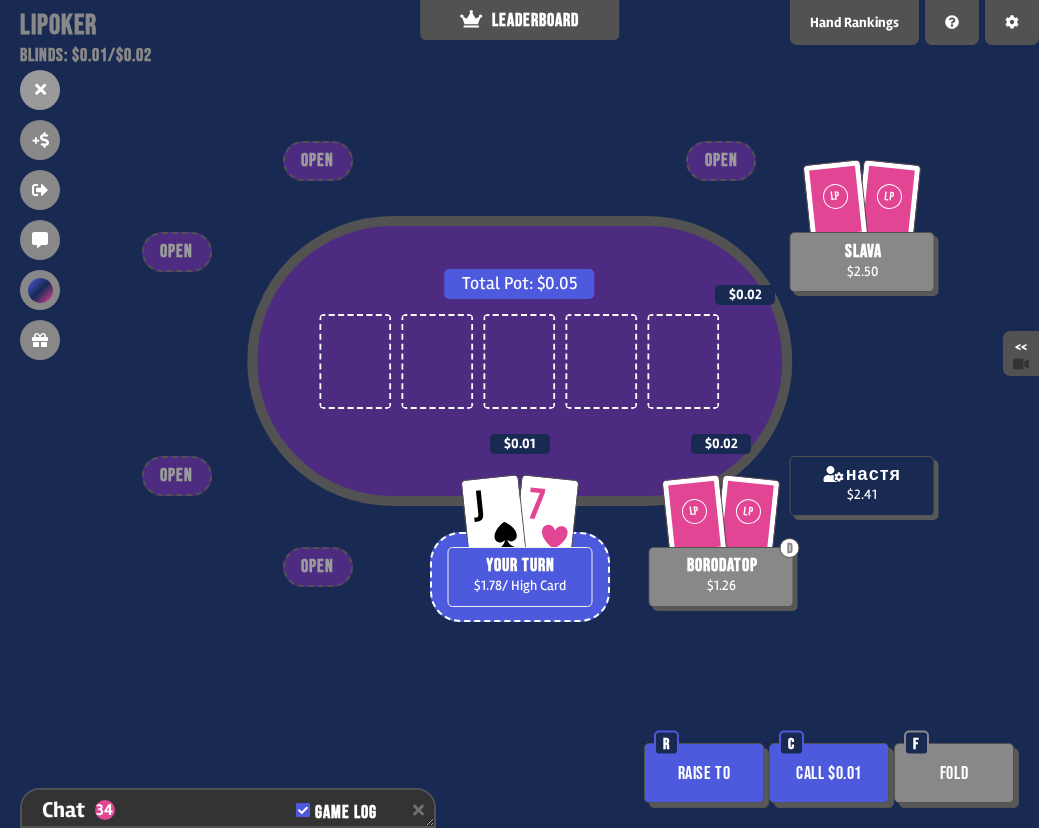 click on "Call $0.01" at bounding box center (829, 773) 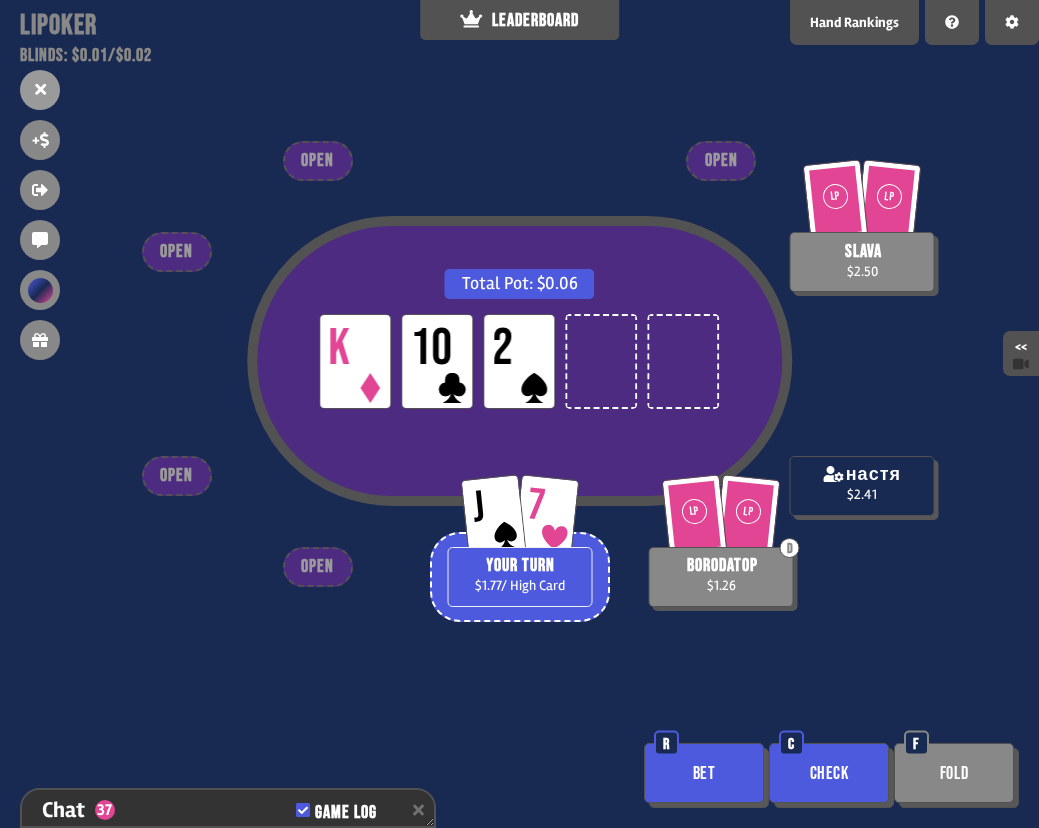 scroll, scrollTop: 1310, scrollLeft: 0, axis: vertical 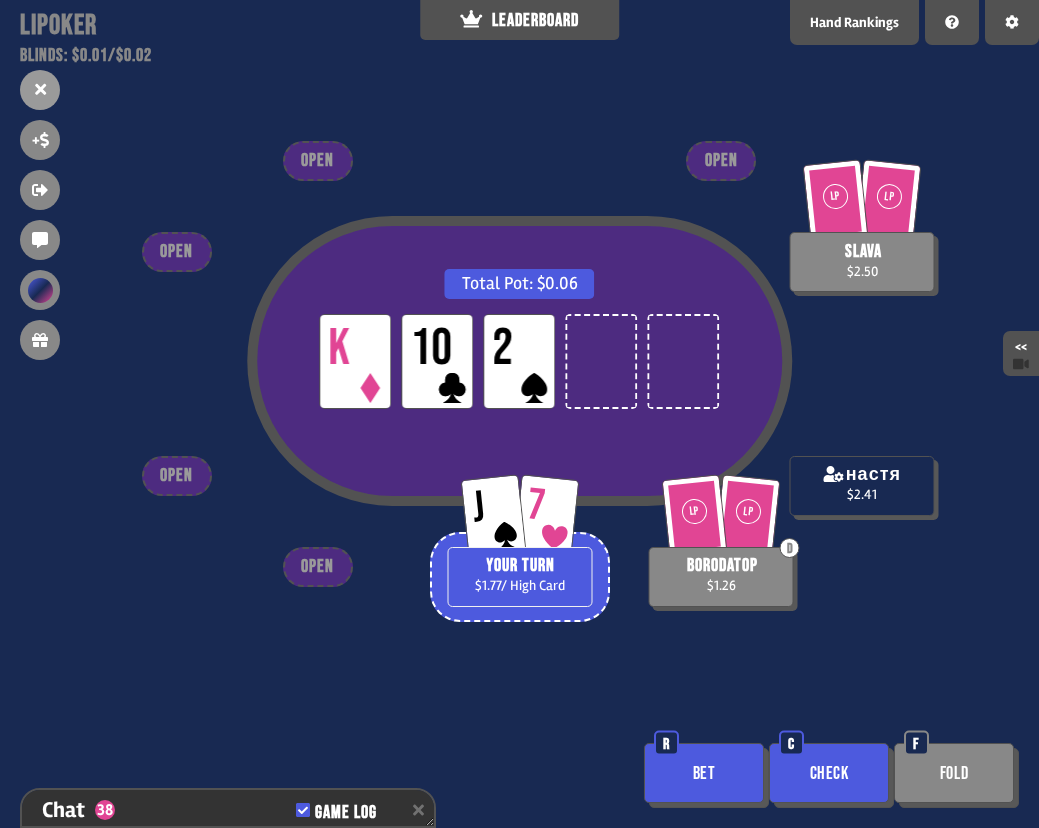 click on "Check" at bounding box center [829, 773] 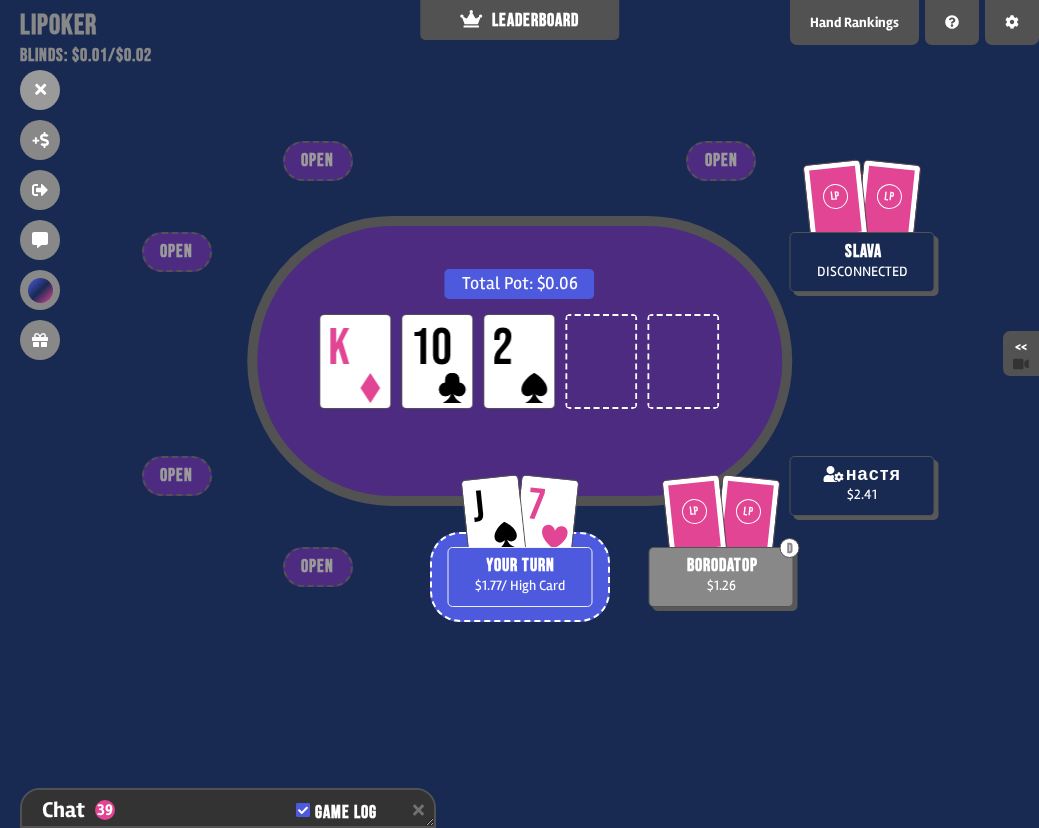 scroll, scrollTop: 1368, scrollLeft: 0, axis: vertical 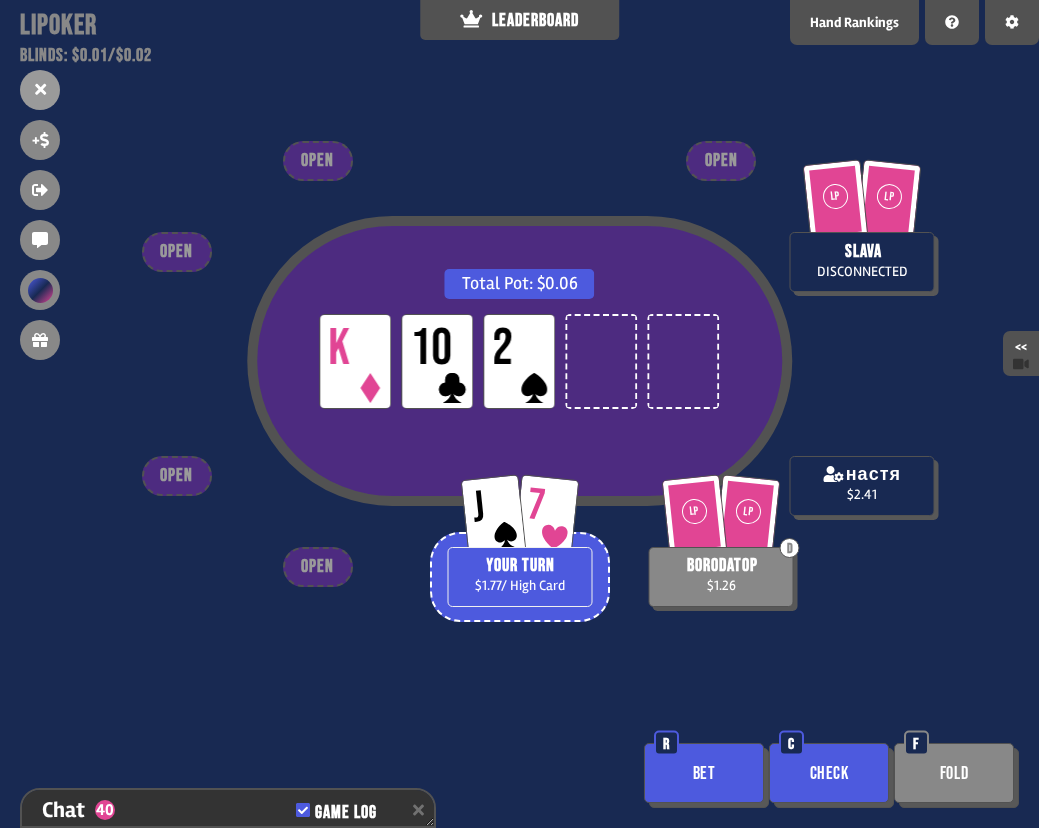 click on "Check" at bounding box center [829, 773] 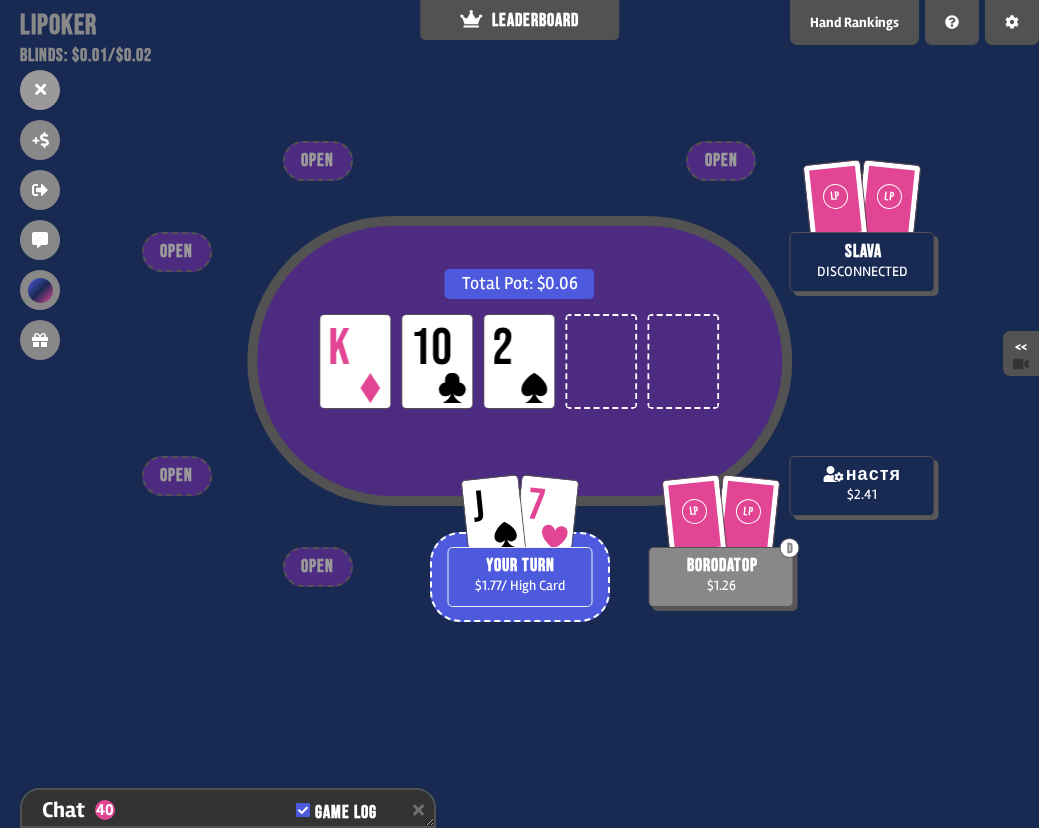 click on "Total Pot: $0.06   LP K LP 10 LP 2 J 7 YOUR TURN $1.77   / High Card LP LP D borodatop $1.26  настя $2.41  LP LP slava DISCONNECTED OPEN OPEN OPEN OPEN OPEN" at bounding box center [519, 414] 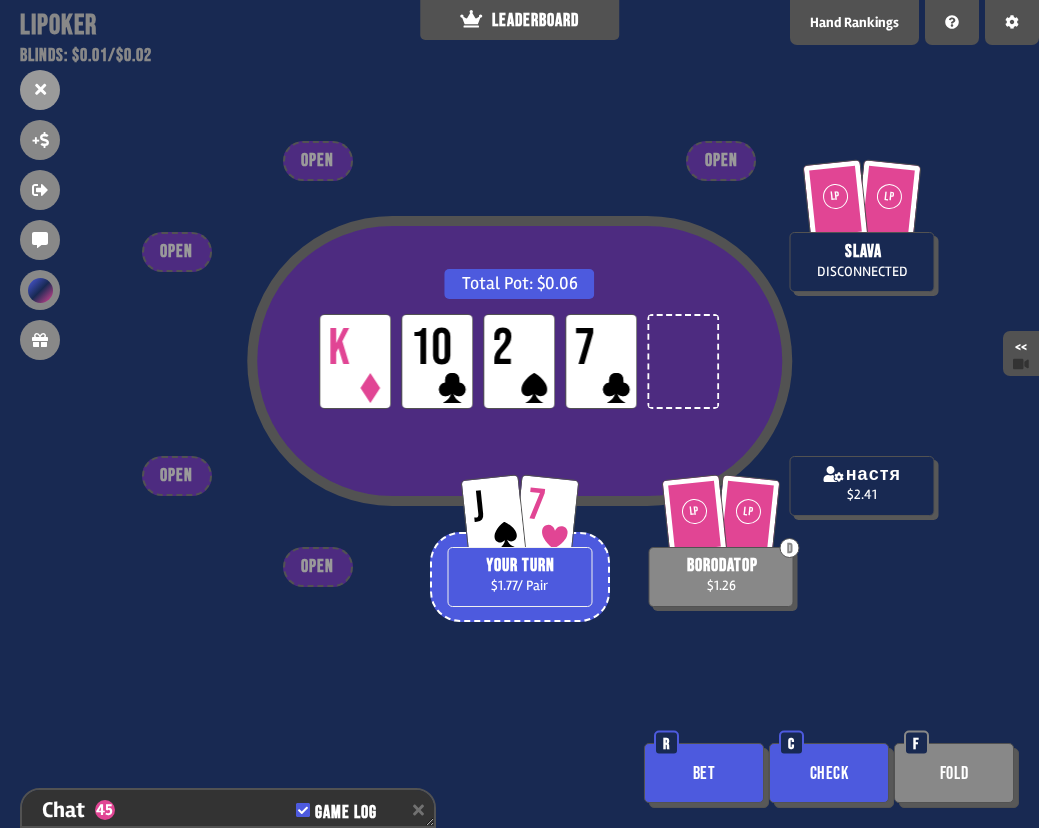 scroll, scrollTop: 1542, scrollLeft: 0, axis: vertical 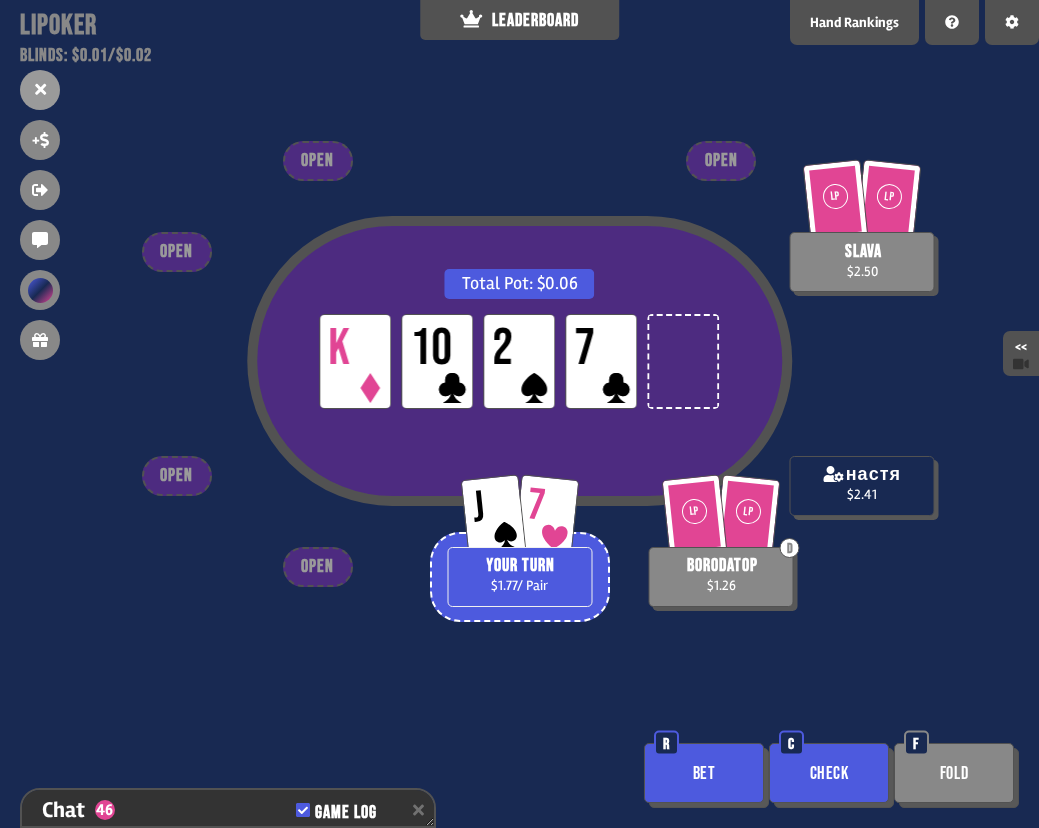 click on "Bet" at bounding box center (704, 773) 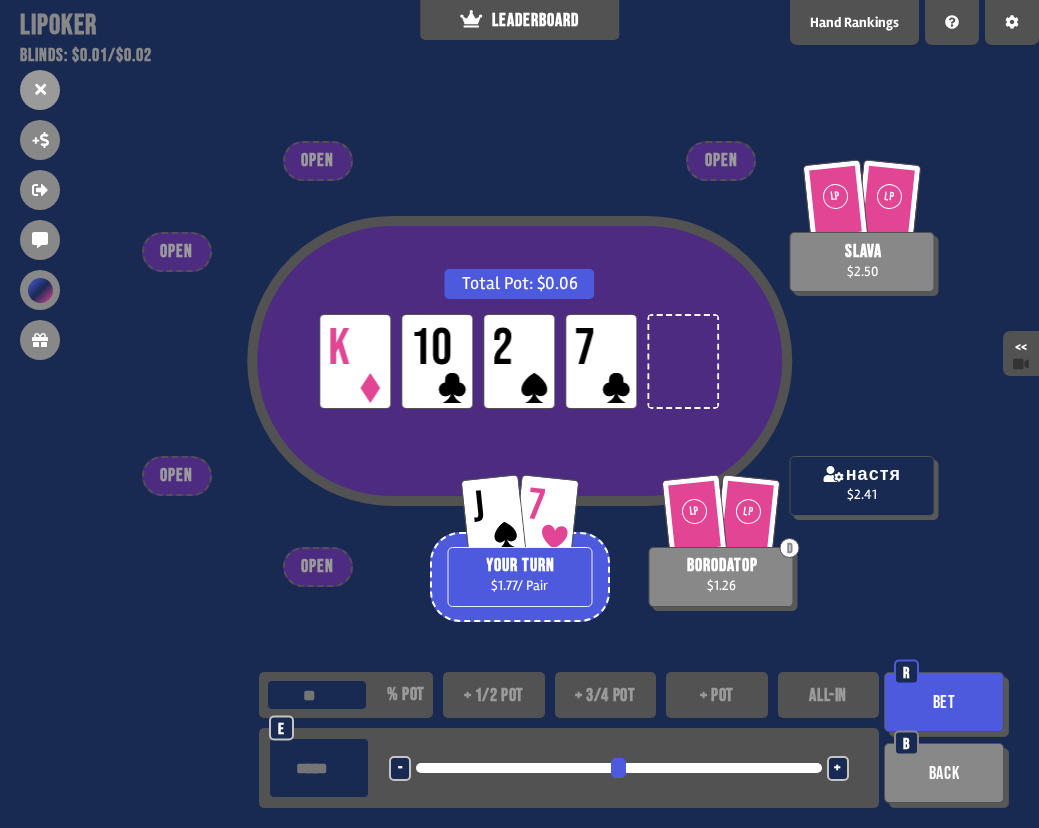 click at bounding box center [319, 768] 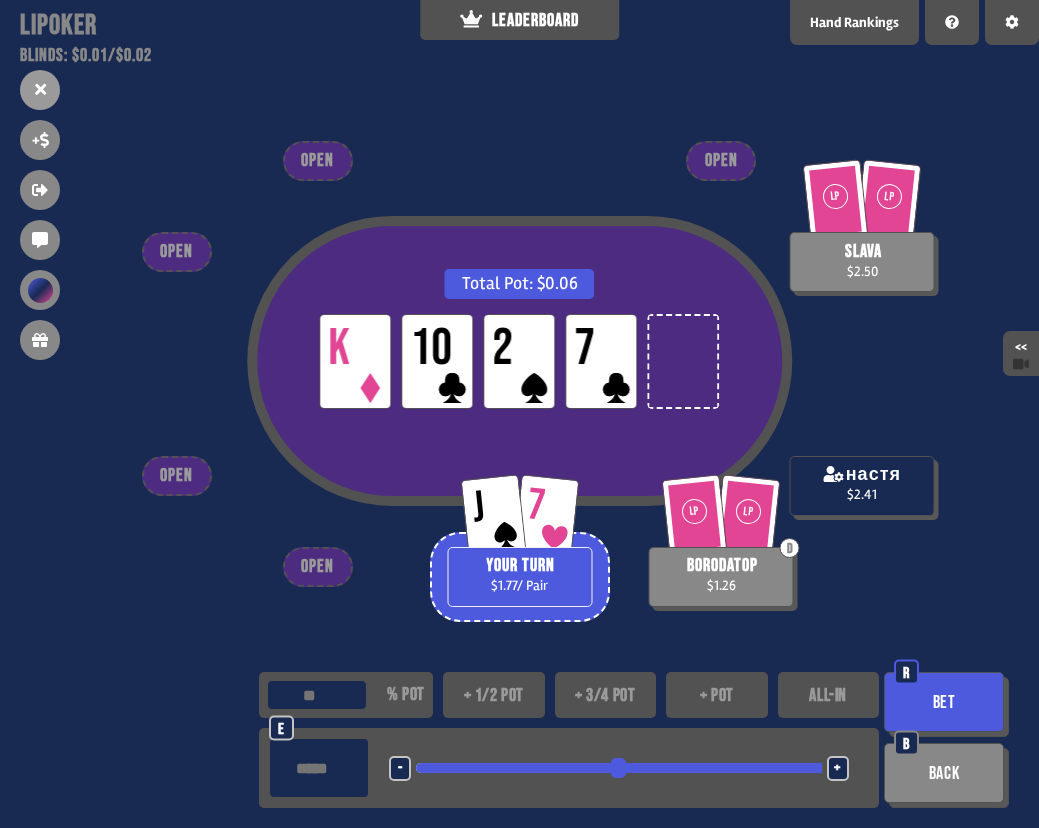 type on "****" 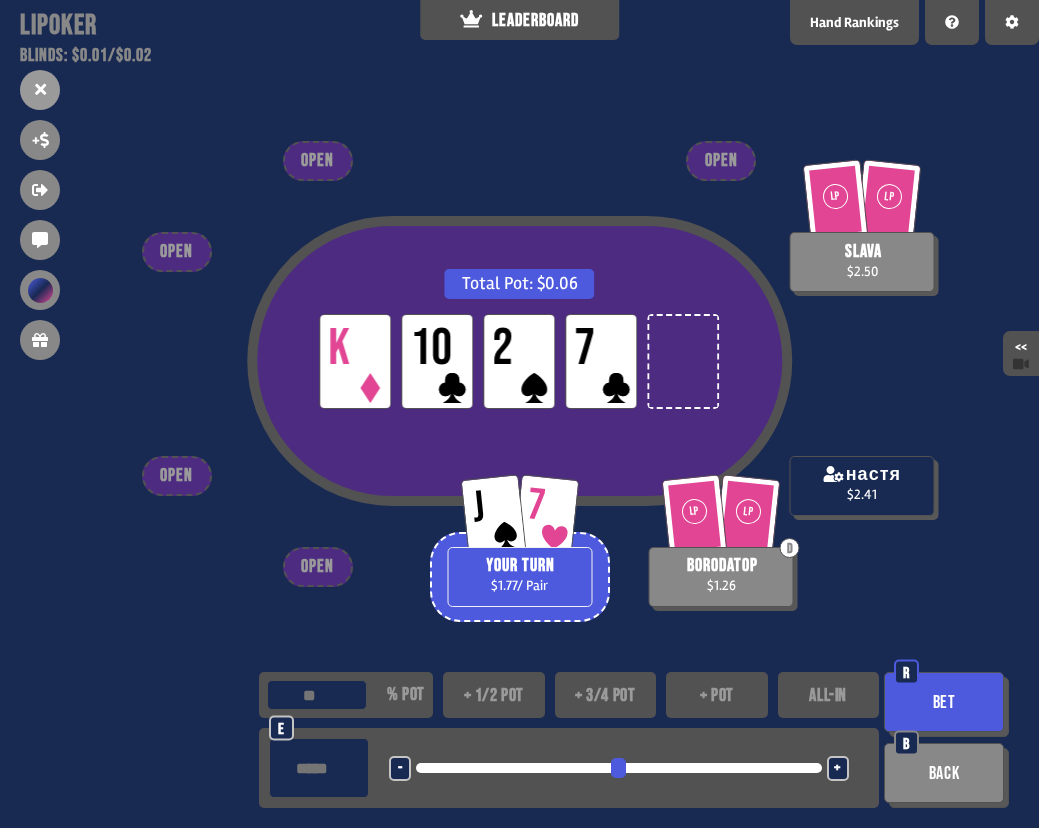type on "***" 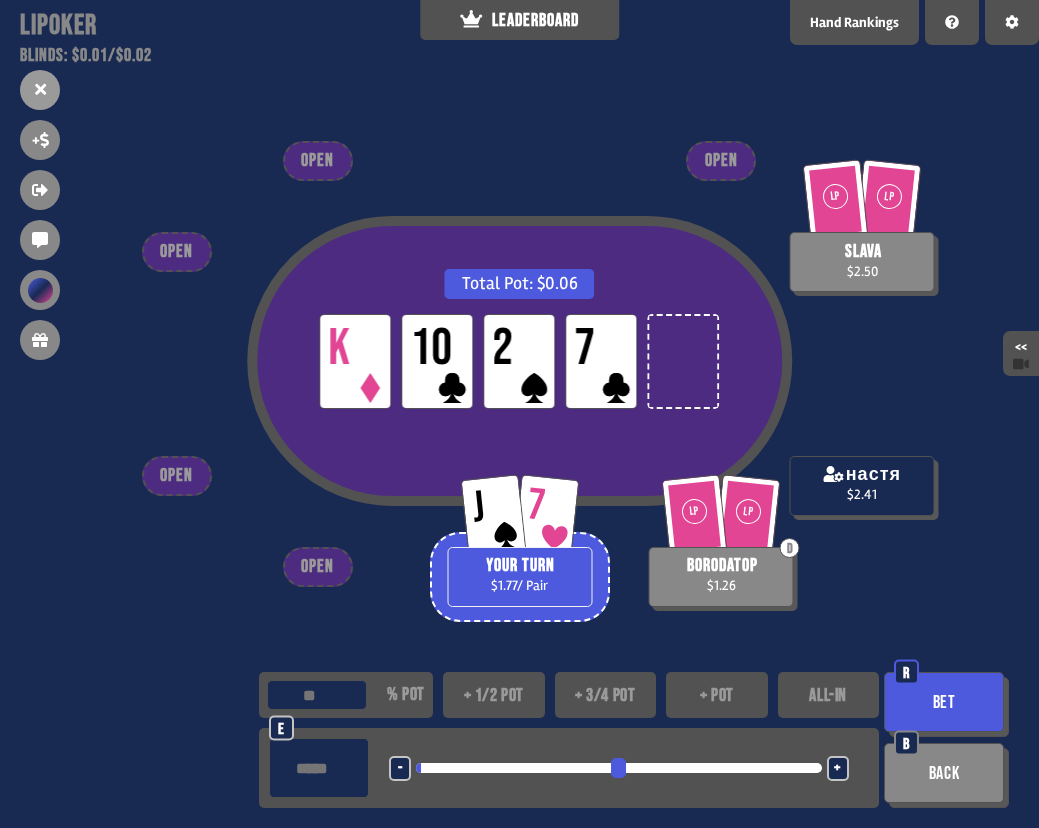 type on "****" 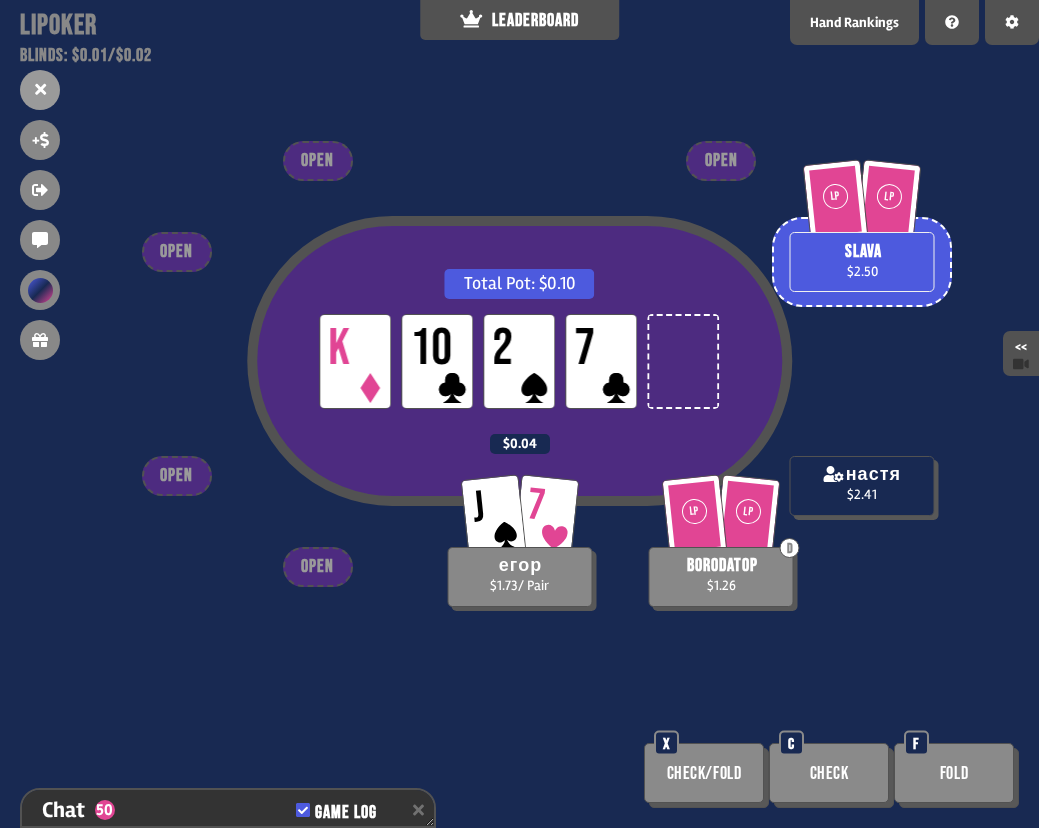 scroll, scrollTop: 1658, scrollLeft: 0, axis: vertical 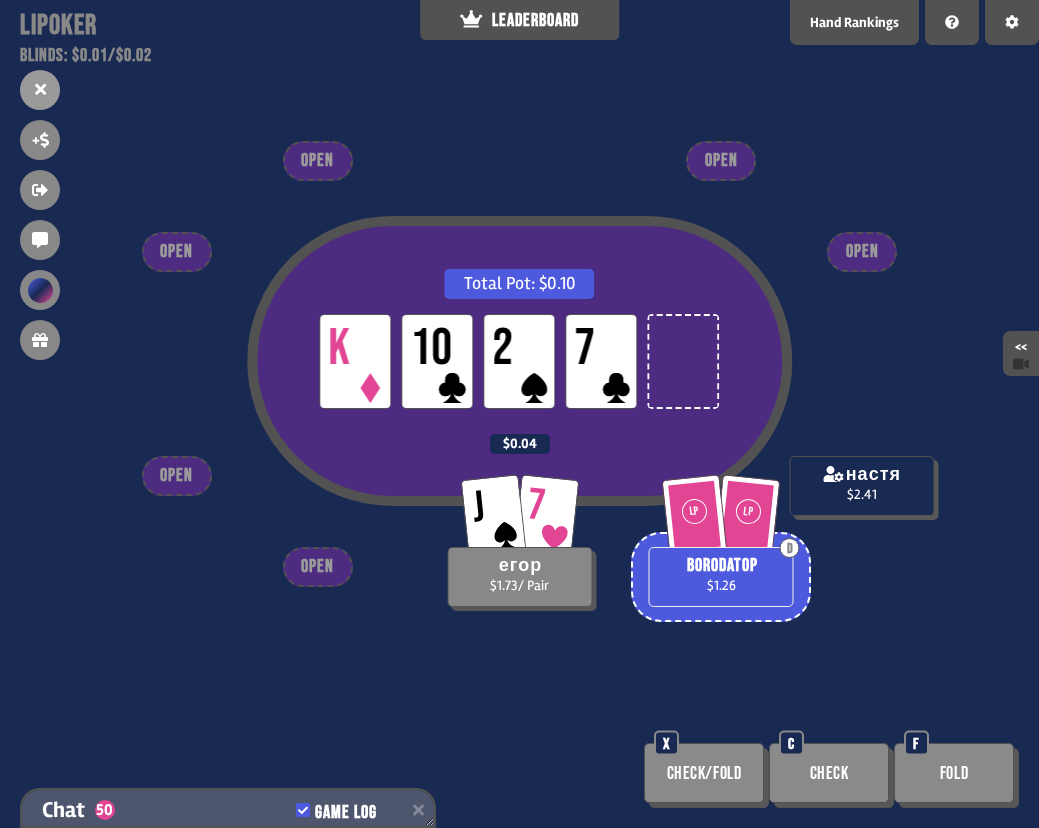 click on "Chat   50 Game Log" at bounding box center (228, 810) 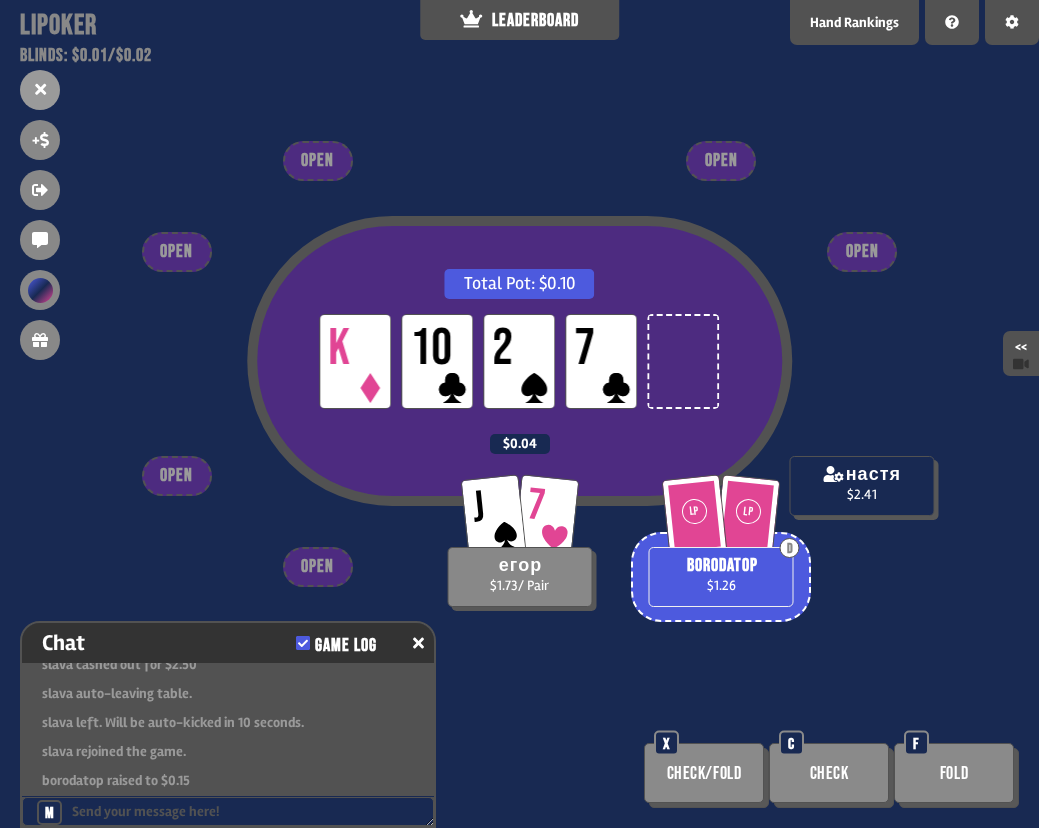 scroll, scrollTop: 1617, scrollLeft: 0, axis: vertical 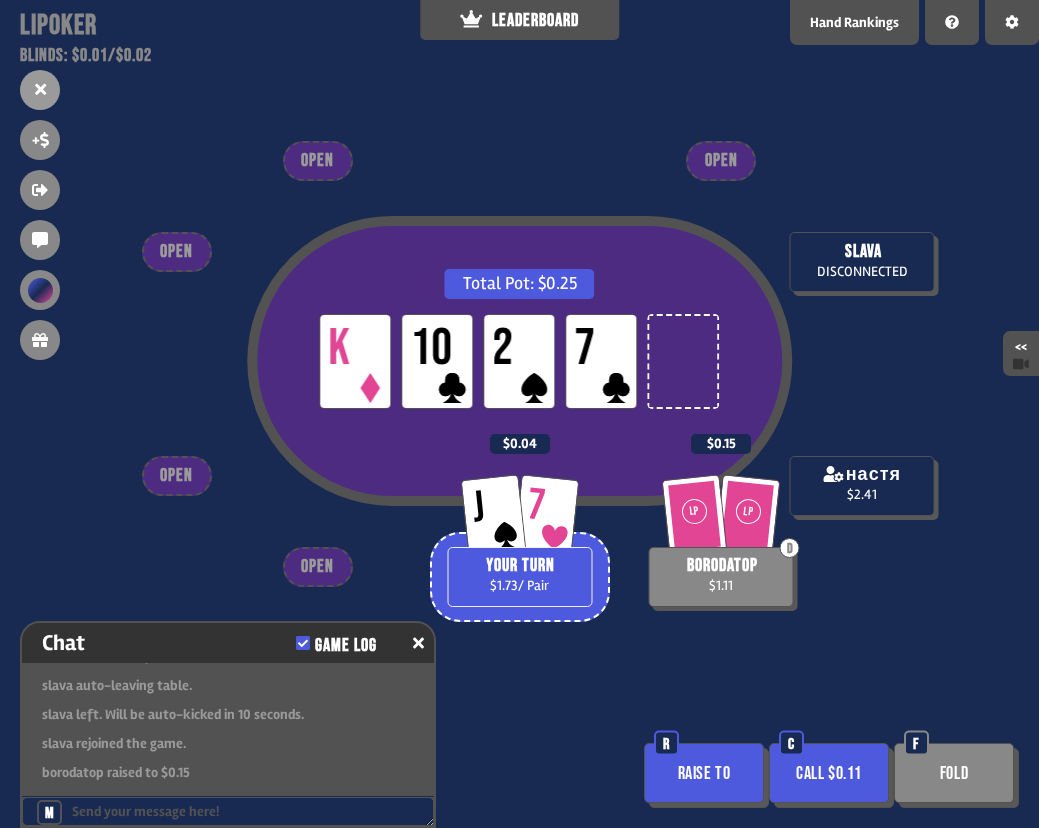 click on "Total Pot: $0.25   LP K LP 10 LP 2 LP 7 J 7 YOUR TURN $1.73   / Pair $0.04  LP LP D borodatop $1.11  $0.15  настя $2.41  slava DISCONNECTED OPEN OPEN OPEN OPEN OPEN Raise to R Call $0.11 C Fold F" at bounding box center [519, 414] 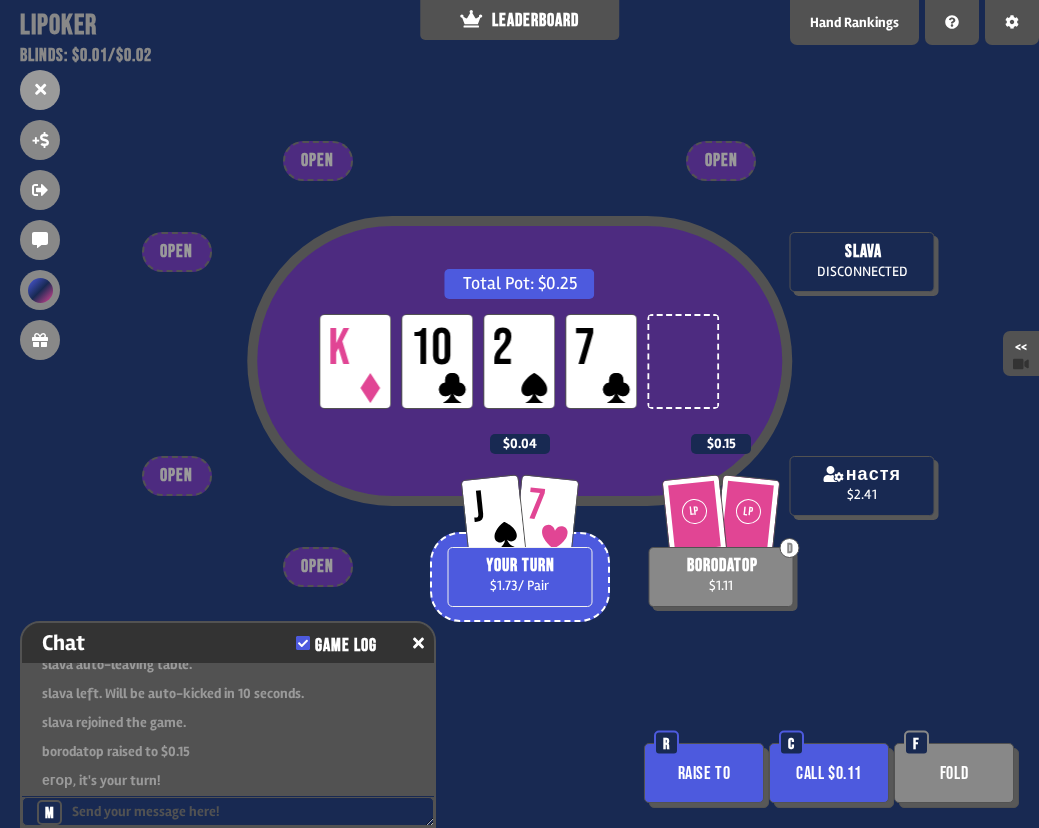 scroll, scrollTop: 1646, scrollLeft: 0, axis: vertical 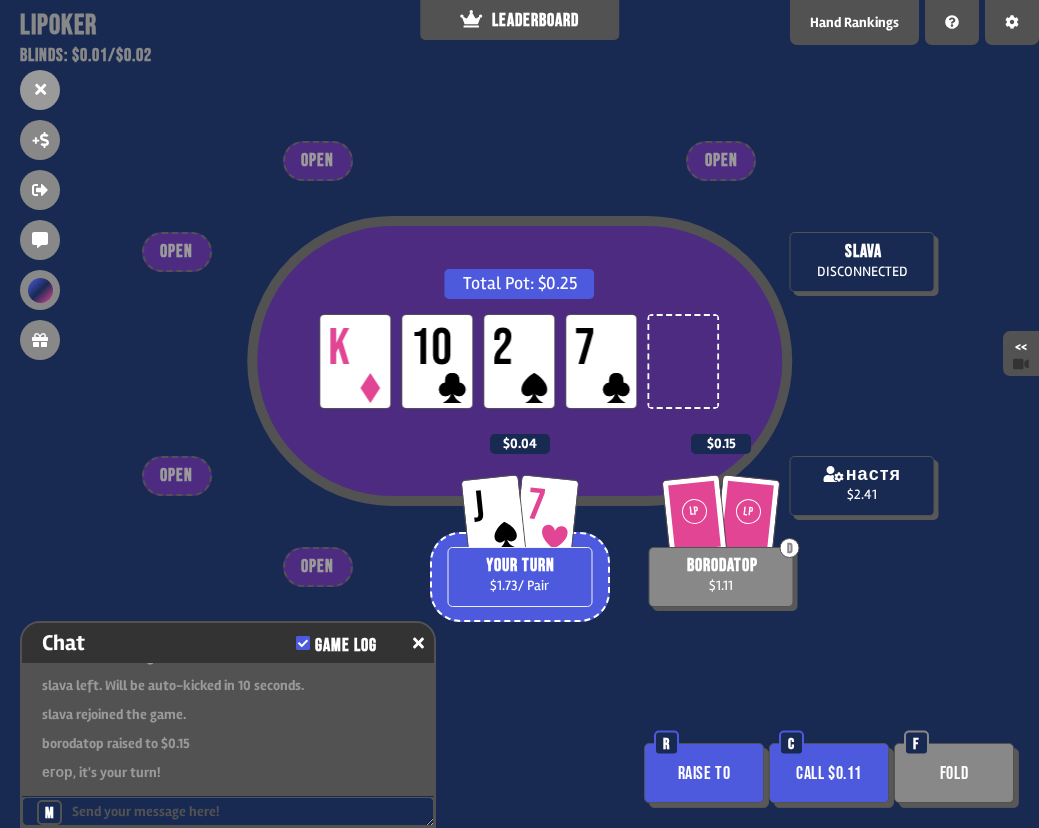 click at bounding box center (862, 398) 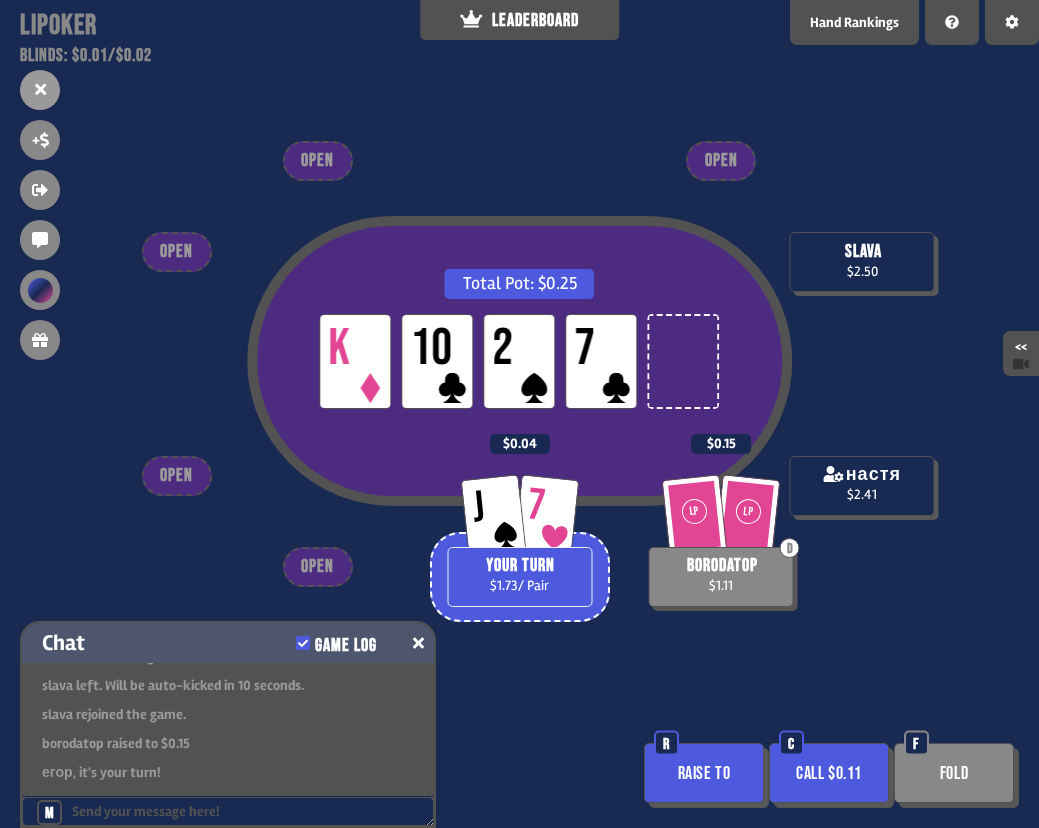click 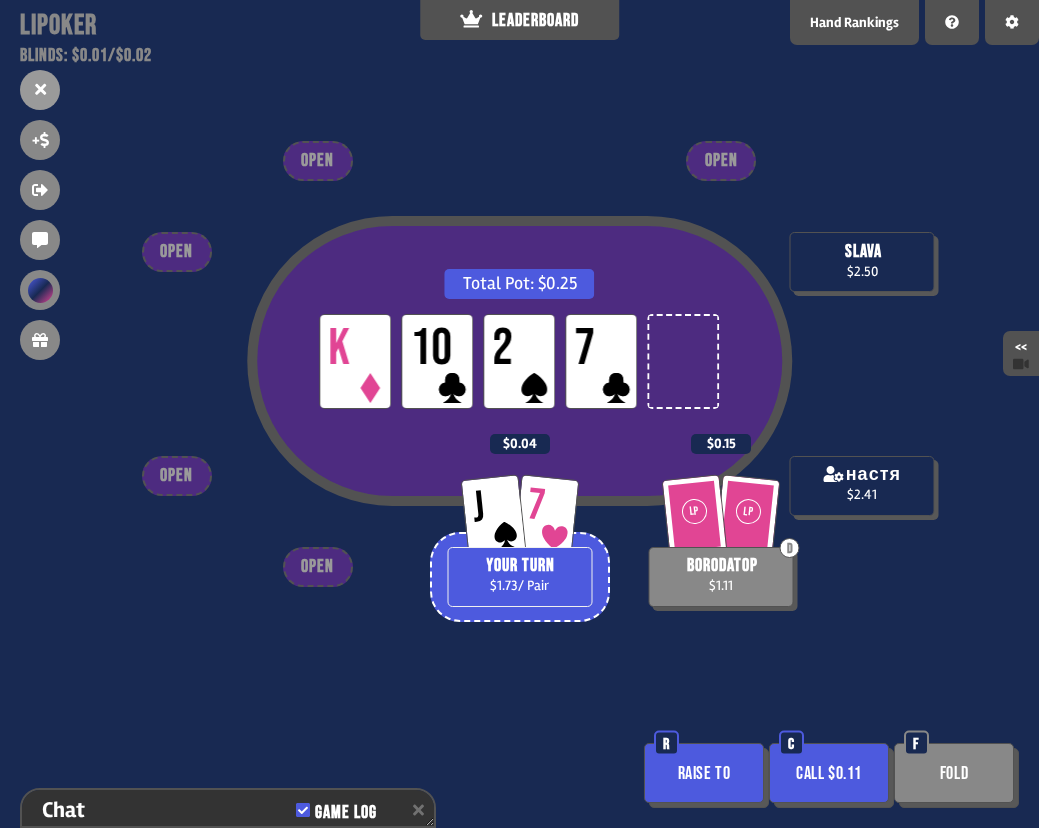 scroll, scrollTop: 1774, scrollLeft: 0, axis: vertical 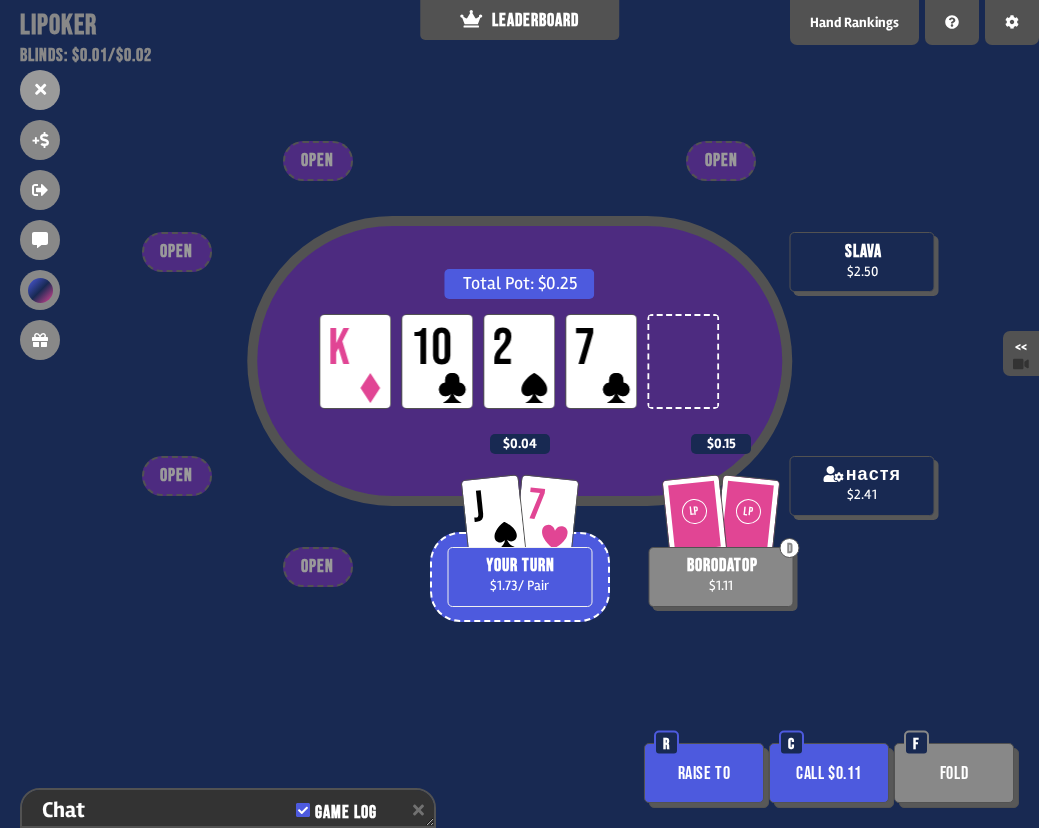 click on "Fold" at bounding box center [954, 773] 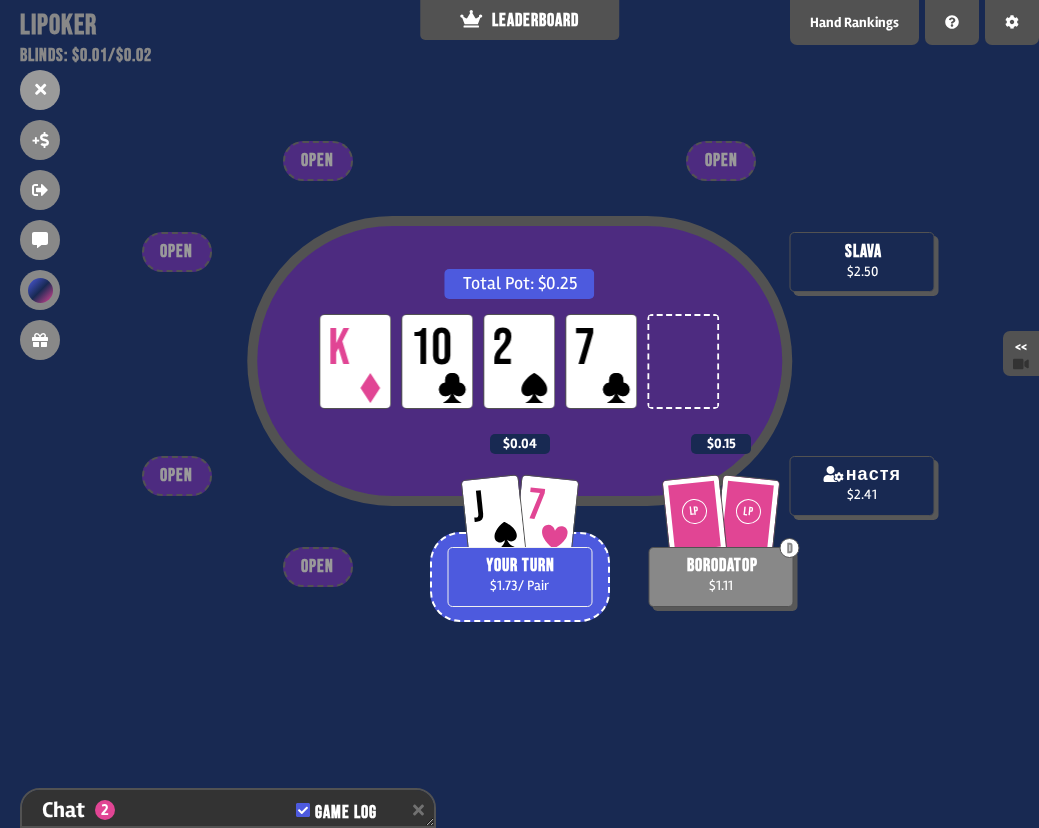 scroll, scrollTop: 1832, scrollLeft: 0, axis: vertical 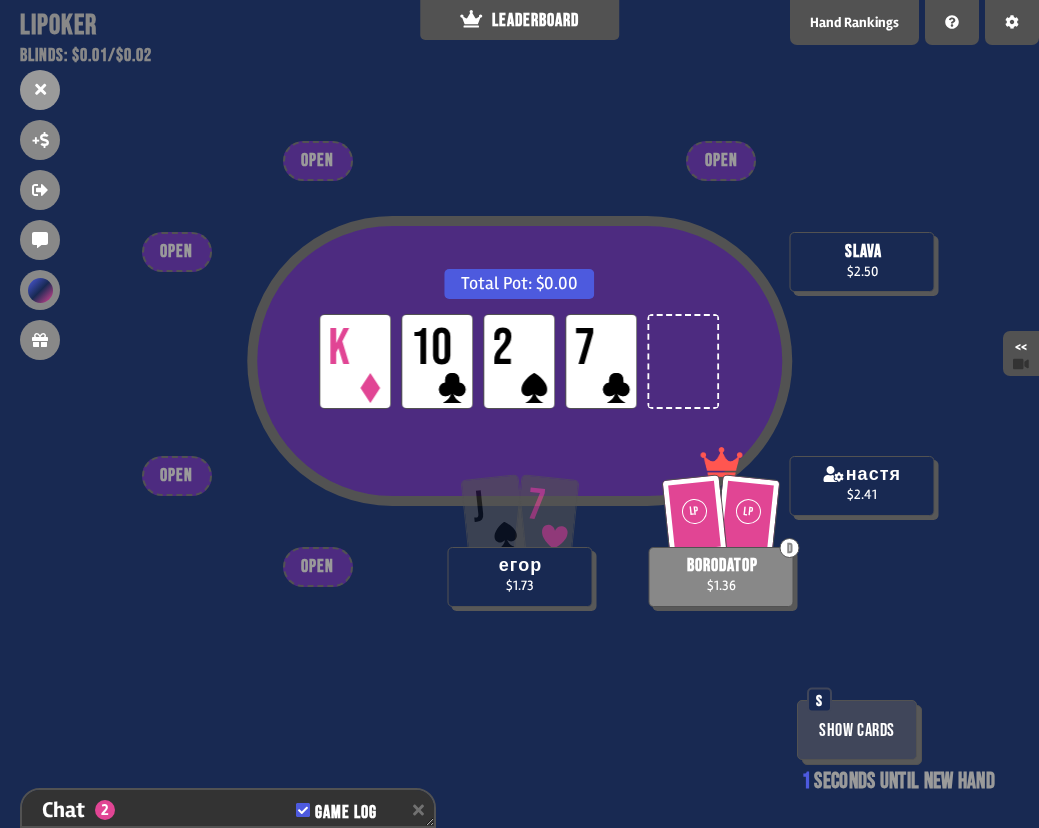 click on "Total Pot: $0.00   LP K LP 10 LP 2 LP 7 J 7 егор $1.73  LP LP D borodatop $1.36  настя $2.41  slava $2.50  OPEN OPEN OPEN OPEN OPEN Show Cards S 1  seconds until new hand" at bounding box center [519, 414] 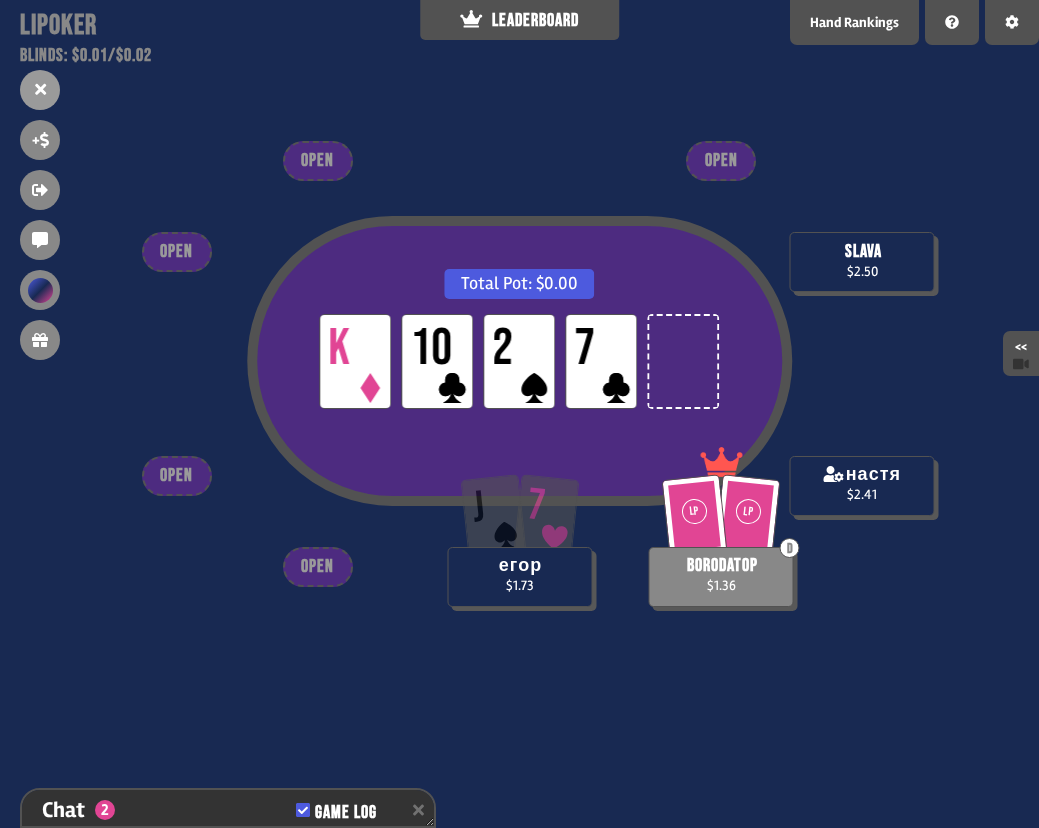 click on "Total Pot: $0.00   LP K LP 10 LP 2 LP 7 J 7 егор $1.73  LP LP D borodatop $1.36  настя $2.41  slava $2.50  OPEN OPEN OPEN OPEN OPEN" at bounding box center (519, 414) 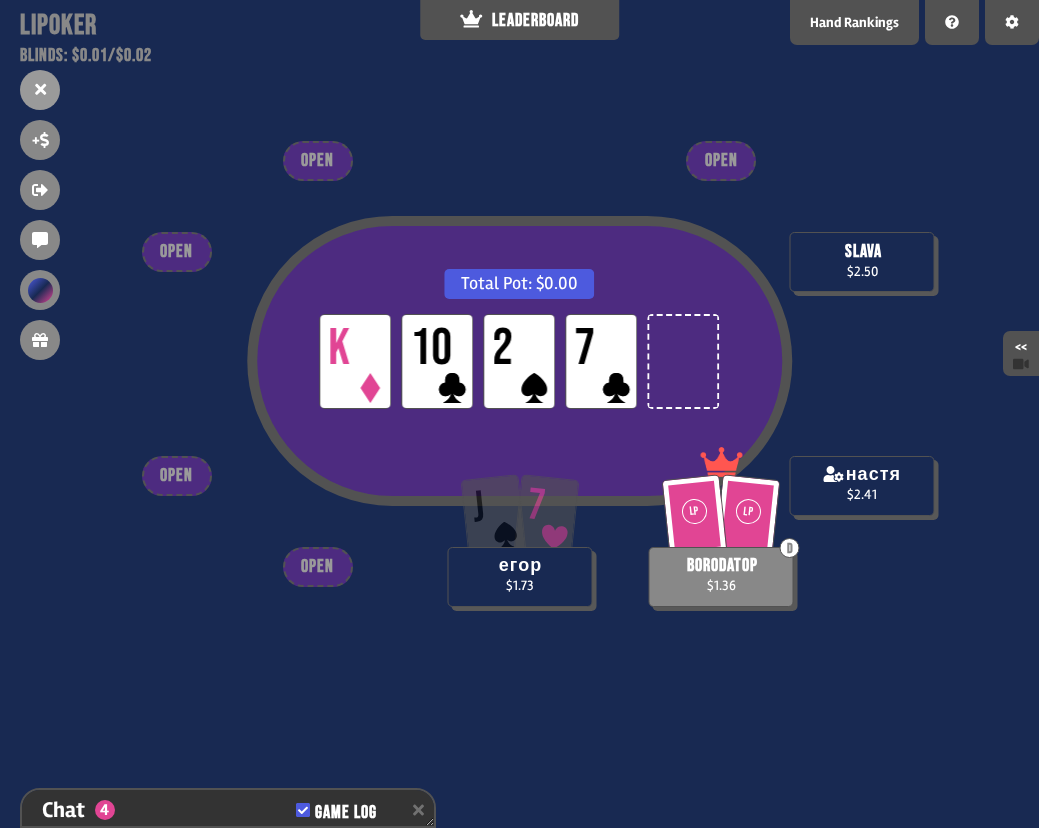 scroll, scrollTop: 1890, scrollLeft: 0, axis: vertical 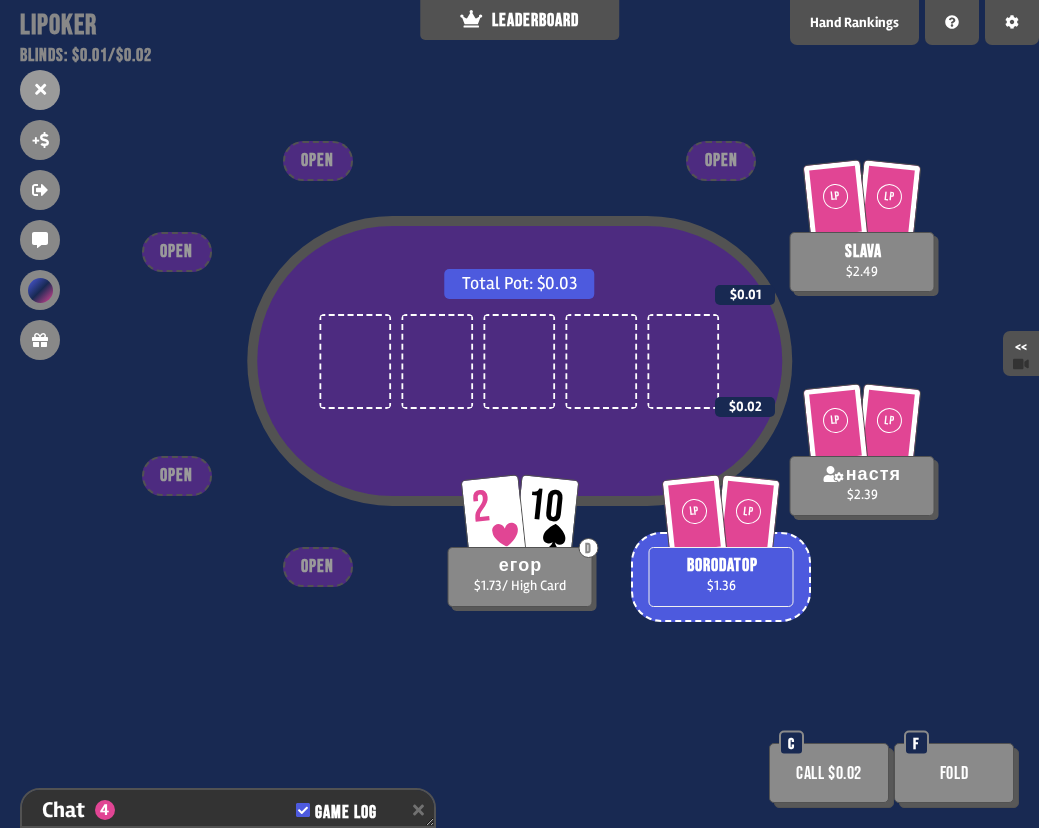 click on "Fold" at bounding box center [954, 773] 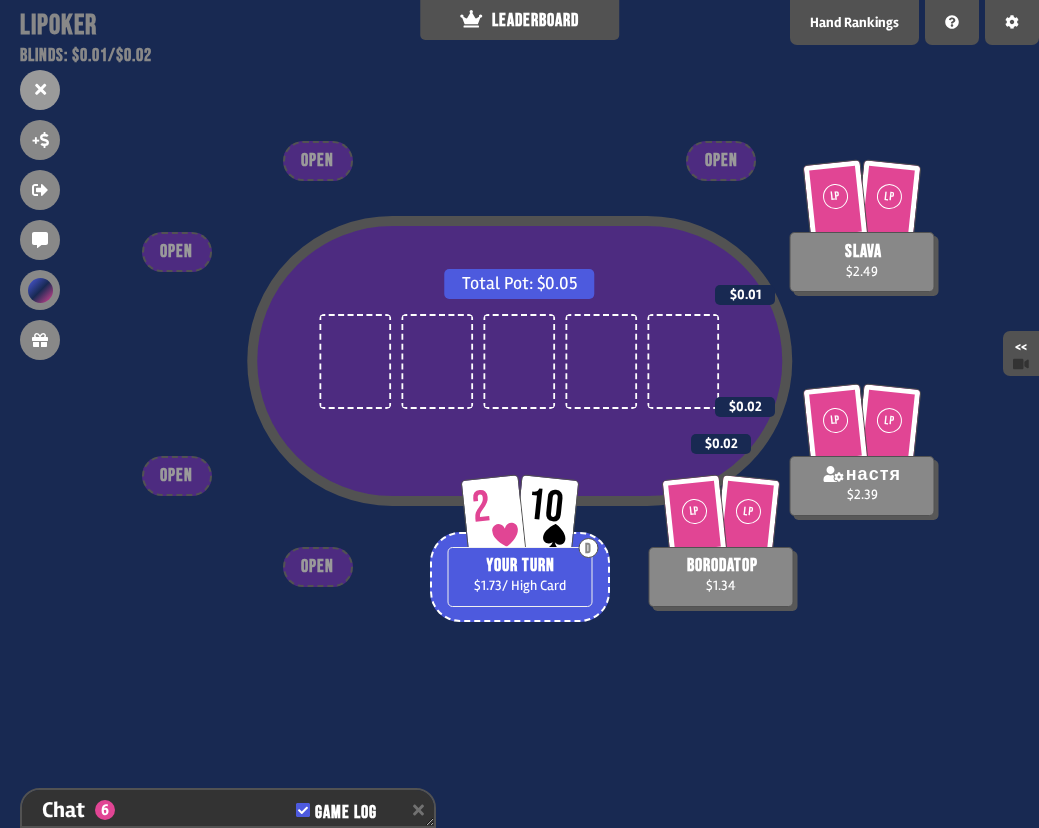 scroll, scrollTop: 1948, scrollLeft: 0, axis: vertical 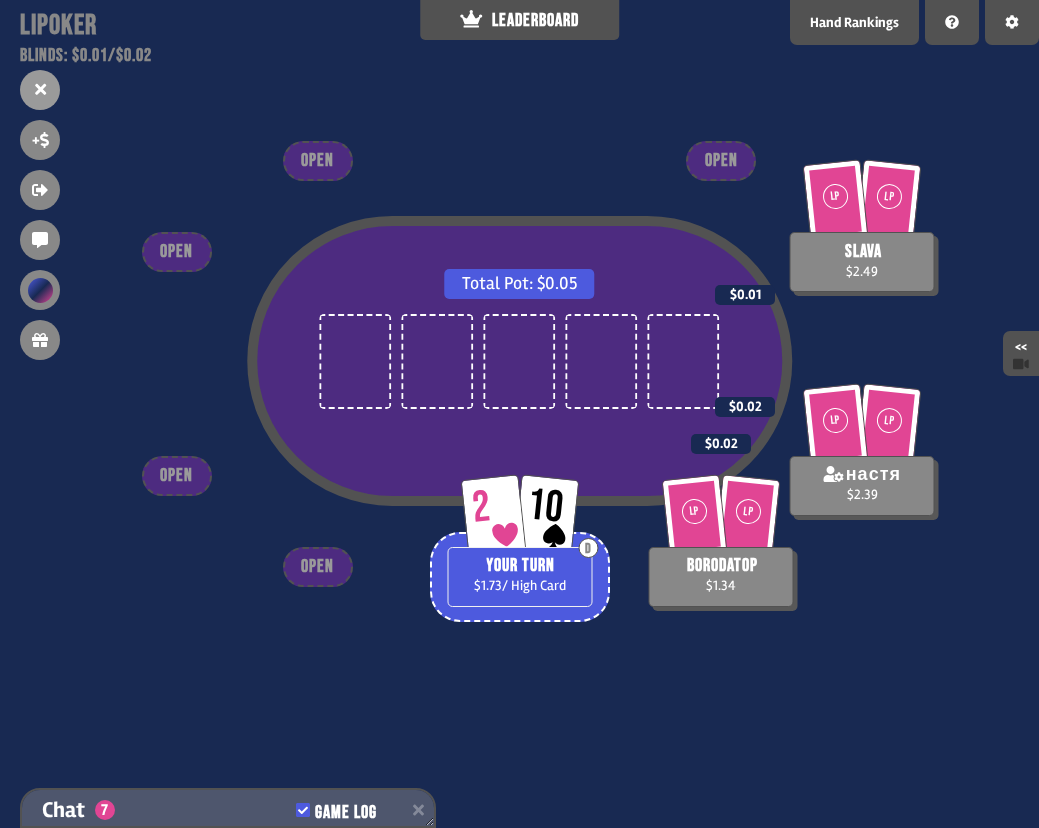 click on "Chat   7 Game Log" at bounding box center (228, 810) 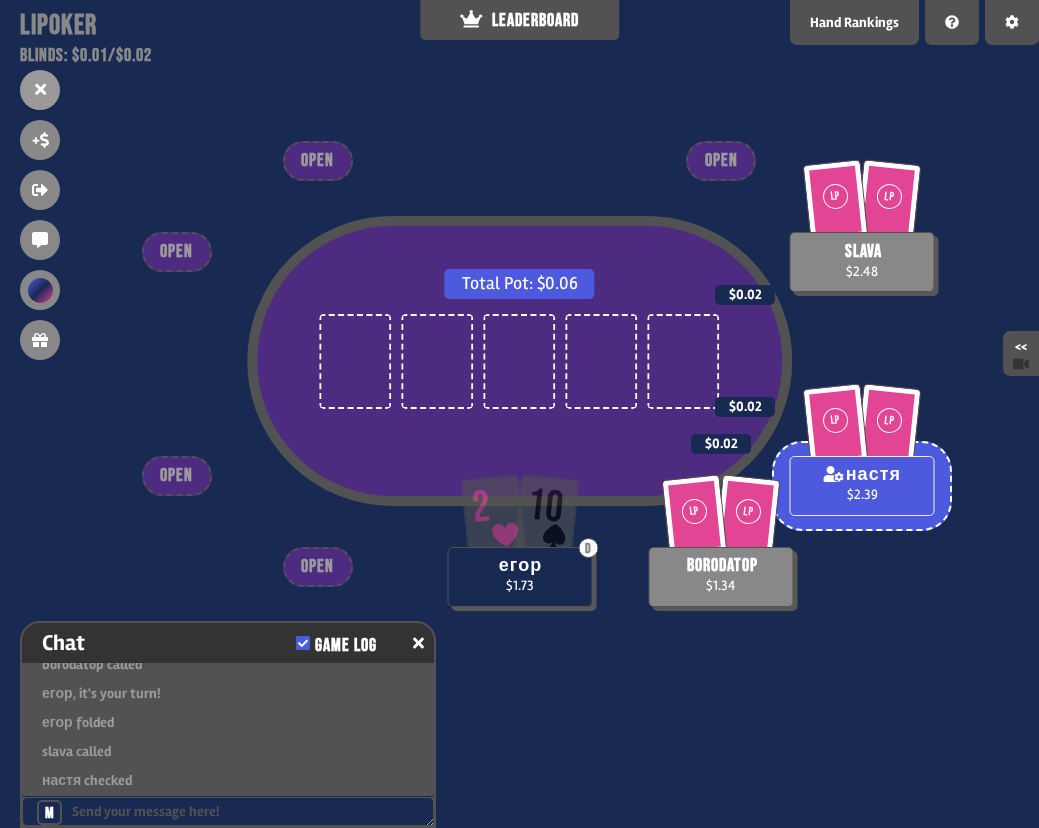scroll, scrollTop: 1907, scrollLeft: 0, axis: vertical 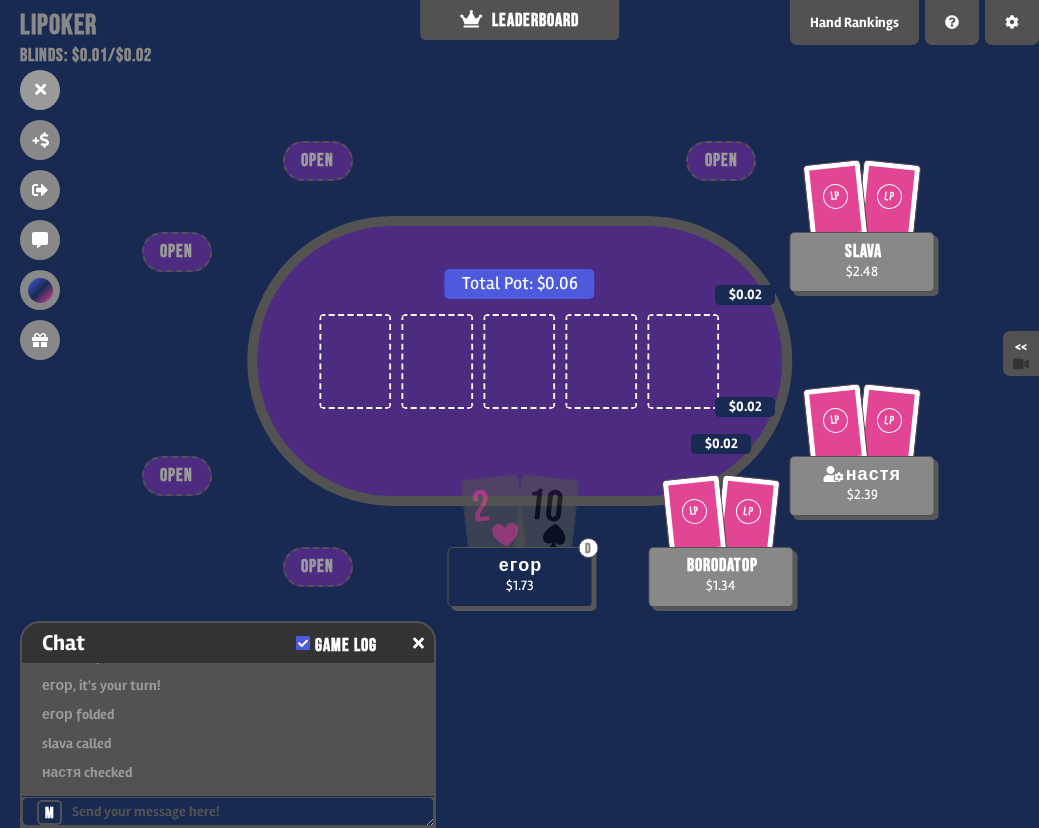 click on "Total Pot: $0.06" at bounding box center [519, 403] 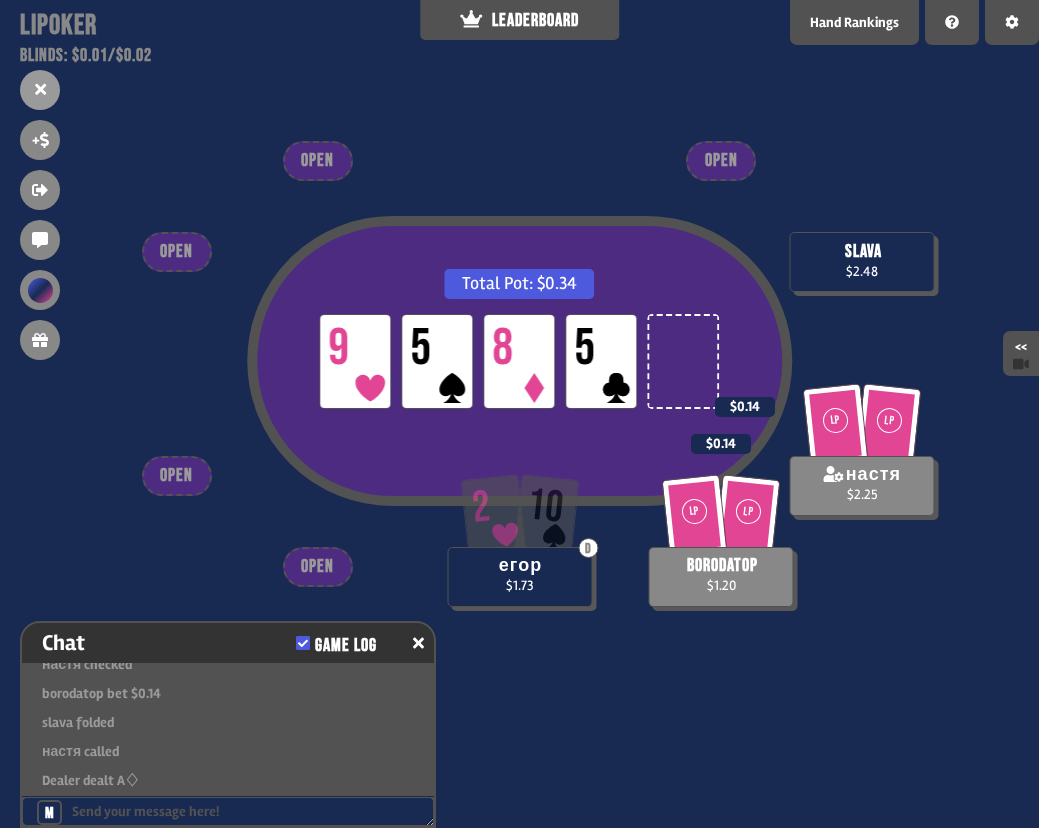 scroll, scrollTop: 2226, scrollLeft: 0, axis: vertical 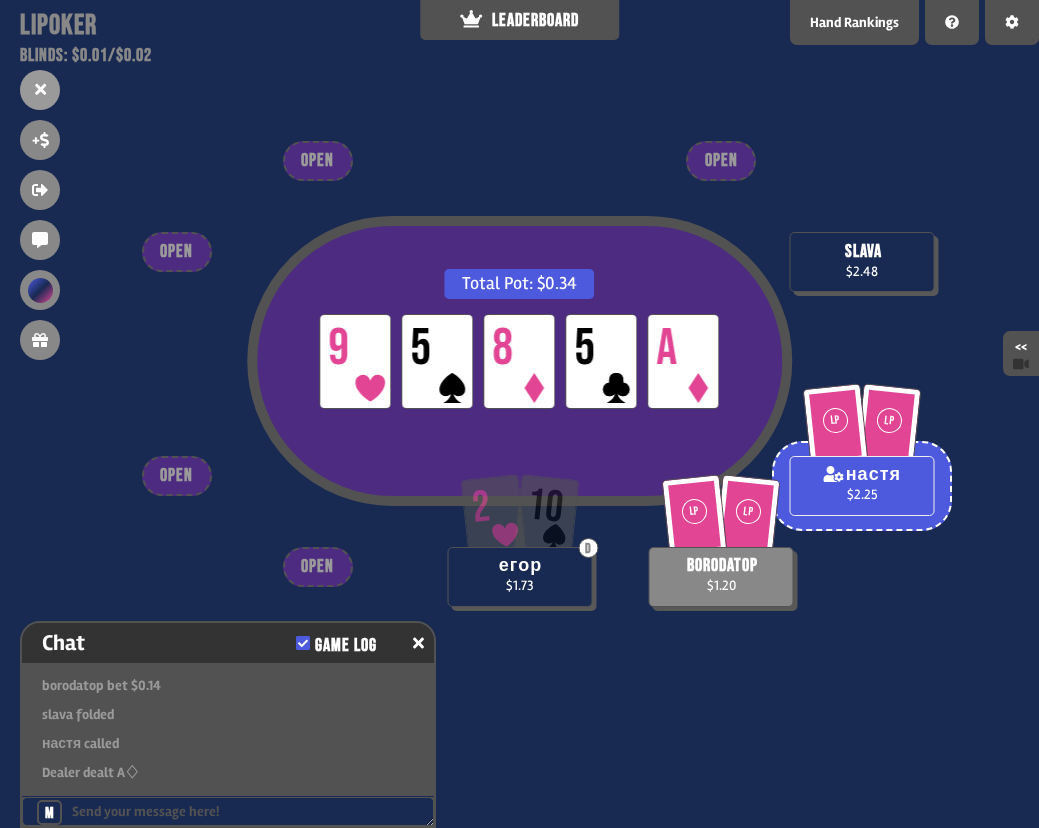 click on "Total Pot: $0.34   LP 9 LP 5 LP 8 LP 5 LP A 2 10 D егор $1.73  LP LP borodatop $1.20  LP LP настя $2.25  slava $2.48  OPEN OPEN OPEN OPEN OPEN" at bounding box center [519, 414] 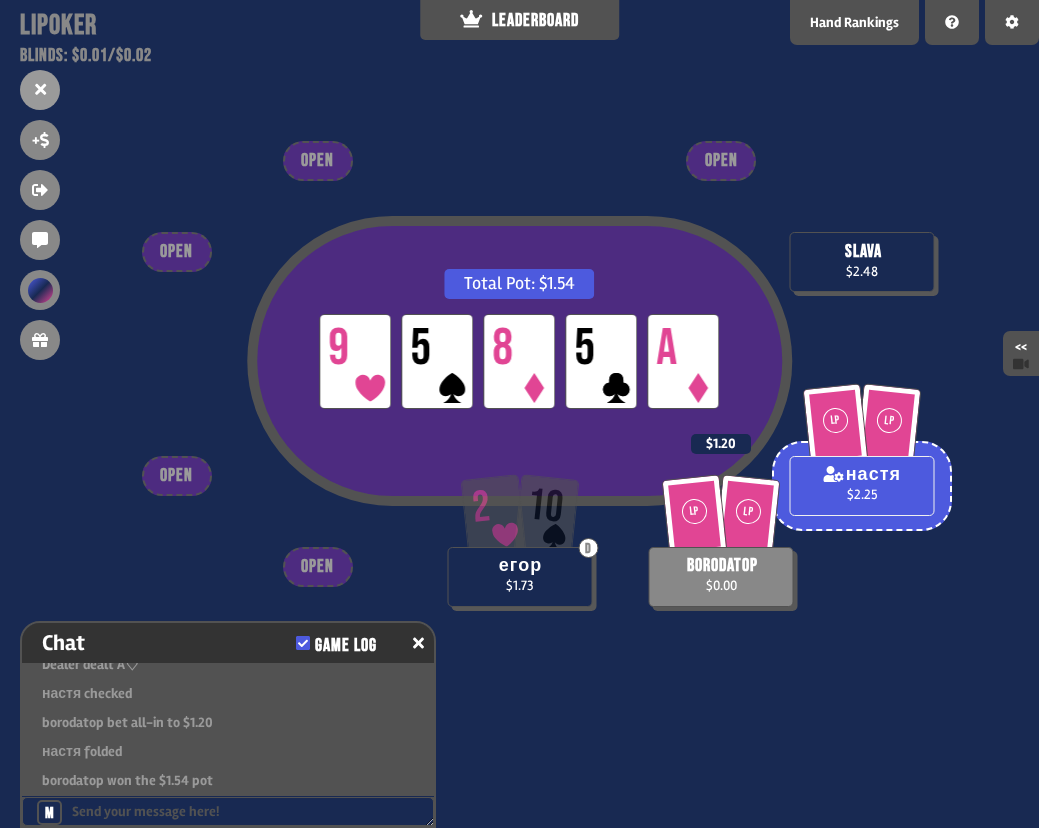 scroll, scrollTop: 2342, scrollLeft: 0, axis: vertical 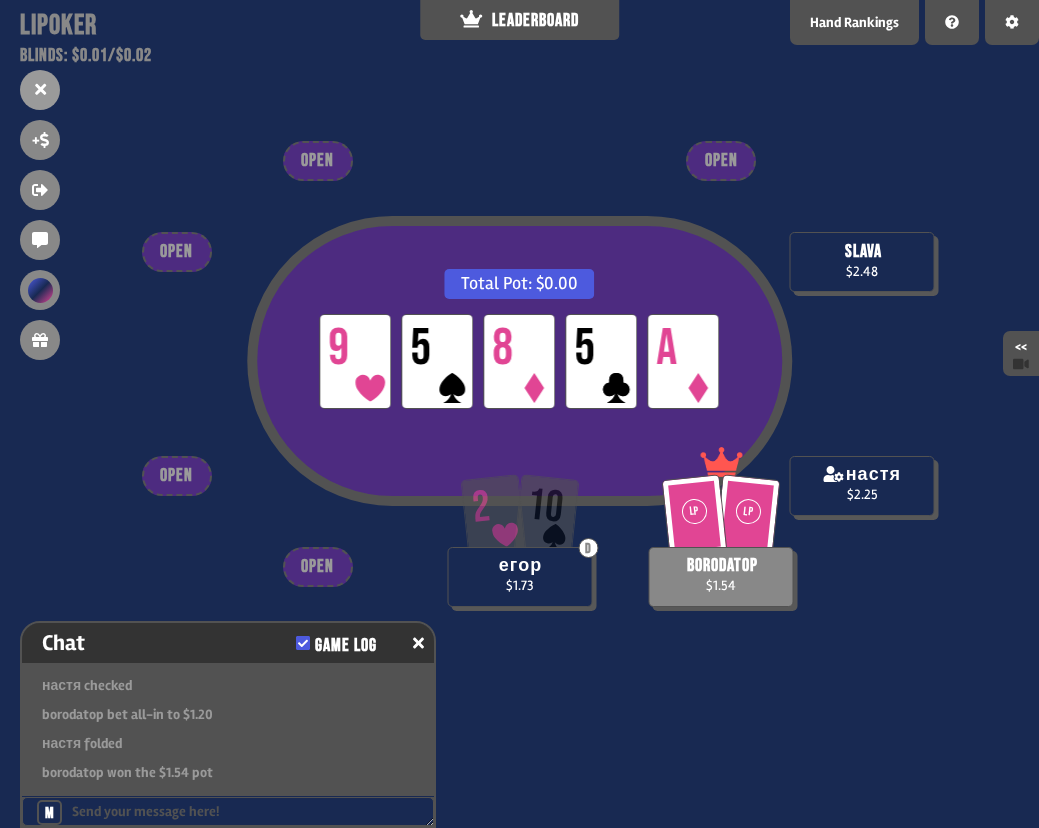 click on "Total Pot: $0.00   LP 9 LP 5 LP 8 LP 5 LP A 2 10 D егор $1.73  LP LP borodatop $1.54  настя $2.25  slava $2.48  OPEN OPEN OPEN OPEN OPEN" at bounding box center [519, 414] 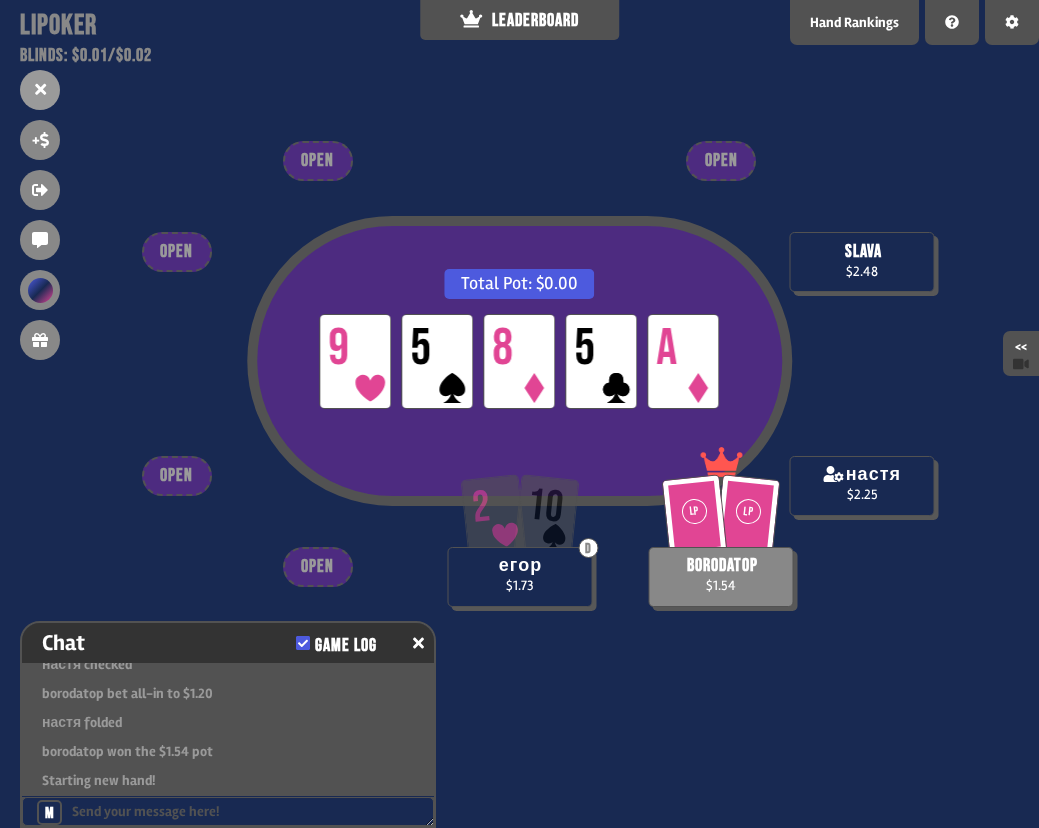 scroll, scrollTop: 2429, scrollLeft: 0, axis: vertical 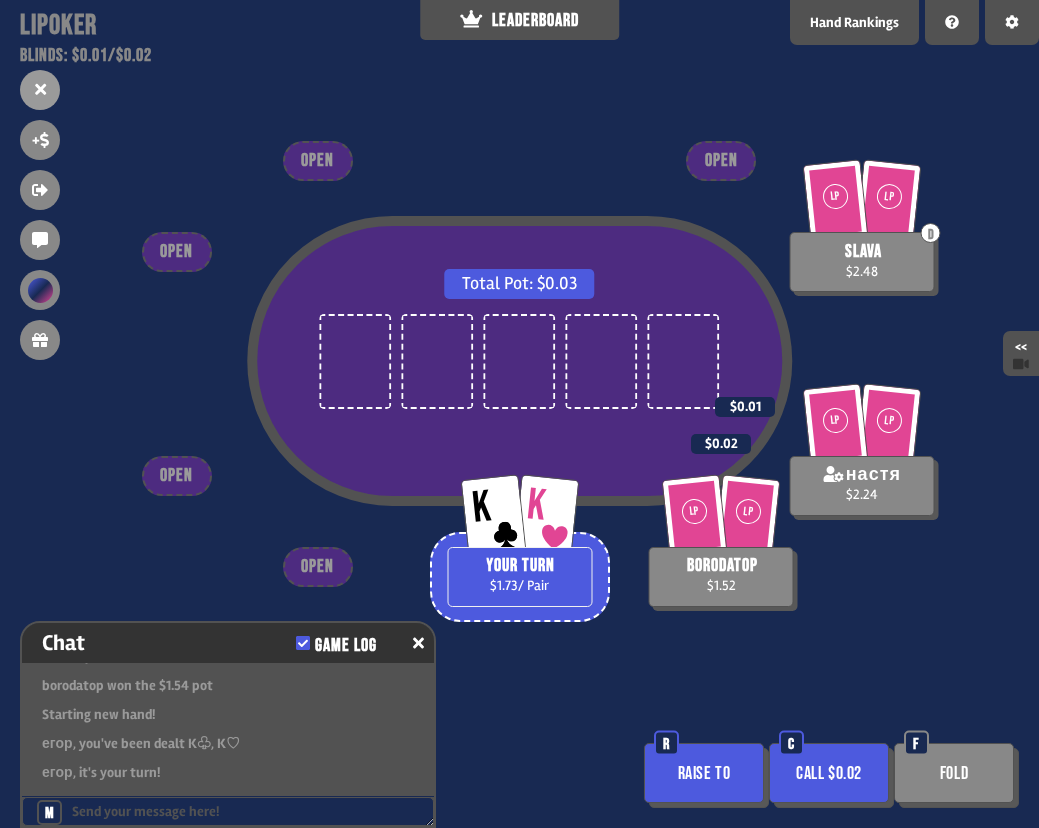 click on "Raise to" at bounding box center [704, 773] 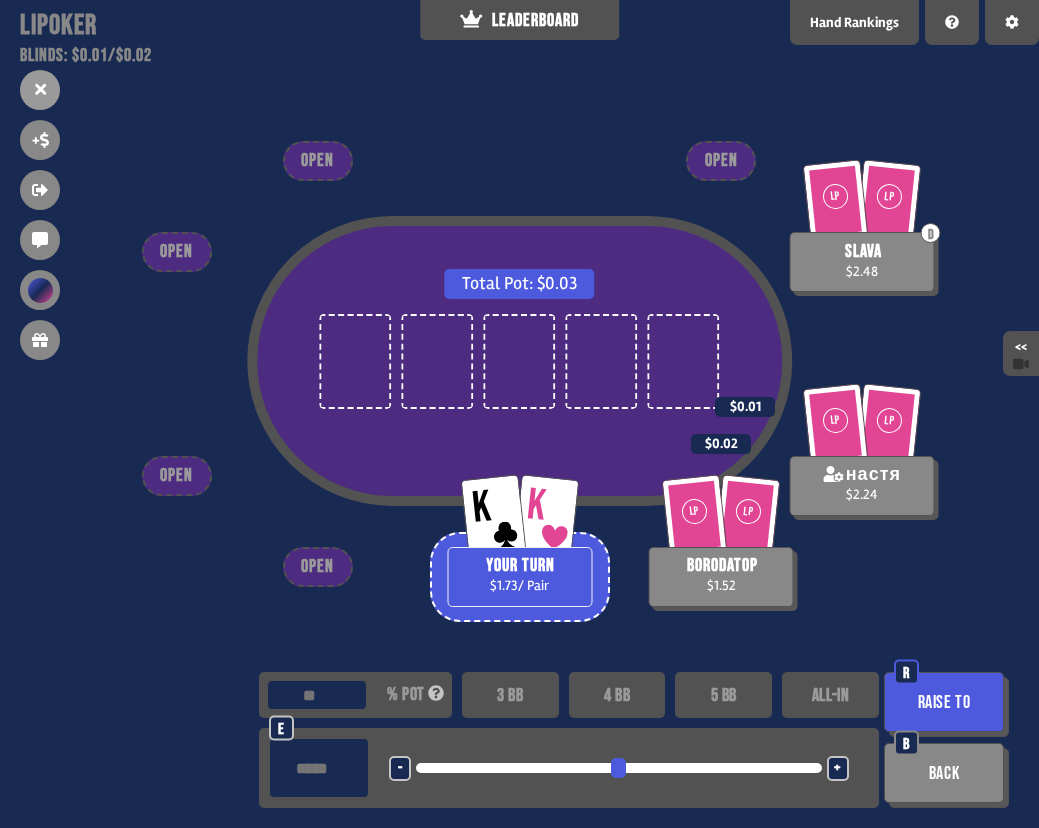 type on "***" 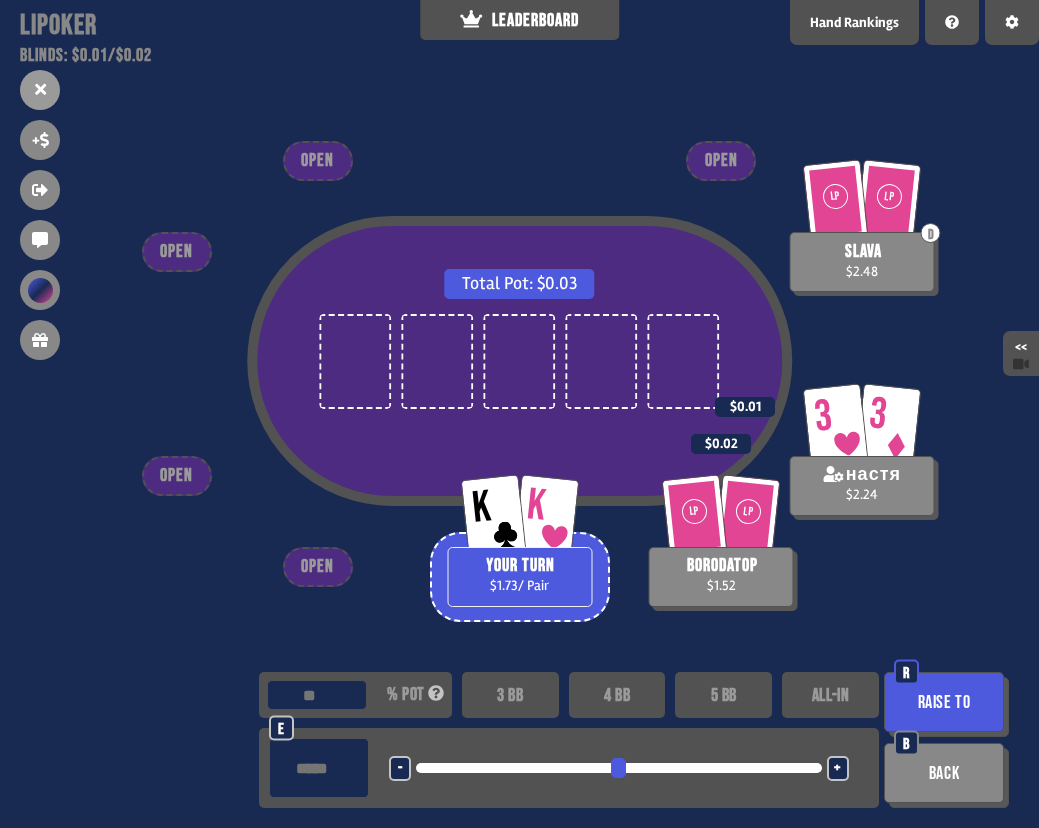 type on "**" 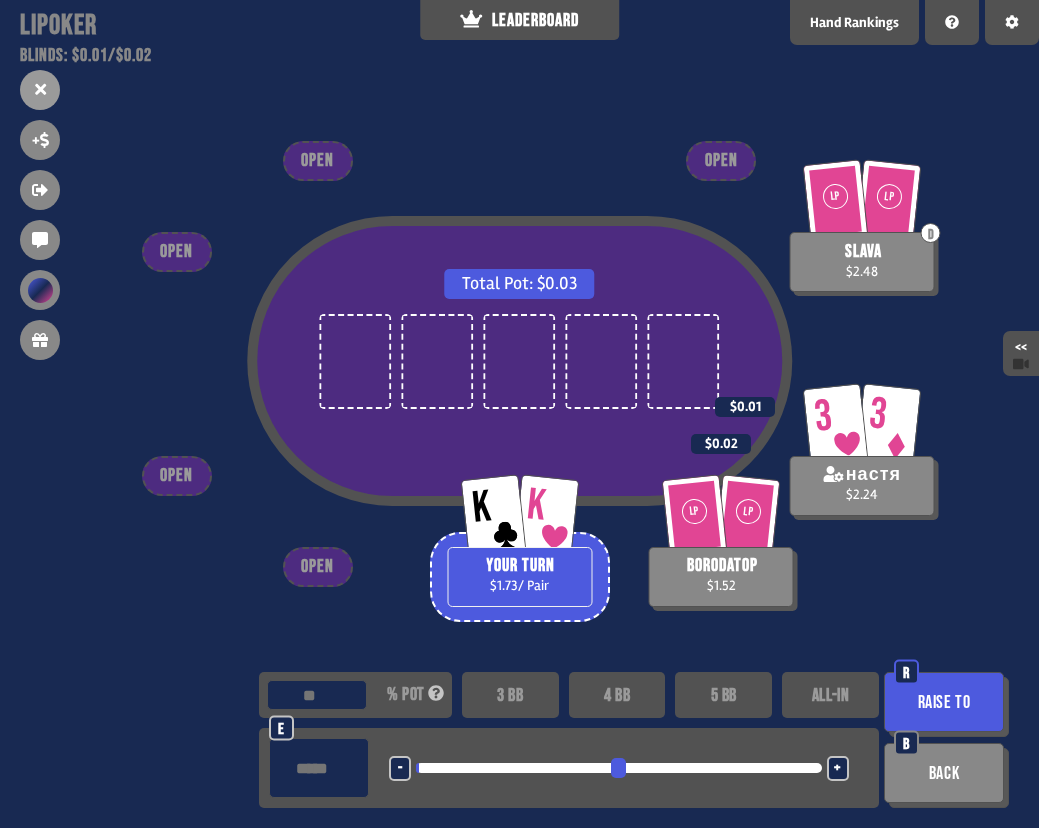 type on "**" 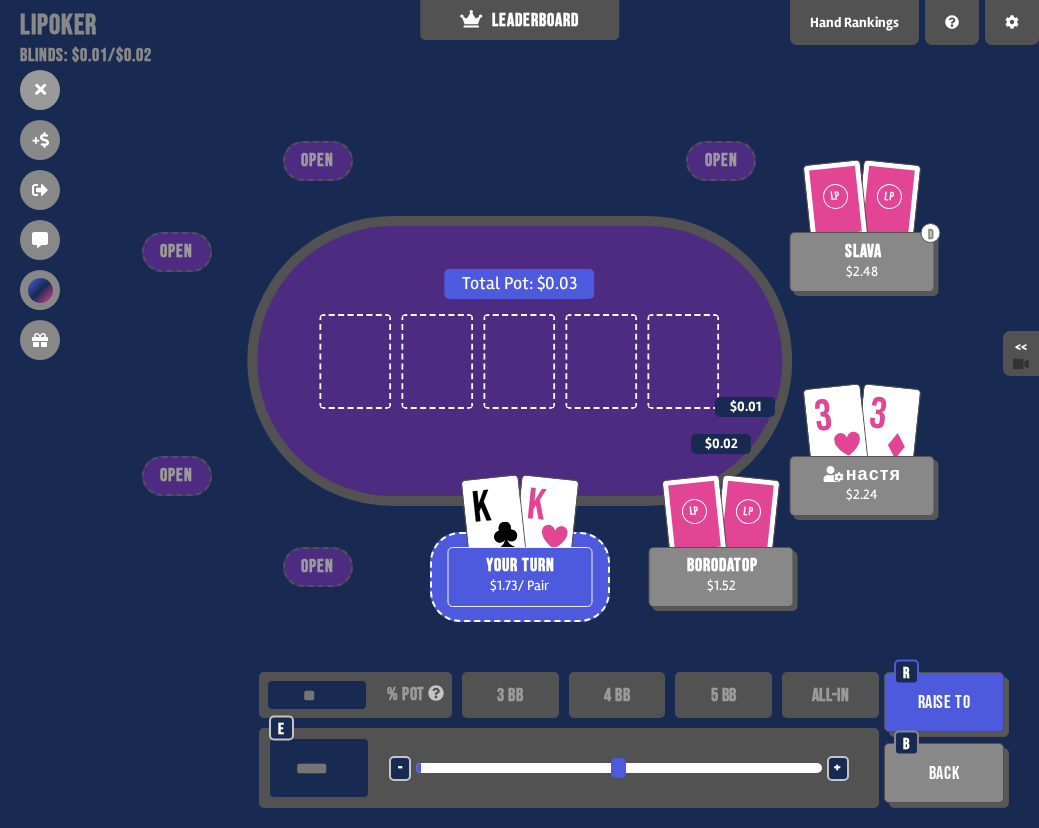 type on "****" 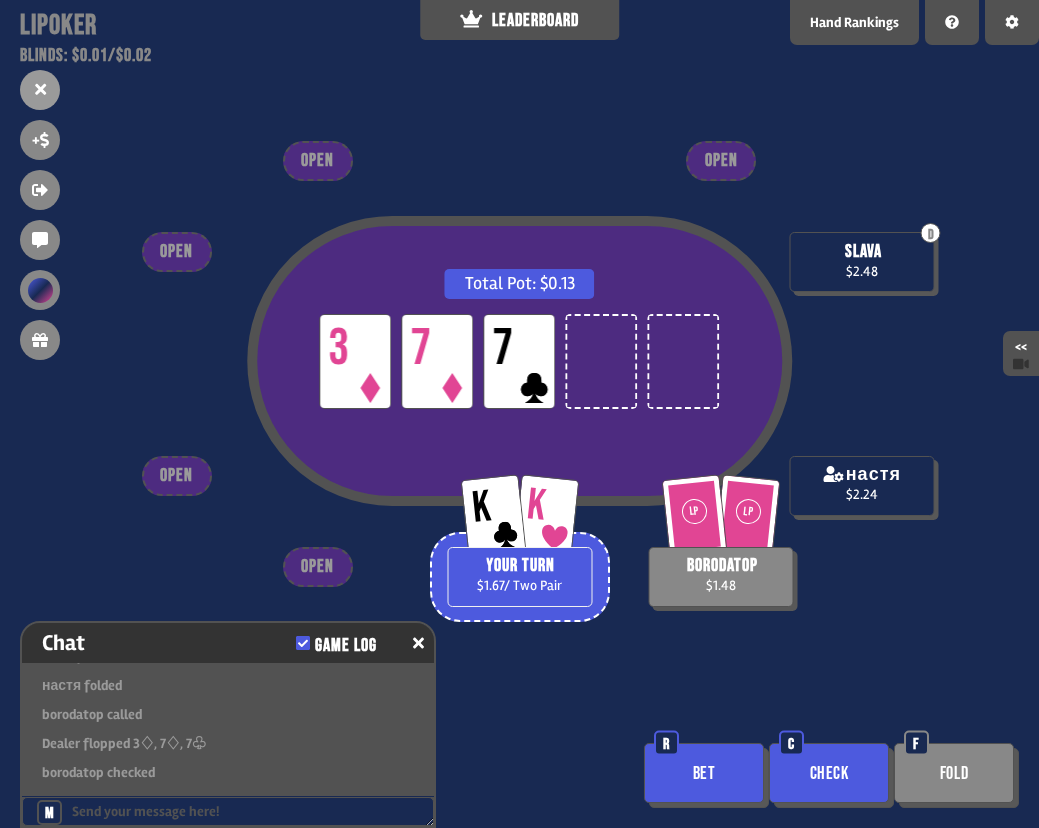 scroll, scrollTop: 2632, scrollLeft: 0, axis: vertical 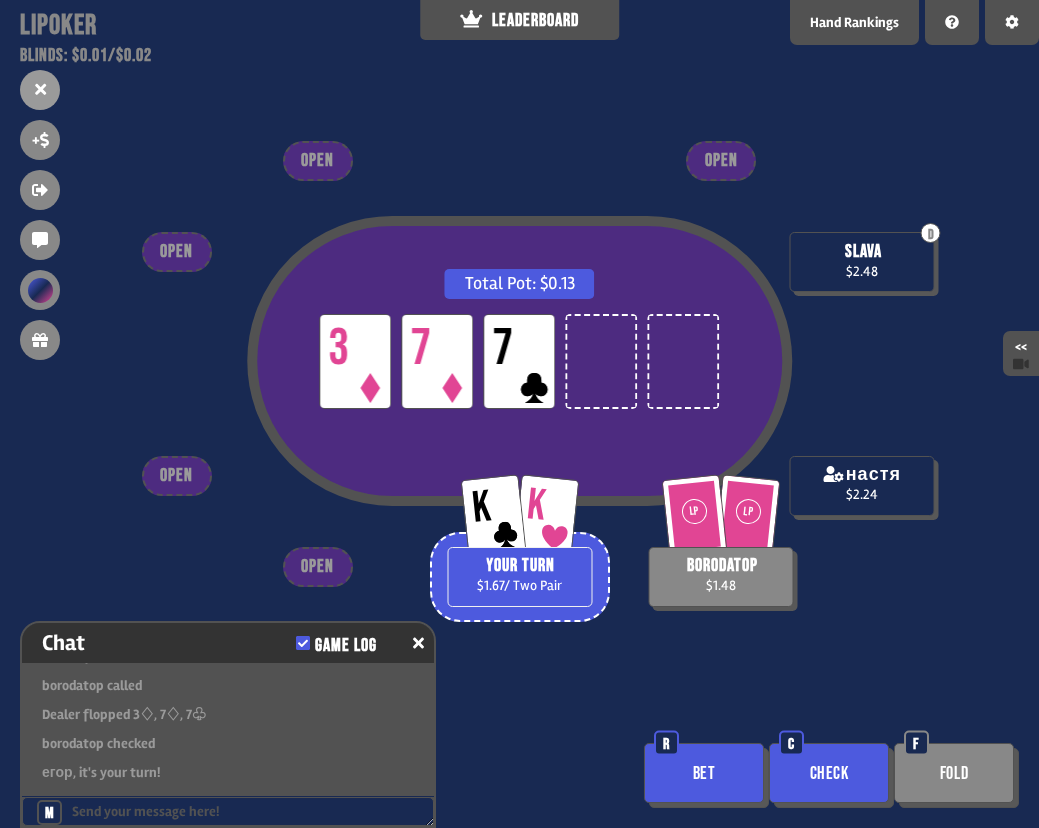 click on "Bet" at bounding box center [704, 773] 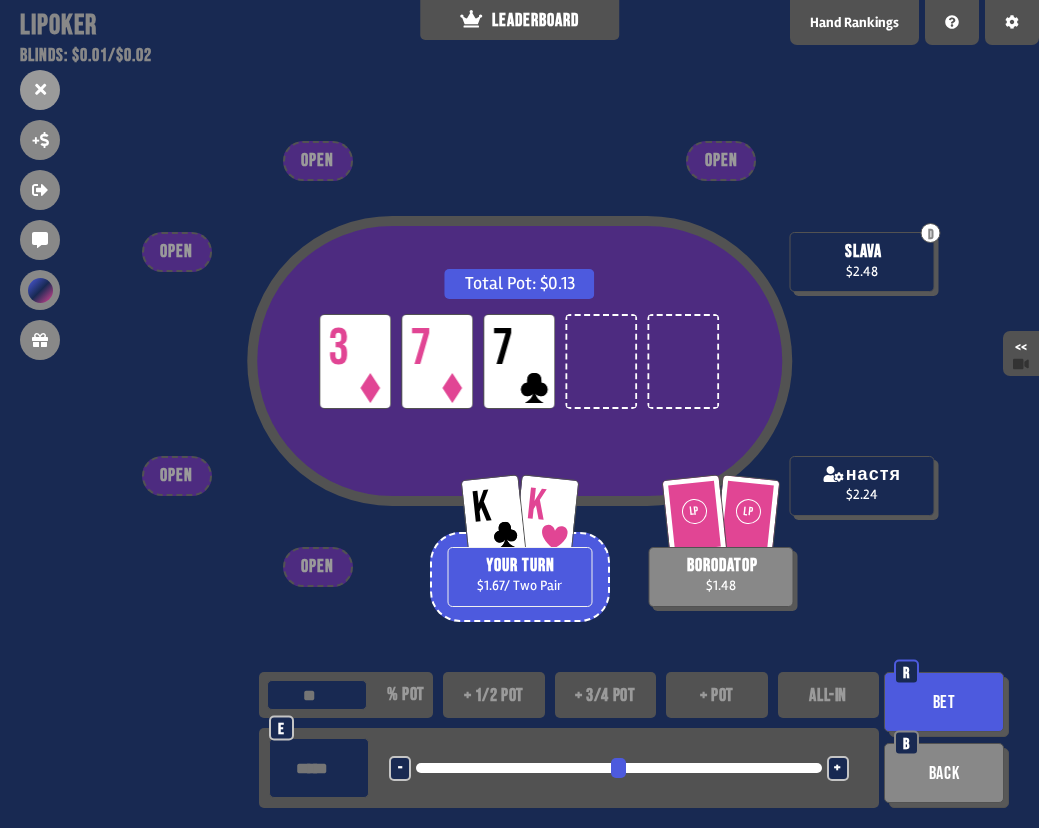 type on "*" 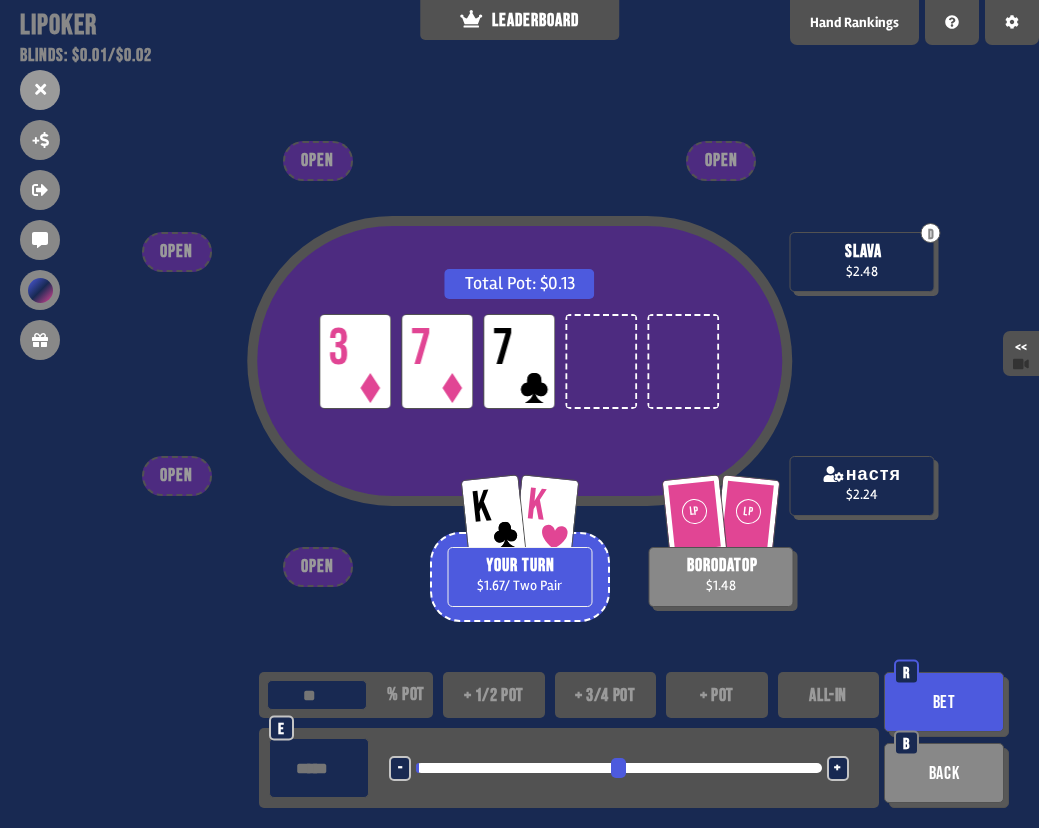 type on "****" 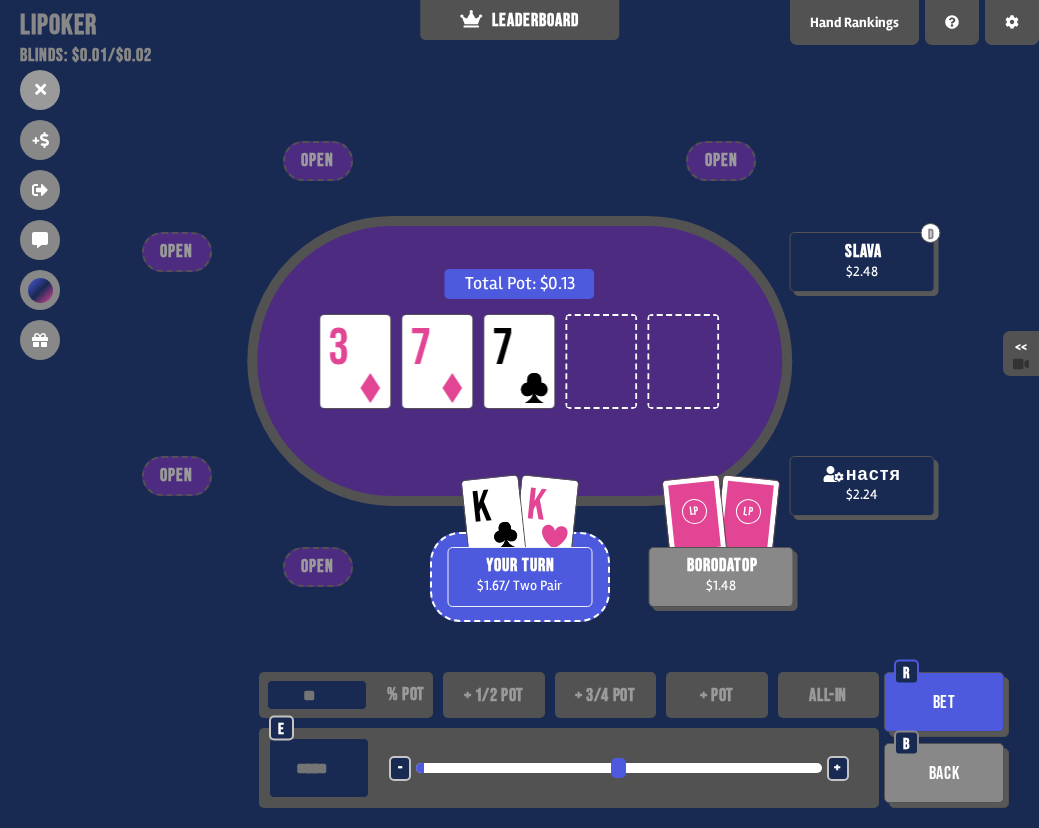 type on "****" 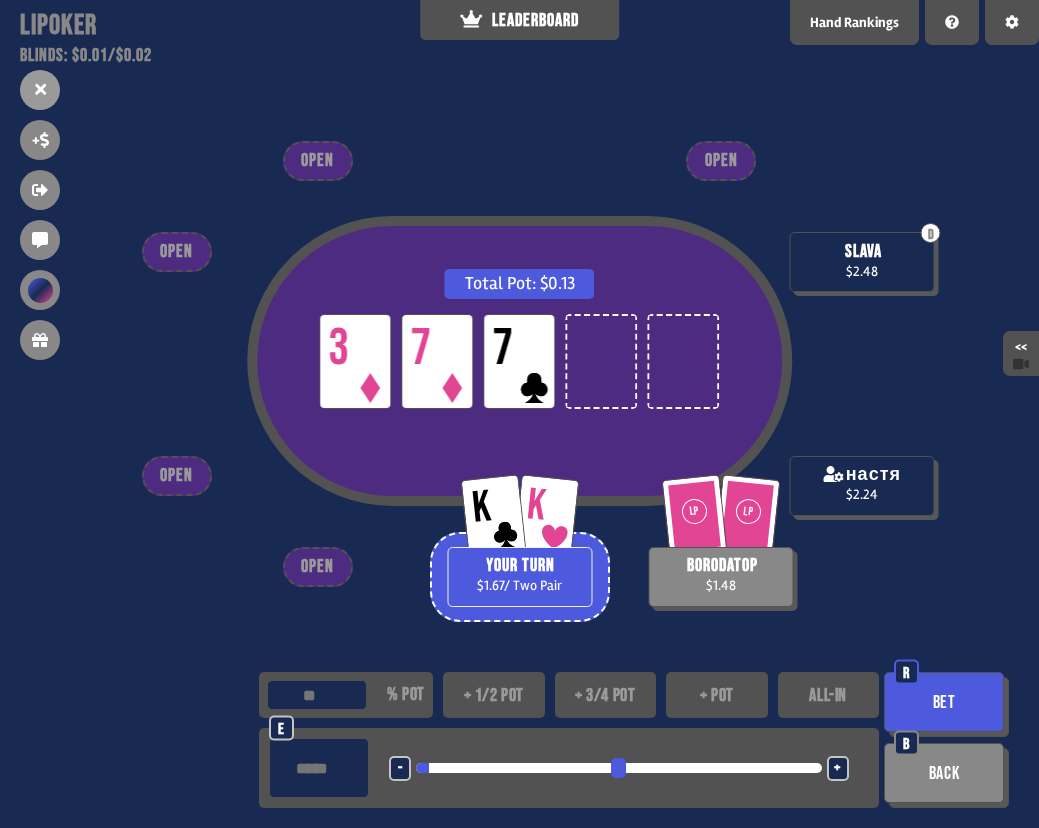 type on "****" 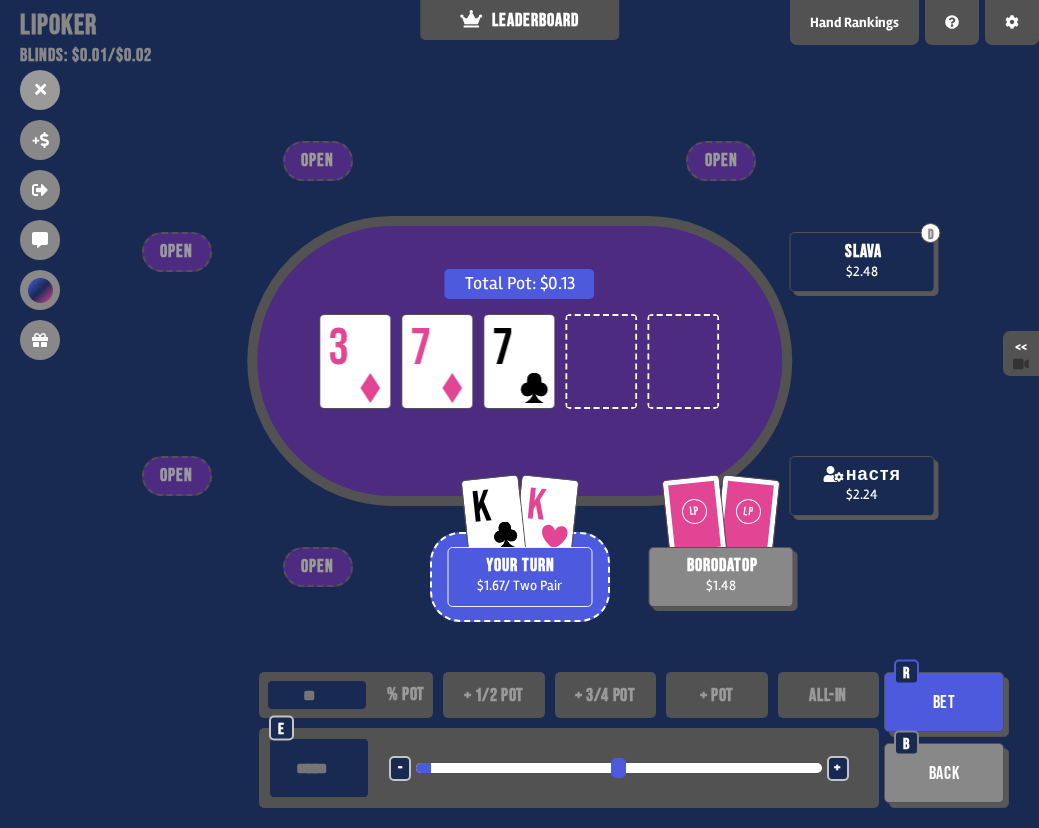 type on "**" 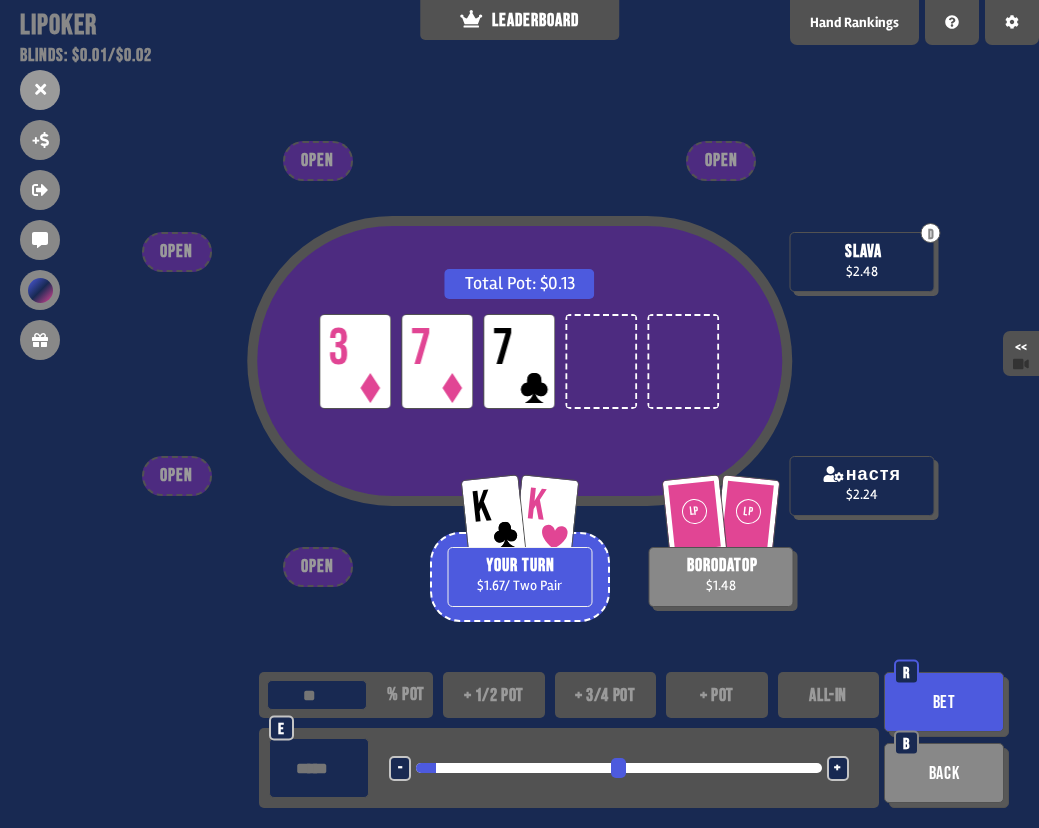 click on "***" at bounding box center (319, 768) 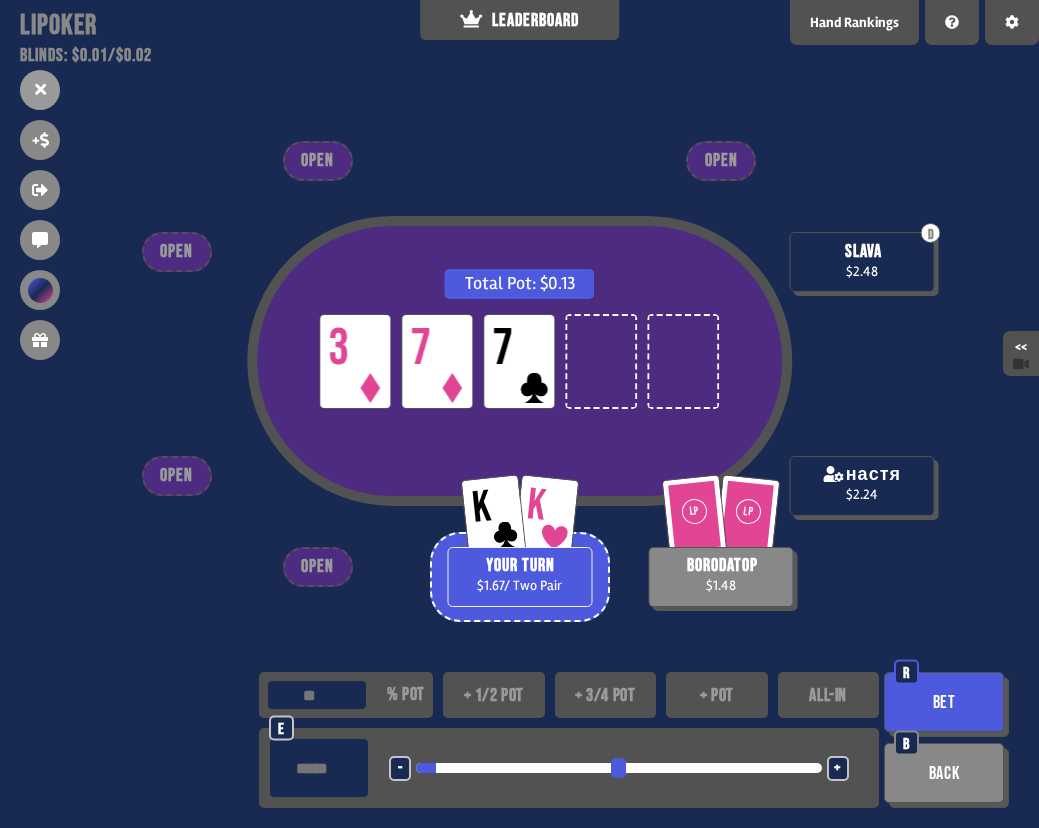 type on "****" 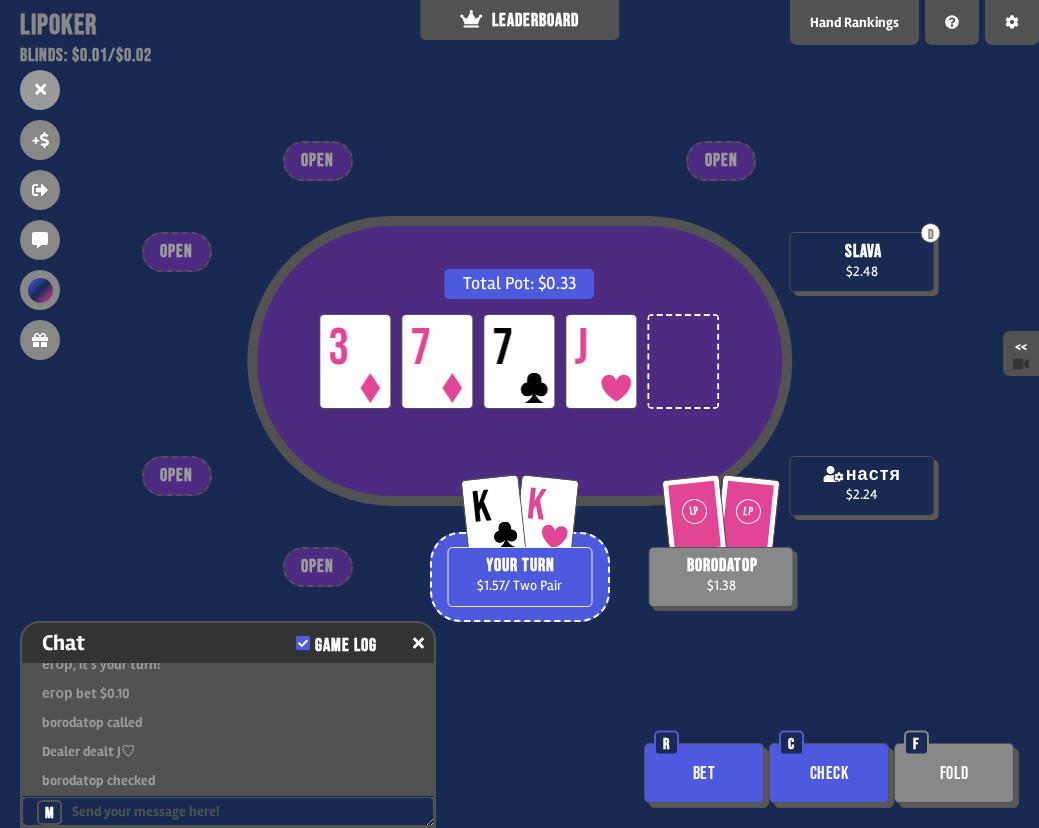 scroll, scrollTop: 2748, scrollLeft: 0, axis: vertical 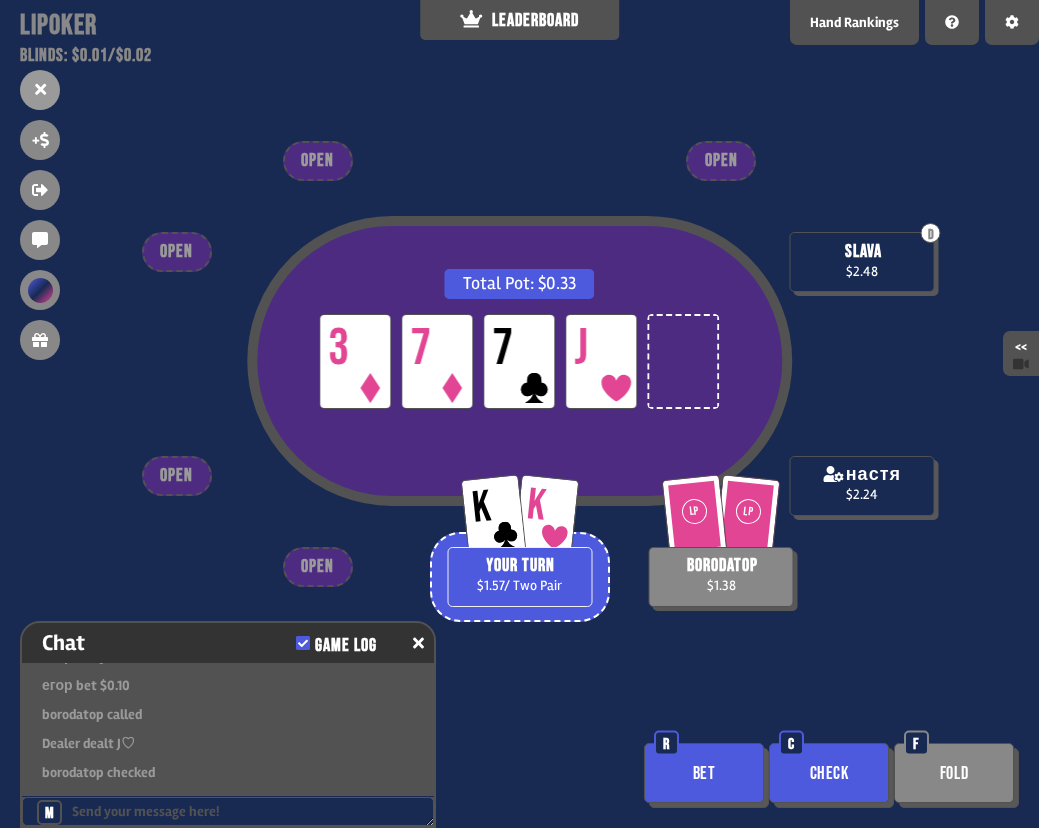 click on "Bet" at bounding box center (704, 773) 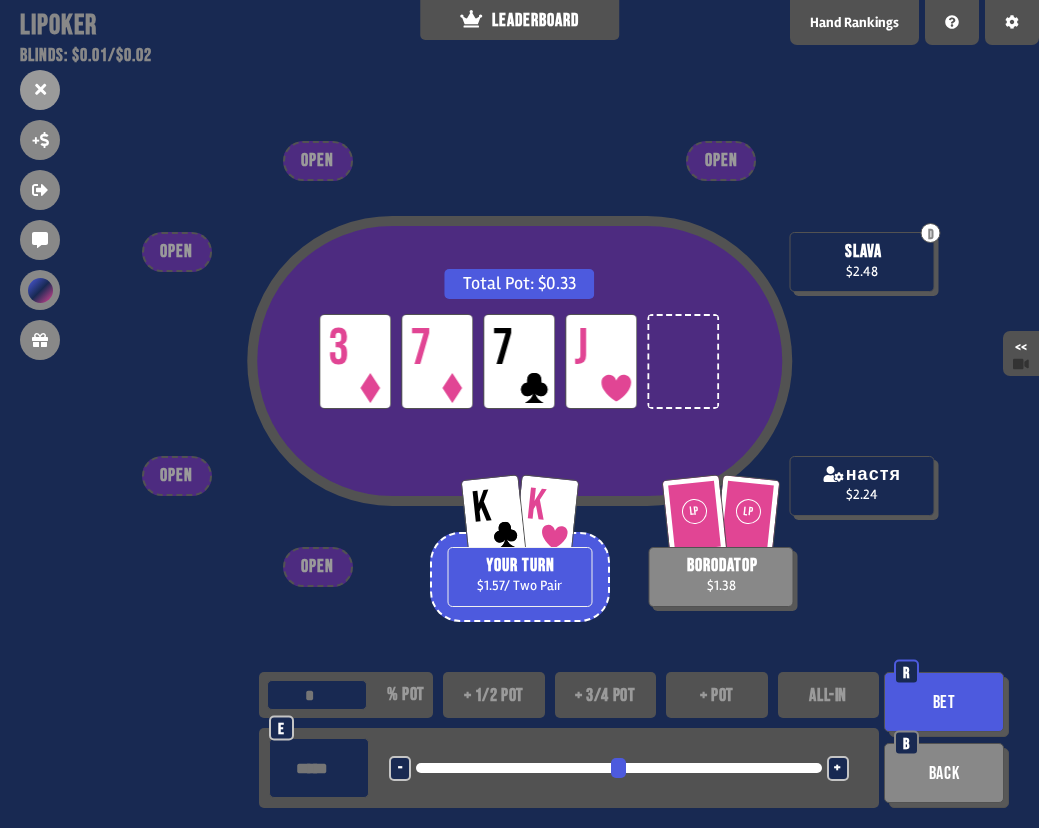 click at bounding box center [319, 768] 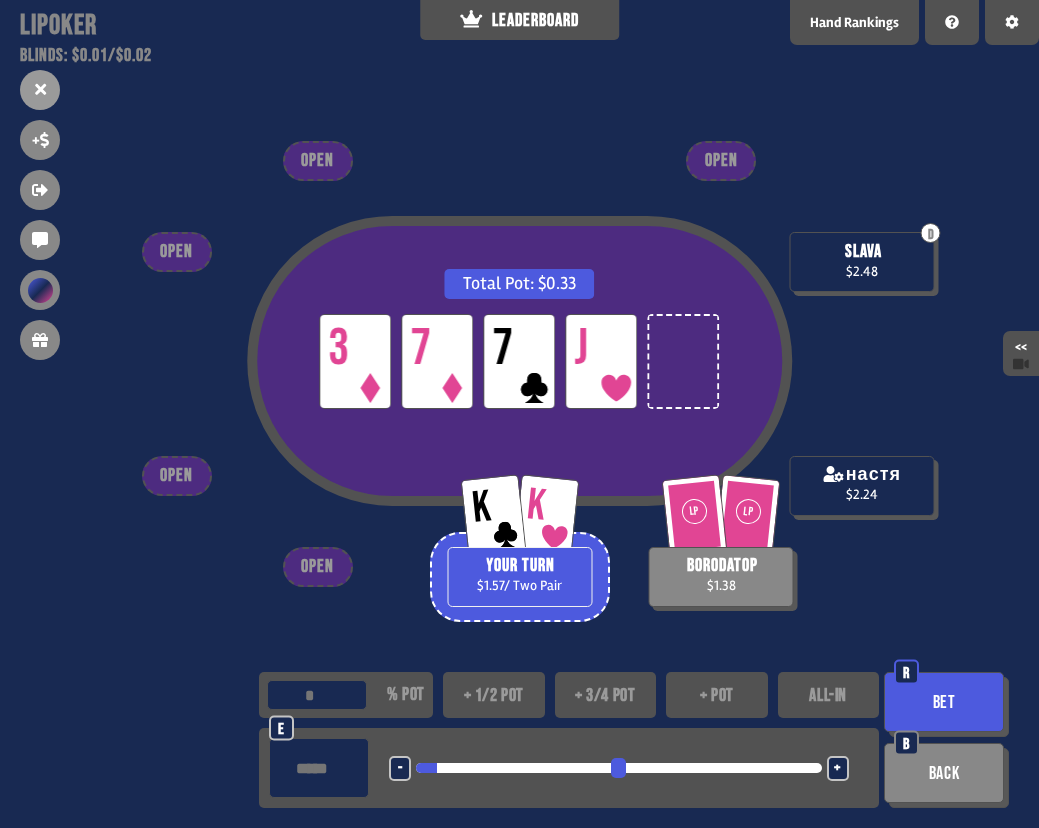 type on "**" 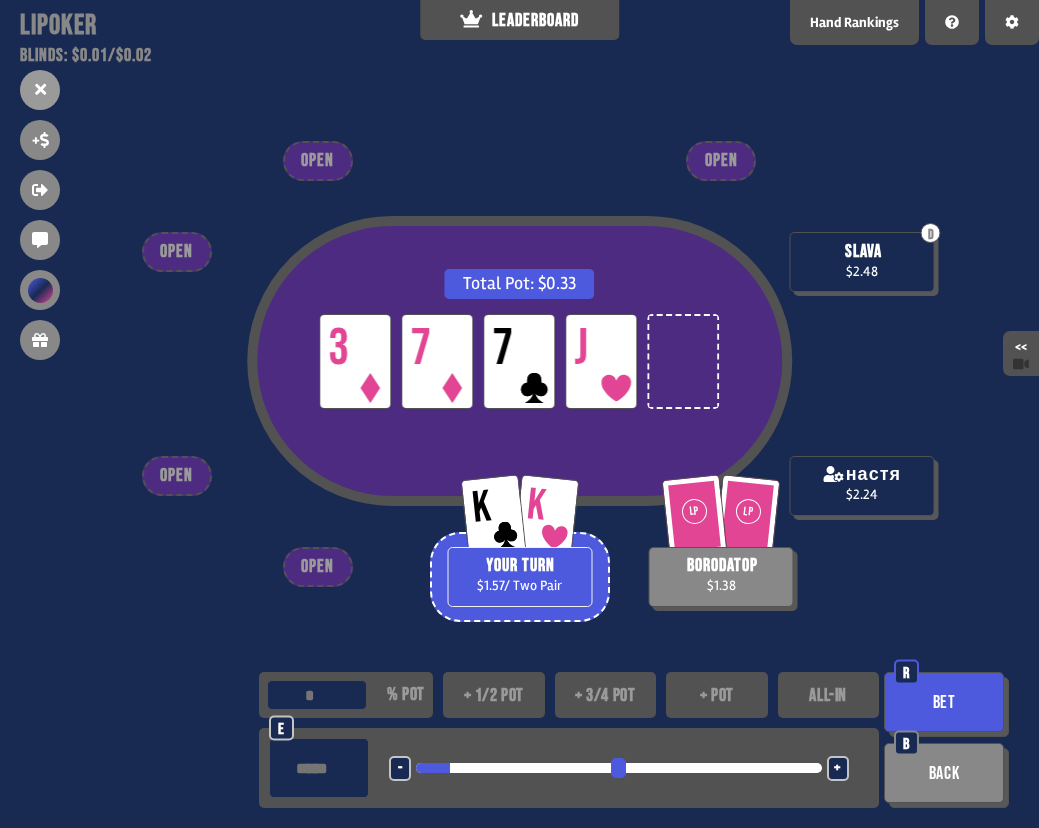type on "****" 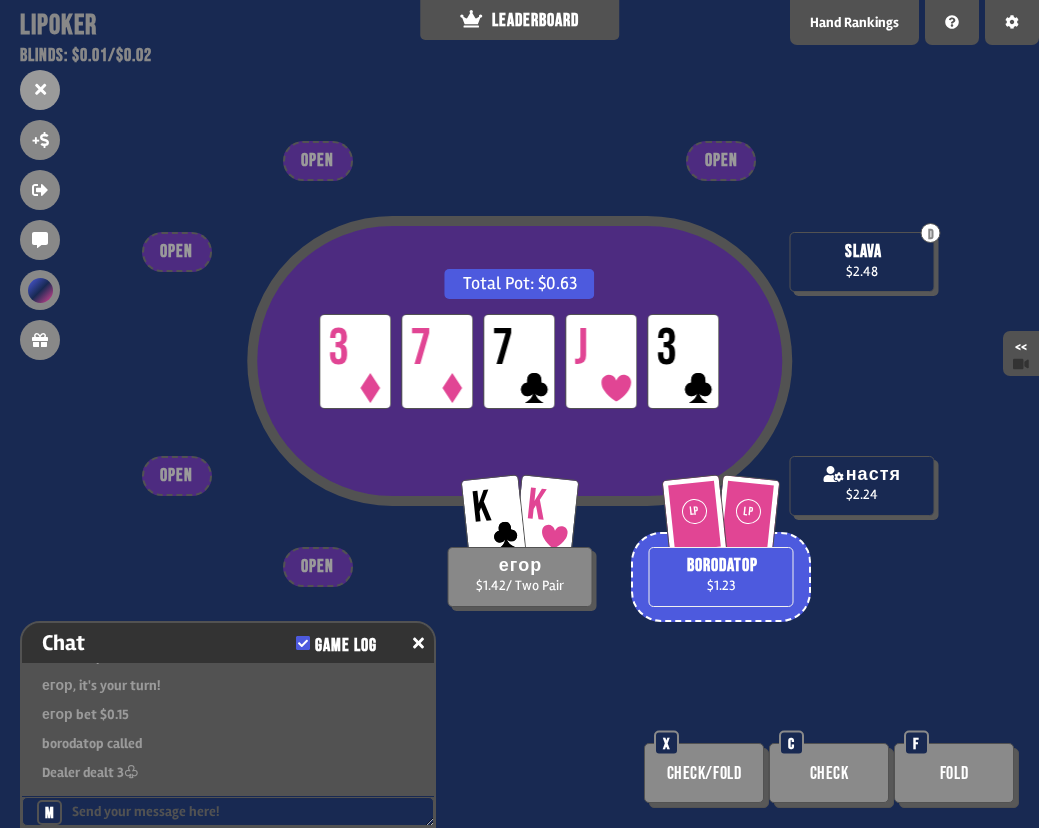 scroll, scrollTop: 2893, scrollLeft: 0, axis: vertical 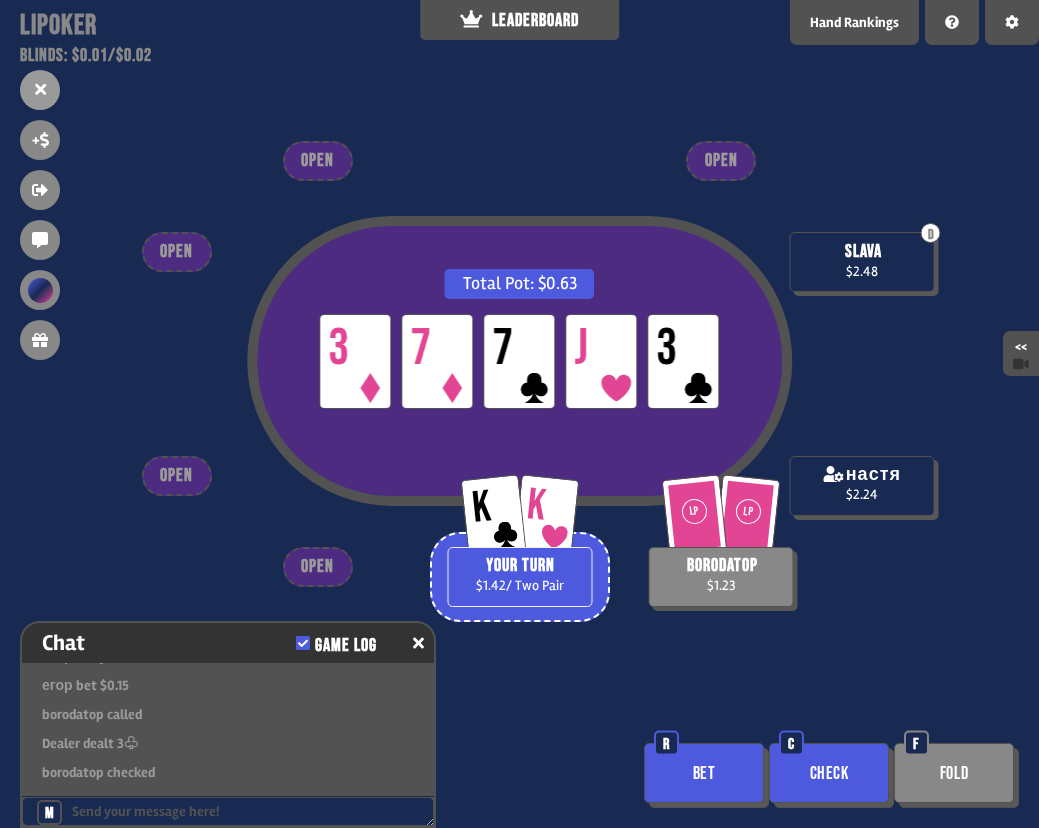 click on "Check" at bounding box center (829, 773) 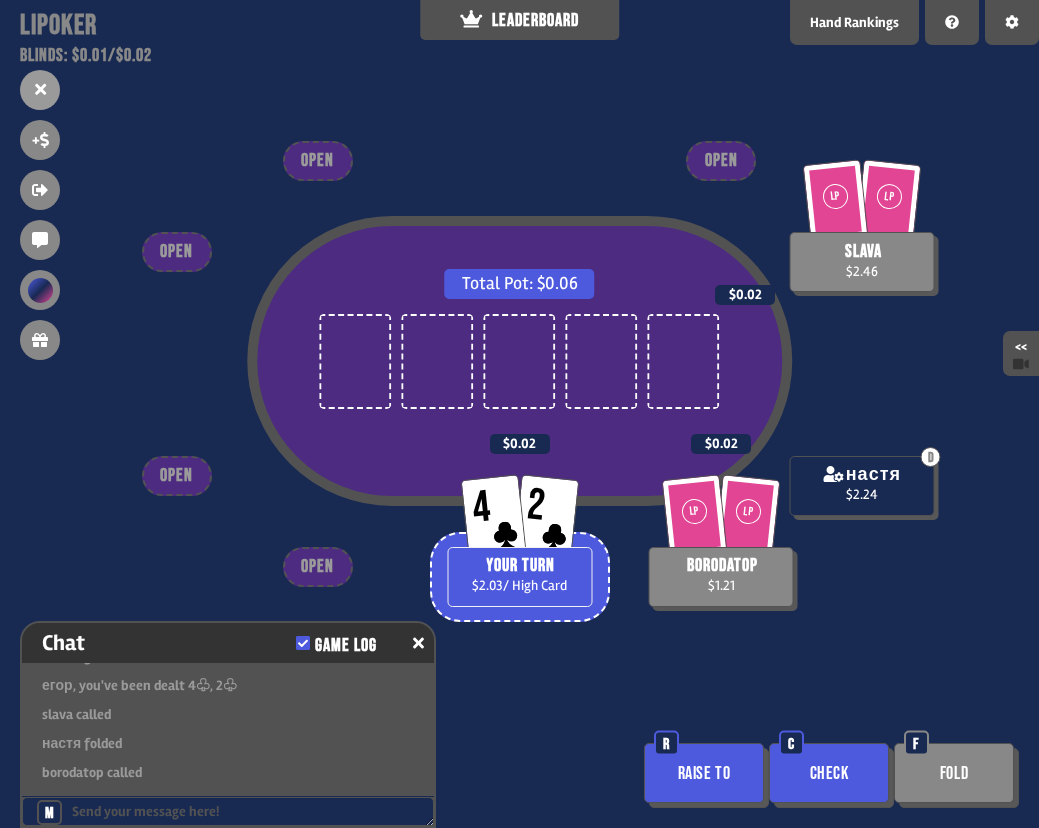 scroll, scrollTop: 3154, scrollLeft: 0, axis: vertical 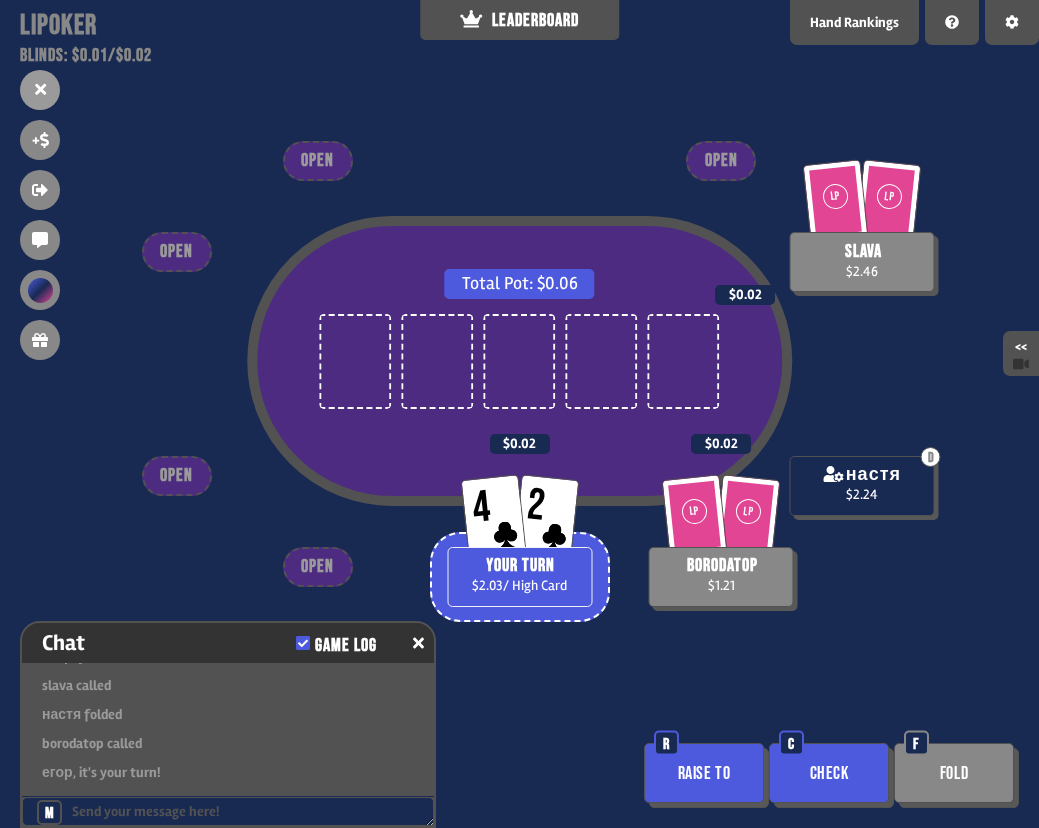 click on "Check" at bounding box center [829, 773] 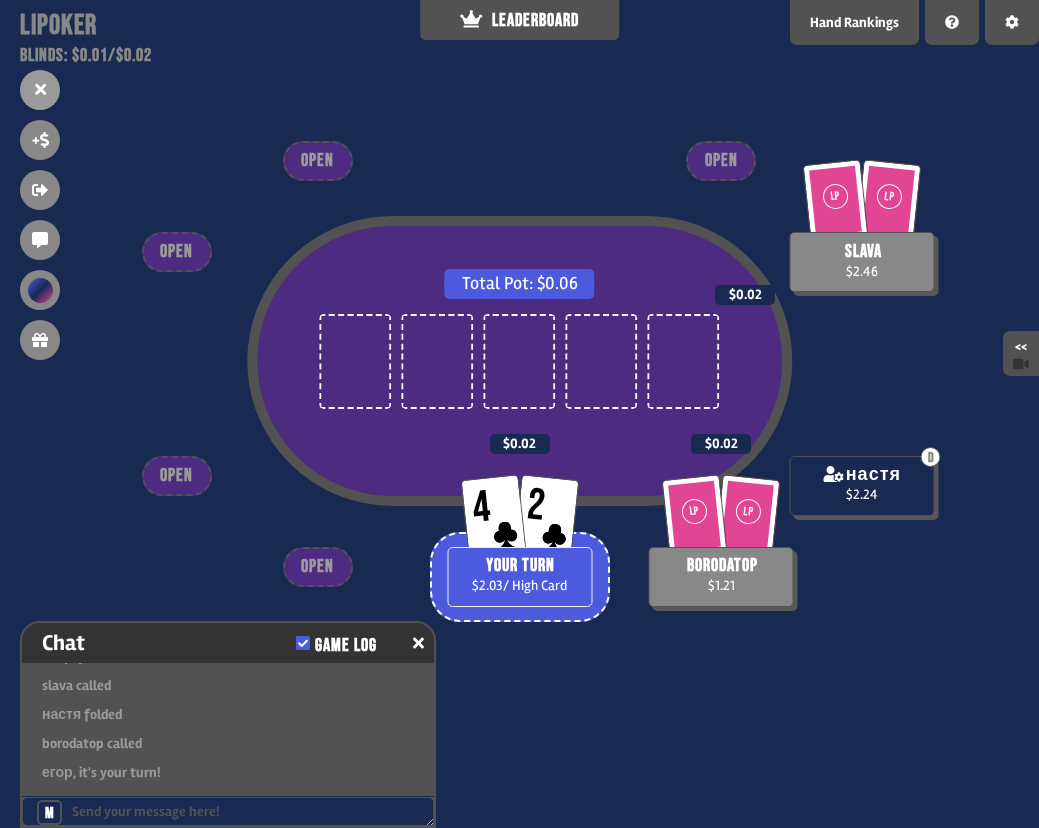 scroll, scrollTop: 3183, scrollLeft: 0, axis: vertical 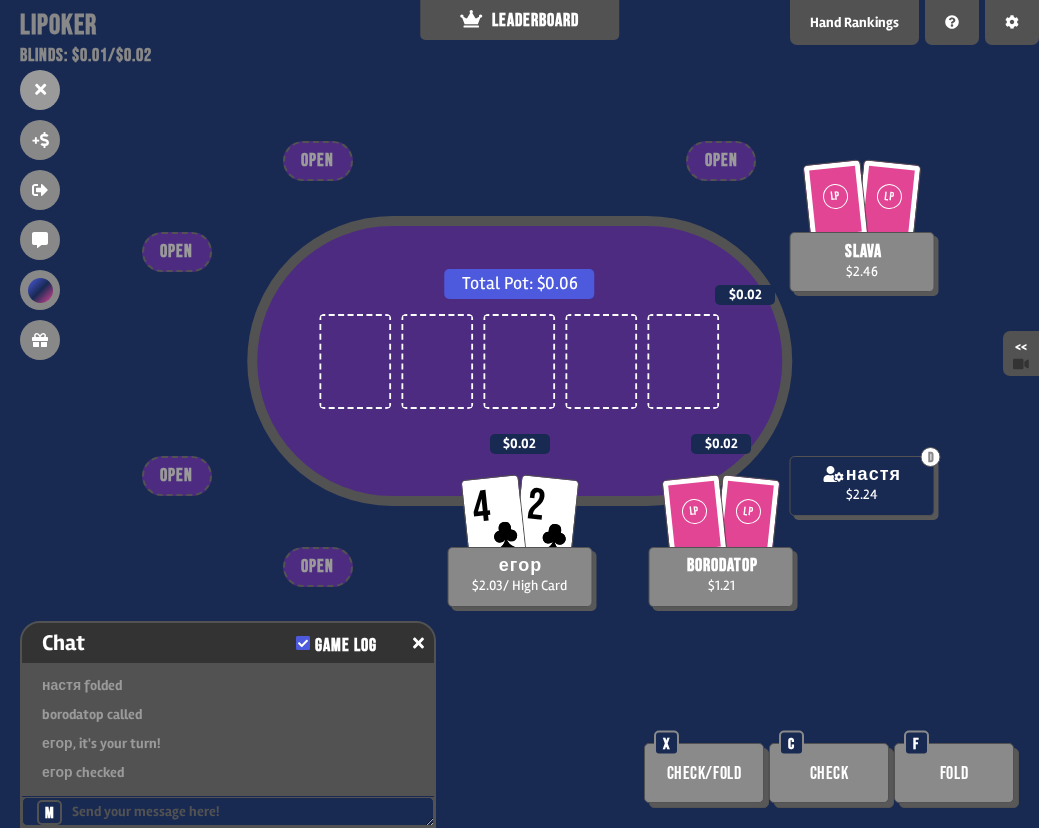 click on "Total Pot: $0.06   4 2 егор $2.03   / High Card $0.02  LP LP borodatop $1.21  $0.02  D настя $2.24  LP LP slava $2.46  $0.02  OPEN OPEN OPEN OPEN OPEN Check/Fold X Check C Fold F" at bounding box center (519, 414) 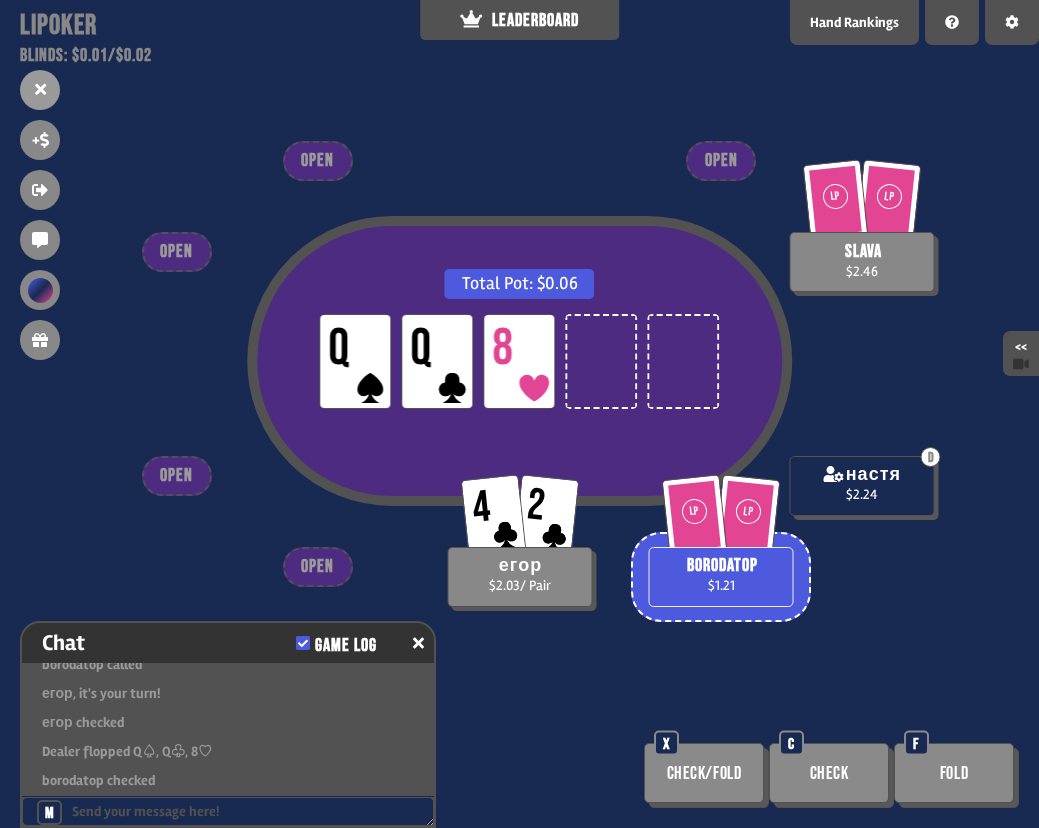 scroll, scrollTop: 3241, scrollLeft: 0, axis: vertical 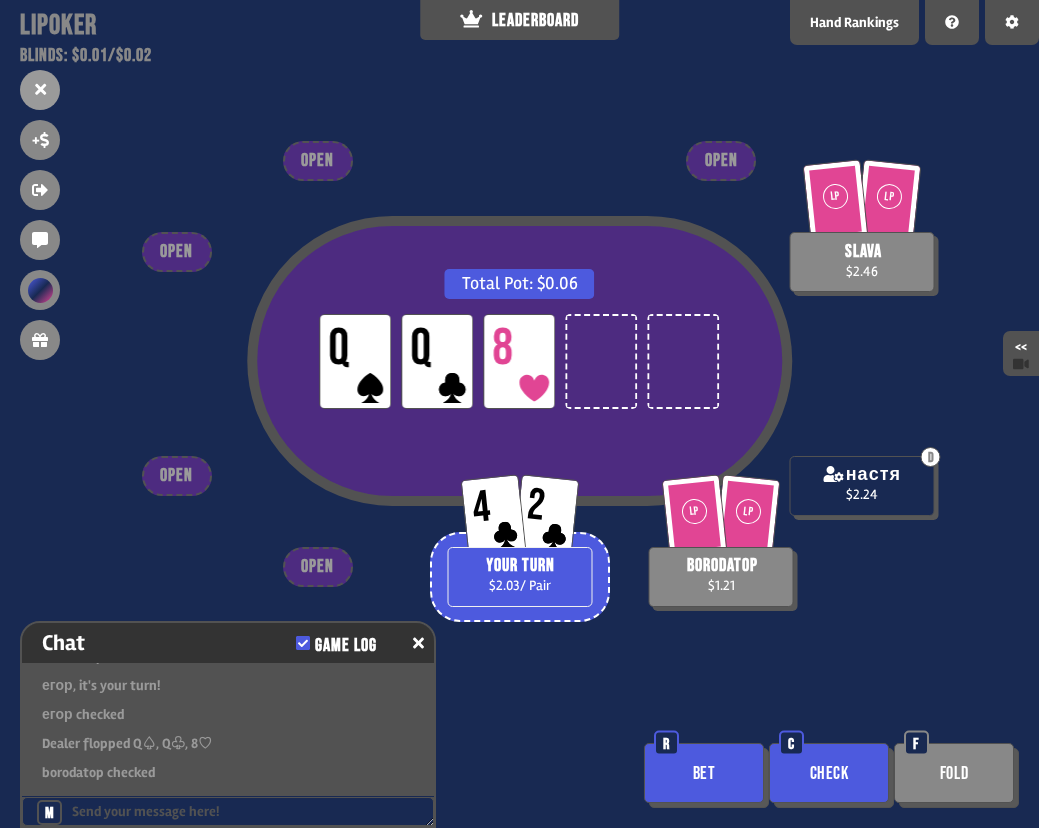 click on "Fold" at bounding box center (954, 773) 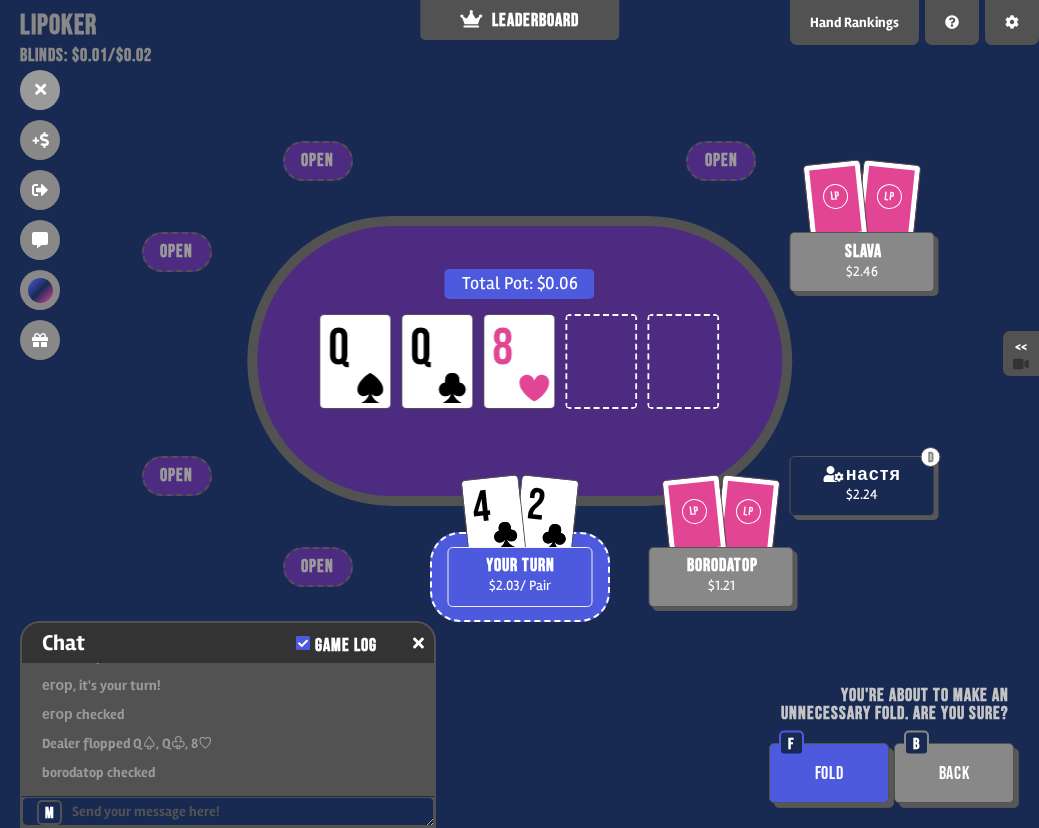 click on "Back" at bounding box center [954, 773] 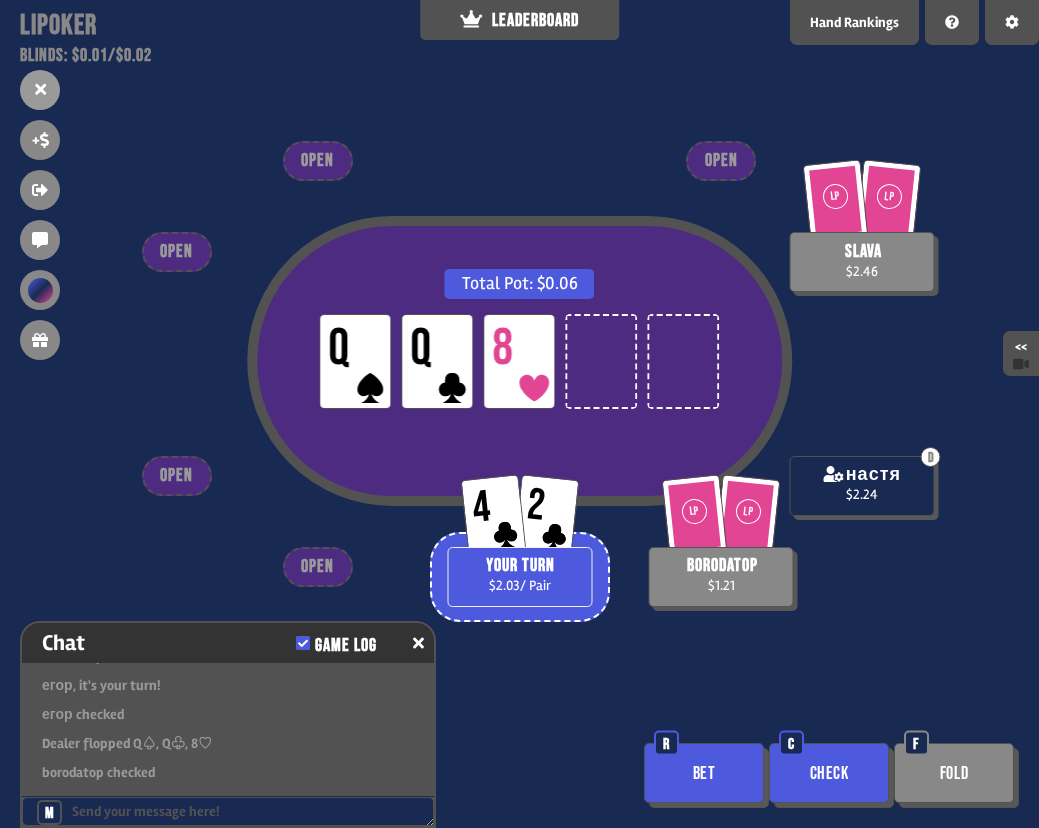click on "Check" at bounding box center [829, 773] 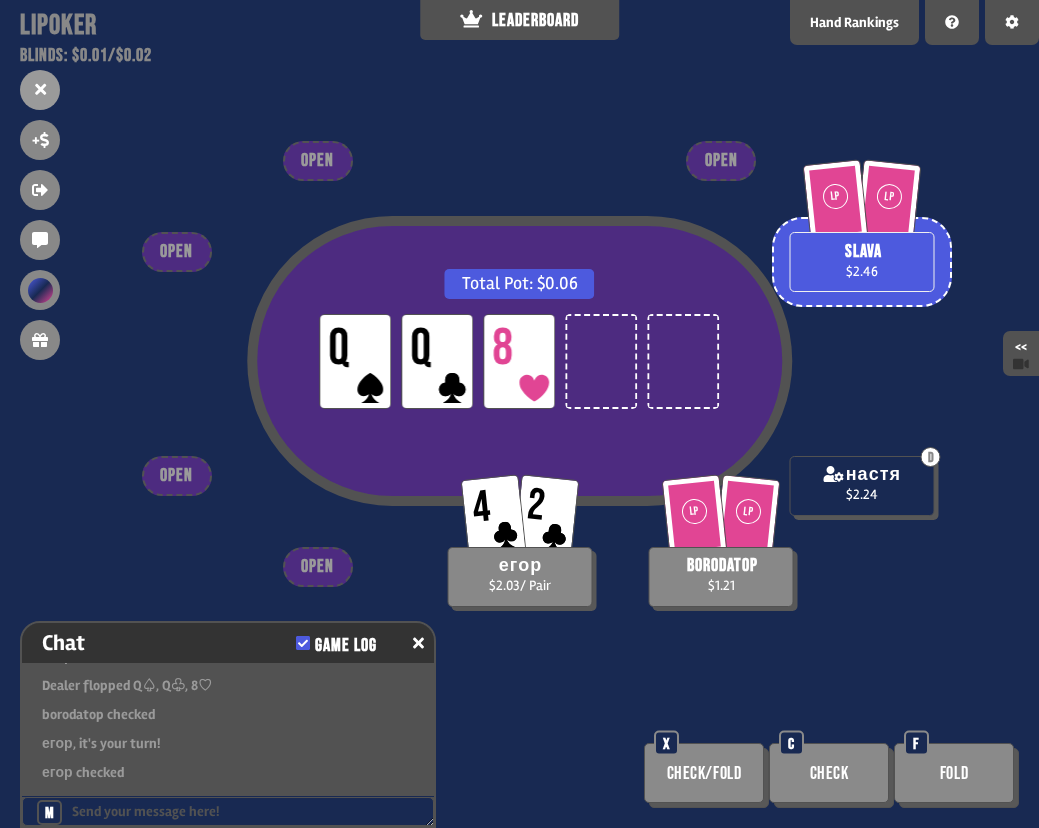 scroll, scrollTop: 3328, scrollLeft: 0, axis: vertical 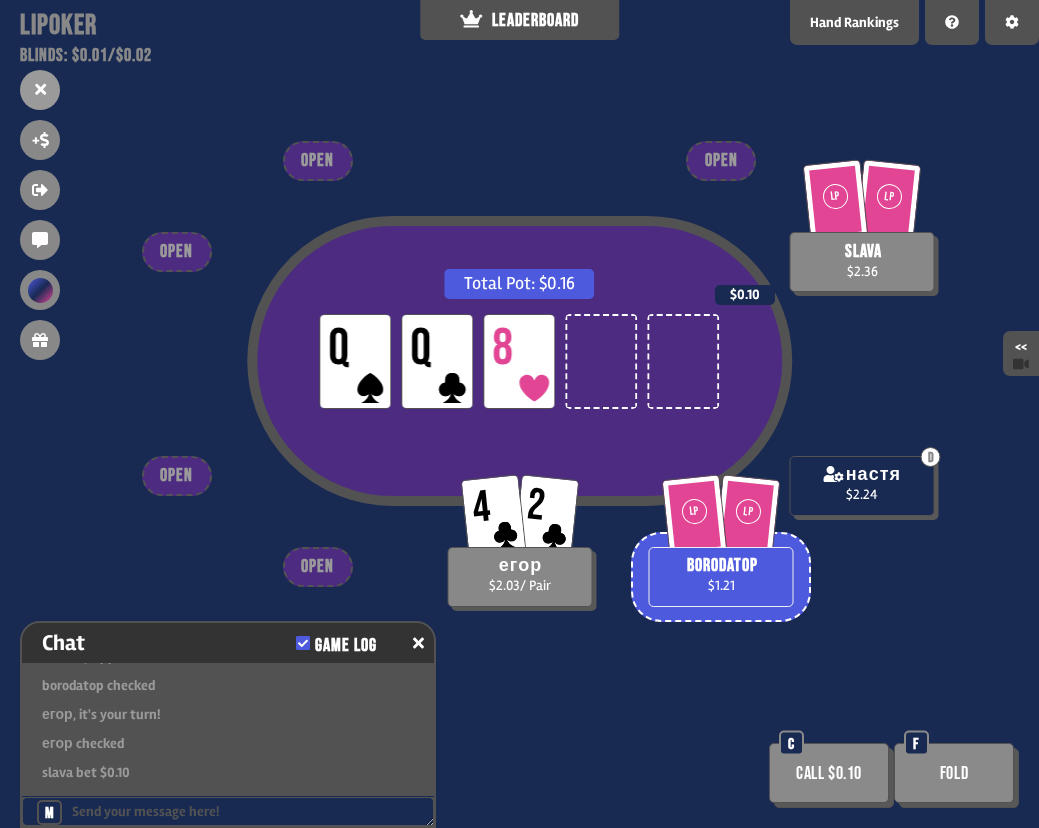 click on "Fold" at bounding box center (954, 773) 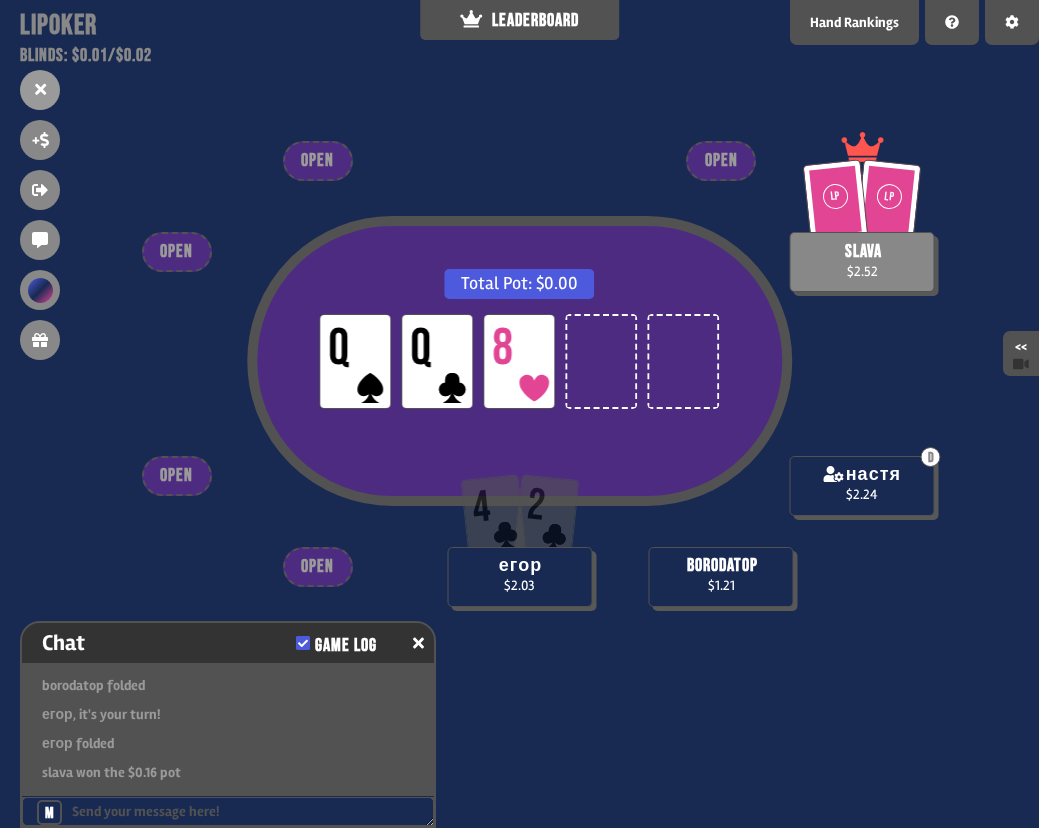 scroll, scrollTop: 3502, scrollLeft: 0, axis: vertical 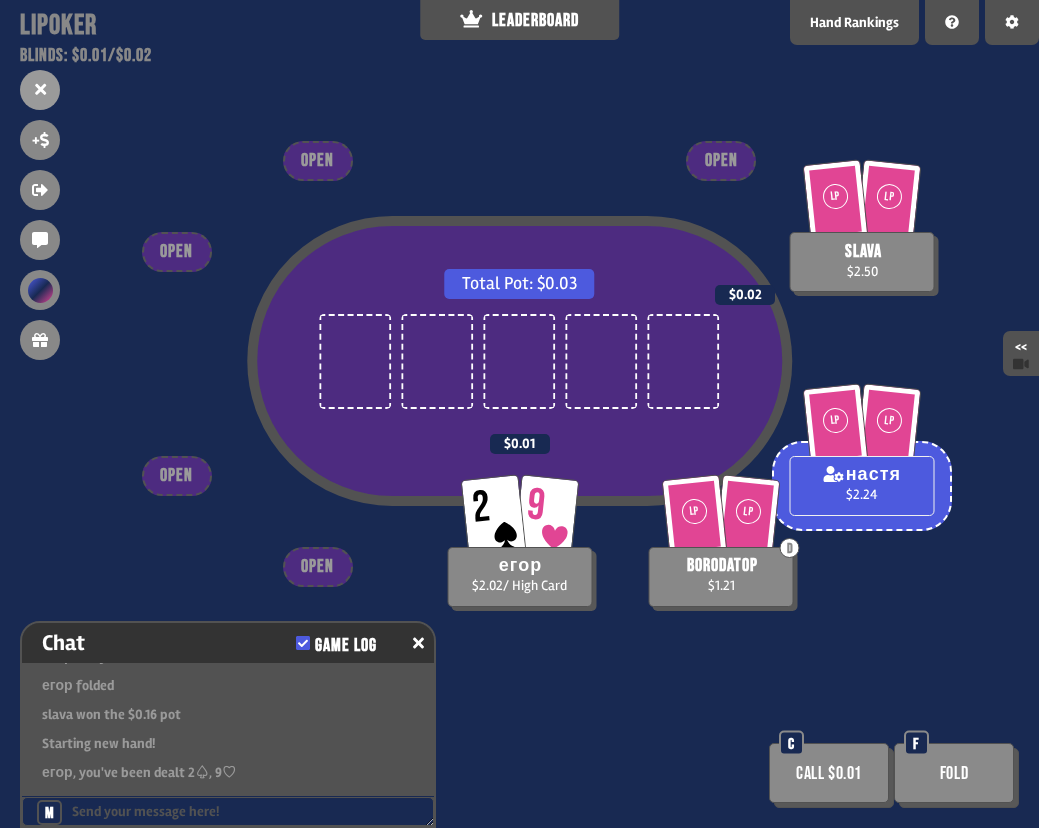 click on "Fold" at bounding box center (954, 773) 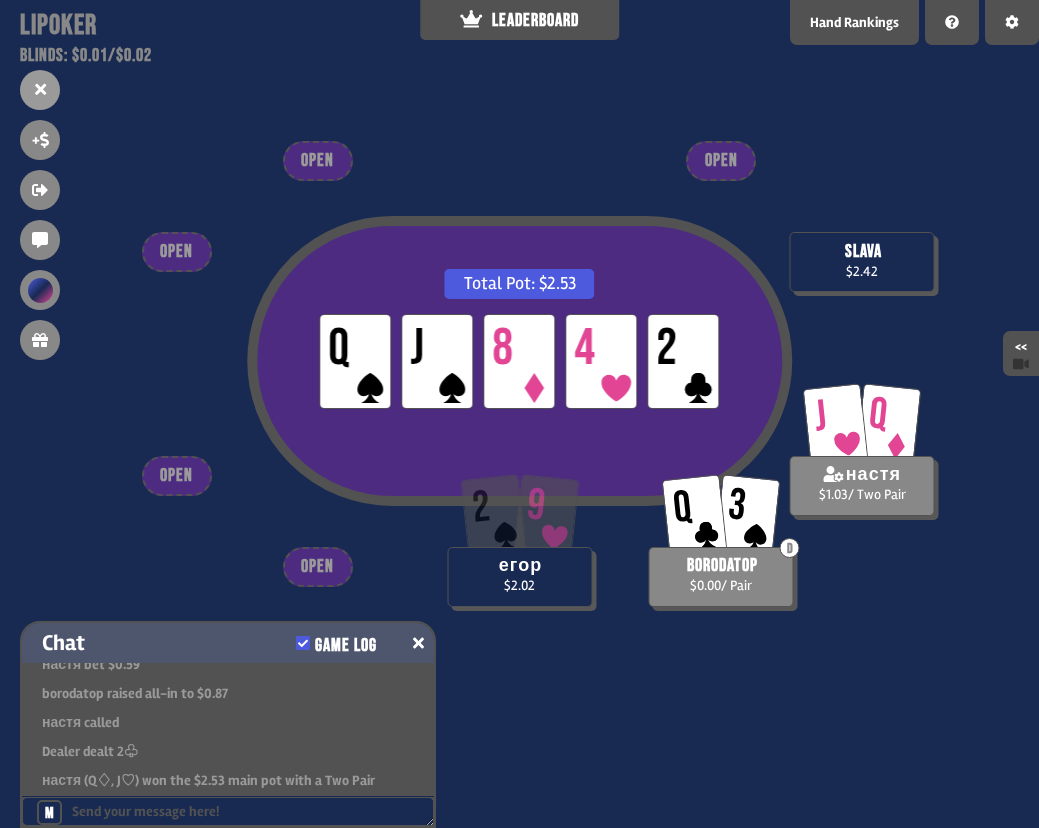 scroll, scrollTop: 3966, scrollLeft: 0, axis: vertical 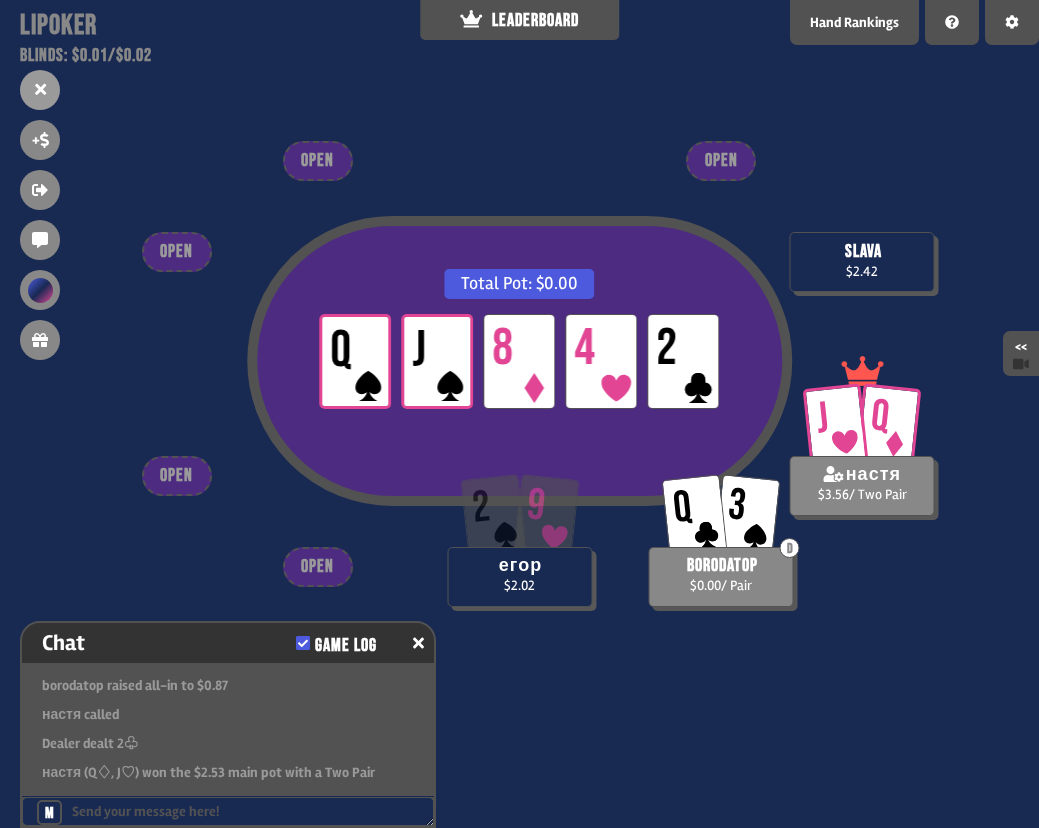 click on "Total Pot: $0.00   LP Q LP J LP 8 LP 4 LP 2 2 9 егор $2.02  Q 3 D borodatop $0.00   / Pair J Q настя $3.56   / Two Pair slava $2.42  OPEN OPEN OPEN OPEN OPEN" at bounding box center [519, 414] 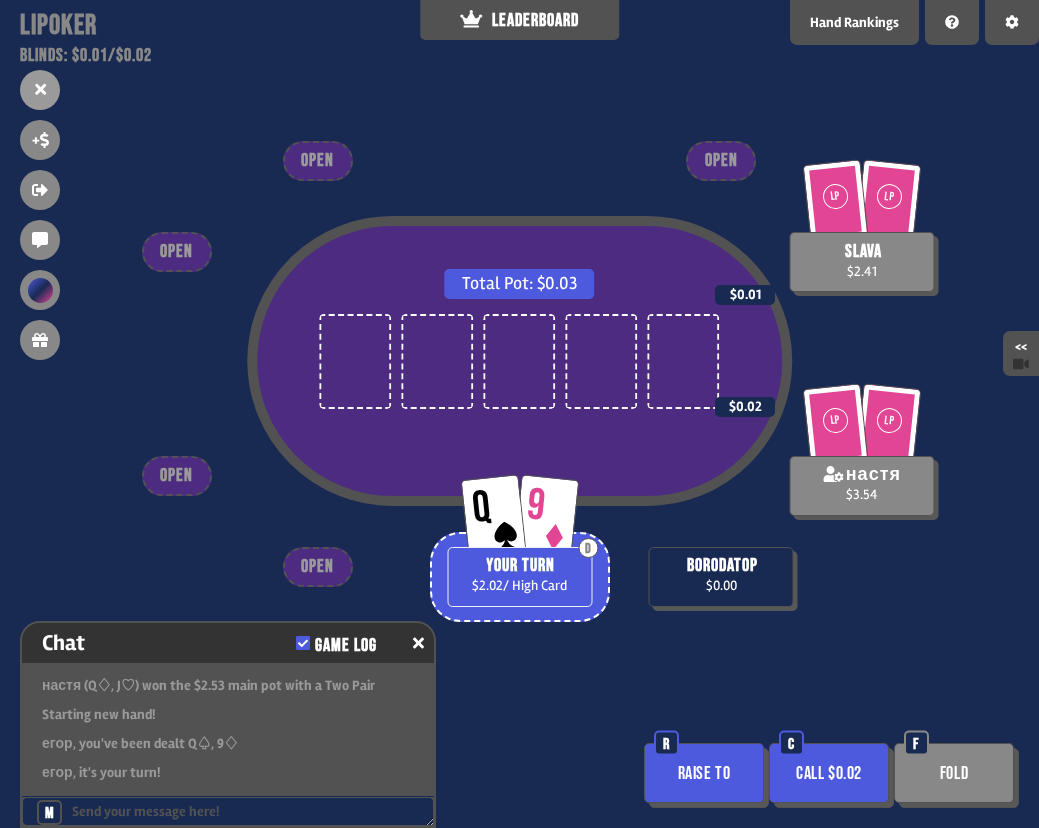 click on "Raise to" at bounding box center (704, 773) 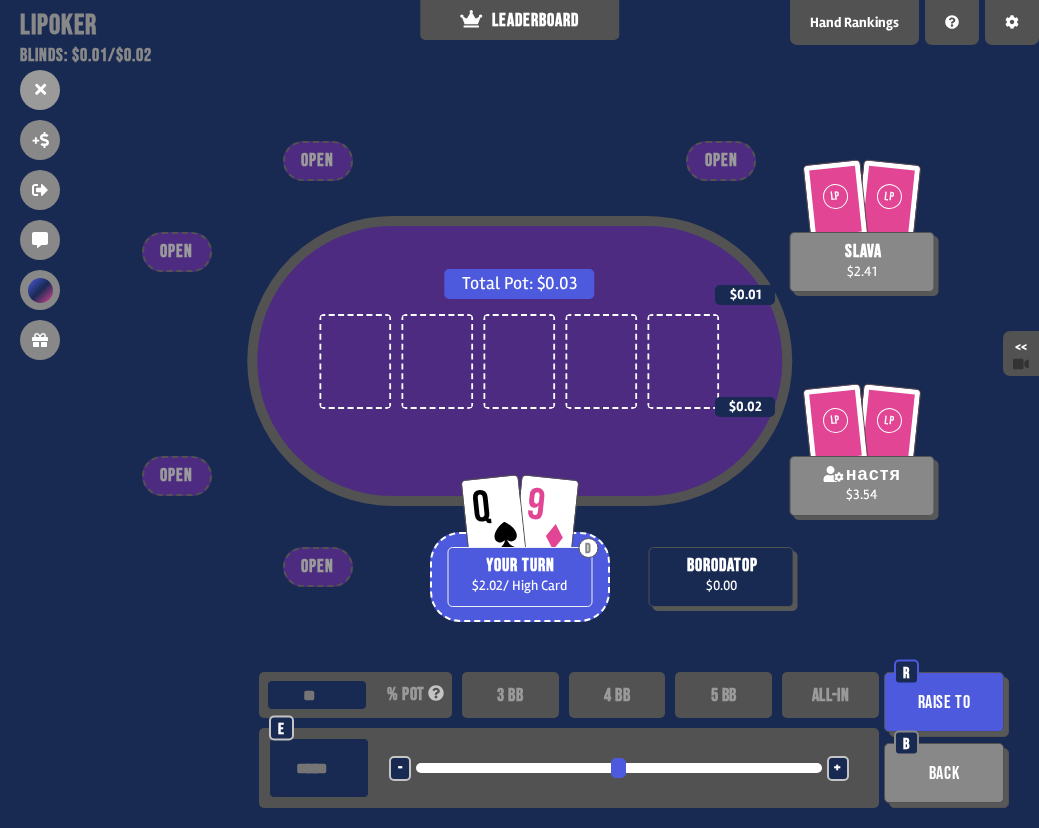 type on "***" 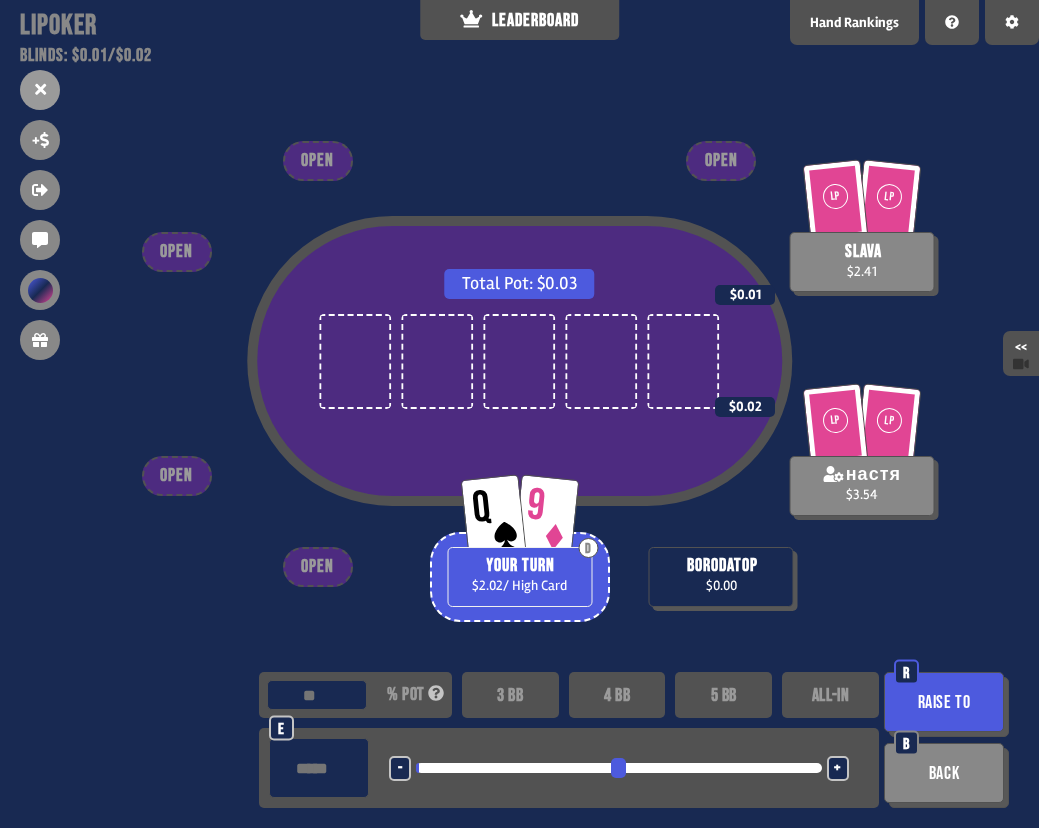 click on "Raise to" at bounding box center [944, 702] 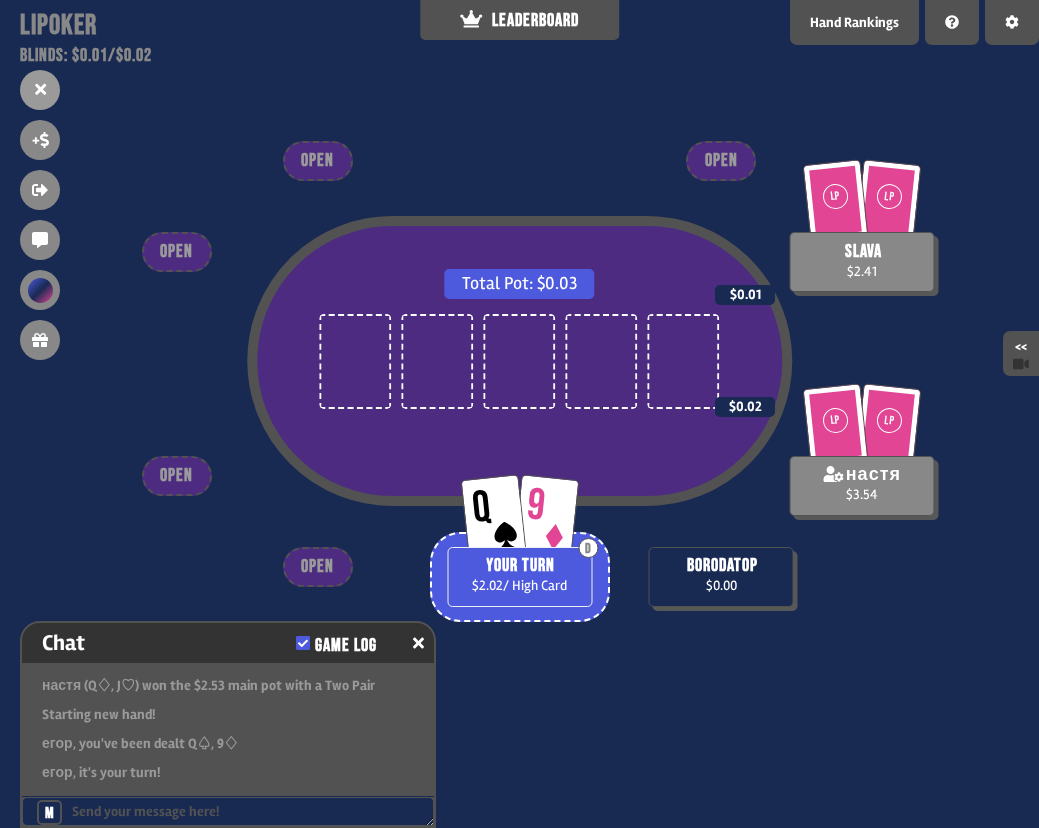 scroll, scrollTop: 4082, scrollLeft: 0, axis: vertical 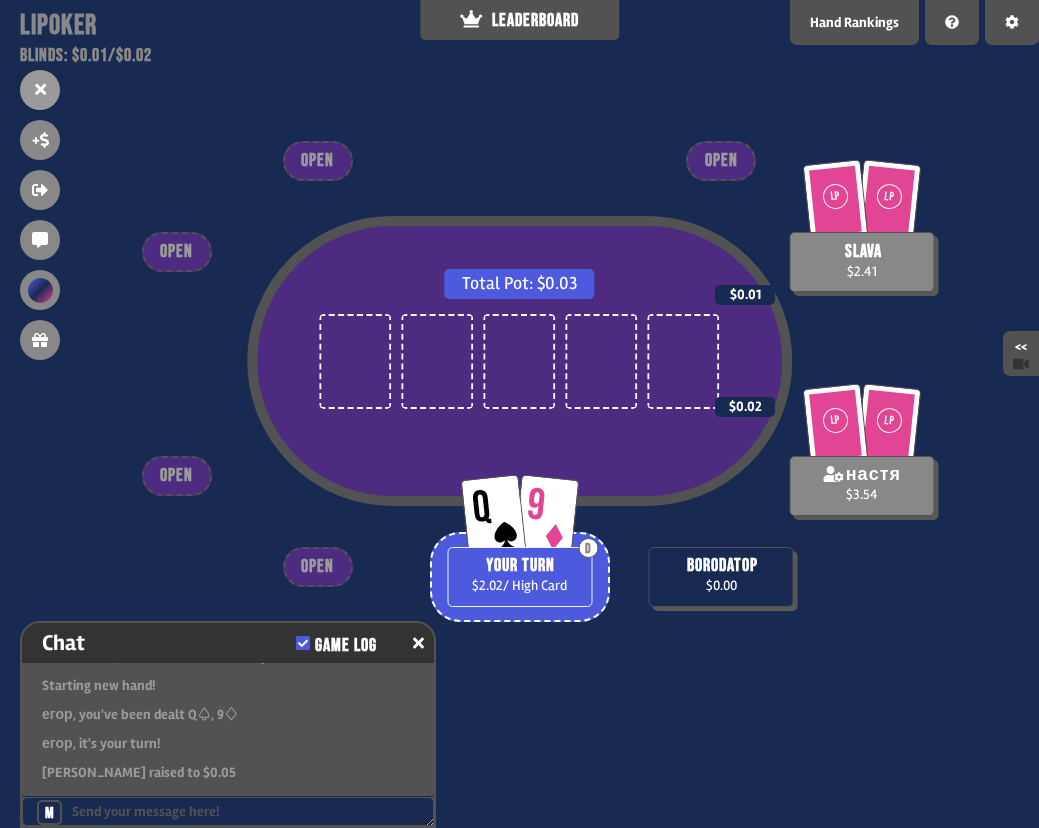 click on "Total Pot: $0.03   LP LP настя $3.54  $0.02  Q 9 D YOUR TURN $2.02   / High Card borodatop $0.00  LP LP slava $2.41  $0.01  OPEN OPEN OPEN OPEN OPEN" at bounding box center [519, 414] 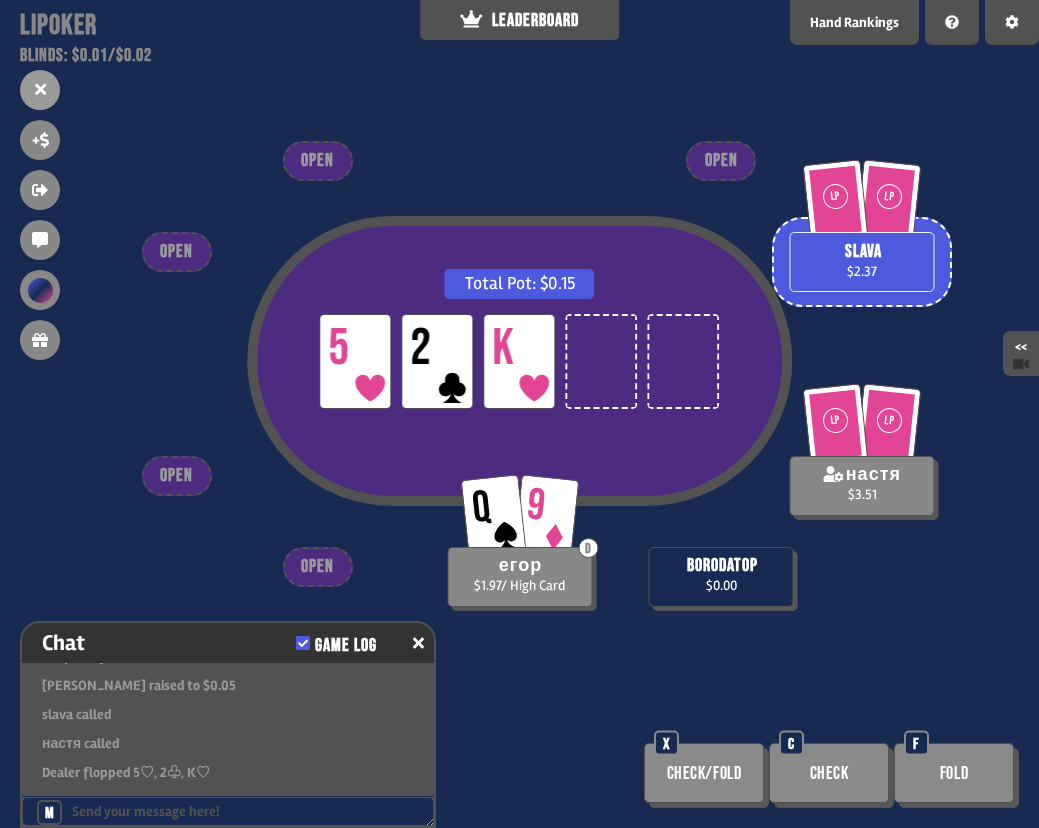 scroll, scrollTop: 4198, scrollLeft: 0, axis: vertical 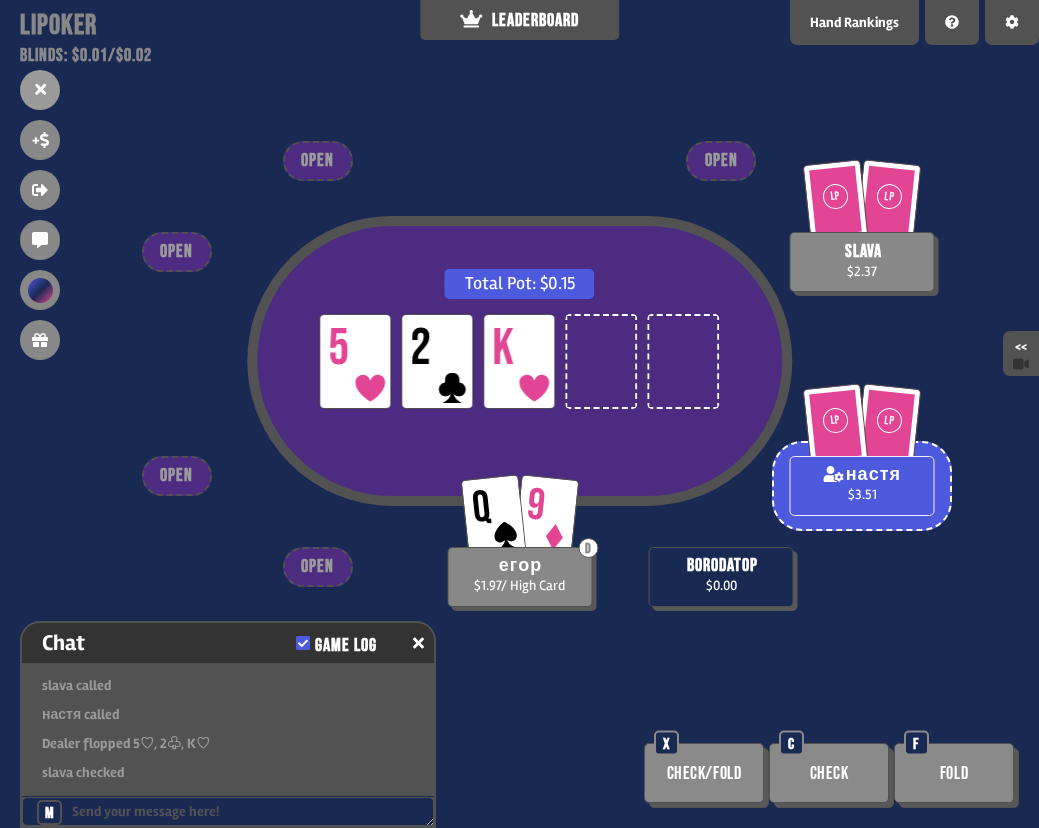 click on "Total Pot: $0.15   LP 5 LP 2 LP K LP LP настя $3.51  Q 9 D егор $1.97   / High Card borodatop $0.00  LP LP slava $2.37  OPEN OPEN OPEN OPEN OPEN Check/Fold X Check C Fold F" at bounding box center (519, 414) 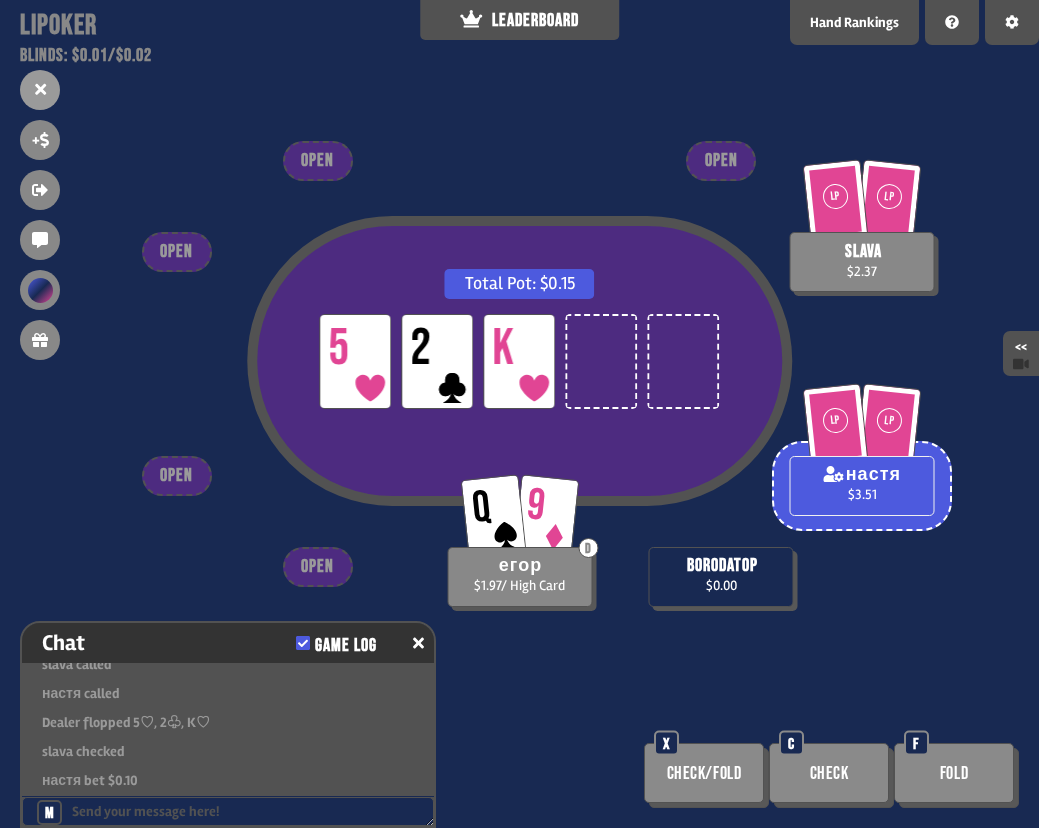 scroll, scrollTop: 4227, scrollLeft: 0, axis: vertical 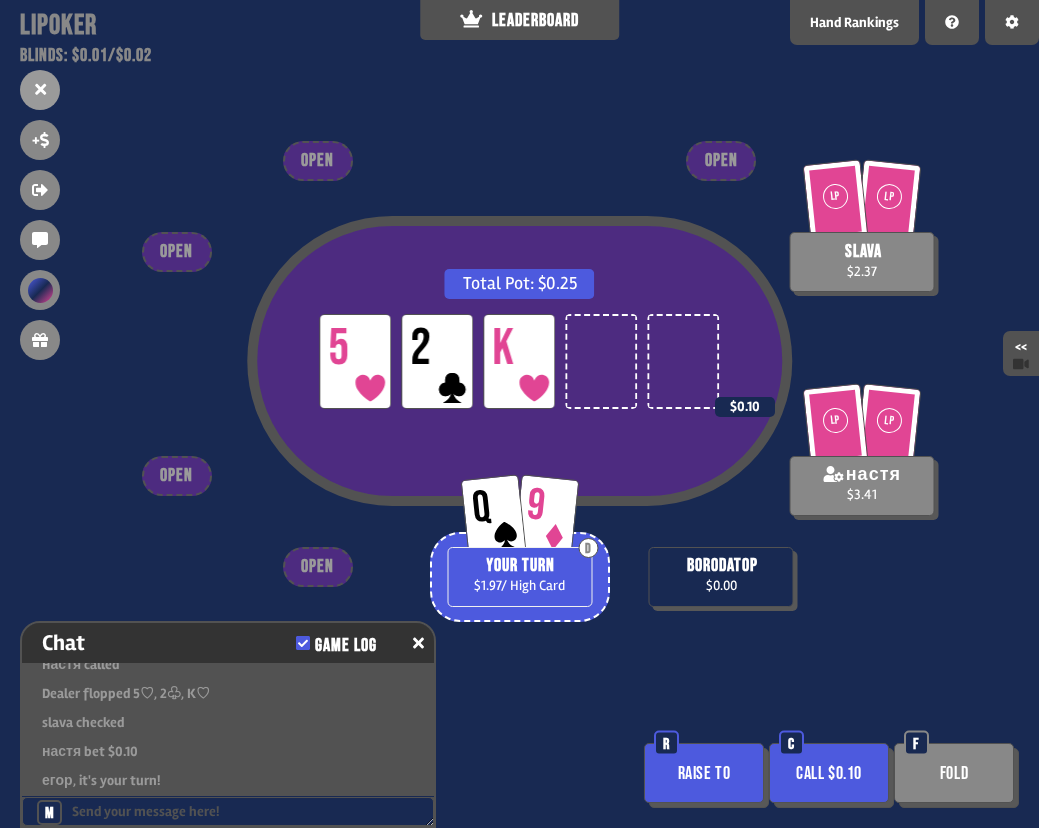 click on "Fold" at bounding box center (954, 773) 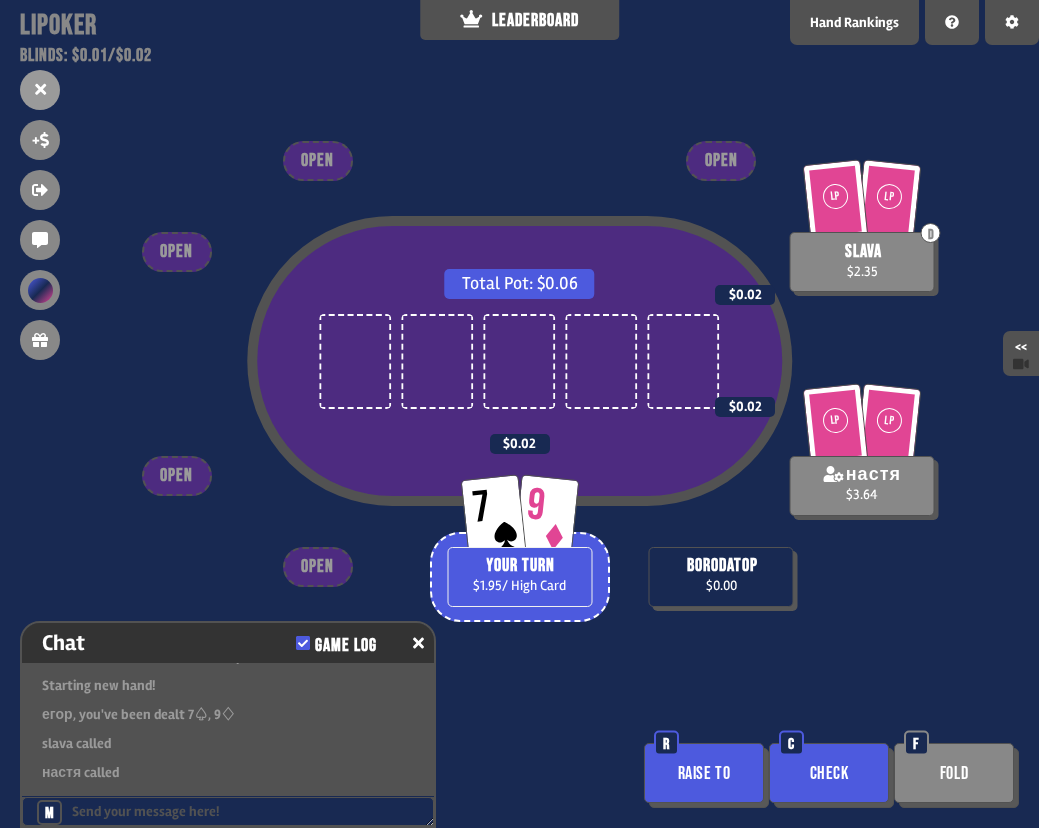 scroll, scrollTop: 4488, scrollLeft: 0, axis: vertical 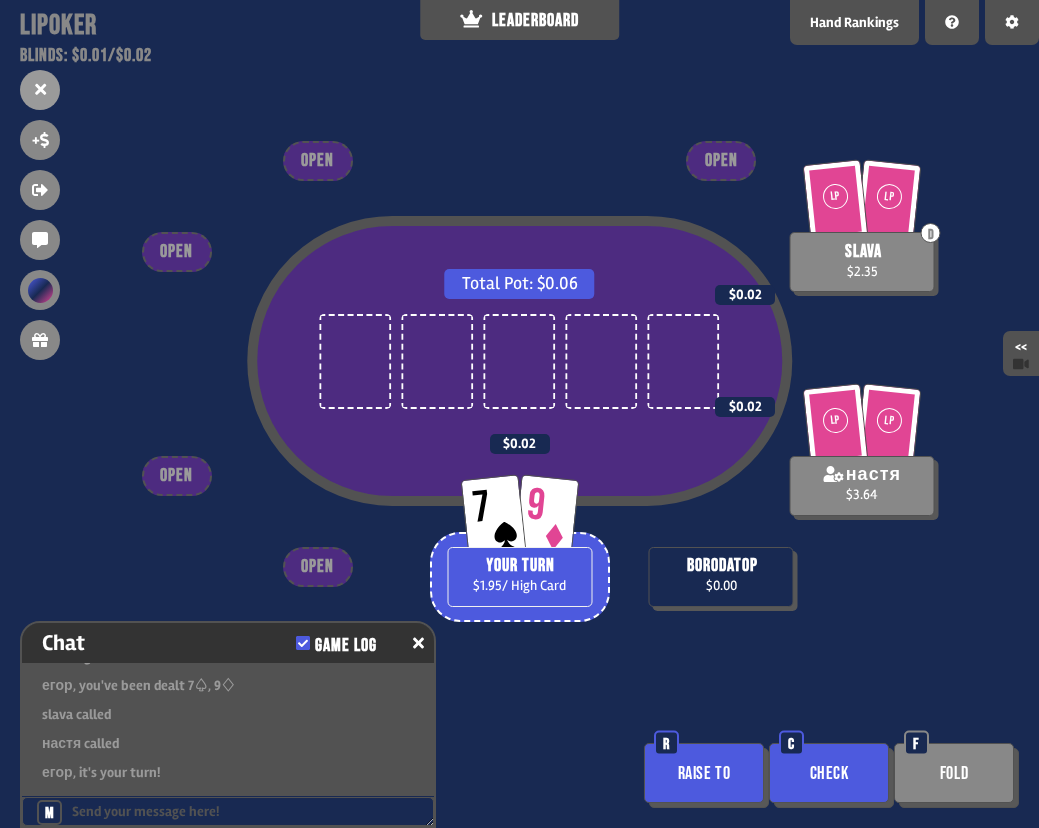click on "Total Pot: $0.06   LP LP настя $3.64  $0.02  7 9 YOUR TURN $1.95   / High Card $0.02  borodatop $0.00  LP LP D slava $2.35  $0.02  OPEN OPEN OPEN OPEN OPEN Raise to R Check C Fold F" at bounding box center [519, 414] 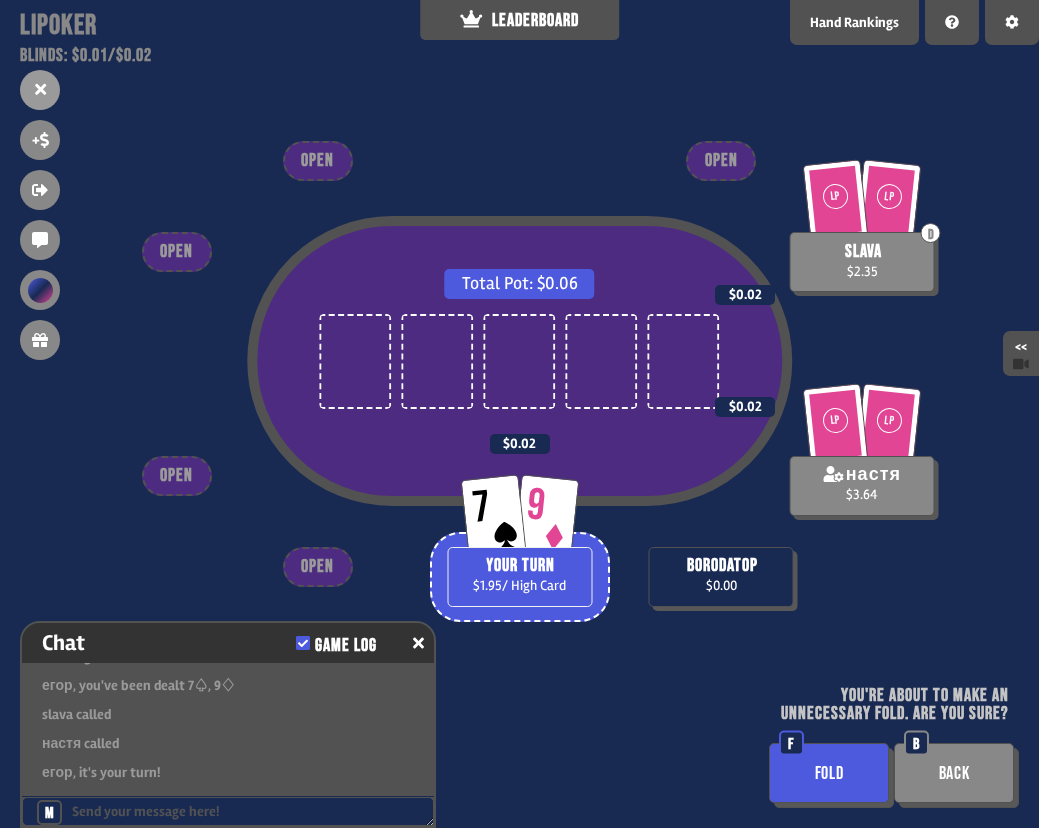 click on "FOLD" at bounding box center (829, 773) 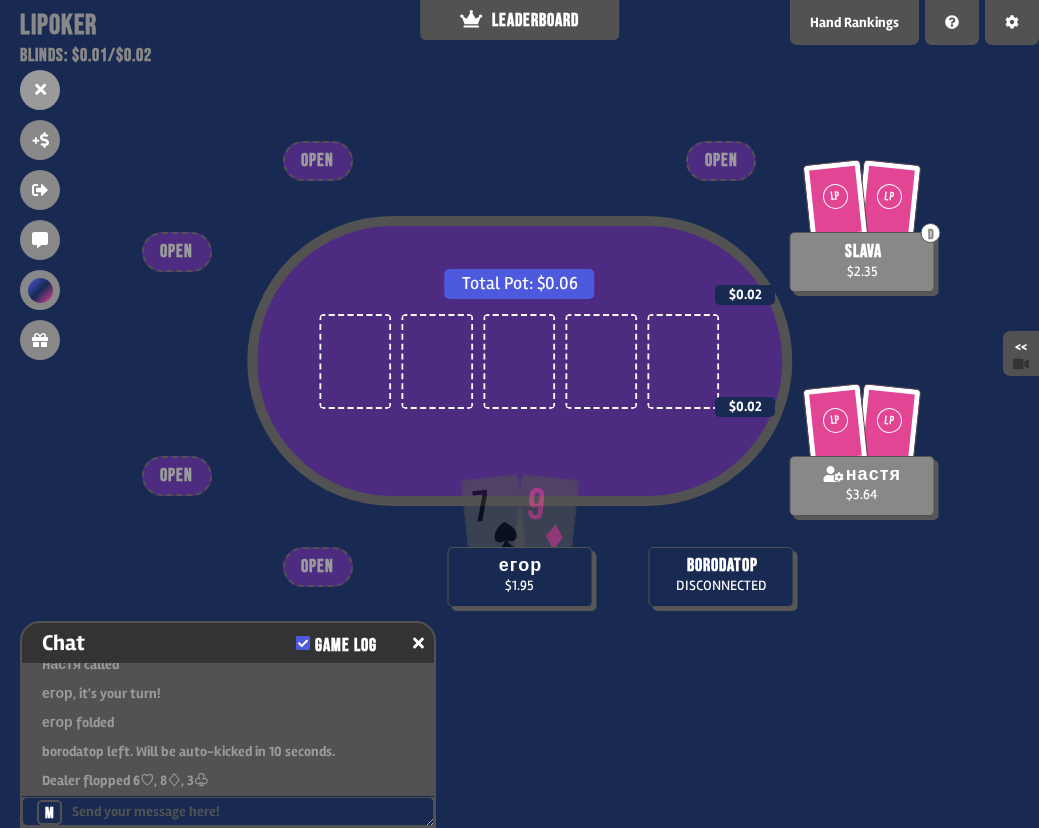 scroll, scrollTop: 4575, scrollLeft: 0, axis: vertical 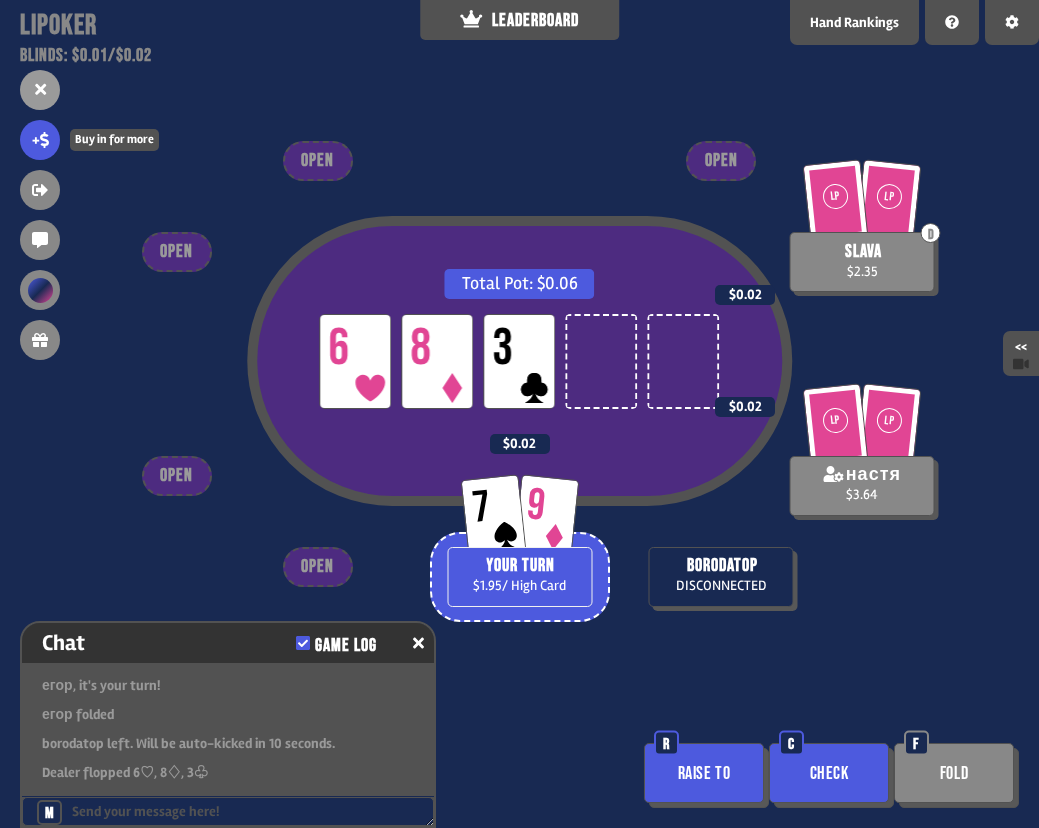 click on "+" at bounding box center (40, 140) 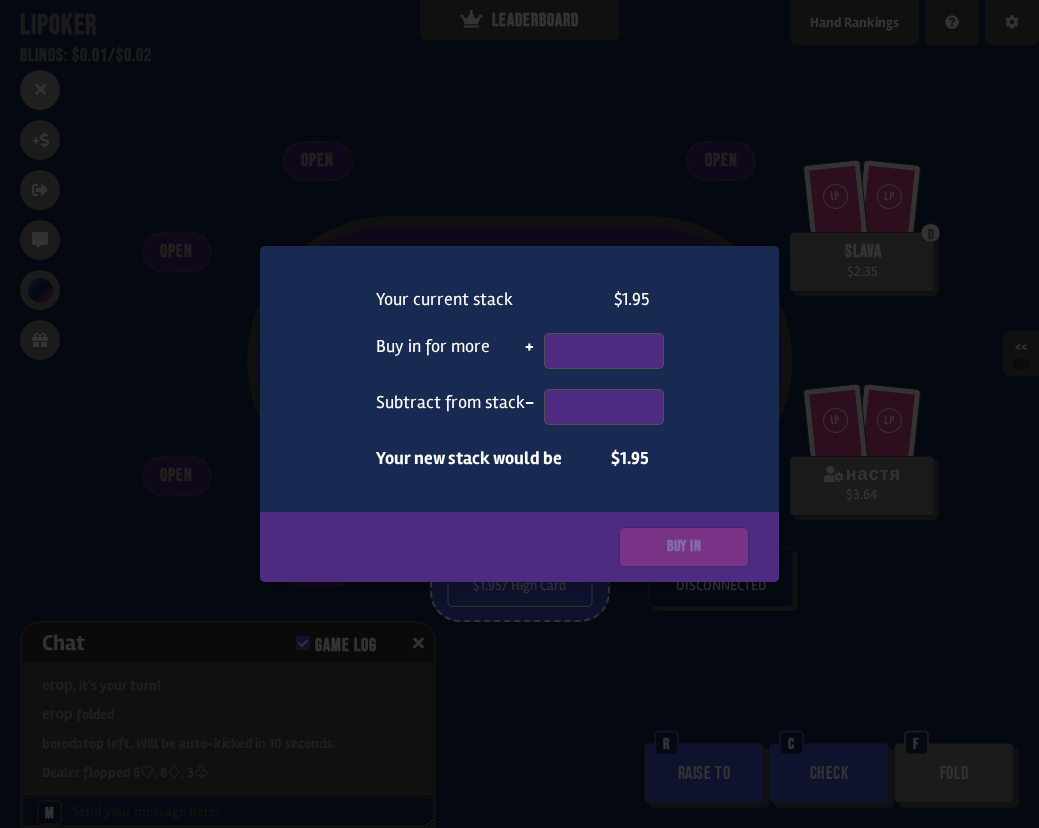 click at bounding box center [519, 414] 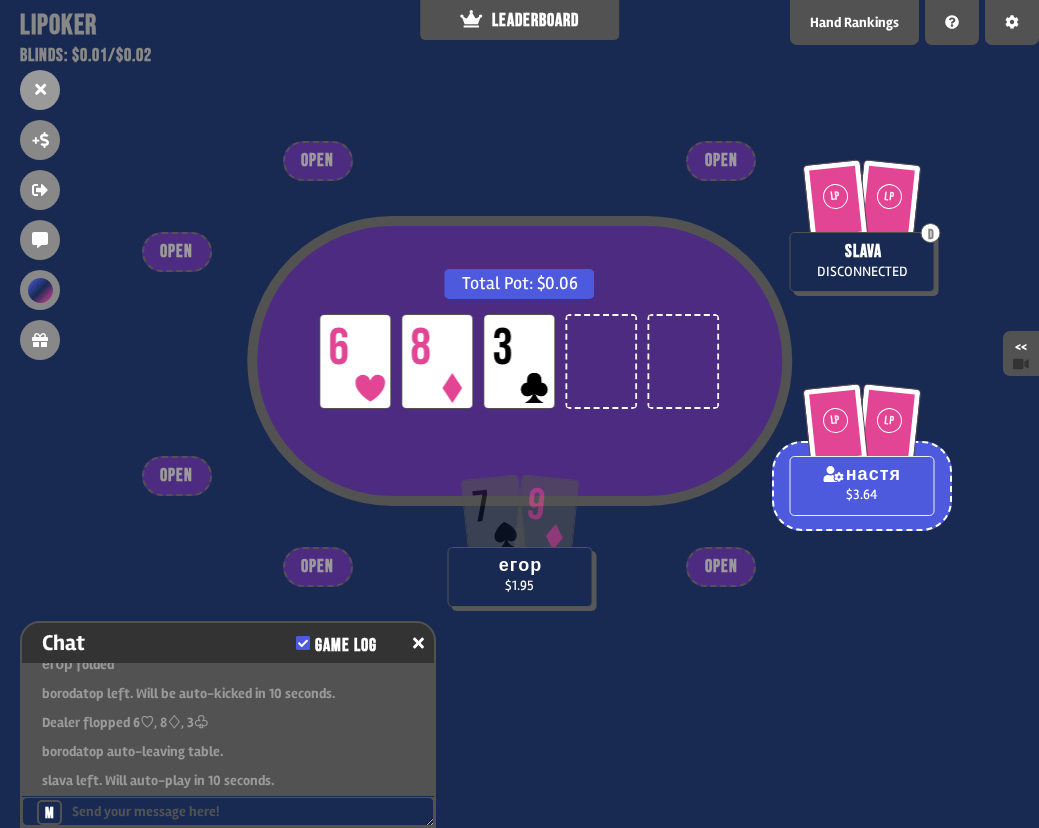 scroll, scrollTop: 4633, scrollLeft: 0, axis: vertical 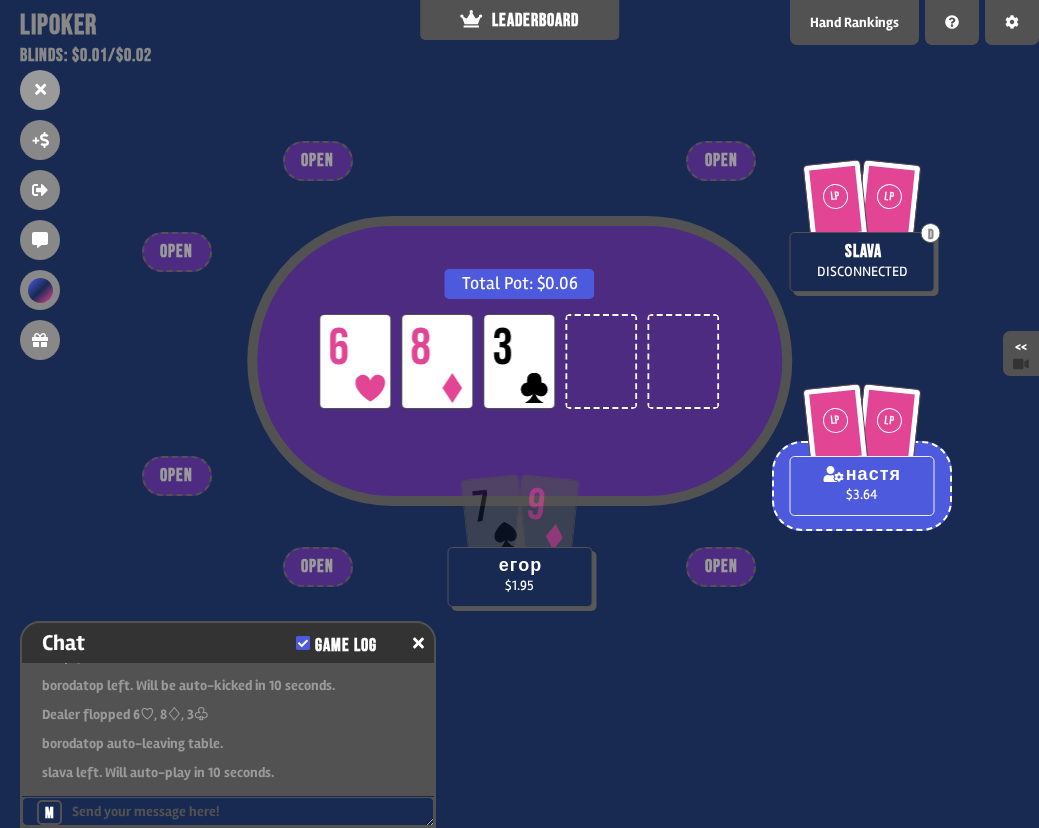 click on "Total Pot: $0.06   LP 6 LP 8 LP 3 LP LP настя $3.64  7 9 егор $1.95  LP LP D slava DISCONNECTED OPEN OPEN OPEN OPEN OPEN OPEN" at bounding box center (519, 414) 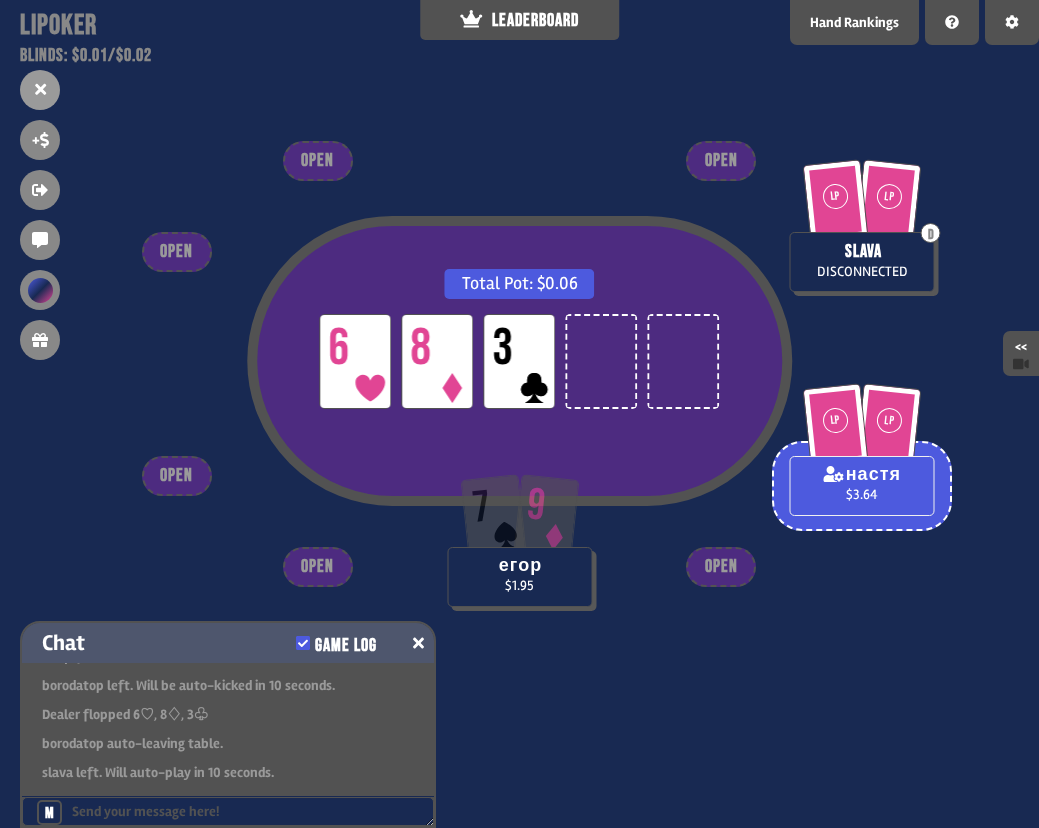scroll, scrollTop: 4662, scrollLeft: 0, axis: vertical 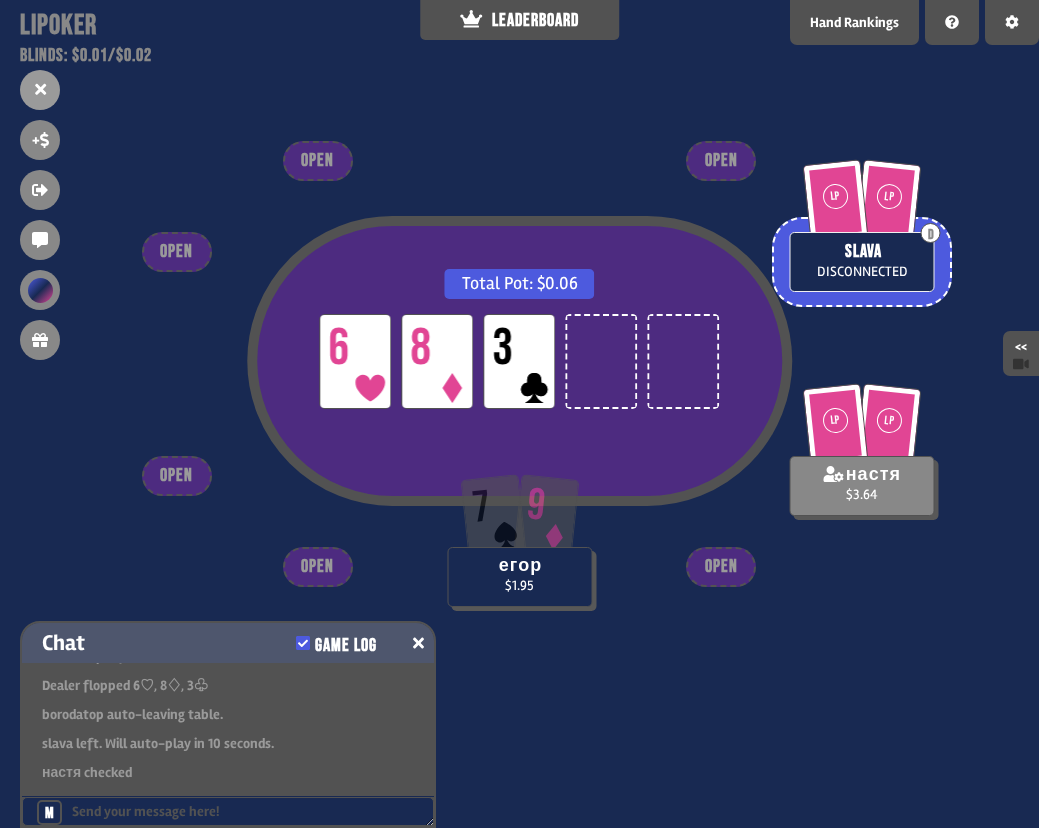 click 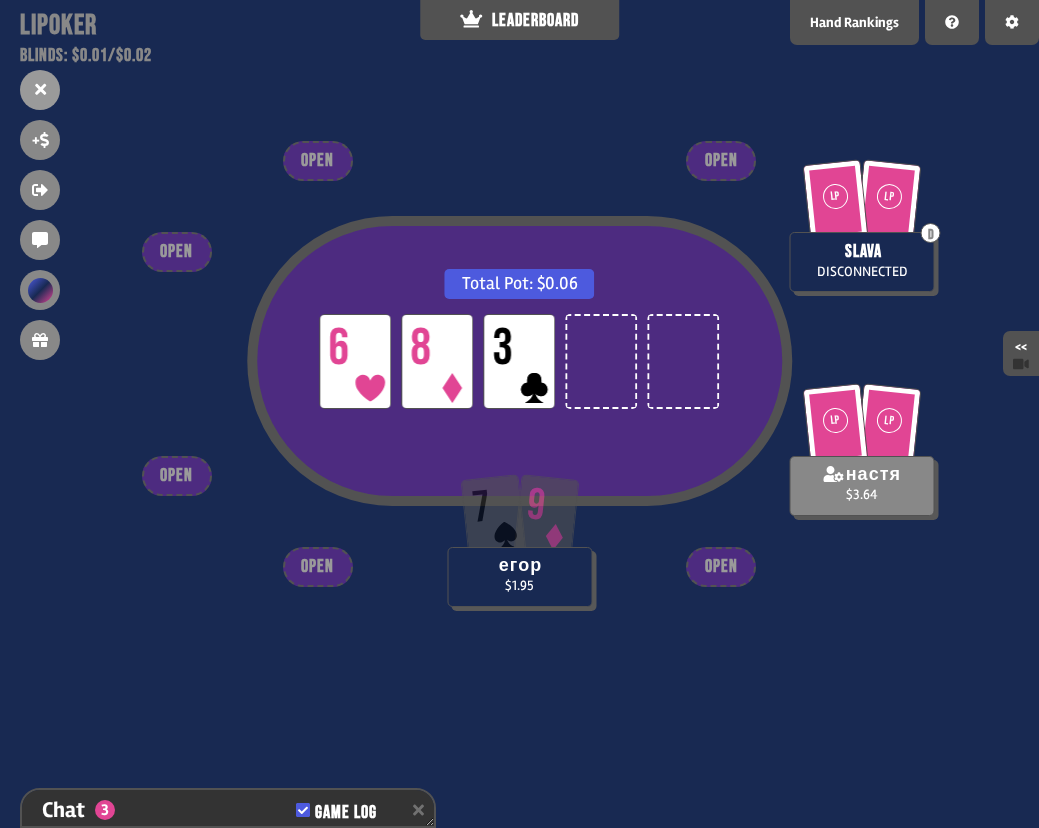 scroll, scrollTop: 4877, scrollLeft: 0, axis: vertical 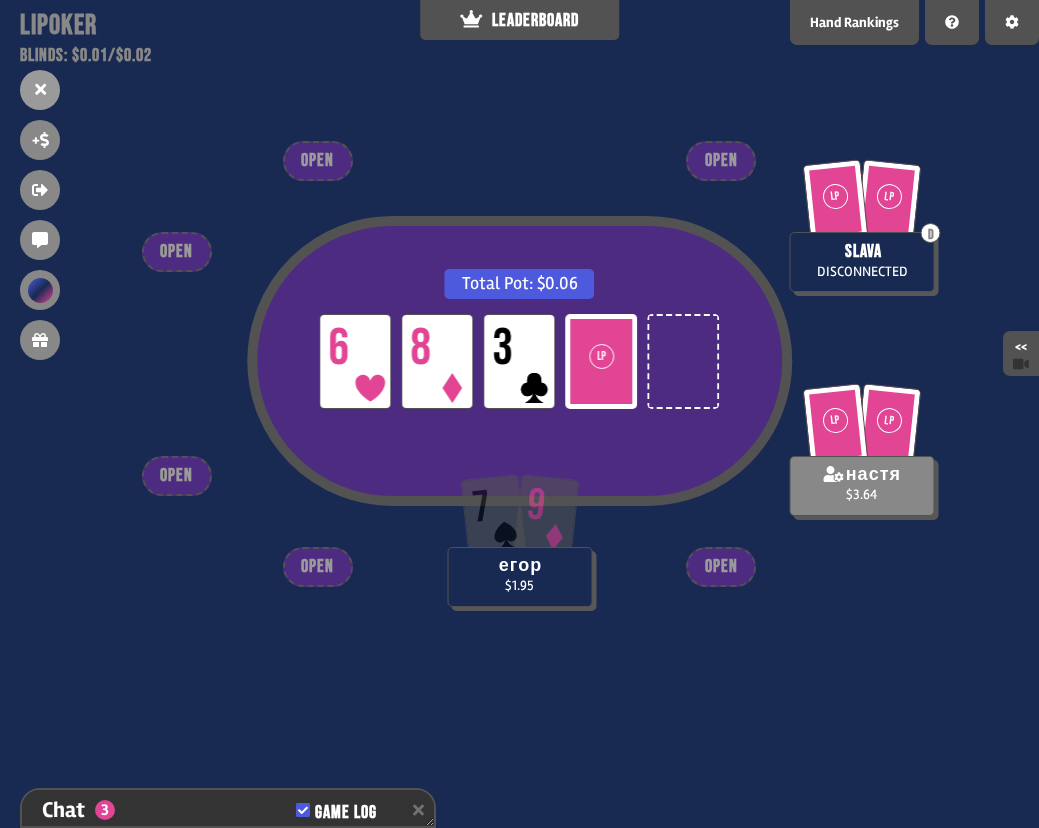 click on "Total Pot: $0.06   LP 6 LP 8 LP 3 LP 4 LP LP настя $3.64  7 9 егор $1.95  LP LP D slava DISCONNECTED OPEN OPEN OPEN OPEN OPEN OPEN" at bounding box center [519, 414] 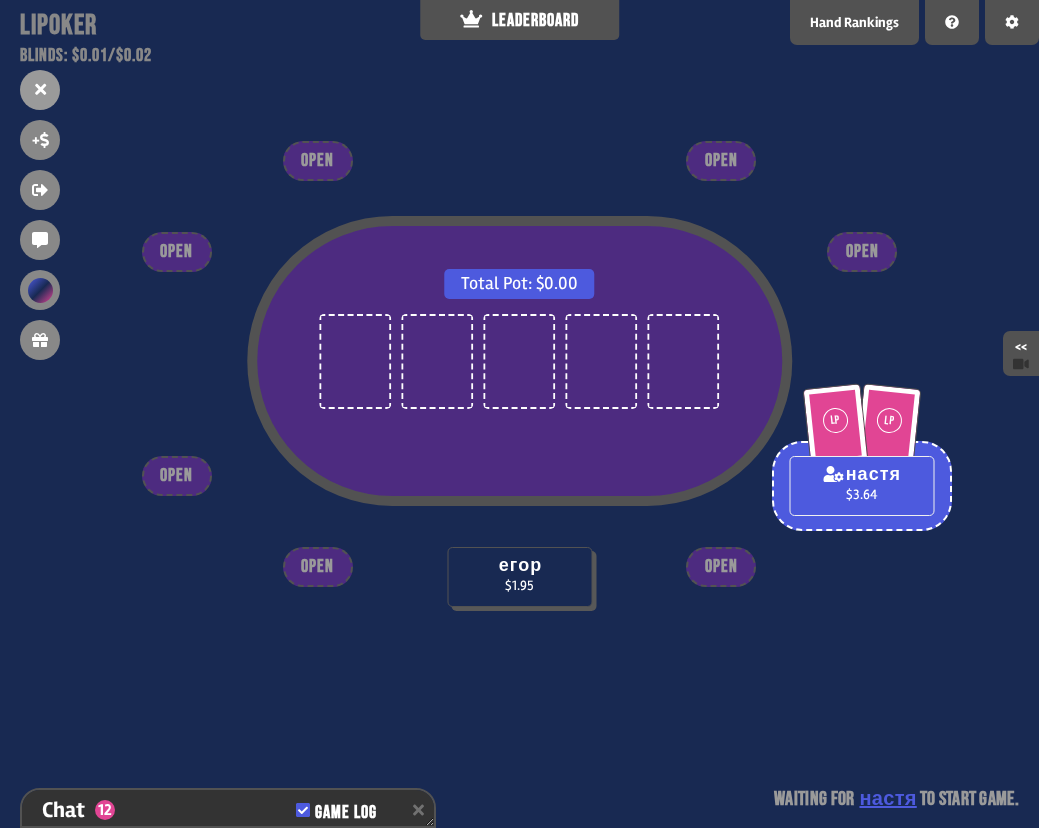 scroll, scrollTop: 5225, scrollLeft: 0, axis: vertical 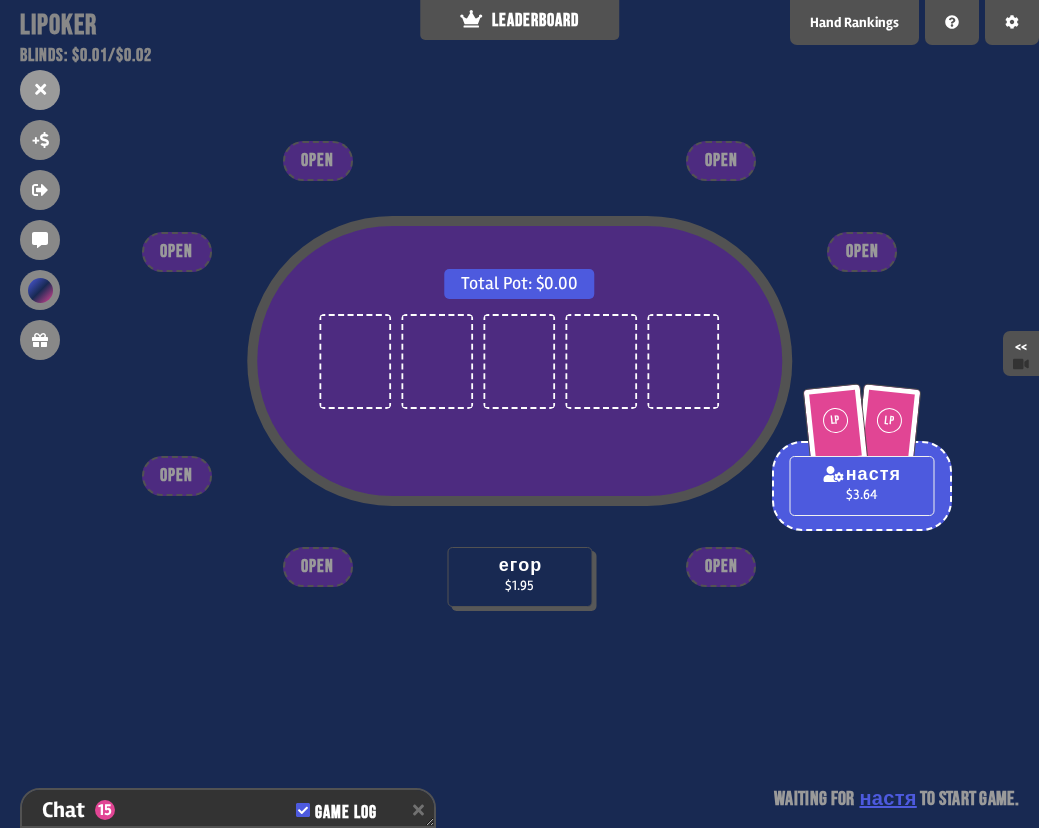 click on "Total Pot: $0.00   LP LP настя $3.64  егор $1.95  OPEN OPEN OPEN OPEN OPEN OPEN OPEN Waiting for  настя  to   start game" at bounding box center [519, 414] 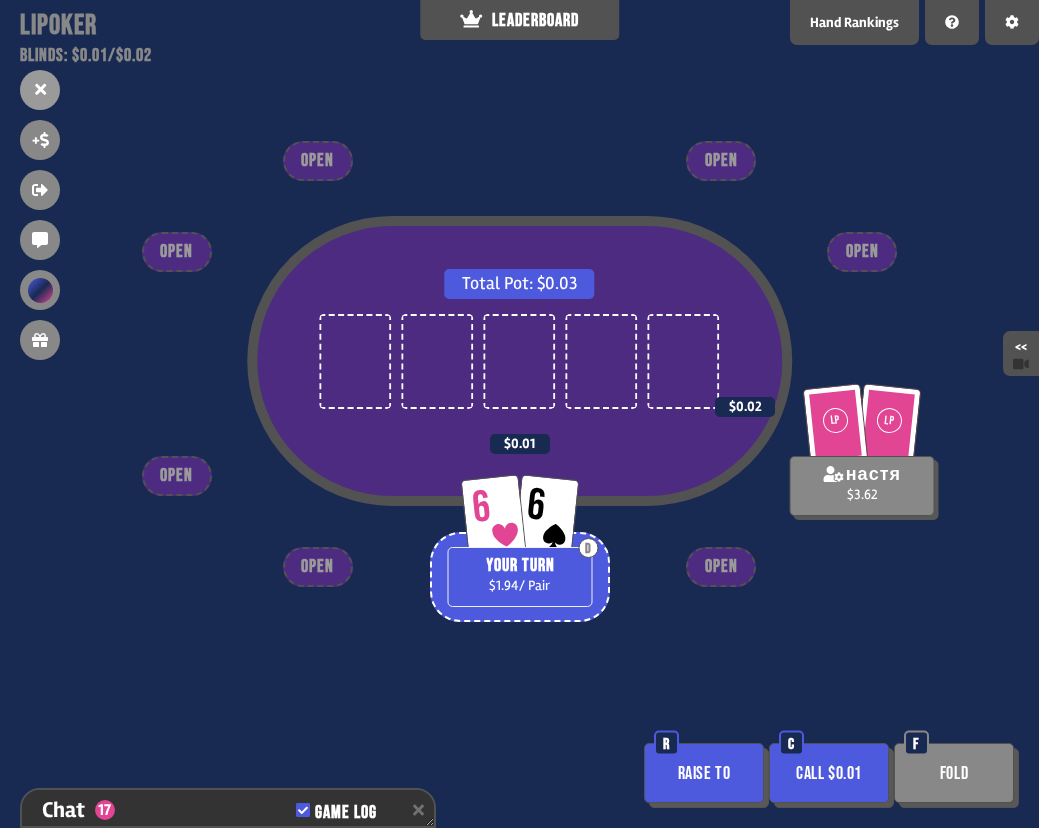 scroll, scrollTop: 5283, scrollLeft: 0, axis: vertical 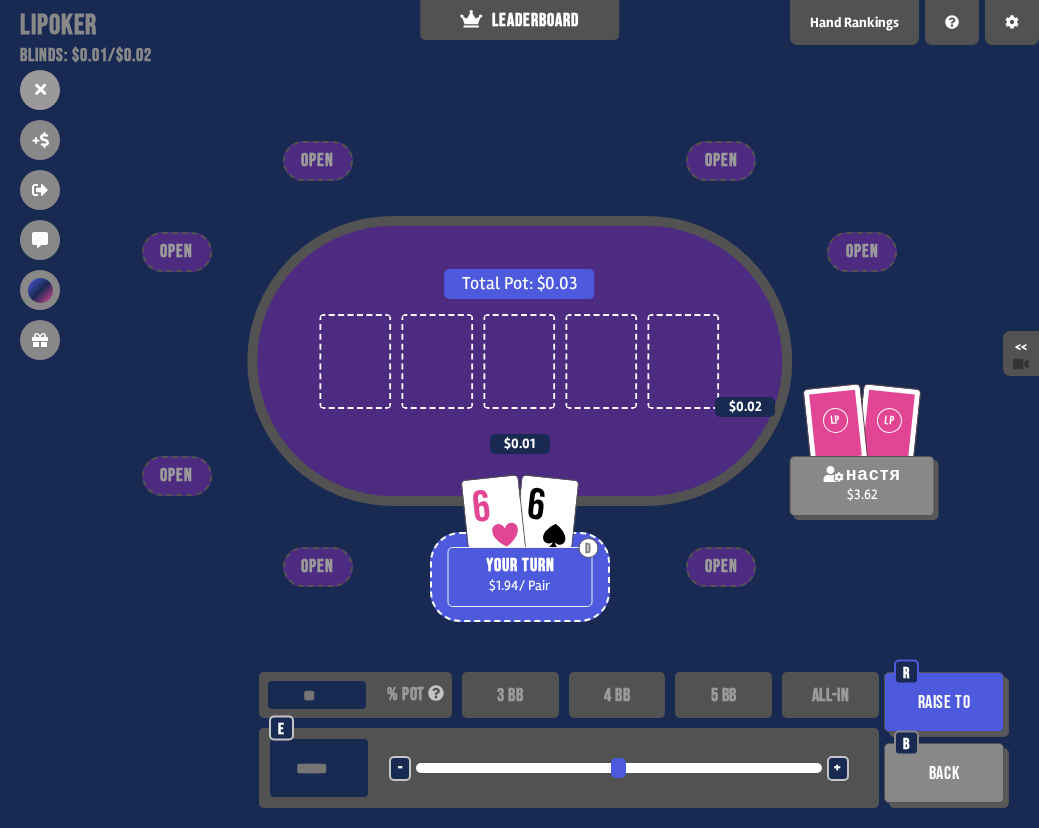 type on "***" 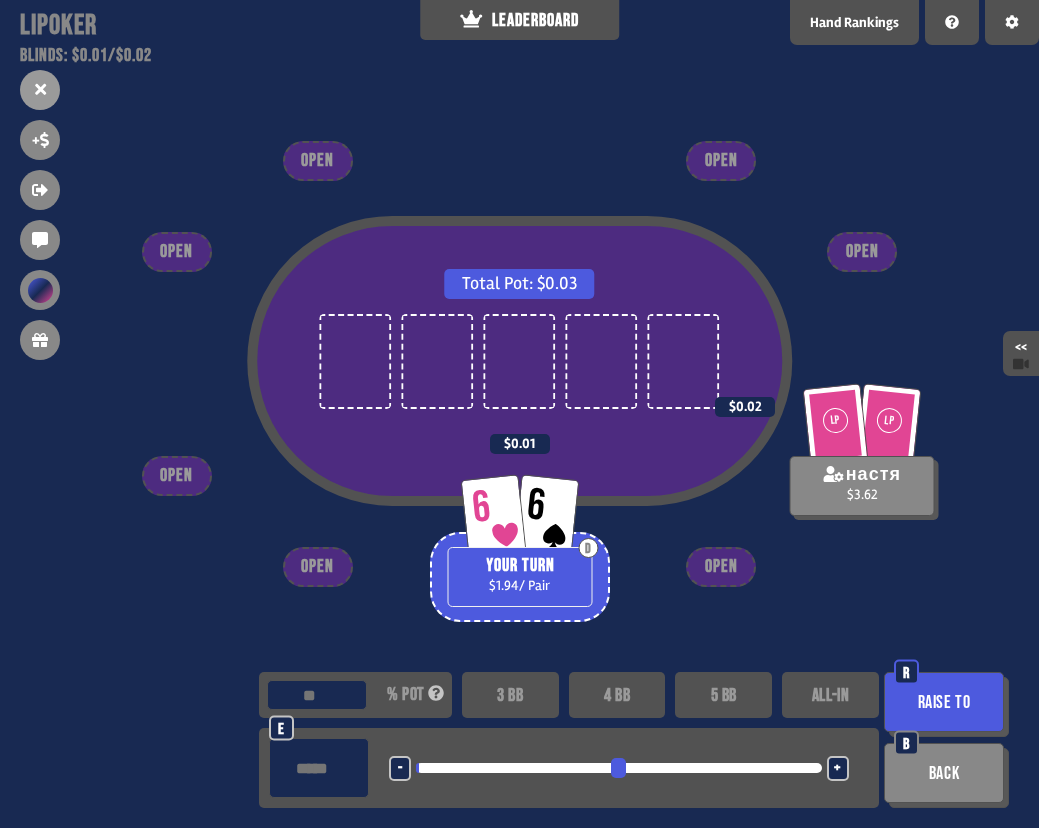 type on "**" 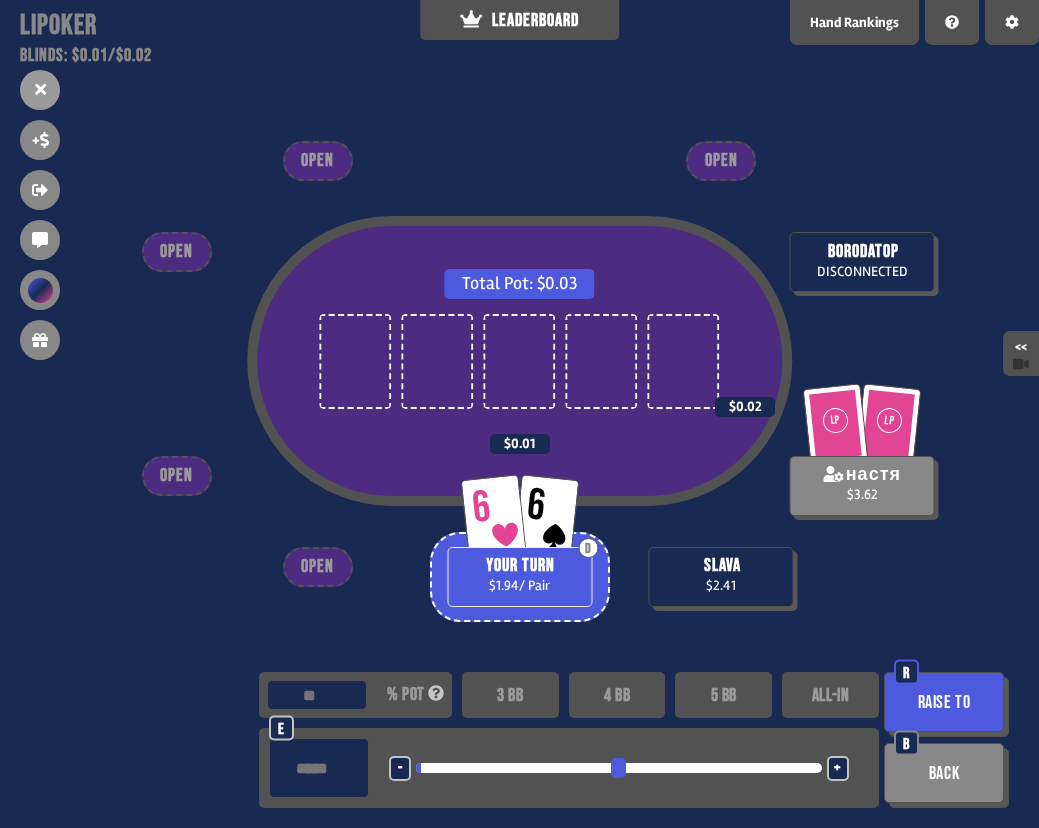 click on "Raise to" at bounding box center (944, 702) 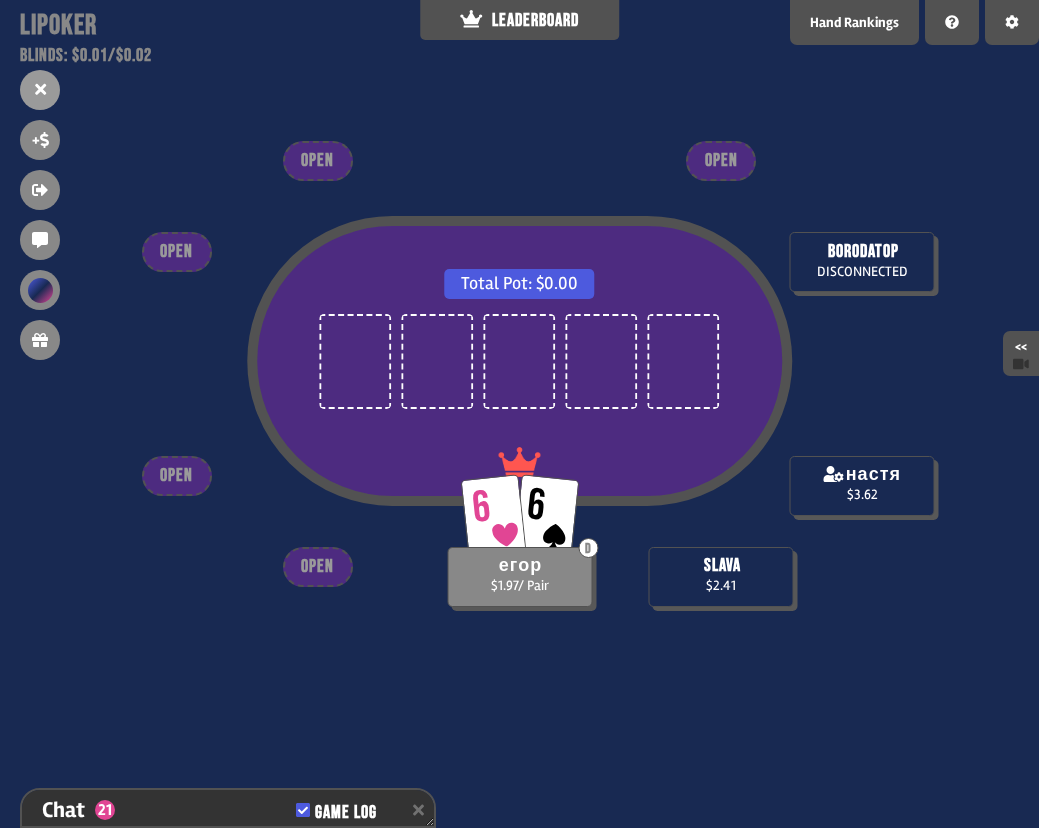 scroll, scrollTop: 5486, scrollLeft: 0, axis: vertical 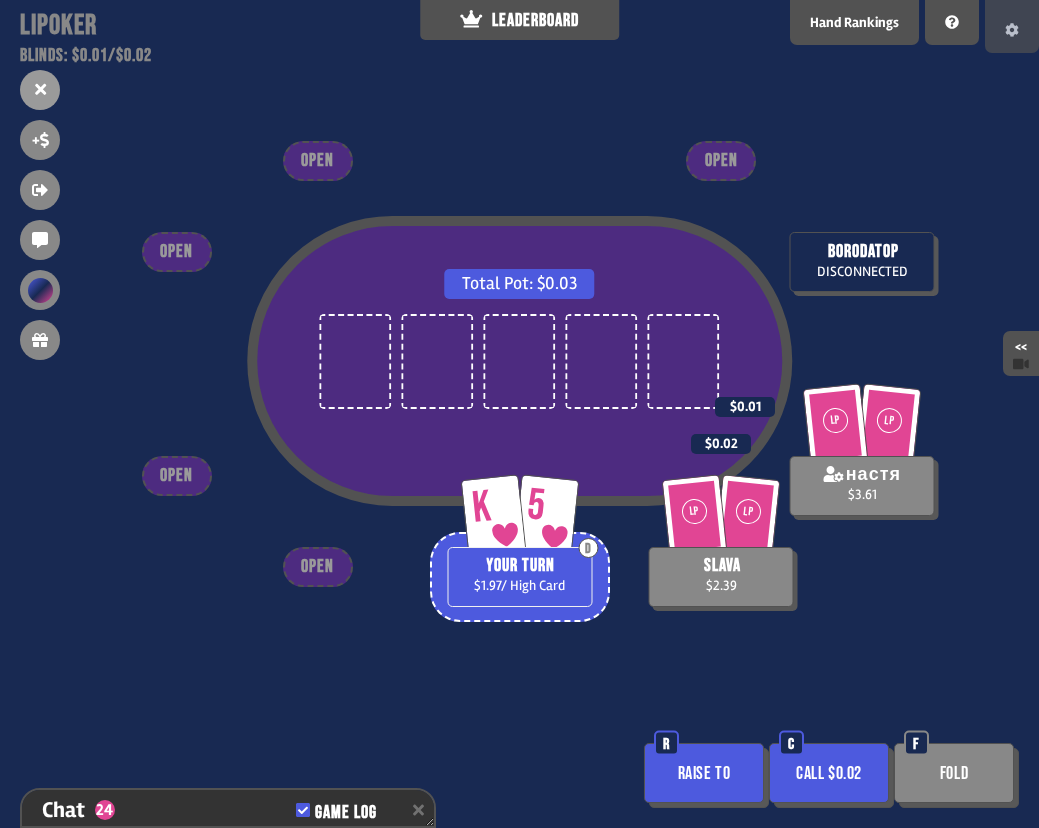 click at bounding box center [1012, 26] 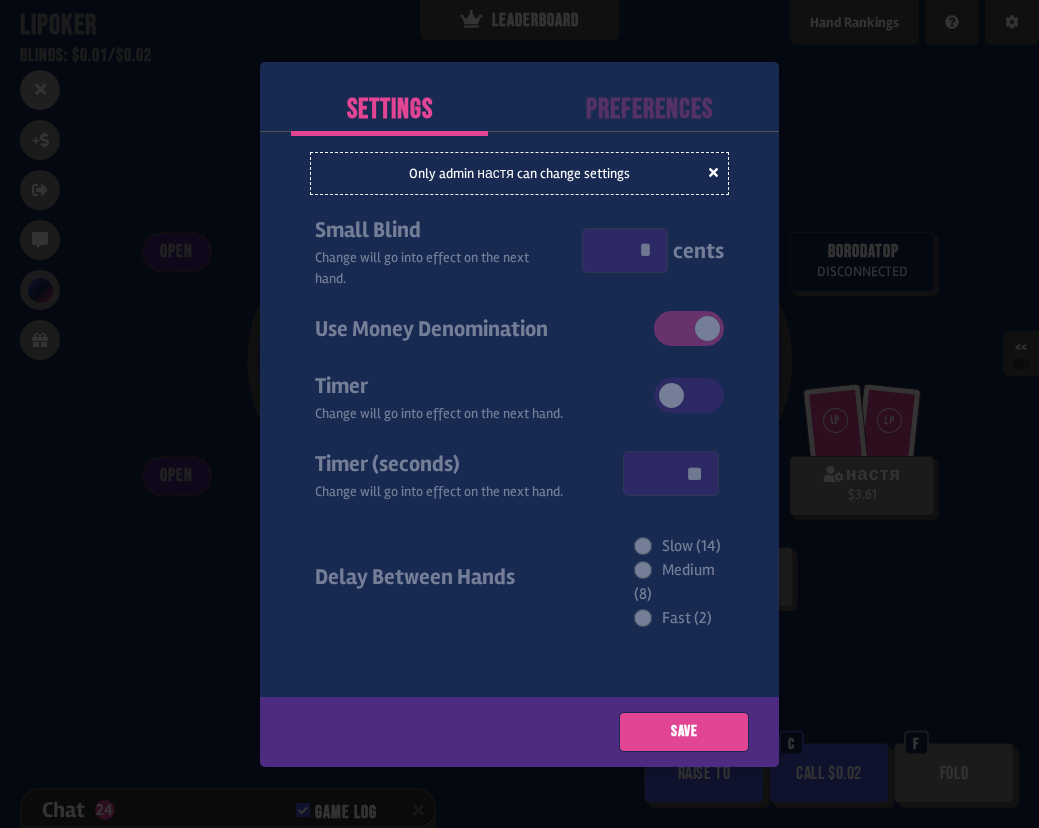 click 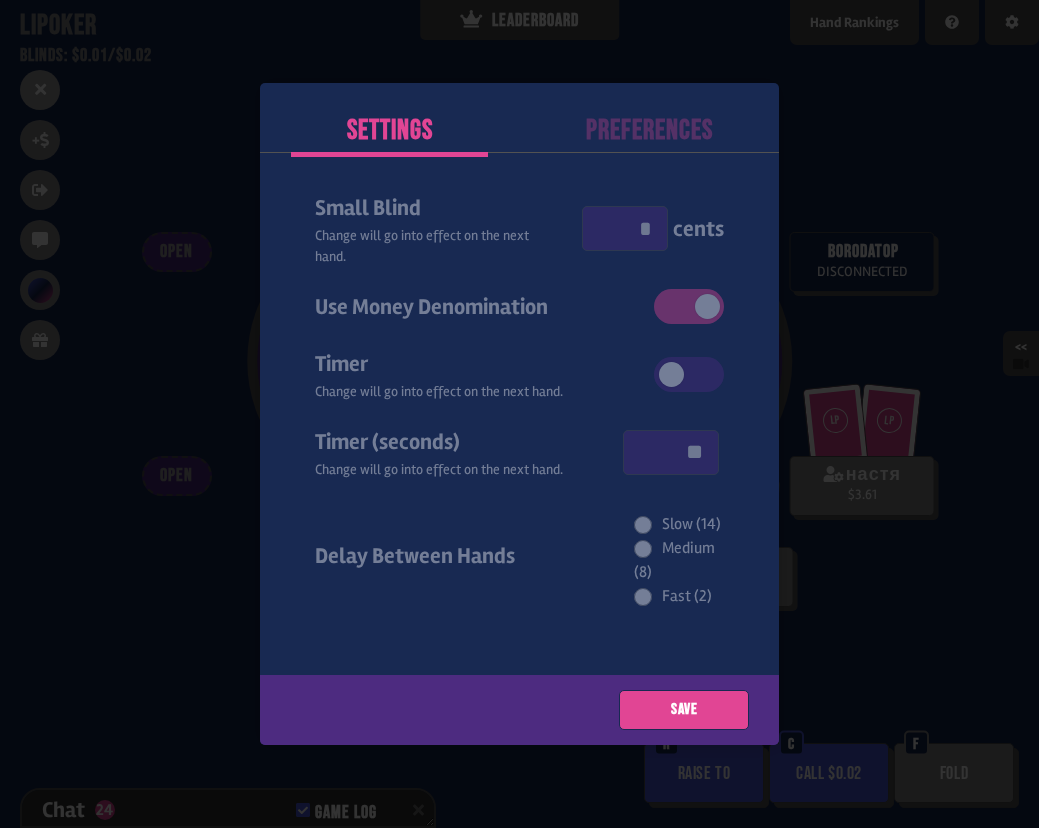 scroll, scrollTop: 5515, scrollLeft: 0, axis: vertical 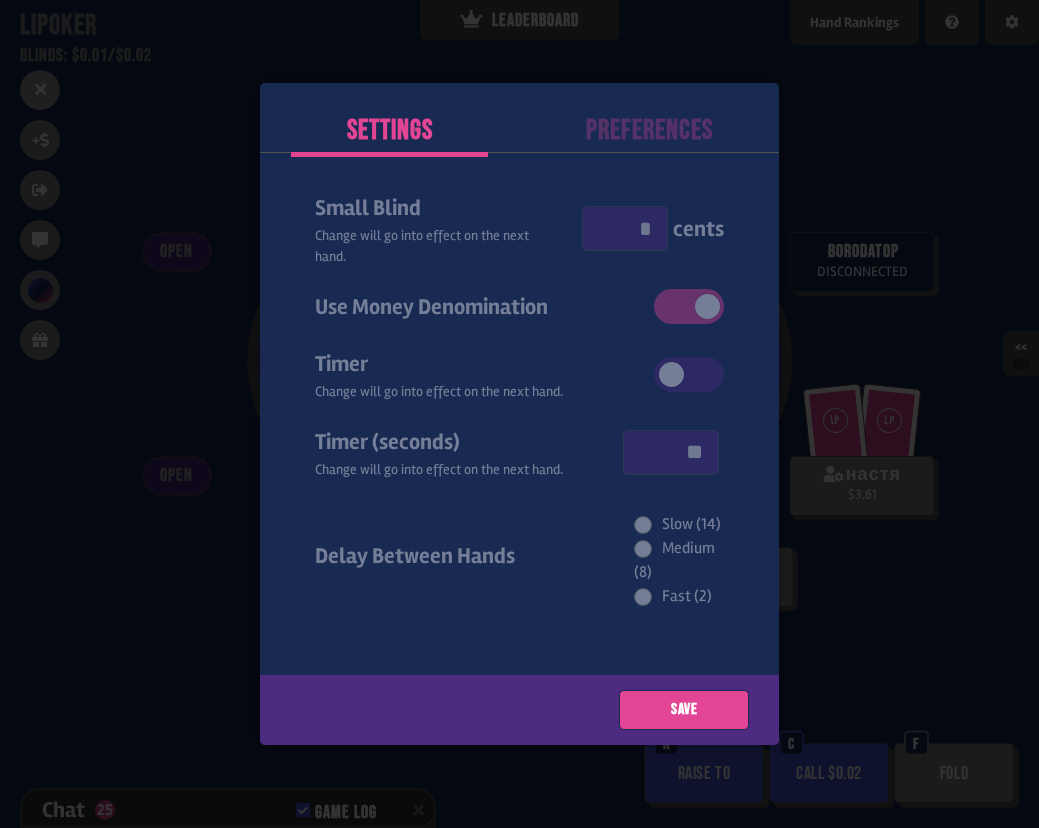 click on "Preferences" at bounding box center (650, 131) 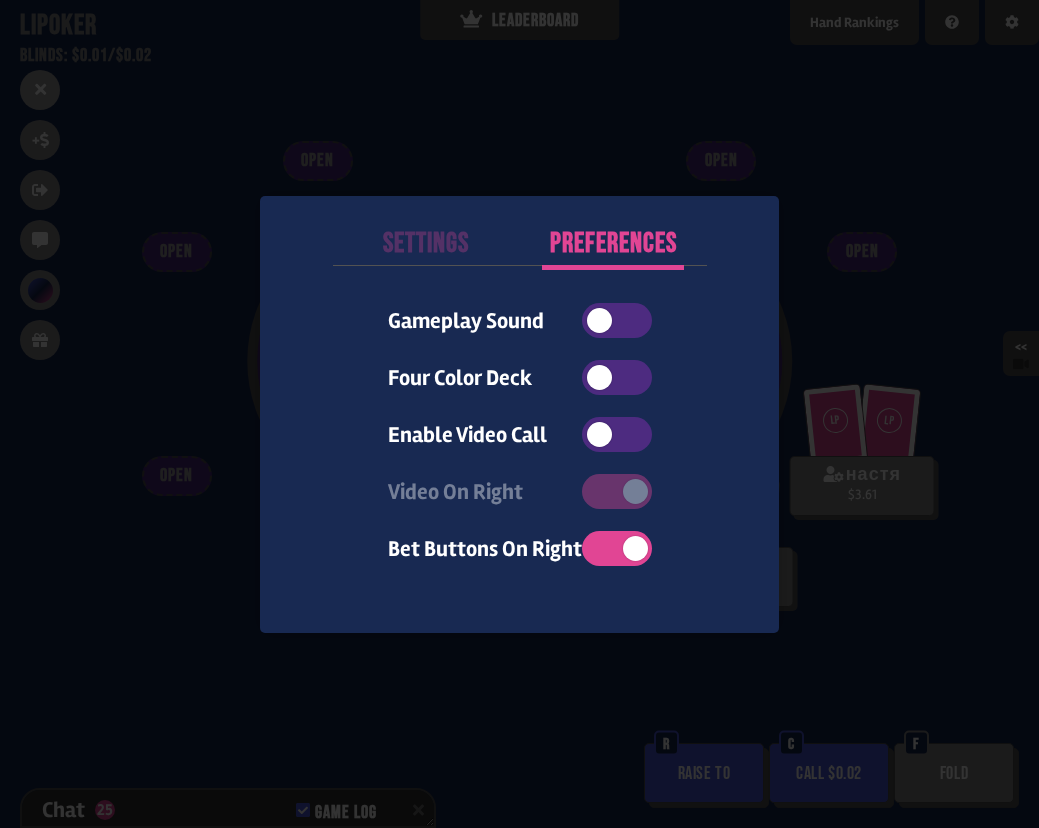 click at bounding box center (519, 414) 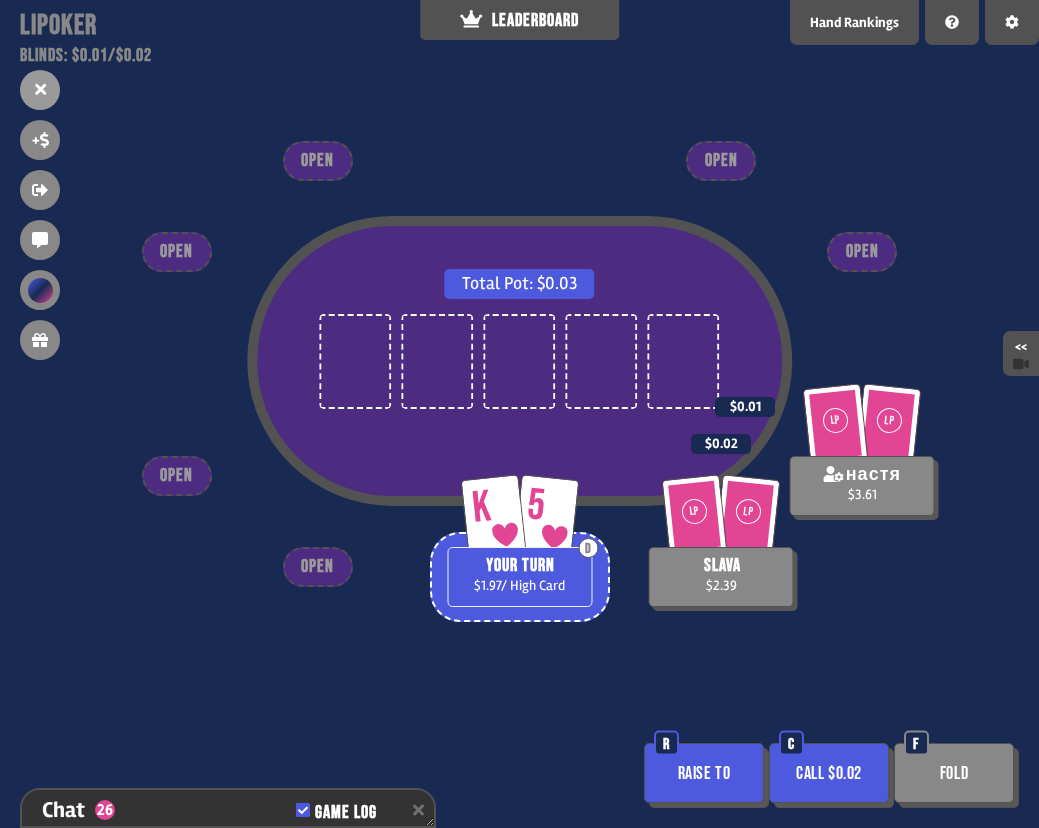 scroll, scrollTop: 5544, scrollLeft: 0, axis: vertical 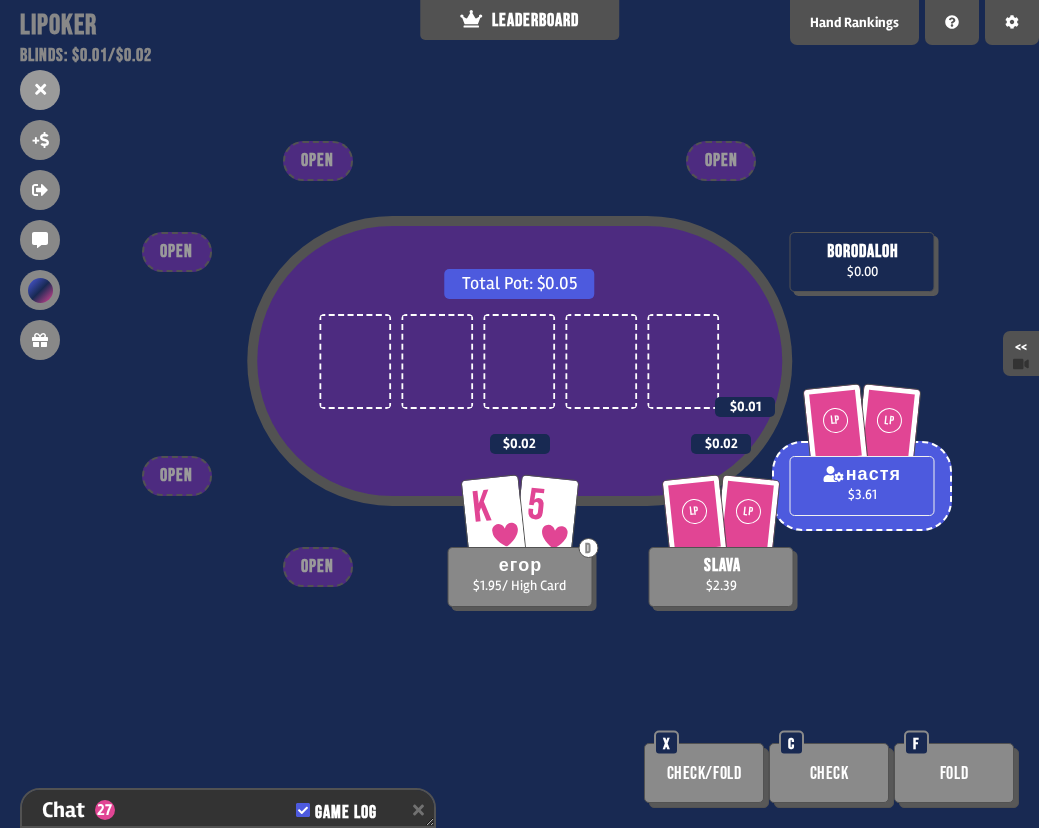 click at bounding box center (862, 147) 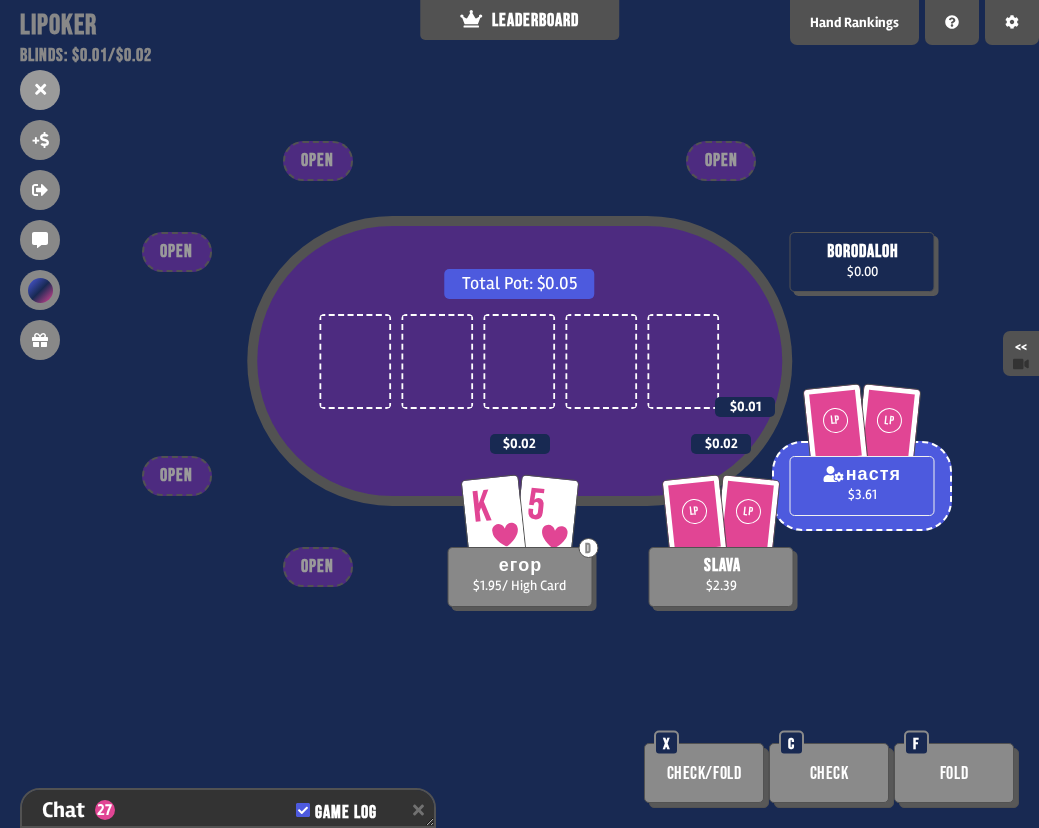 click at bounding box center [862, 147] 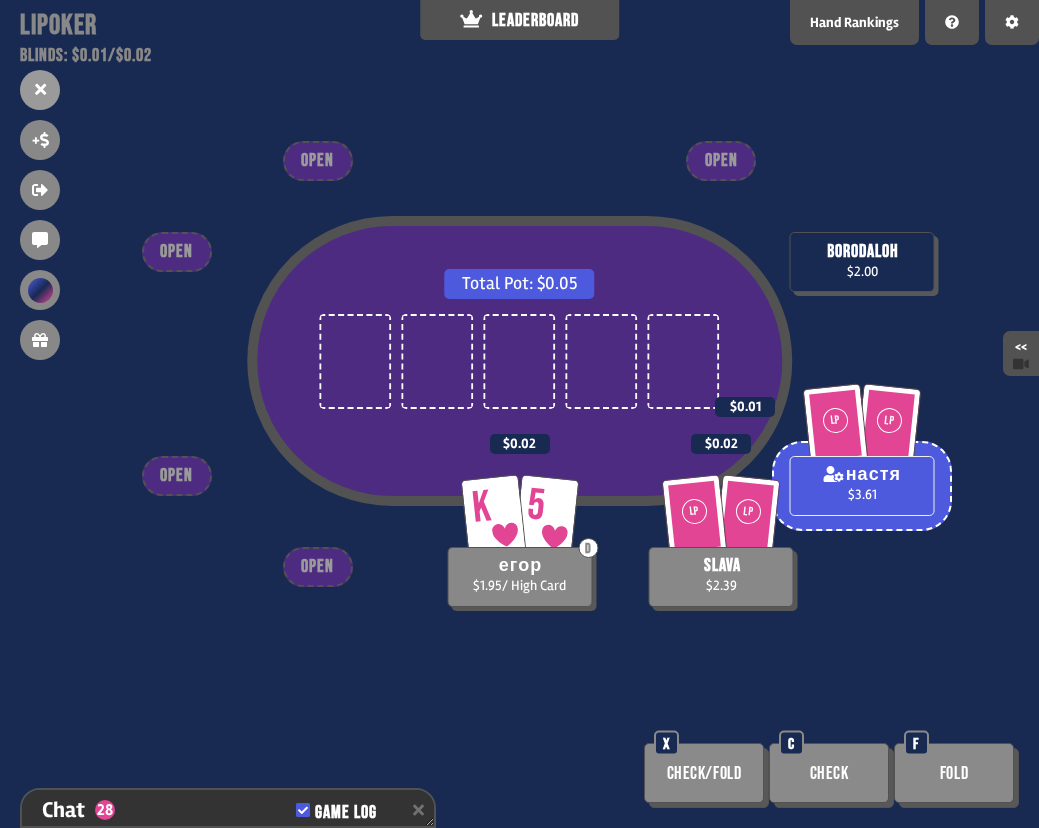 click on "Total Pot: $0.05   borodaloh $2.00  LP LP настя $3.61  $0.01  K 5 D егор $1.95   / High Card $0.02  LP LP slava $2.39  $0.02  OPEN OPEN OPEN OPEN OPEN Check/Fold X Check C Fold F" at bounding box center [519, 414] 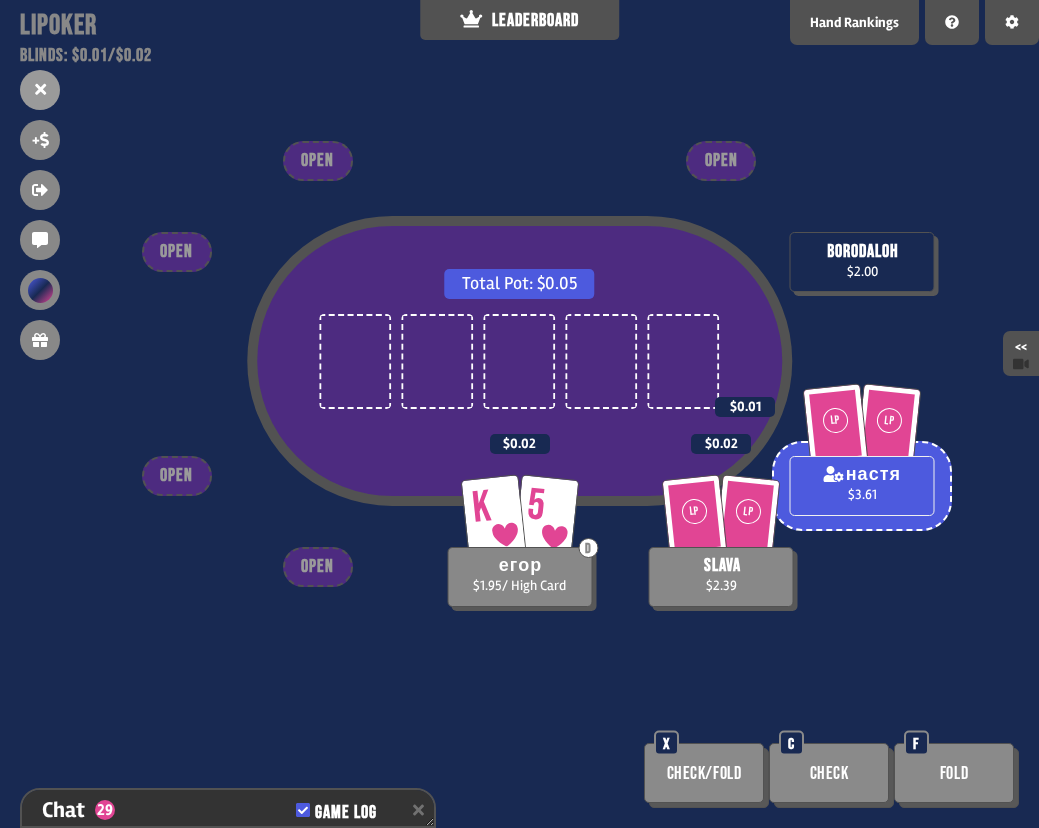 scroll, scrollTop: 5631, scrollLeft: 0, axis: vertical 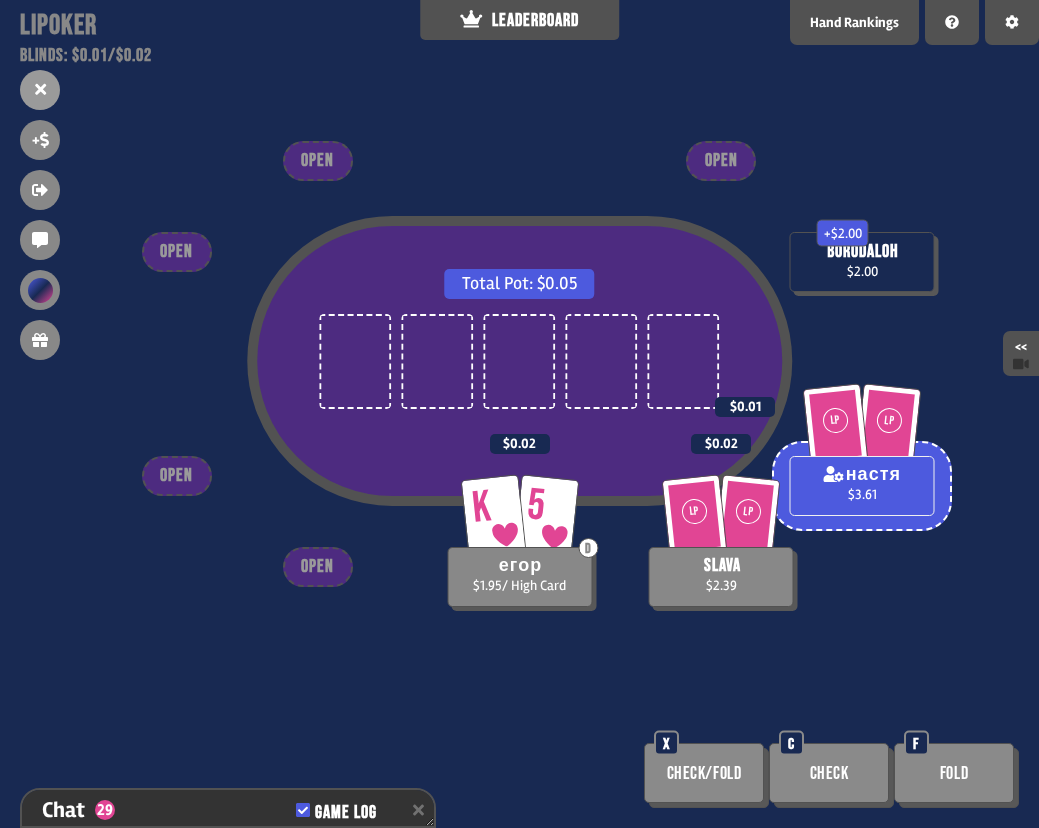 click on "Total Pot: $0.05   + $2.00 borodaloh $2.00  LP LP настя $3.61  $0.01  K 5 D егор $1.95   / High Card $0.02  LP LP slava $2.39  $0.02  OPEN OPEN OPEN OPEN OPEN Check/Fold X Check C Fold F" at bounding box center (519, 414) 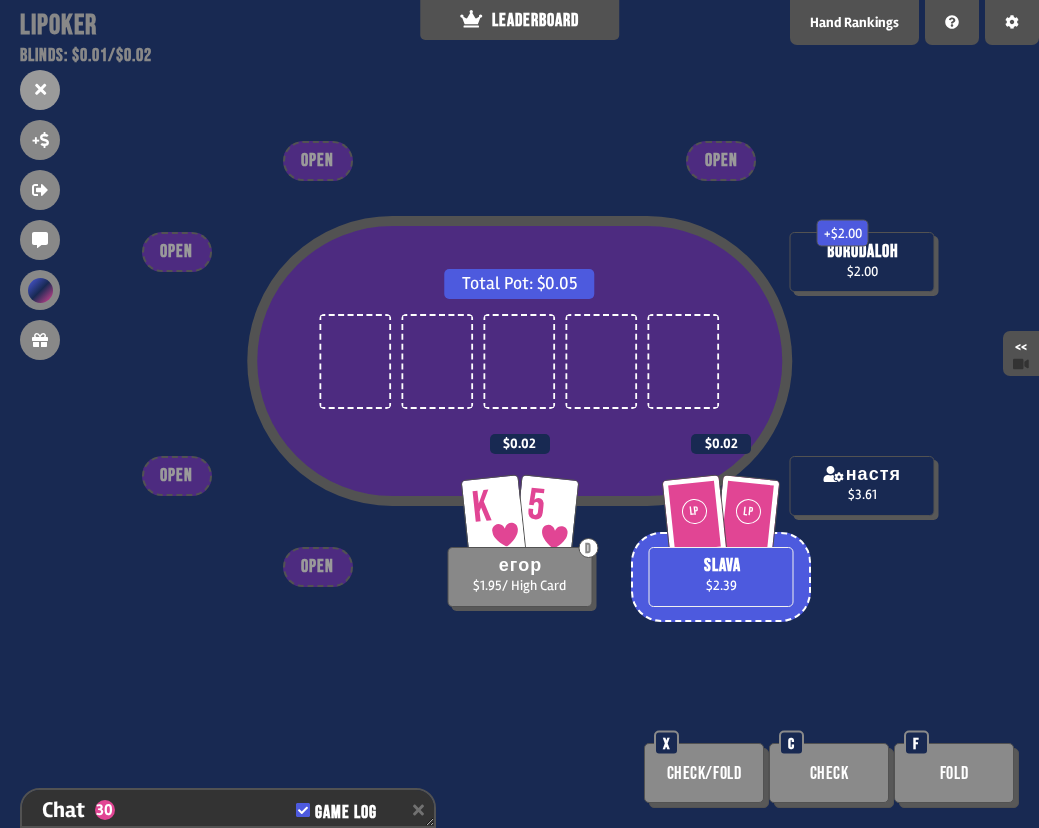 scroll, scrollTop: 5689, scrollLeft: 0, axis: vertical 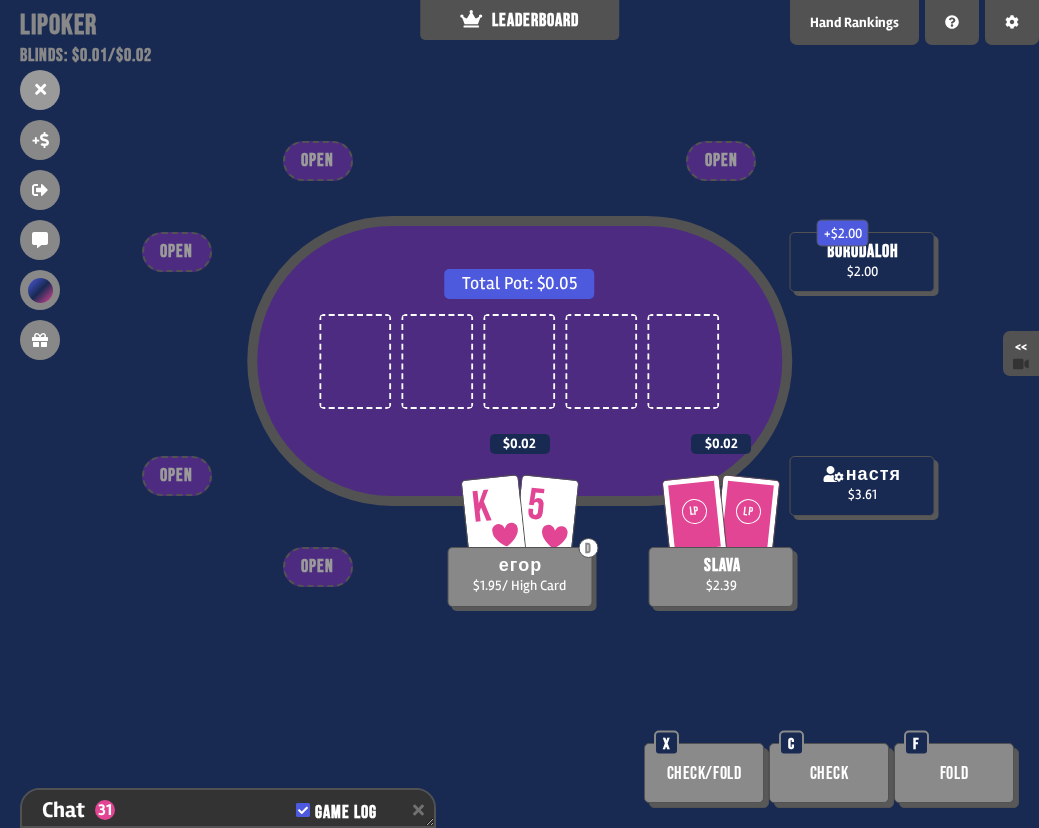click on "Total Pot: $0.05   + $2.00 borodaloh $2.00  настя $3.61  K 5 D егор $1.95   / High Card $0.02  LP LP slava $2.39  $0.02  OPEN OPEN OPEN OPEN OPEN Check/Fold X Check C Fold F" at bounding box center [519, 414] 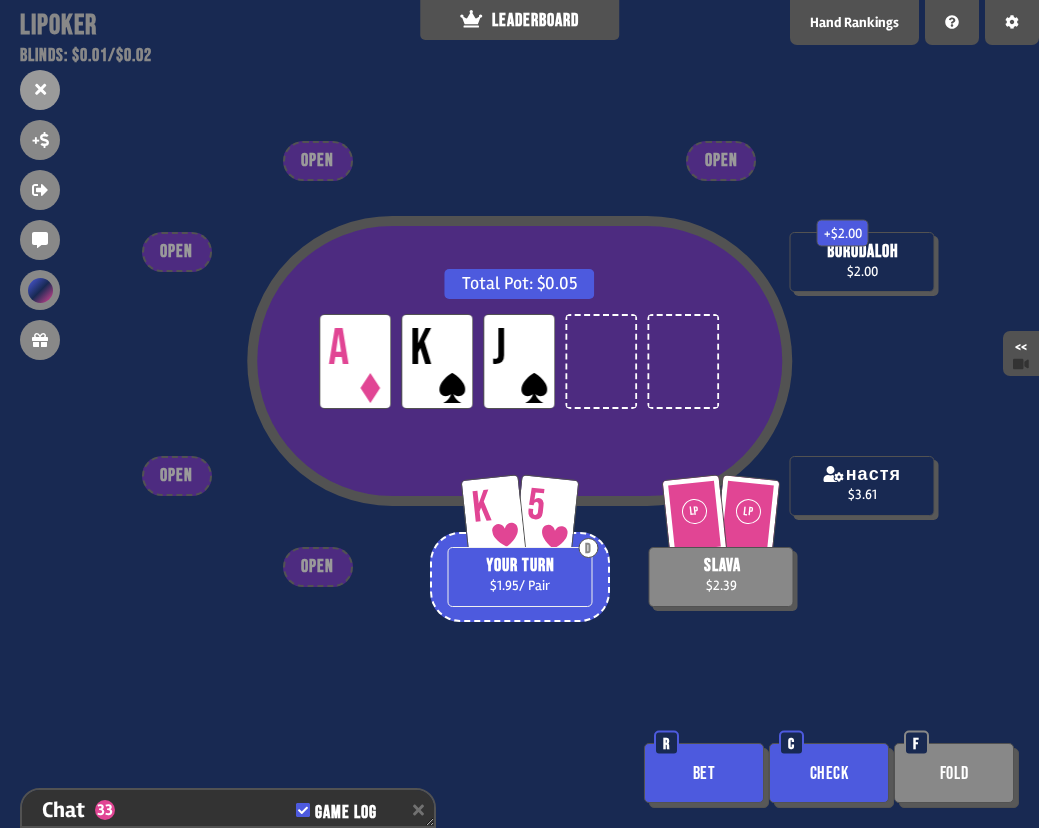 scroll, scrollTop: 5776, scrollLeft: 0, axis: vertical 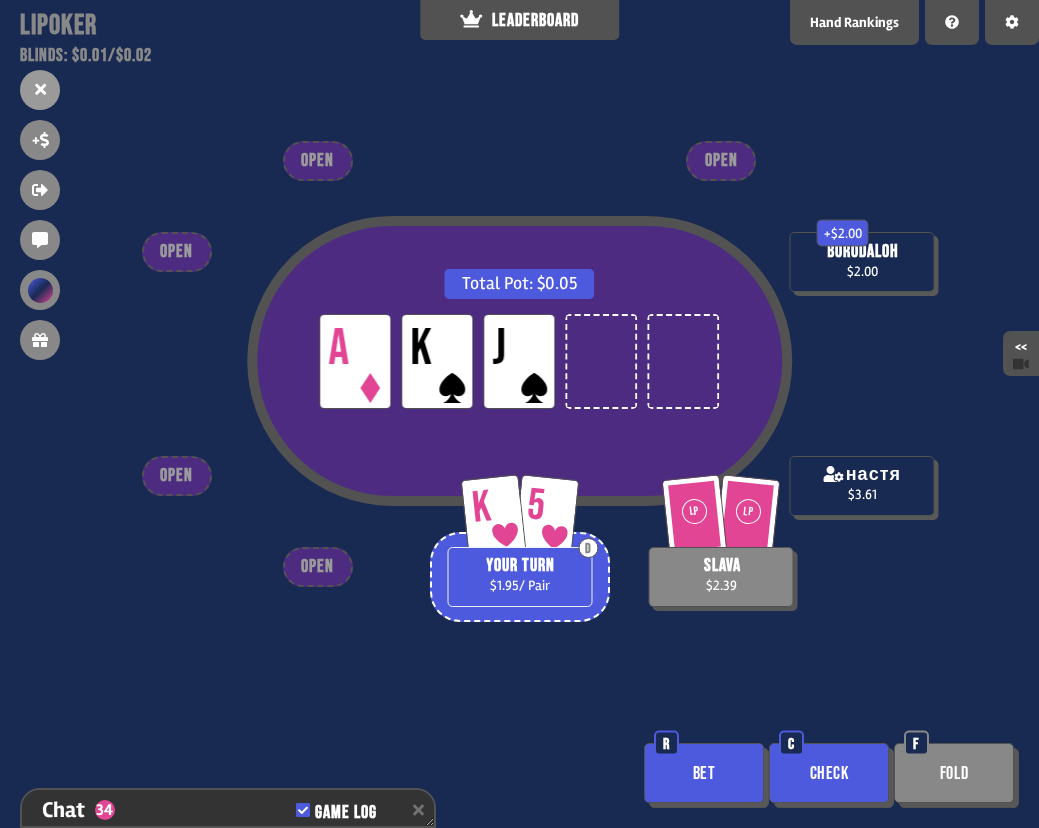 click on "Bet" at bounding box center [704, 773] 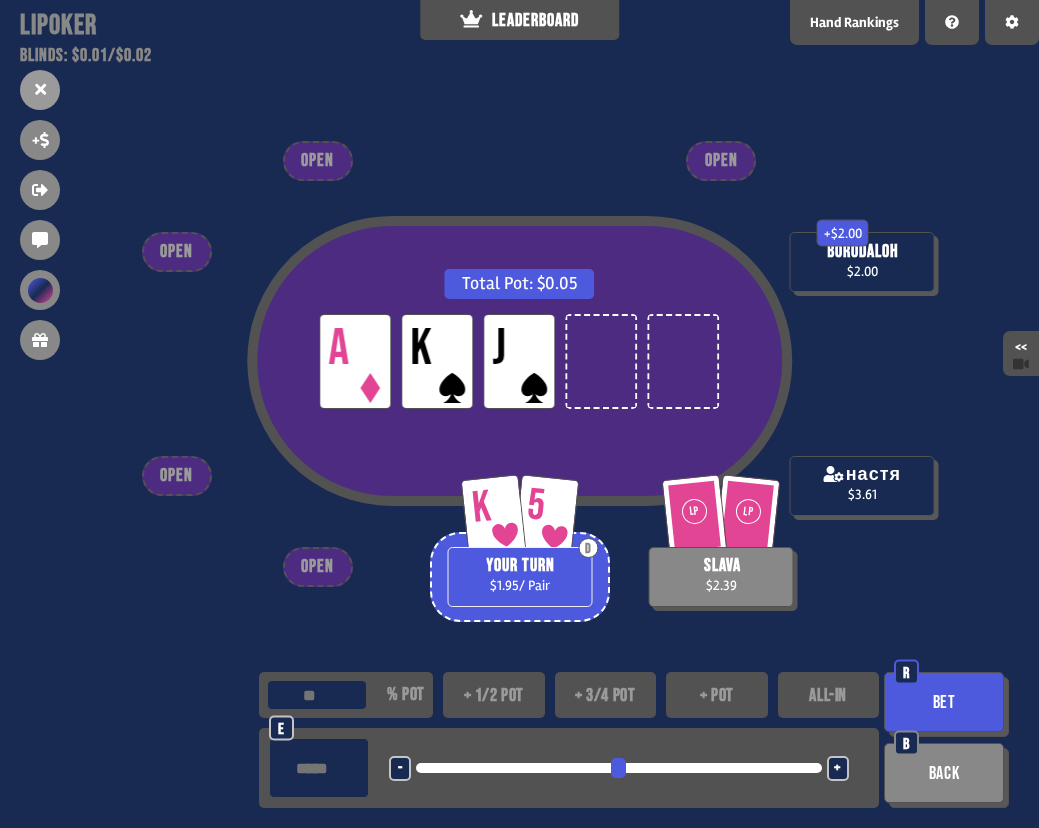 type on "**" 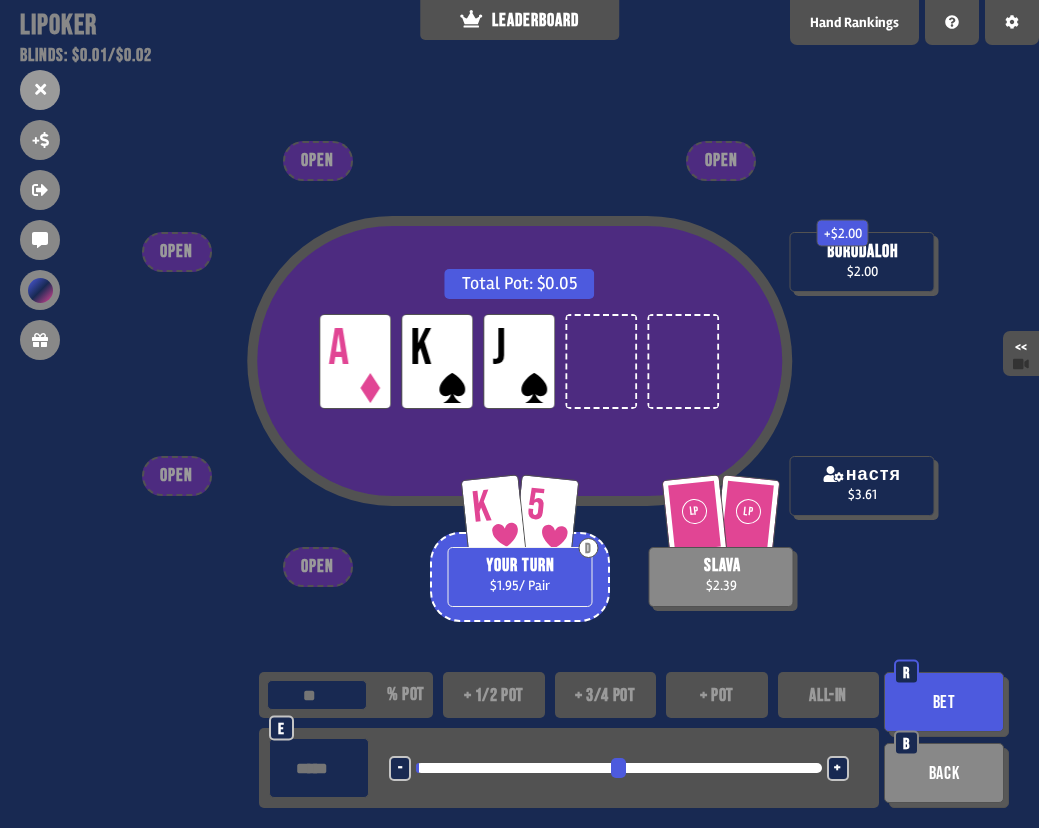 type on "****" 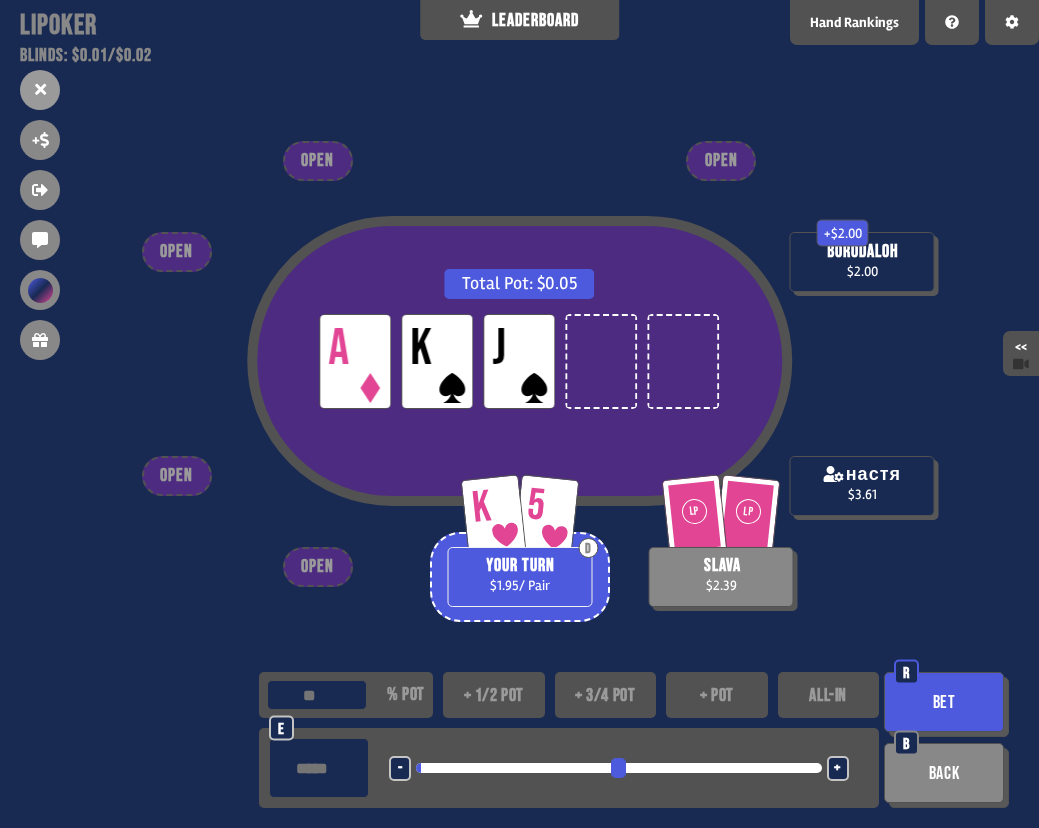 click on "Bet" at bounding box center [944, 702] 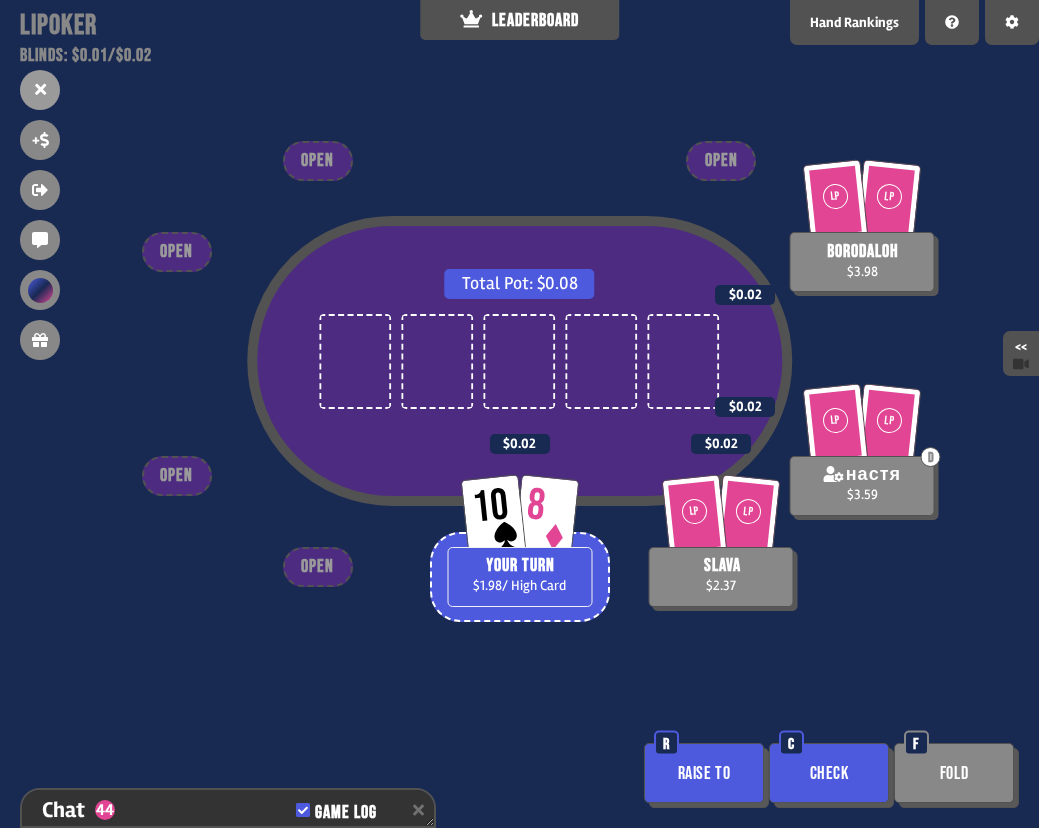 scroll, scrollTop: 6066, scrollLeft: 0, axis: vertical 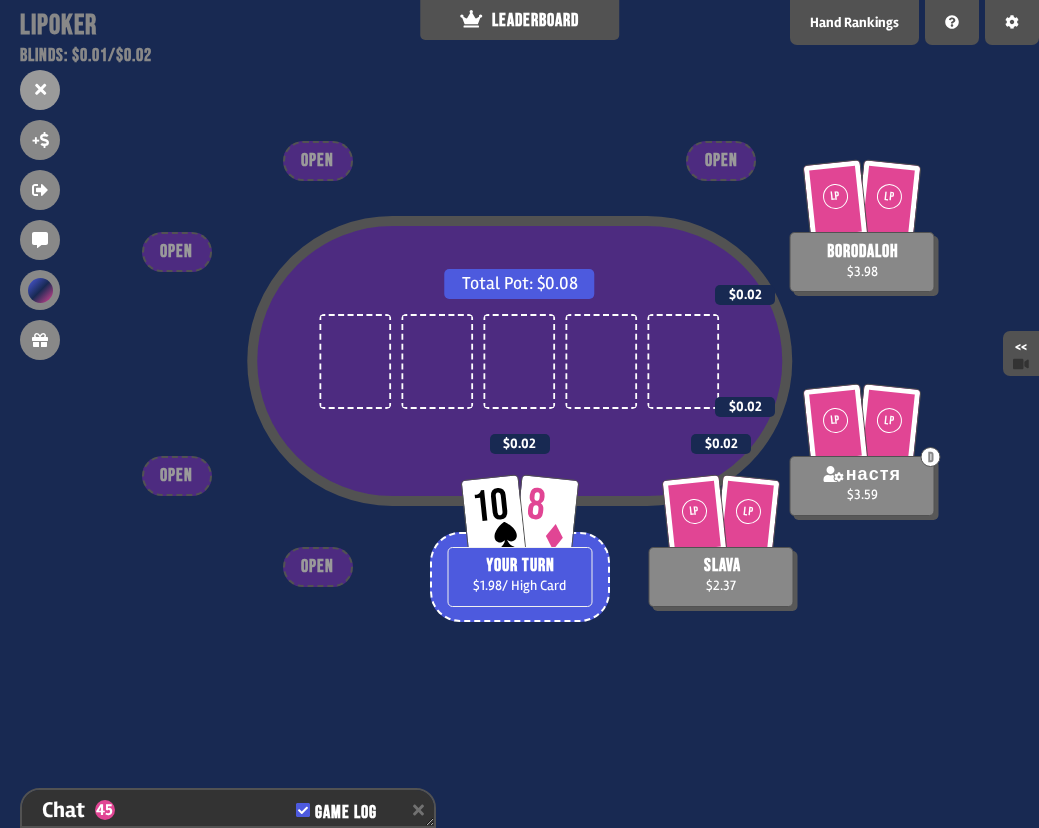 click on "Total Pot: $0.08   LP LP borodaloh $3.98  $0.02  LP LP D настя $3.59  $0.02  10 8 YOUR TURN $1.98   / High Card $0.02  LP LP slava $2.37  $0.02  OPEN OPEN OPEN OPEN OPEN" at bounding box center (519, 414) 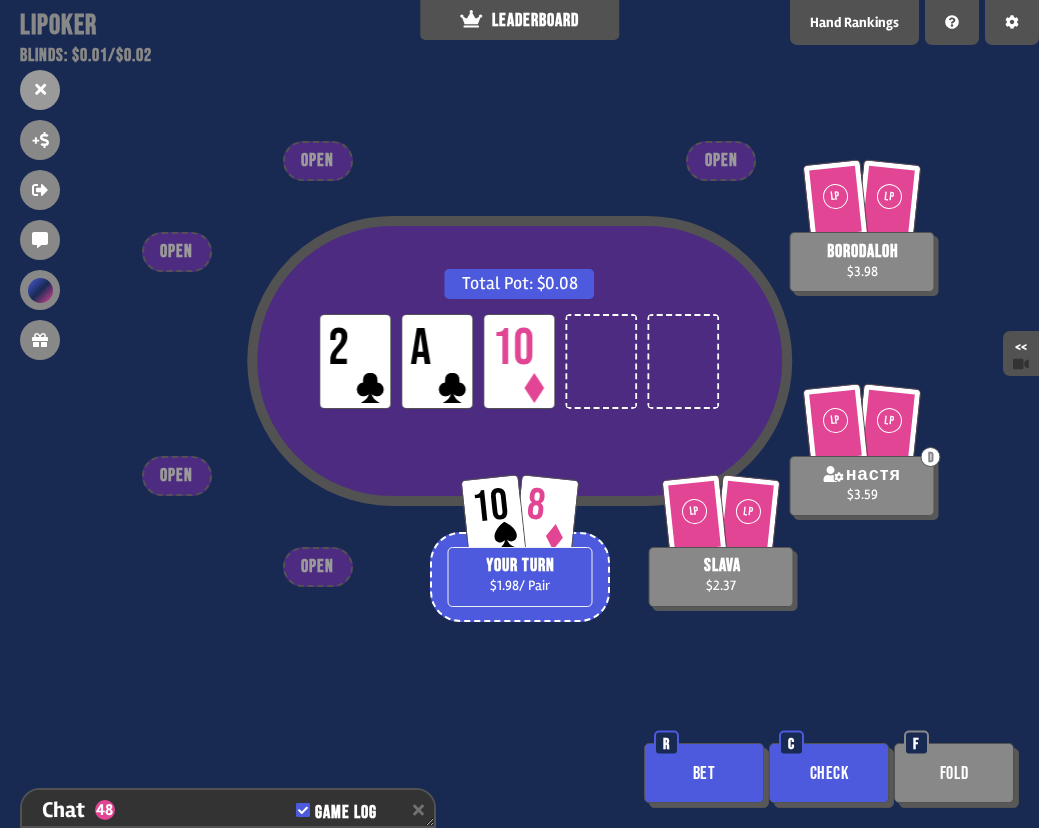 scroll, scrollTop: 6182, scrollLeft: 0, axis: vertical 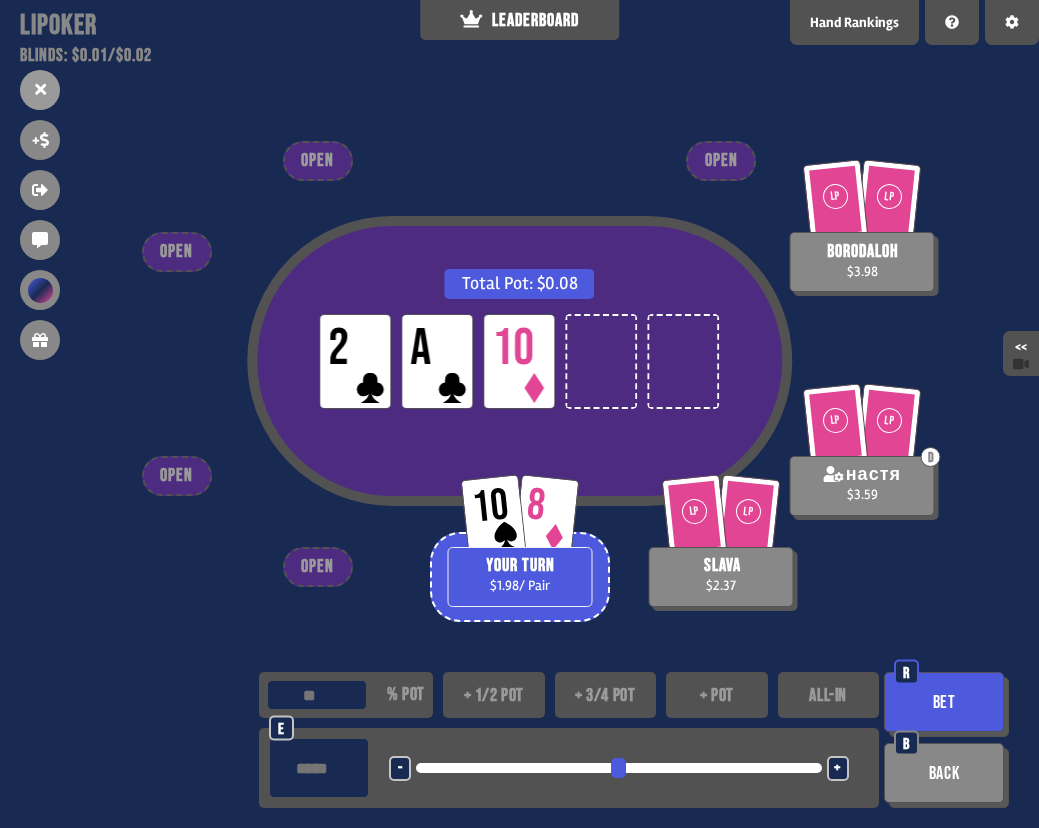 type on "**" 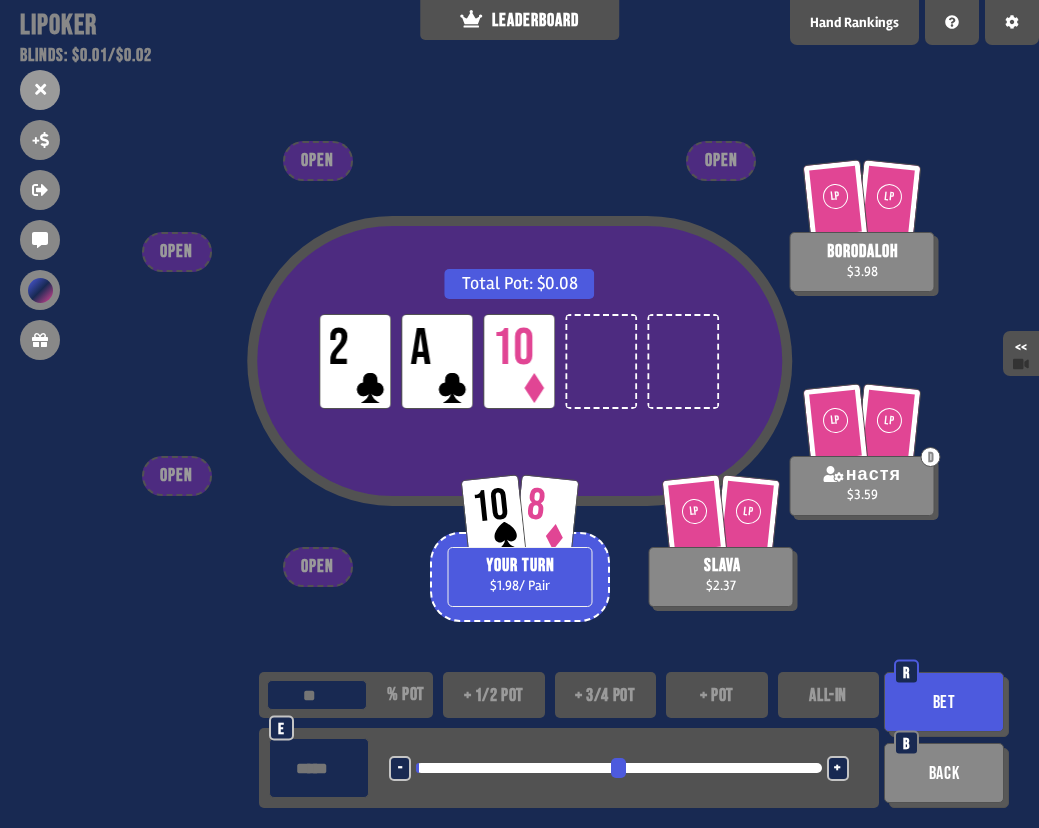 type on "**" 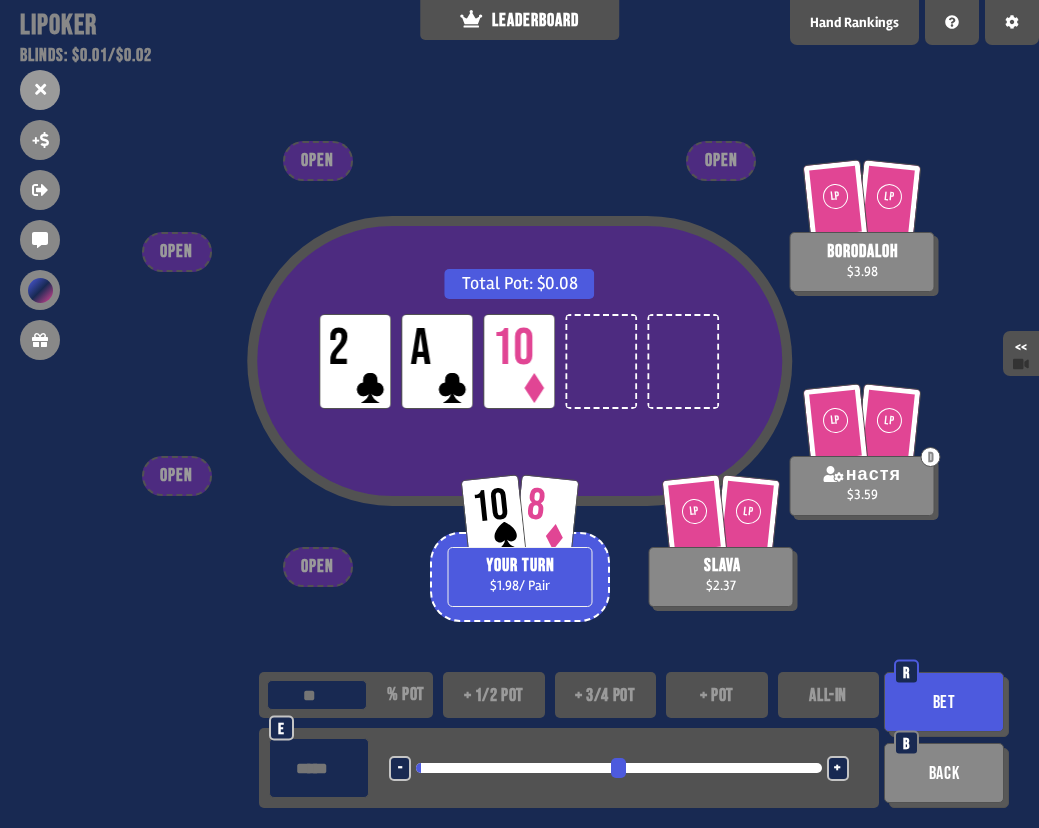 click on "Bet" at bounding box center [944, 702] 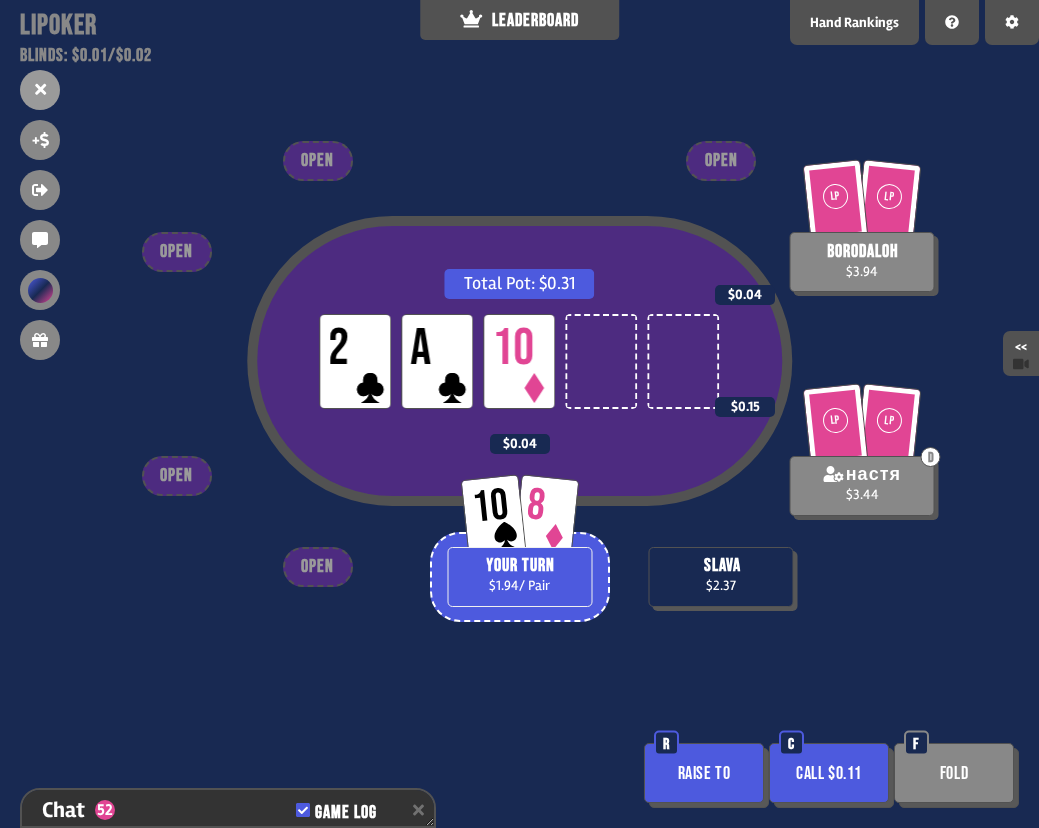 scroll, scrollTop: 6327, scrollLeft: 0, axis: vertical 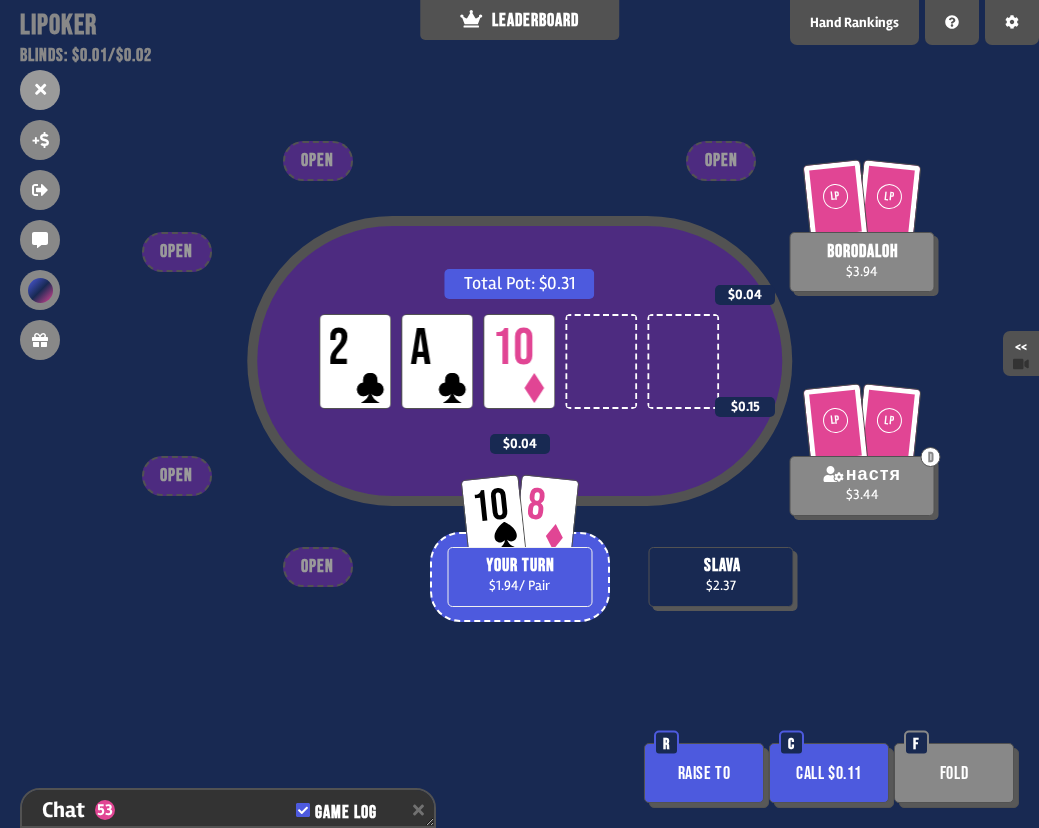 click on "Call $0.11" at bounding box center (829, 773) 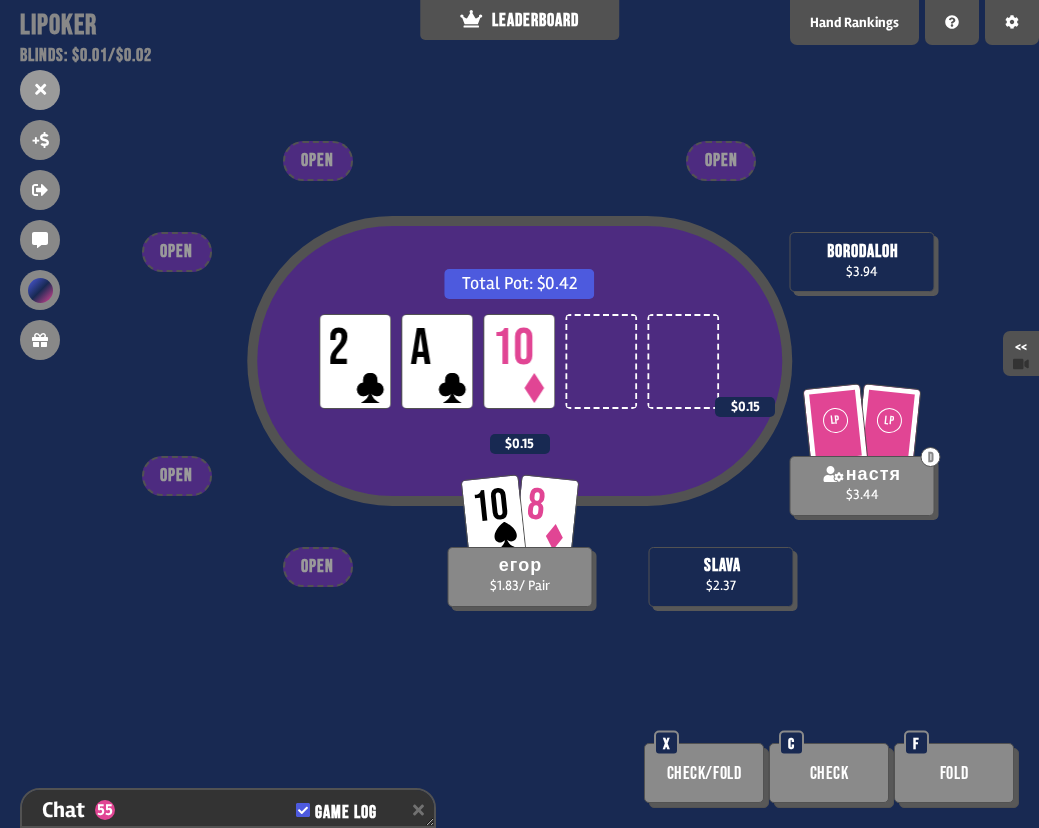 scroll, scrollTop: 6414, scrollLeft: 0, axis: vertical 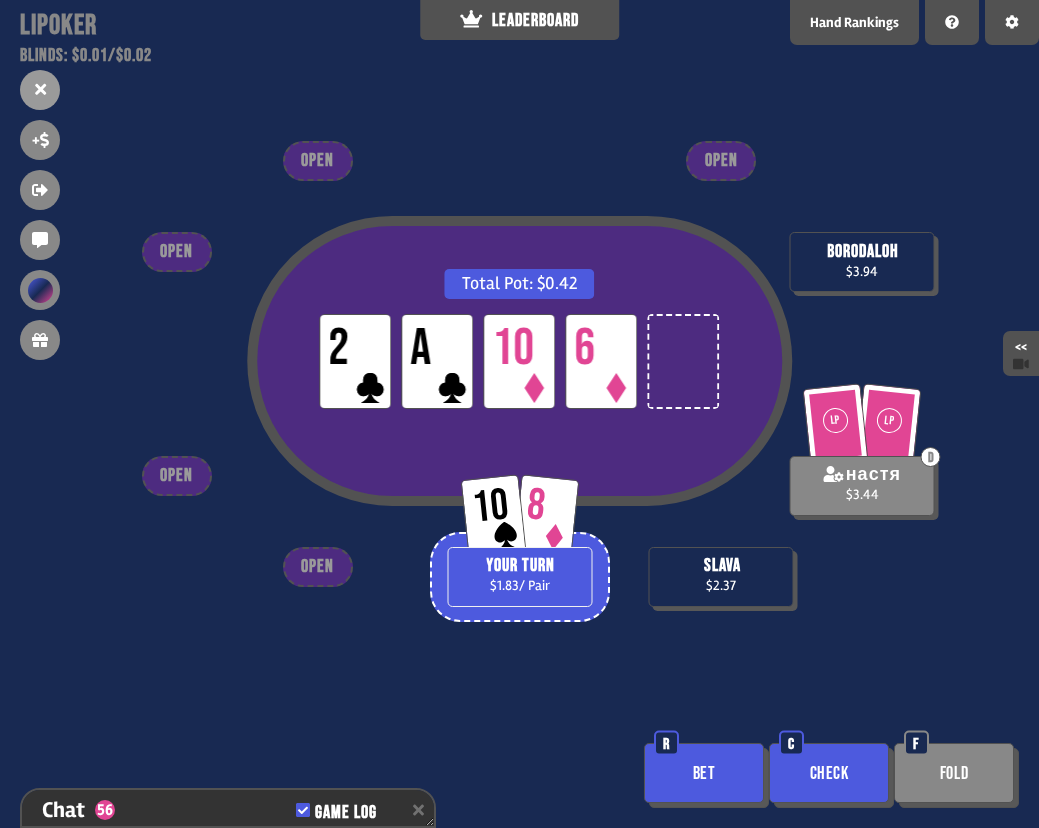 click on "Check" at bounding box center [829, 773] 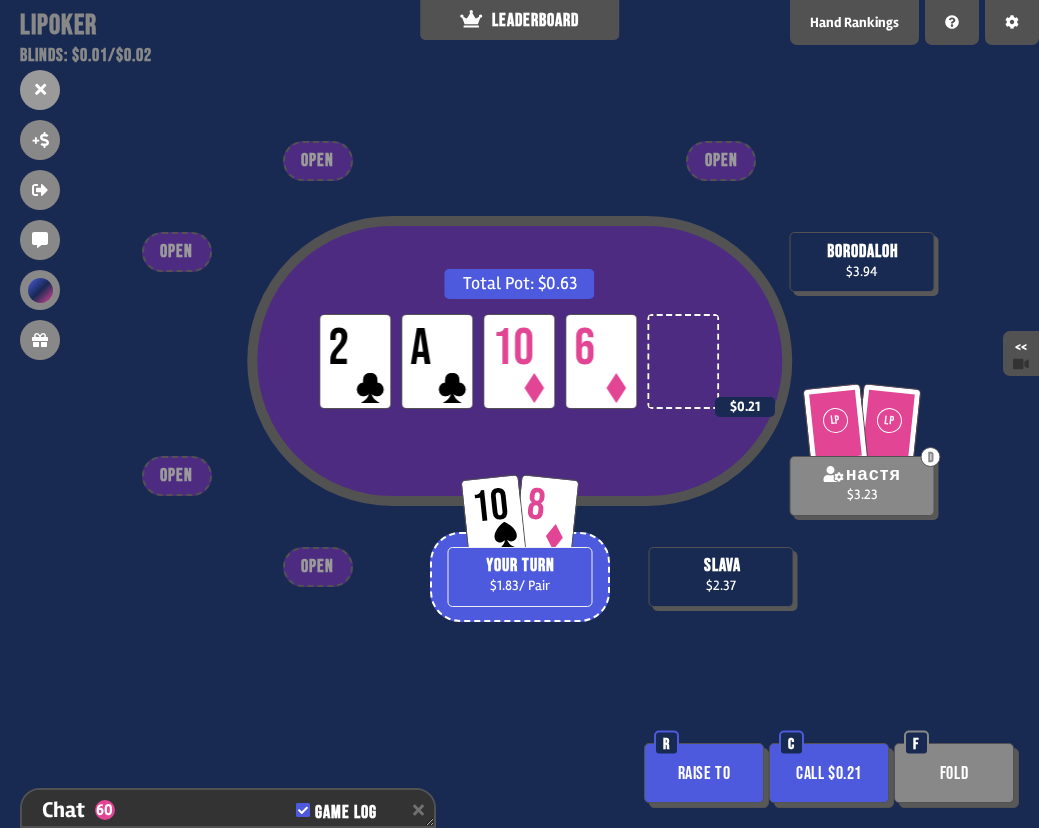 scroll, scrollTop: 6530, scrollLeft: 0, axis: vertical 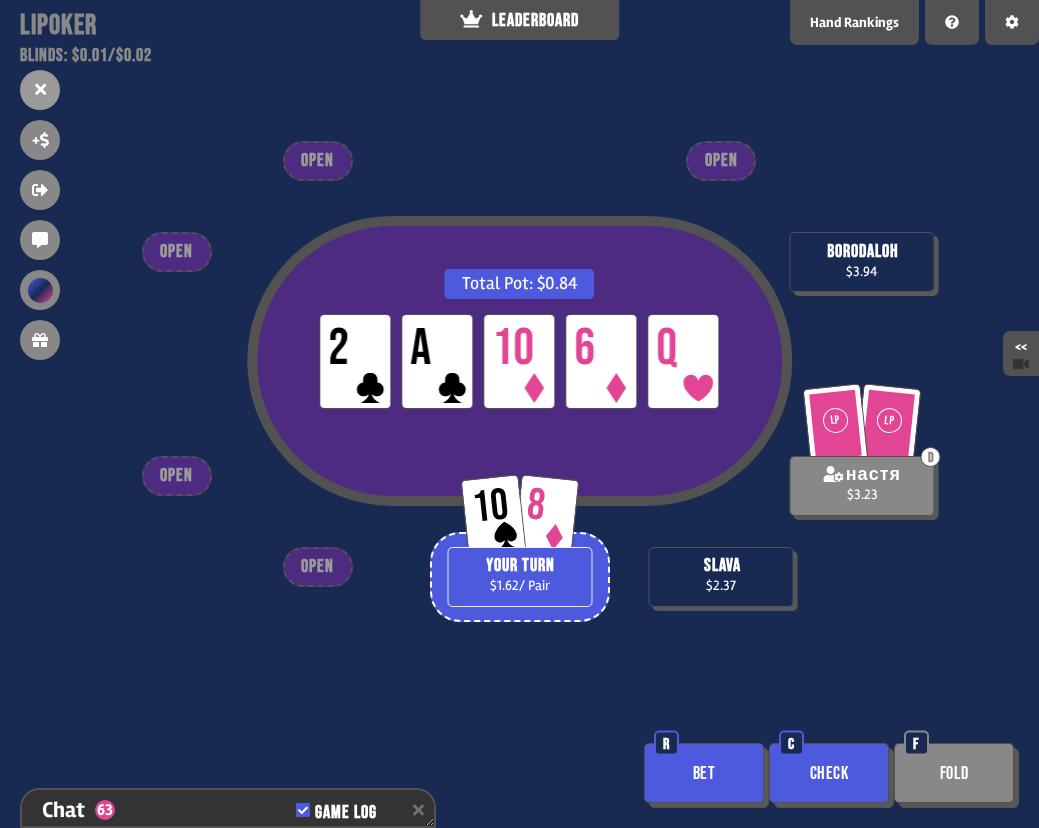 click on "Check" at bounding box center (829, 773) 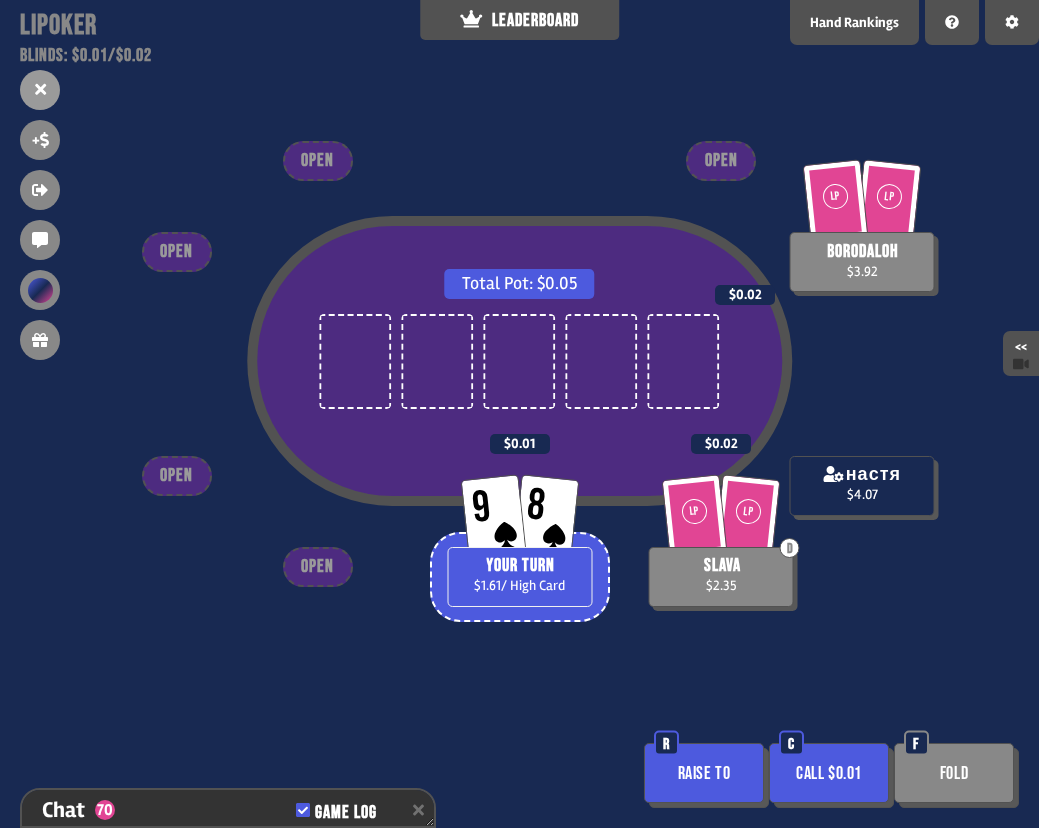 scroll, scrollTop: 6849, scrollLeft: 0, axis: vertical 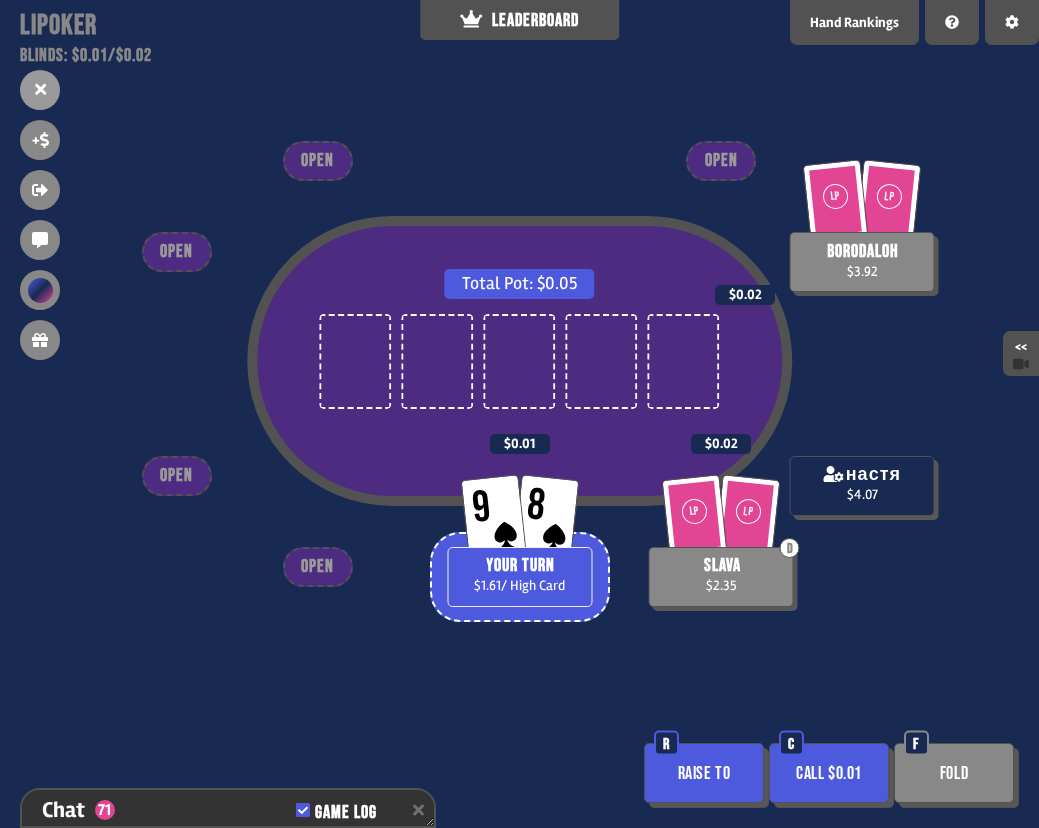 click on "Raise to" at bounding box center [704, 773] 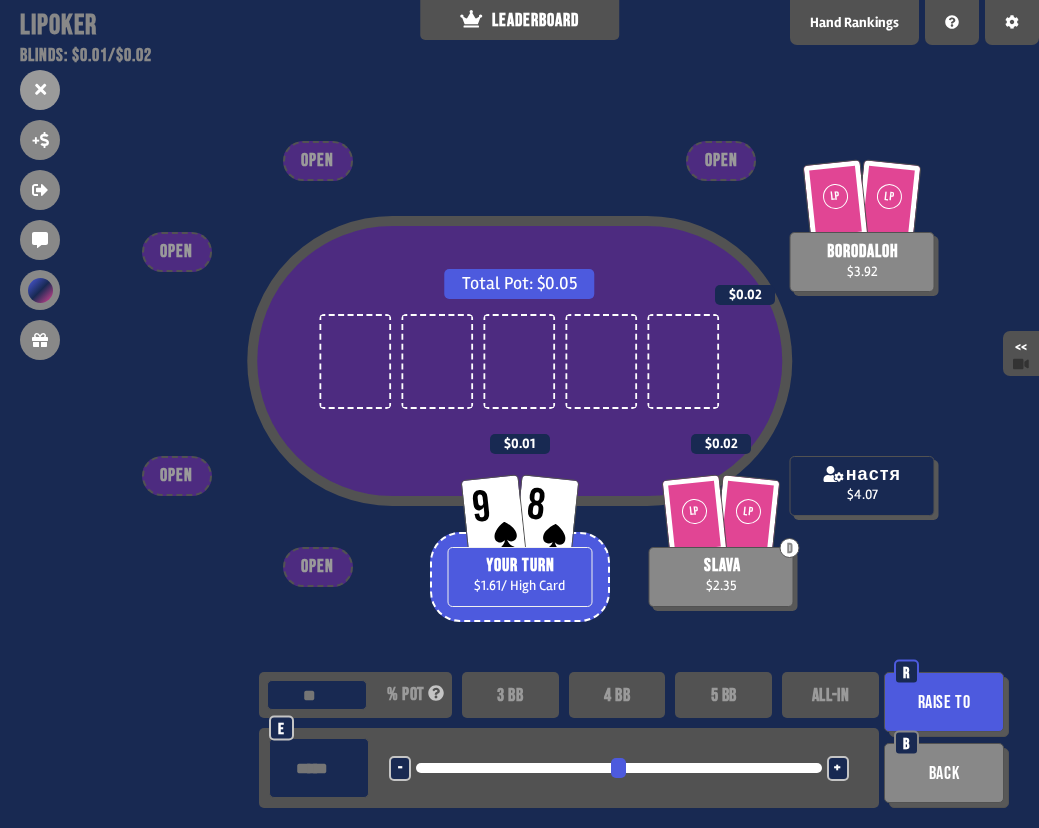 type on "***" 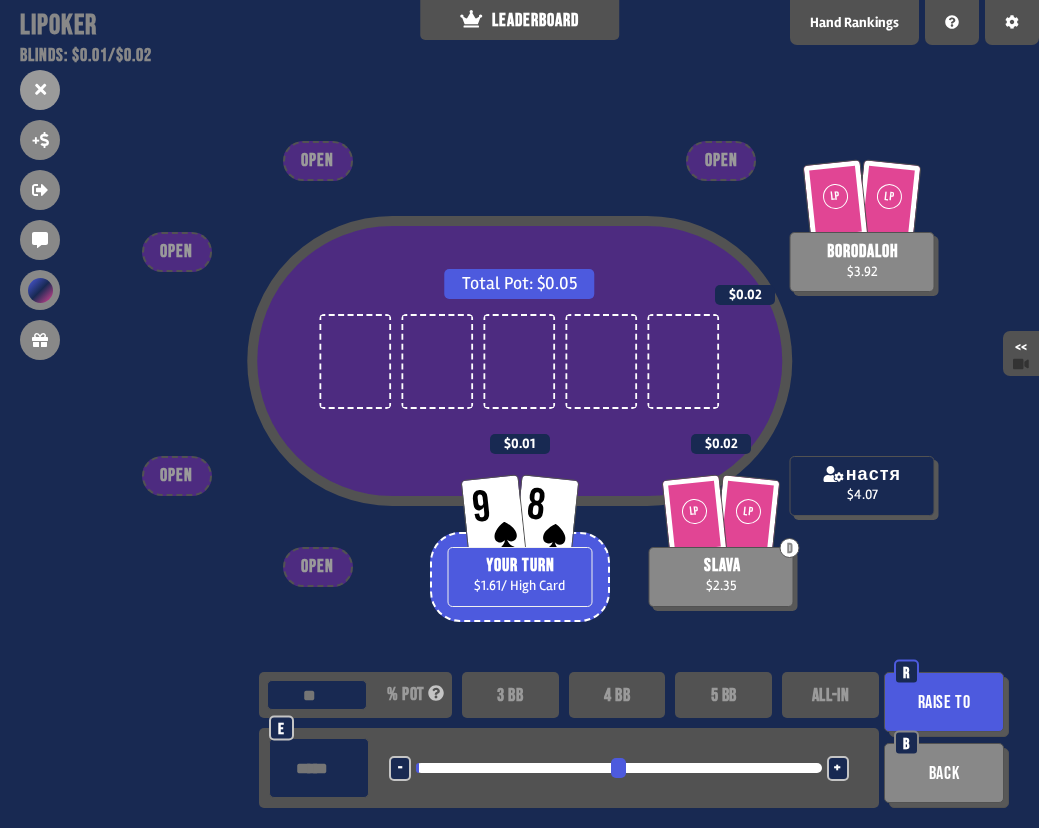 type on "**" 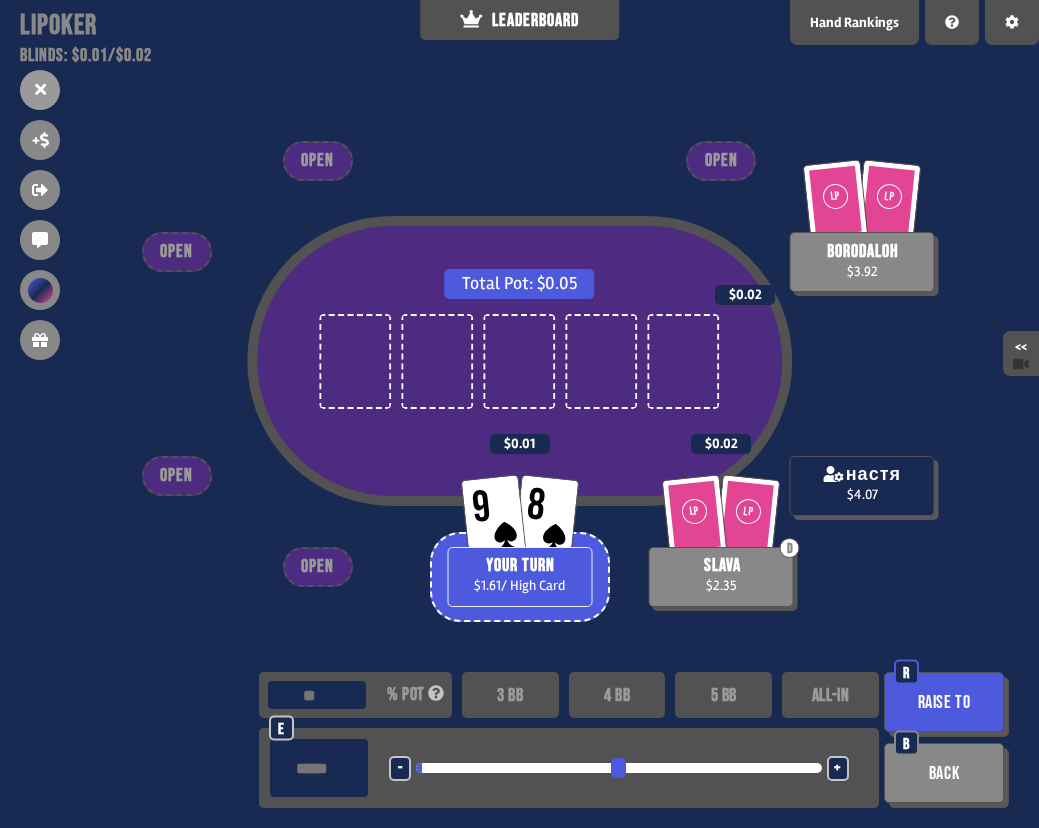 type on "****" 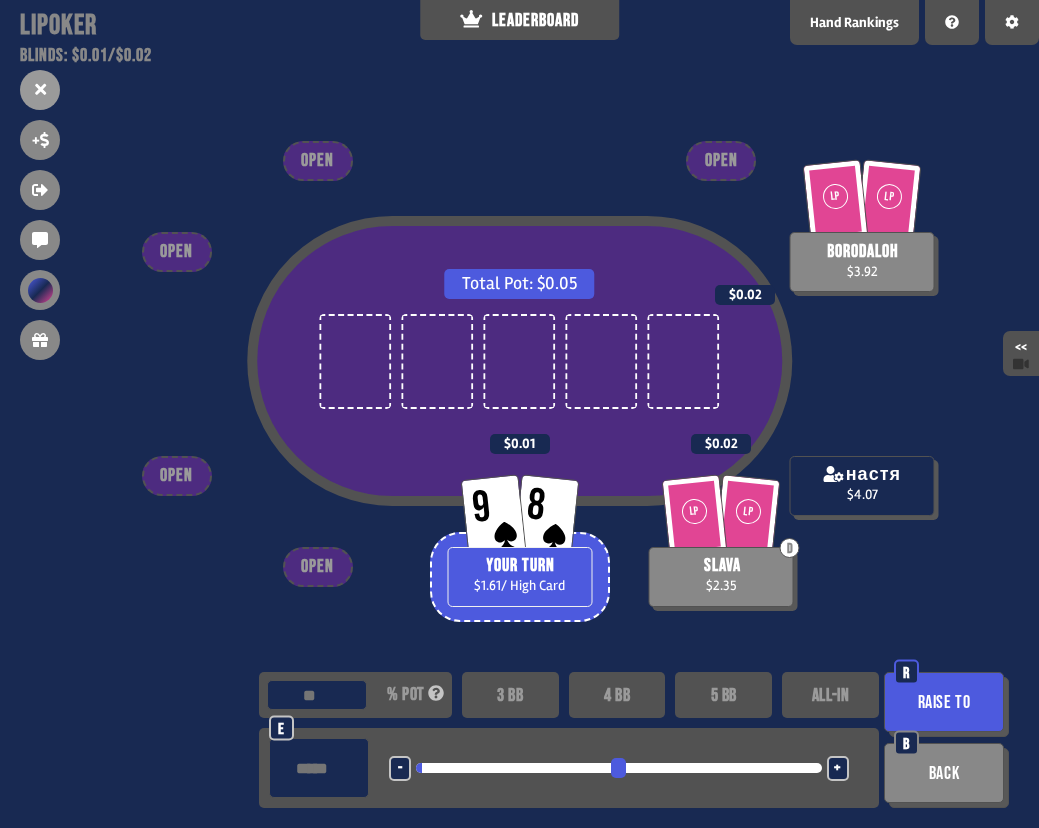 click on "Raise to" at bounding box center [944, 702] 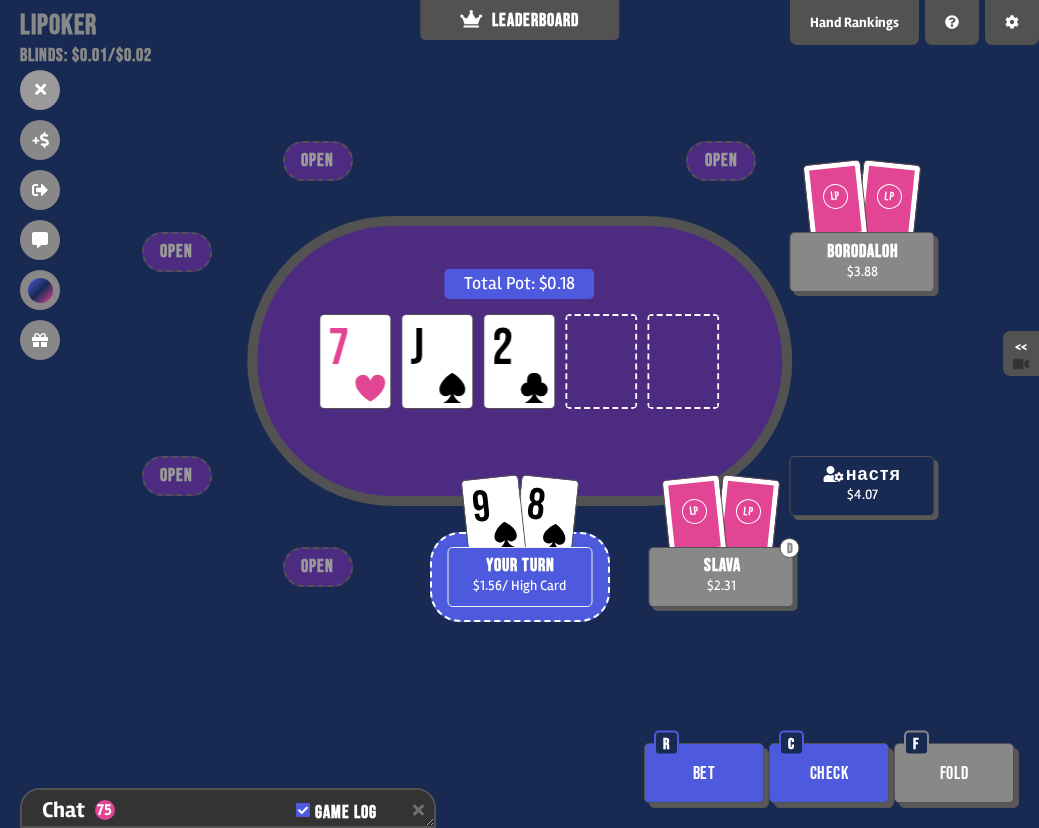 scroll, scrollTop: 6994, scrollLeft: 0, axis: vertical 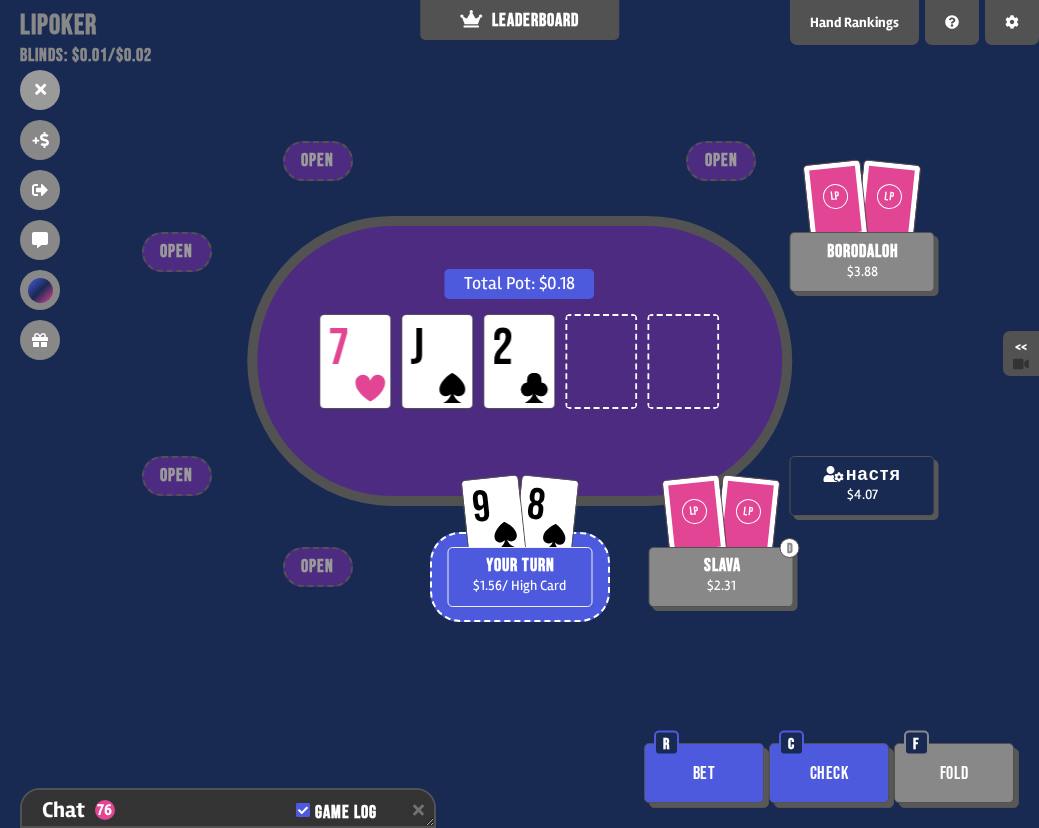 click on "Check" at bounding box center [829, 773] 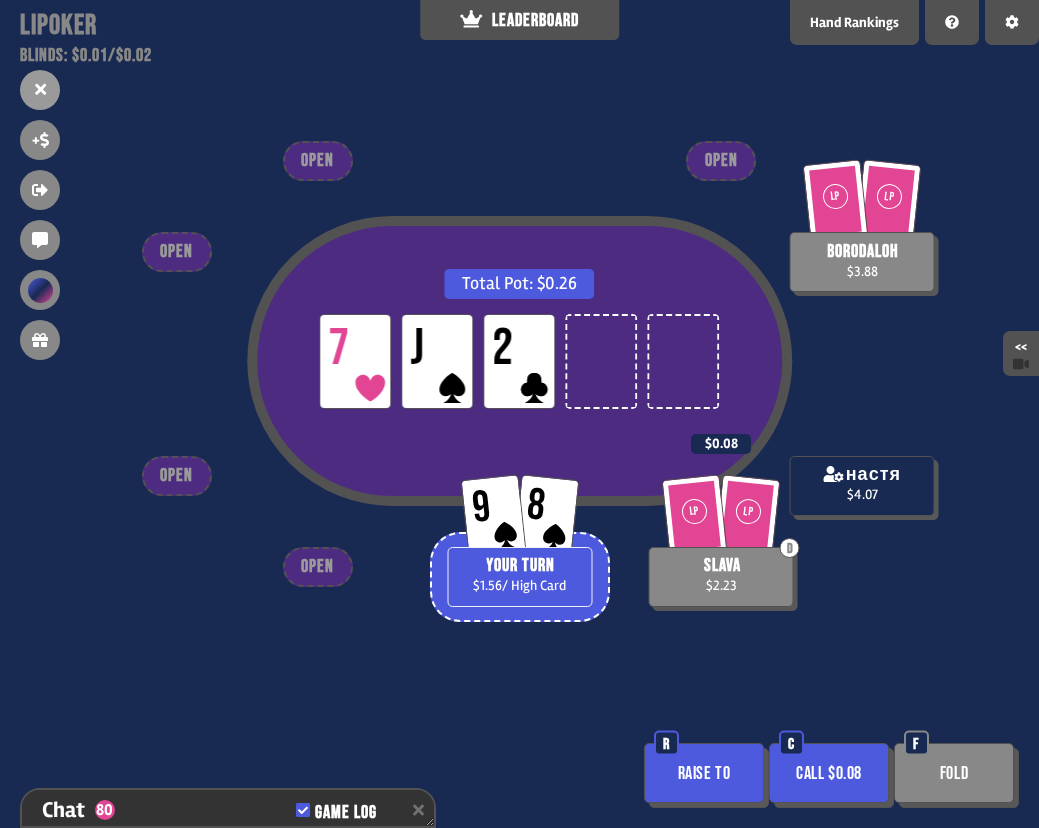 scroll, scrollTop: 7110, scrollLeft: 0, axis: vertical 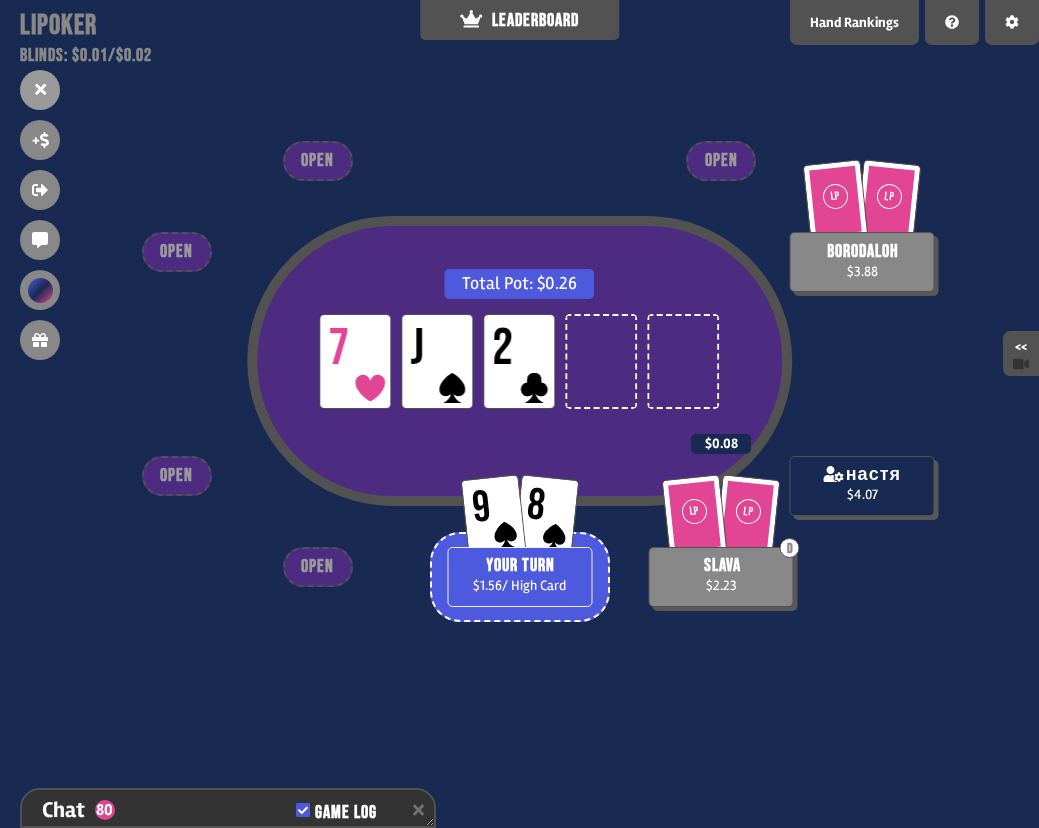 click on "Total Pot: $0.26   LP 7 LP J LP 2 LP LP borodaloh $3.88  настя $4.07  9 8 YOUR TURN $1.56   / High Card LP LP D slava $2.23  $0.08  OPEN OPEN OPEN OPEN OPEN" at bounding box center [519, 414] 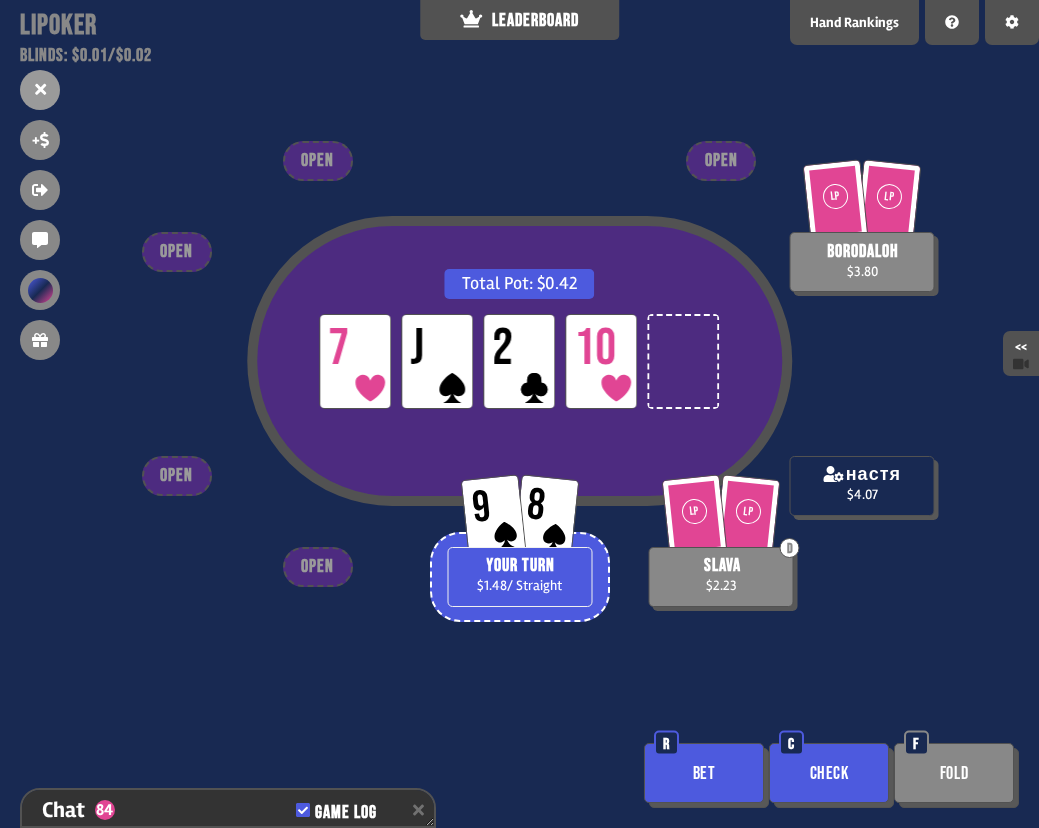scroll, scrollTop: 7226, scrollLeft: 0, axis: vertical 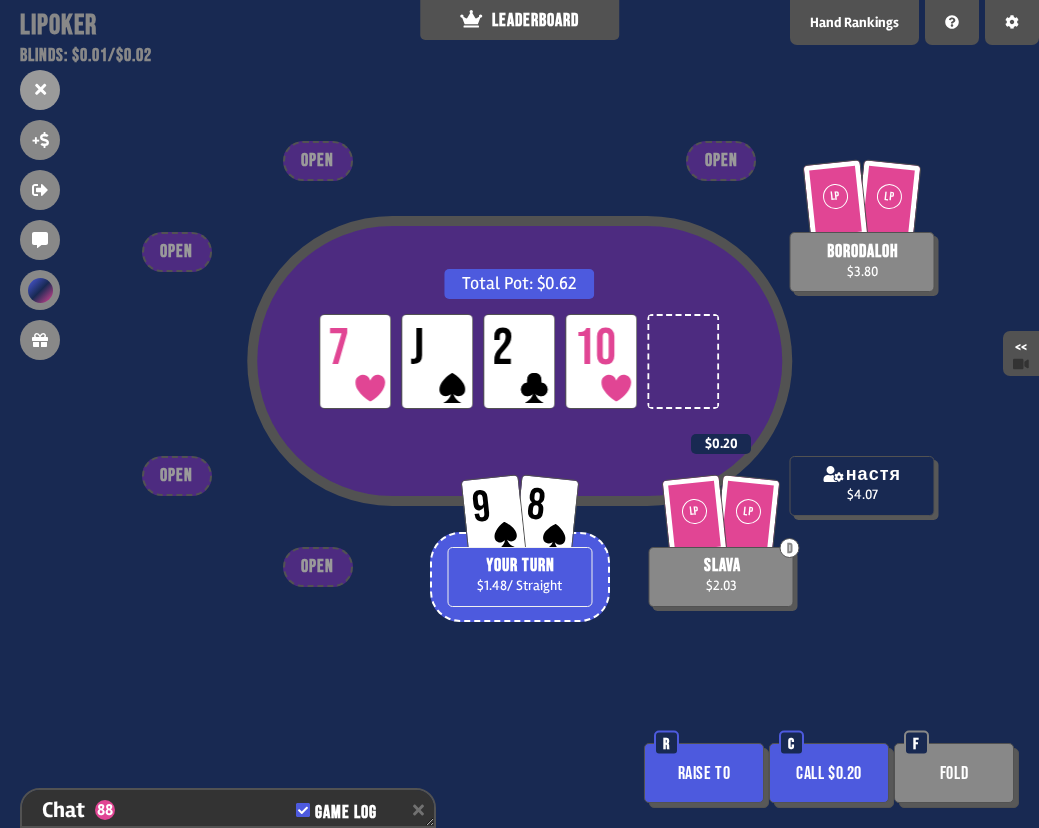 click on "Call $0.20" at bounding box center [829, 773] 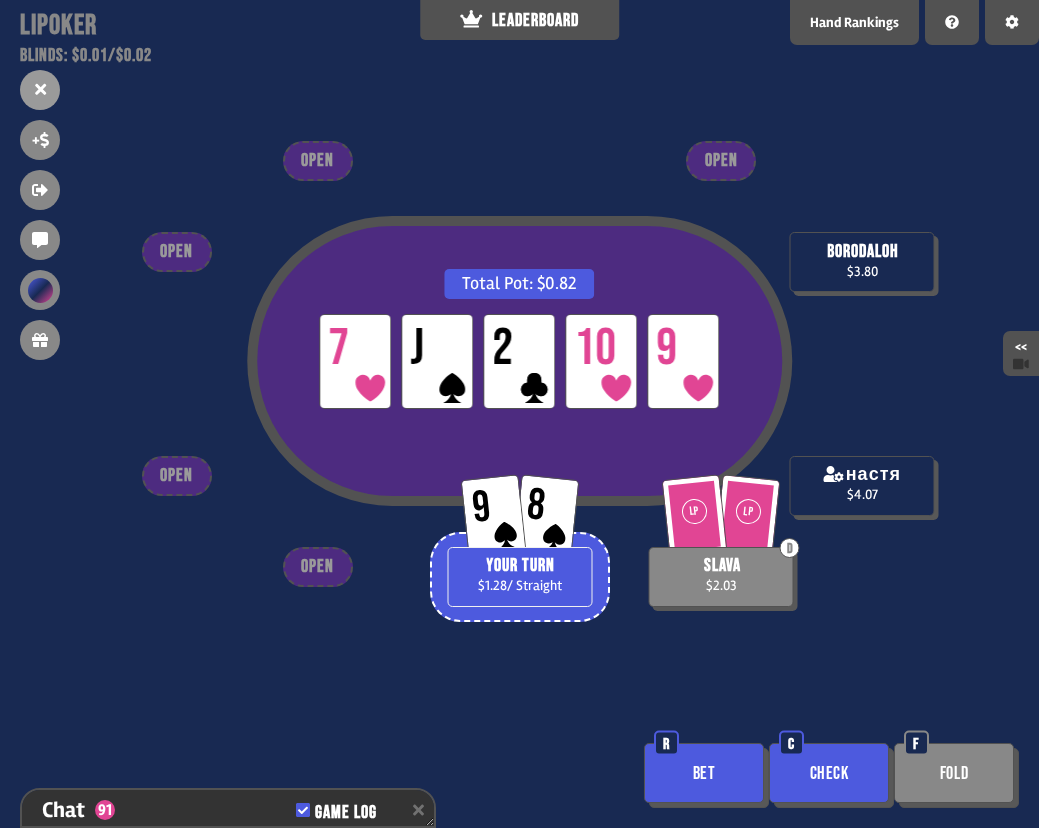 scroll, scrollTop: 7458, scrollLeft: 0, axis: vertical 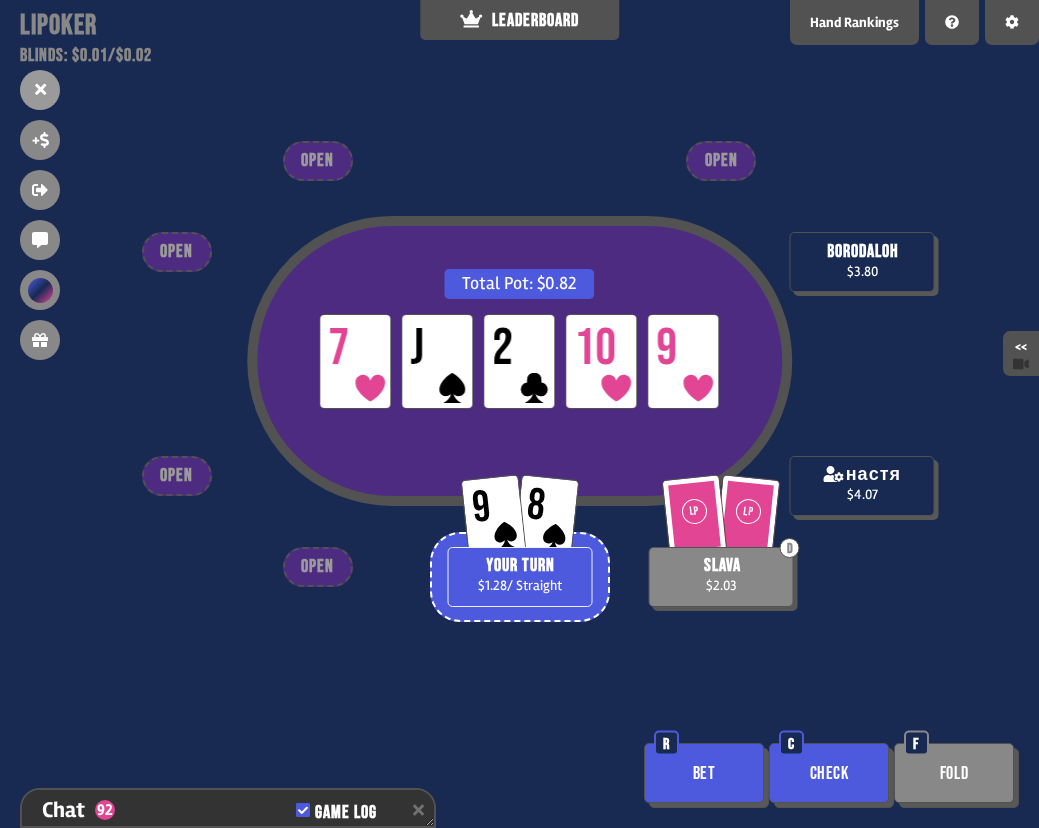click on "Check" at bounding box center [829, 773] 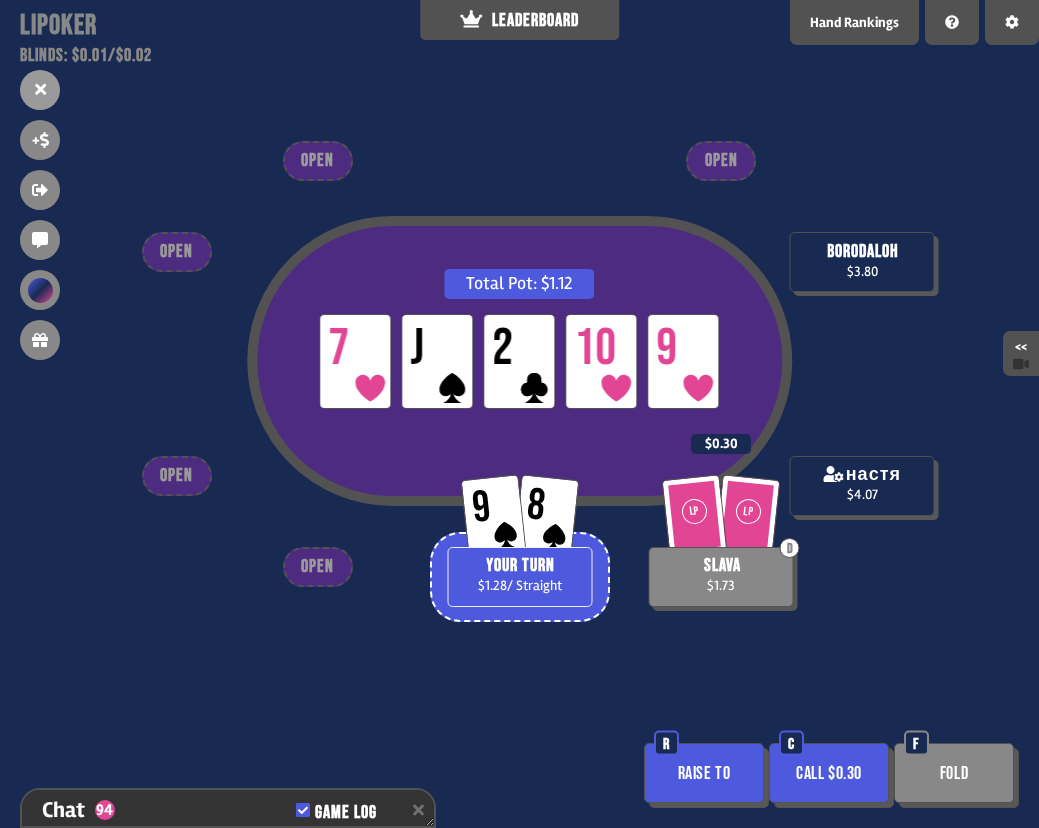 scroll, scrollTop: 7545, scrollLeft: 0, axis: vertical 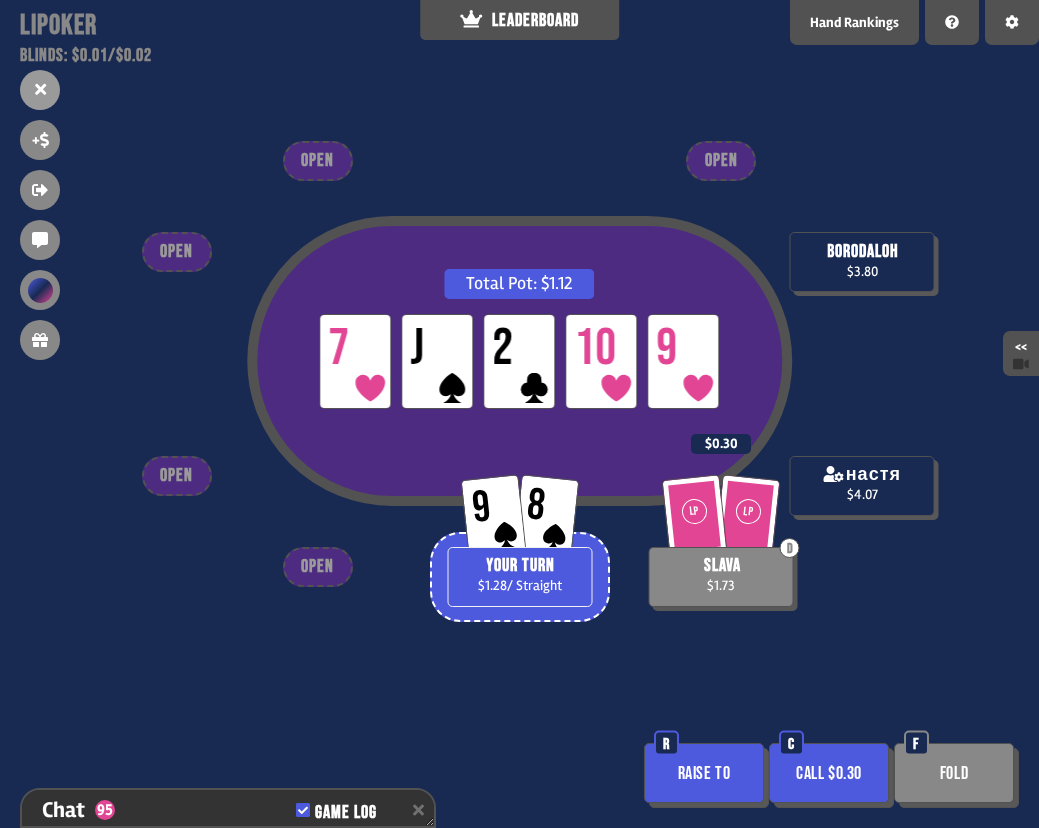 click on "Raise to" at bounding box center [704, 773] 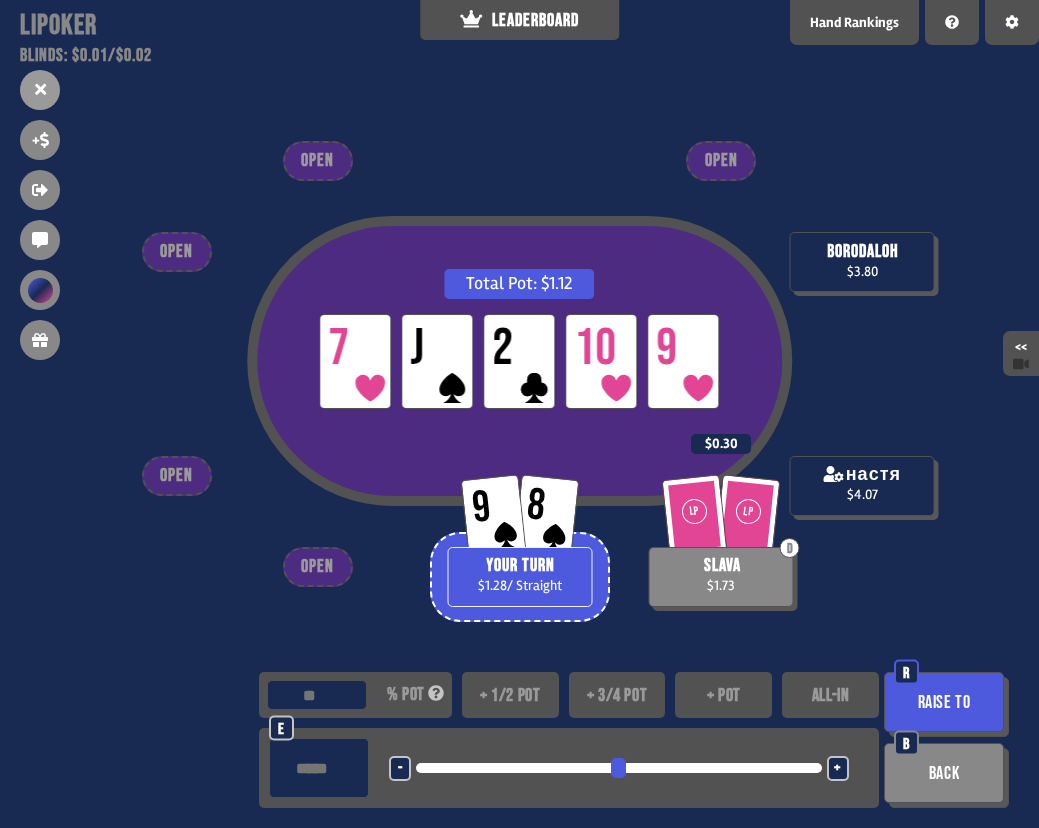 click at bounding box center (319, 768) 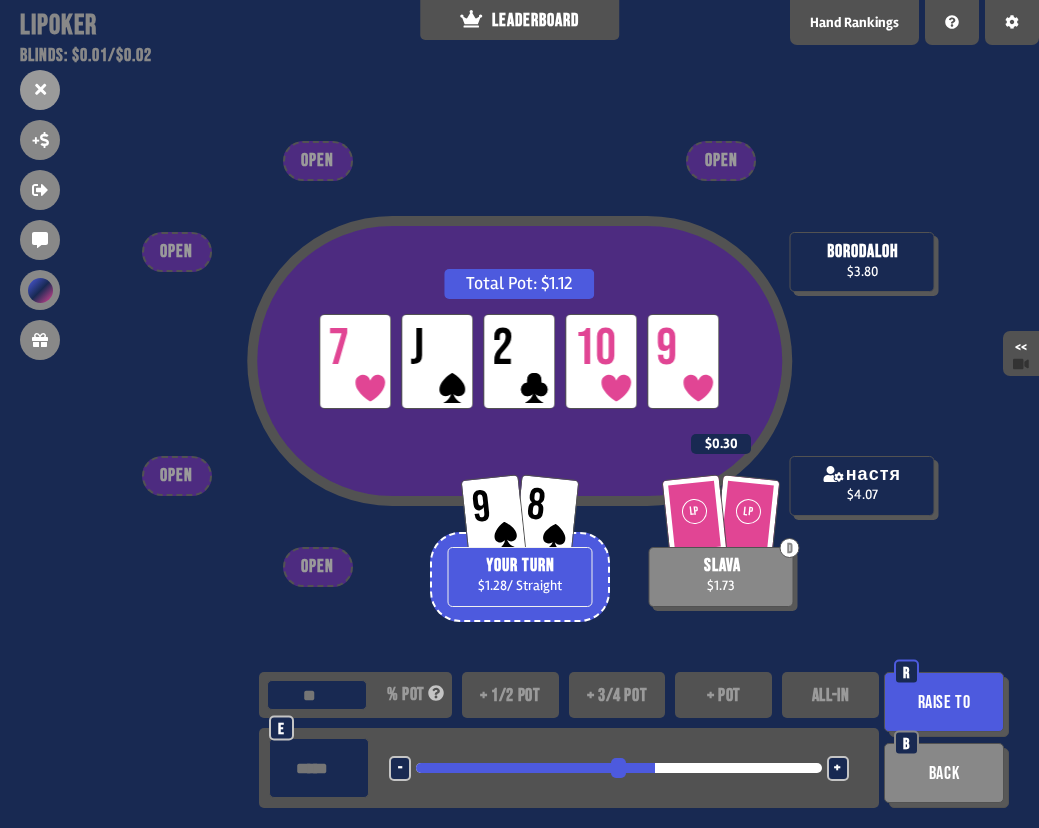 type on "***" 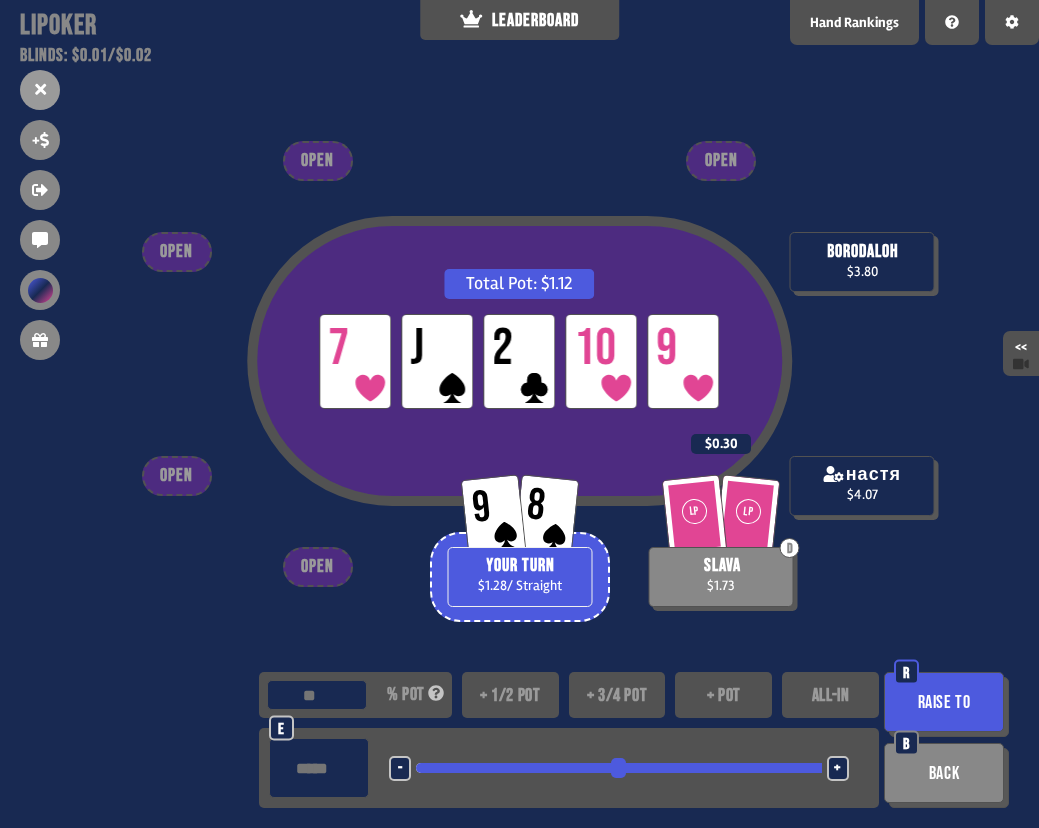 type on "****" 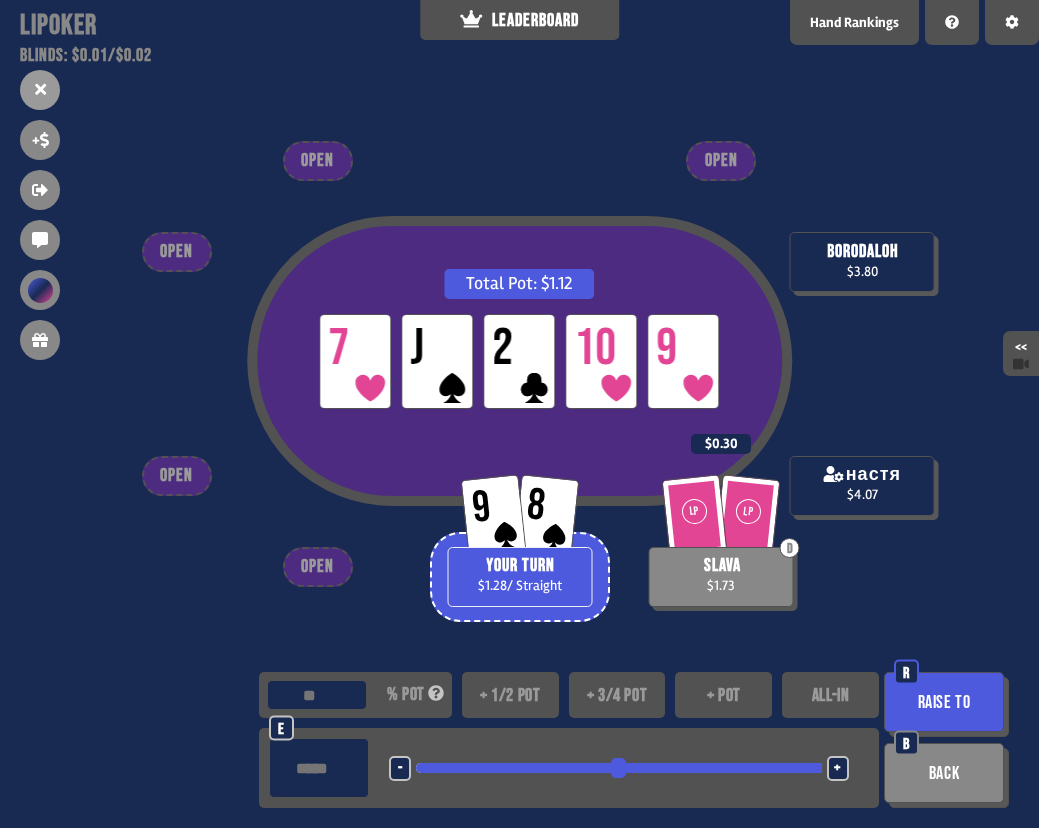 type on "***" 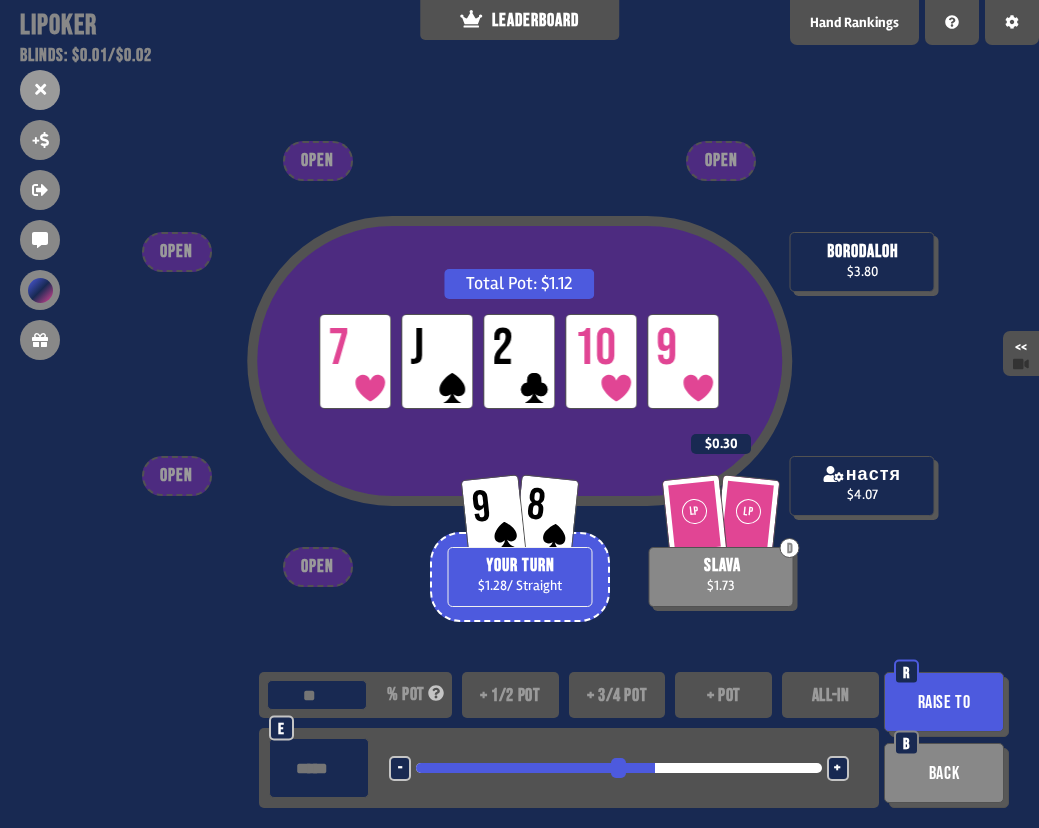 type on "****" 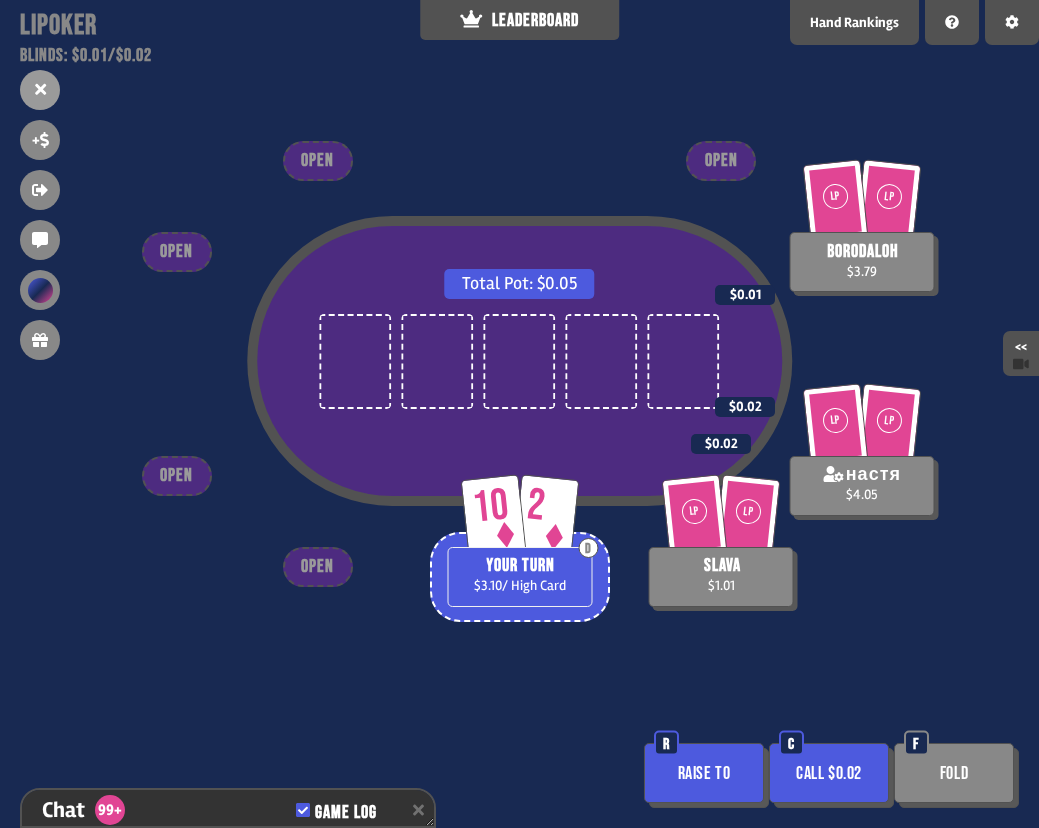 scroll, scrollTop: 7748, scrollLeft: 0, axis: vertical 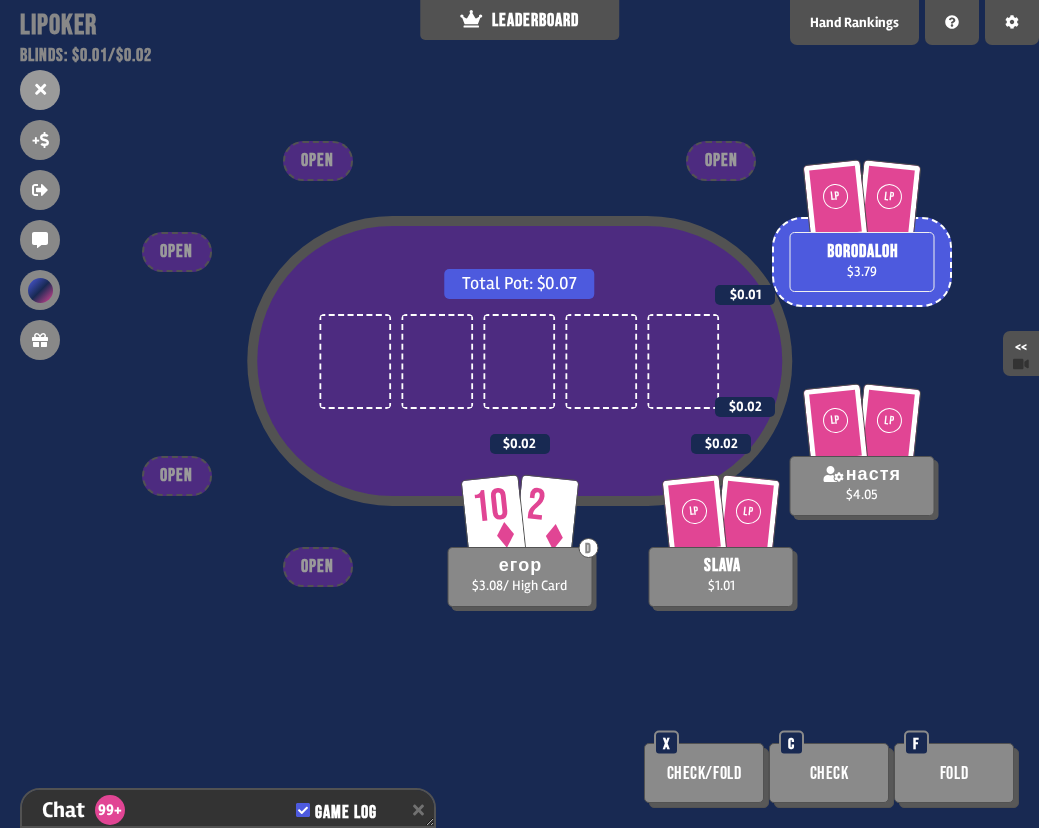 click on "Total Pot: $0.07   LP LP borodaloh $3.79  $0.01  LP LP настя $4.05  $0.02  10 2 D егор $3.08   / High Card $0.02  LP LP slava $1.01  $0.02  OPEN OPEN OPEN OPEN OPEN Check/Fold X Check C Fold F" at bounding box center [519, 414] 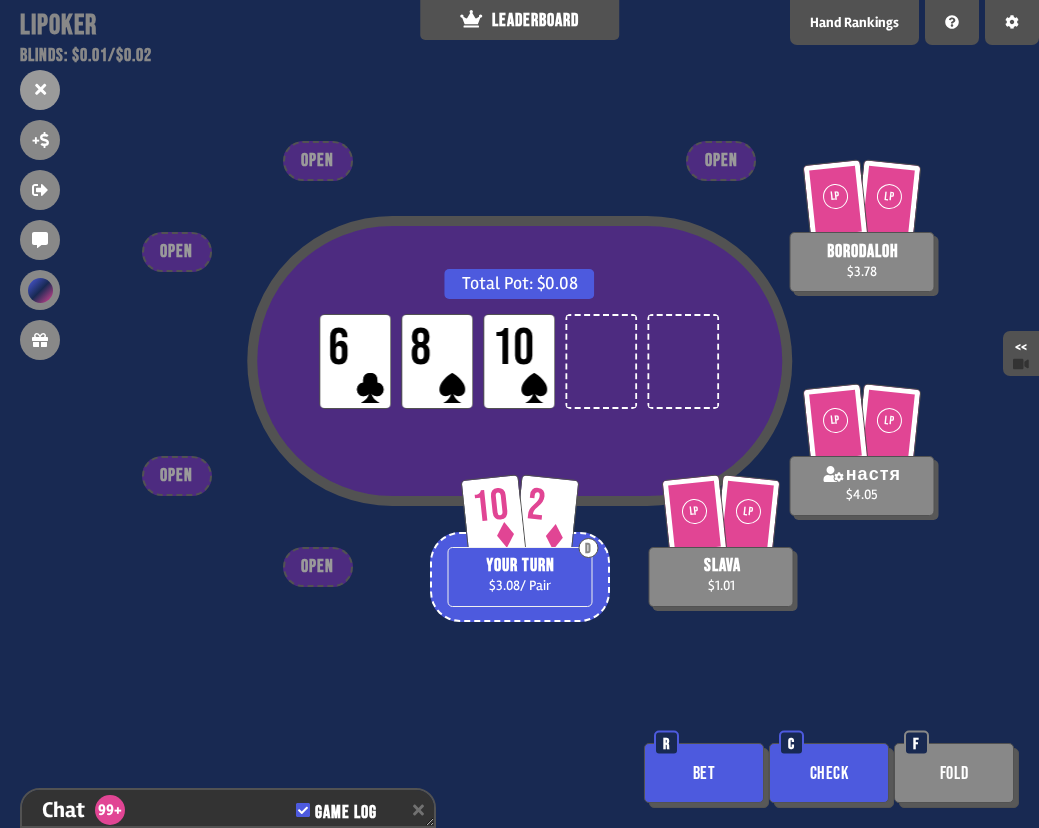scroll, scrollTop: 7980, scrollLeft: 0, axis: vertical 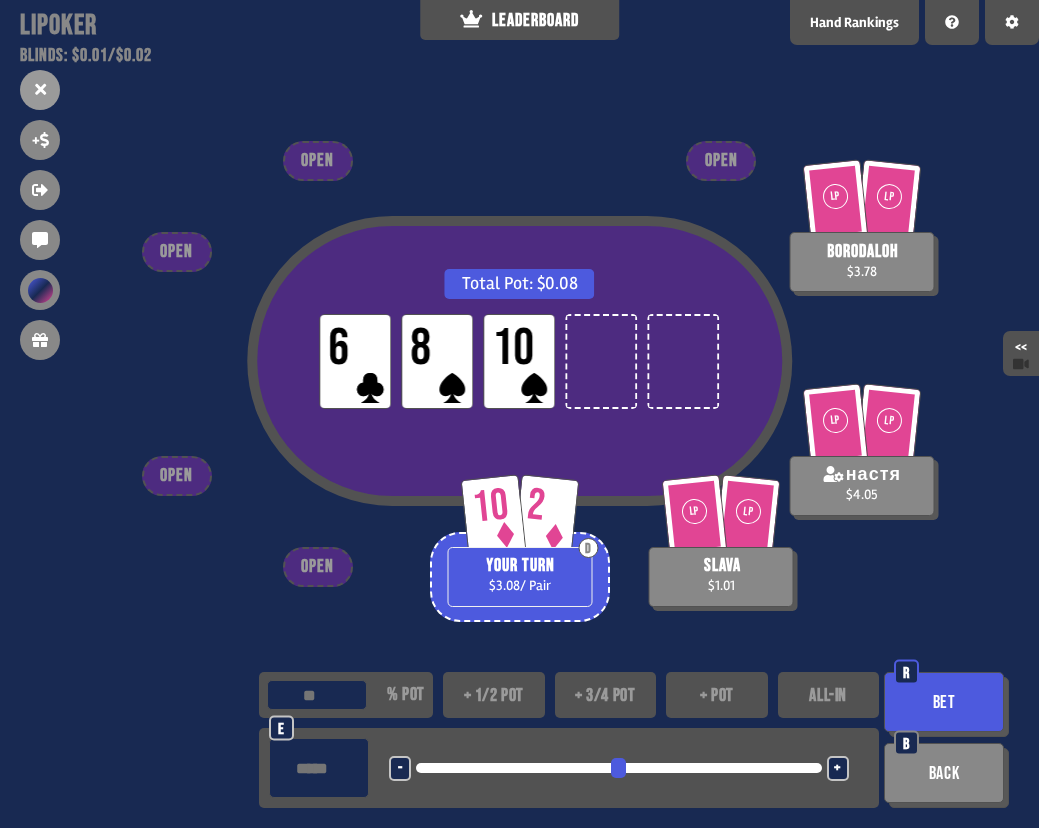 click at bounding box center (319, 768) 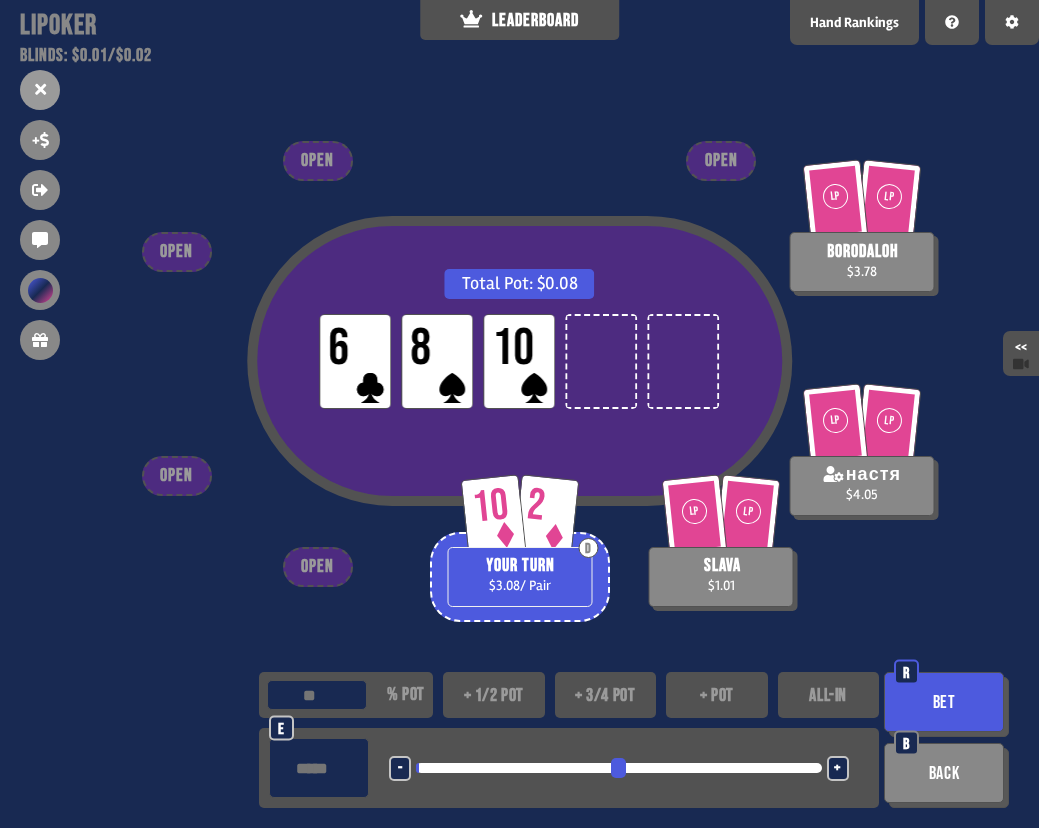type on "**" 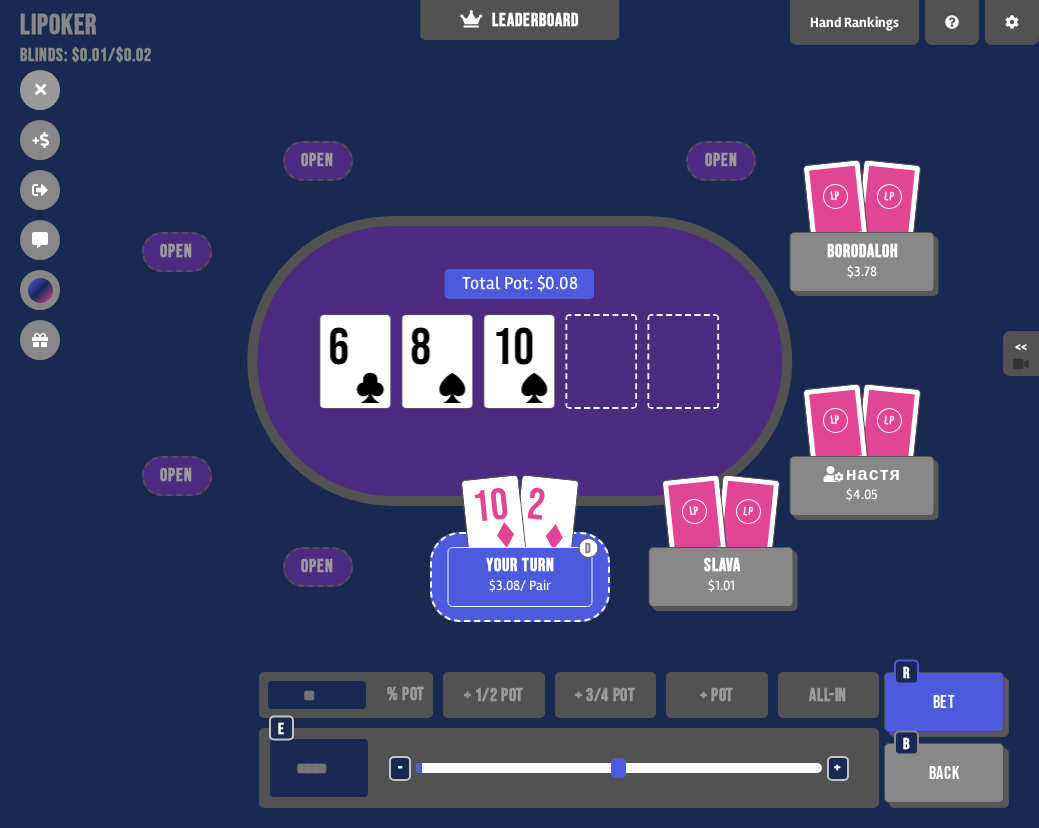 type 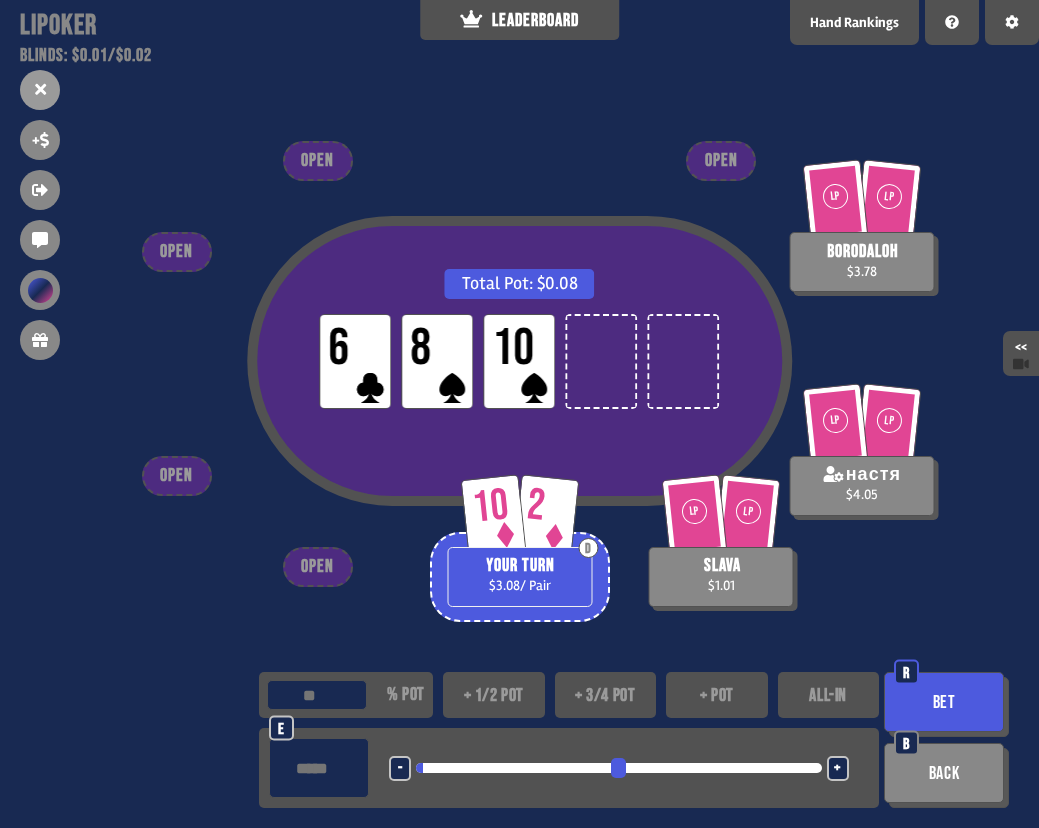 click on "****" at bounding box center [319, 768] 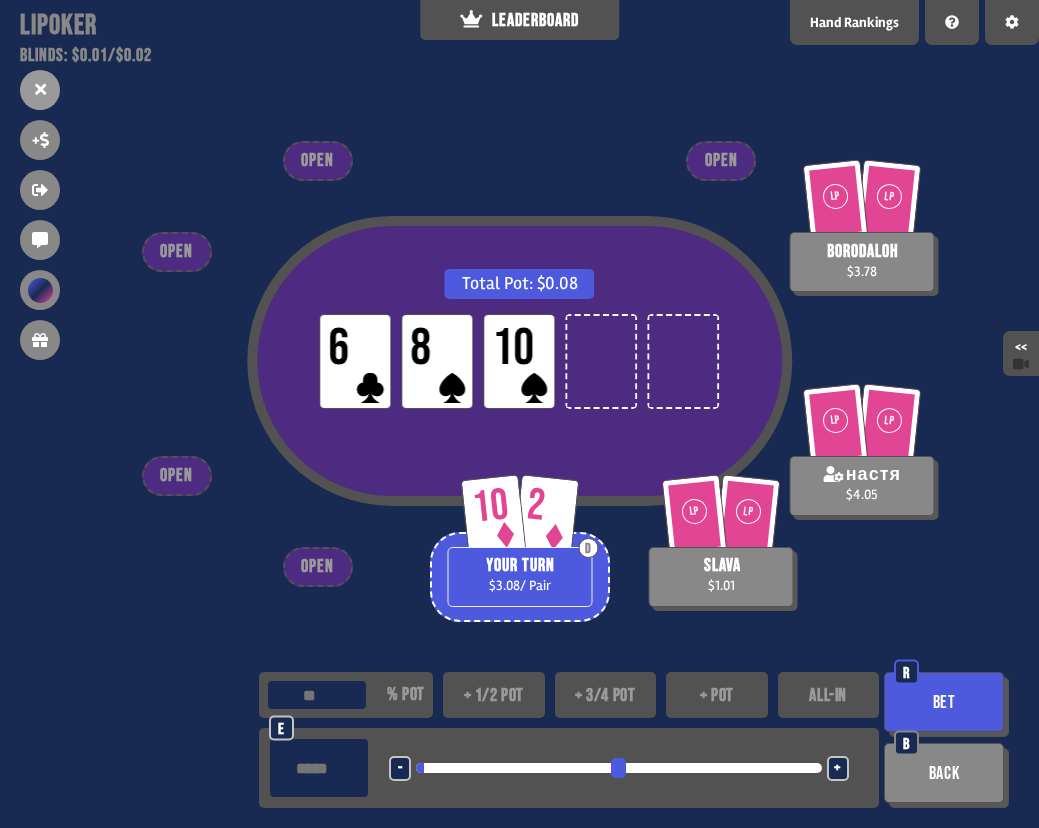 click on "Bet" at bounding box center (944, 702) 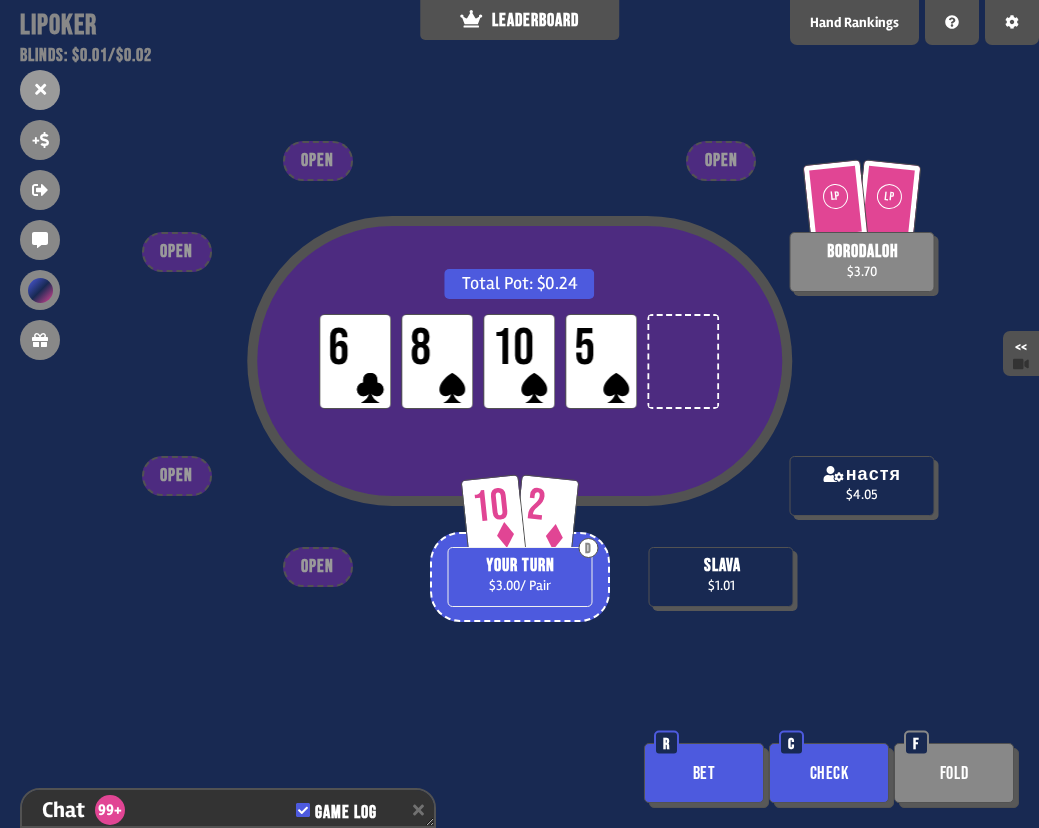 scroll, scrollTop: 8183, scrollLeft: 0, axis: vertical 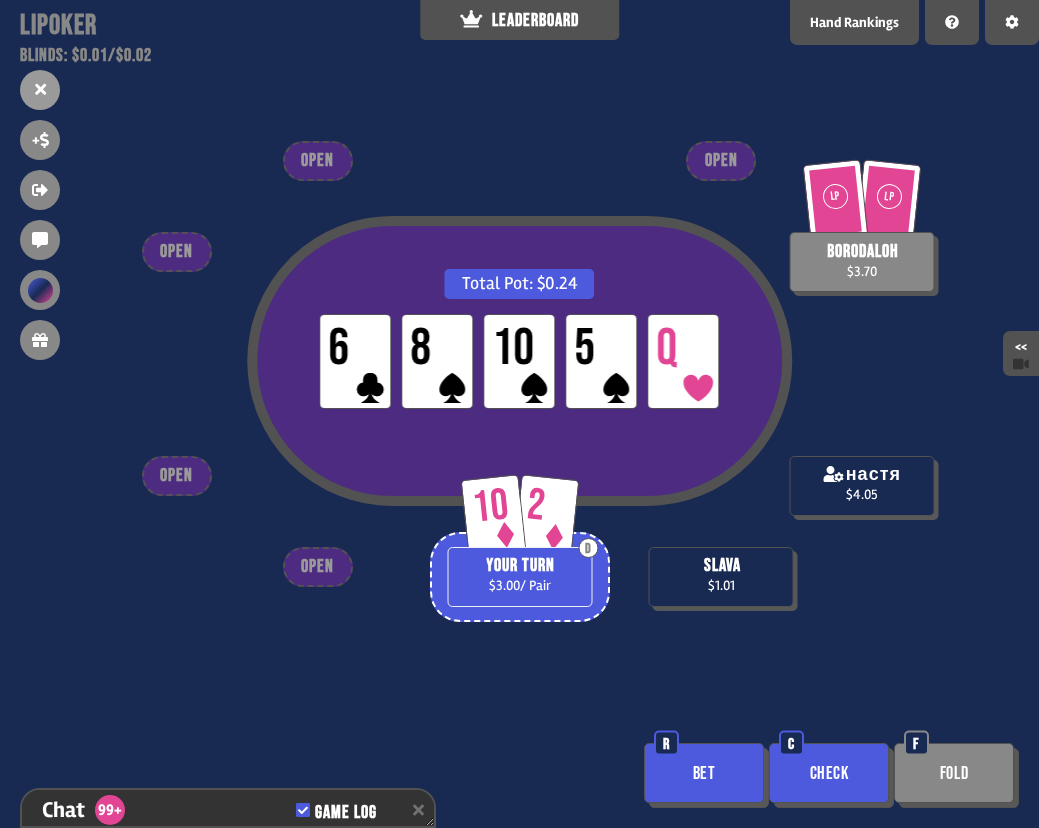 click on "Bet" at bounding box center (704, 773) 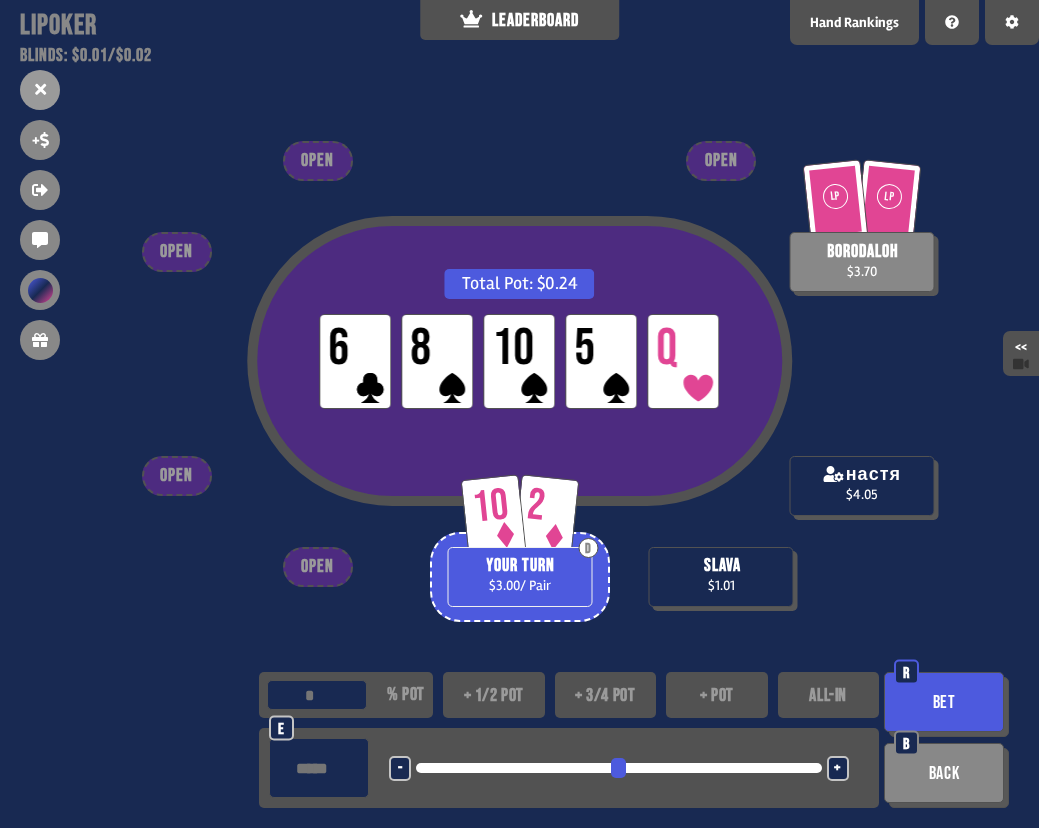 click on "****" at bounding box center [319, 768] 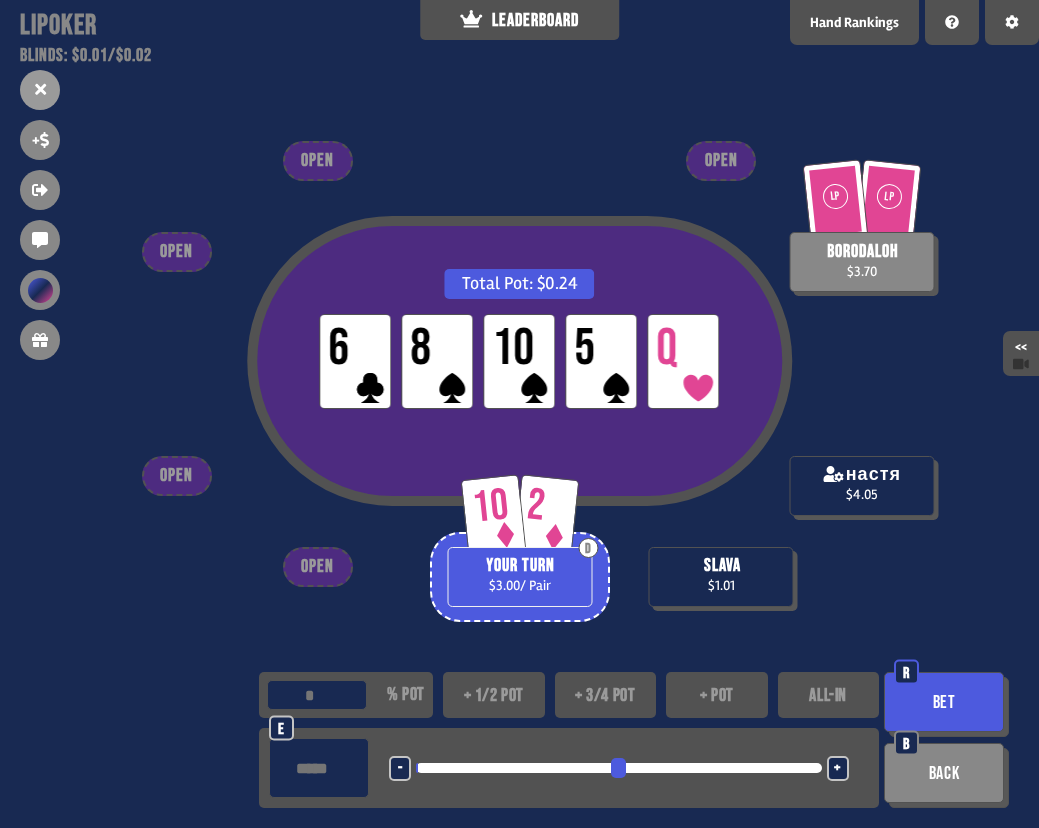 click on "****" at bounding box center [319, 768] 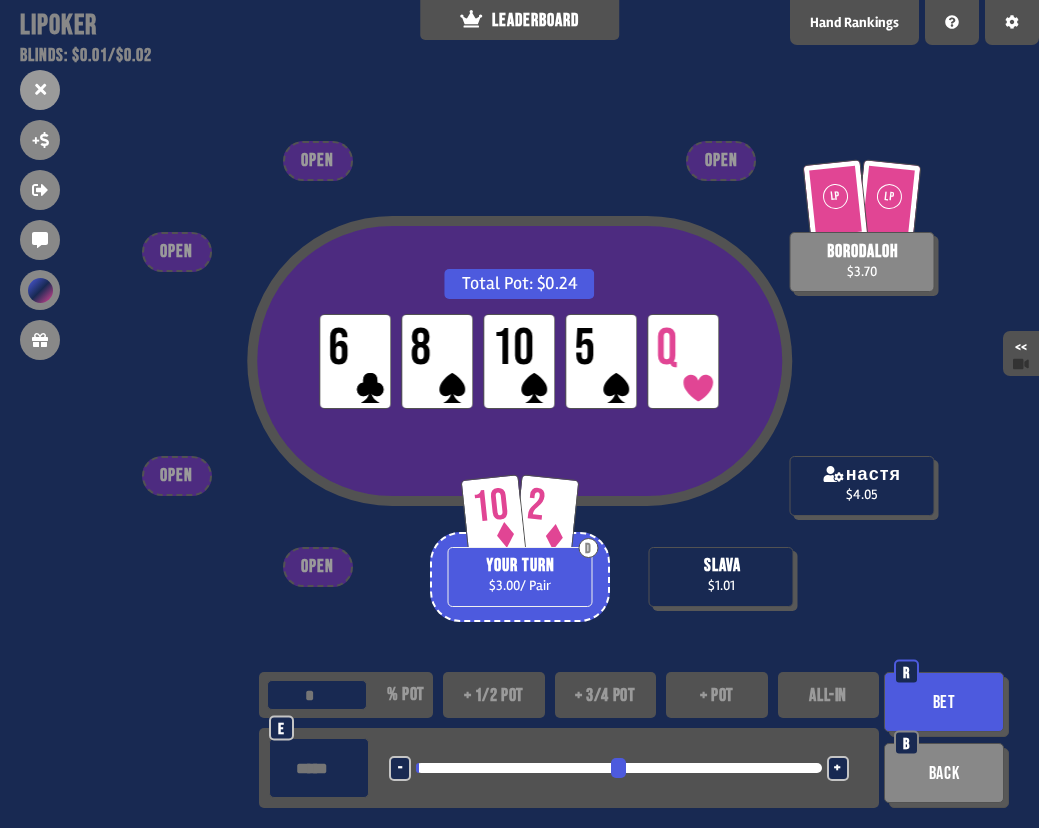 click on "****" at bounding box center (319, 768) 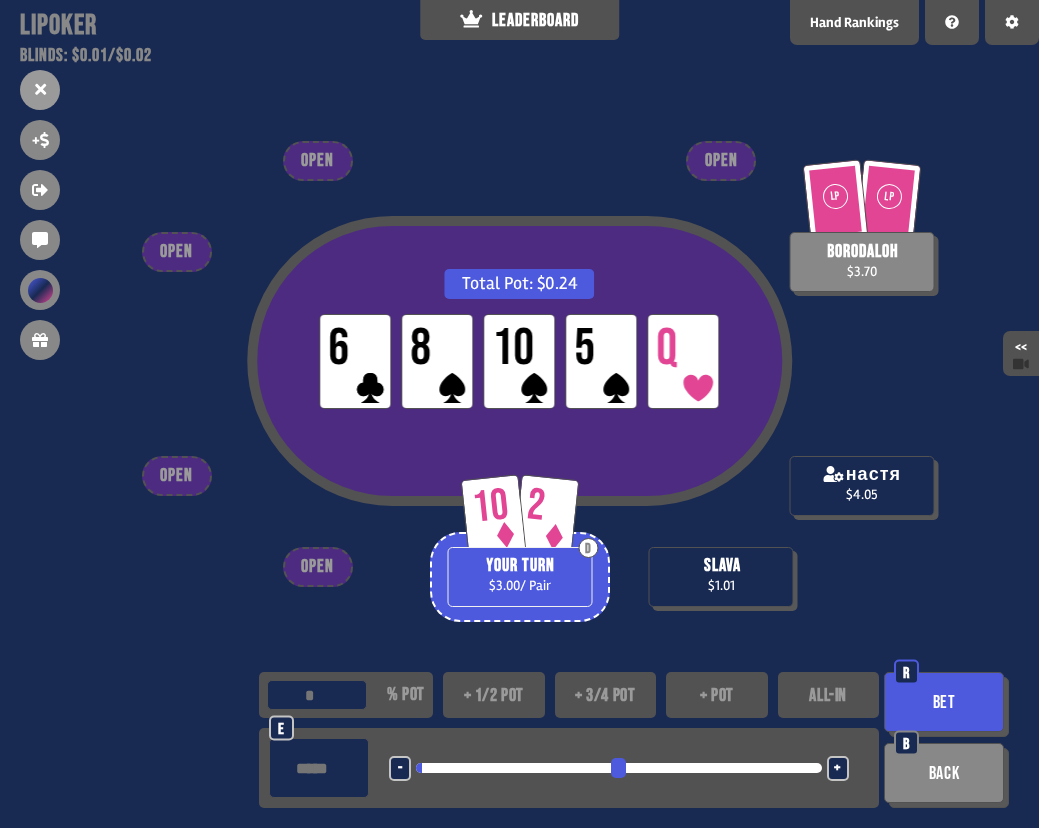 click on "****" at bounding box center [319, 768] 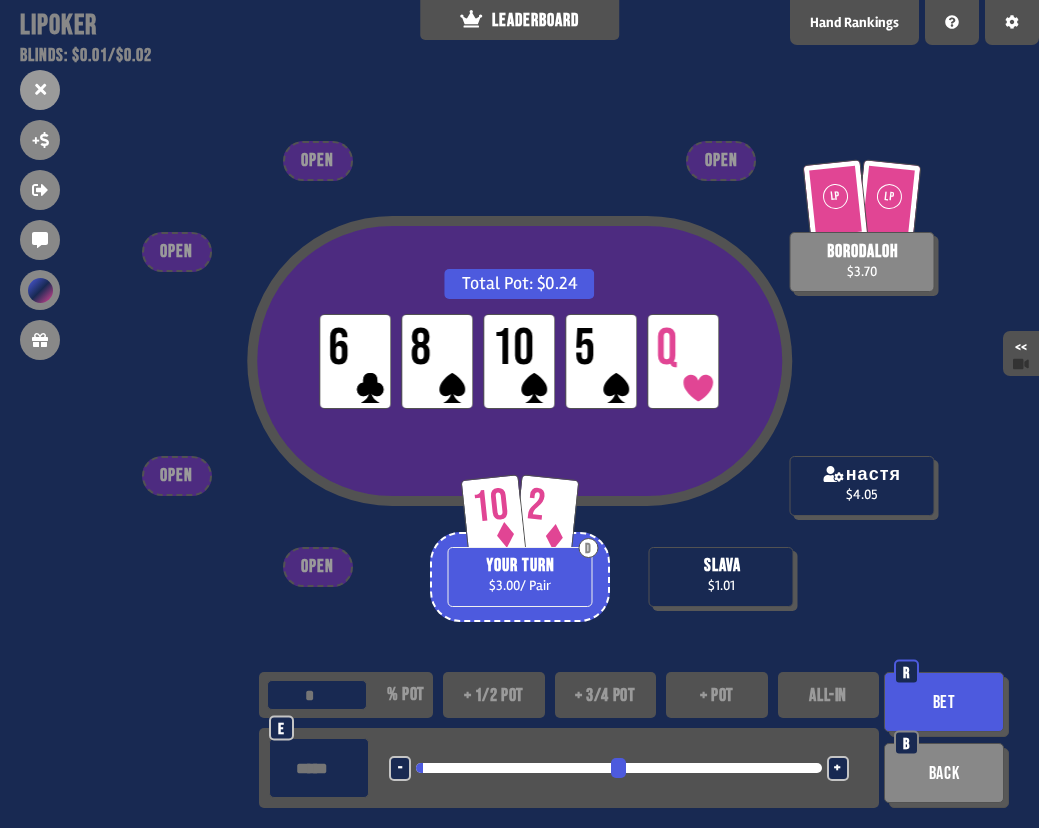 click on "****" at bounding box center [319, 768] 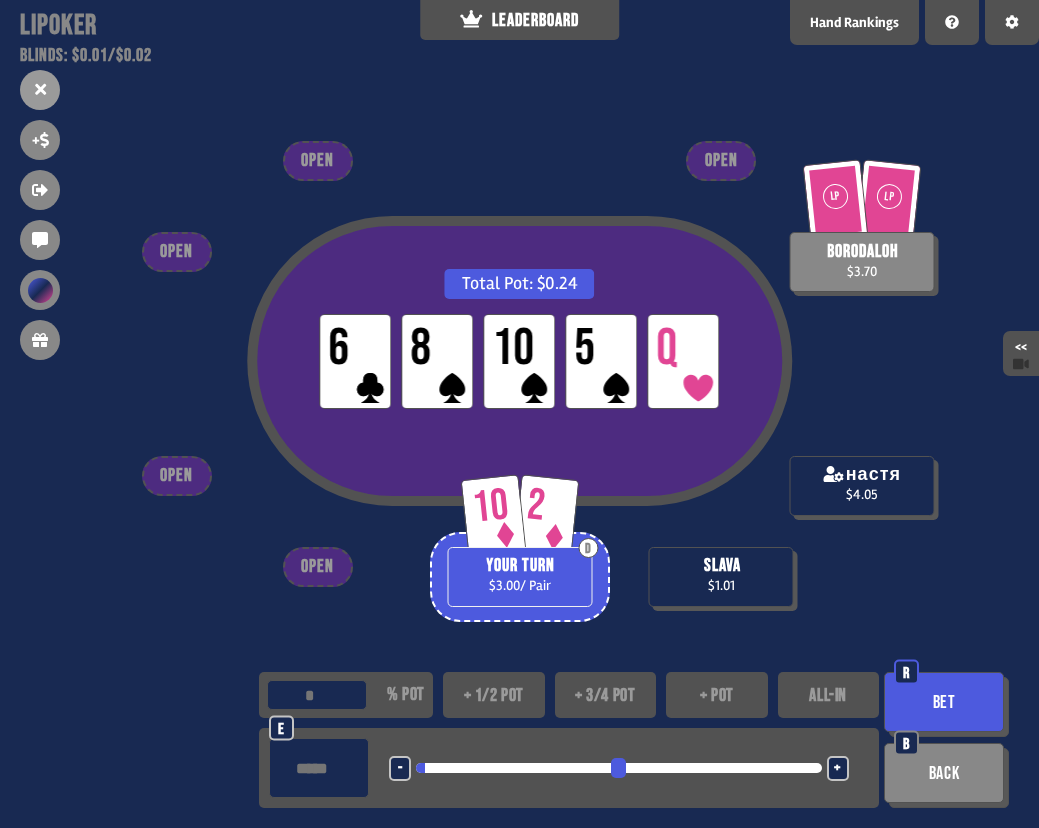 click on "****" at bounding box center [319, 768] 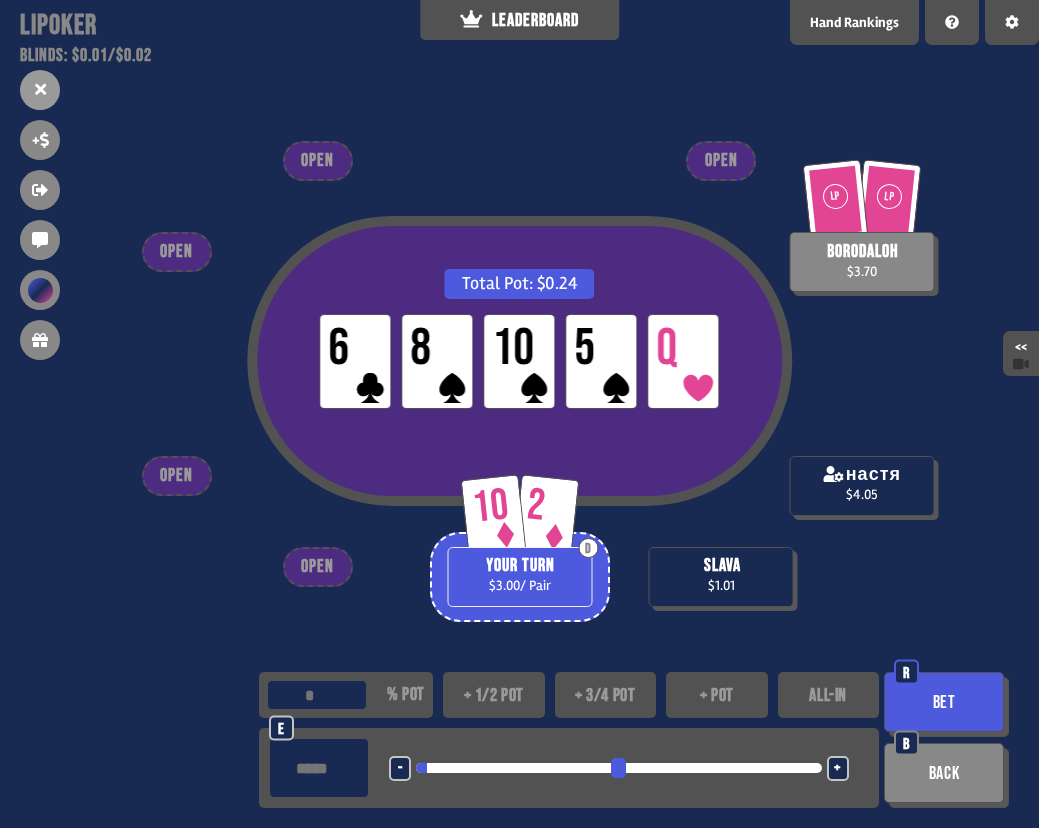 click on "***" at bounding box center [319, 768] 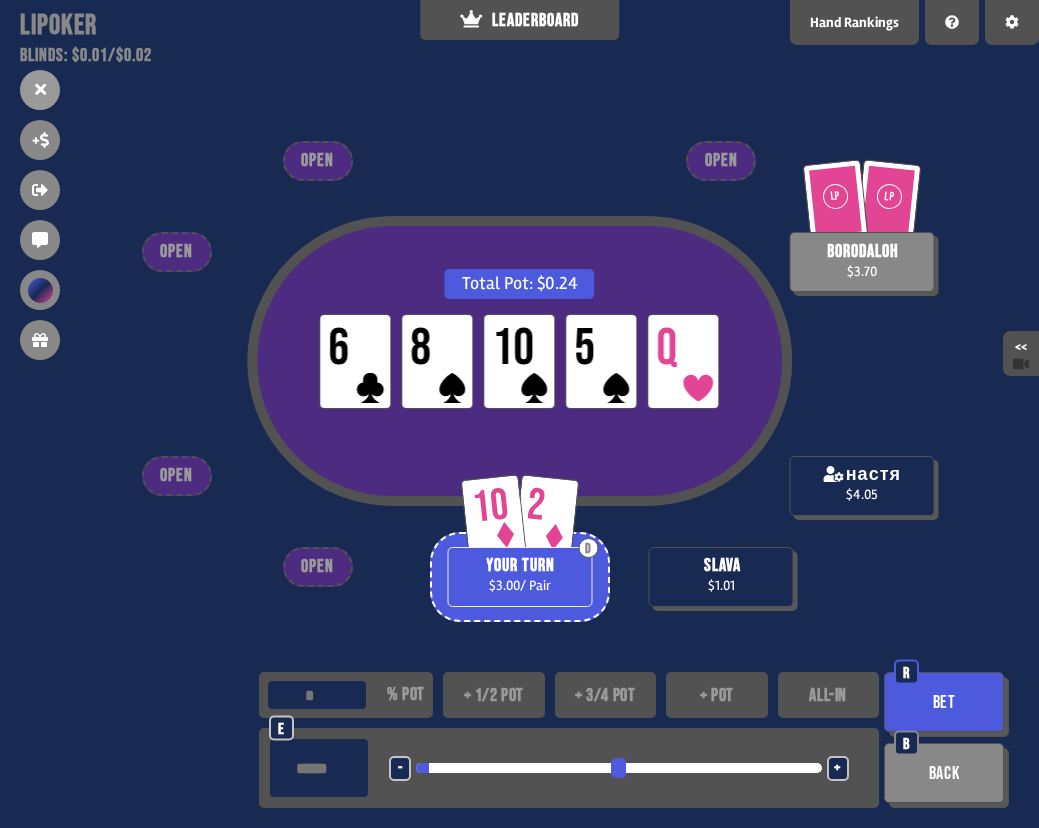 click on "****" at bounding box center [319, 768] 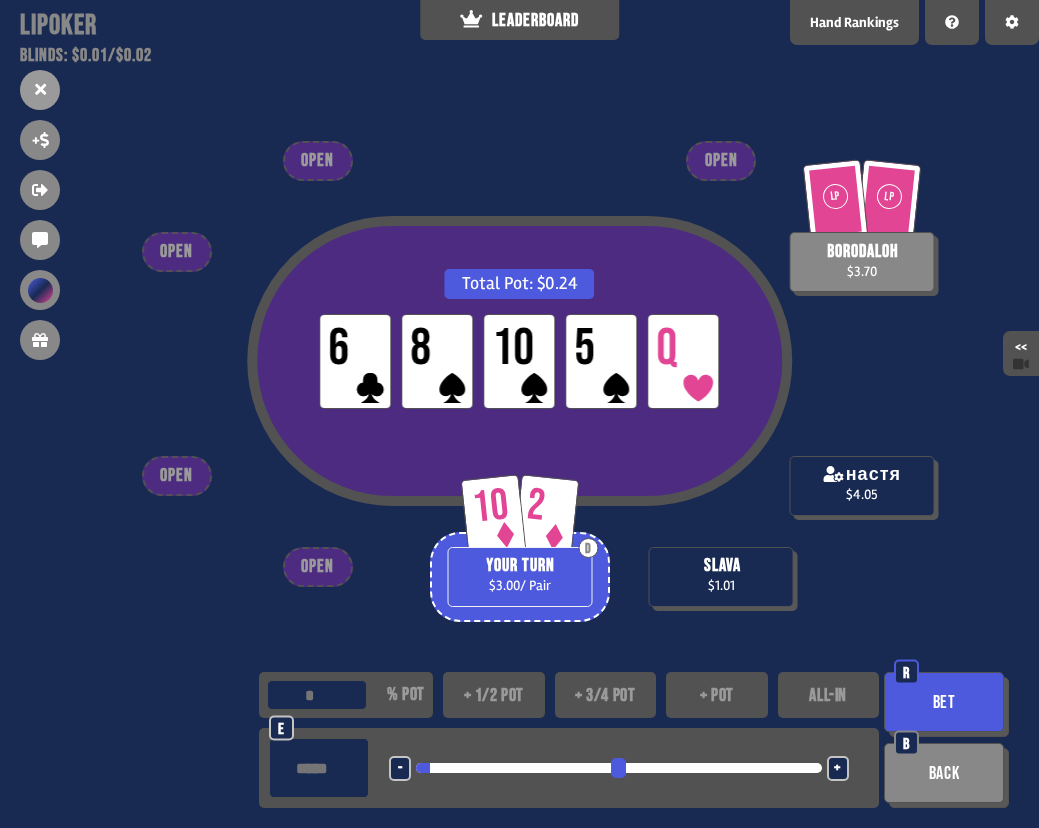click on "****" at bounding box center [319, 768] 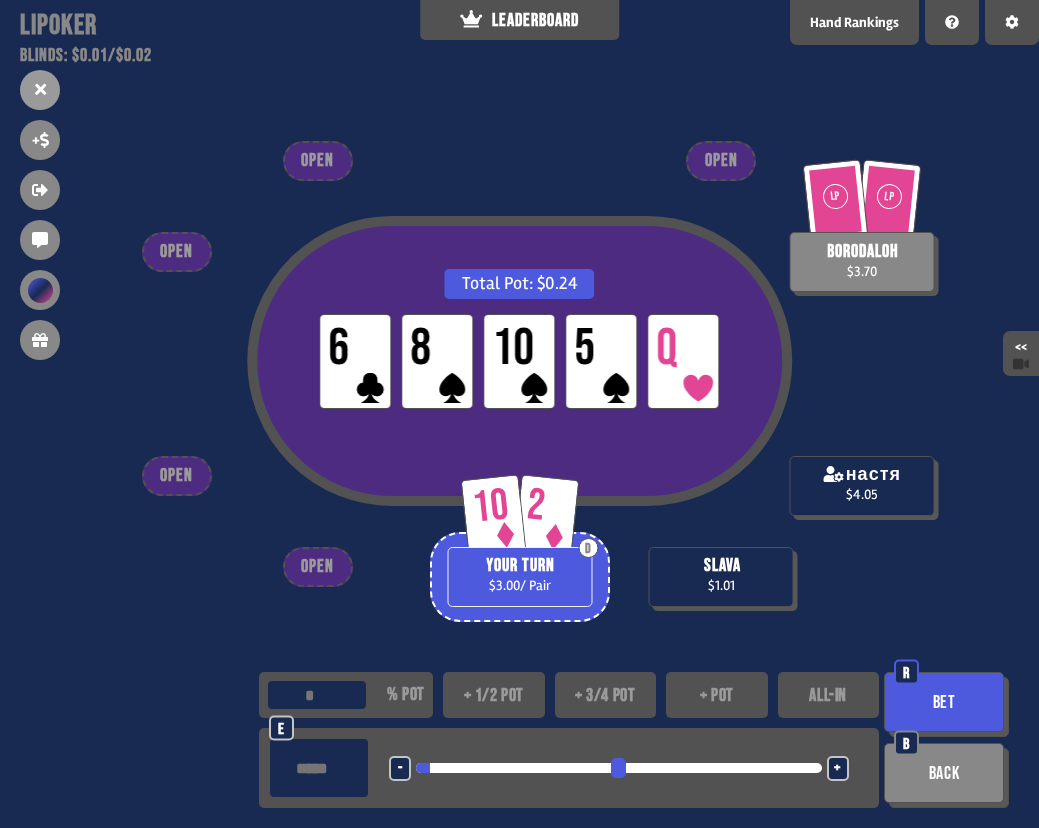 click on "Bet" at bounding box center (944, 702) 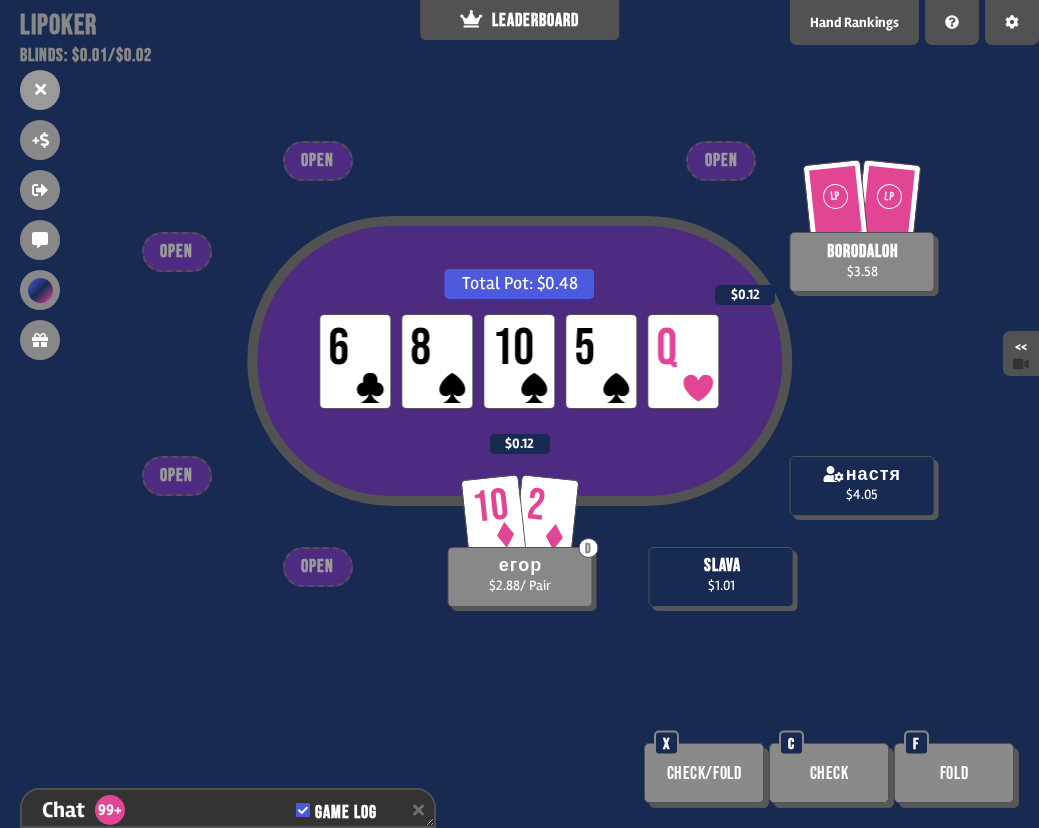 scroll, scrollTop: 8386, scrollLeft: 0, axis: vertical 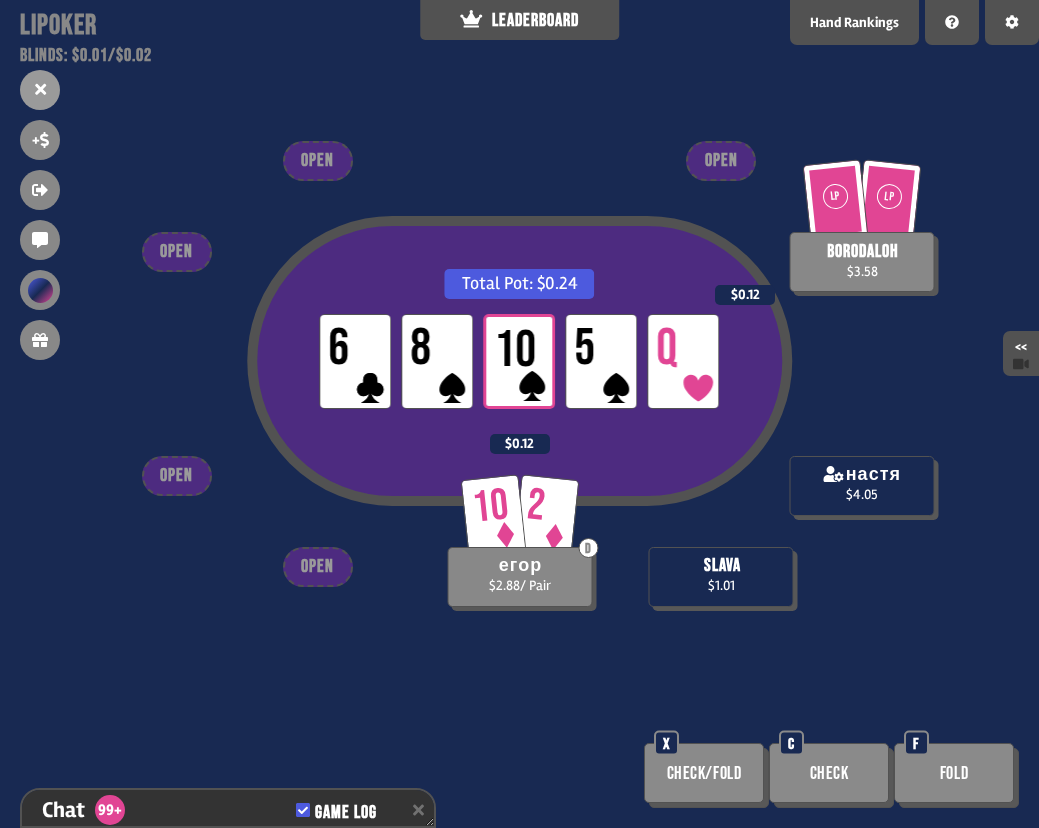 click on "Total Pot: $0.24   LP 6 LP 8 LP 10 LP 5 LP Q" at bounding box center [519, 403] 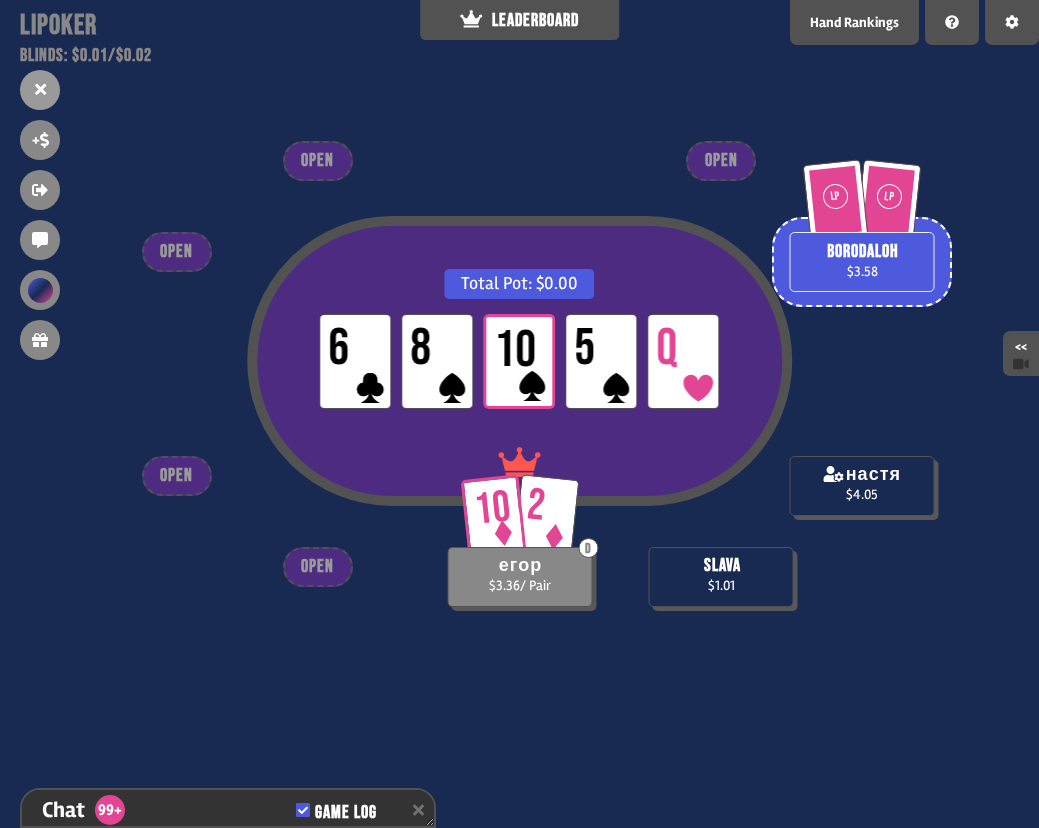 scroll, scrollTop: 8473, scrollLeft: 0, axis: vertical 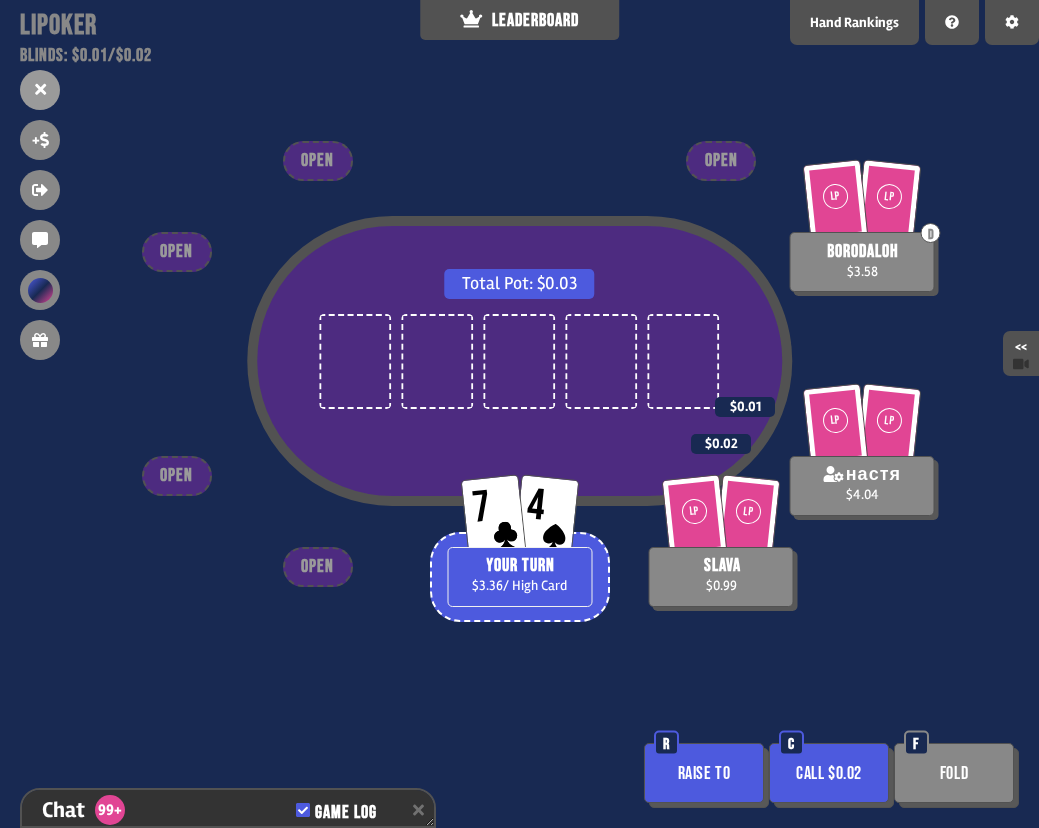 click on "Fold" at bounding box center (954, 773) 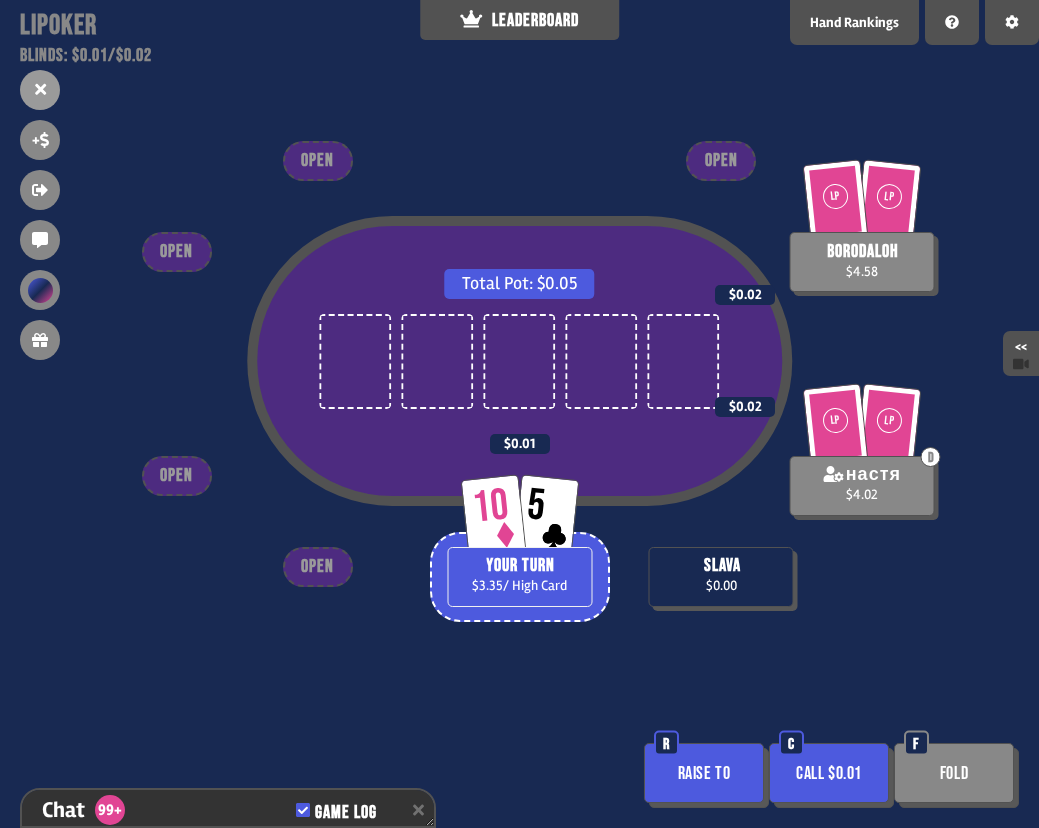 scroll, scrollTop: 8937, scrollLeft: 0, axis: vertical 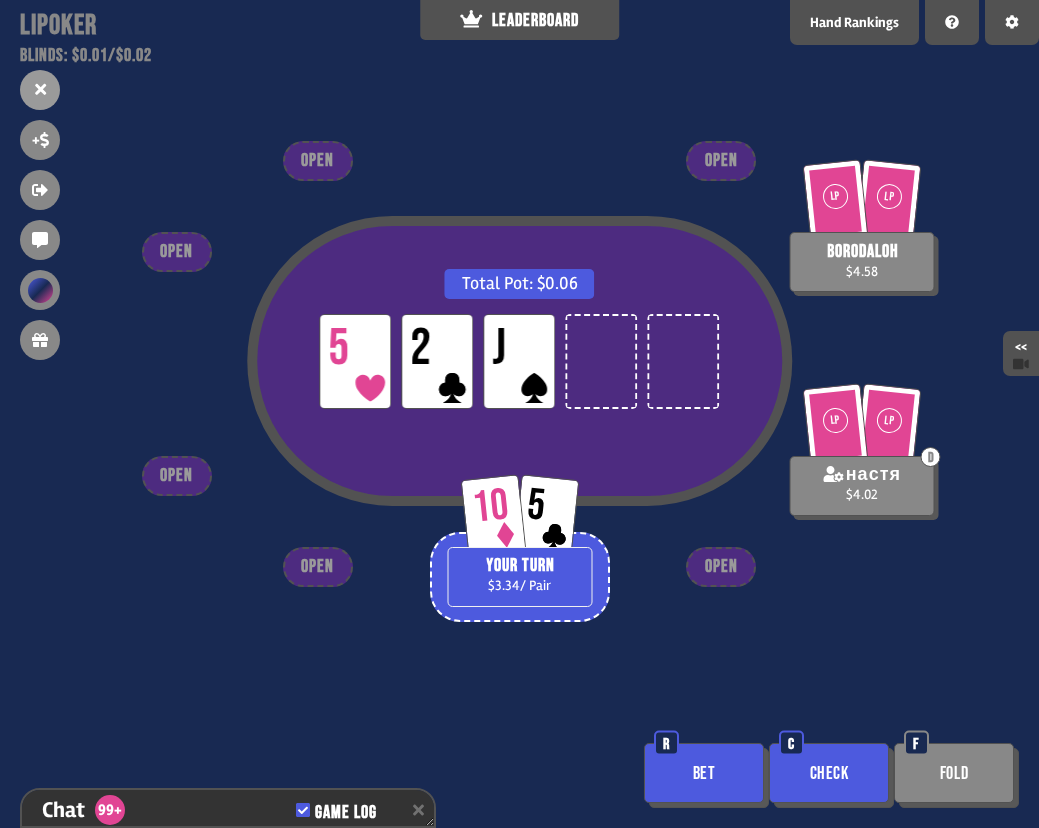 click on "Bet" at bounding box center [704, 773] 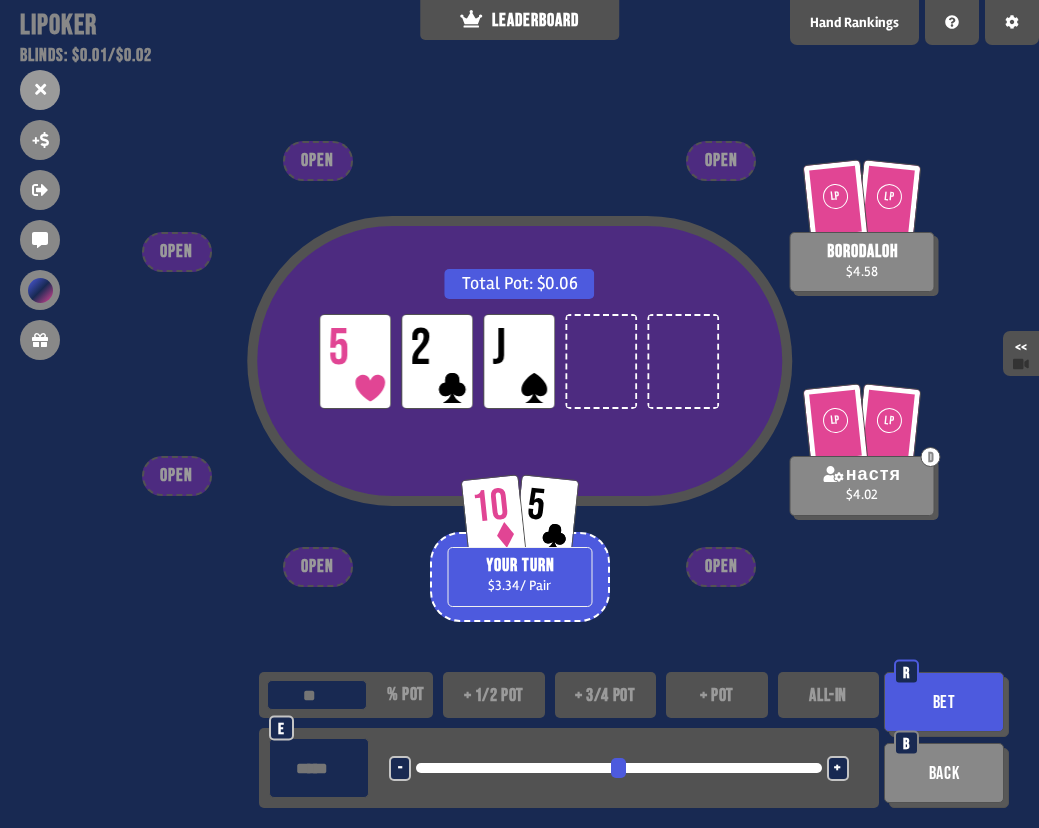 click on "****" at bounding box center (319, 768) 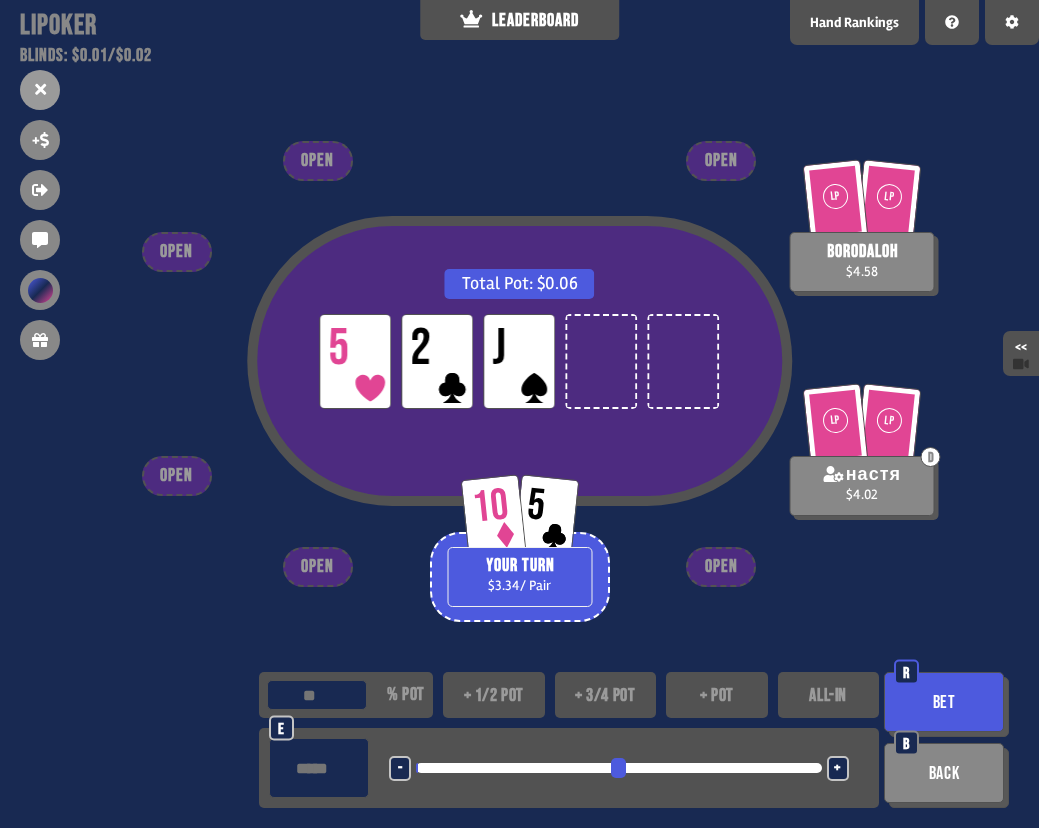 click on "Bet" at bounding box center [944, 702] 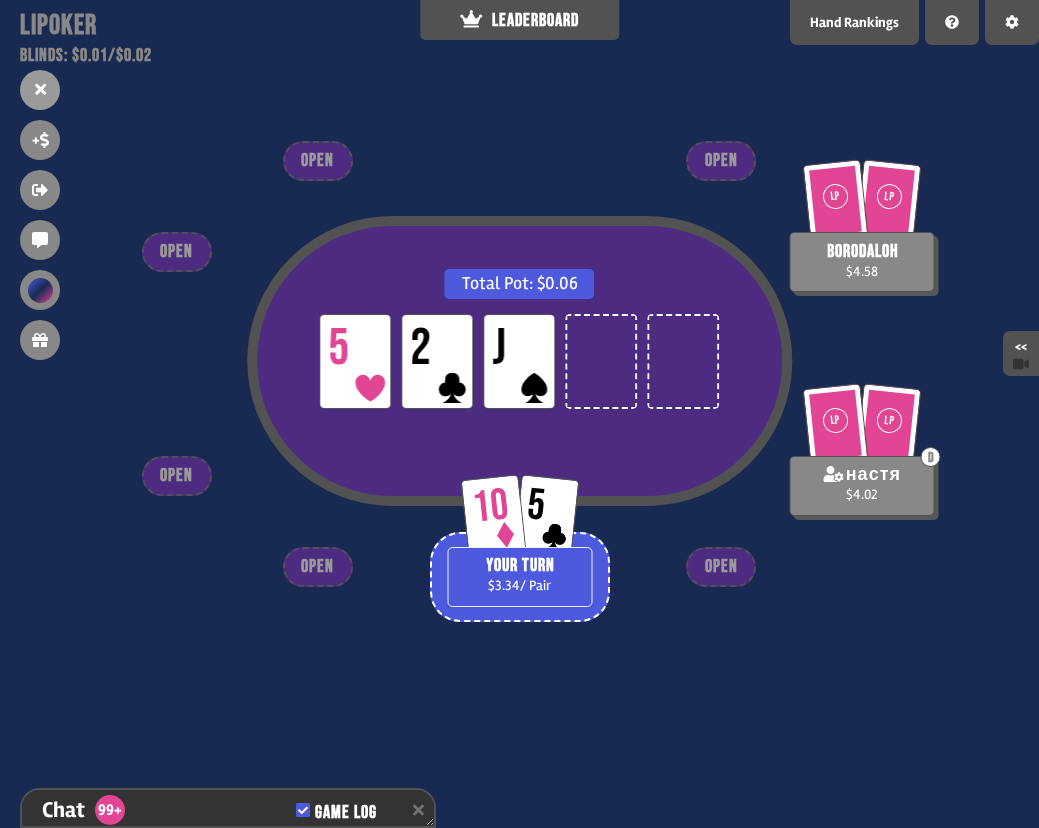 scroll, scrollTop: 9140, scrollLeft: 0, axis: vertical 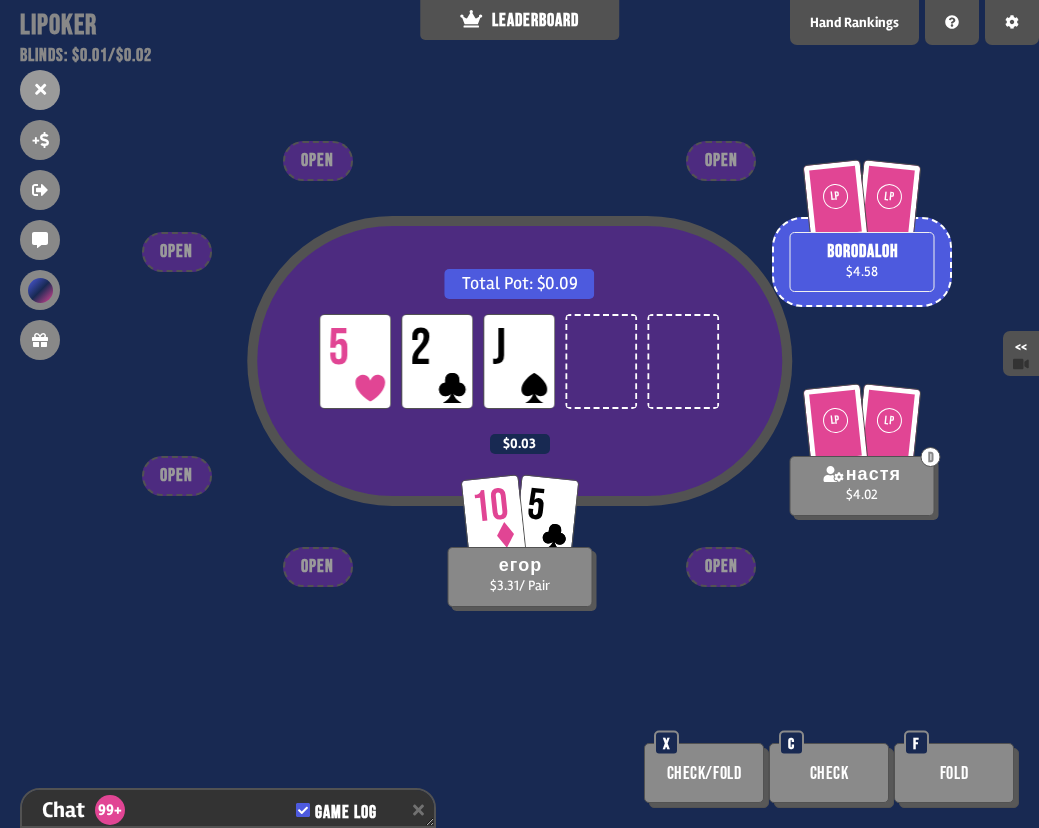 click on "Total Pot: $0.09   LP 5 LP 2 LP J LP LP borodaloh $4.58  LP LP D настя $4.02  10 5 егор $3.31   / Pair $0.03  OPEN OPEN OPEN OPEN OPEN OPEN Check/Fold X Check C Fold F" at bounding box center [519, 414] 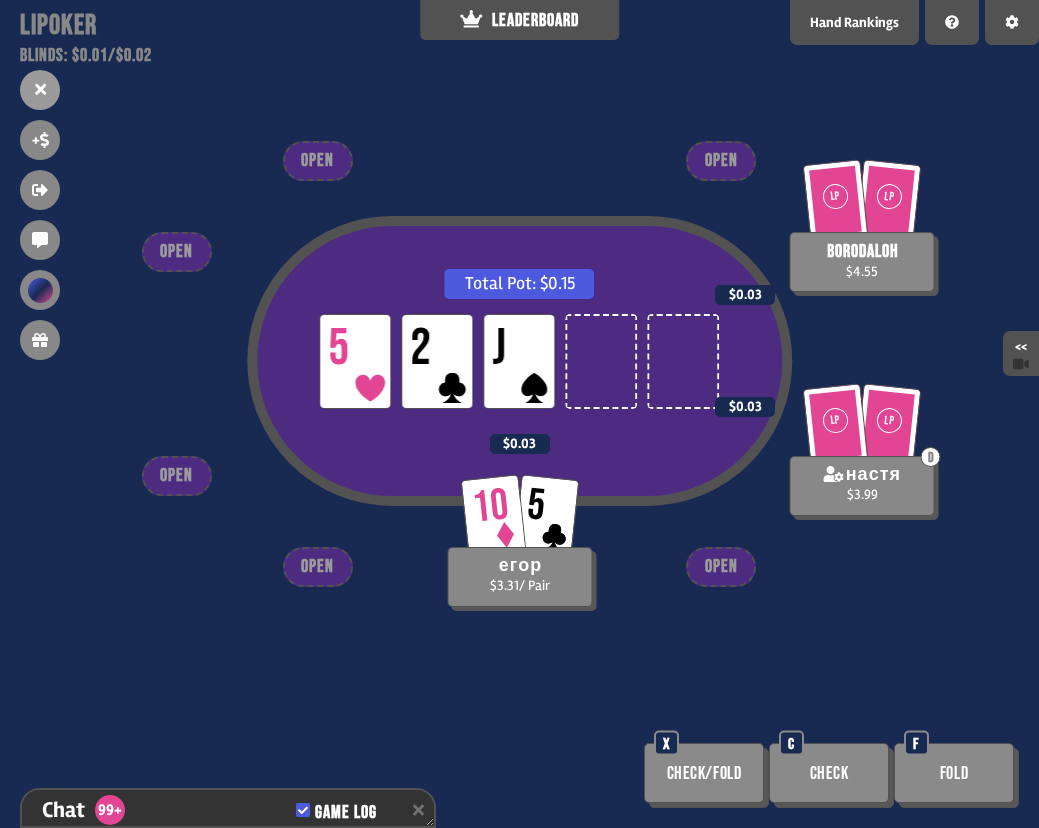 scroll, scrollTop: 9227, scrollLeft: 0, axis: vertical 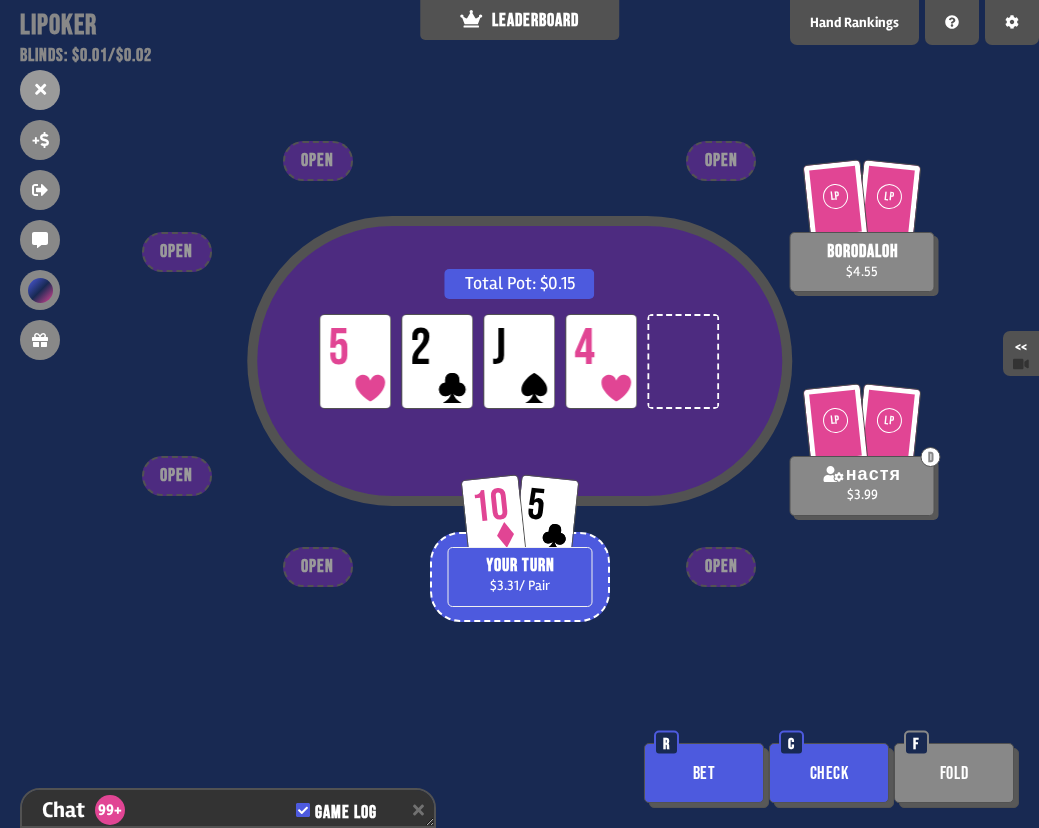 click on "Total Pot: $0.15   LP 5 LP 2 LP J LP 4 LP LP borodaloh $4.55  LP LP D настя $3.99  10 5 YOUR TURN $3.31   / Pair OPEN OPEN OPEN OPEN OPEN OPEN Bet R Check C Fold F" at bounding box center (519, 414) 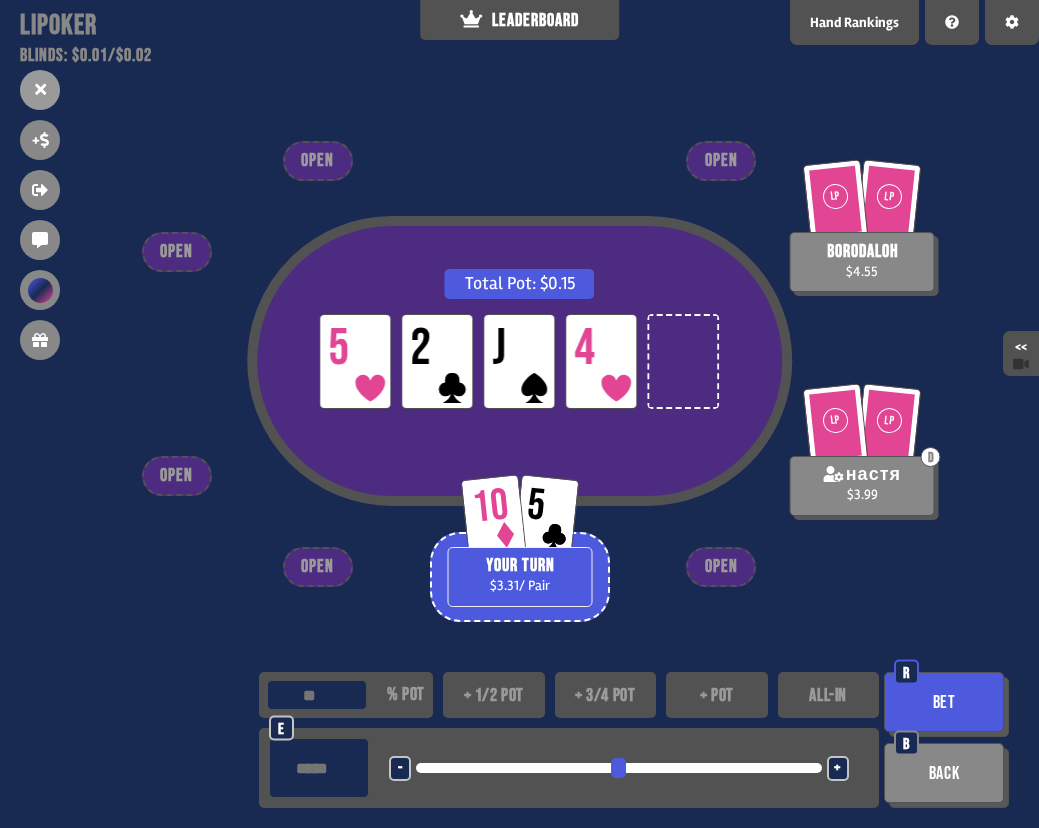 click on "****" at bounding box center [319, 768] 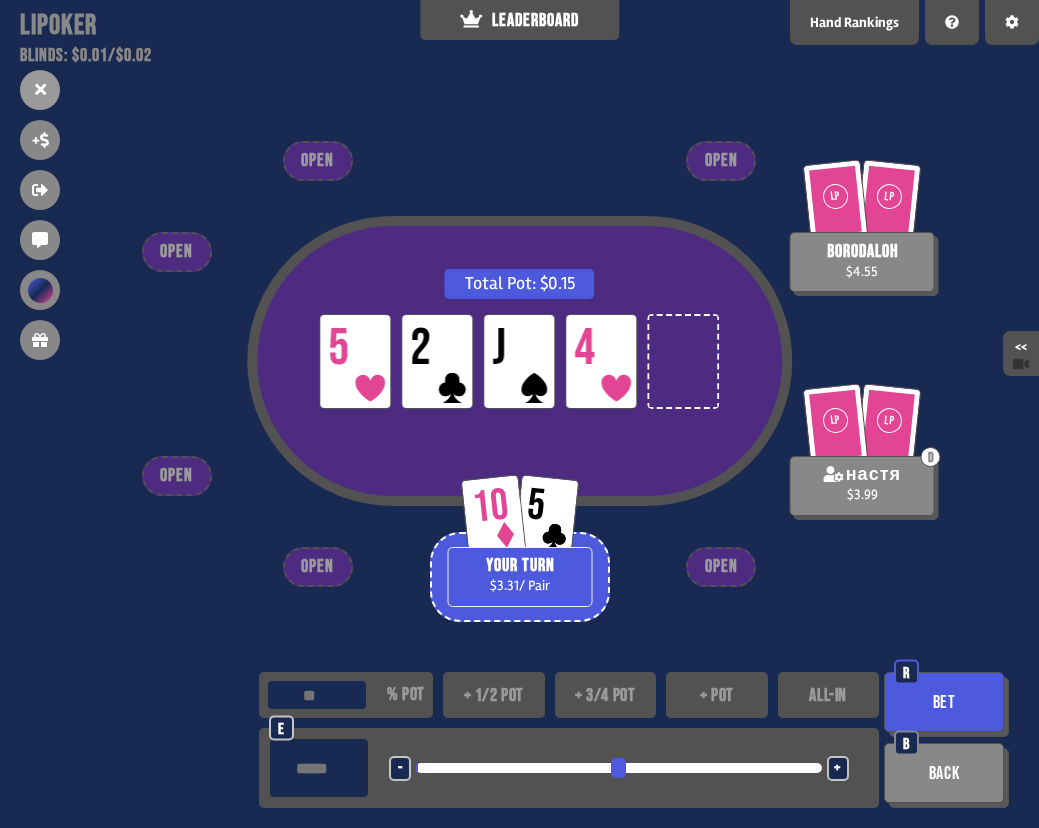 click on "****" at bounding box center [319, 768] 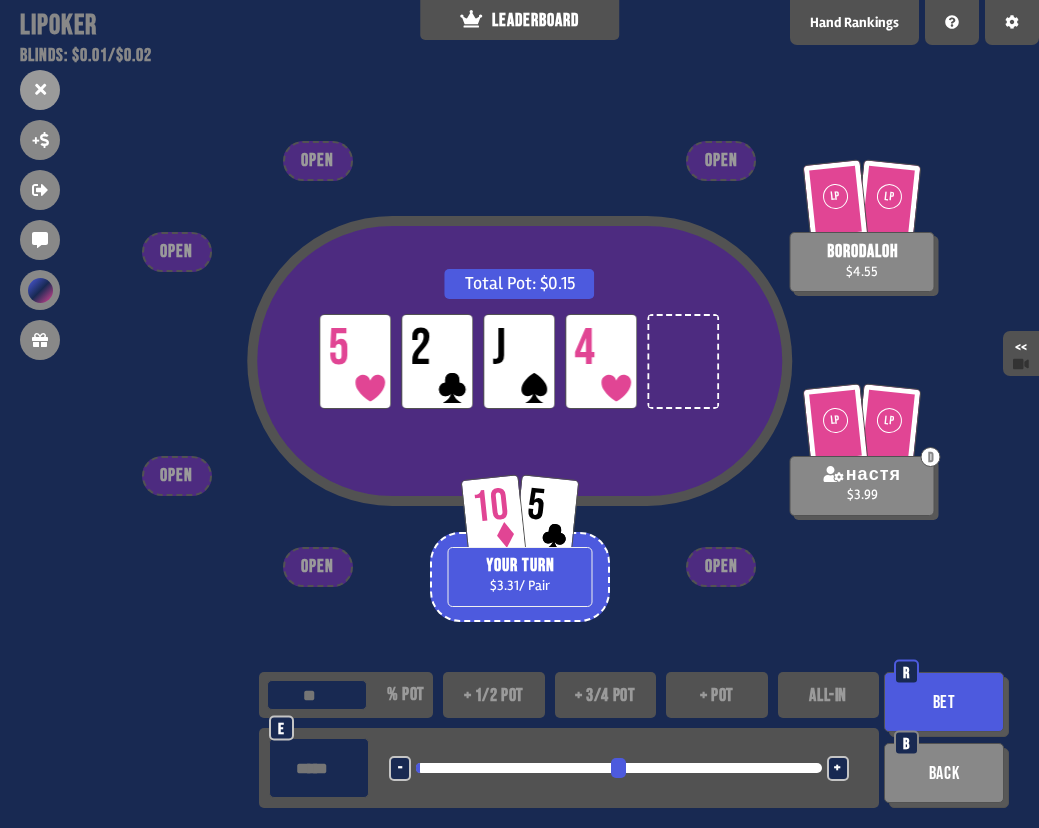 click on "****" at bounding box center [319, 768] 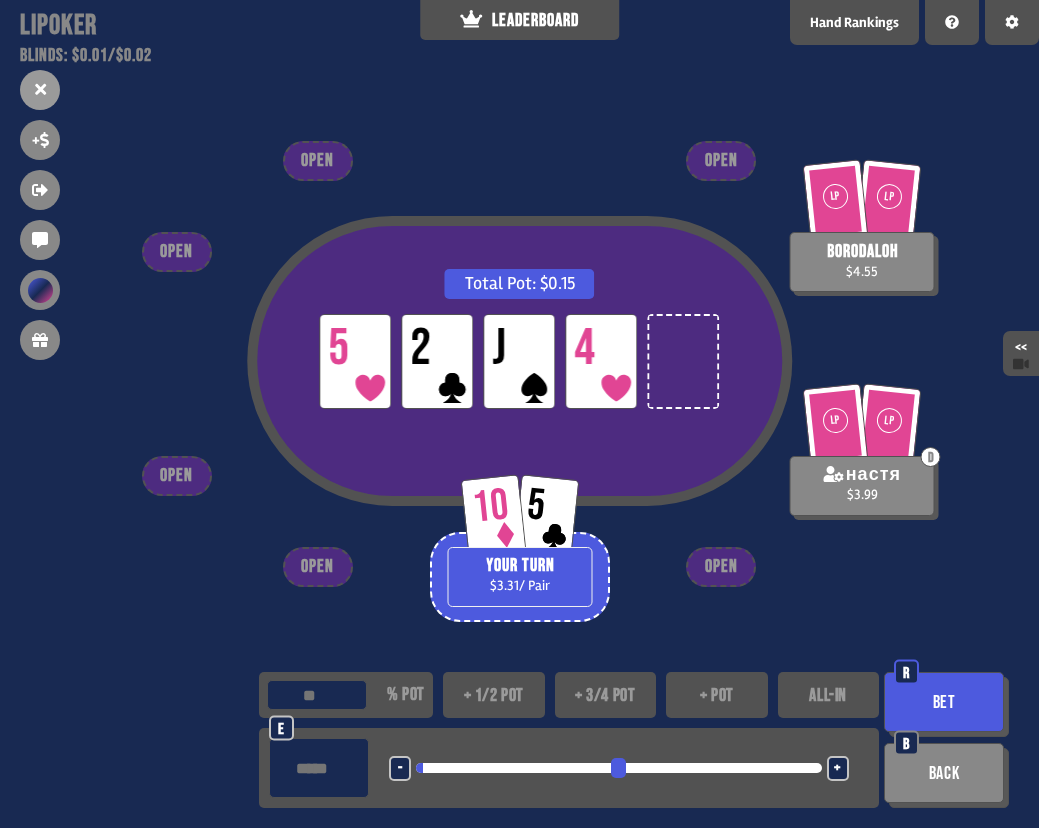 click on "****" at bounding box center (319, 768) 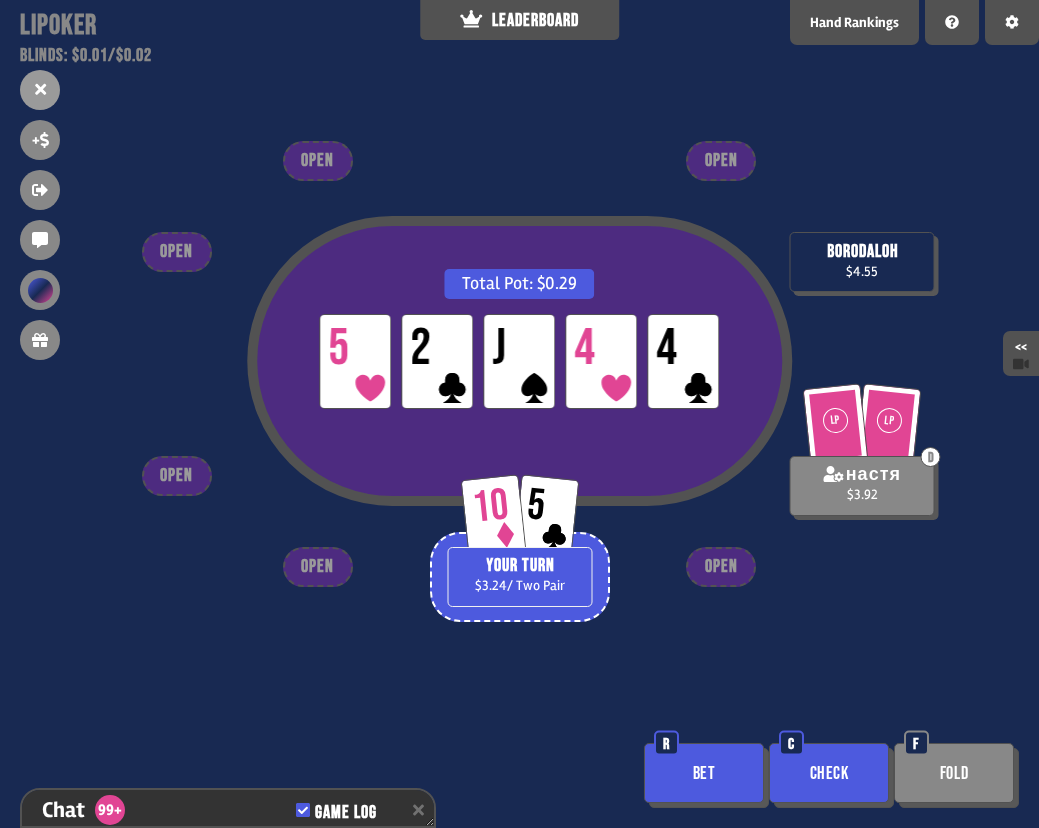 scroll, scrollTop: 9401, scrollLeft: 0, axis: vertical 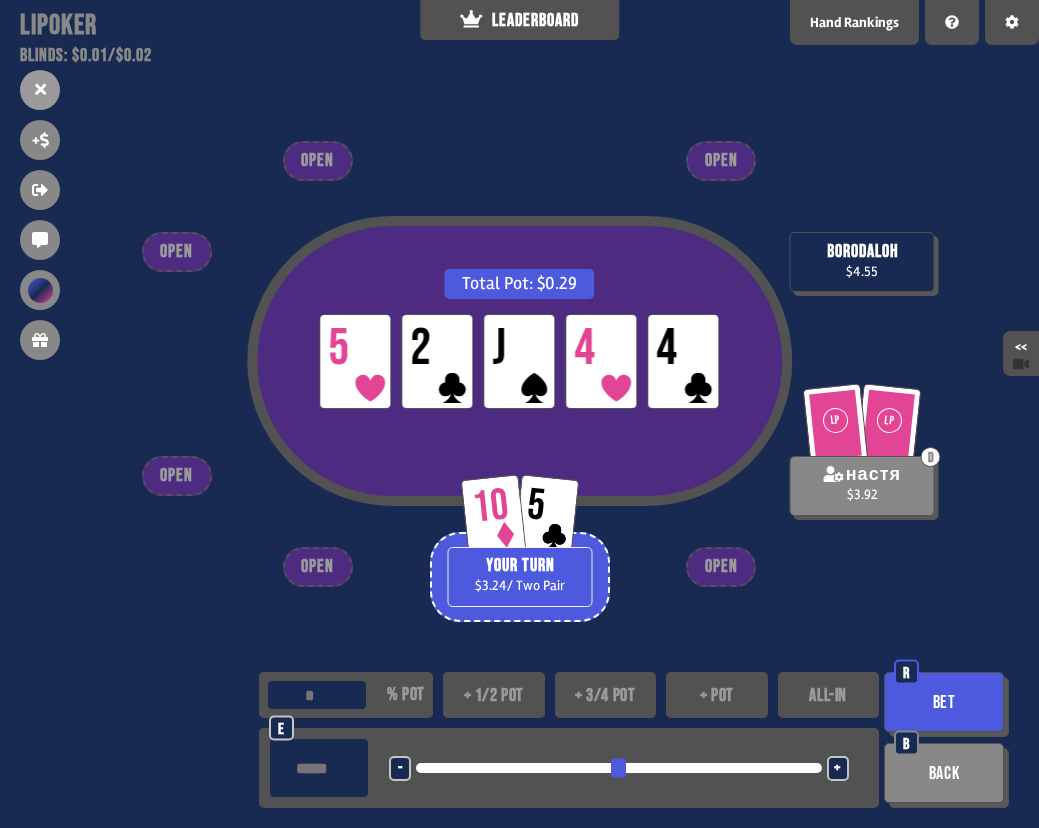 click at bounding box center (319, 768) 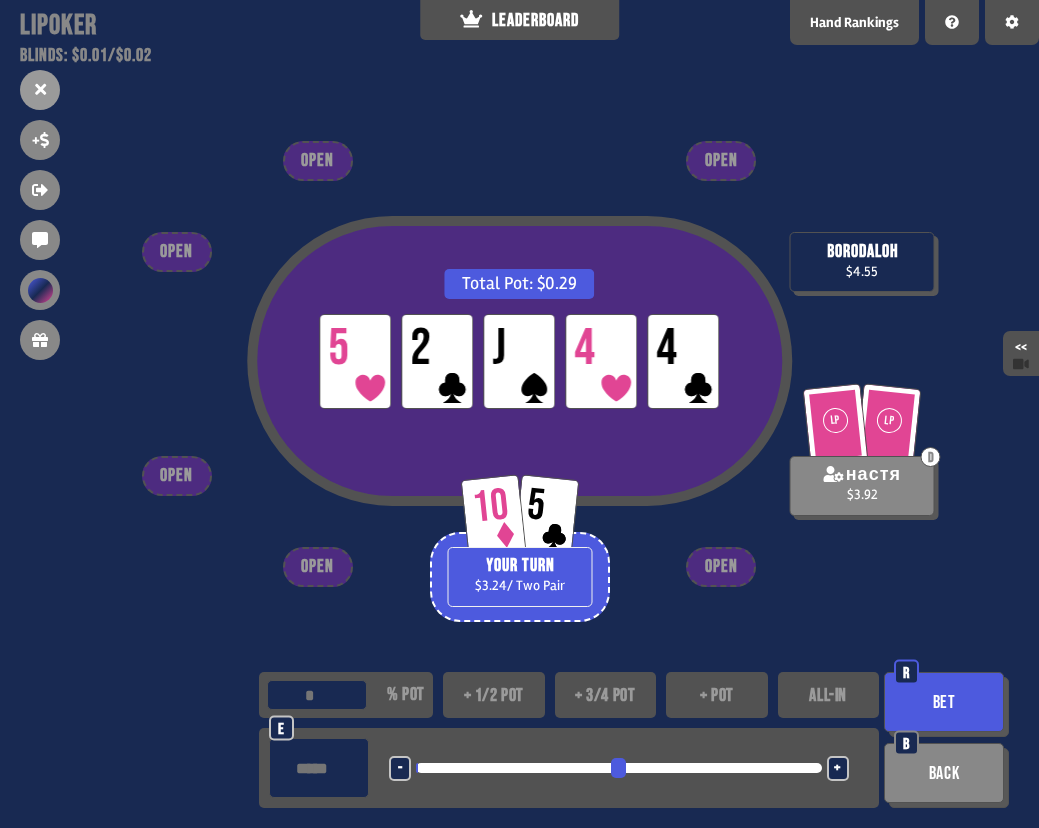 click on "**" at bounding box center [317, 695] 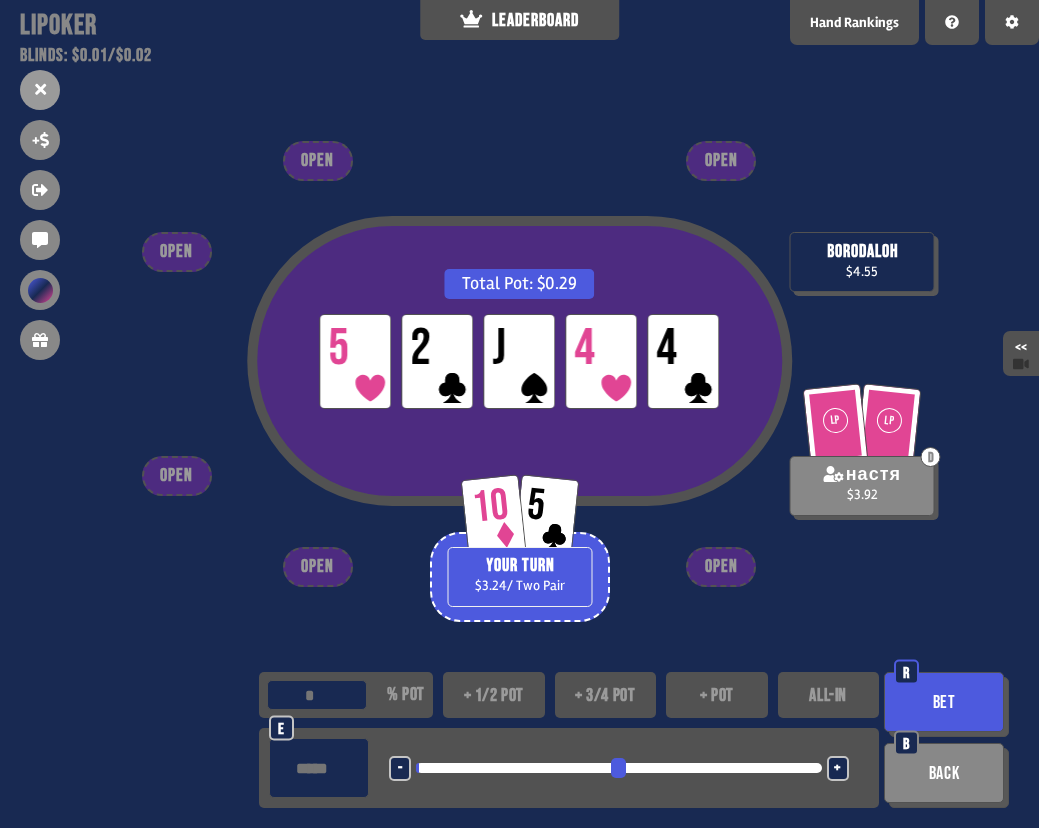 click on "**" at bounding box center (317, 695) 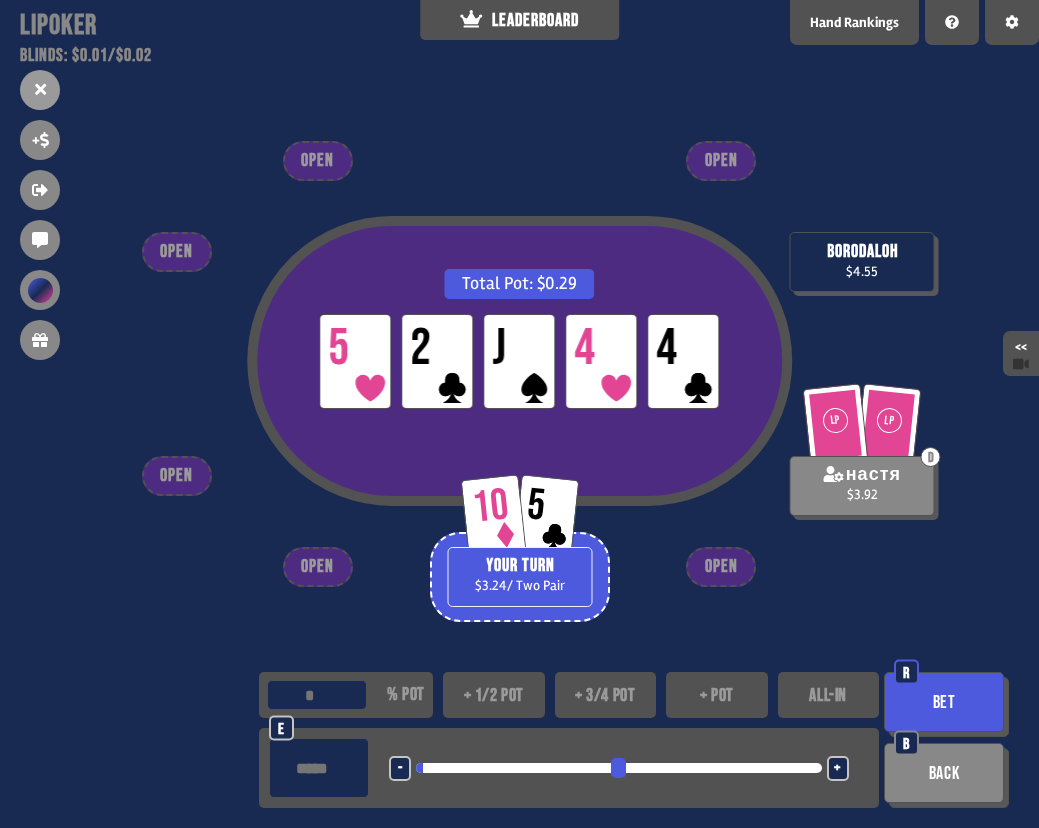 click on "**" at bounding box center (317, 695) 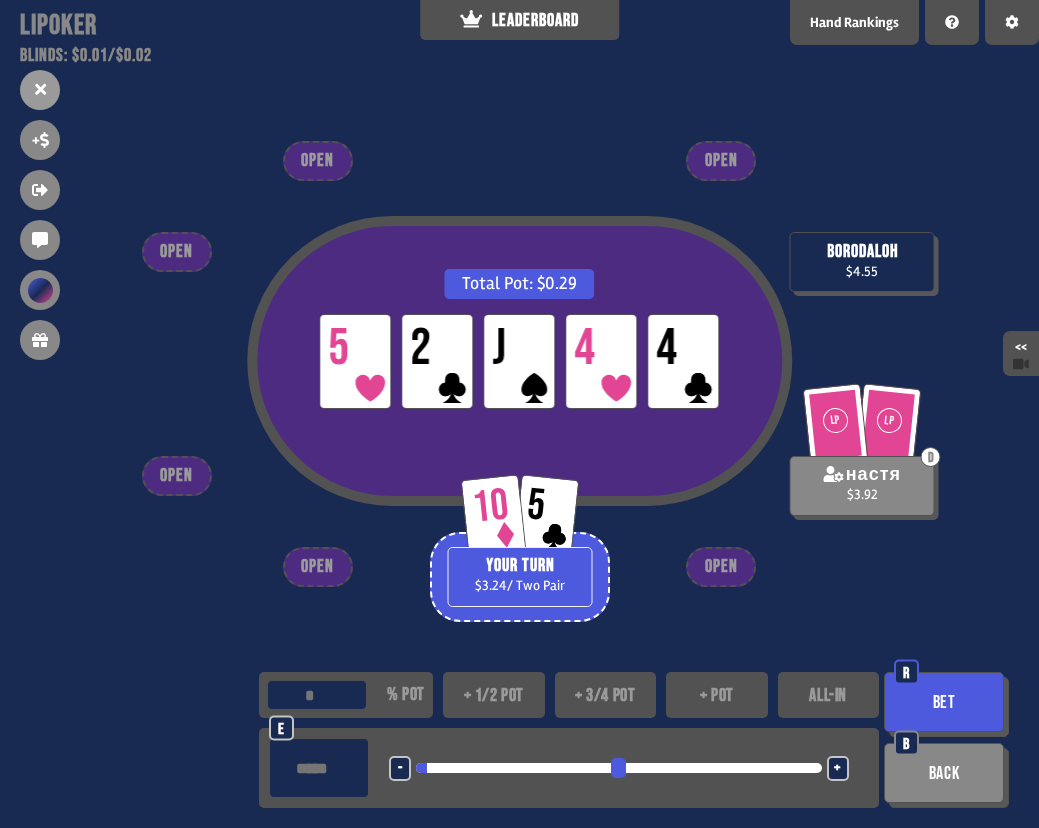 click on "**" at bounding box center [317, 695] 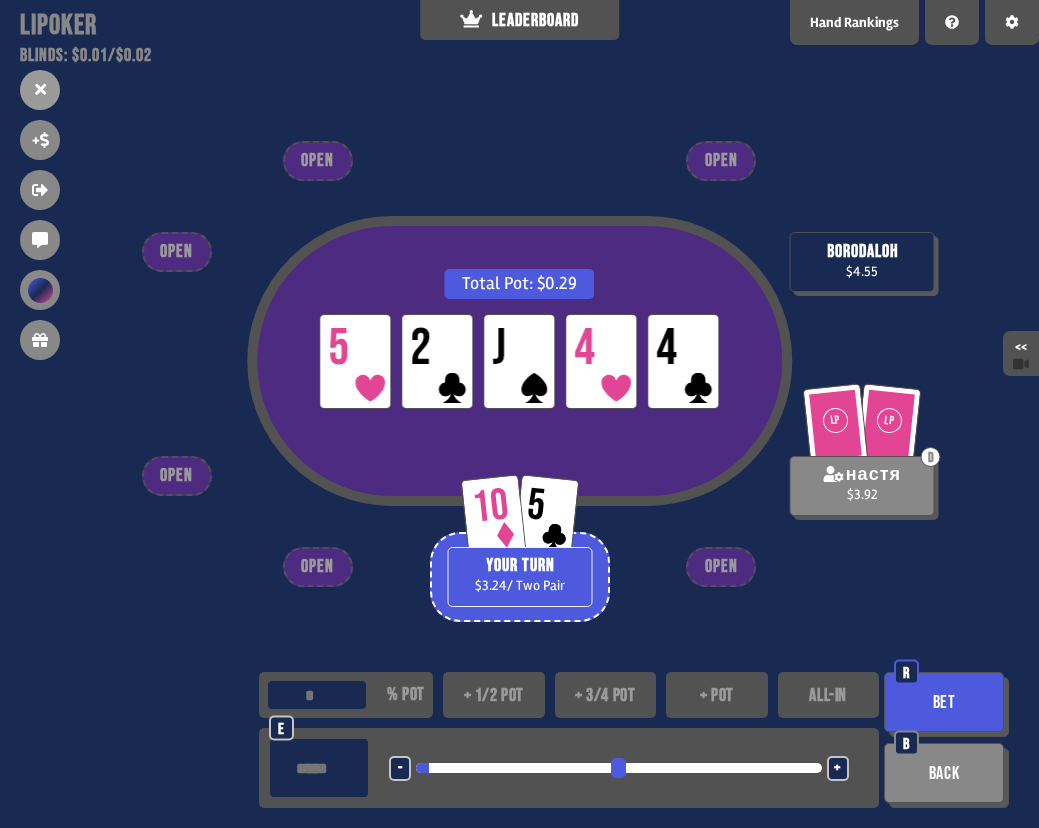 click on "**" at bounding box center (317, 695) 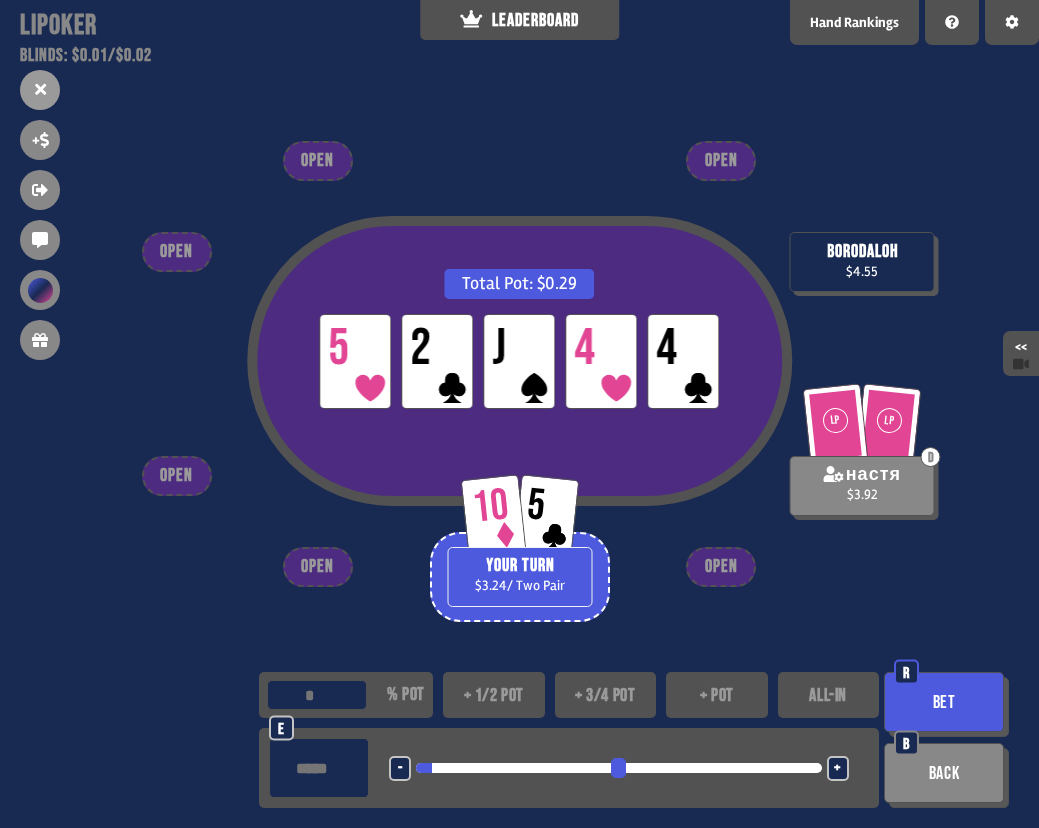click on "**" at bounding box center [317, 695] 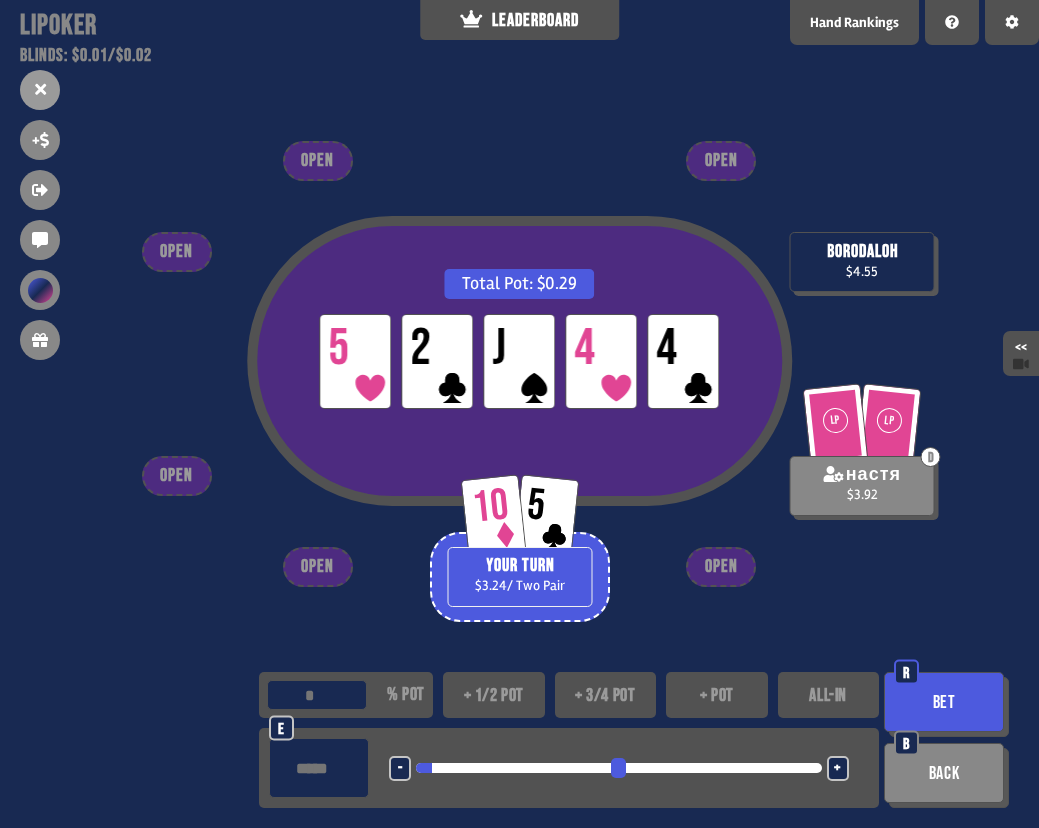click on "Bet" at bounding box center (944, 702) 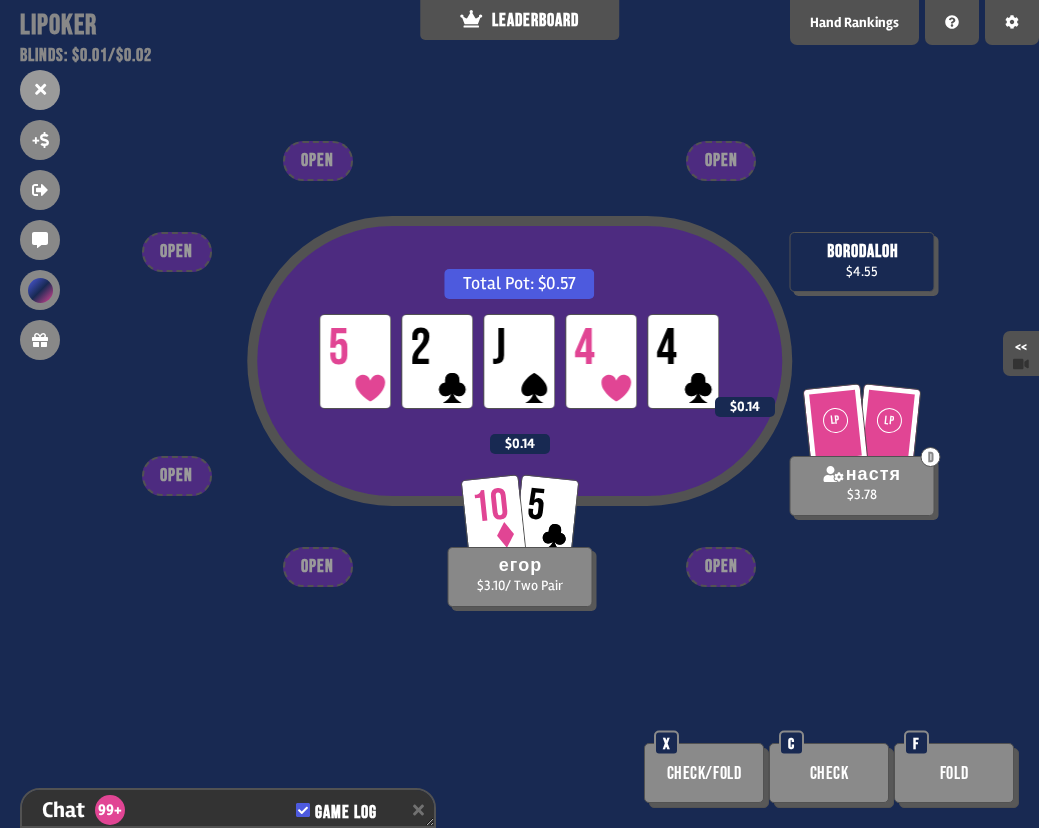 scroll, scrollTop: 9488, scrollLeft: 0, axis: vertical 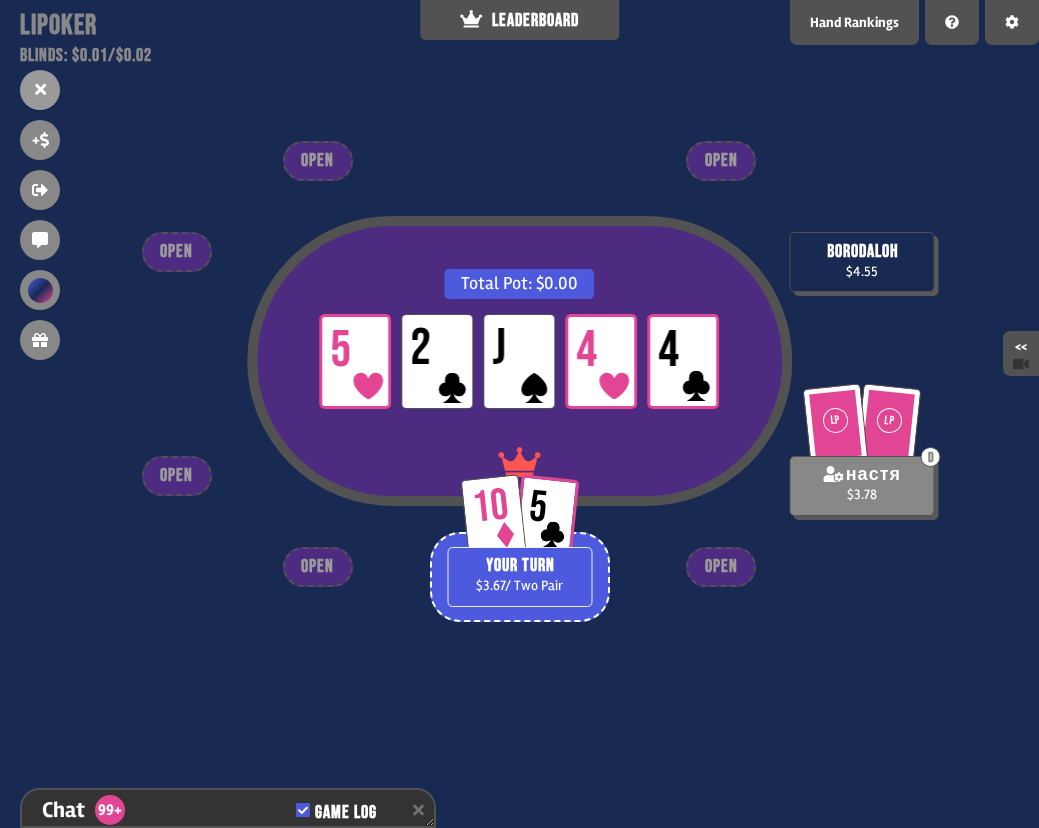 click on "Total Pot: $0.00   LP 5 LP 2 LP J LP 4 LP 4" at bounding box center (519, 403) 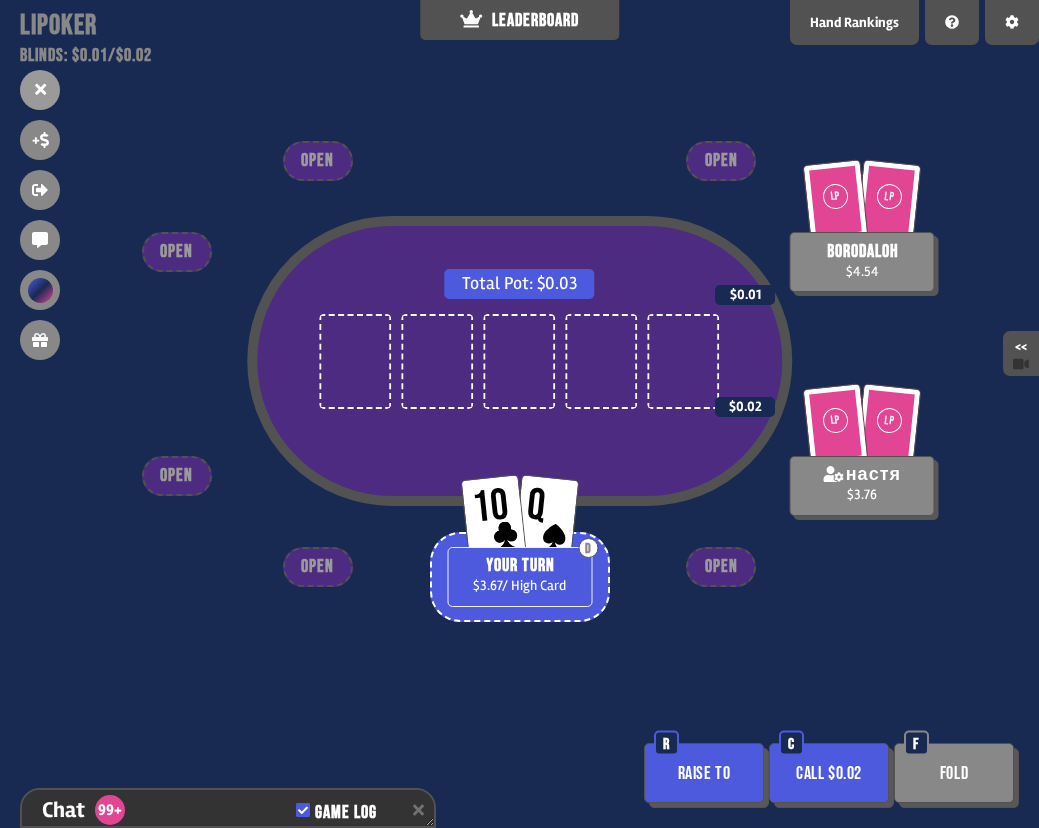 click on "Call $0.02" at bounding box center [829, 773] 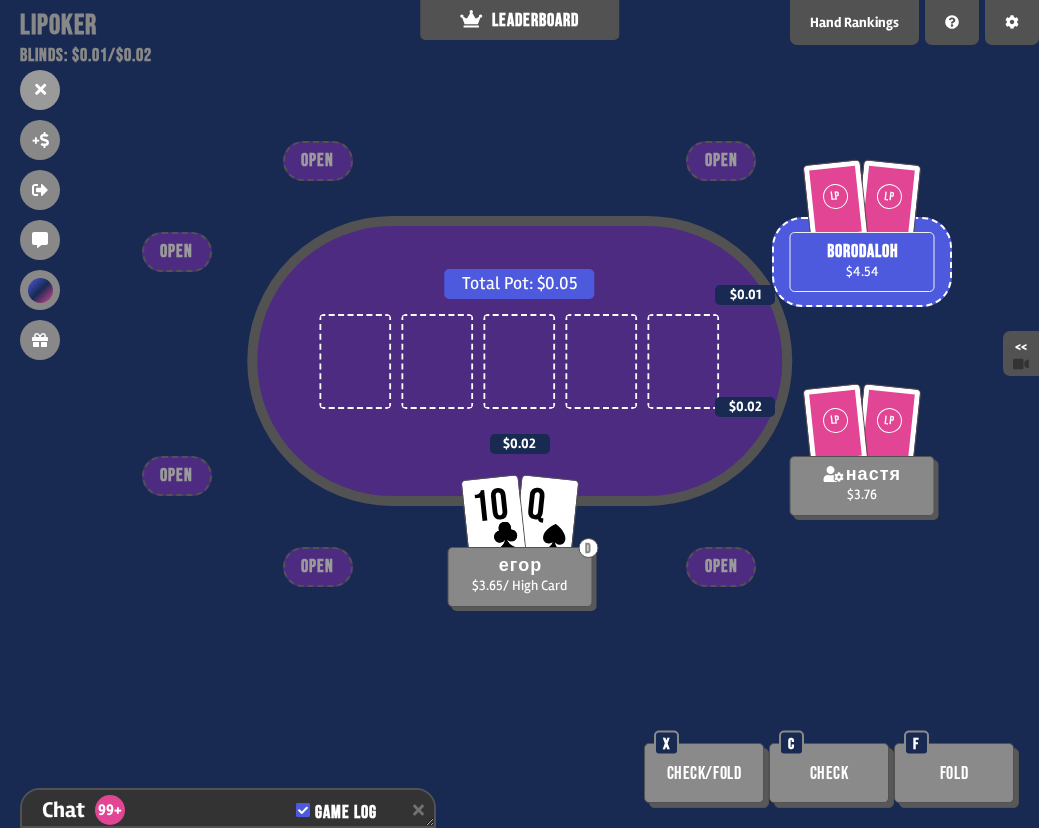 scroll, scrollTop: 9633, scrollLeft: 0, axis: vertical 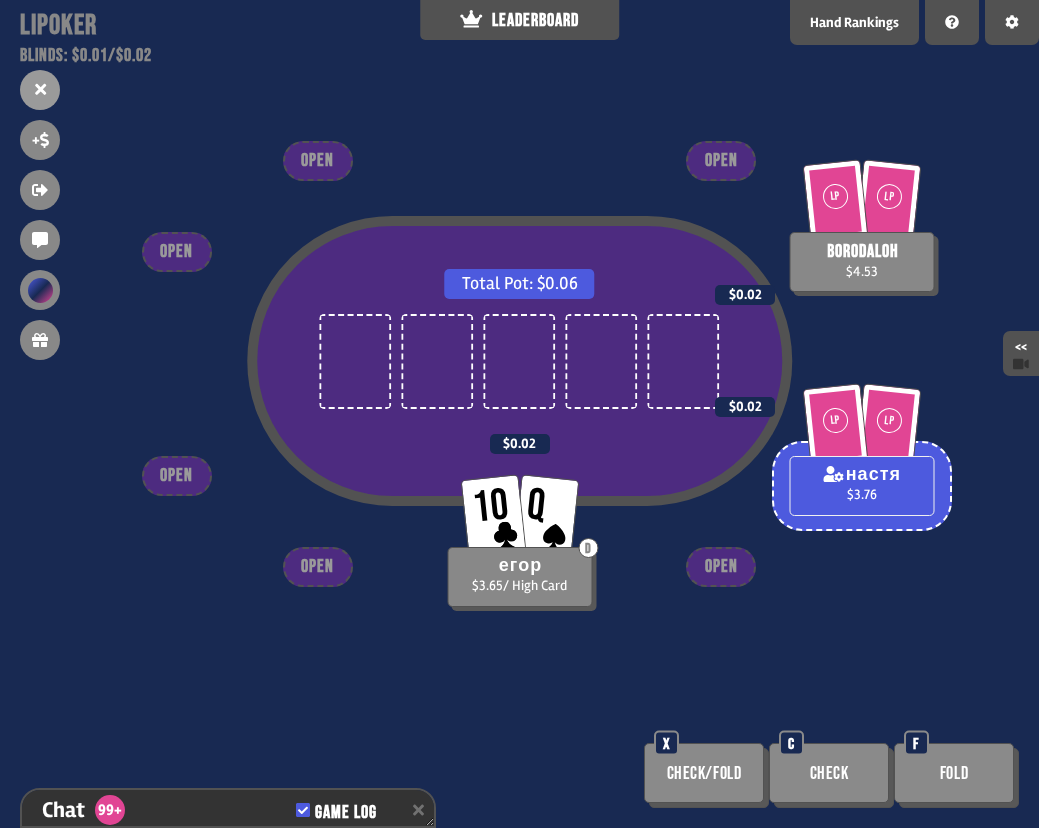 click on "Total Pot: $0.06   LP LP borodaloh $4.53  $0.02  LP LP настя $3.76  $0.02  10 Q D егор $3.65   / High Card $0.02  OPEN OPEN OPEN OPEN OPEN OPEN Check/Fold X Check C Fold F" at bounding box center (519, 414) 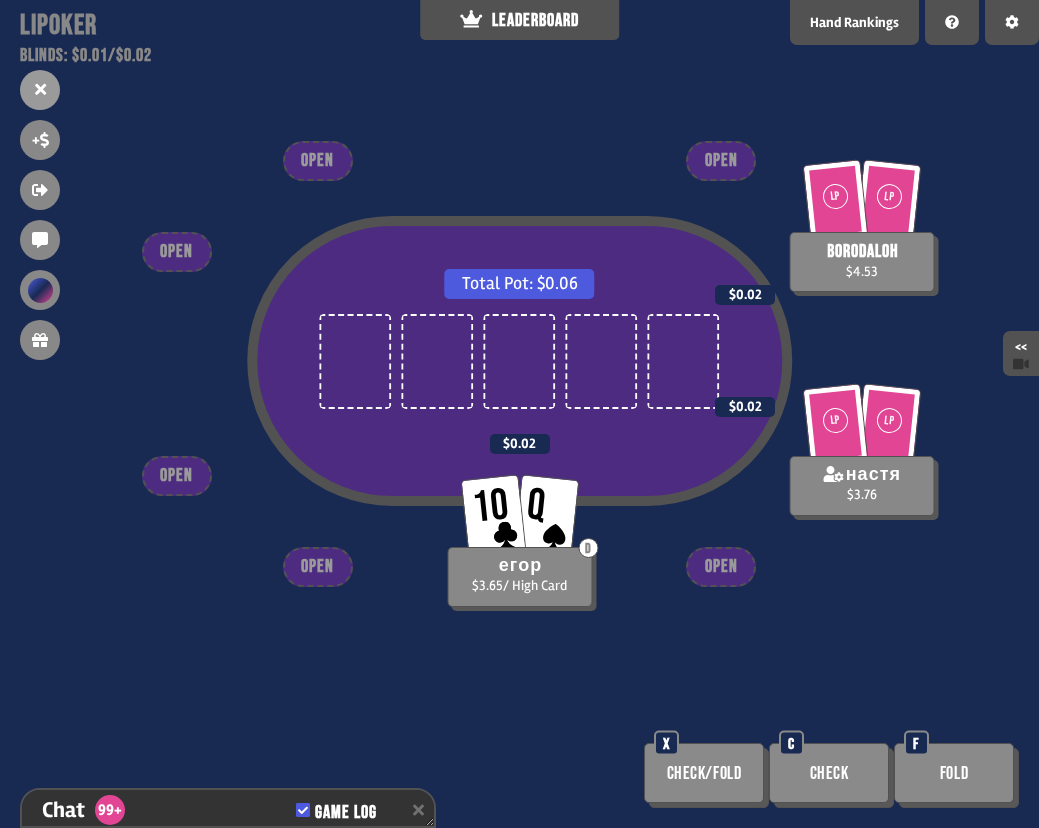 scroll, scrollTop: 9691, scrollLeft: 0, axis: vertical 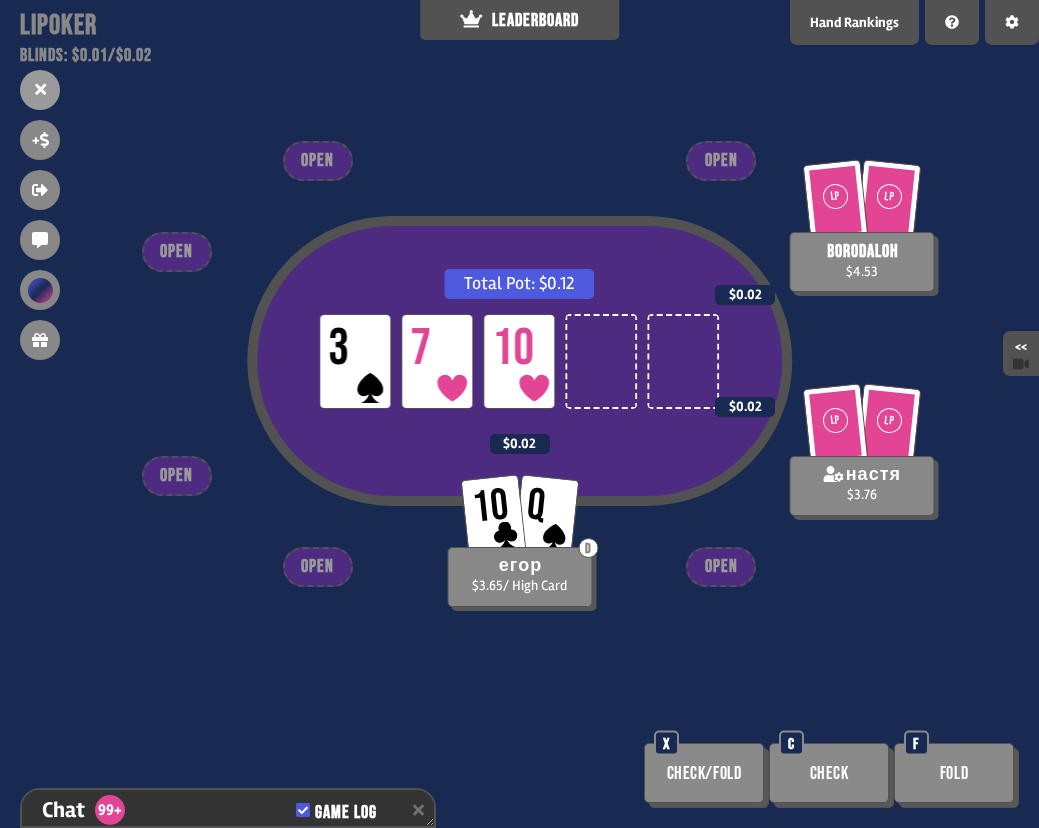 click on "Total Pot: $0.12   LP 3 LP 7 LP 10 LP LP borodaloh $4.53  $0.02  LP LP настя $3.76  $0.02  10 Q D егор $3.65   / High Card $0.02  OPEN OPEN OPEN OPEN OPEN OPEN Check/Fold X Check C Fold F" at bounding box center [519, 414] 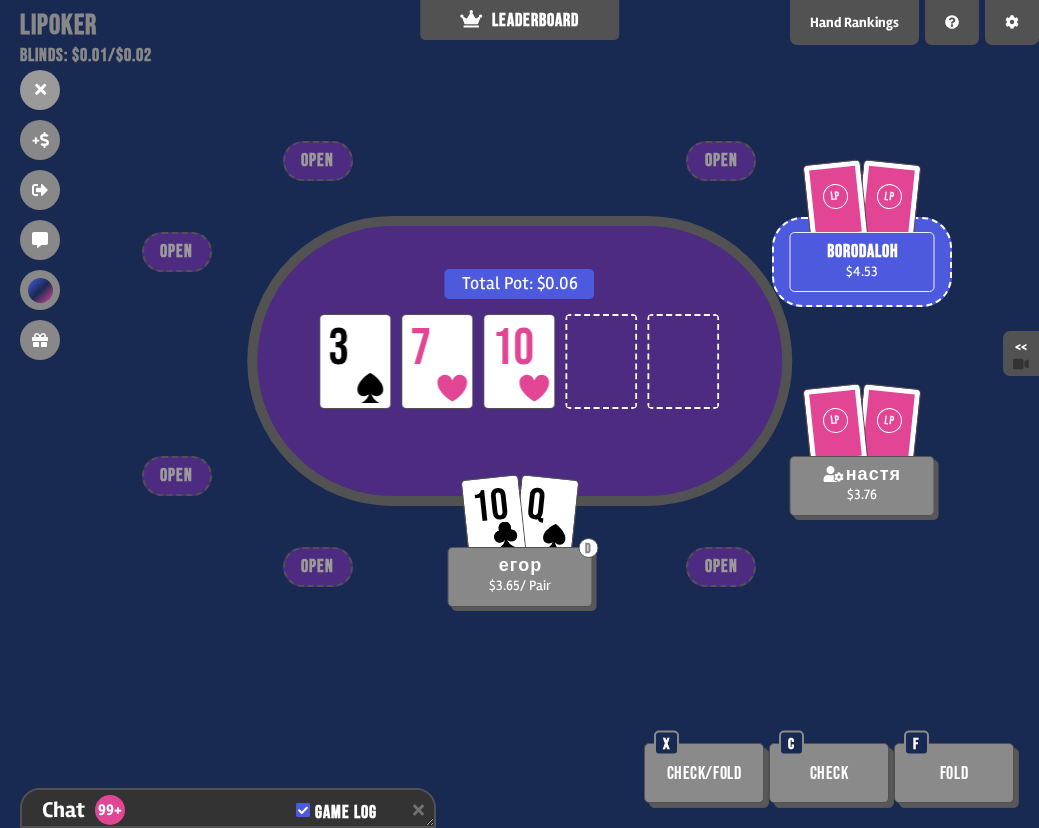 click on "Total Pot: $0.06   LP 3 LP 7 LP 10 LP LP borodaloh $4.53  LP LP настя $3.76  10 Q D егор $3.65   / Pair OPEN OPEN OPEN OPEN OPEN OPEN Check/Fold X Check C Fold F" at bounding box center (519, 414) 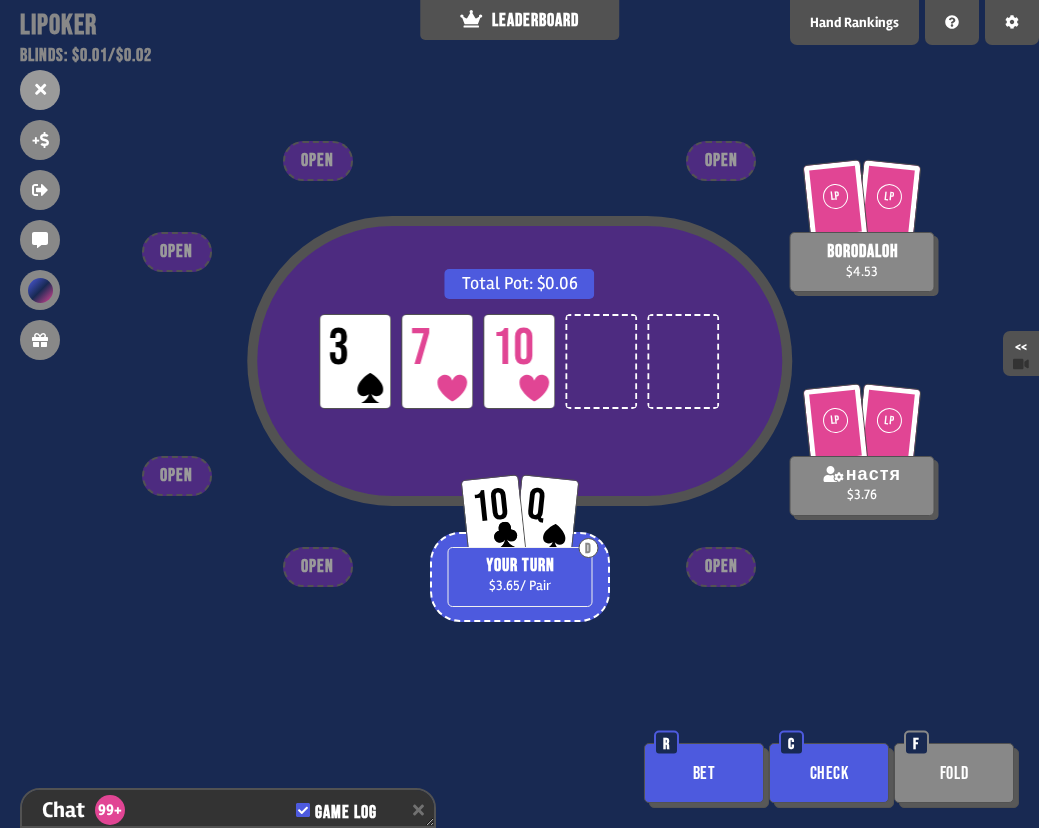 scroll, scrollTop: 9778, scrollLeft: 0, axis: vertical 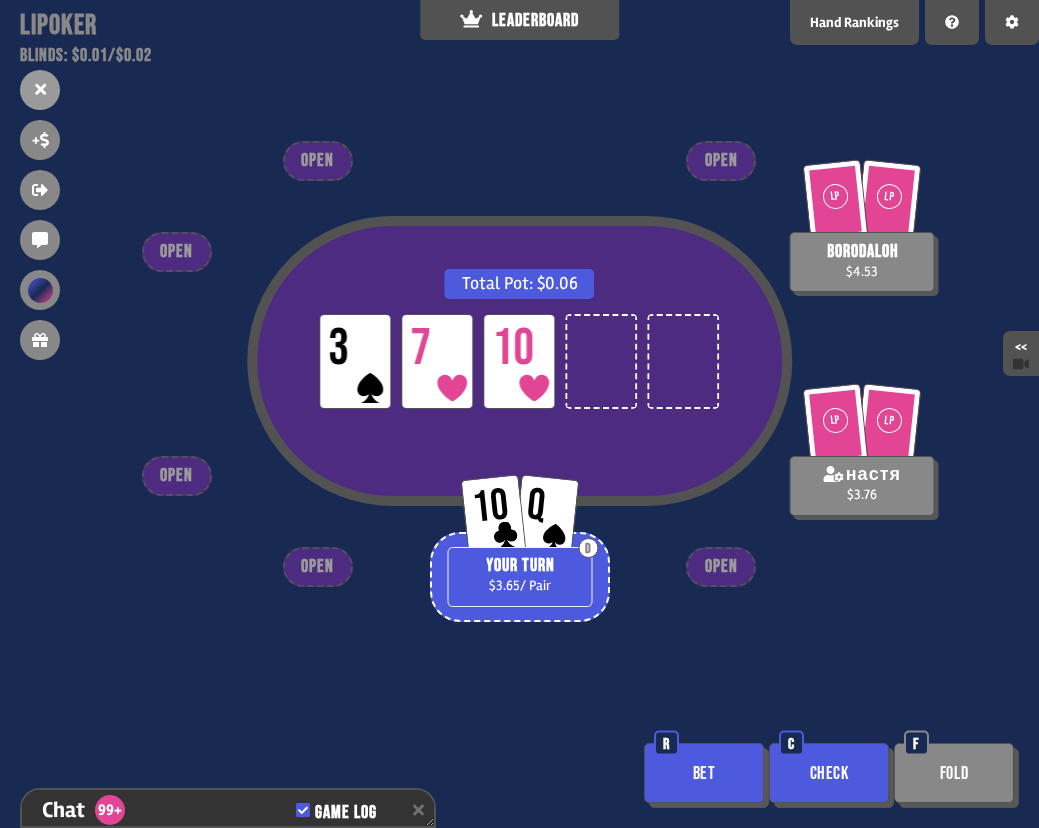 click on "Bet" at bounding box center [704, 773] 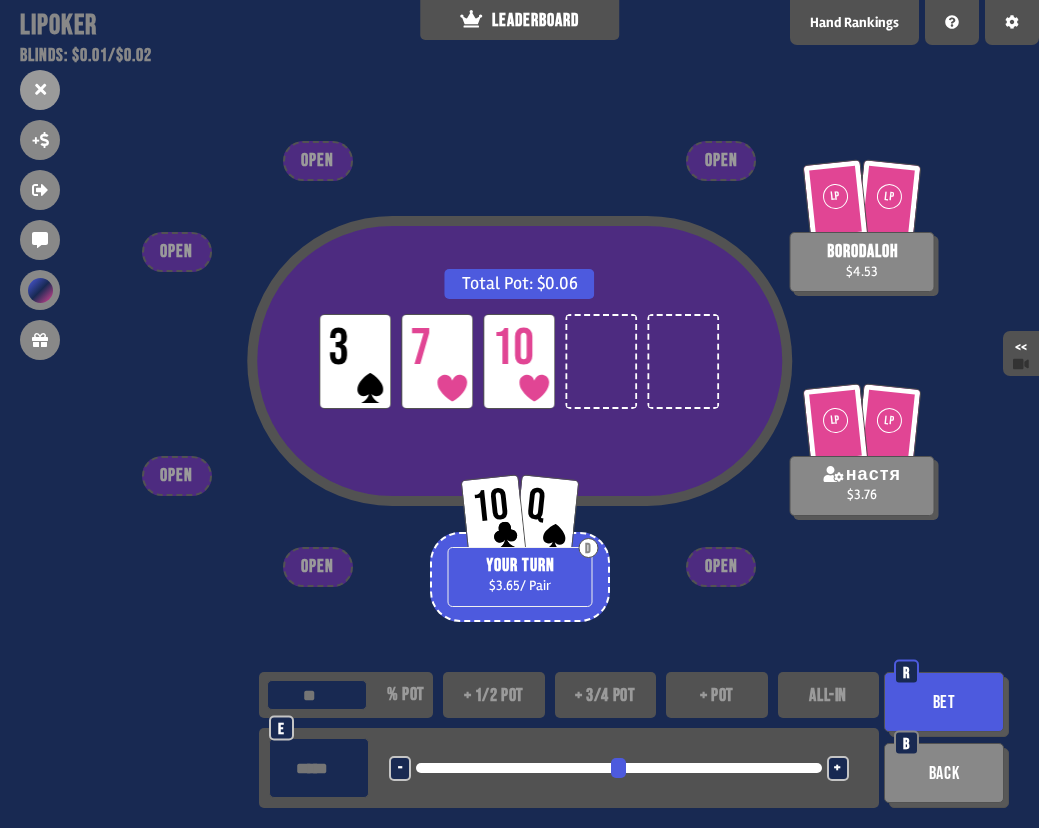 click on "****" at bounding box center [319, 768] 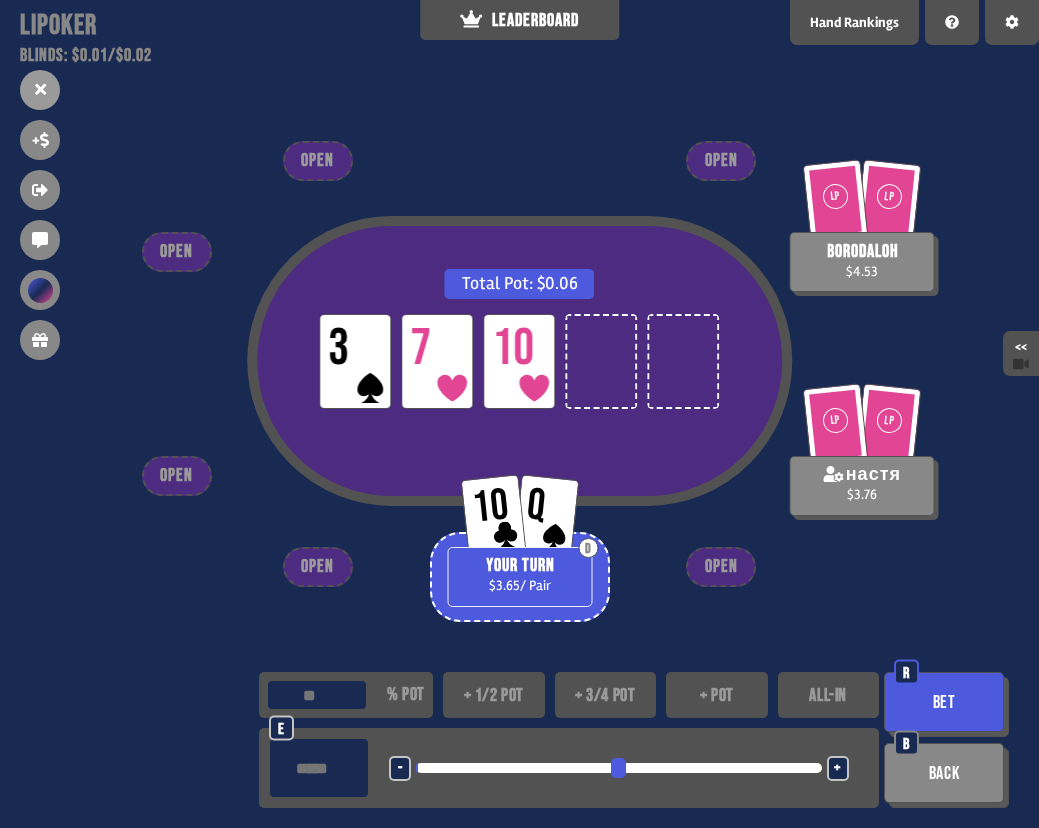 click on "Bet" at bounding box center (944, 702) 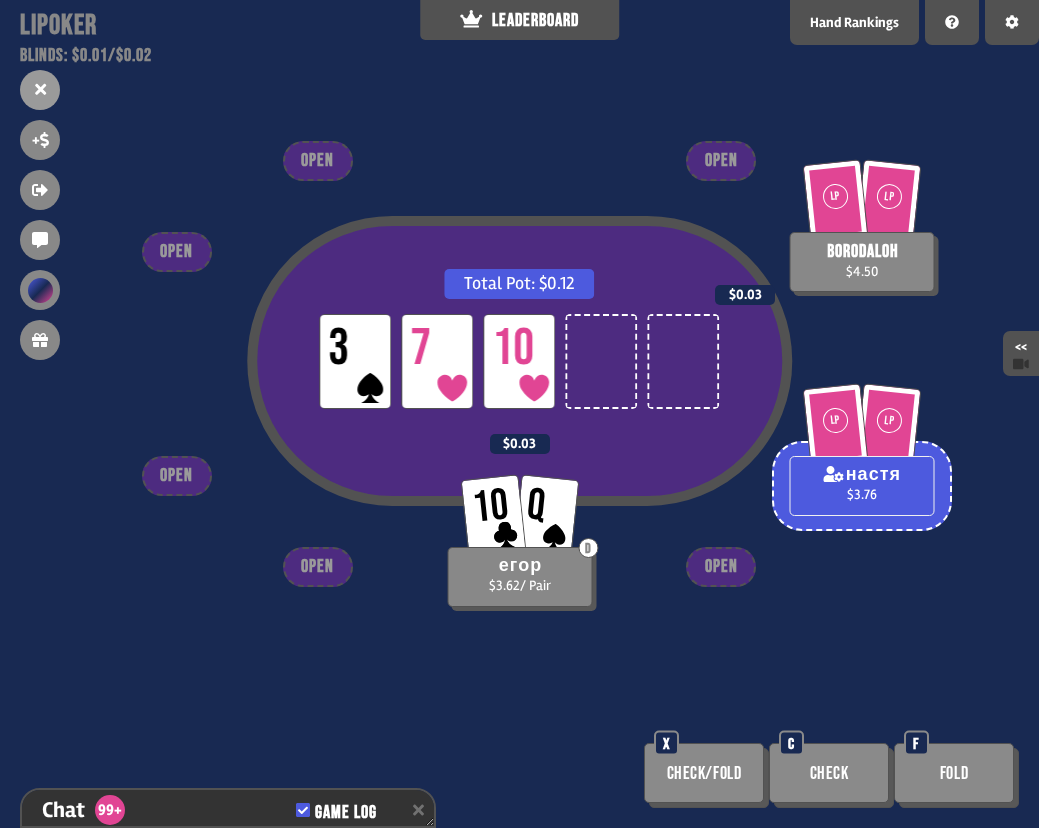 scroll, scrollTop: 9865, scrollLeft: 0, axis: vertical 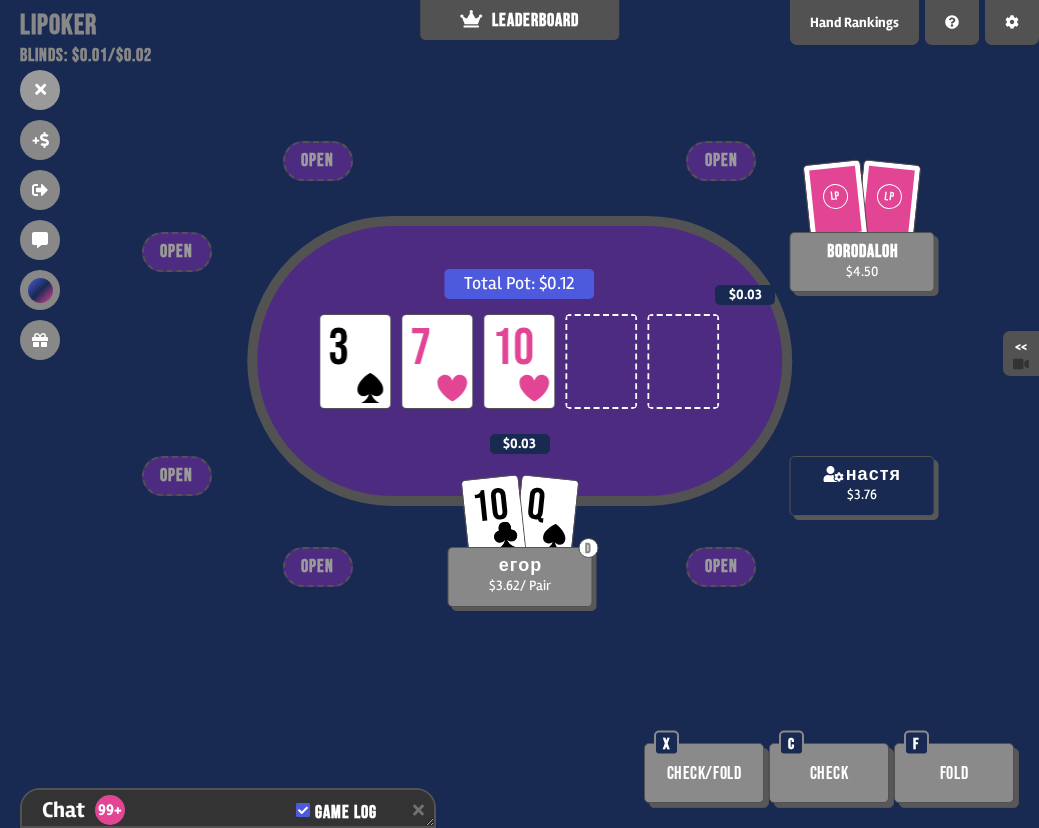 click on "Total Pot: $0.12   LP 3 LP 7 LP 10 LP LP borodaloh $4.50  $0.03  настя $3.76  10 Q D егор $3.62   / Pair $0.03  OPEN OPEN OPEN OPEN OPEN OPEN Check/Fold X Check C Fold F" at bounding box center (519, 414) 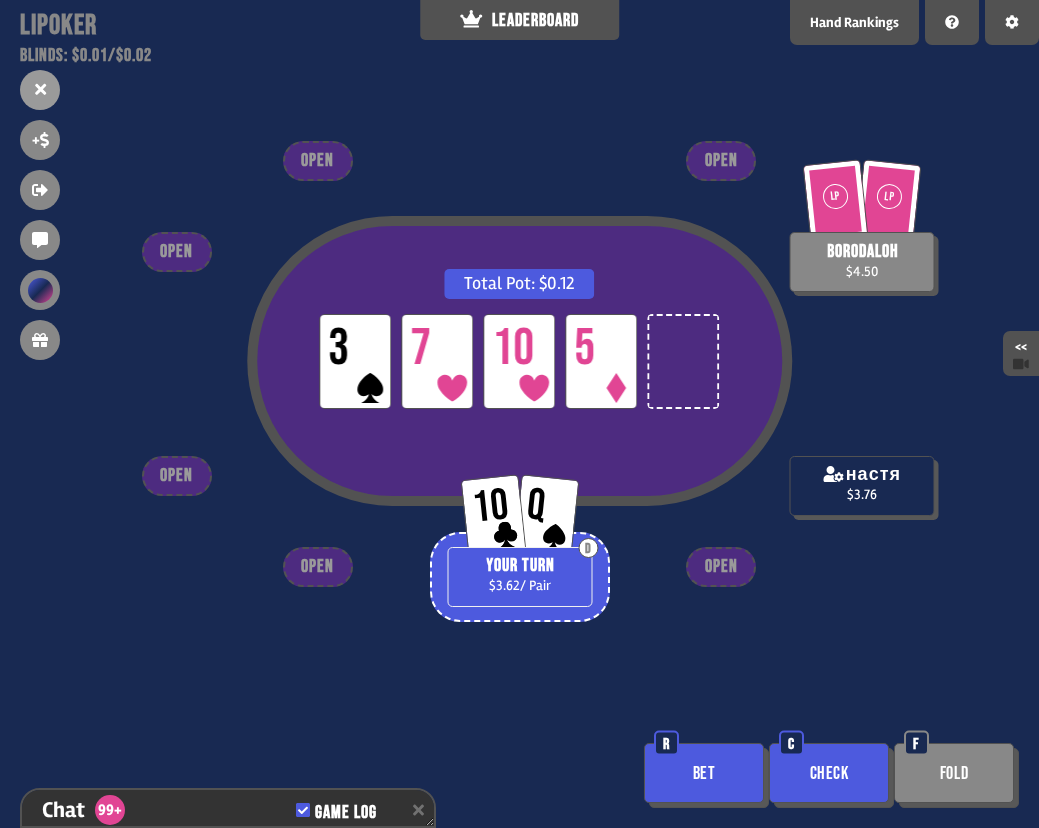 scroll, scrollTop: 9952, scrollLeft: 0, axis: vertical 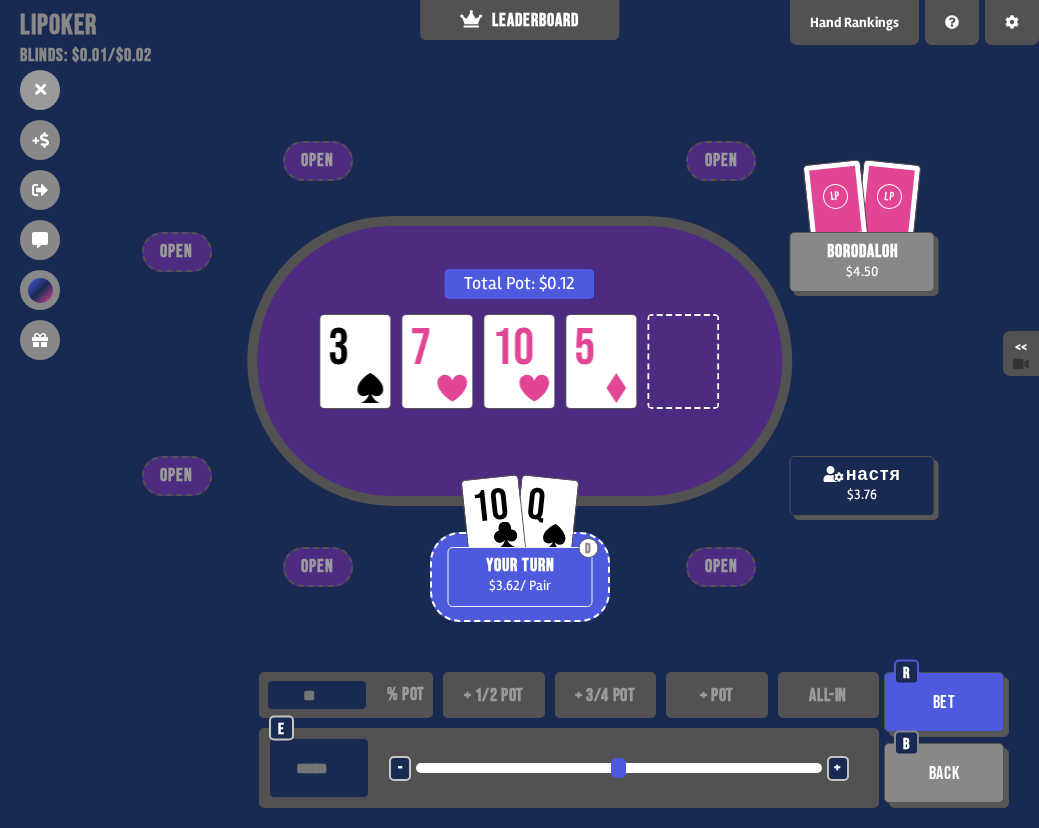 click at bounding box center (317, 695) 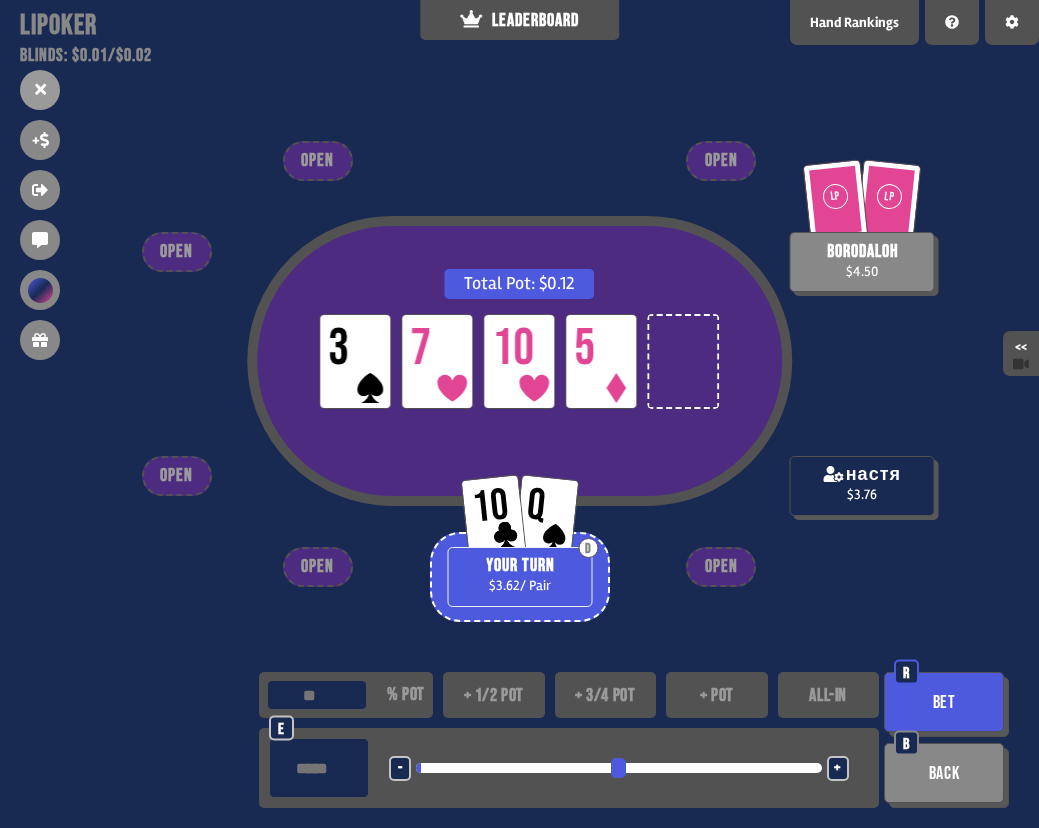 click on "Bet" at bounding box center (944, 702) 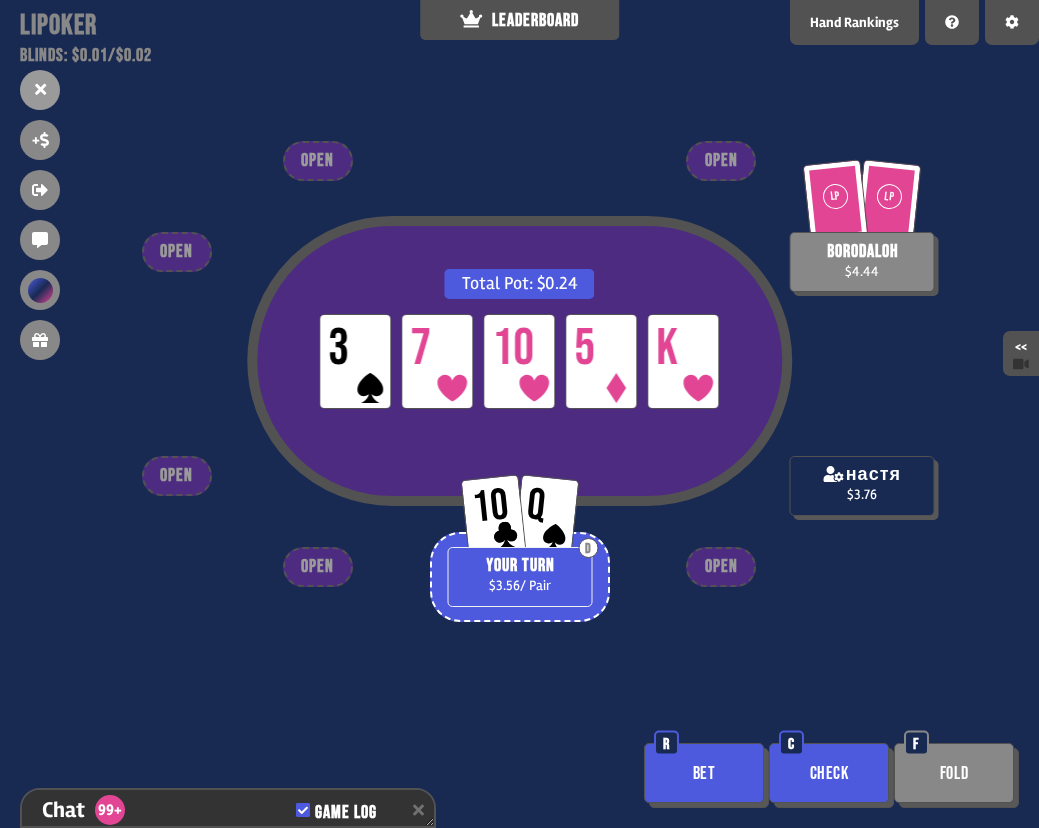 scroll, scrollTop: 10097, scrollLeft: 0, axis: vertical 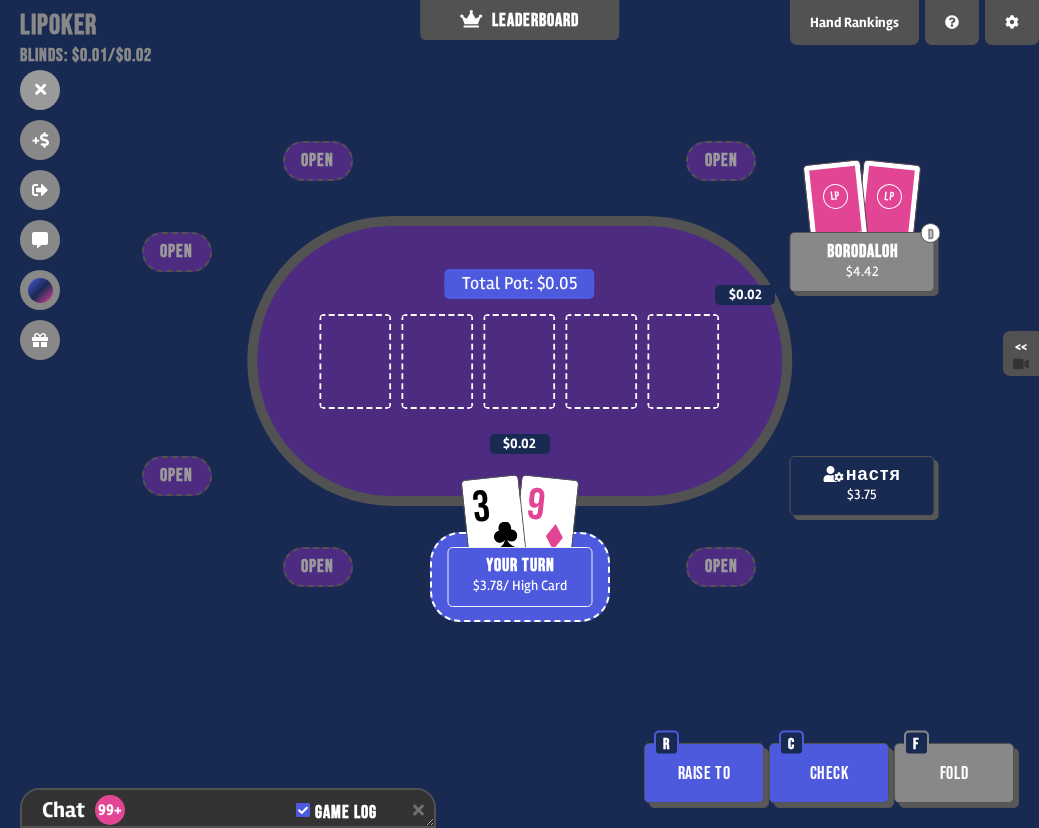 click on "Check" at bounding box center (829, 773) 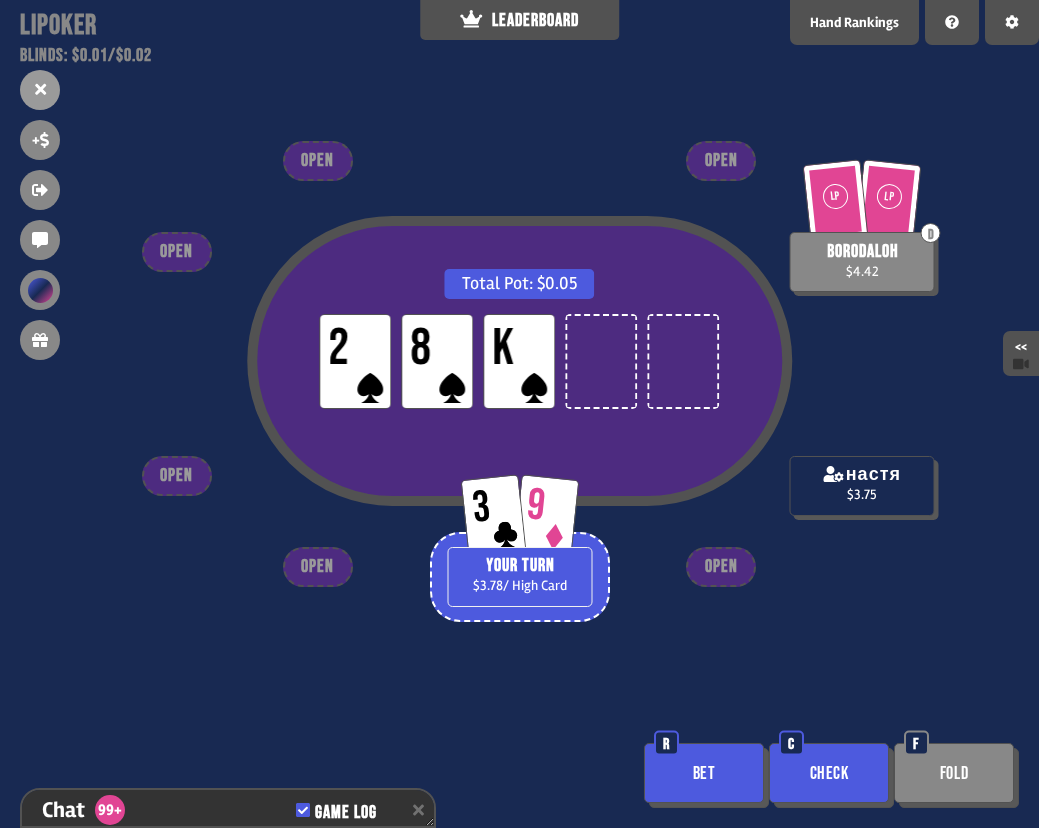 scroll, scrollTop: 10387, scrollLeft: 0, axis: vertical 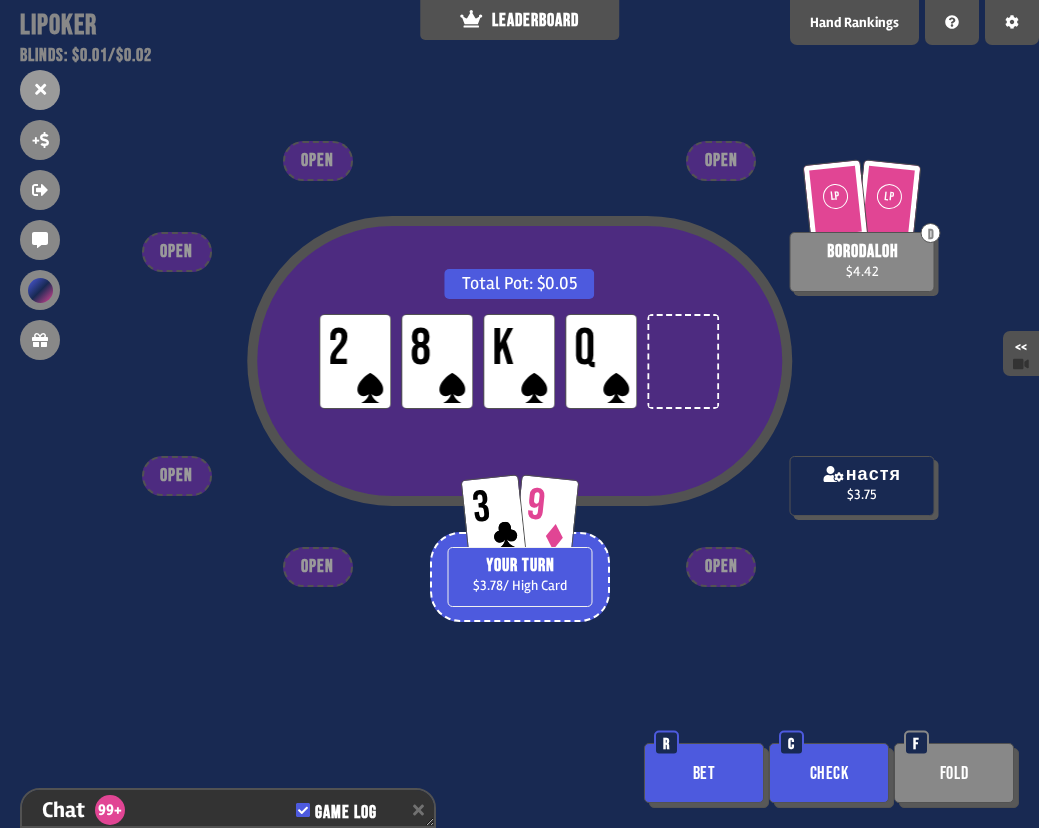 click on "Check" at bounding box center (829, 773) 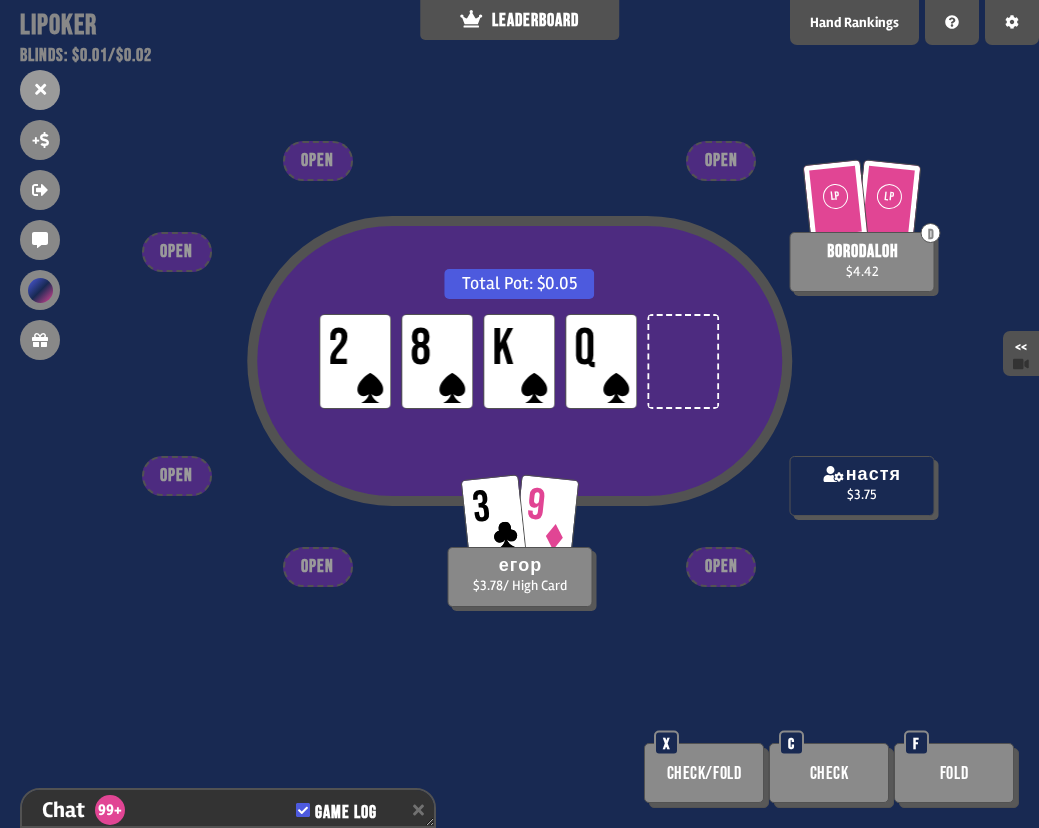 scroll, scrollTop: 10590, scrollLeft: 0, axis: vertical 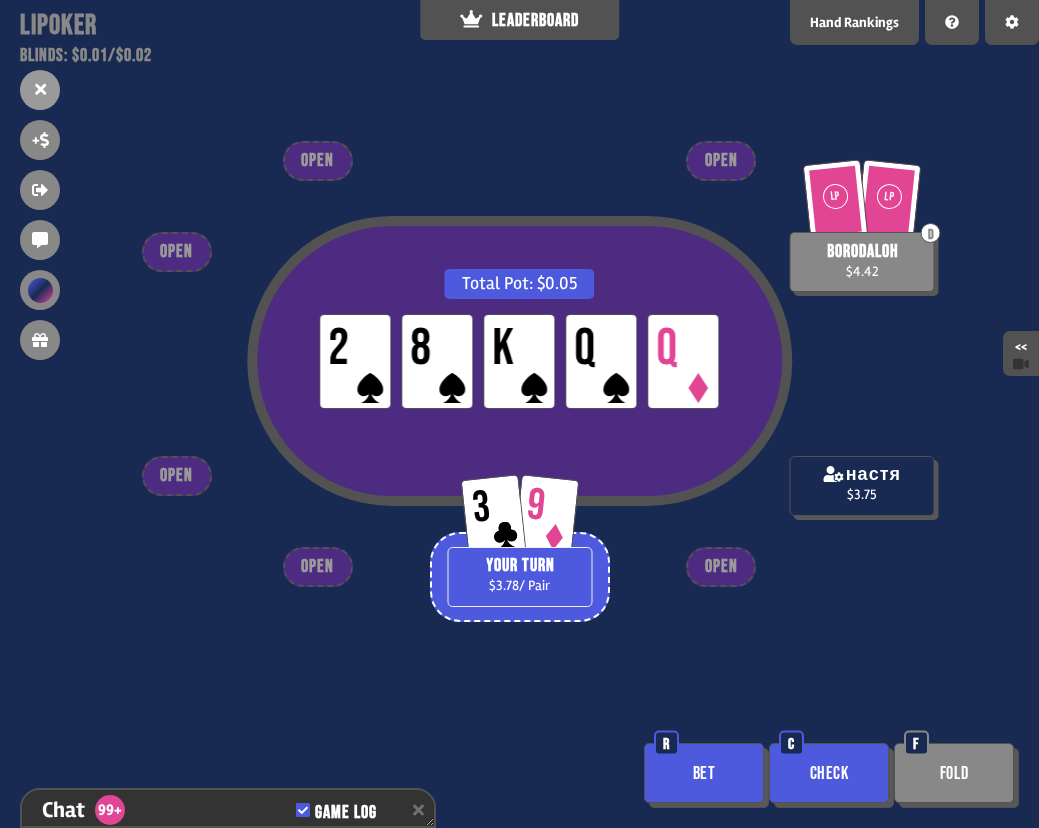 click on "Check" at bounding box center [829, 773] 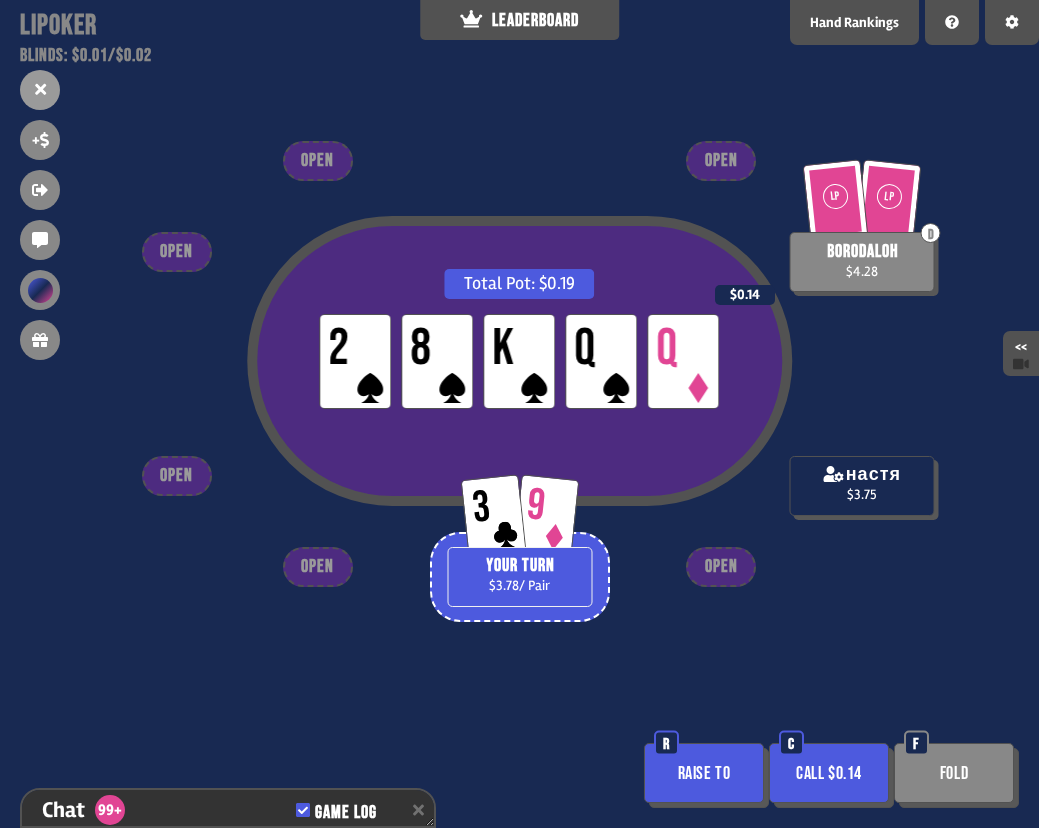 scroll, scrollTop: 10706, scrollLeft: 0, axis: vertical 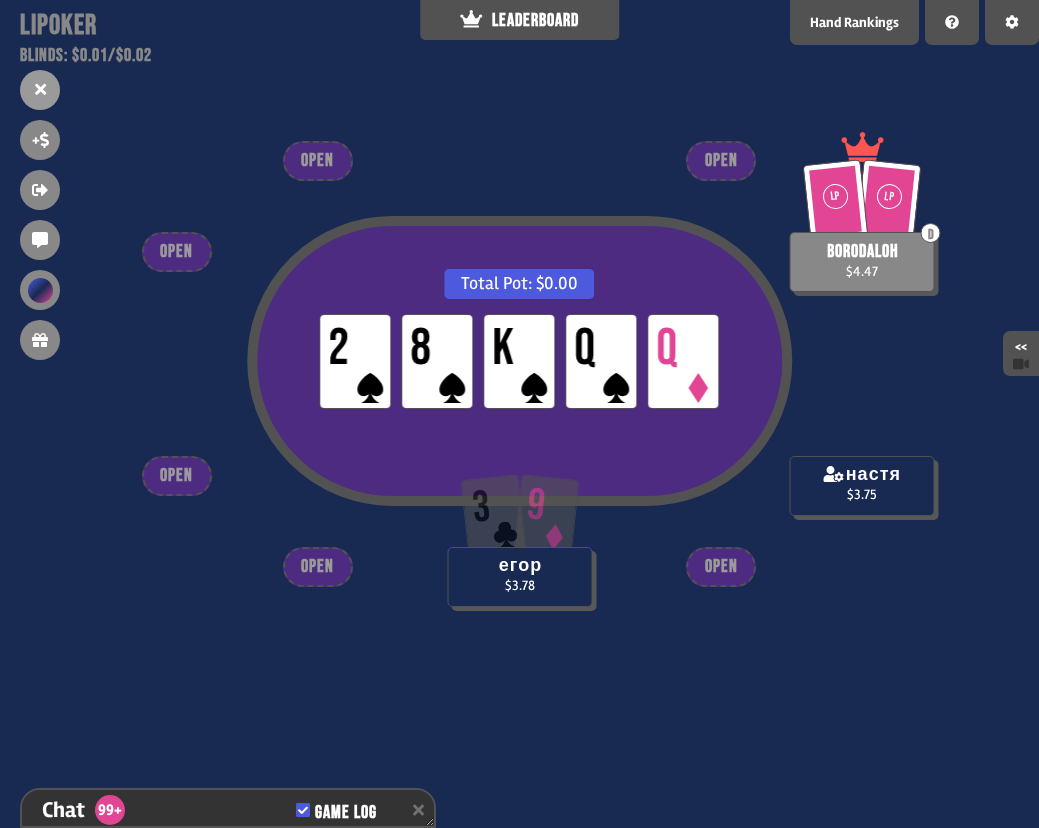 click on "Total Pot: $0.00   LP 2 LP 8 LP K LP Q LP Q" at bounding box center (519, 361) 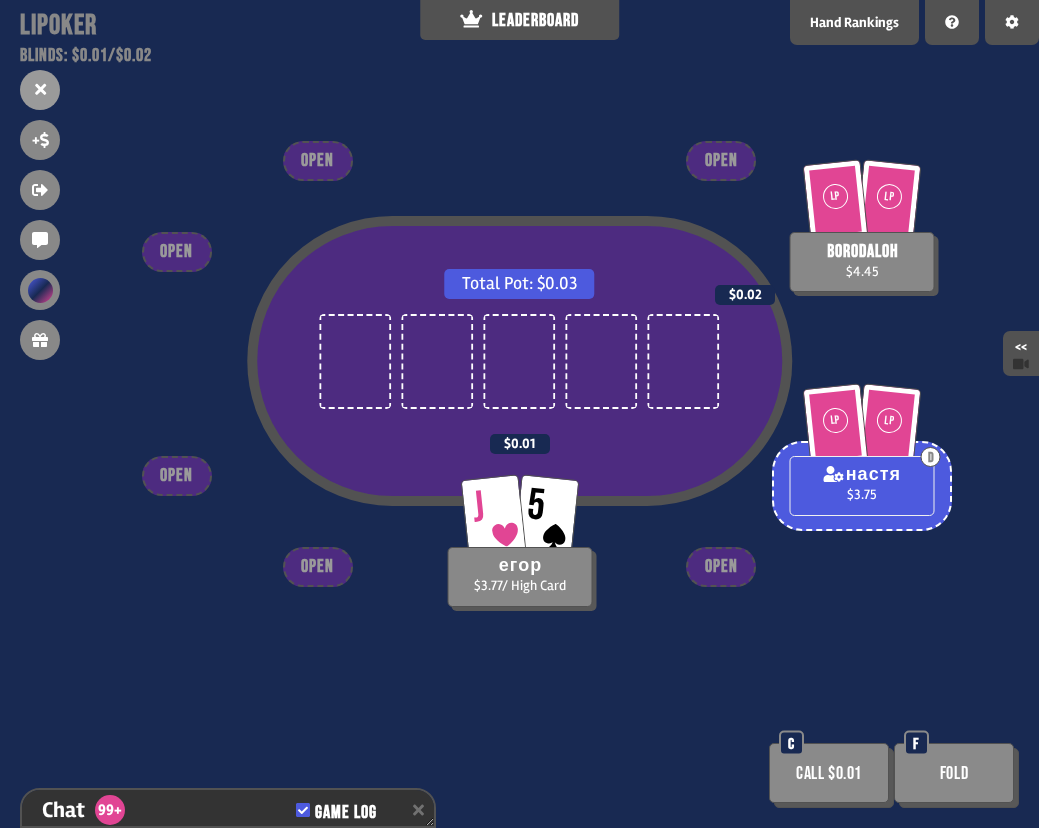 click on "Total Pot: $0.03   LP LP borodaloh $4.45  $0.02  LP LP D настя $3.75  J 5 егор $3.77   / High Card $0.01  OPEN OPEN OPEN OPEN OPEN OPEN Call $0.01 C Fold F" at bounding box center [519, 414] 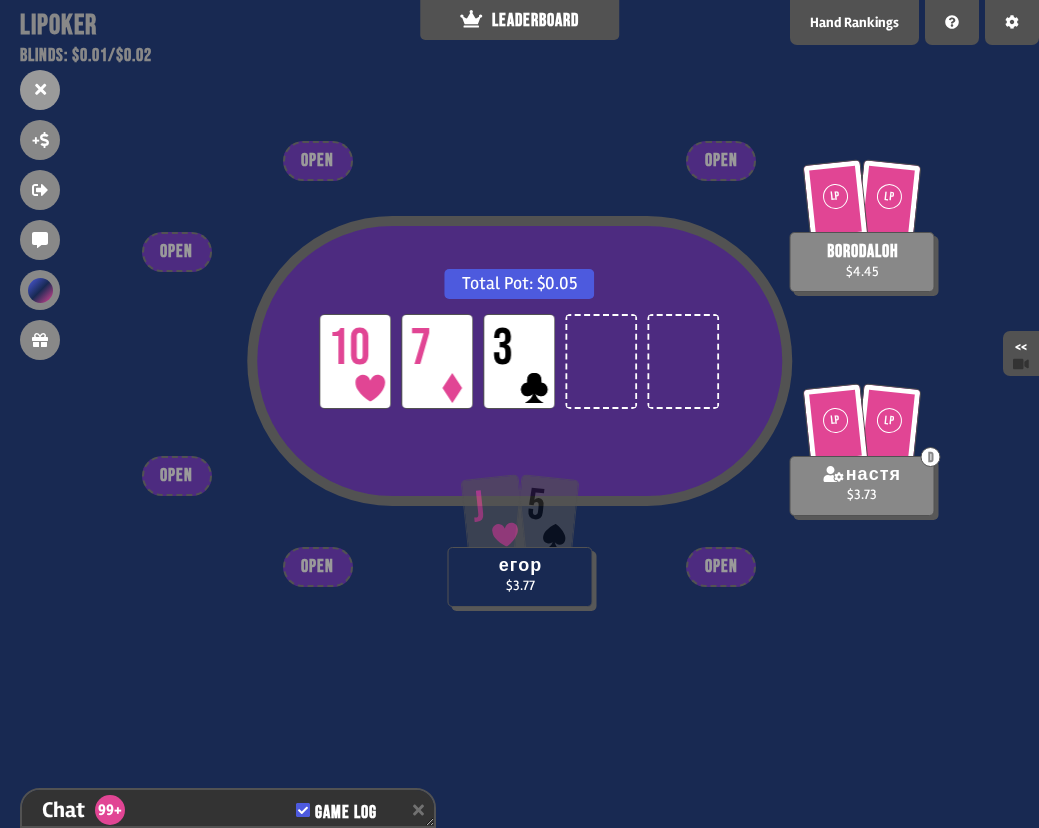 scroll, scrollTop: 11054, scrollLeft: 0, axis: vertical 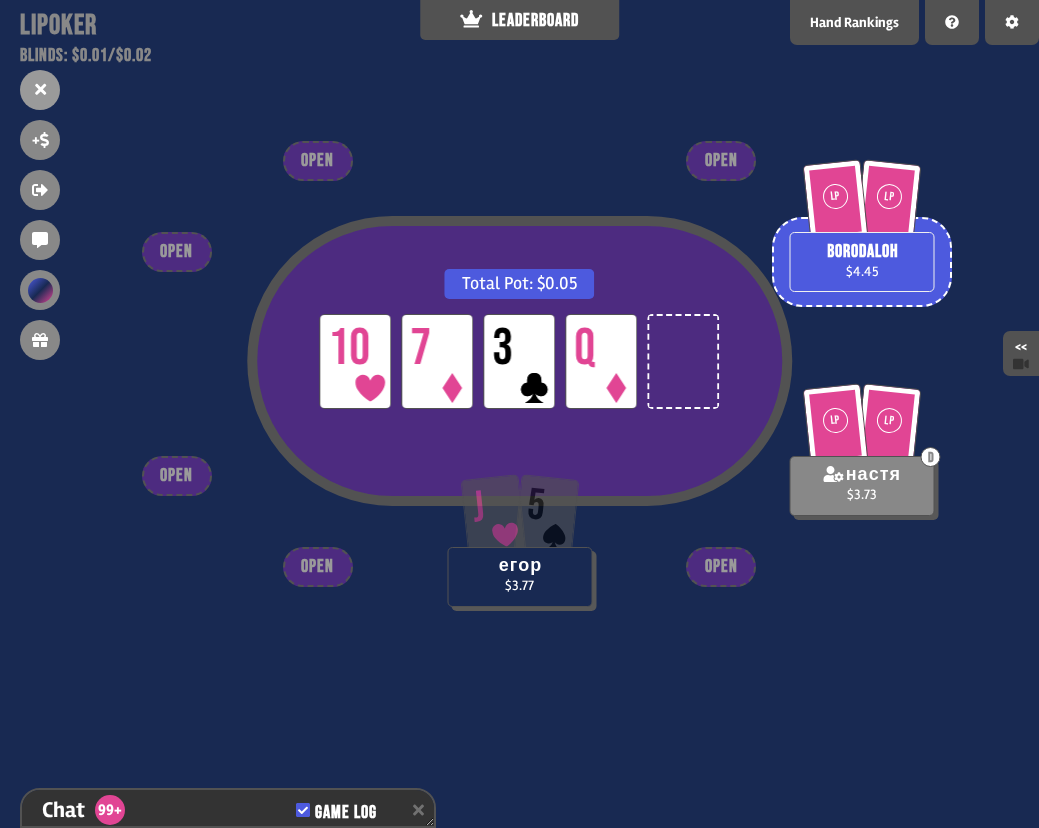click on "Total Pot: $0.05   LP 10 LP 7 LP 3 LP Q LP LP borodaloh $4.45  LP LP D настя $3.73  J 5 егор $3.77  OPEN OPEN OPEN OPEN OPEN OPEN" at bounding box center (519, 414) 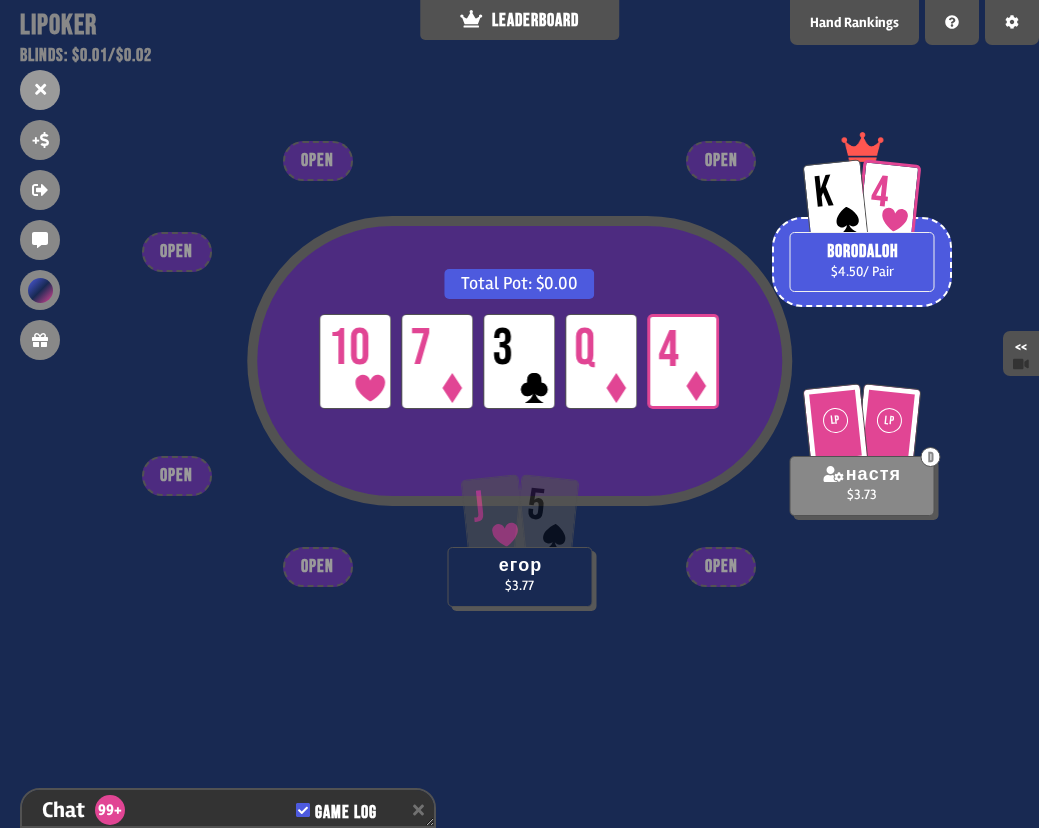 scroll, scrollTop: 11315, scrollLeft: 0, axis: vertical 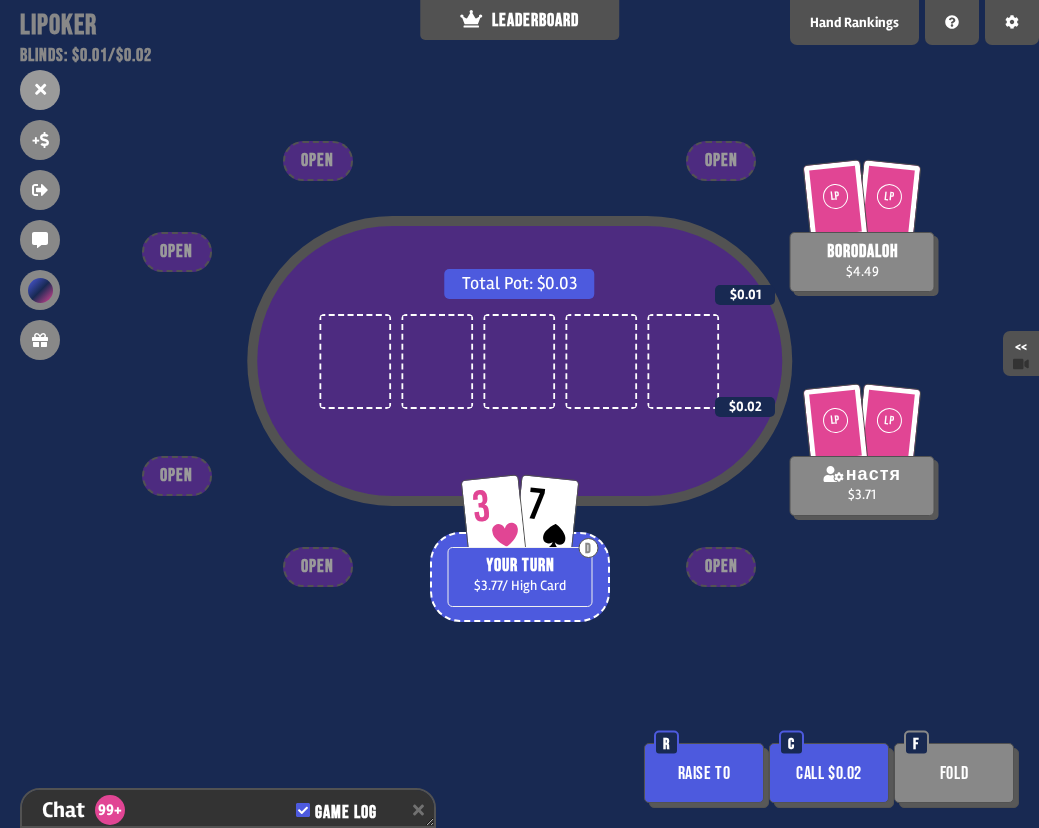 click on "Fold" at bounding box center [954, 773] 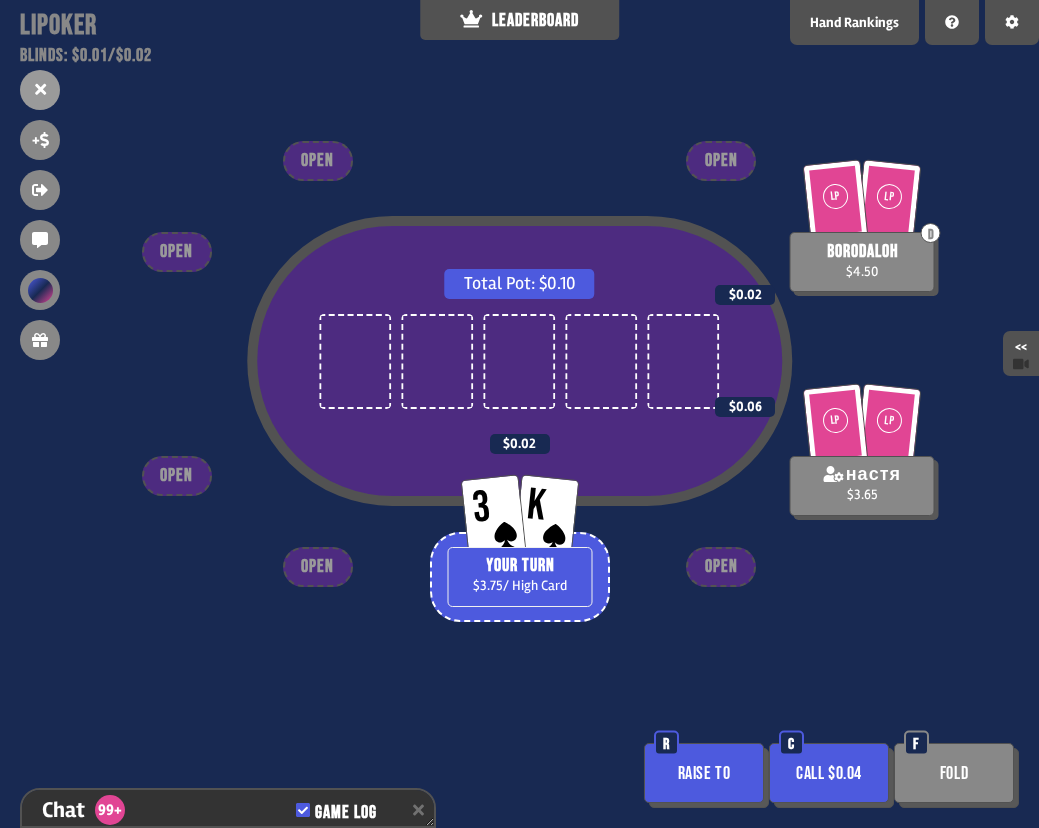 scroll, scrollTop: 11576, scrollLeft: 0, axis: vertical 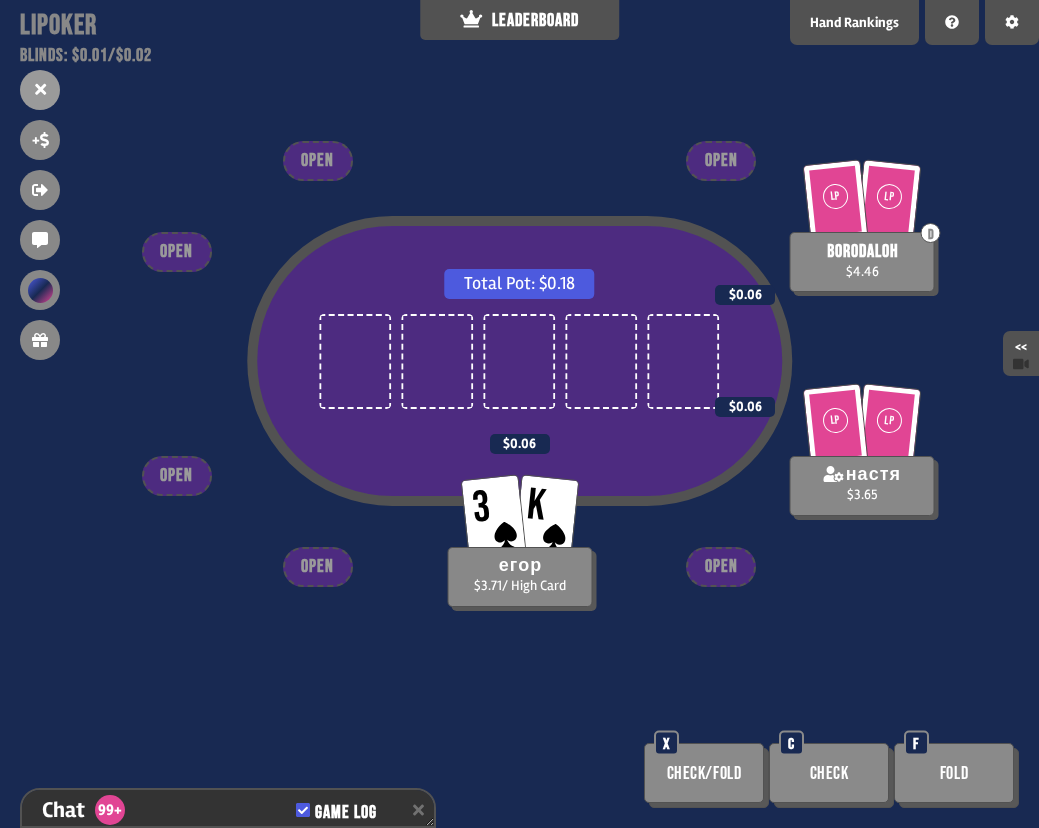 click on "Total Pot: $0.18   LP LP D borodaloh $4.46  $0.06  LP LP настя $3.65  $0.06  3 K егор $3.71   / High Card $0.06  OPEN OPEN OPEN OPEN OPEN OPEN Check/Fold X Check C Fold F" at bounding box center [519, 414] 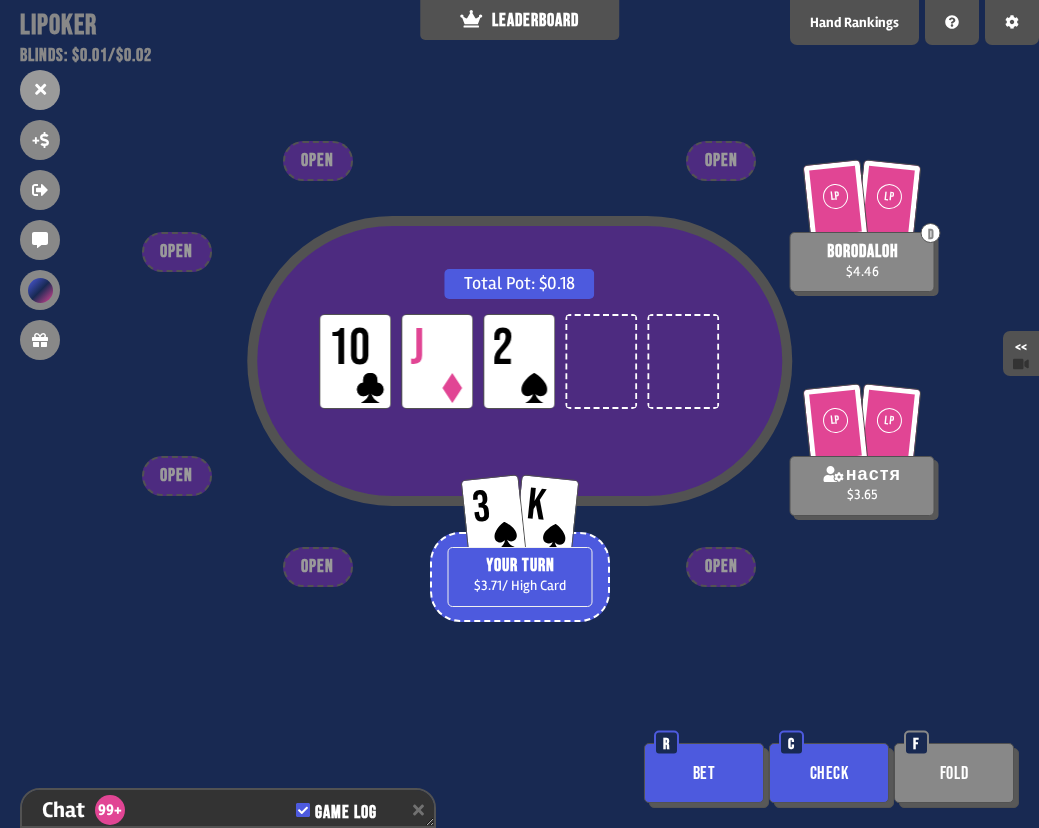 scroll, scrollTop: 11721, scrollLeft: 0, axis: vertical 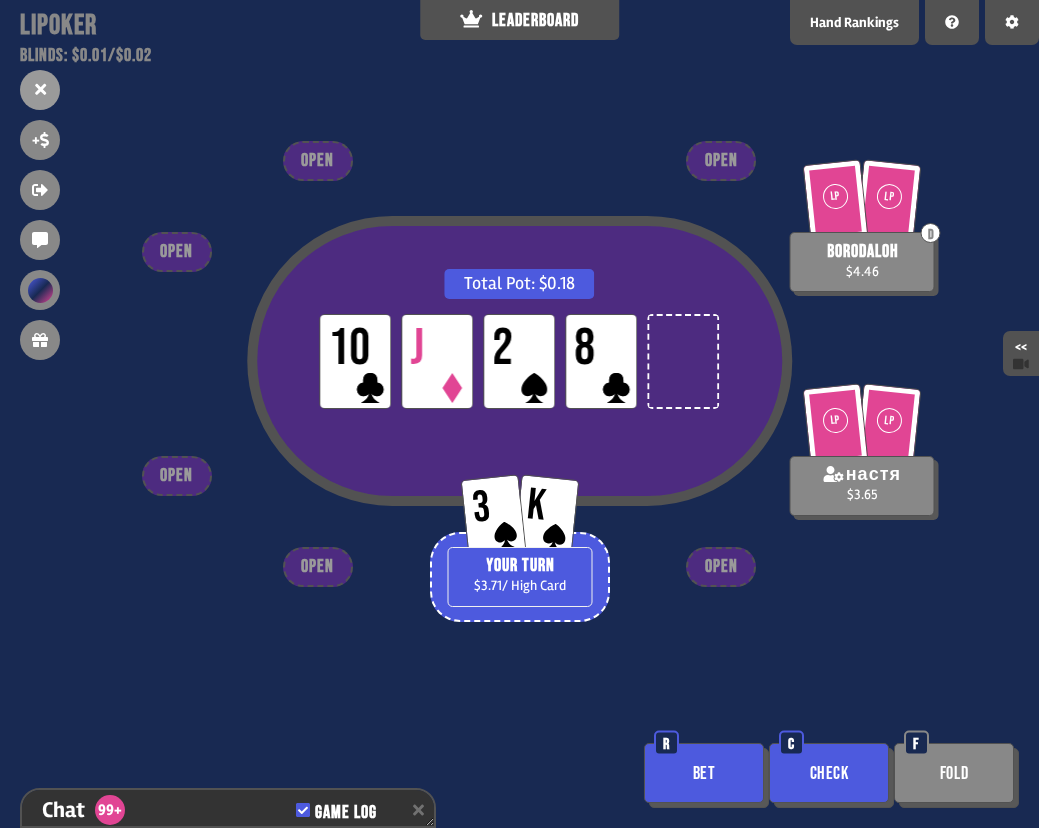 click on "Check" at bounding box center (829, 773) 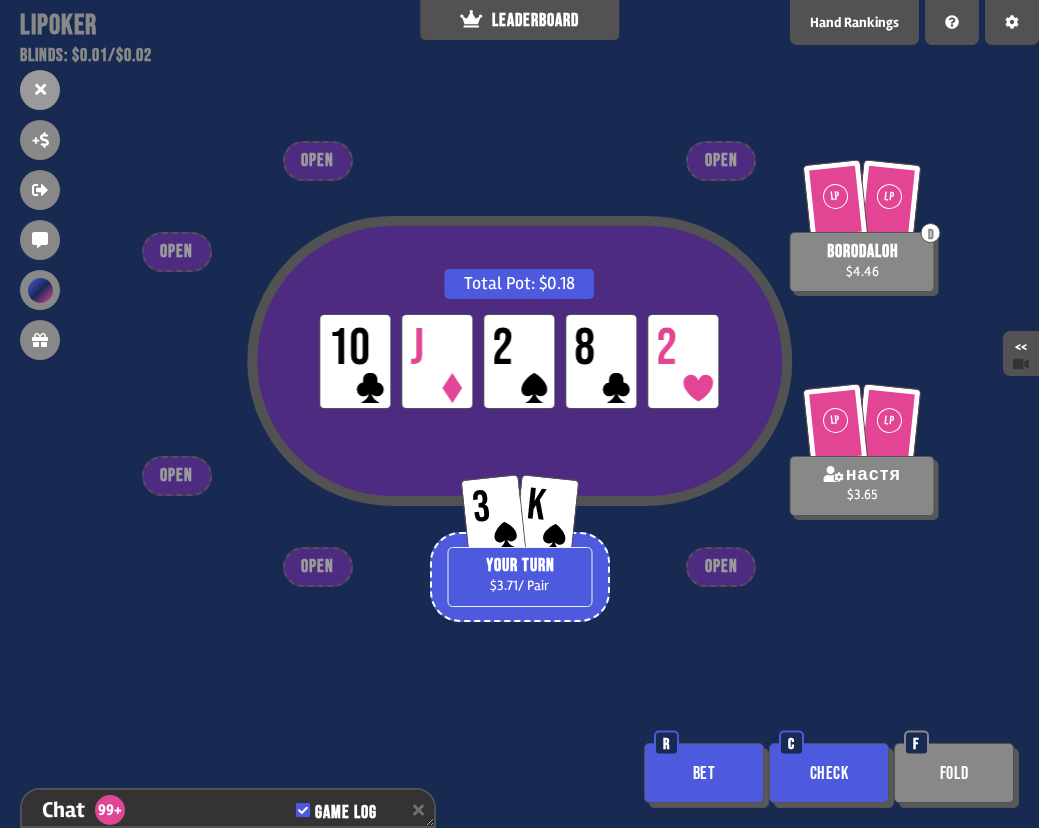 scroll, scrollTop: 12011, scrollLeft: 0, axis: vertical 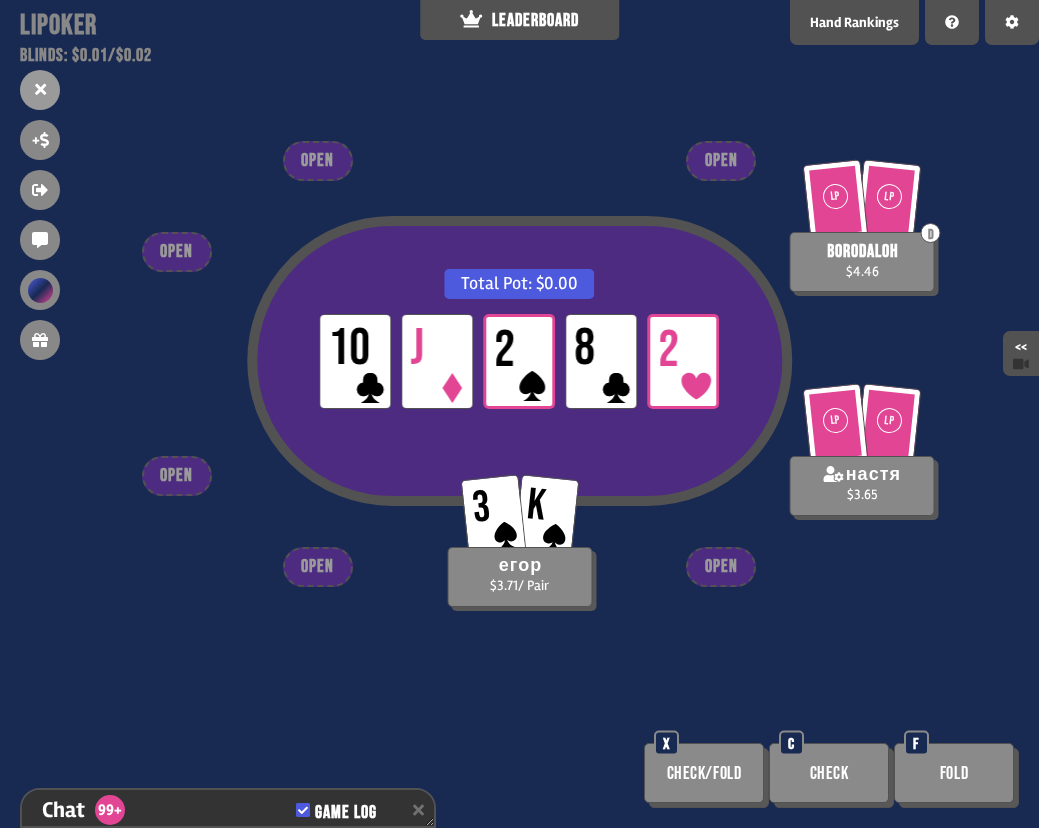 click on "Total Pot: $0.00   LP 10 LP J LP 2 LP 8 LP 2 LP LP D borodaloh $4.46  LP LP настя $3.65  3 K егор $3.71   / Pair OPEN OPEN OPEN OPEN OPEN OPEN Check/Fold X Check C Fold F" at bounding box center (519, 414) 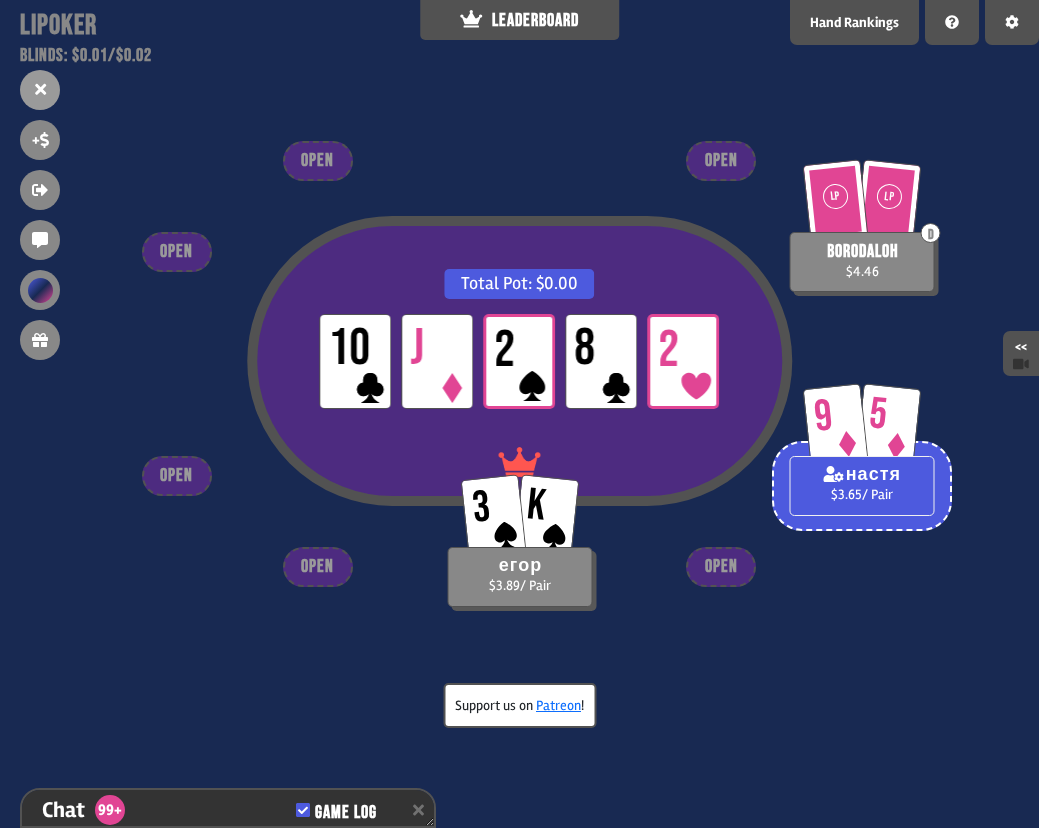 scroll, scrollTop: 12156, scrollLeft: 0, axis: vertical 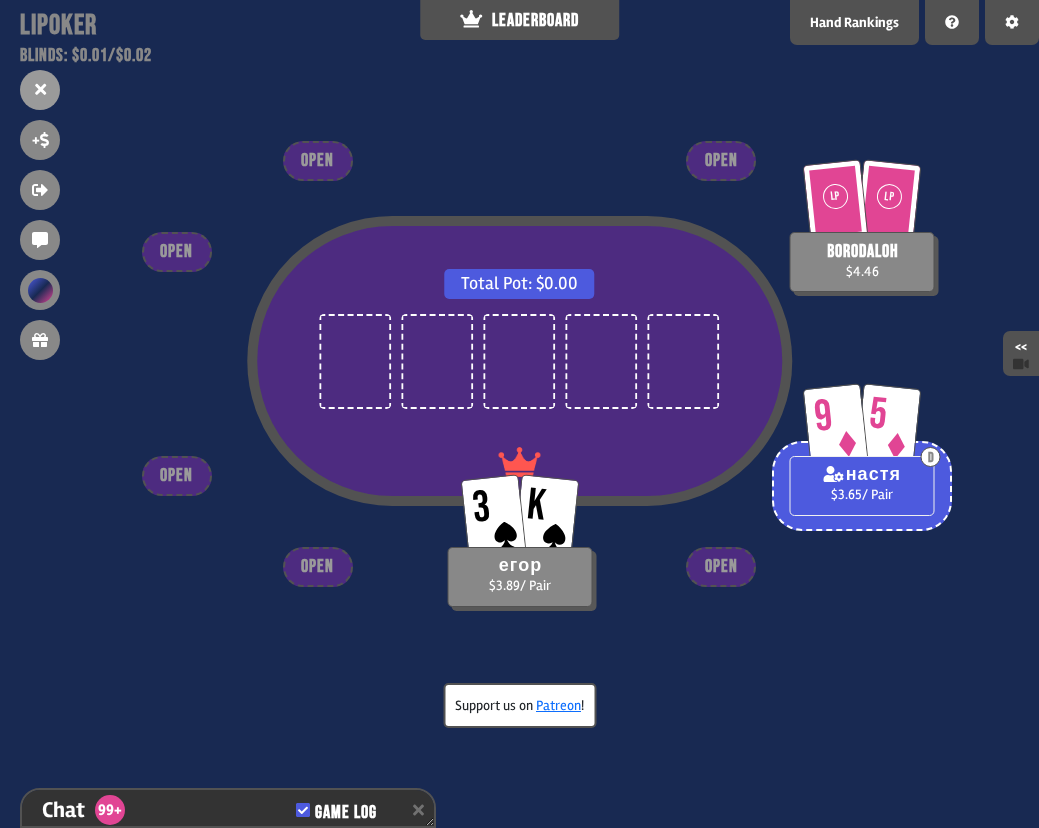 click on "Total Pot: $0.00   LP LP borodaloh $4.46  9 5 D настя $3.65   / Pair 3 K егор $3.89   / Pair OPEN OPEN OPEN OPEN OPEN OPEN" at bounding box center (519, 414) 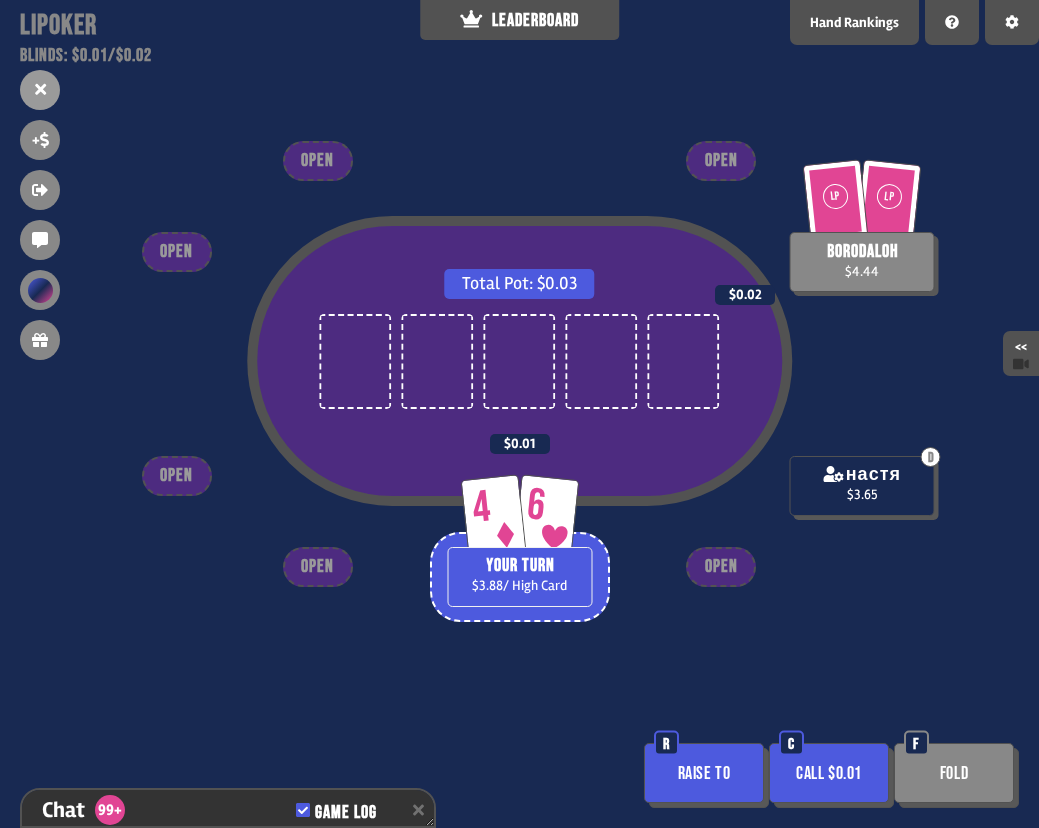 scroll, scrollTop: 12214, scrollLeft: 0, axis: vertical 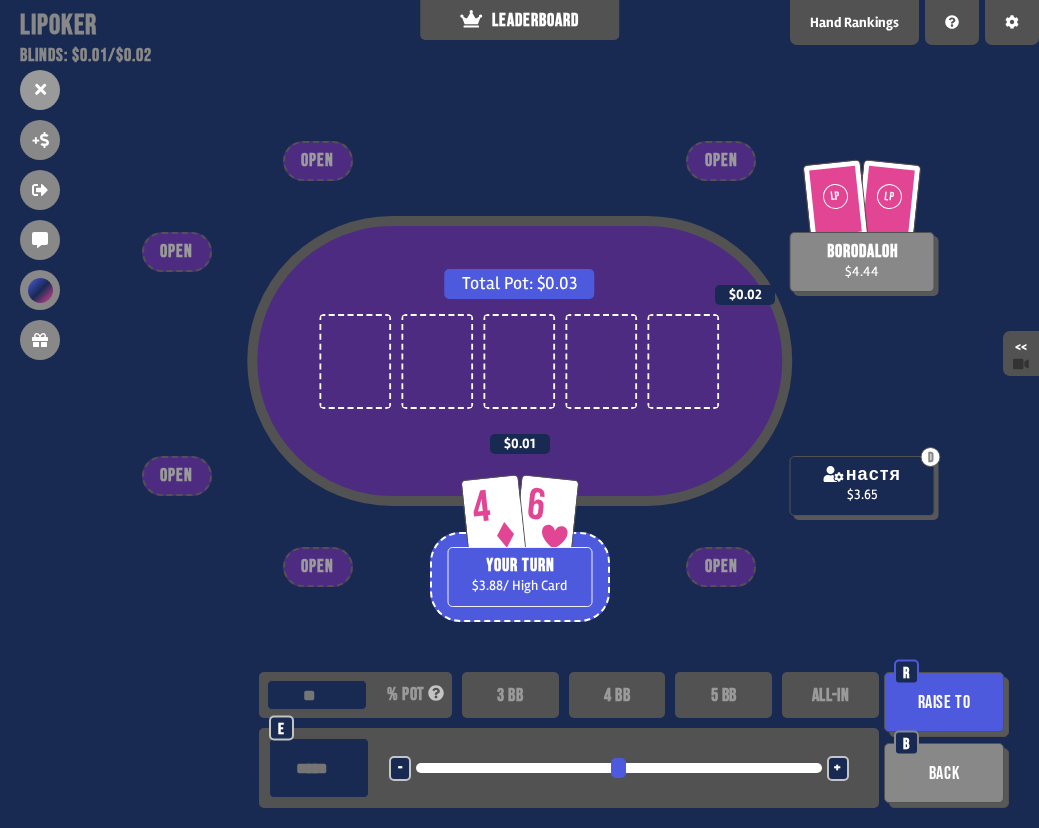 click on "****" at bounding box center (319, 768) 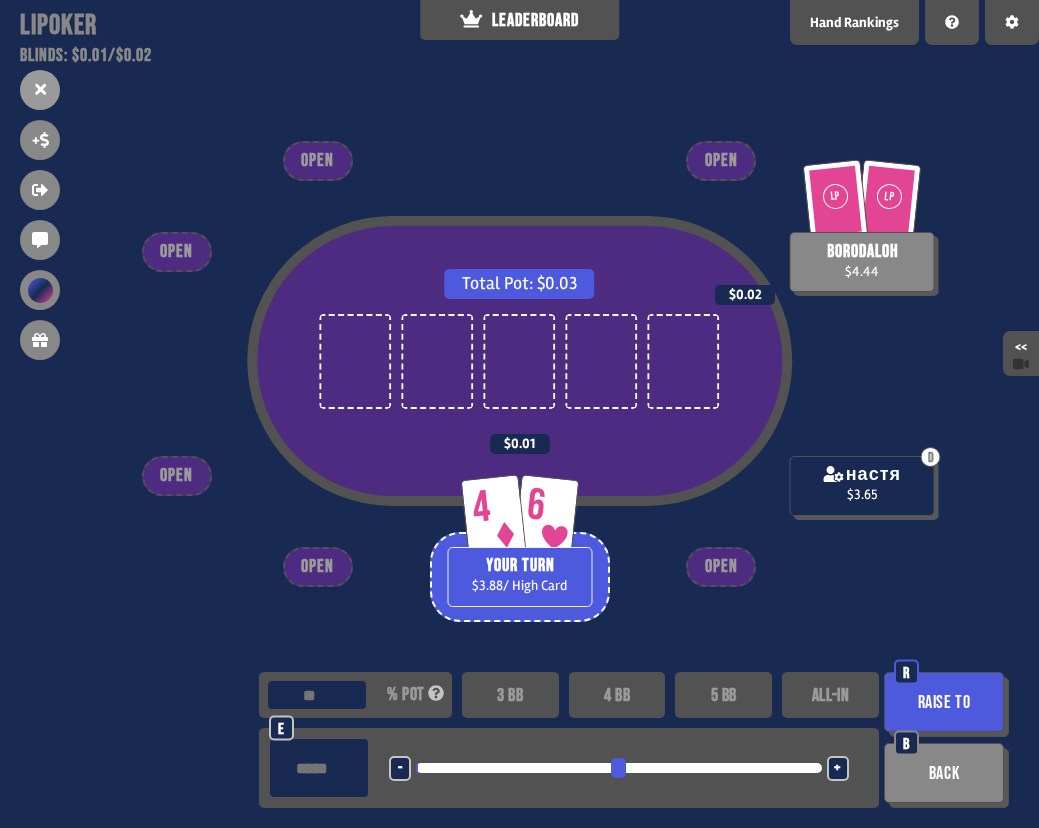 click on "****" at bounding box center (319, 768) 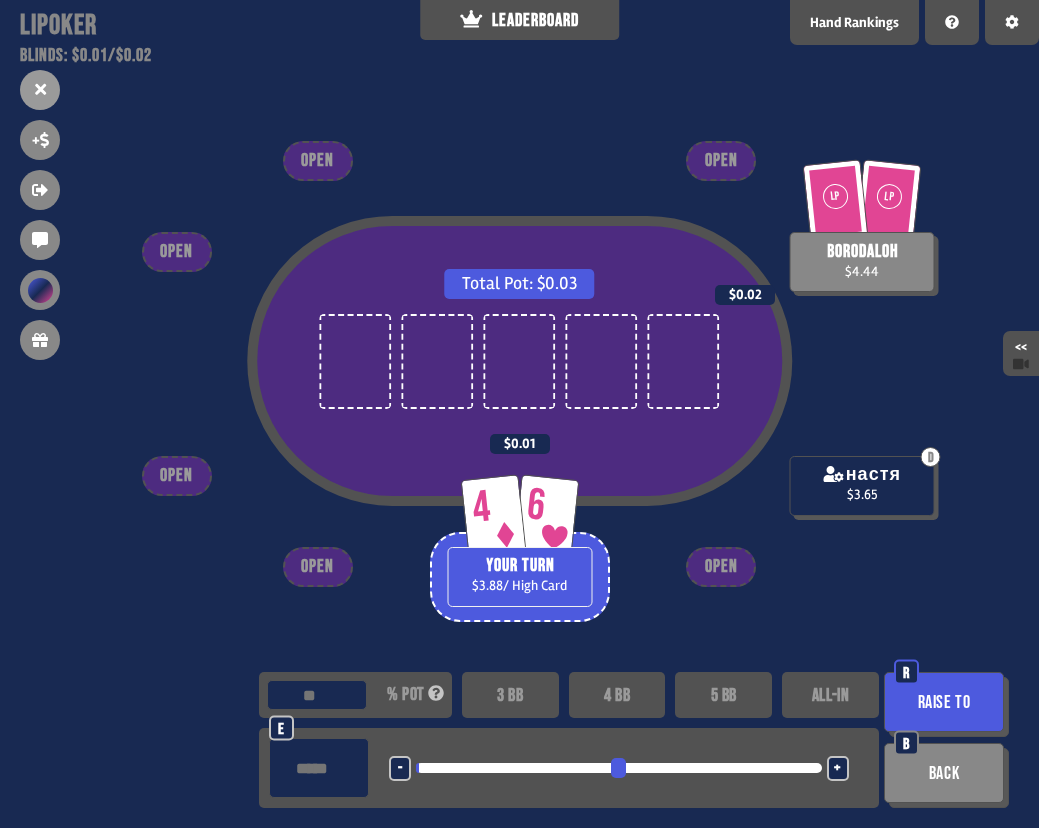 click on "Raise to" at bounding box center (944, 702) 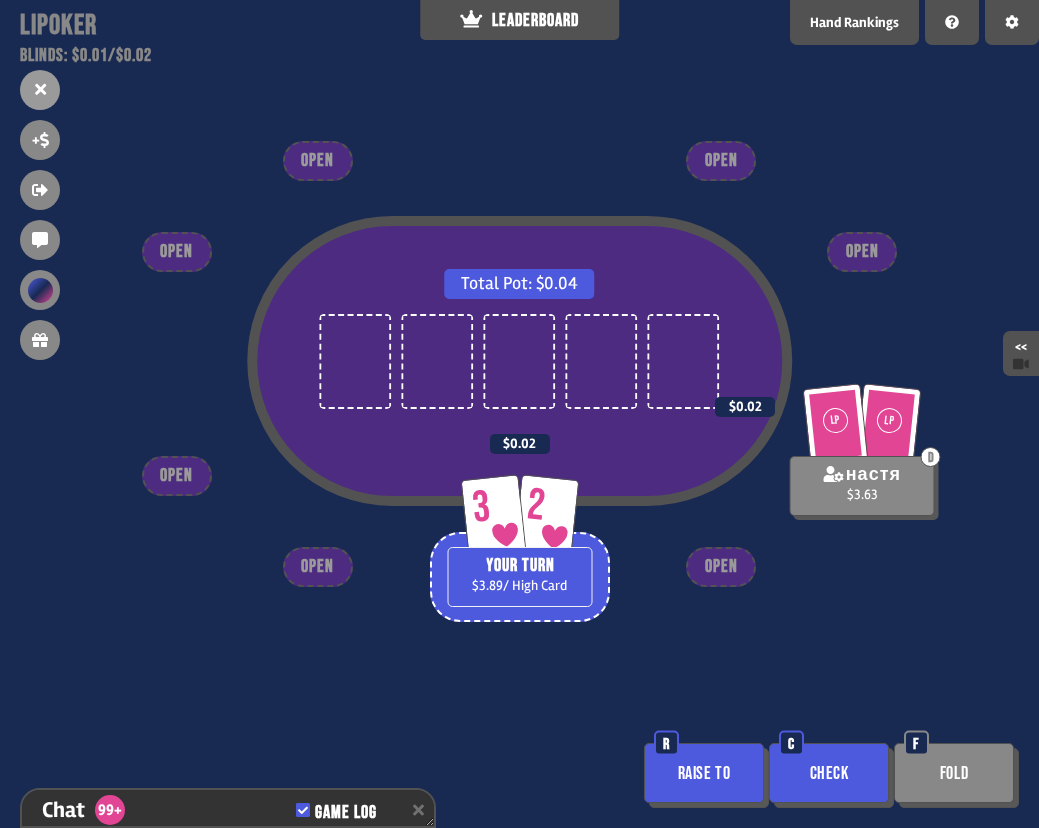 scroll, scrollTop: 12533, scrollLeft: 0, axis: vertical 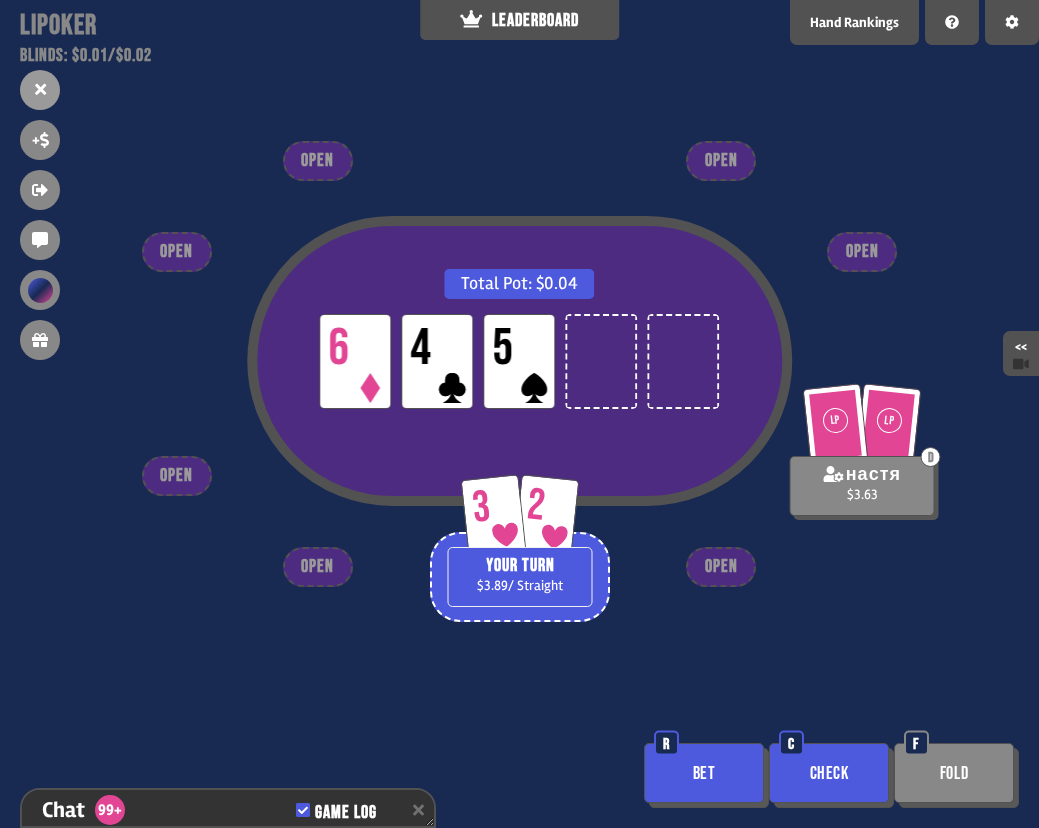click on "Bet" at bounding box center (704, 773) 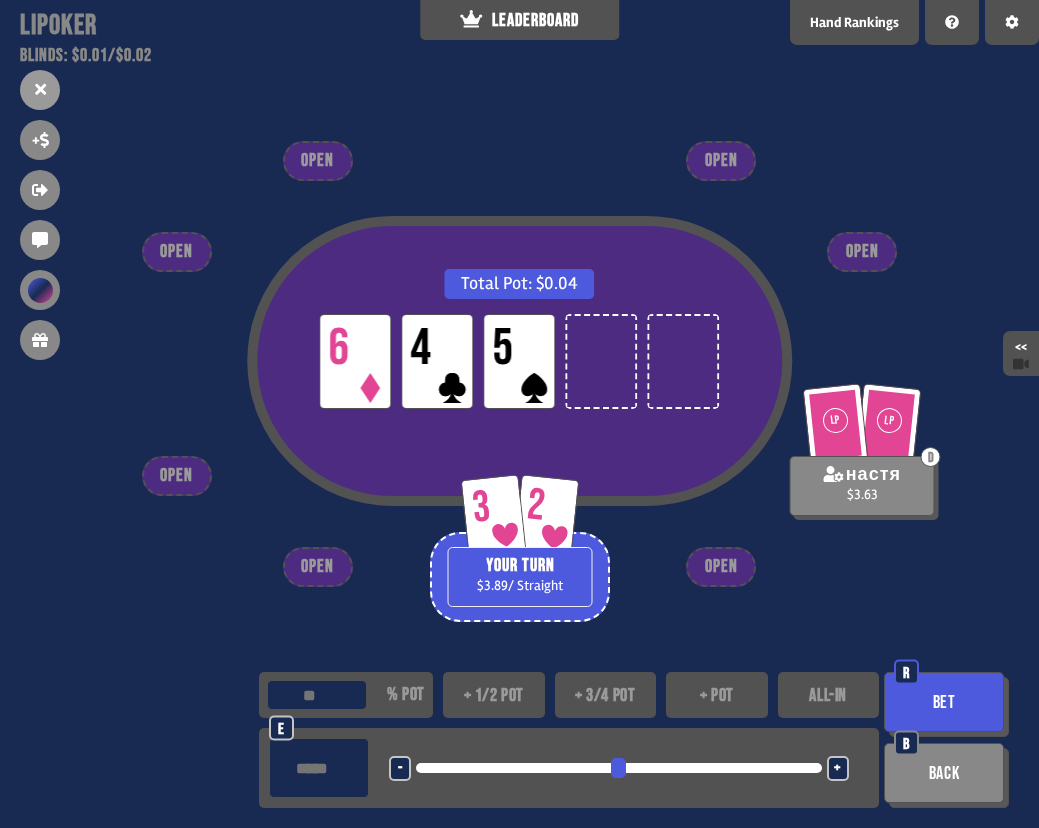 click on "Bet" at bounding box center [944, 702] 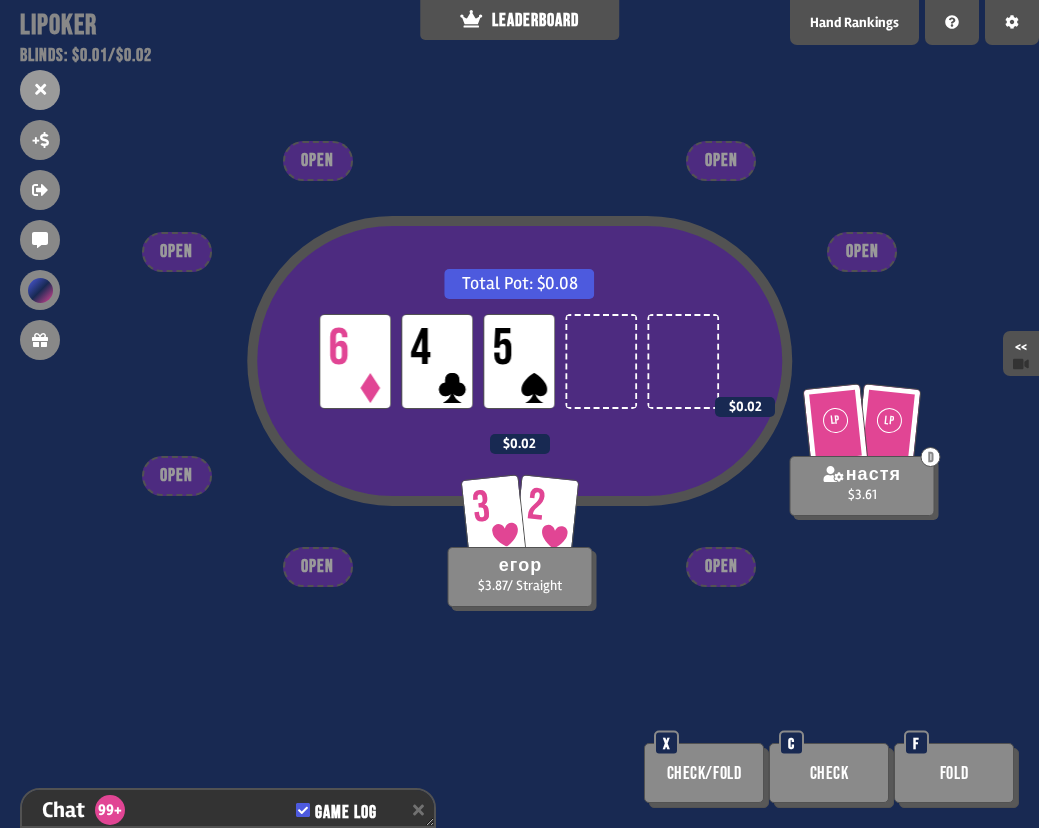 scroll, scrollTop: 12707, scrollLeft: 0, axis: vertical 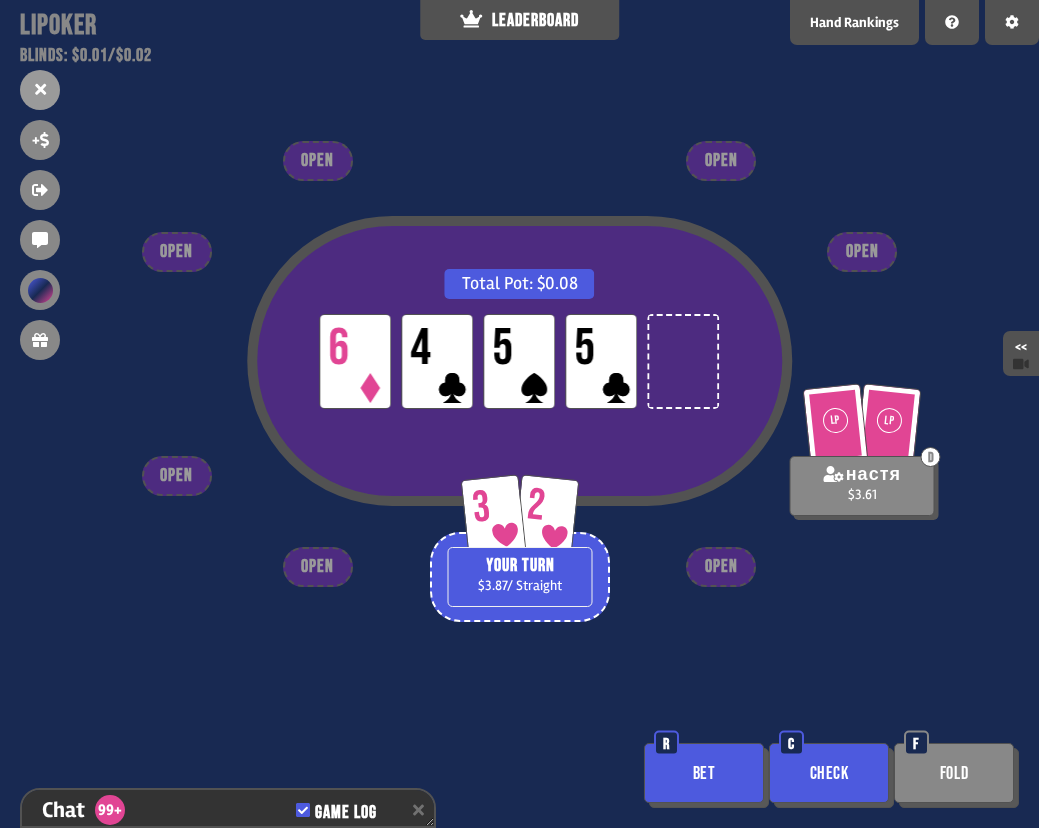 click on "Bet" at bounding box center [704, 773] 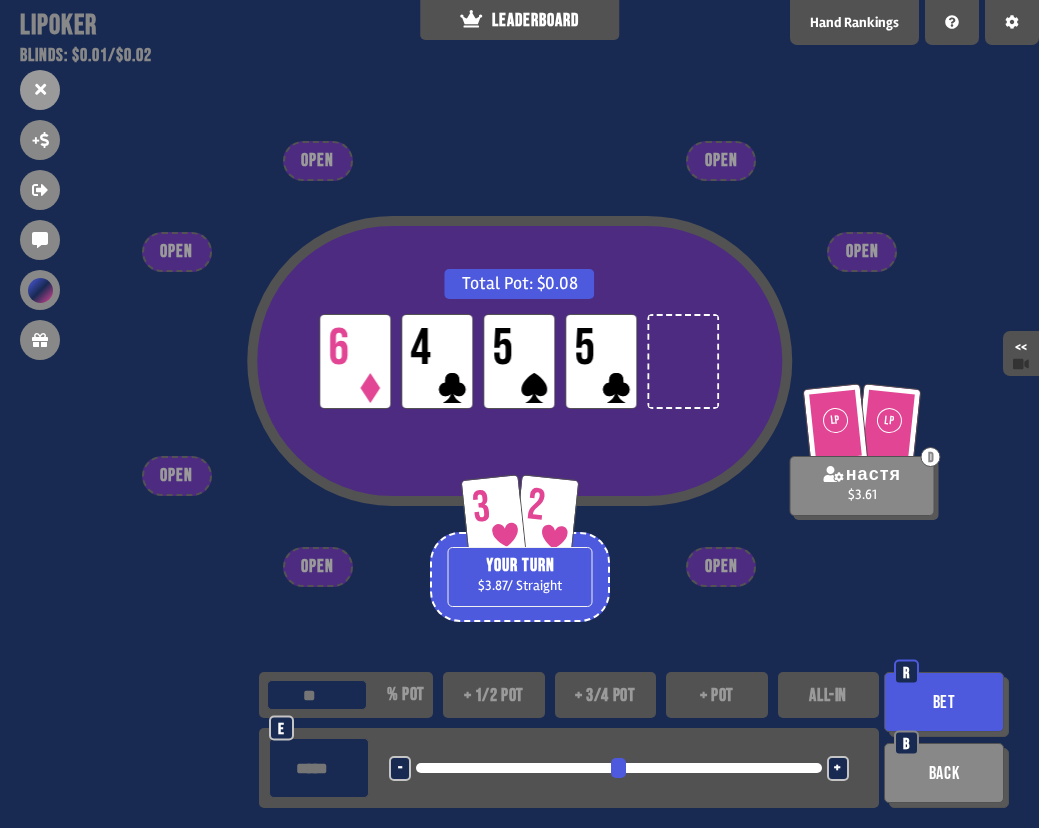 click on "****" at bounding box center [319, 768] 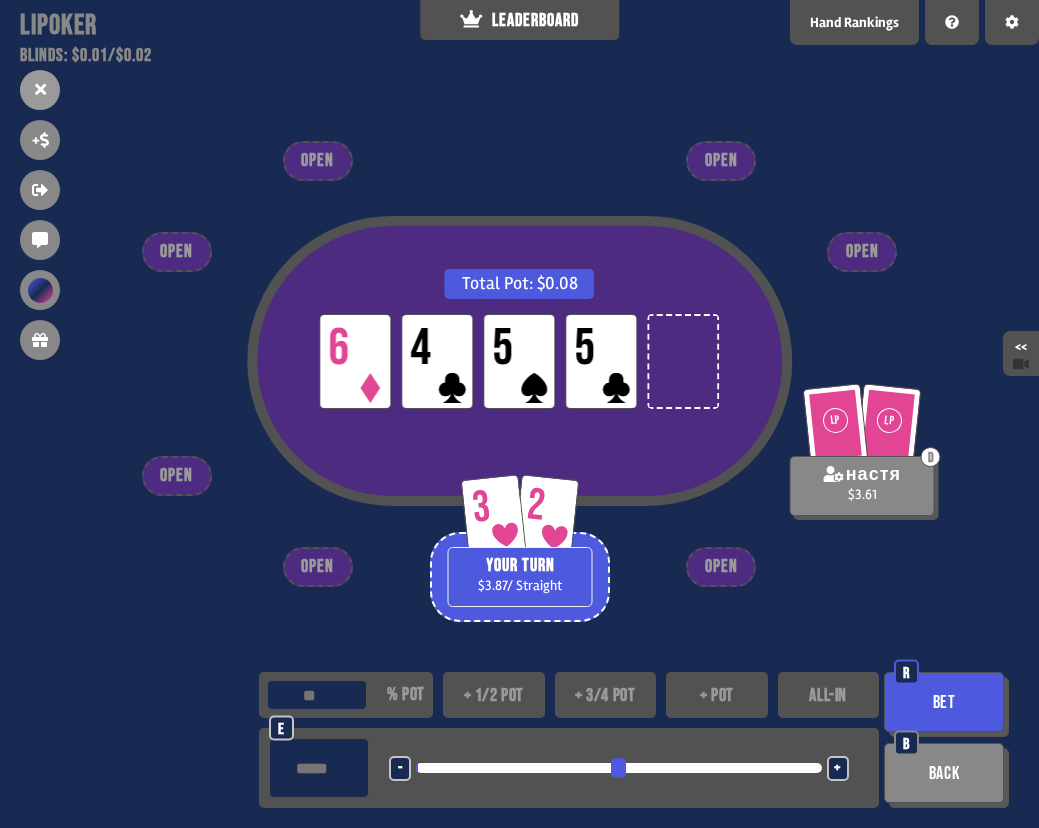 click on "****" at bounding box center [319, 768] 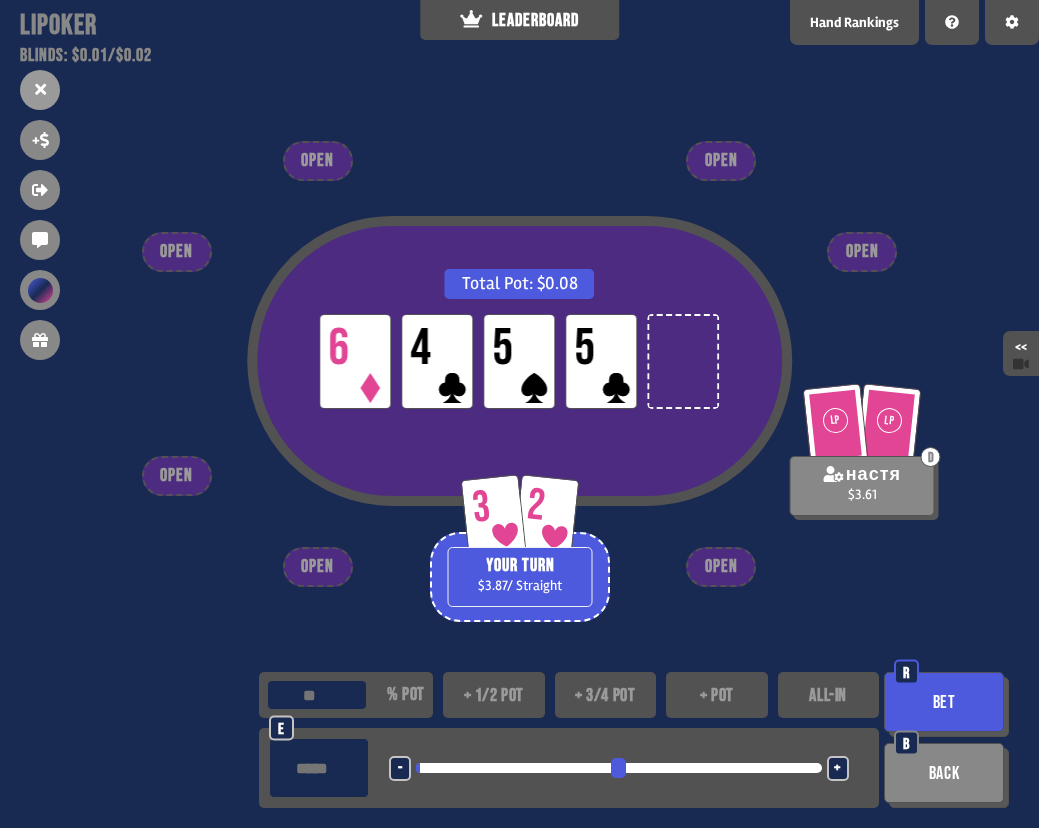 click on "****" at bounding box center [319, 768] 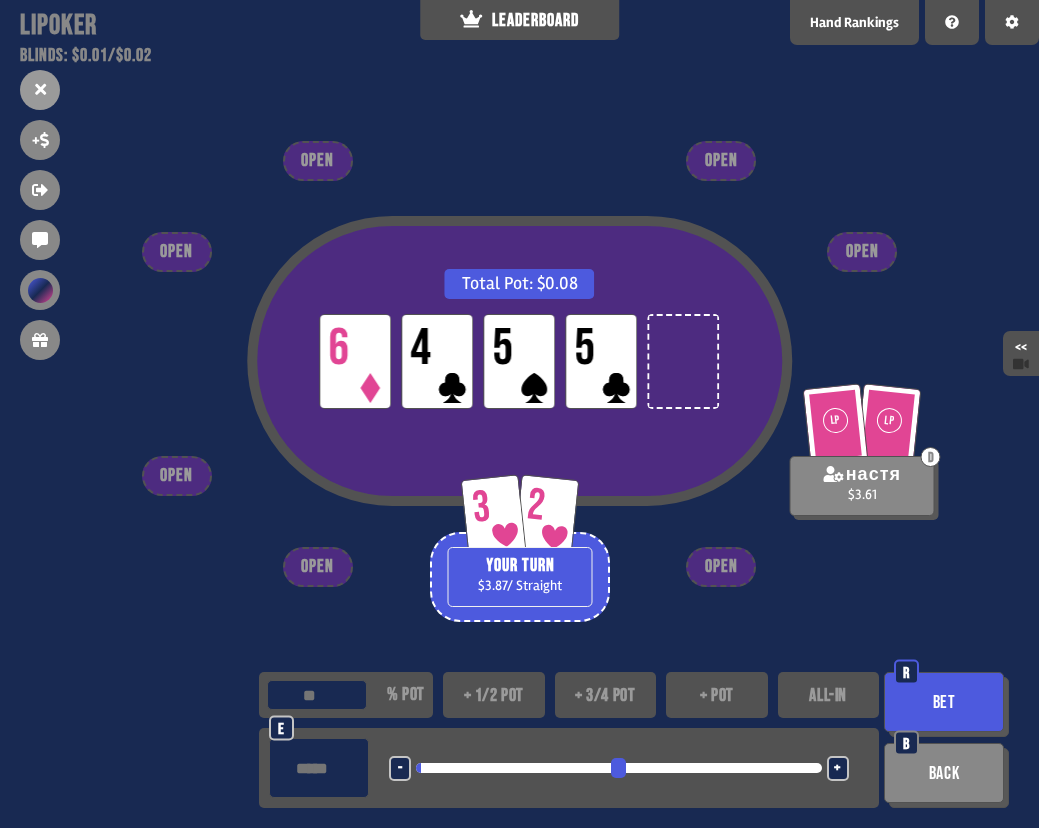 click on "Bet" at bounding box center (944, 702) 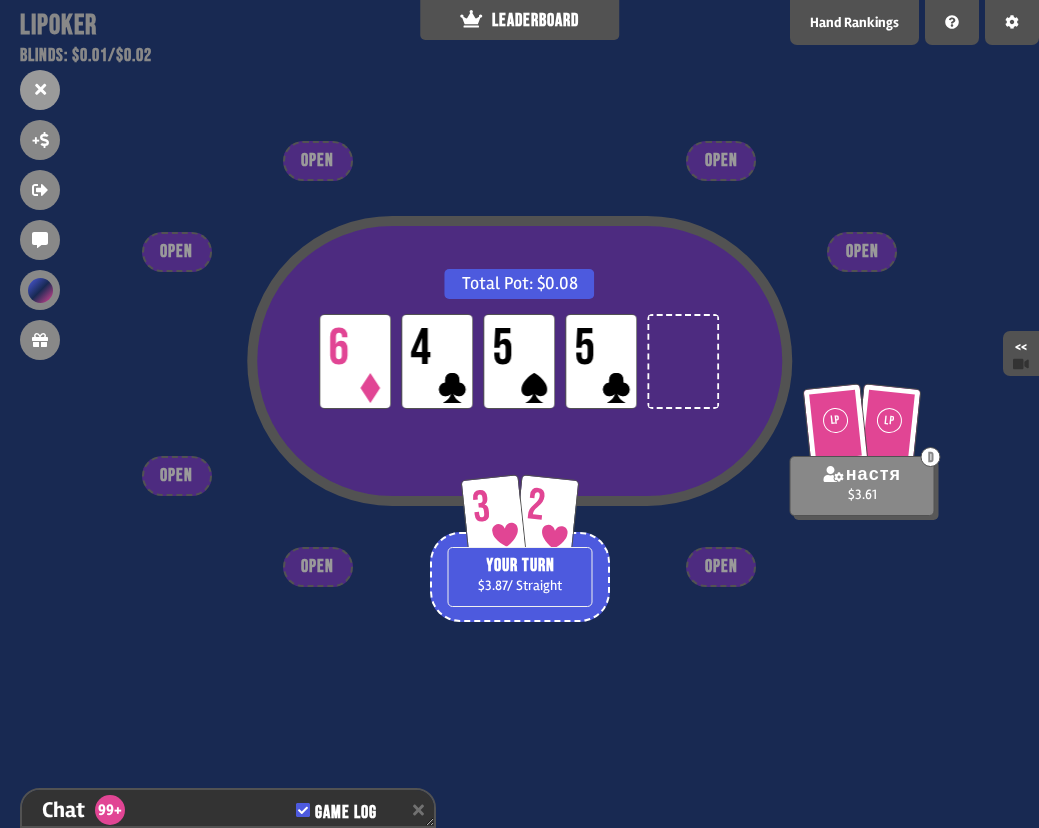scroll, scrollTop: 12736, scrollLeft: 0, axis: vertical 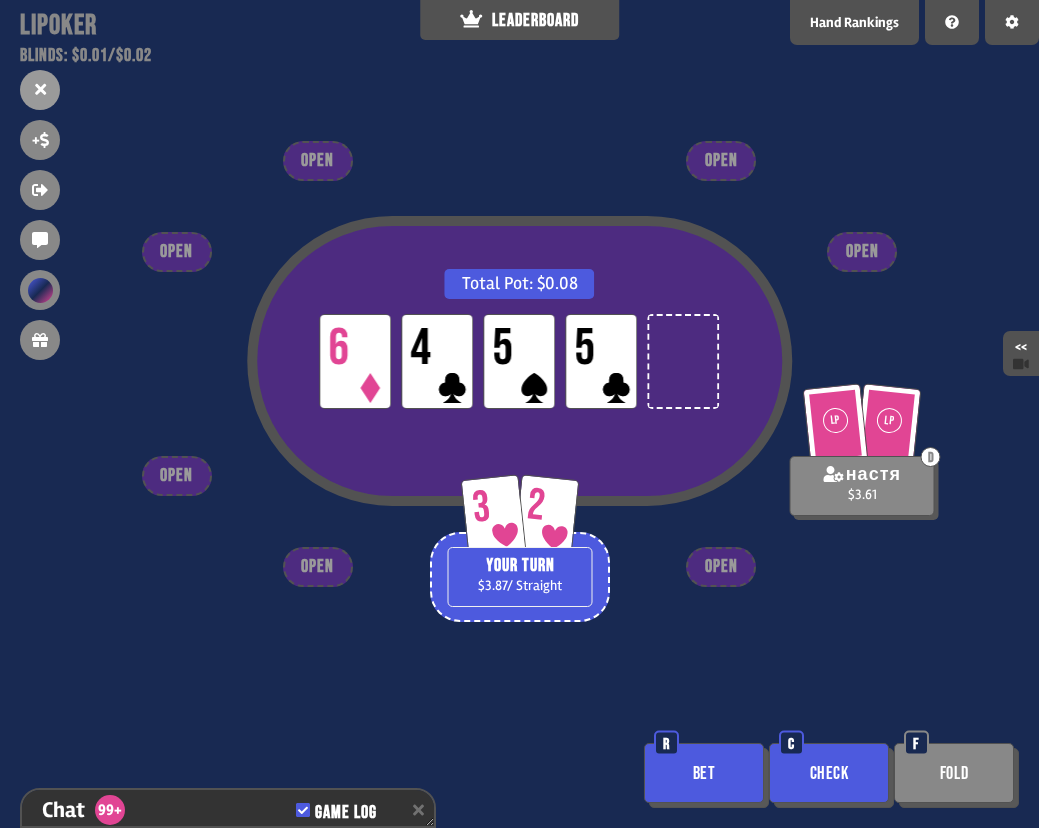 click on "Total Pot: $0.08   LP 6 LP 4 LP 5 LP 5 LP LP D настя $3.61  3 2 YOUR TURN $3.87   / Straight OPEN OPEN OPEN OPEN OPEN OPEN OPEN Bet R Check C Fold F" at bounding box center (519, 414) 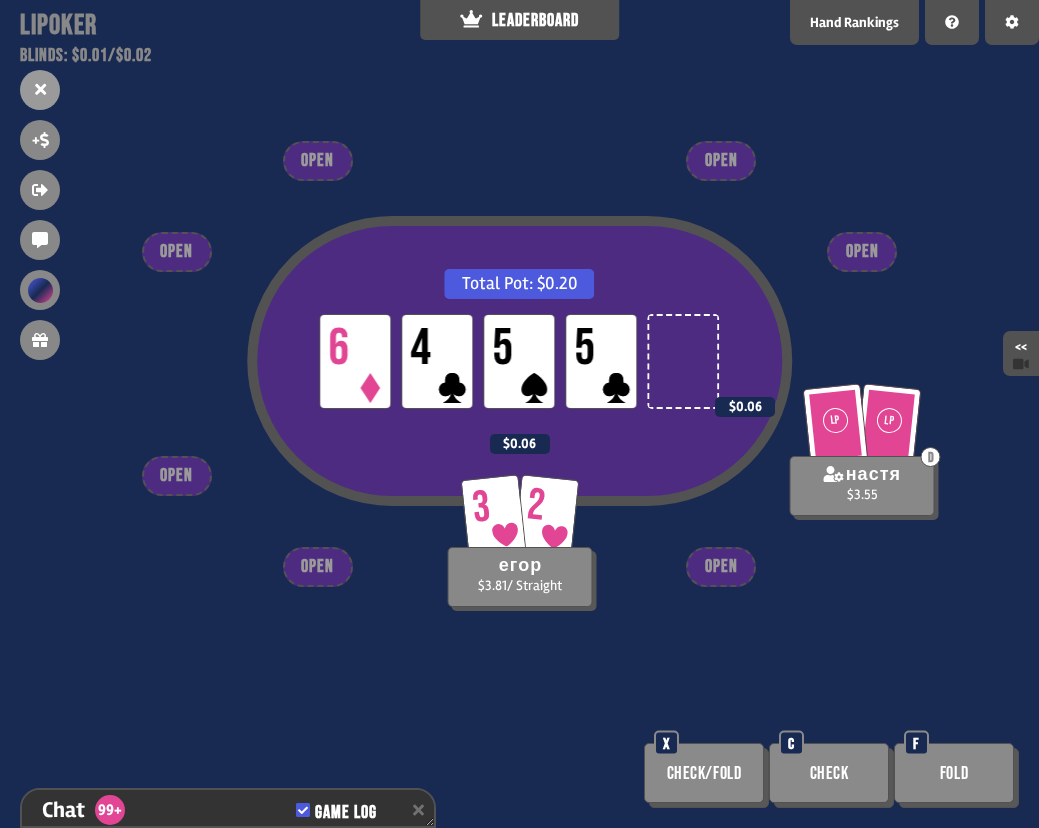 scroll, scrollTop: 12823, scrollLeft: 0, axis: vertical 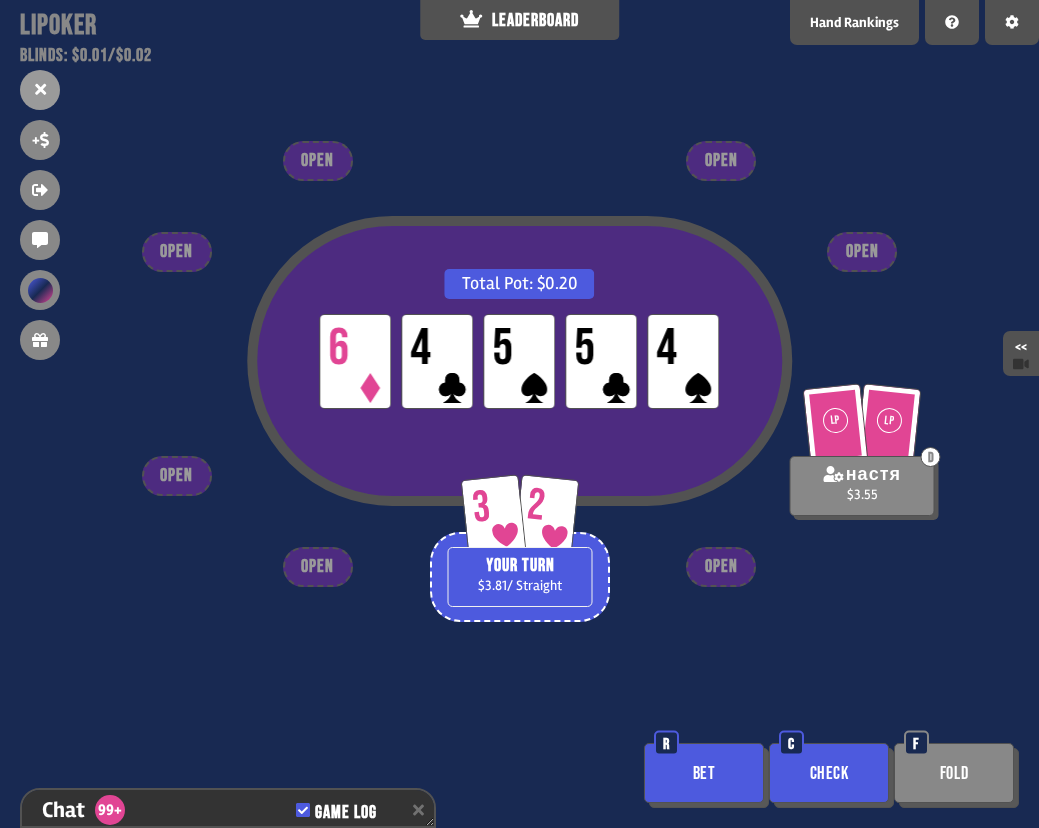 click on "Bet" at bounding box center [704, 773] 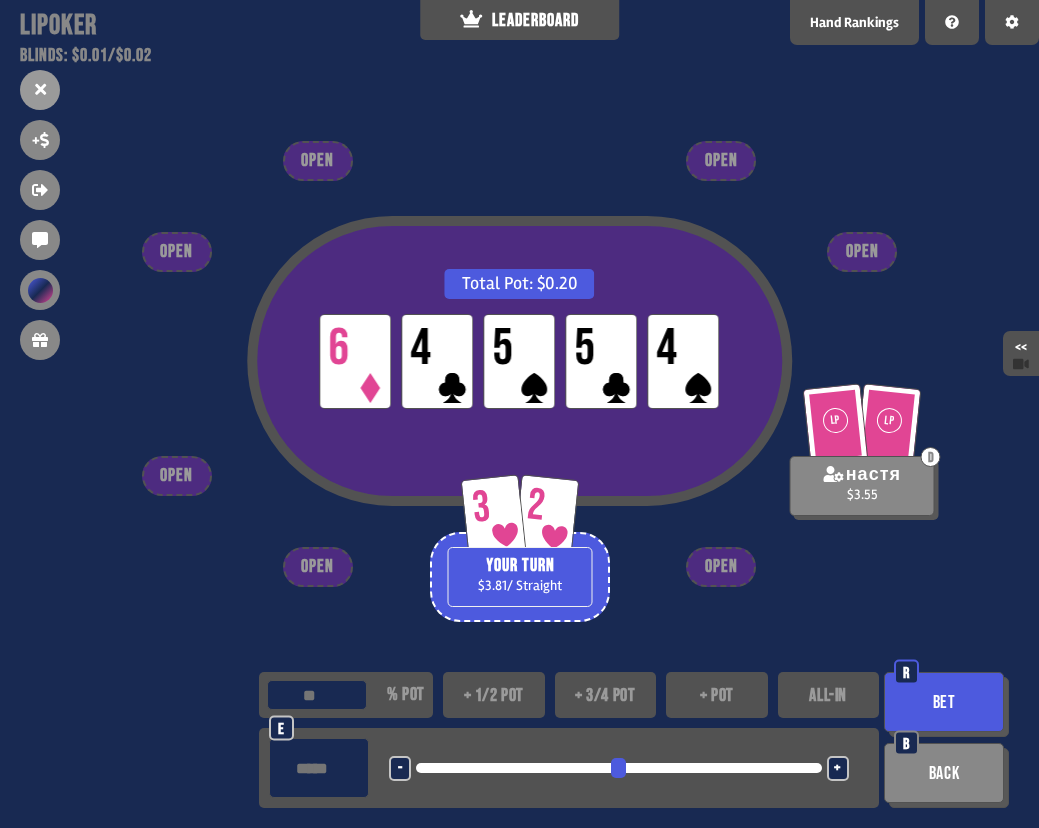 click on "****" at bounding box center (319, 768) 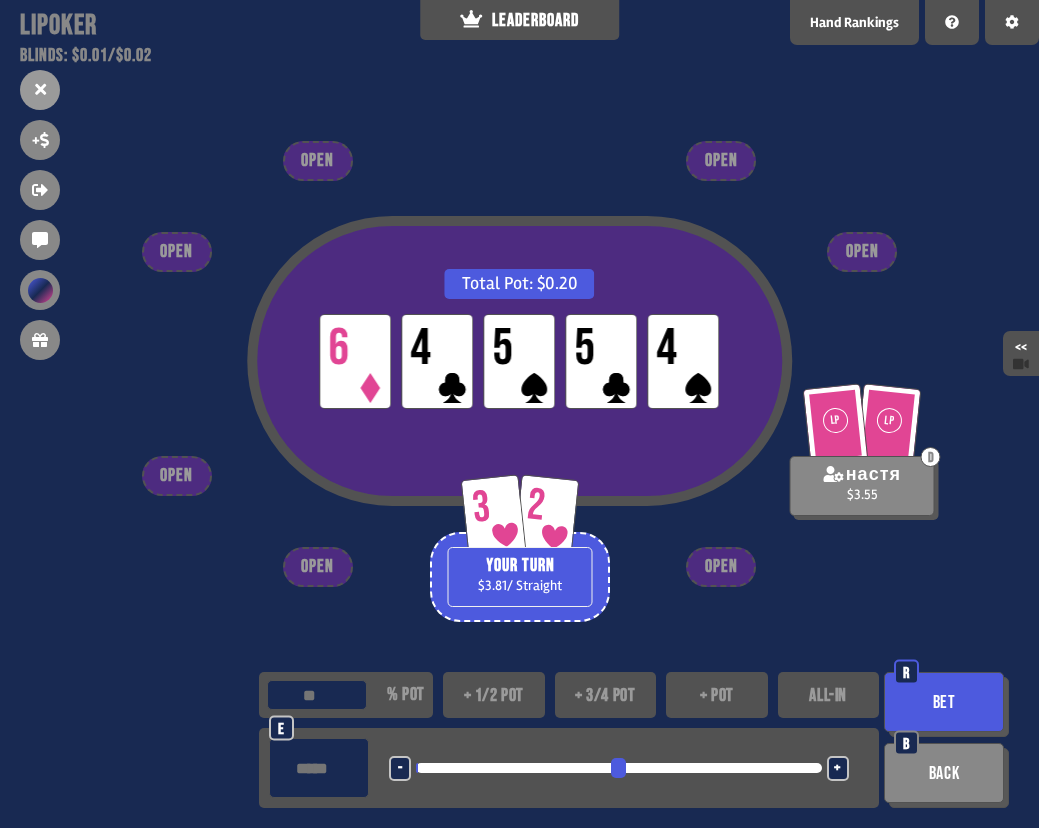 click on "****" at bounding box center (319, 768) 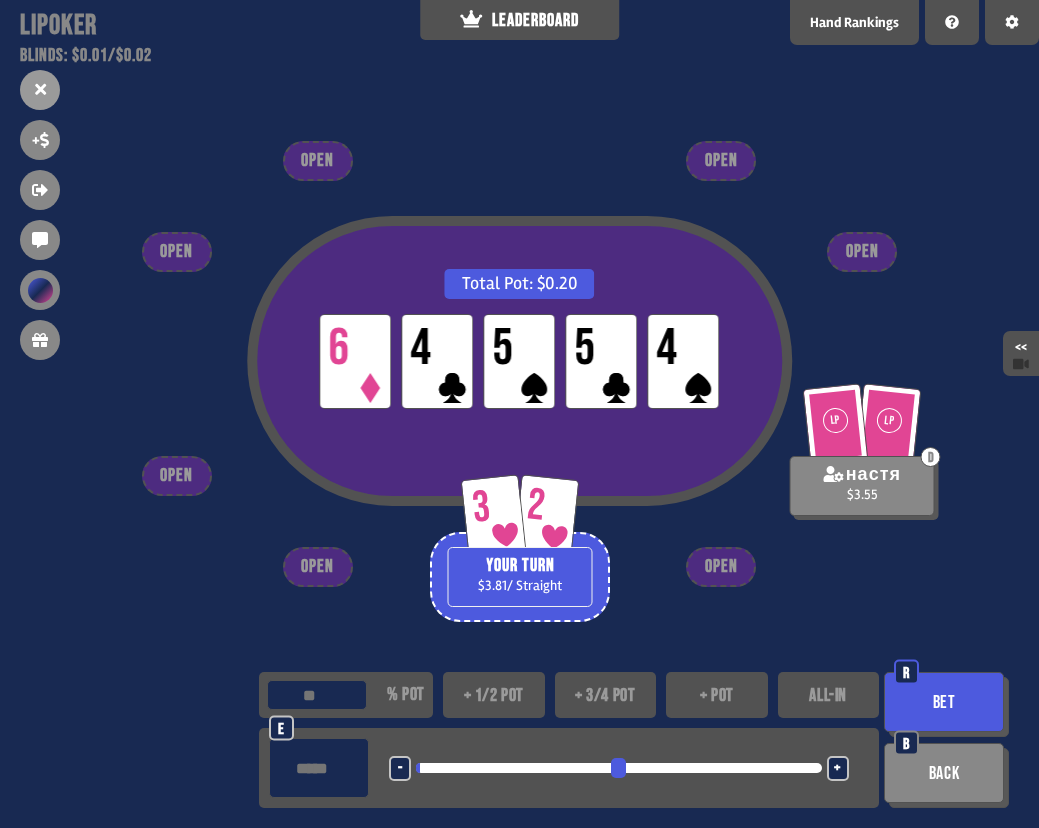 click on "****" at bounding box center [319, 768] 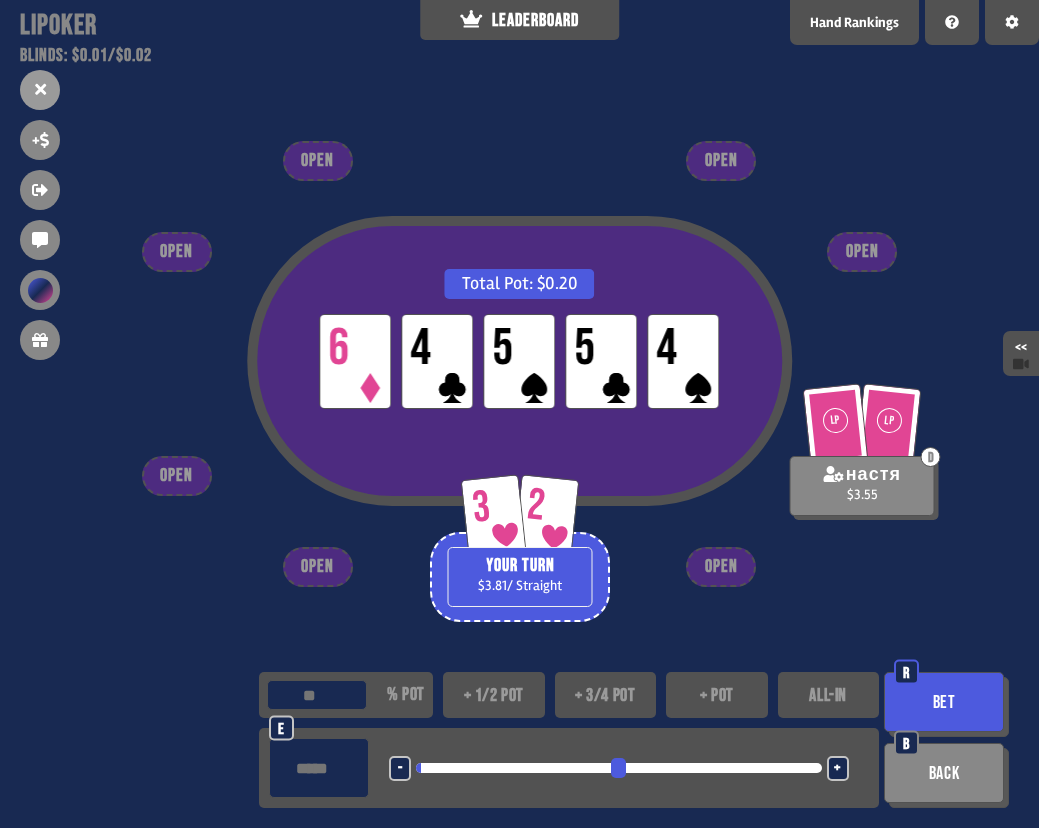 click on "****" at bounding box center [319, 768] 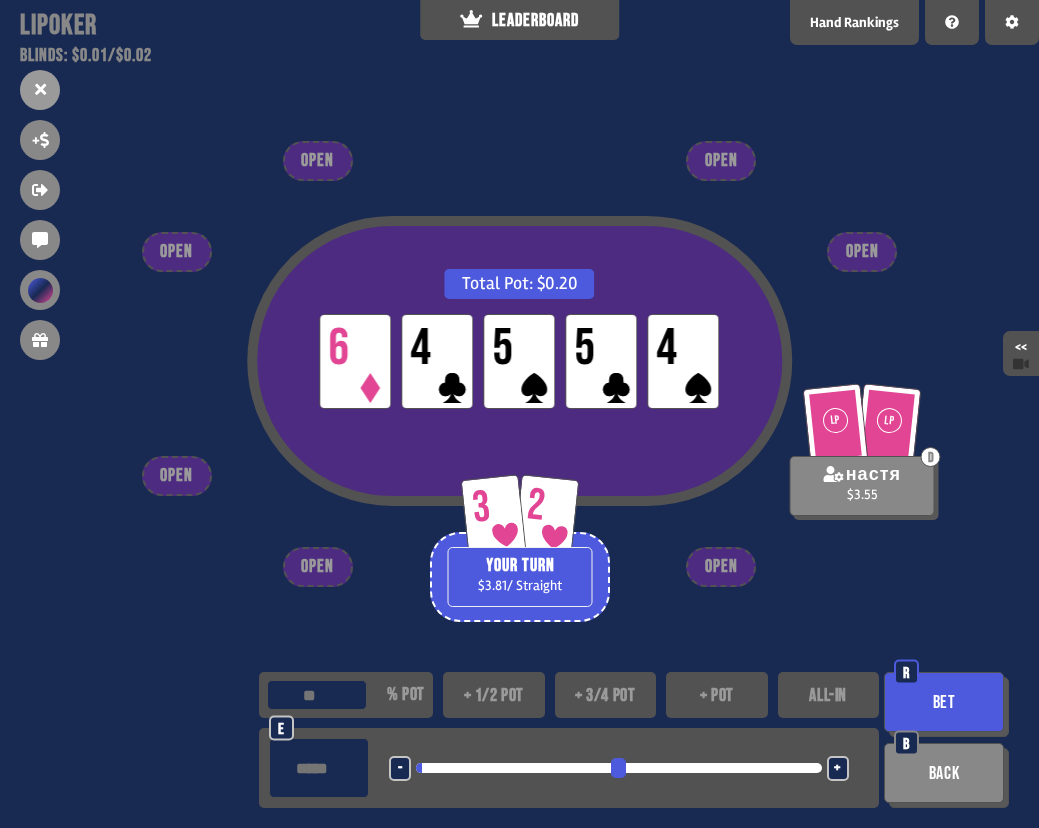 click on "****" at bounding box center [319, 768] 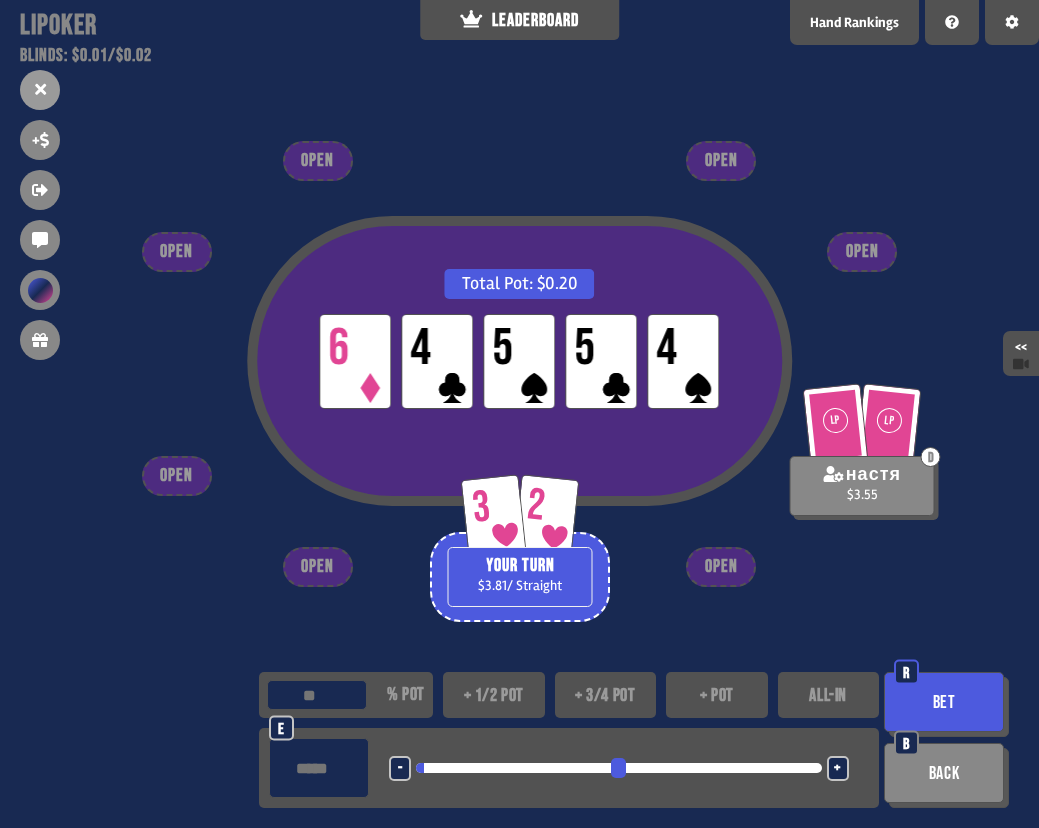 click on "****" at bounding box center (319, 768) 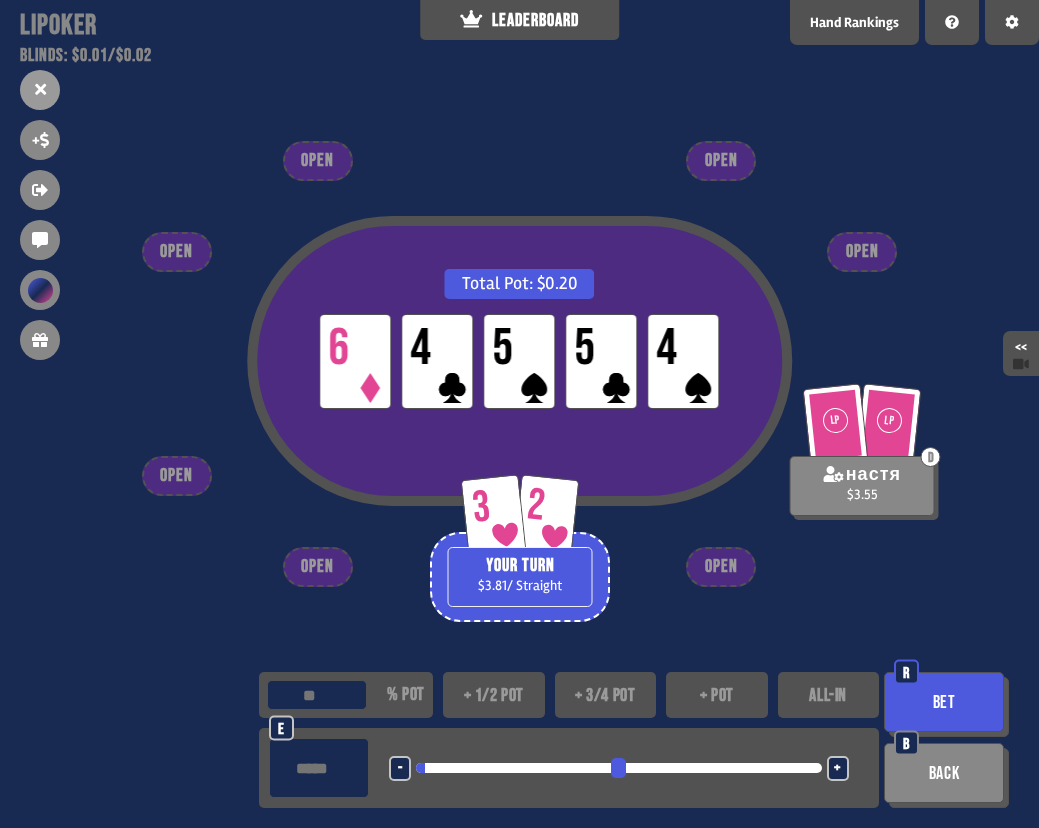 click on "****" at bounding box center (319, 768) 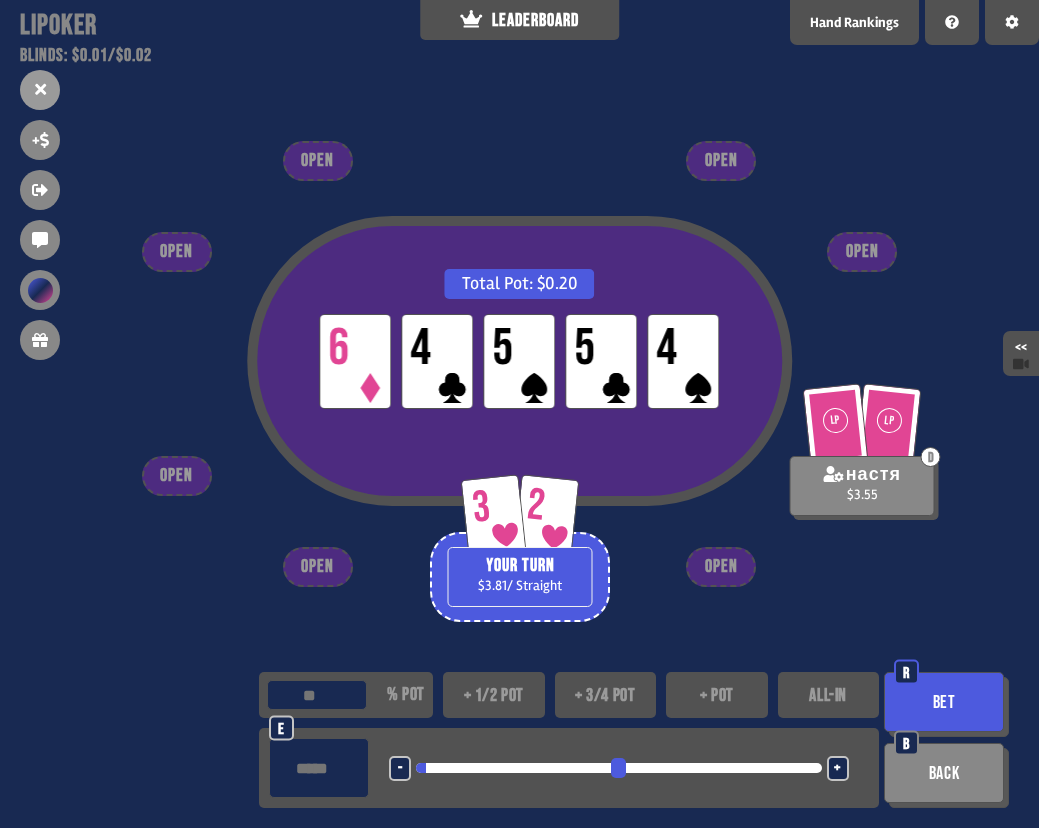 click on "****" at bounding box center (319, 768) 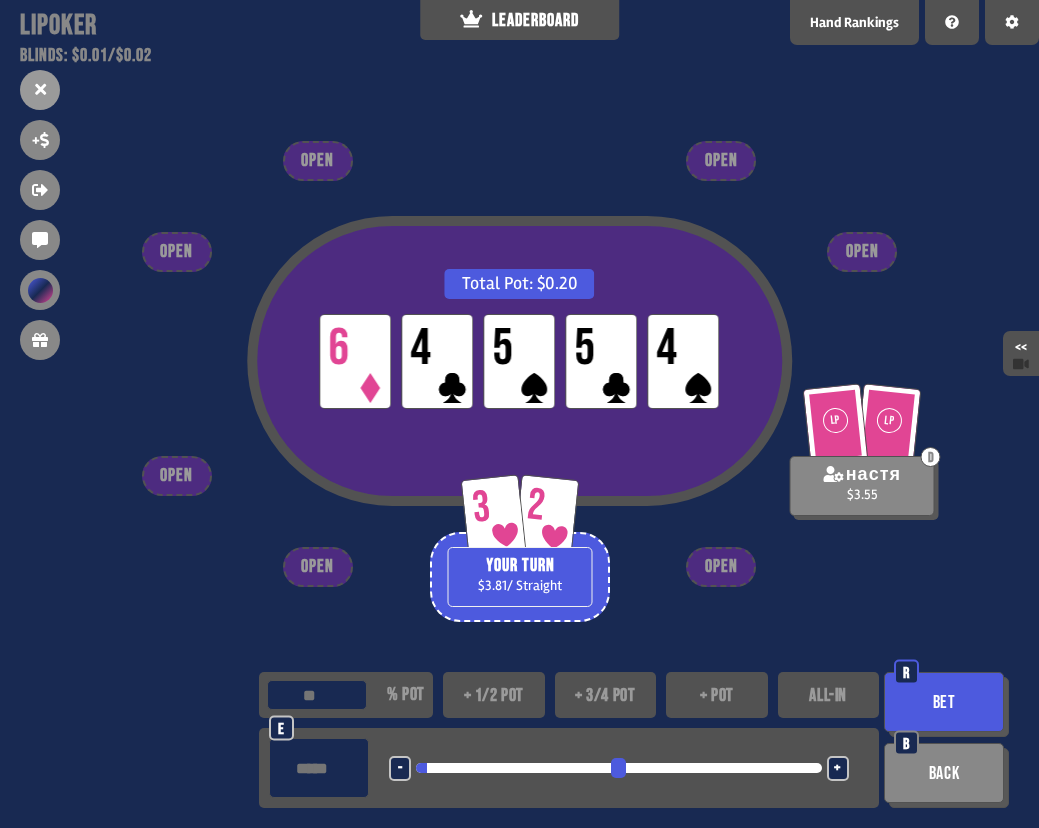 click on "****" at bounding box center [319, 768] 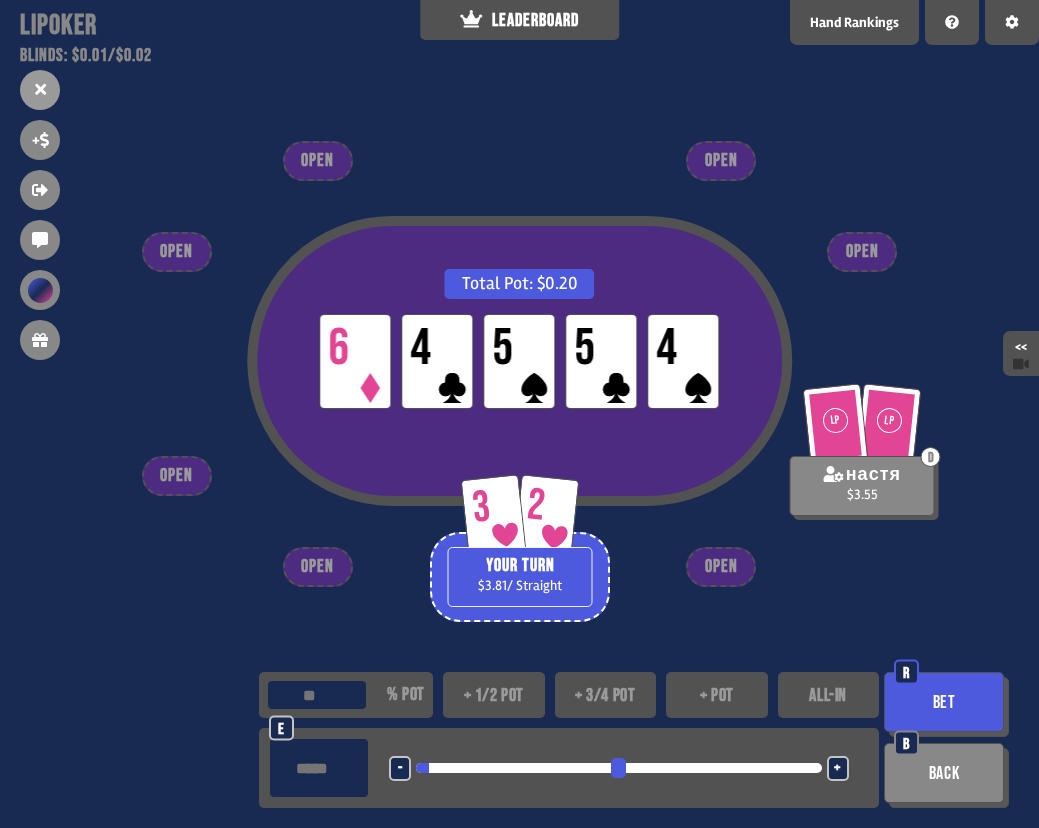 click on "****" at bounding box center [319, 768] 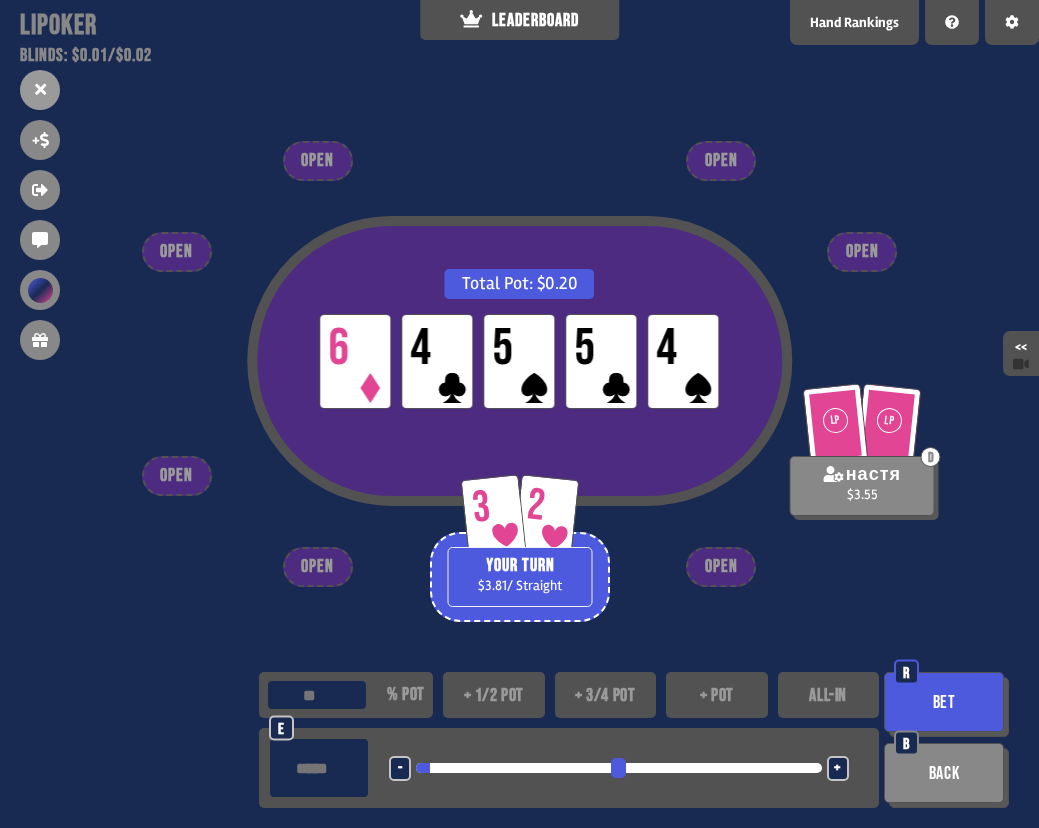 click on "Bet" at bounding box center [944, 702] 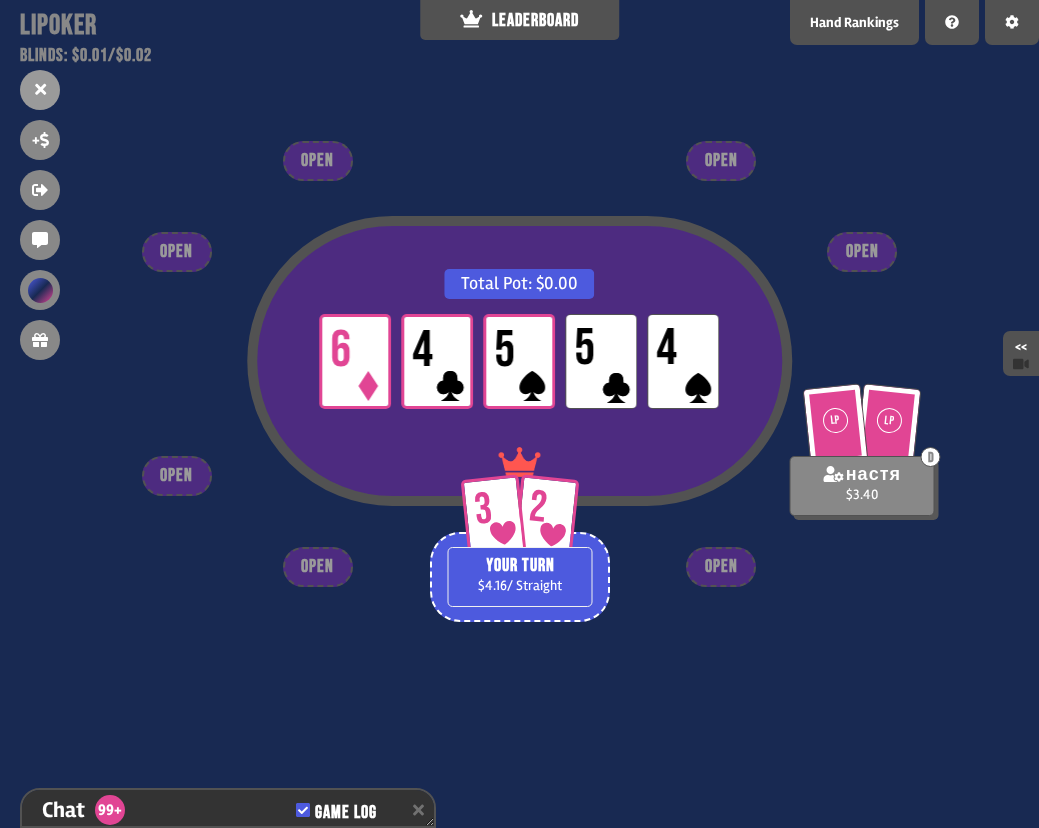 scroll, scrollTop: 13055, scrollLeft: 0, axis: vertical 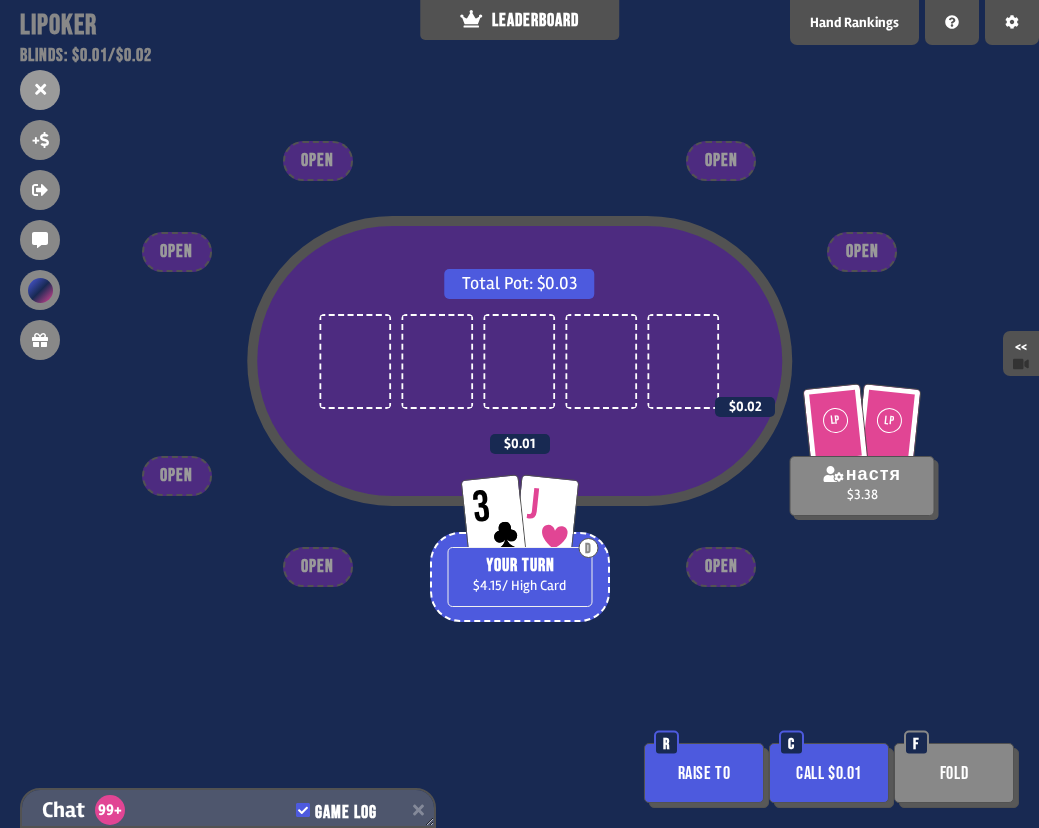 click on "Chat   99+ Game Log" at bounding box center [228, 810] 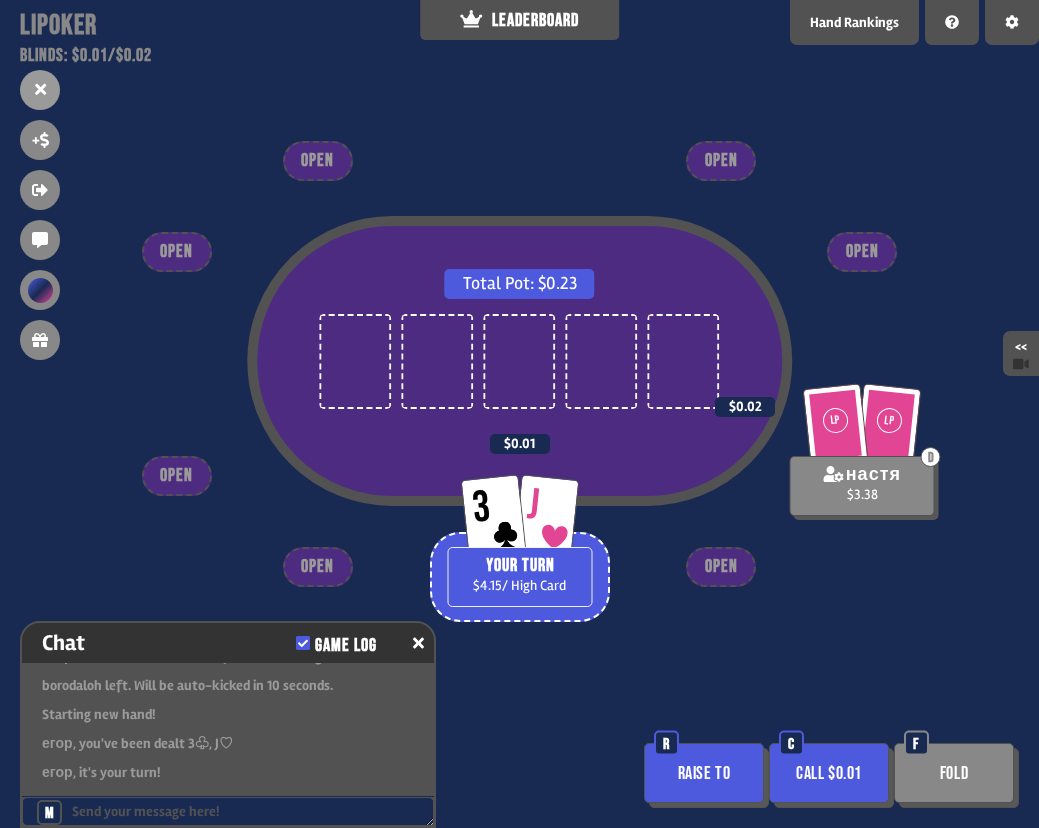 scroll, scrollTop: 12927, scrollLeft: 0, axis: vertical 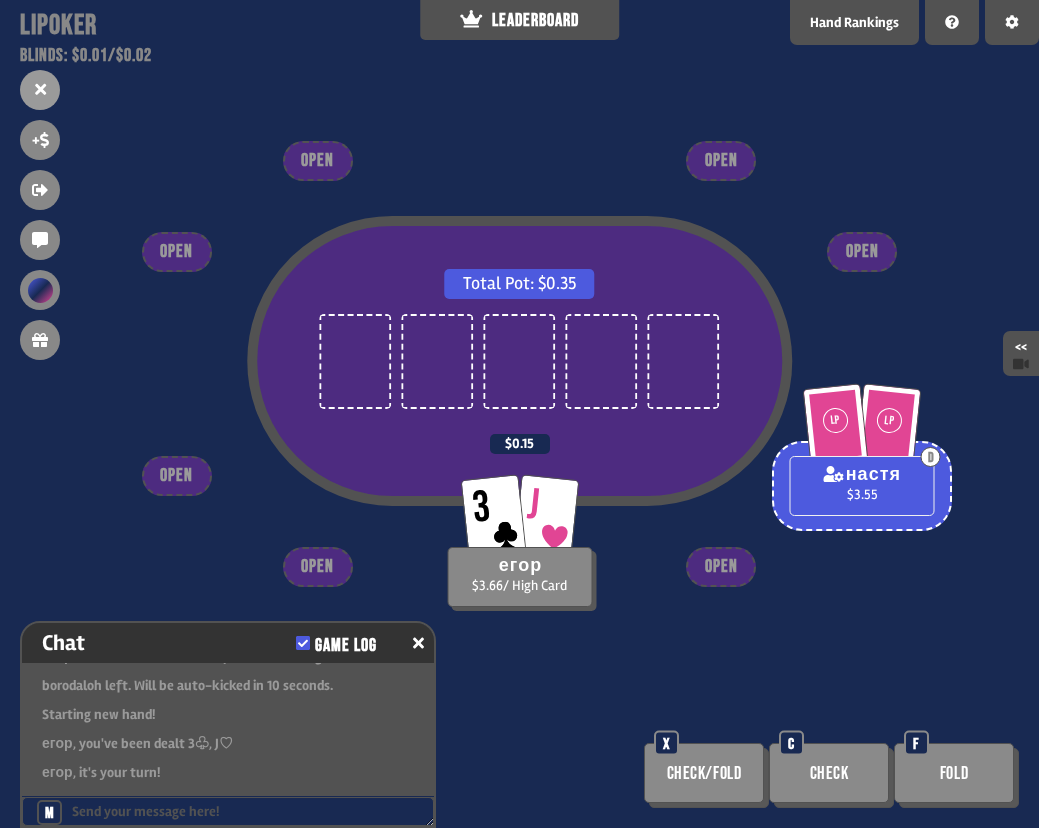 click on "Total Pot: $0.35   LP LP D настя $3.55  3 J егор $3.66   / High Card $0.15  OPEN OPEN OPEN OPEN OPEN OPEN OPEN Check/Fold X Check C Fold F" at bounding box center (519, 414) 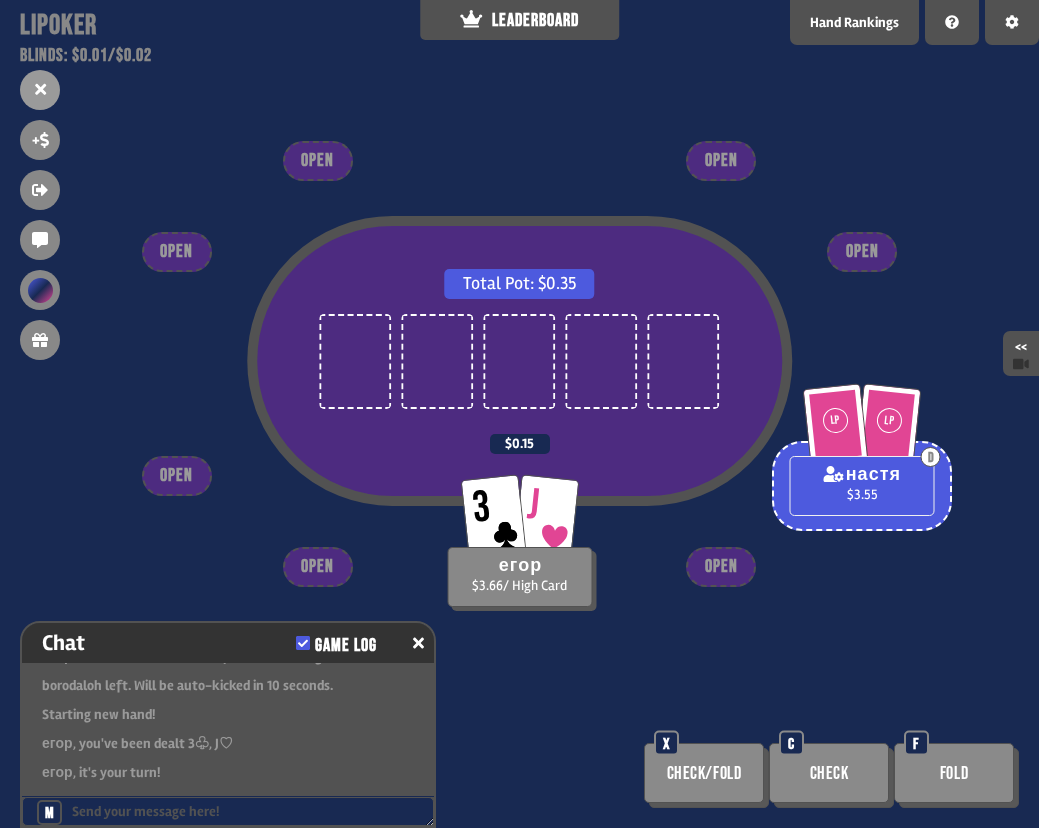click on "Total Pot: $0.35   LP LP D настя $3.55  3 J егор $3.66   / High Card $0.15  OPEN OPEN OPEN OPEN OPEN OPEN OPEN Check/Fold X Check C Fold F" at bounding box center (519, 414) 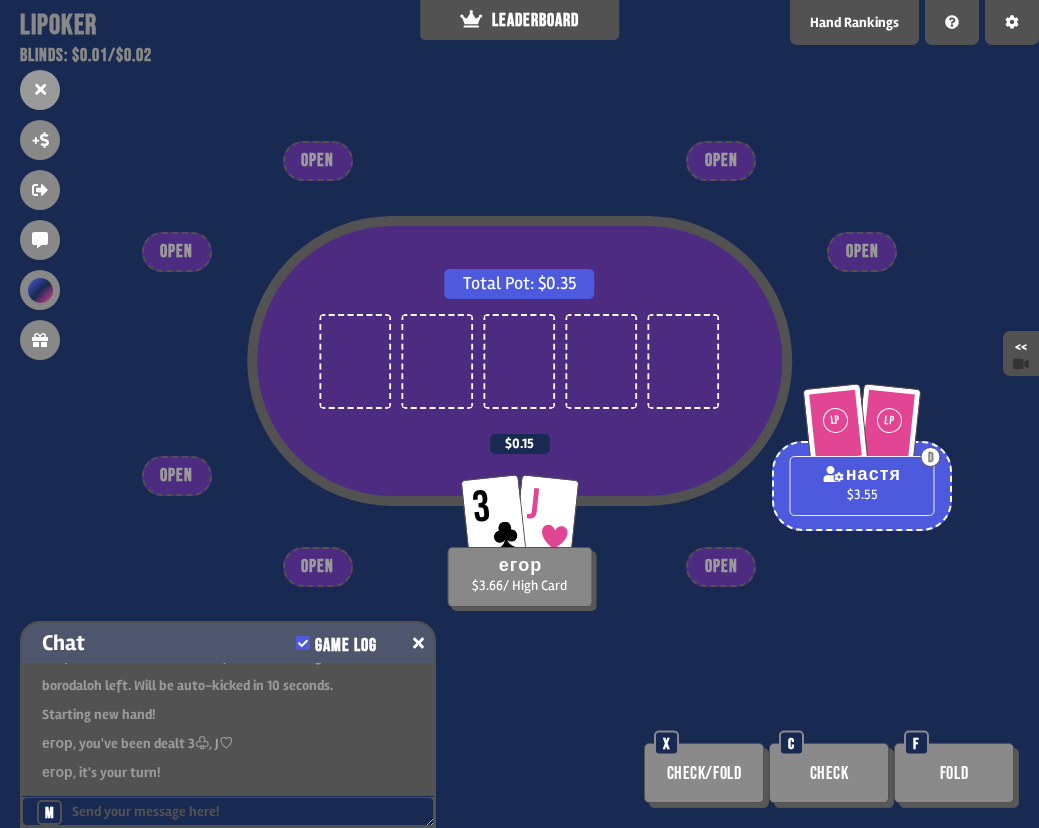 click 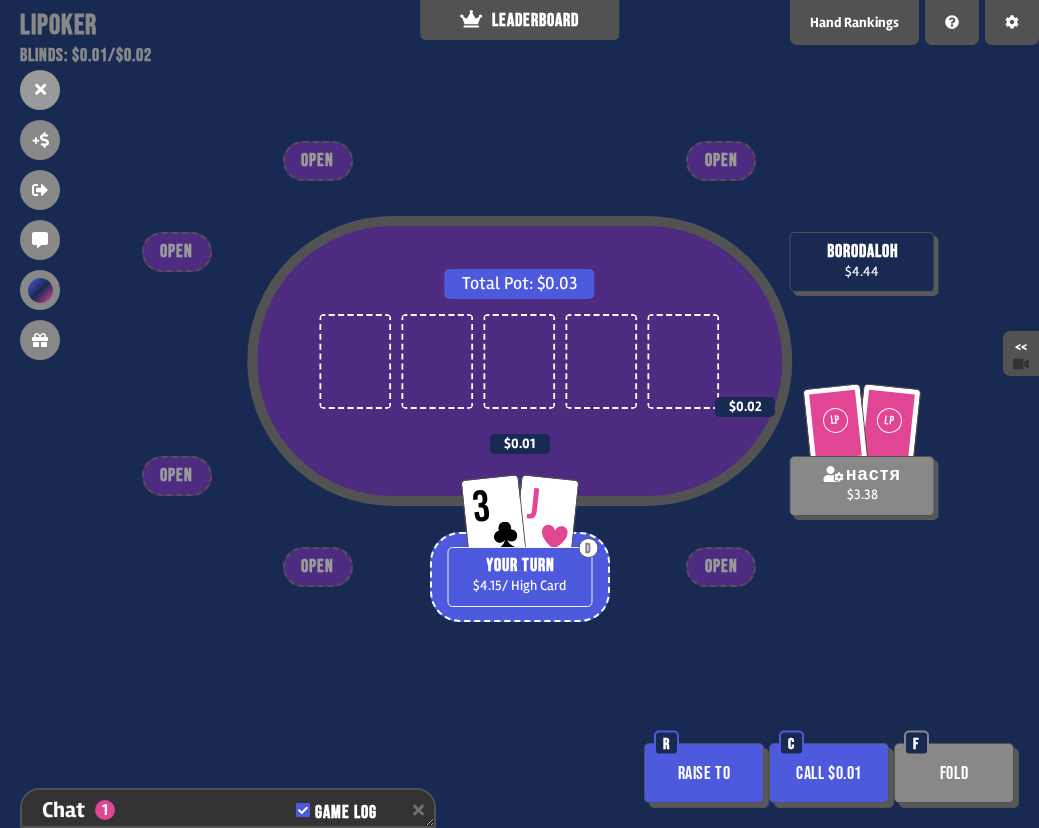 click on "Fold" at bounding box center [954, 773] 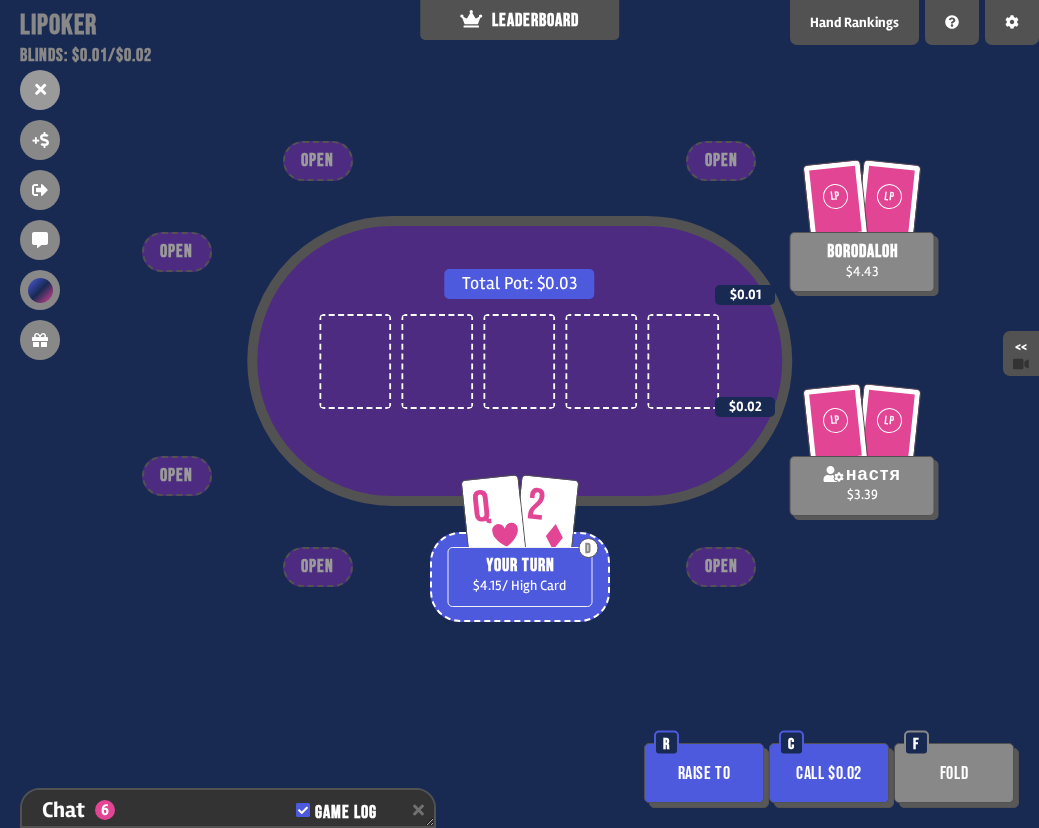 click on "Call $0.02" at bounding box center (829, 773) 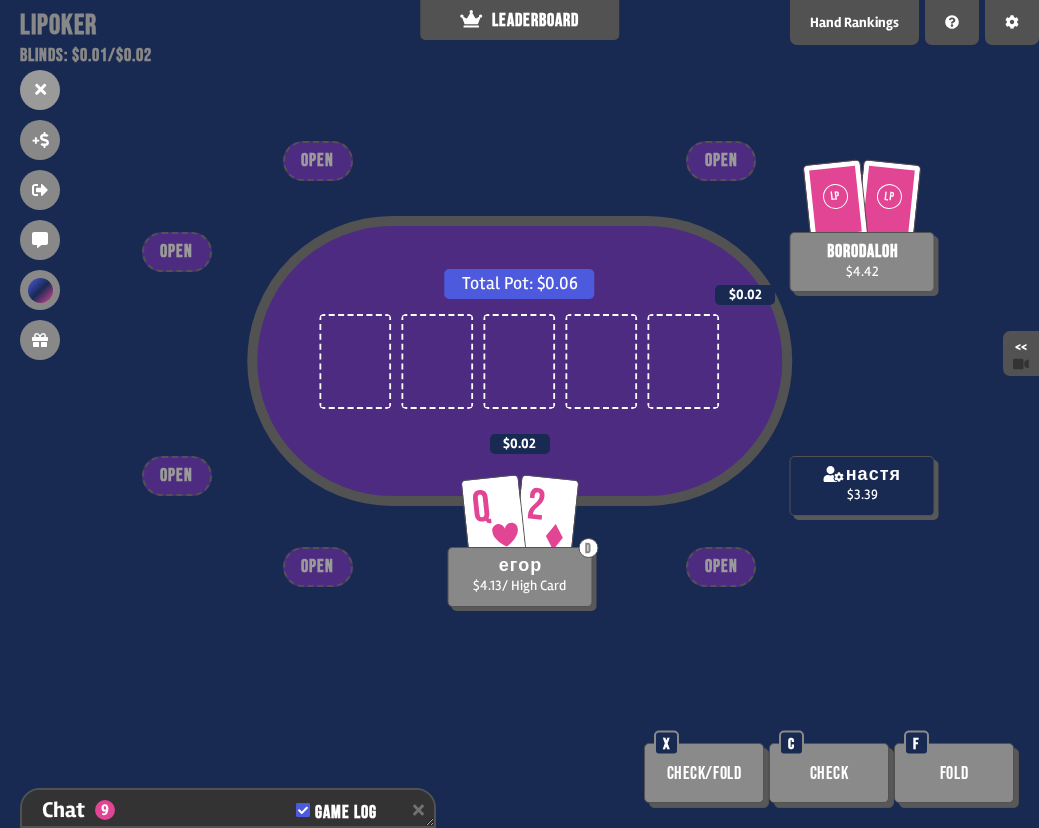 click on "Total Pot: $0.06   LP LP borodaloh $4.42  $0.02  настя $3.39  Q 2 D егор $4.13   / High Card $0.02  OPEN OPEN OPEN OPEN OPEN OPEN Check/Fold X Check C Fold F" at bounding box center [519, 414] 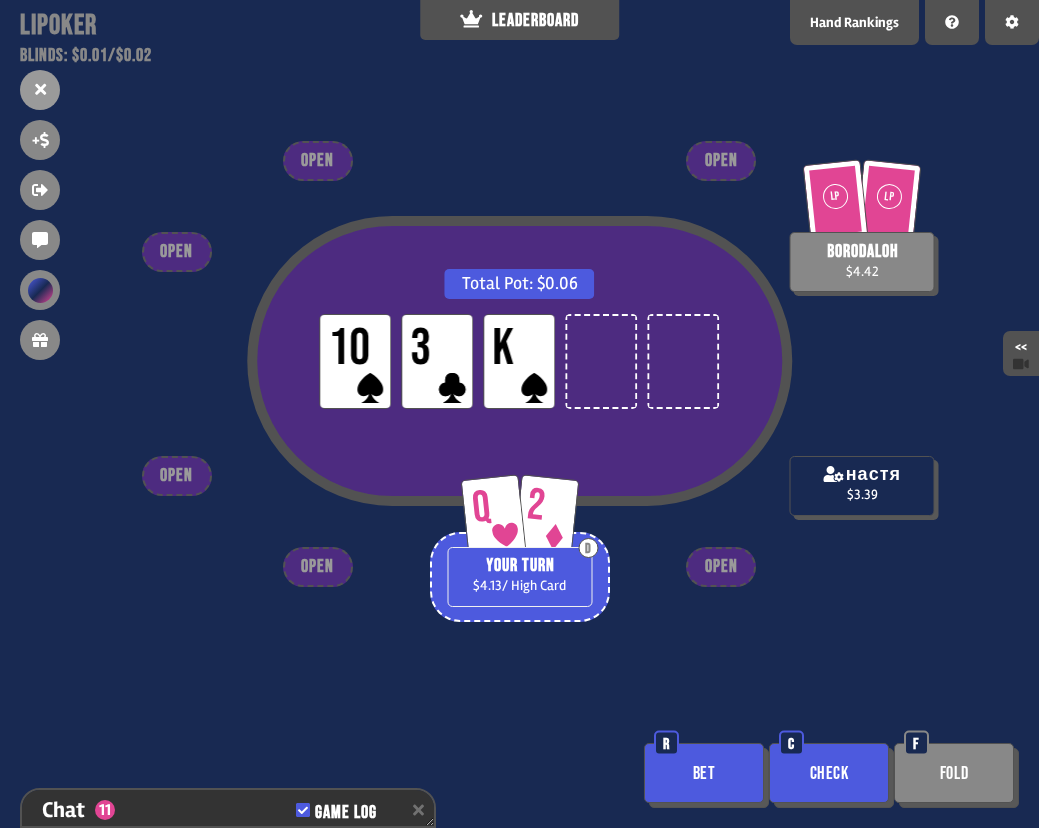 click on "Check" at bounding box center (829, 773) 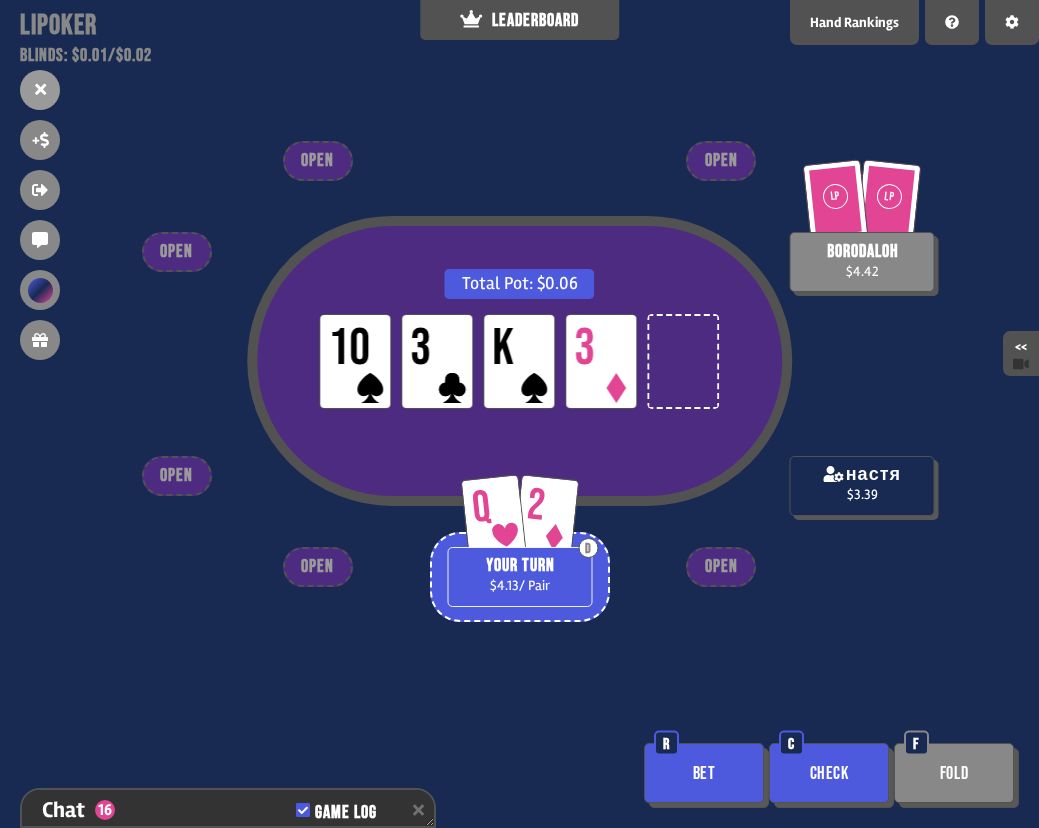 click on "Bet" at bounding box center [704, 773] 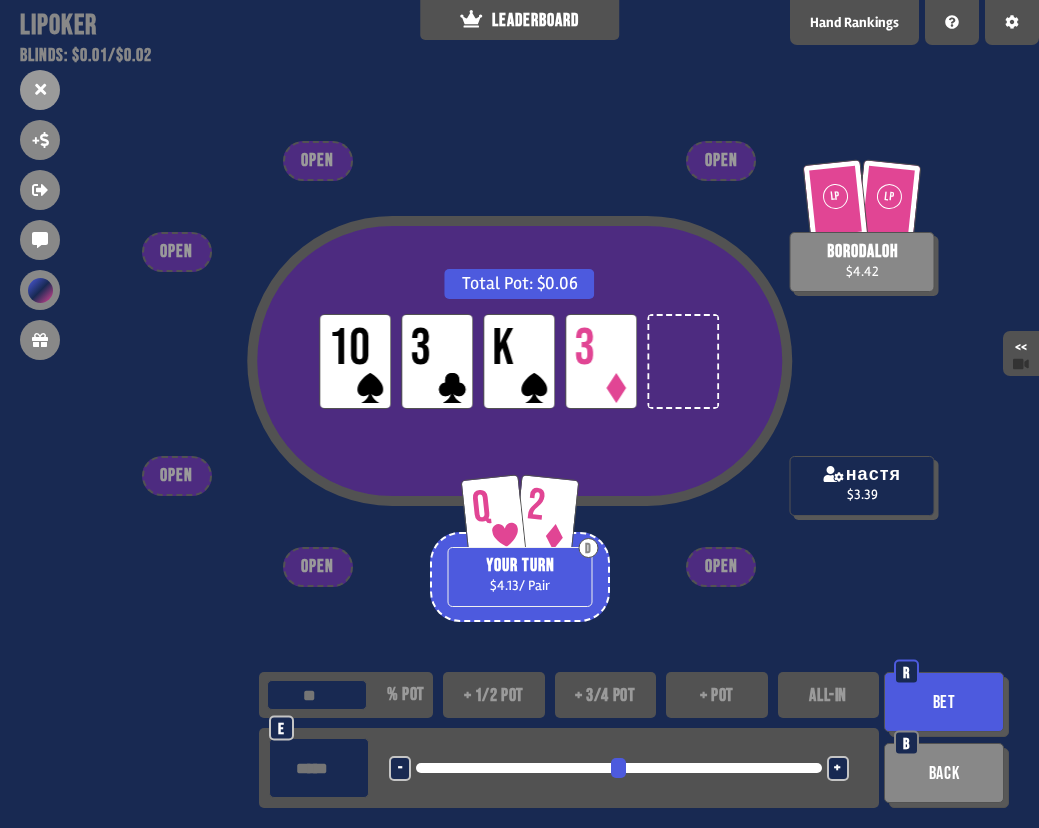 click at bounding box center (317, 695) 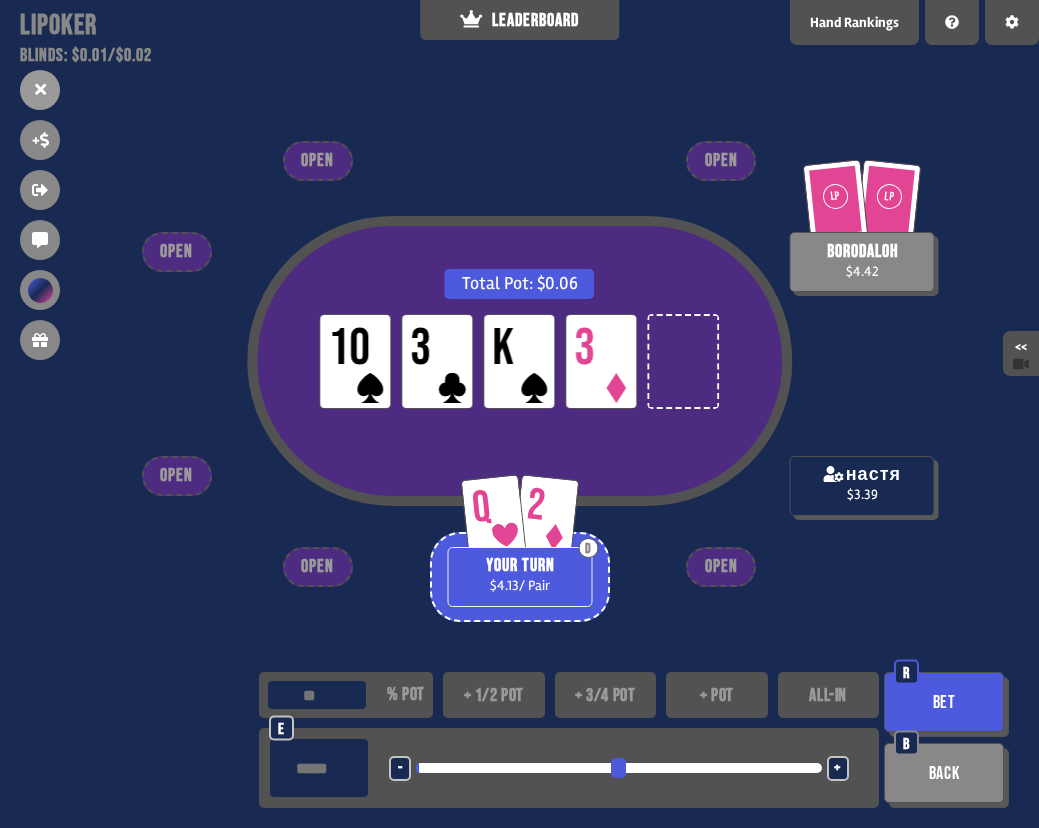 click on "Bet" at bounding box center (944, 702) 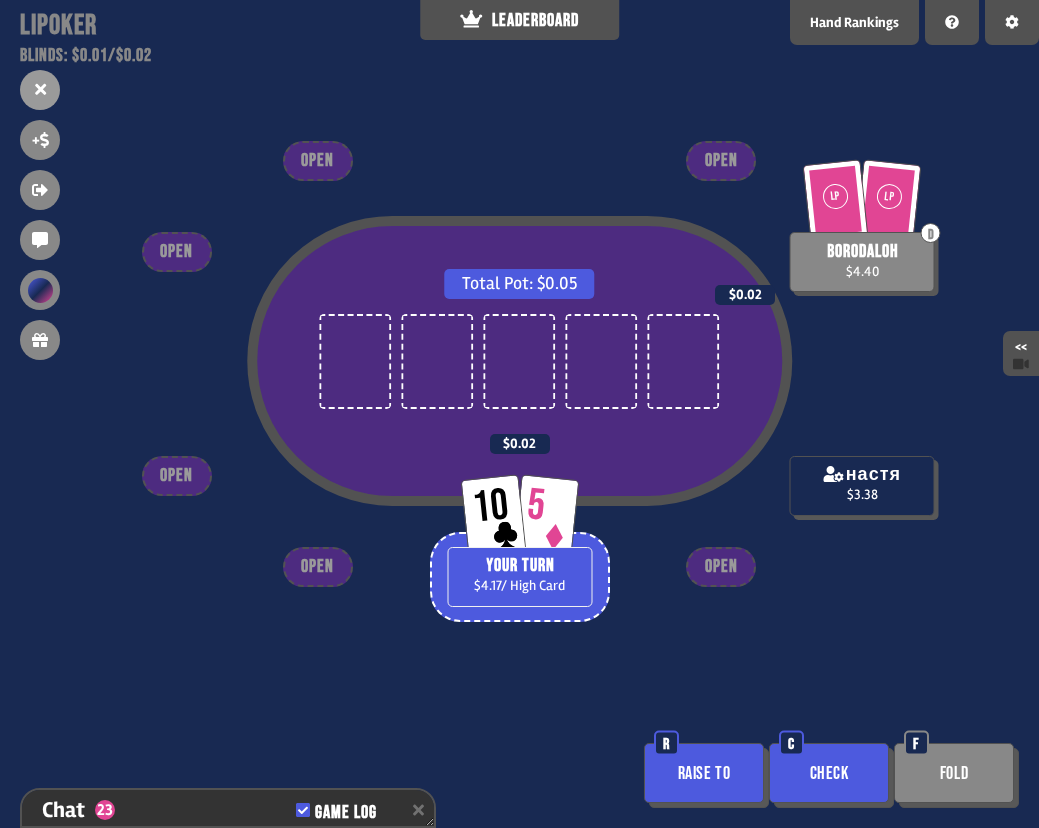 scroll, scrollTop: 13751, scrollLeft: 0, axis: vertical 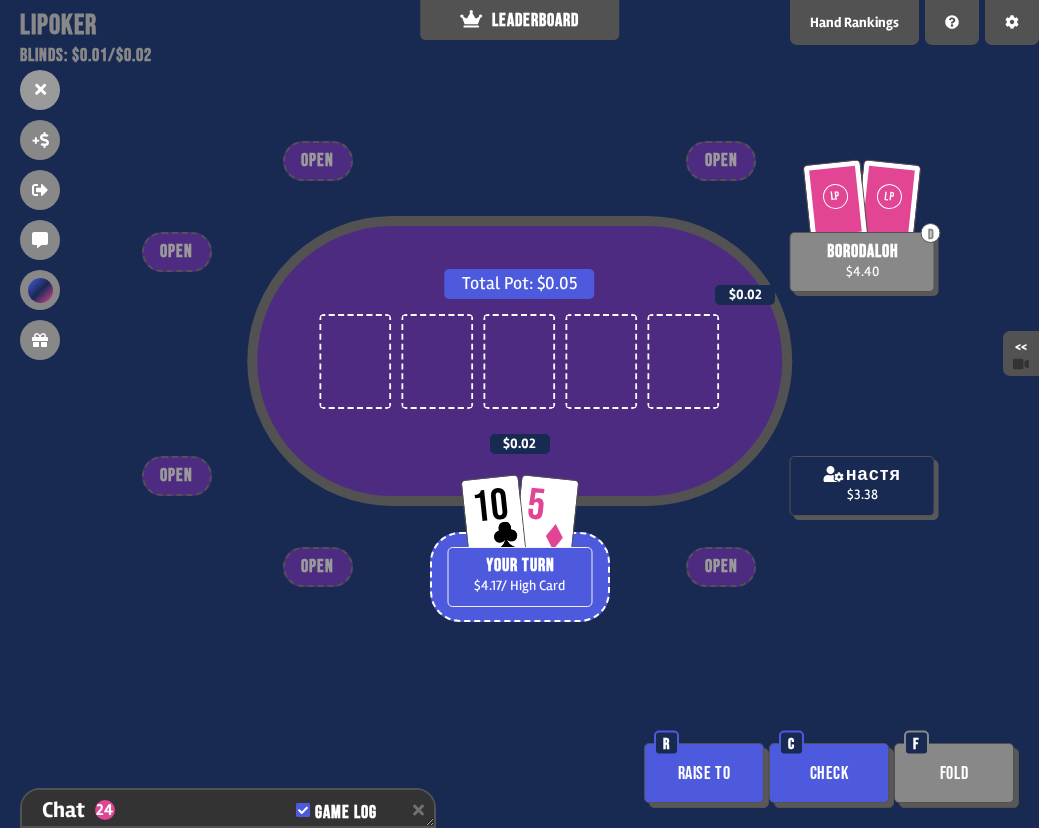 click on "Check" at bounding box center [829, 773] 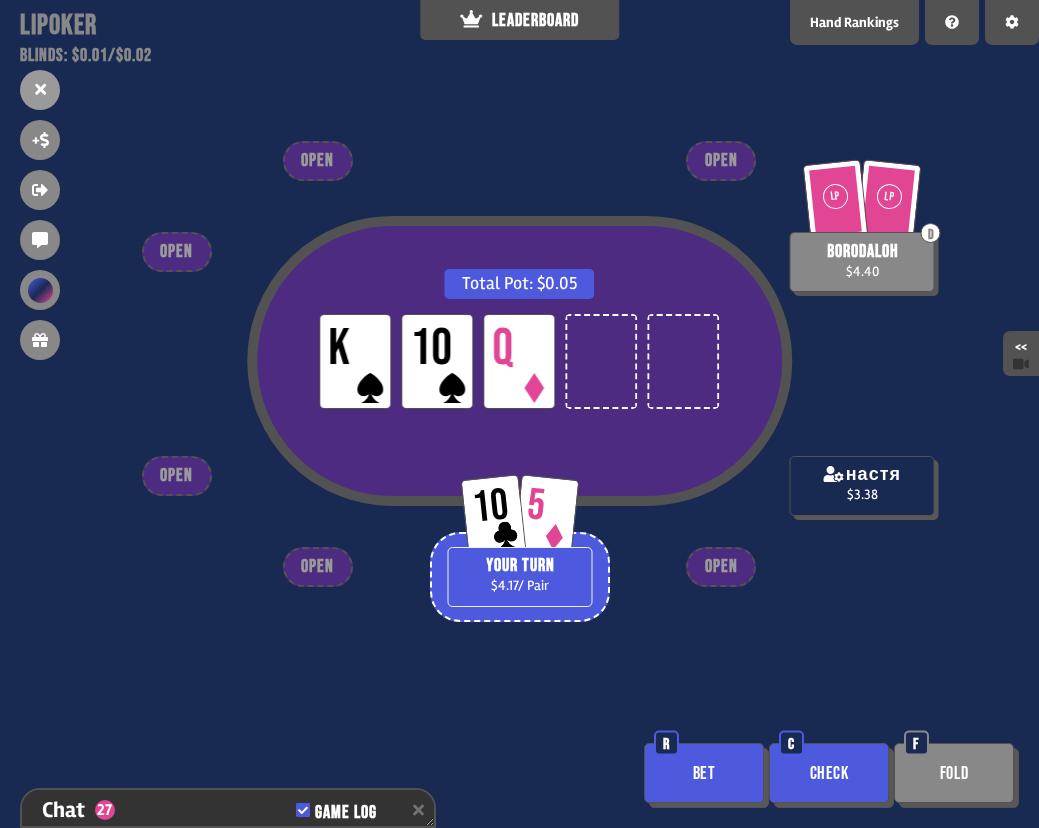 scroll, scrollTop: 13838, scrollLeft: 0, axis: vertical 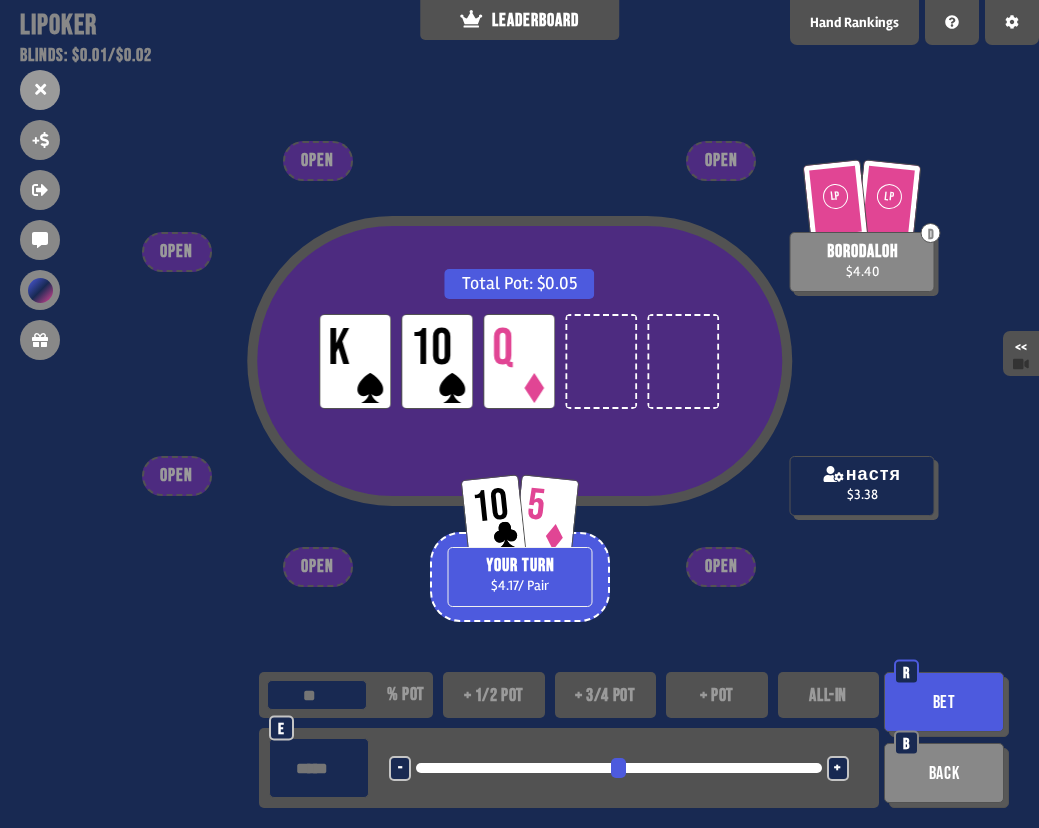 click on "+ 1/2 pot" at bounding box center (494, 695) 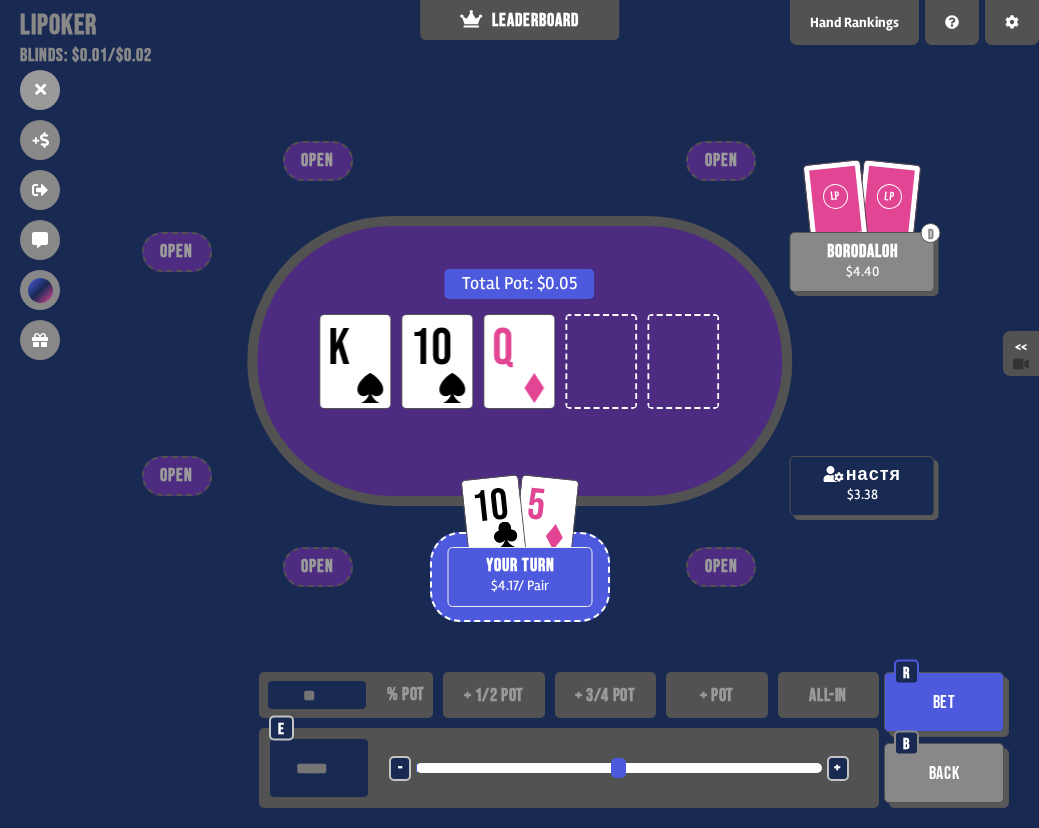 click on "Bet" at bounding box center [944, 702] 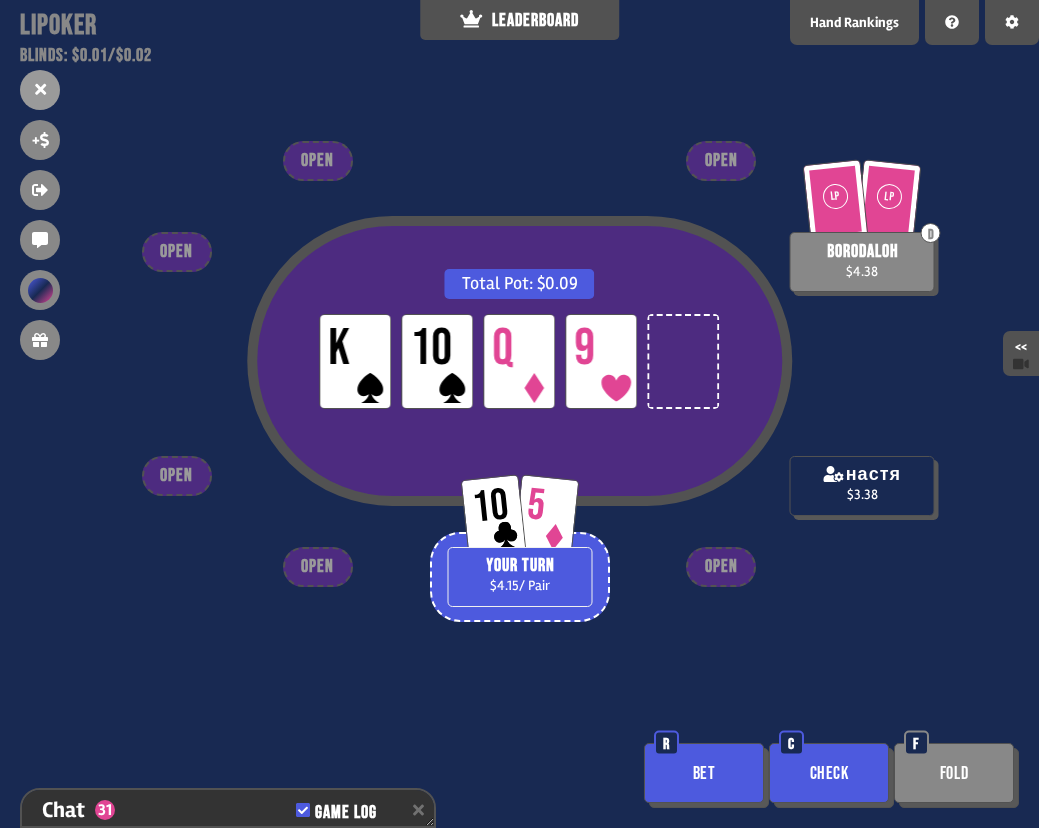 scroll, scrollTop: 13954, scrollLeft: 0, axis: vertical 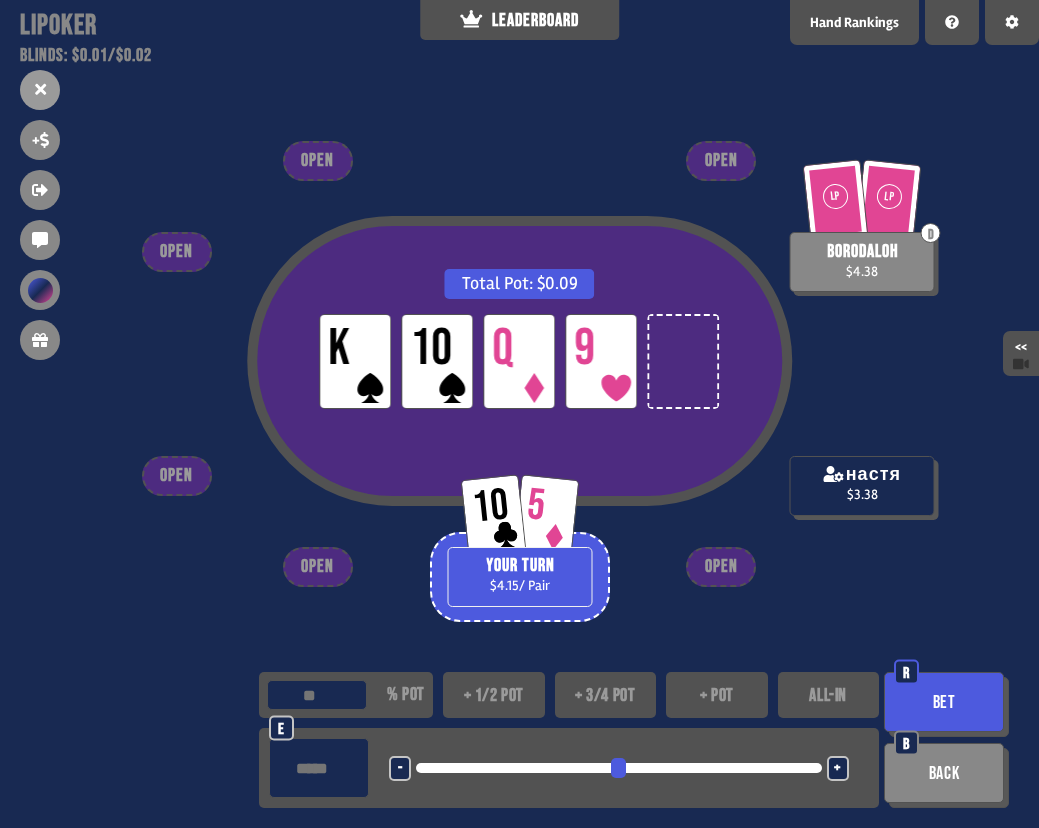 click on "+ 1/2 pot" at bounding box center (494, 695) 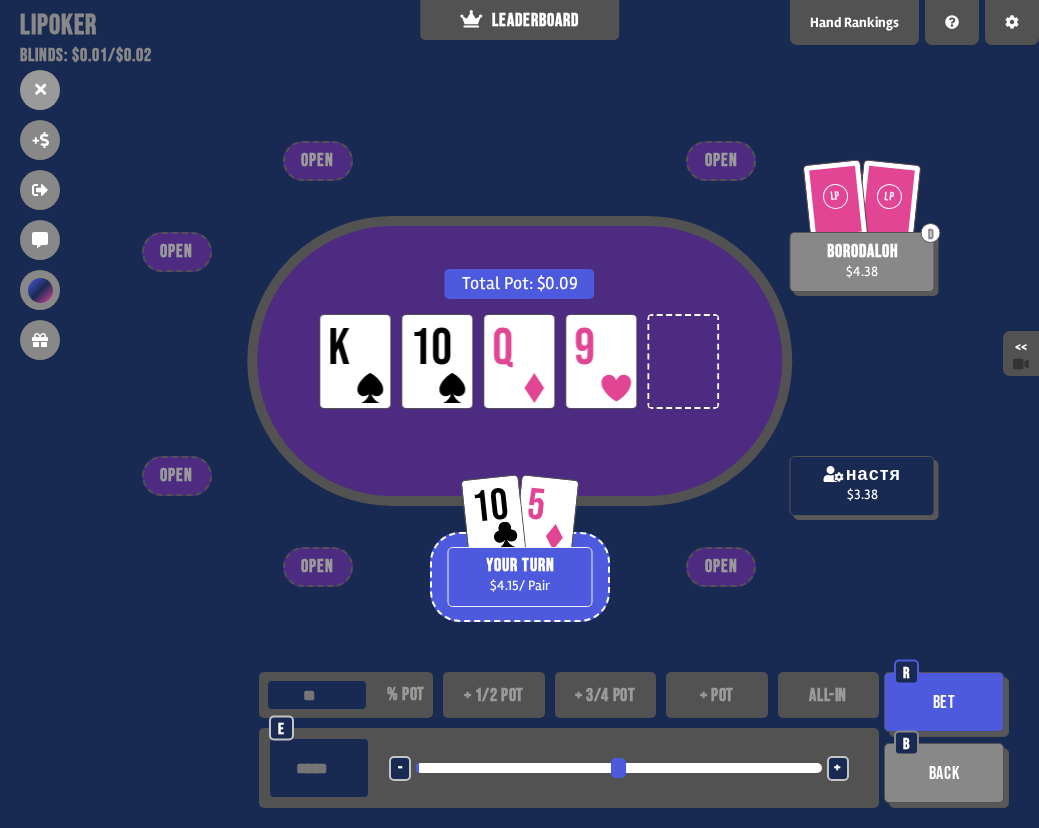 click on "Bet" at bounding box center [944, 702] 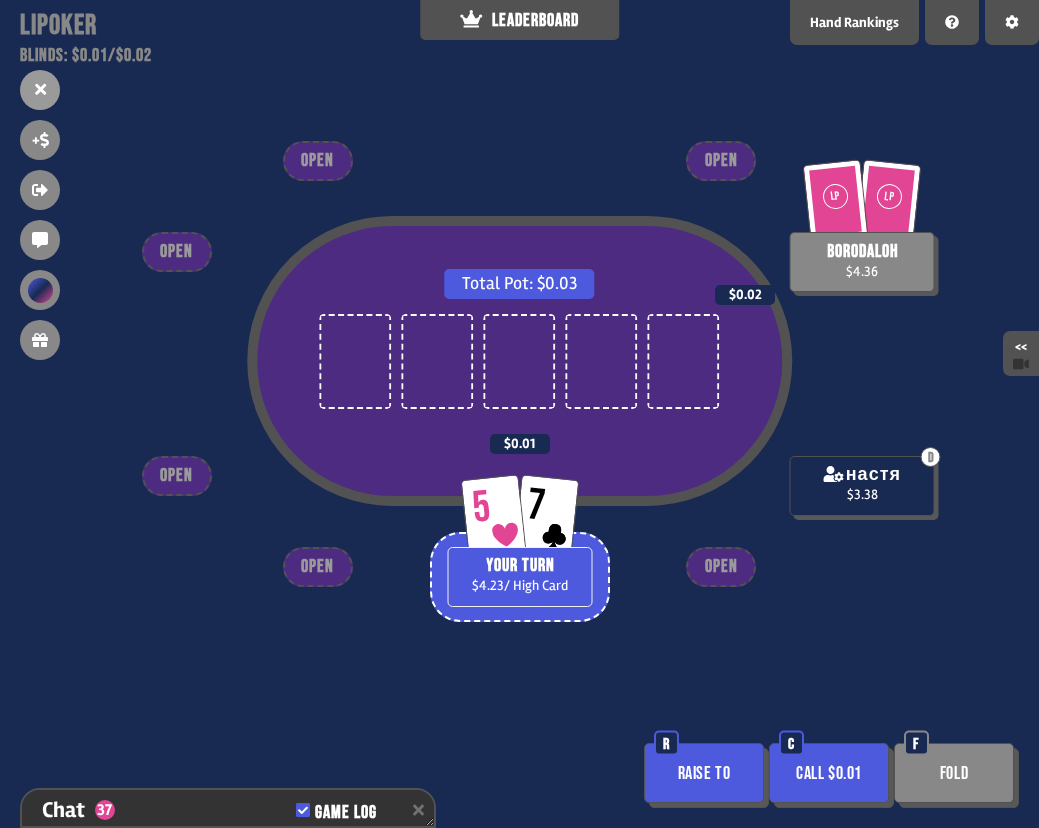 scroll, scrollTop: 14157, scrollLeft: 0, axis: vertical 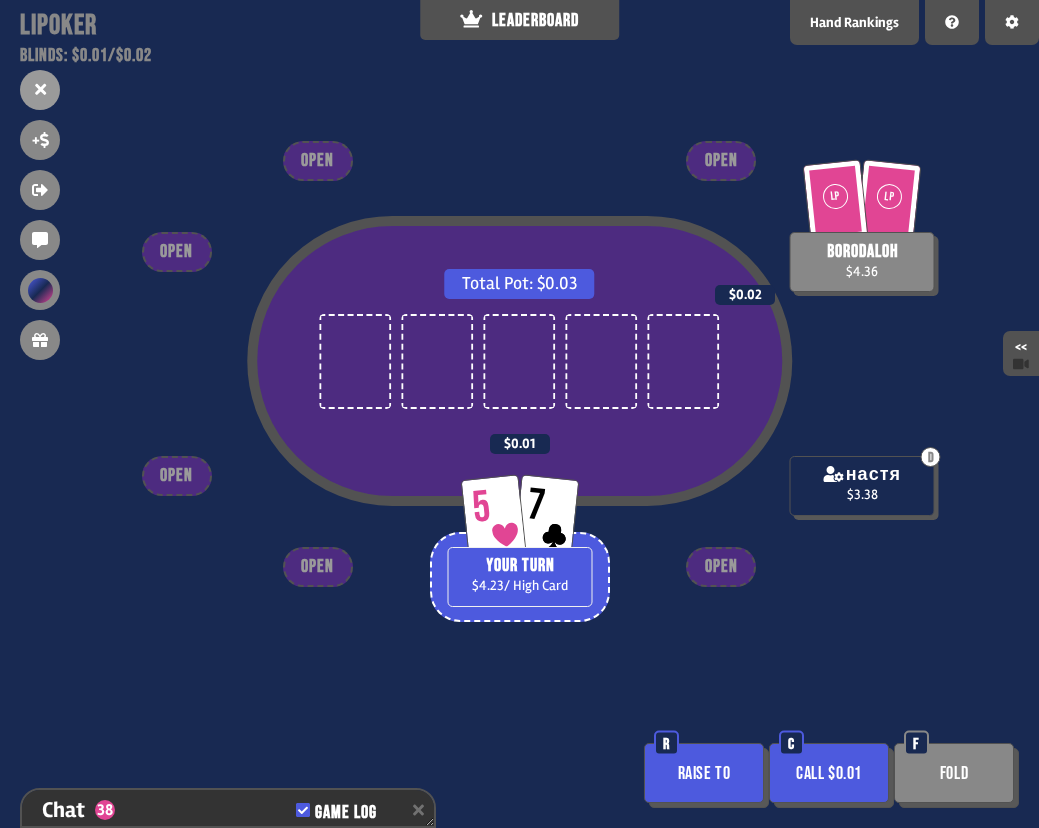 drag, startPoint x: 923, startPoint y: 779, endPoint x: 729, endPoint y: 608, distance: 258.60587 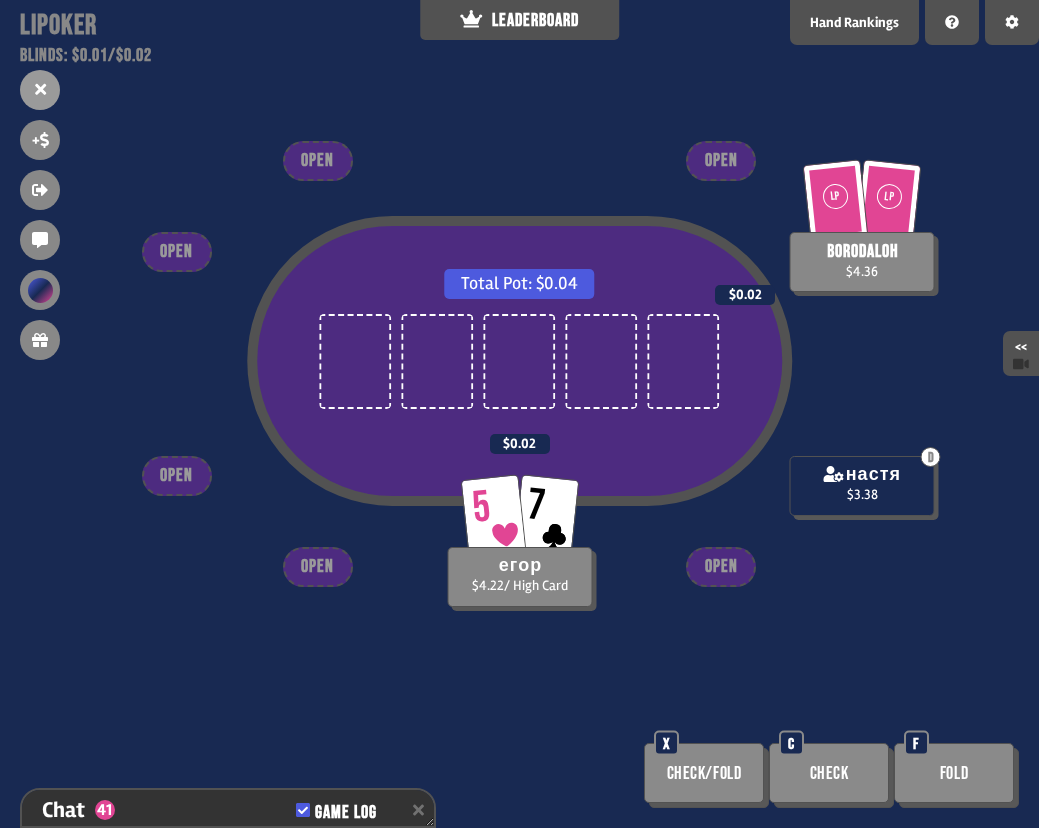 scroll, scrollTop: 14244, scrollLeft: 0, axis: vertical 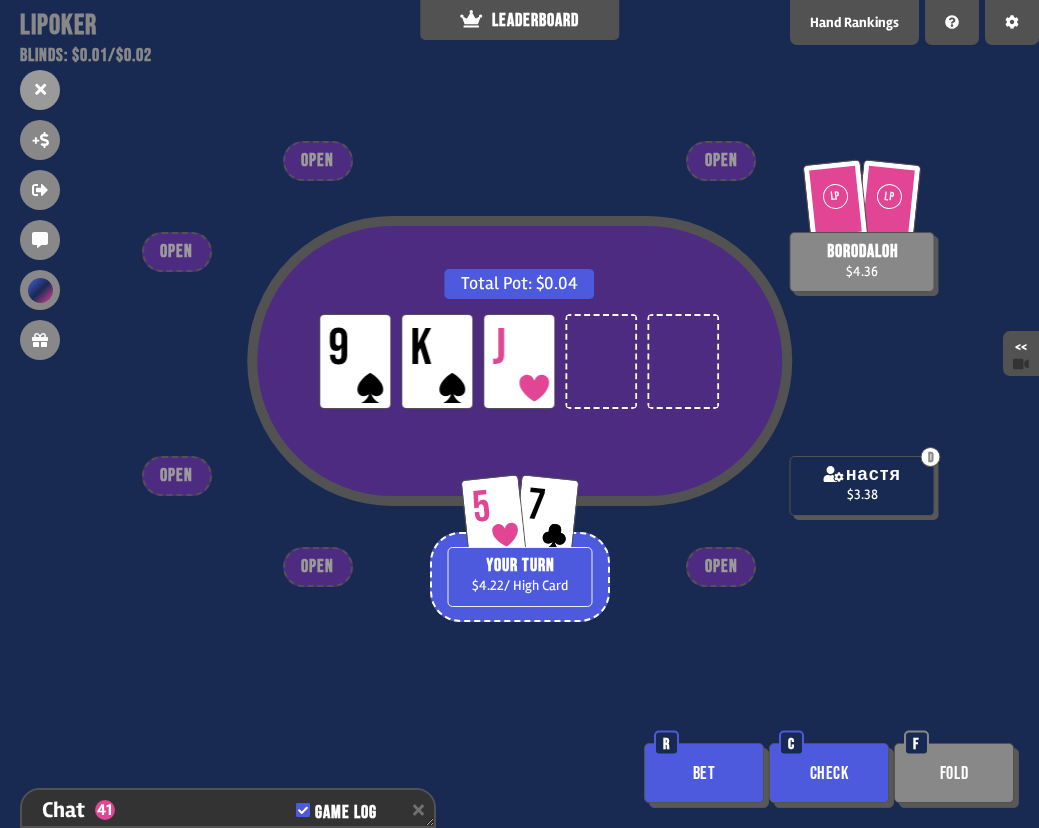 click on "Check" at bounding box center [829, 773] 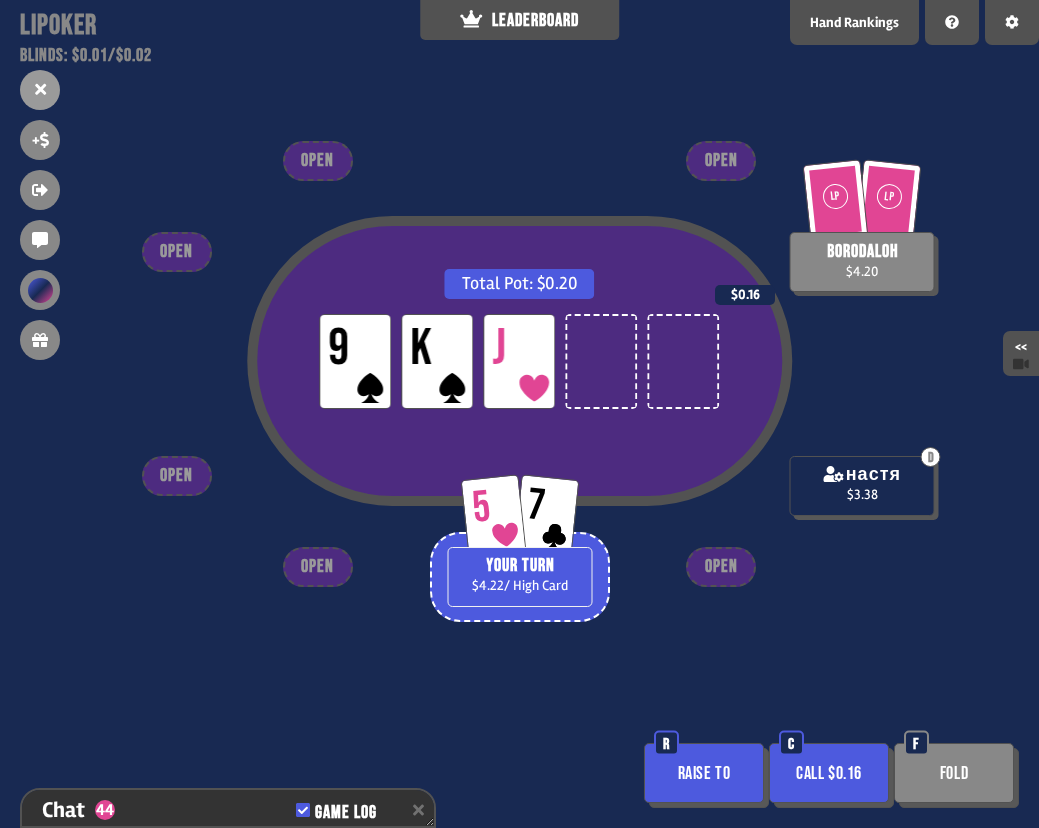 scroll, scrollTop: 14360, scrollLeft: 0, axis: vertical 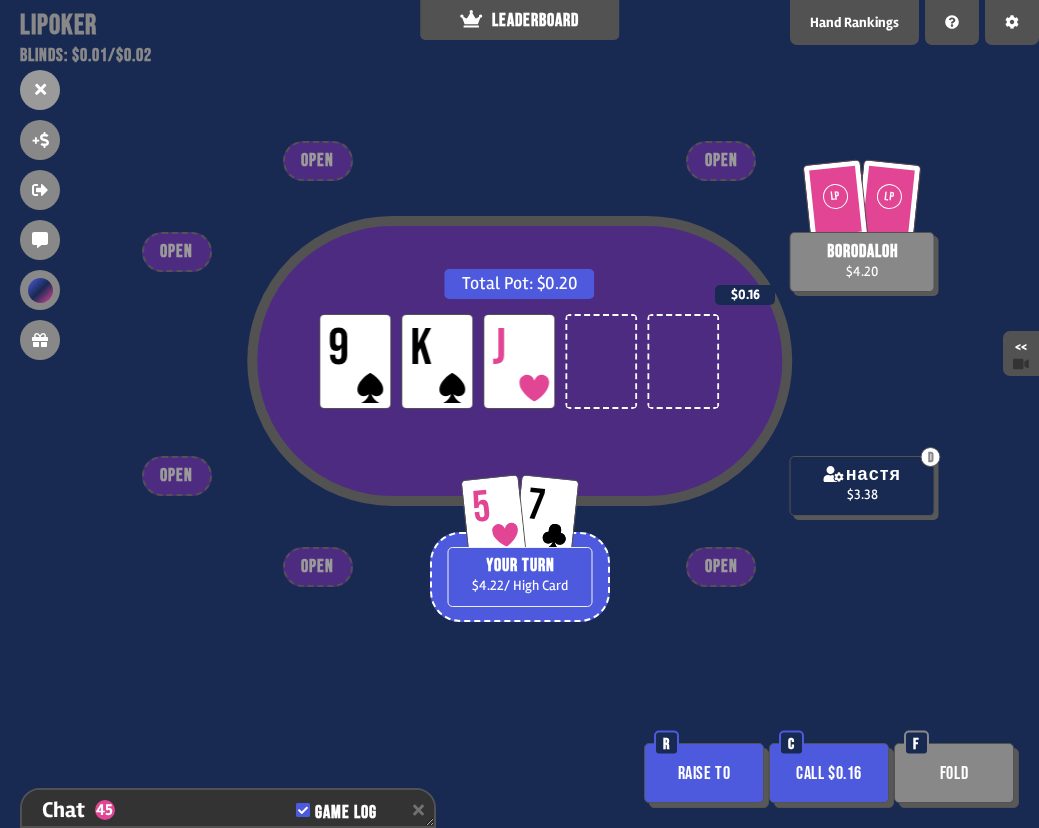 click on "Fold" at bounding box center [954, 773] 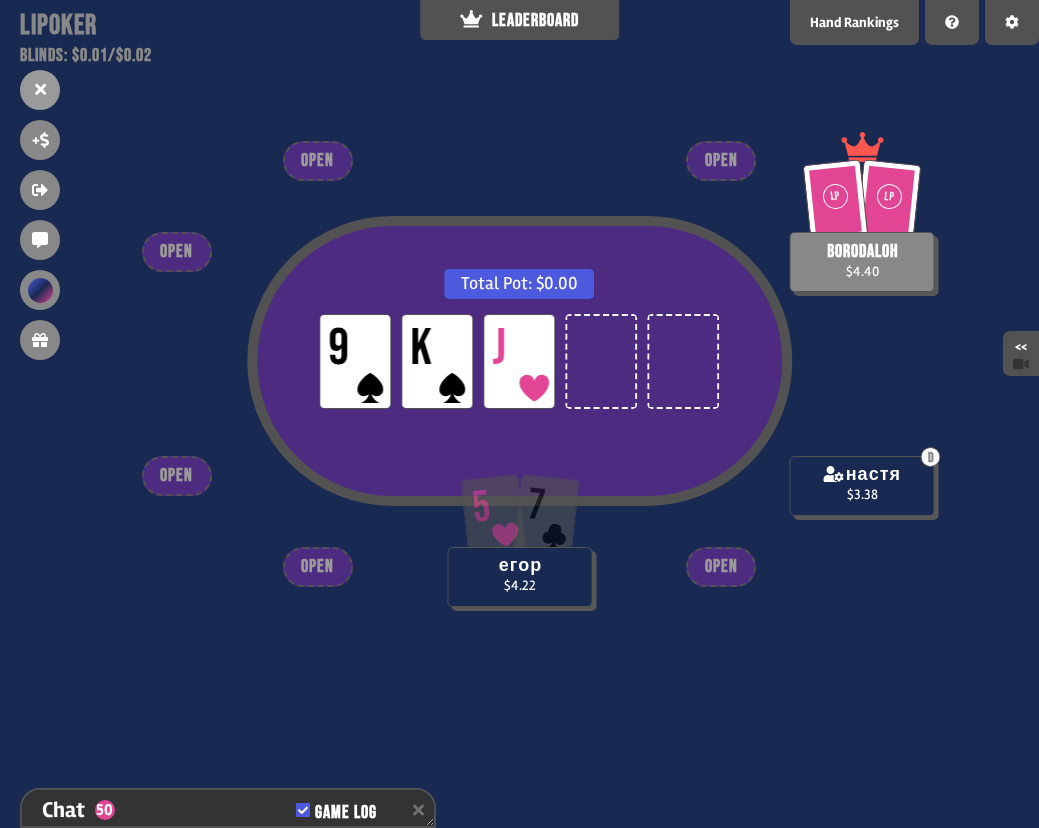 scroll, scrollTop: 14505, scrollLeft: 0, axis: vertical 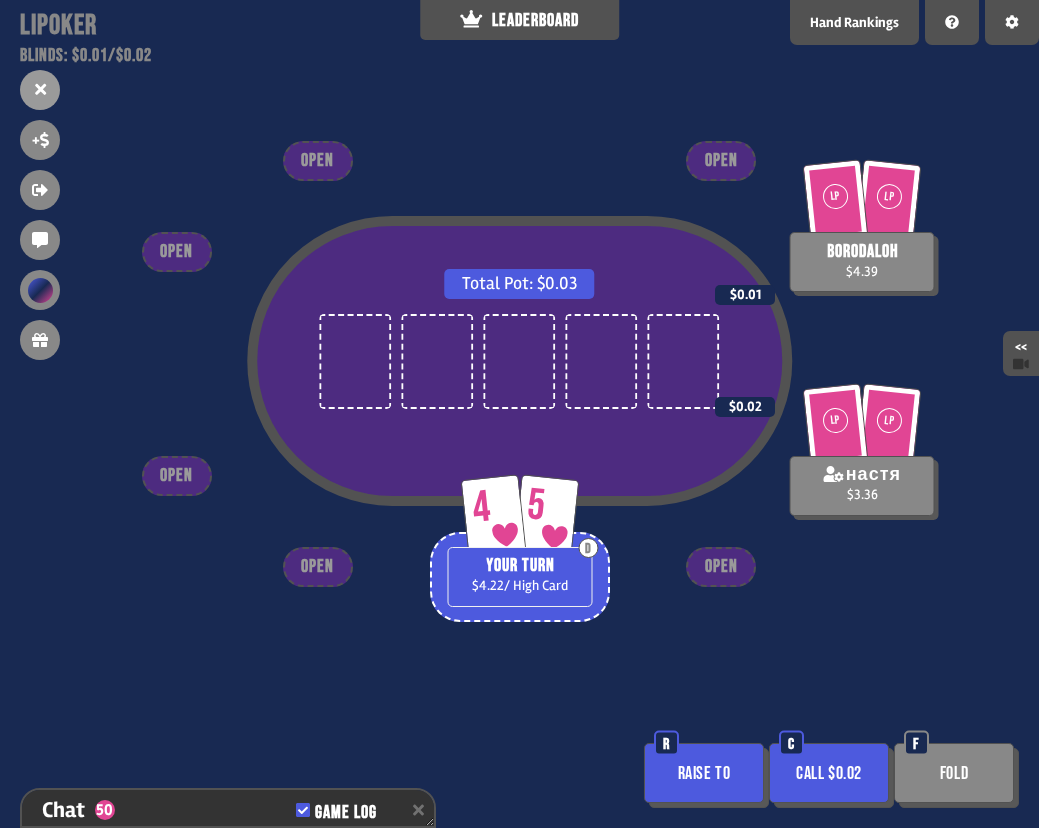 click on "Raise to" at bounding box center (704, 773) 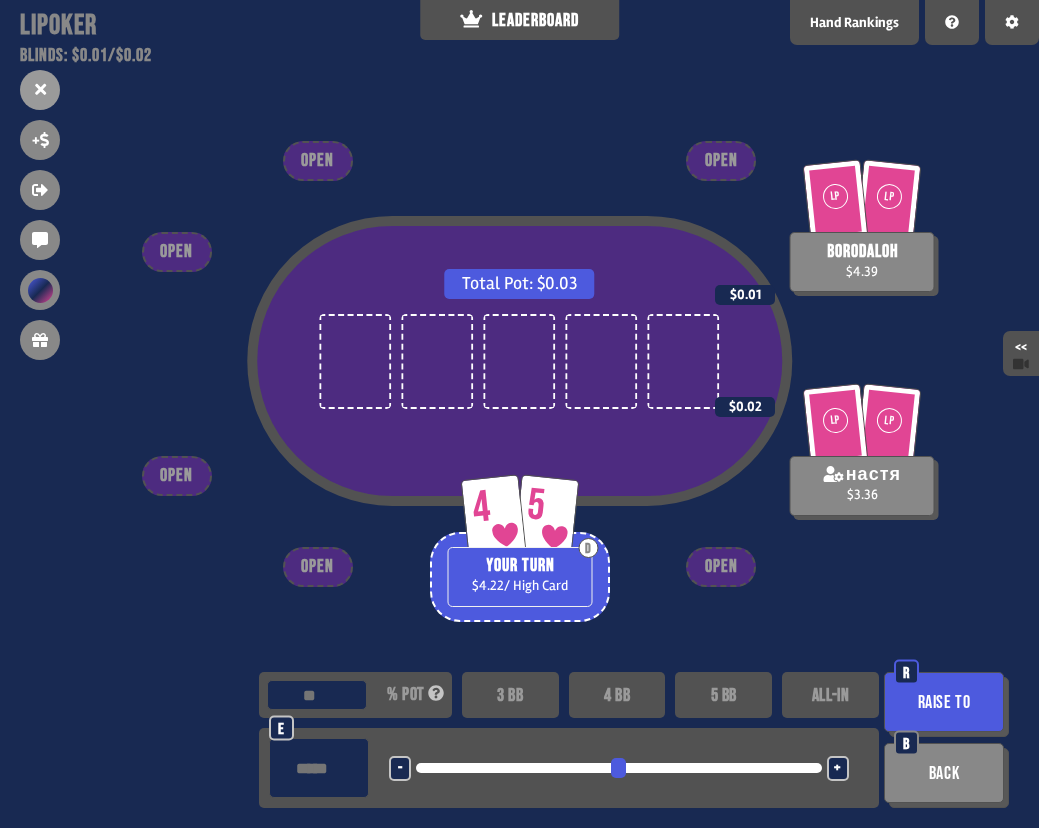 click on "3 BB" at bounding box center (510, 695) 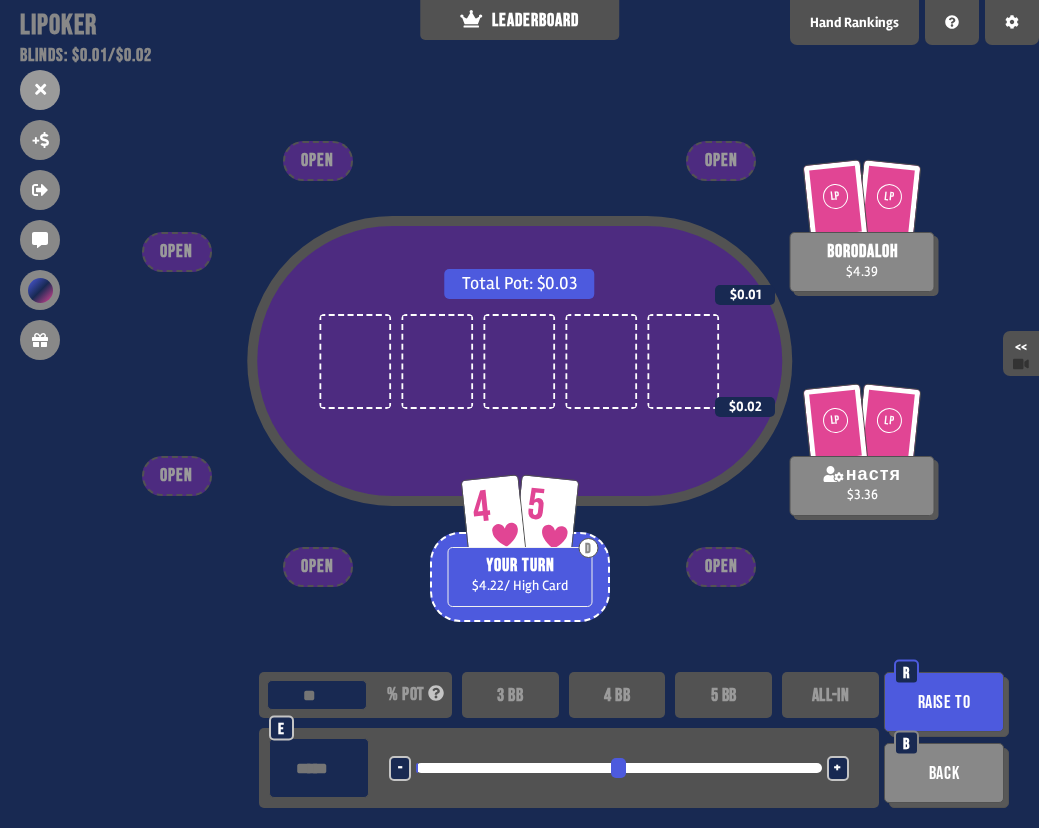 click on "Raise to" at bounding box center (944, 702) 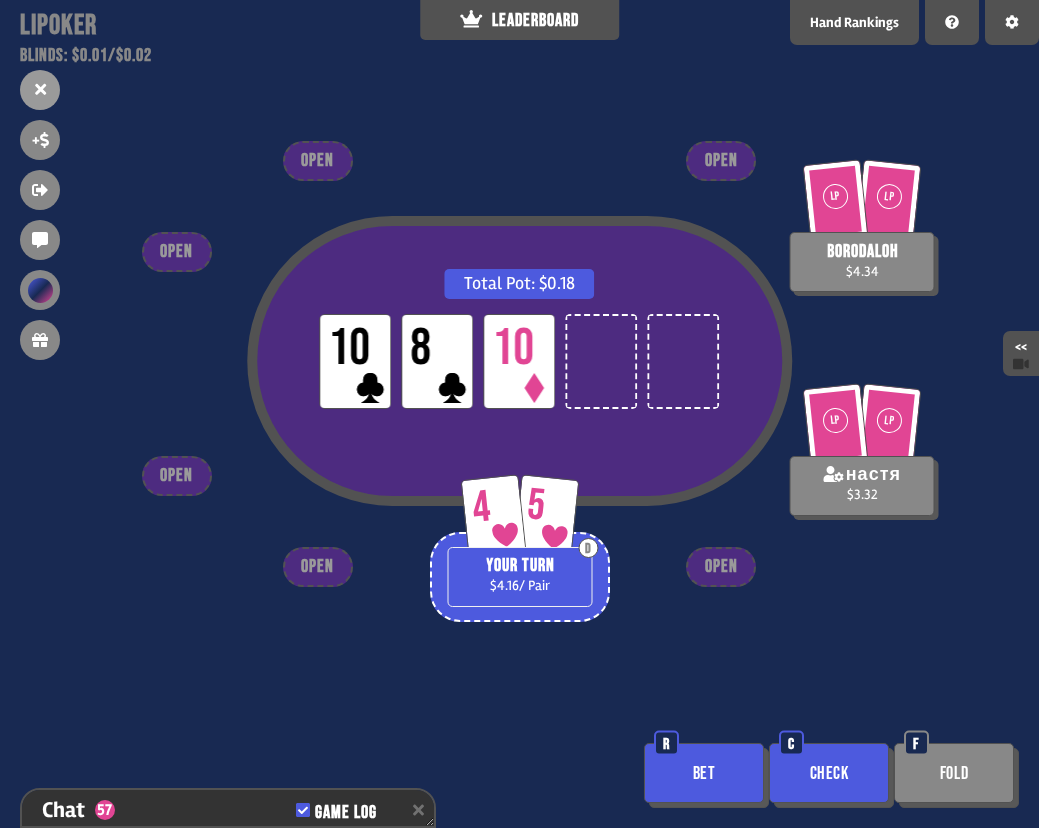 scroll, scrollTop: 14708, scrollLeft: 0, axis: vertical 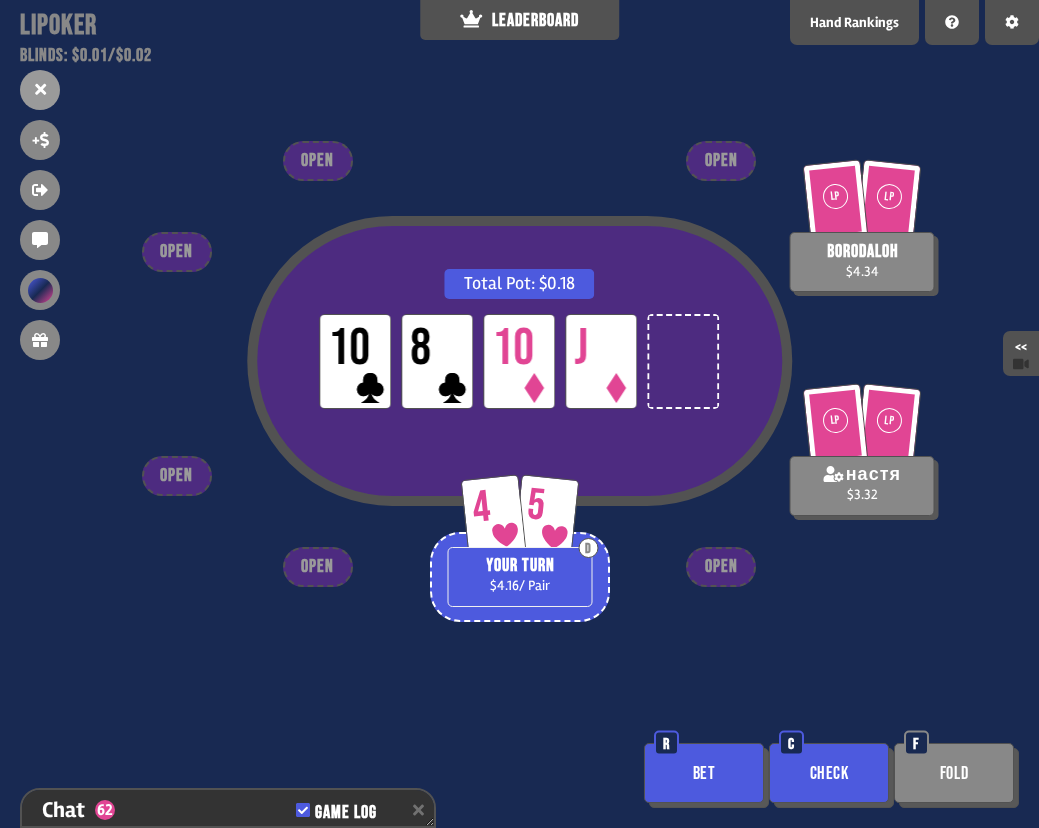 click on "Check" at bounding box center [829, 773] 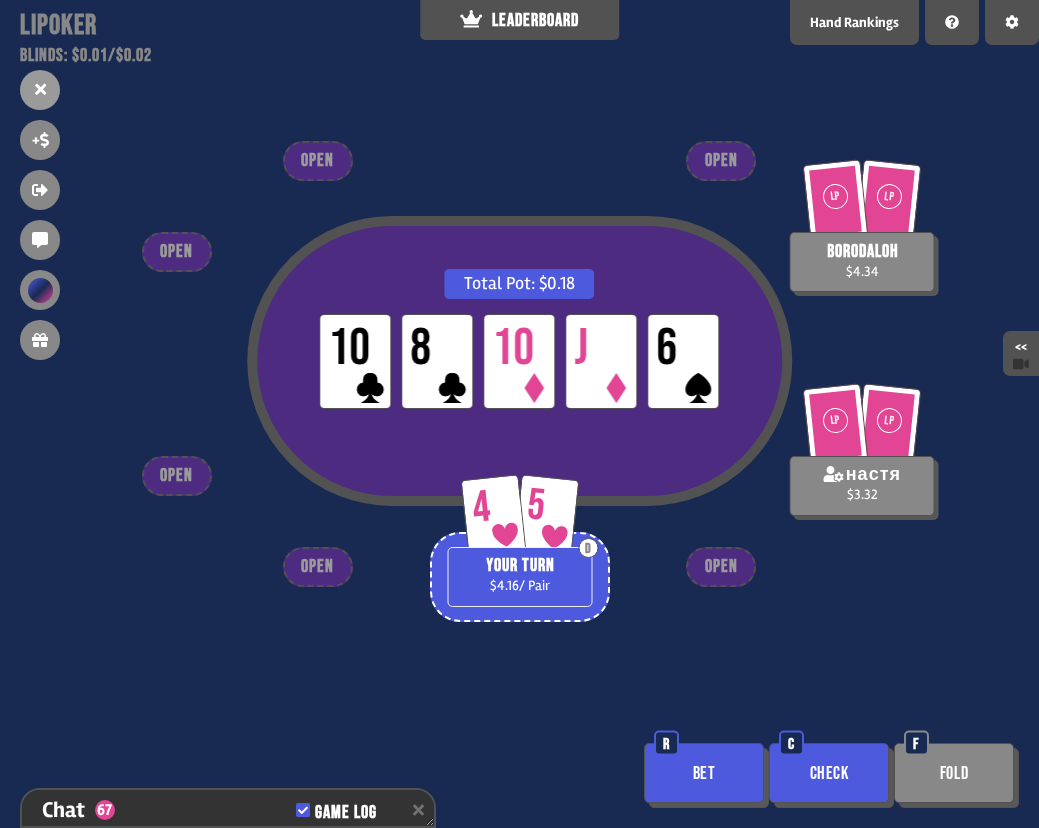 scroll, scrollTop: 14998, scrollLeft: 0, axis: vertical 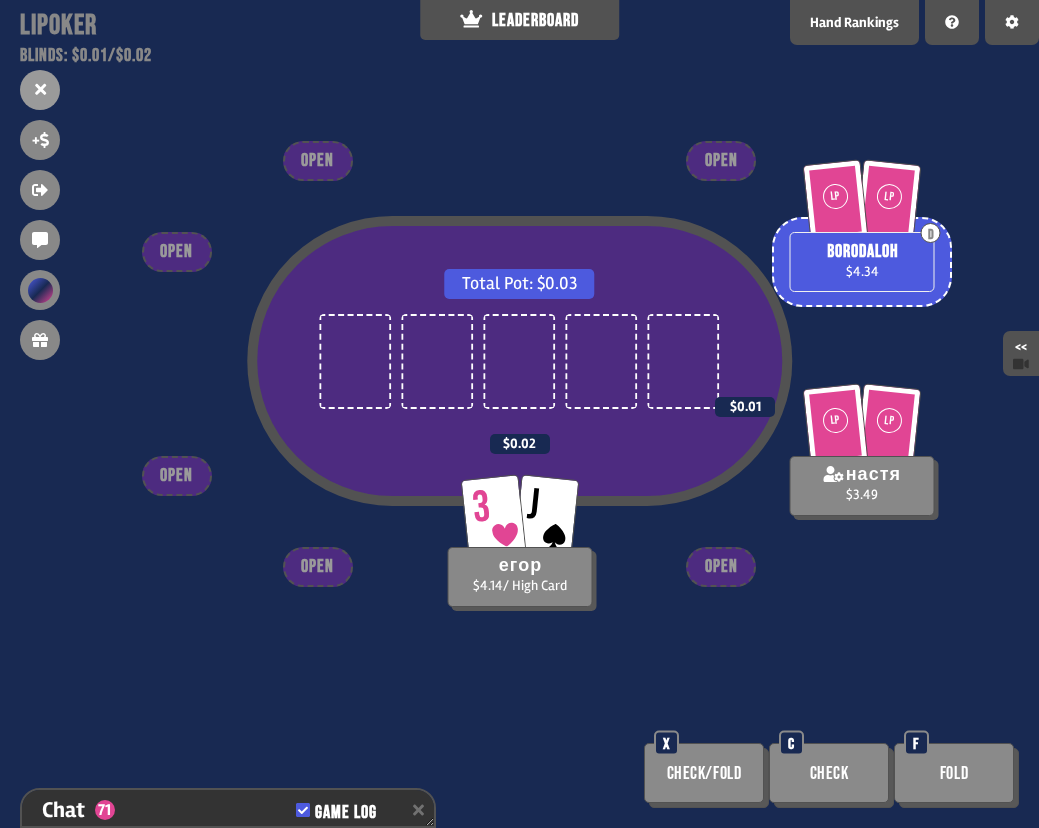 click on "Check" at bounding box center [829, 773] 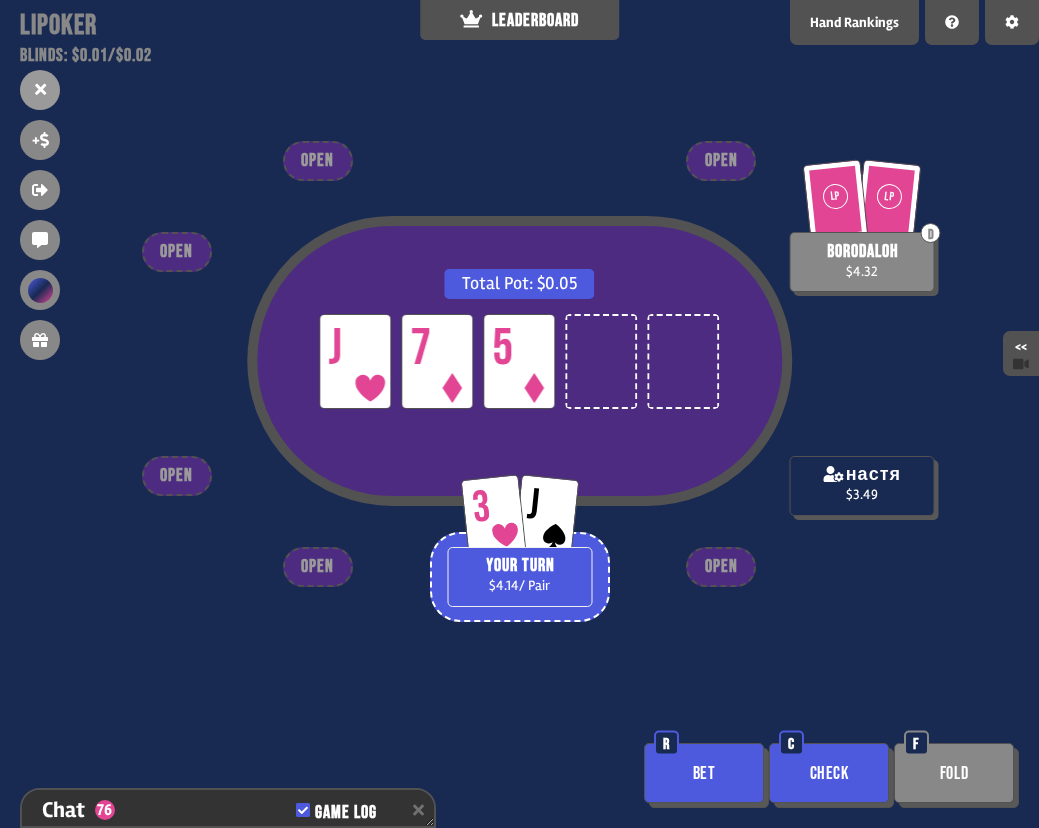 scroll, scrollTop: 15288, scrollLeft: 0, axis: vertical 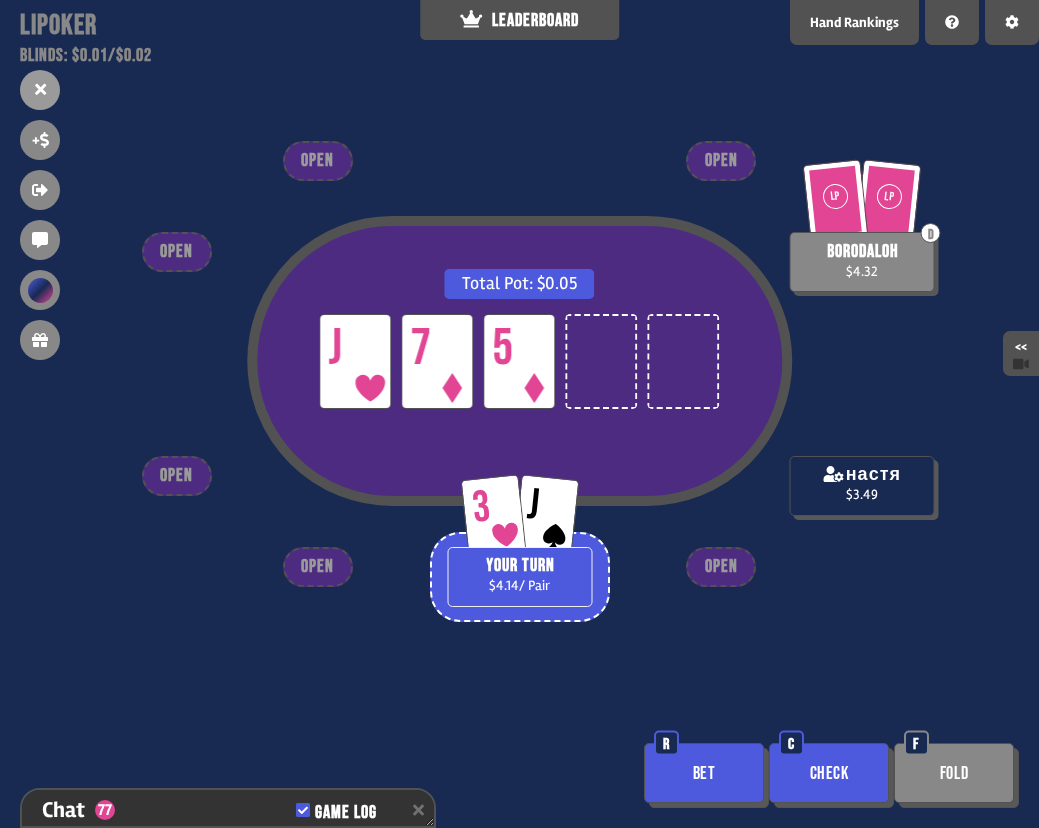 click on "Bet" at bounding box center (704, 773) 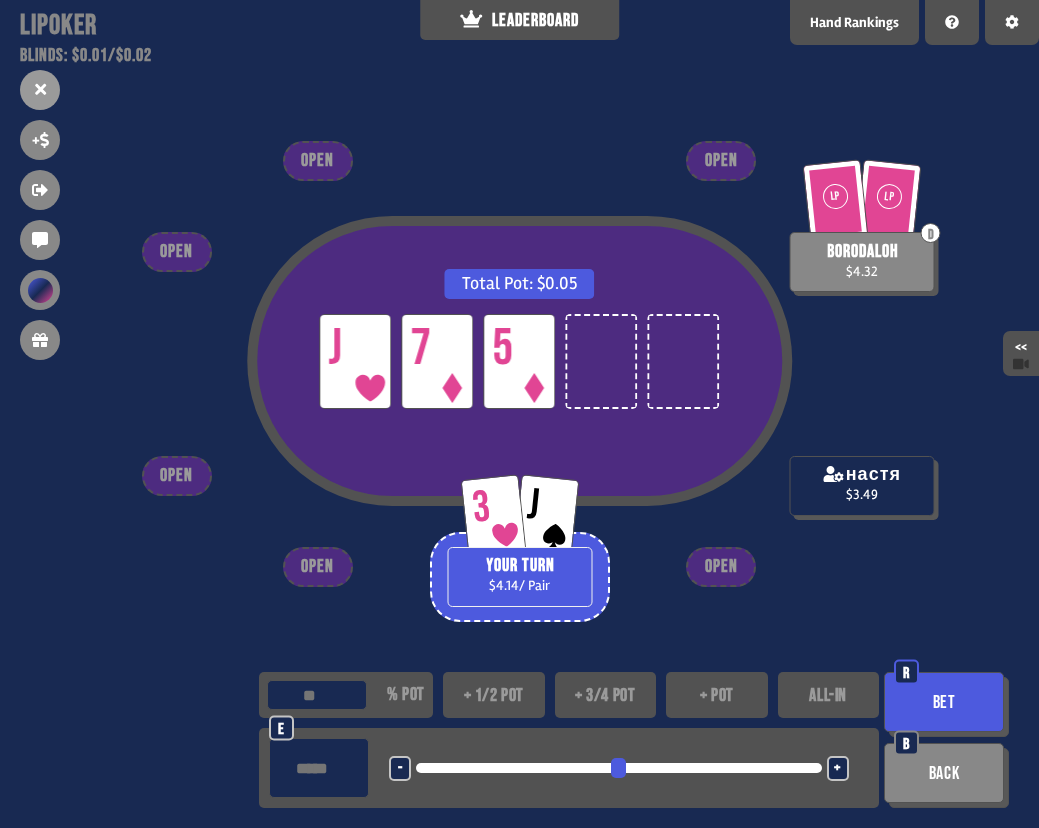 click on "+ 1/2 pot" at bounding box center [494, 695] 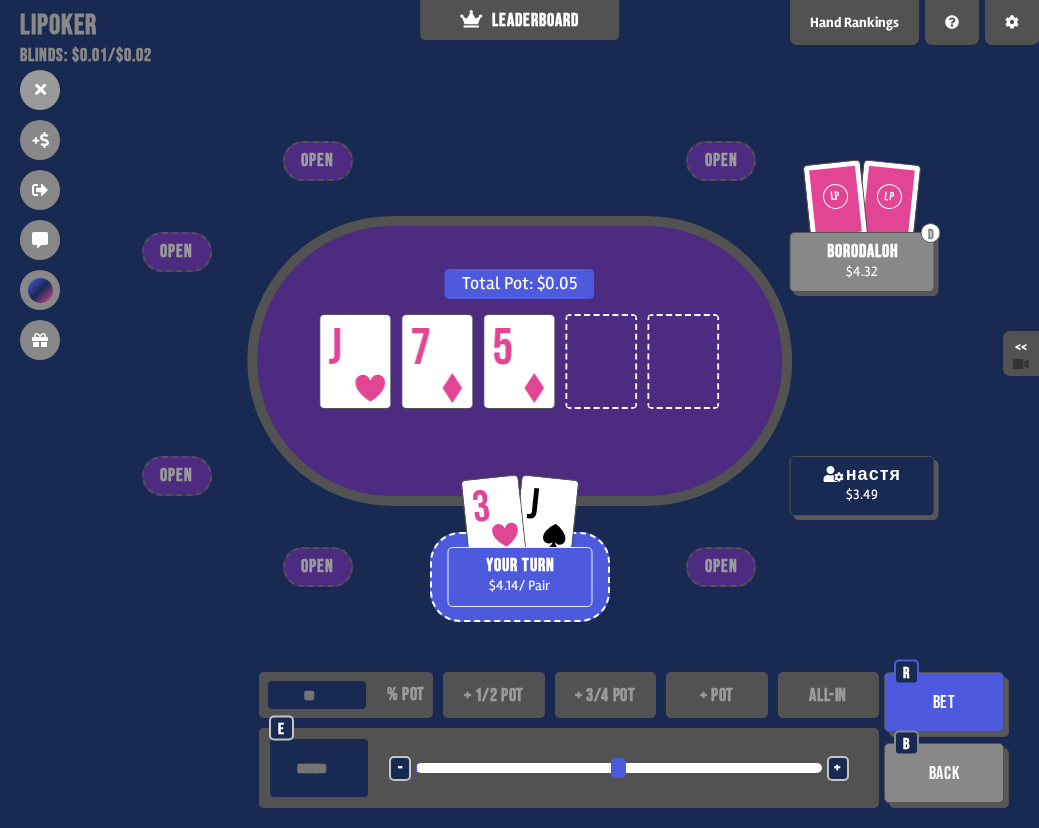 click on "Bet" at bounding box center (944, 702) 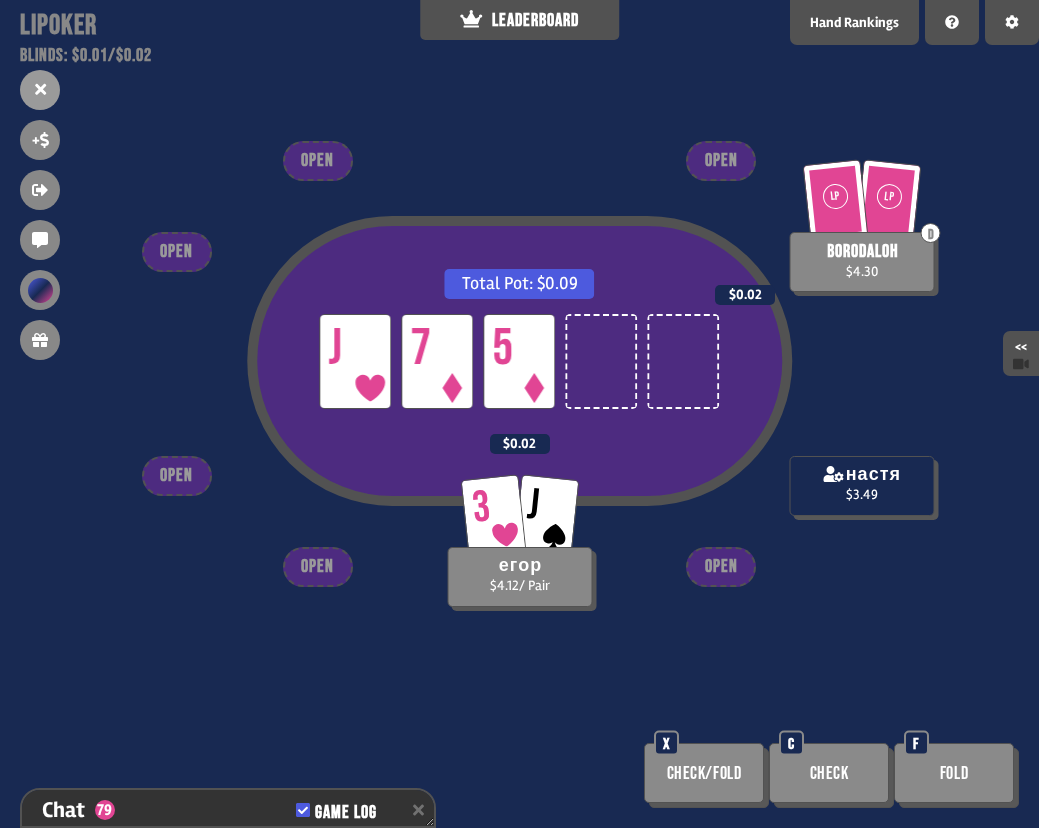 scroll, scrollTop: 15375, scrollLeft: 0, axis: vertical 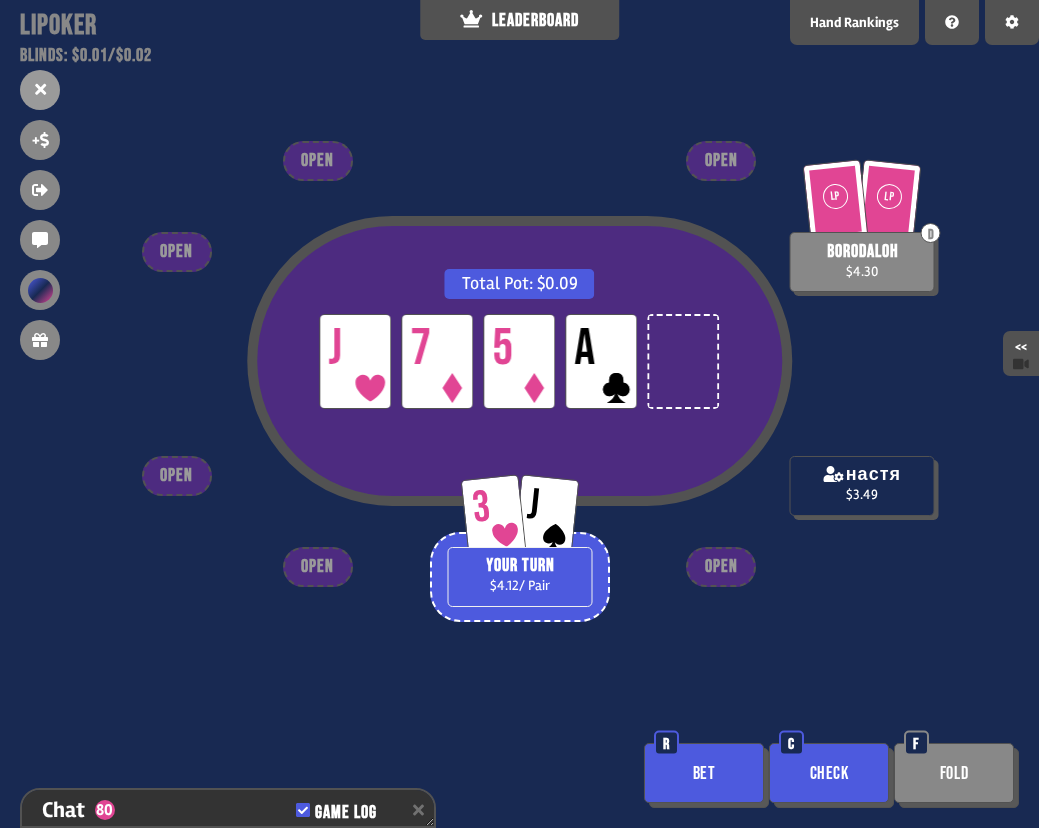 click on "Bet" at bounding box center (704, 773) 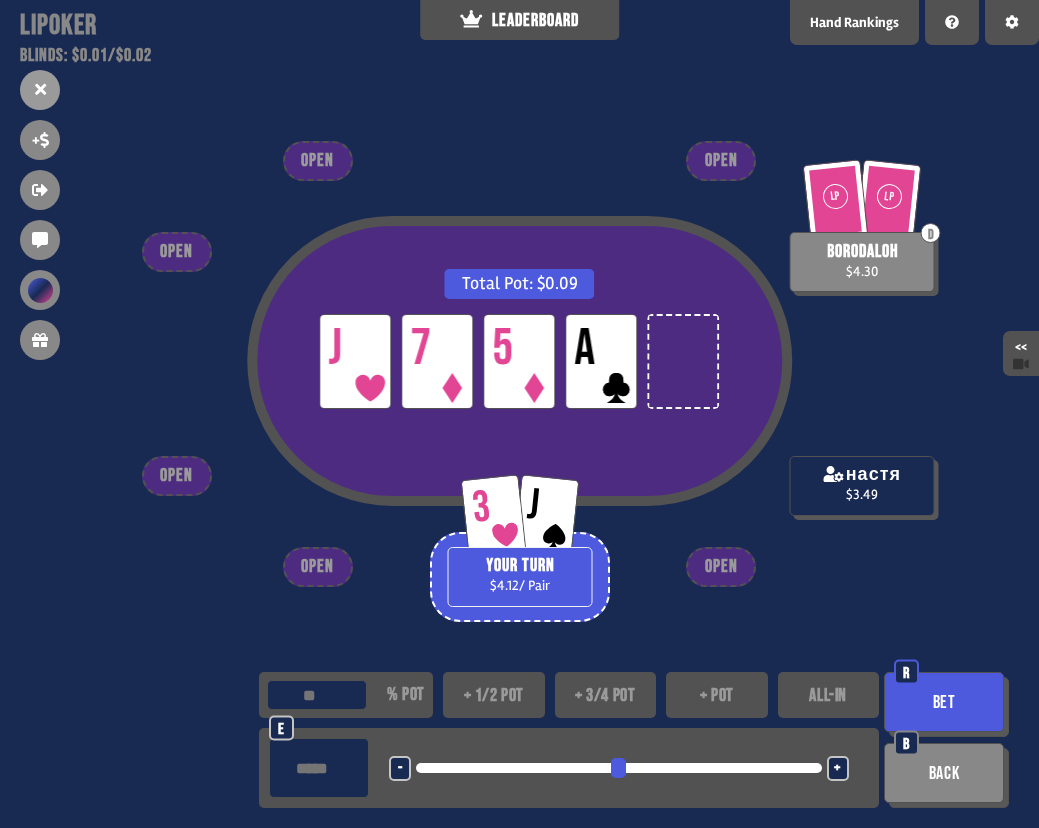 click on "+ 1/2 pot" at bounding box center (494, 695) 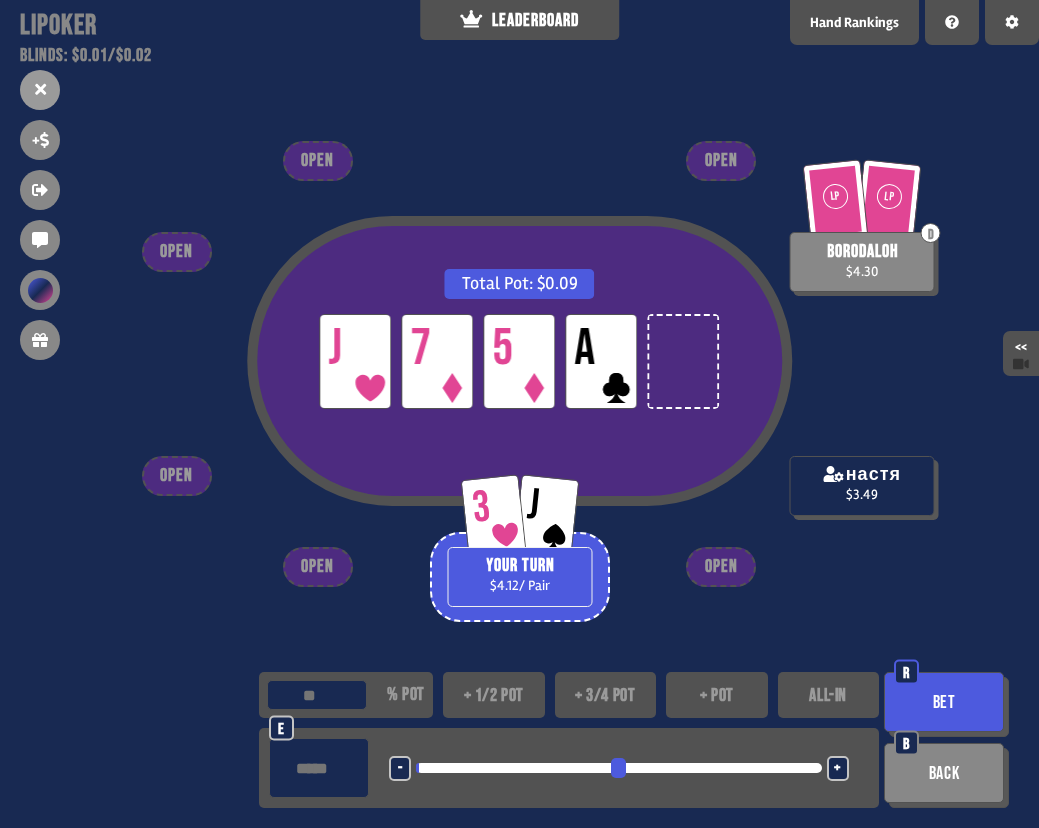 click on "Bet" at bounding box center [944, 702] 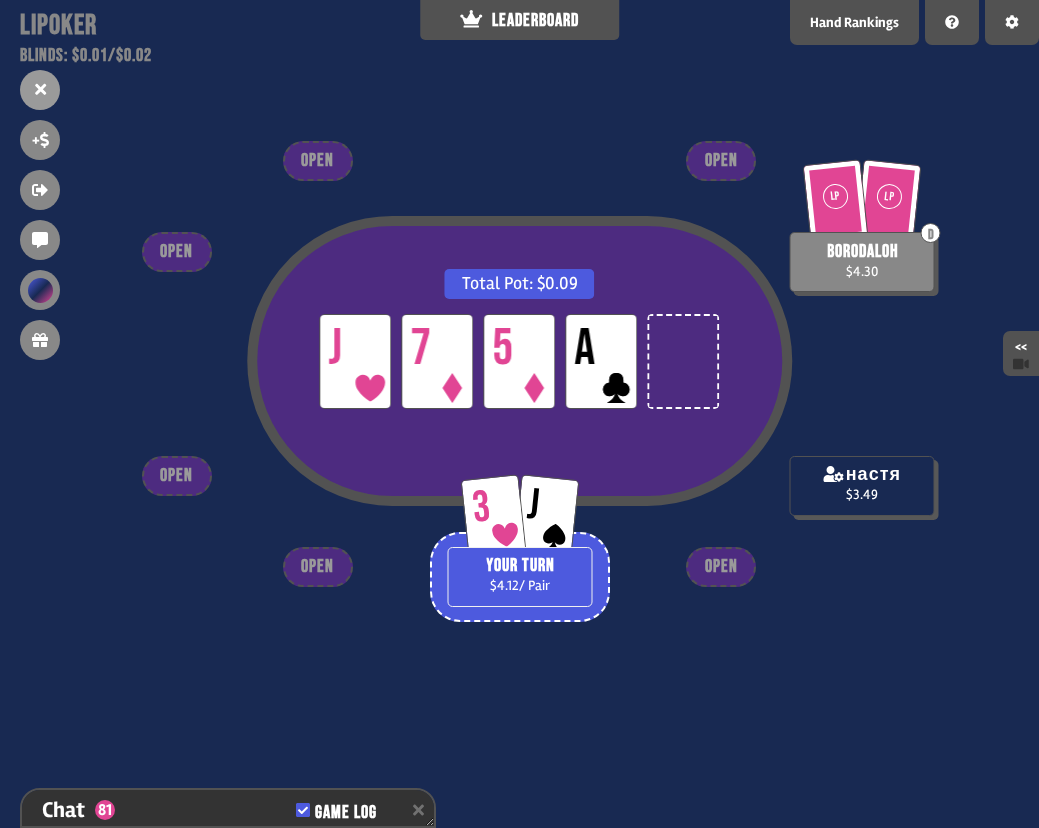 click on "Total Pot: $0.09   LP J LP 7 LP 5 LP A LP LP D borodaloh $4.30  настя $3.49  3 J YOUR TURN $4.12   / Pair OPEN OPEN OPEN OPEN OPEN OPEN" at bounding box center [519, 414] 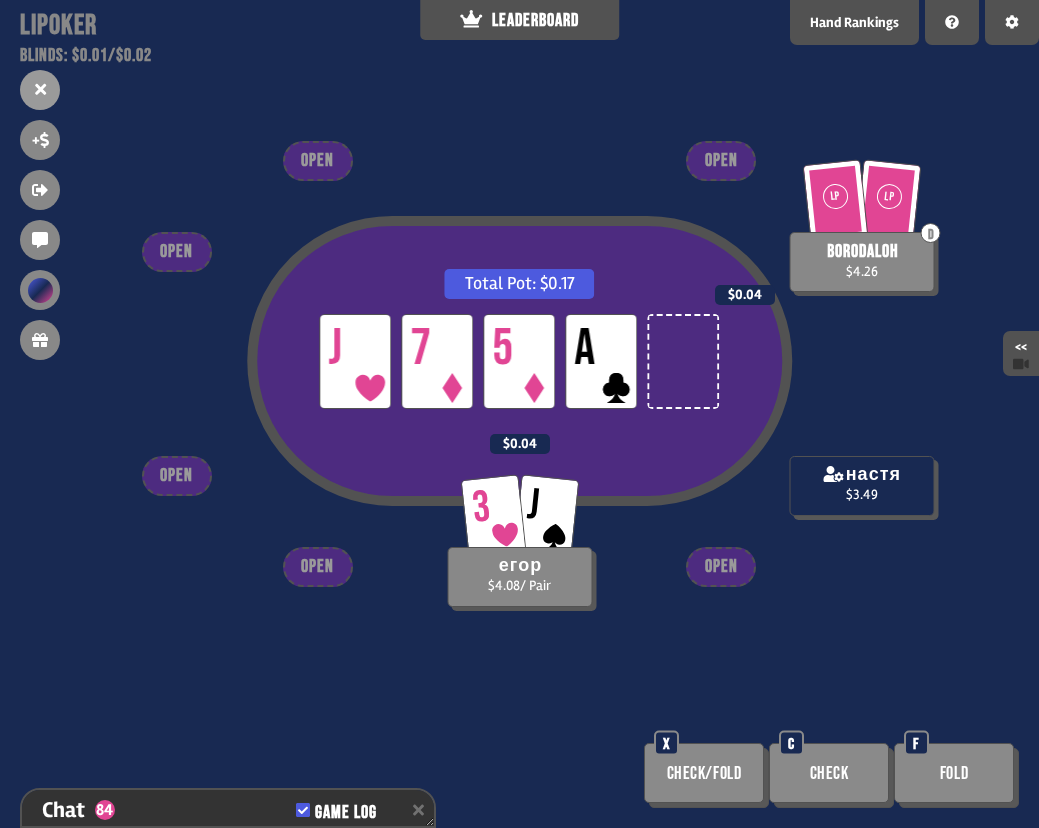 scroll, scrollTop: 15491, scrollLeft: 0, axis: vertical 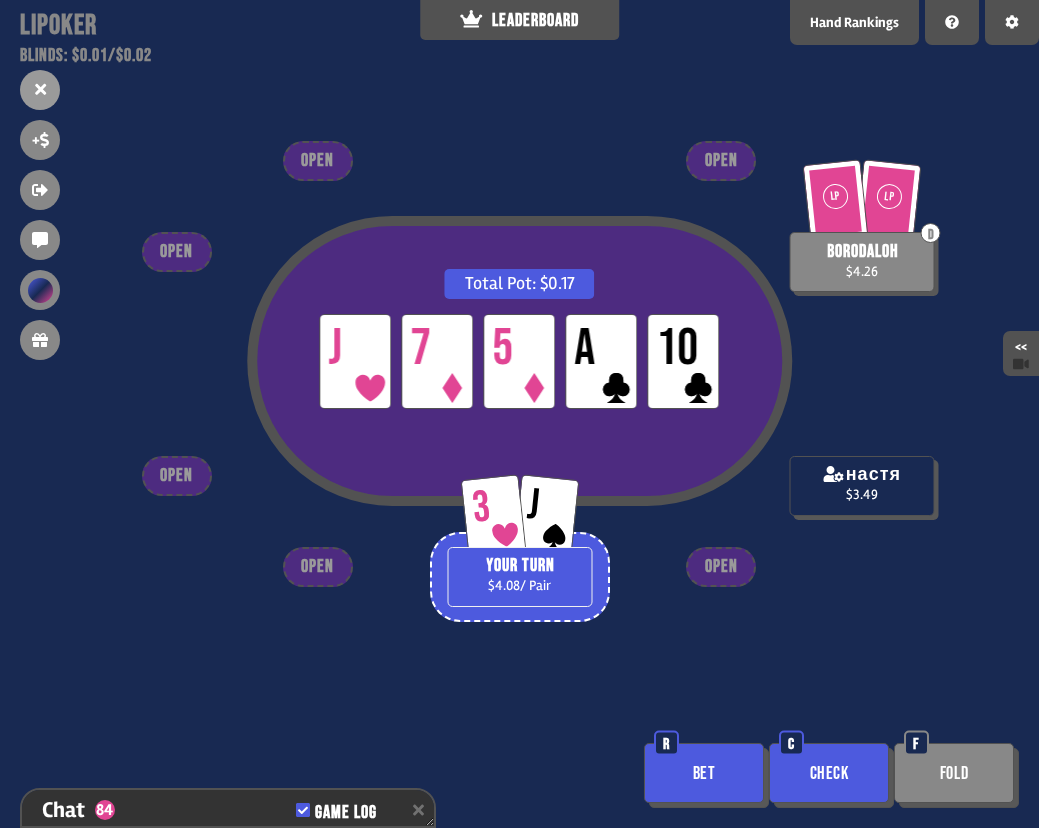 click on "Total Pot: $0.17   LP J LP 7 LP 5 LP A LP 10 LP LP D borodaloh $4.26  настя $3.49  3 J YOUR TURN $4.08   / Pair OPEN OPEN OPEN OPEN OPEN OPEN Bet R Check C Fold F" at bounding box center (519, 414) 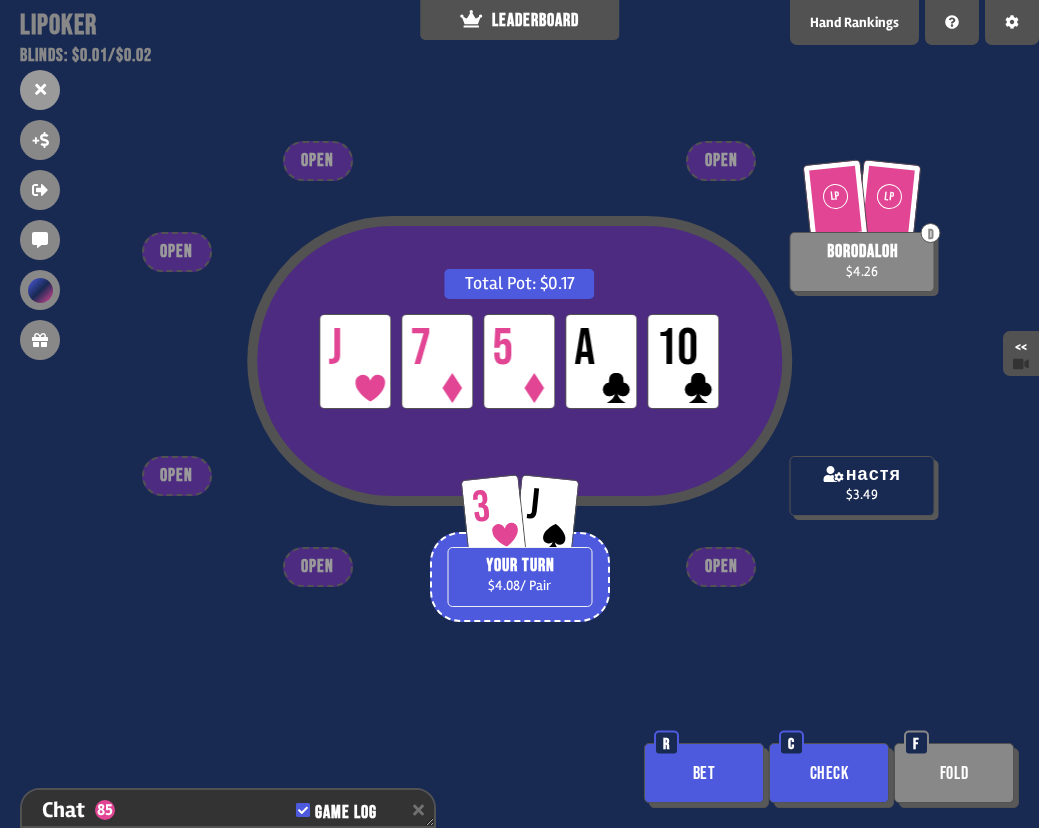 click on "Bet" at bounding box center [704, 773] 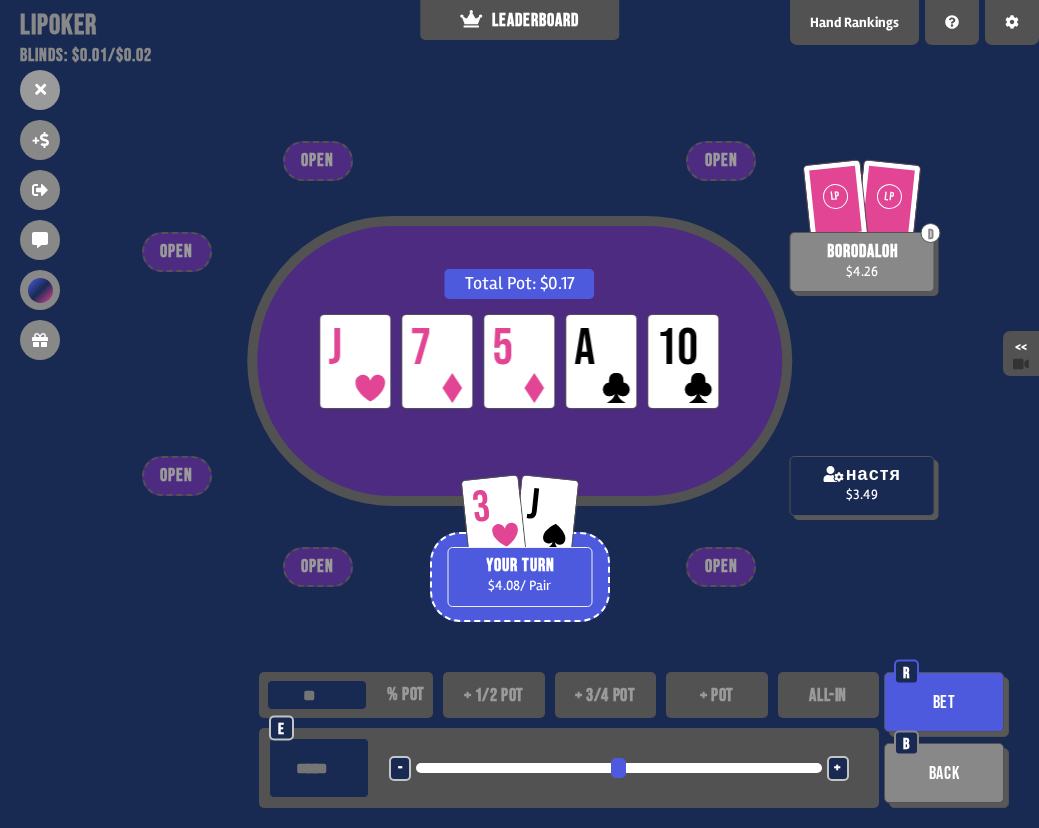 click on "+ 1/2 pot" at bounding box center (494, 695) 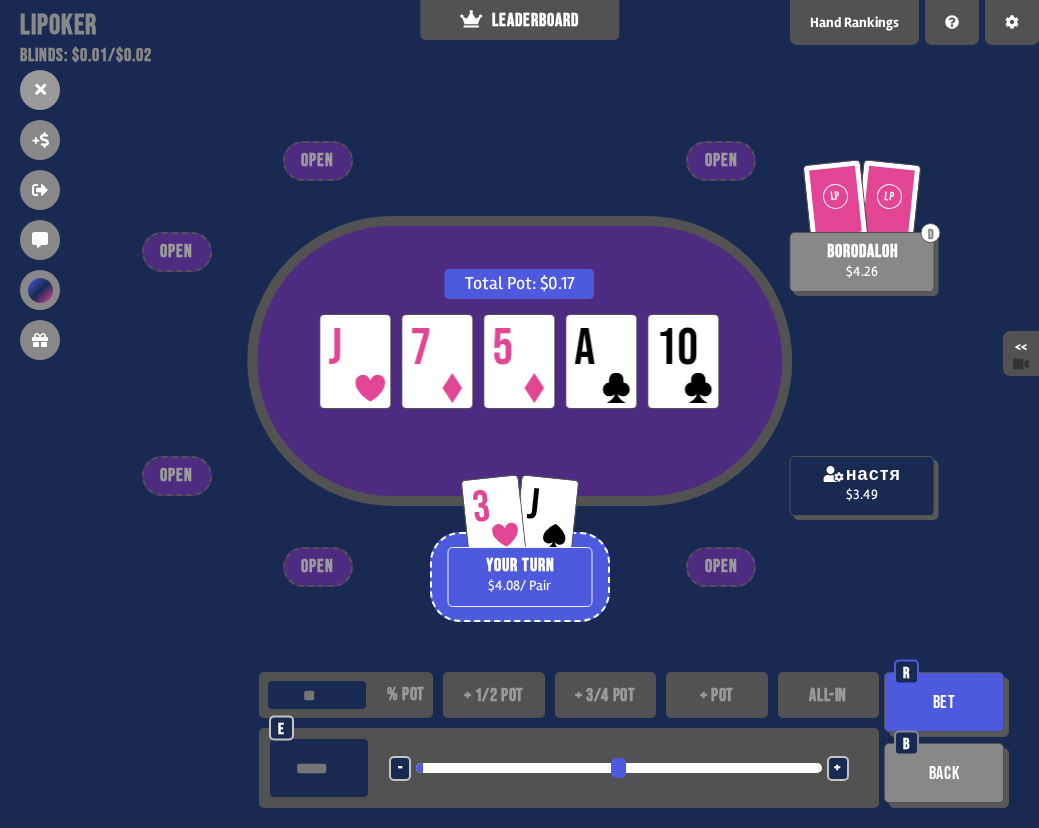 click on "Bet" at bounding box center (944, 702) 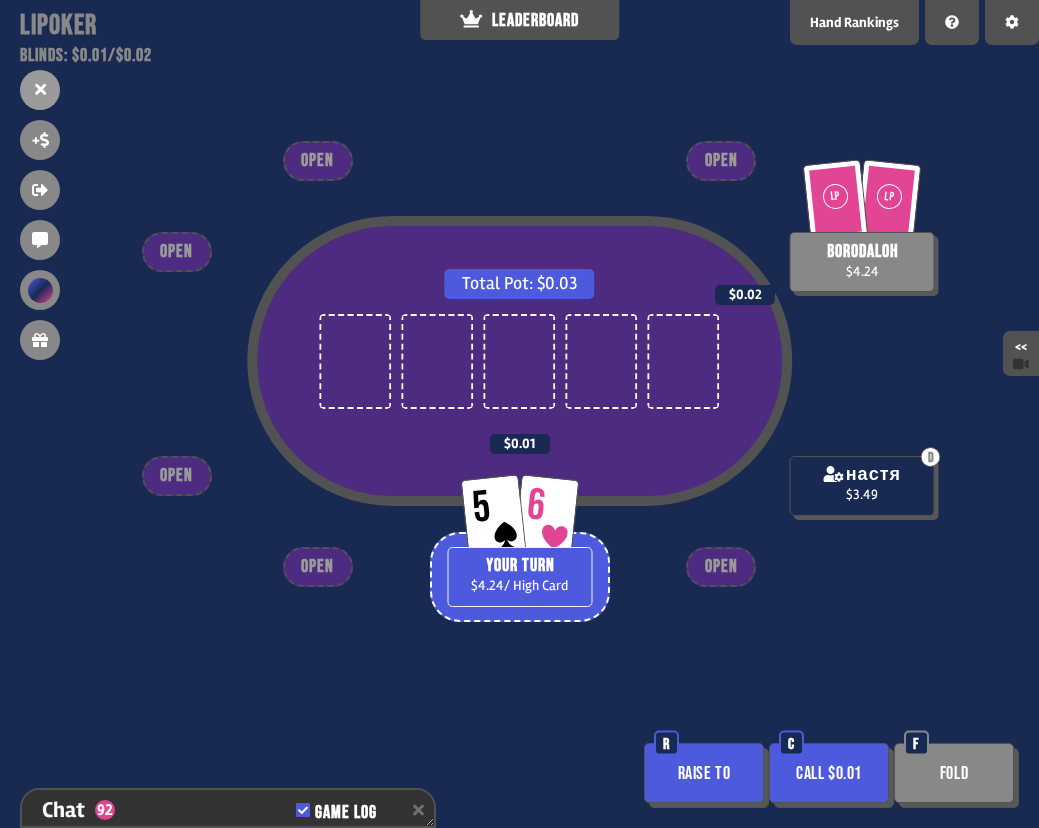 scroll, scrollTop: 15723, scrollLeft: 0, axis: vertical 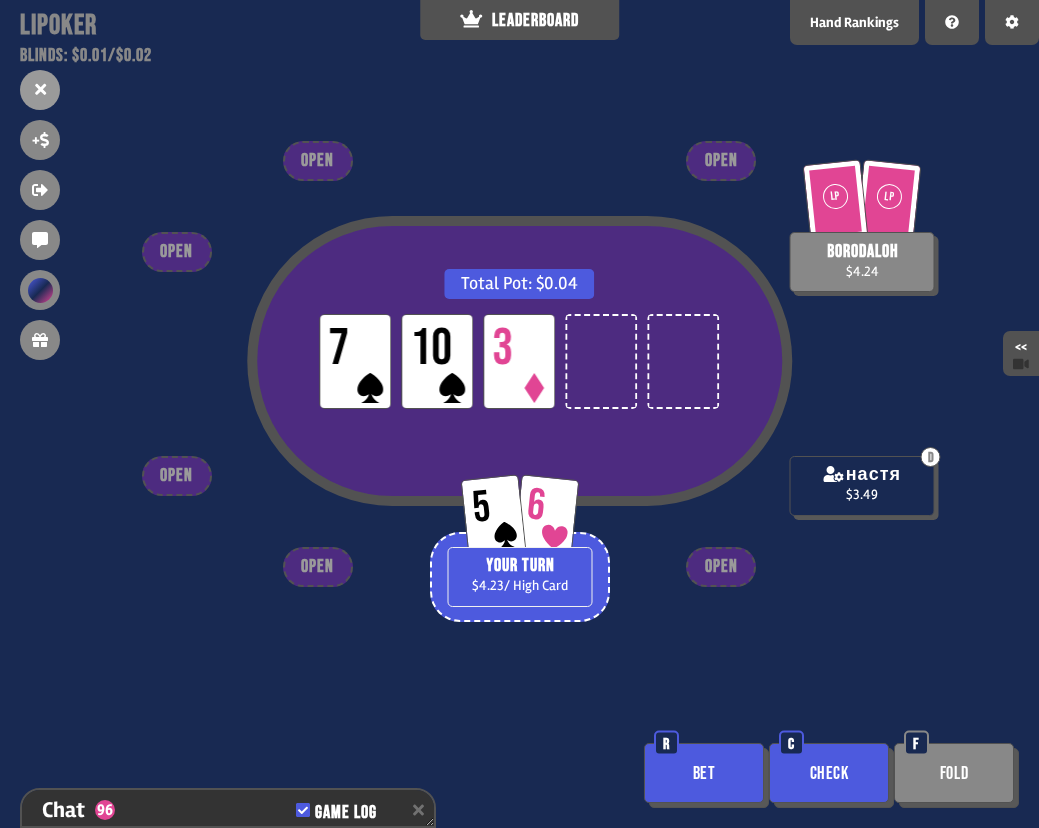 click on "Check" at bounding box center [829, 773] 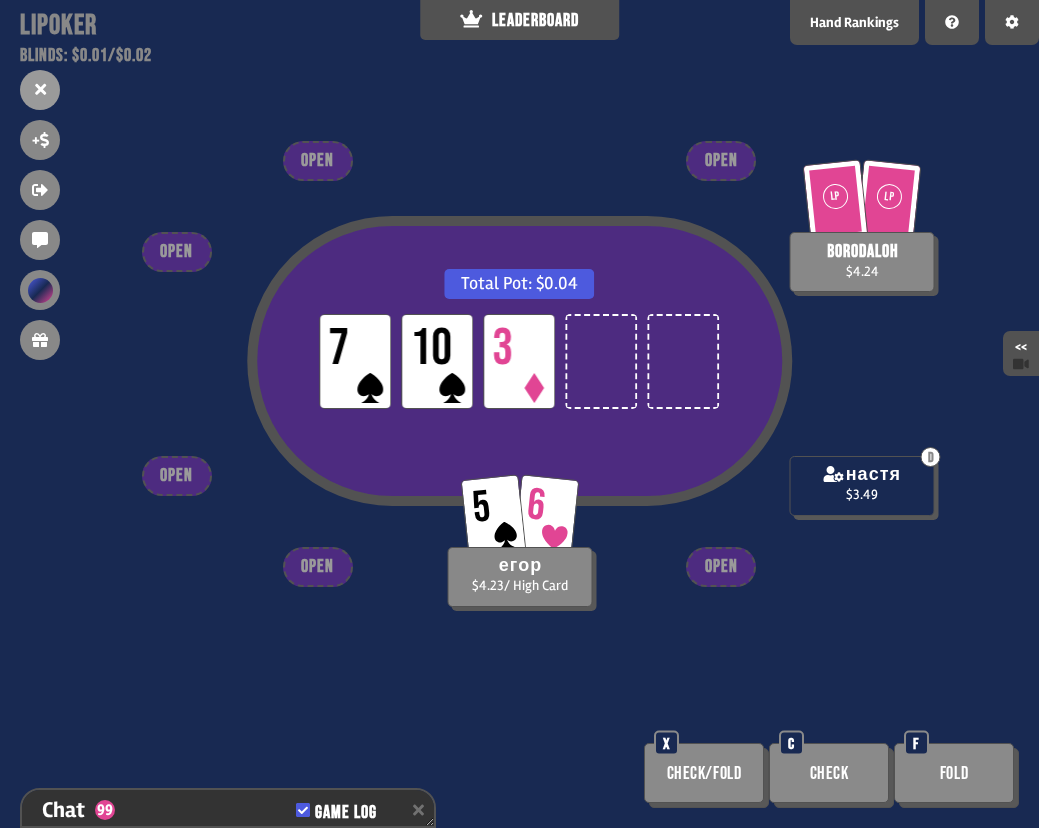 scroll, scrollTop: 15926, scrollLeft: 0, axis: vertical 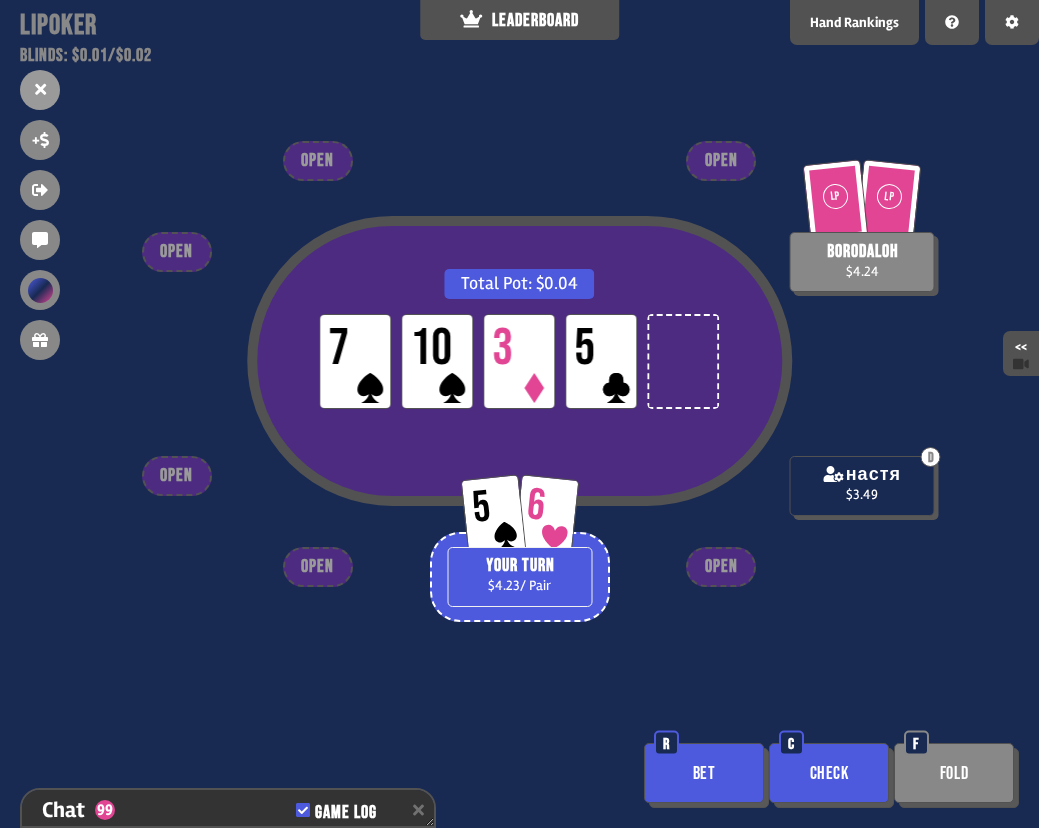 click on "Bet" at bounding box center [704, 773] 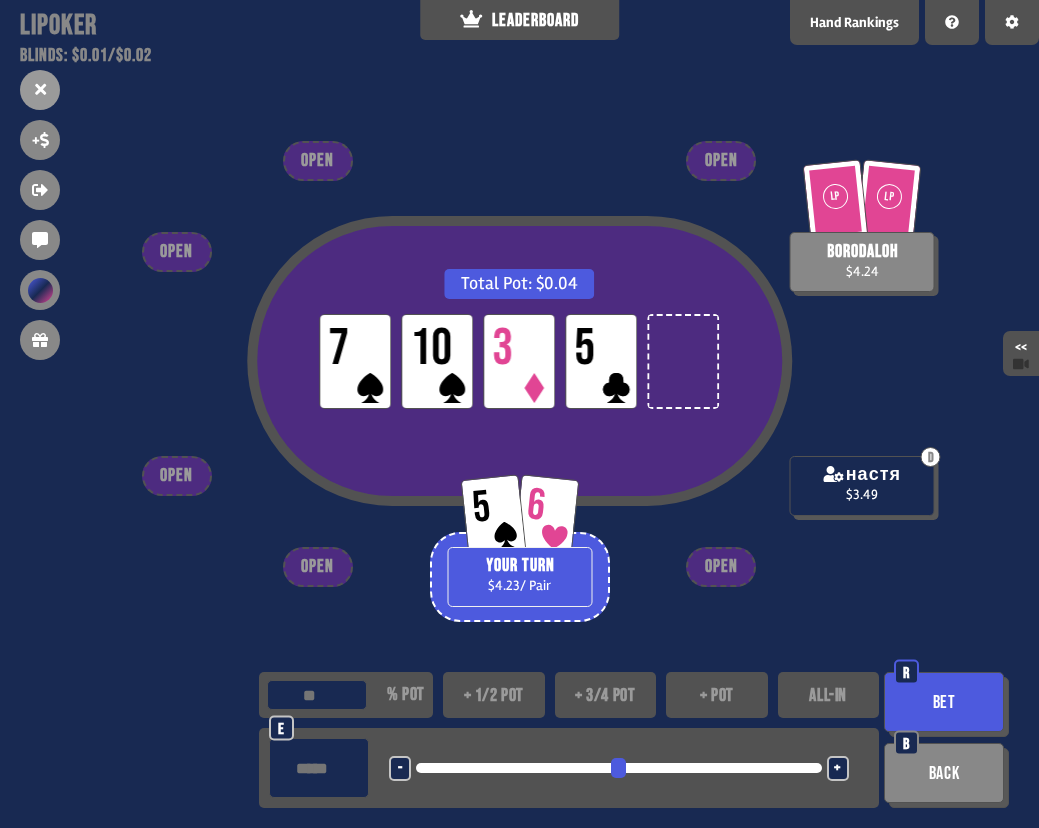 click on "e - <LEFT> <DOWN> + <UP> <RIGHT>" at bounding box center (569, 768) 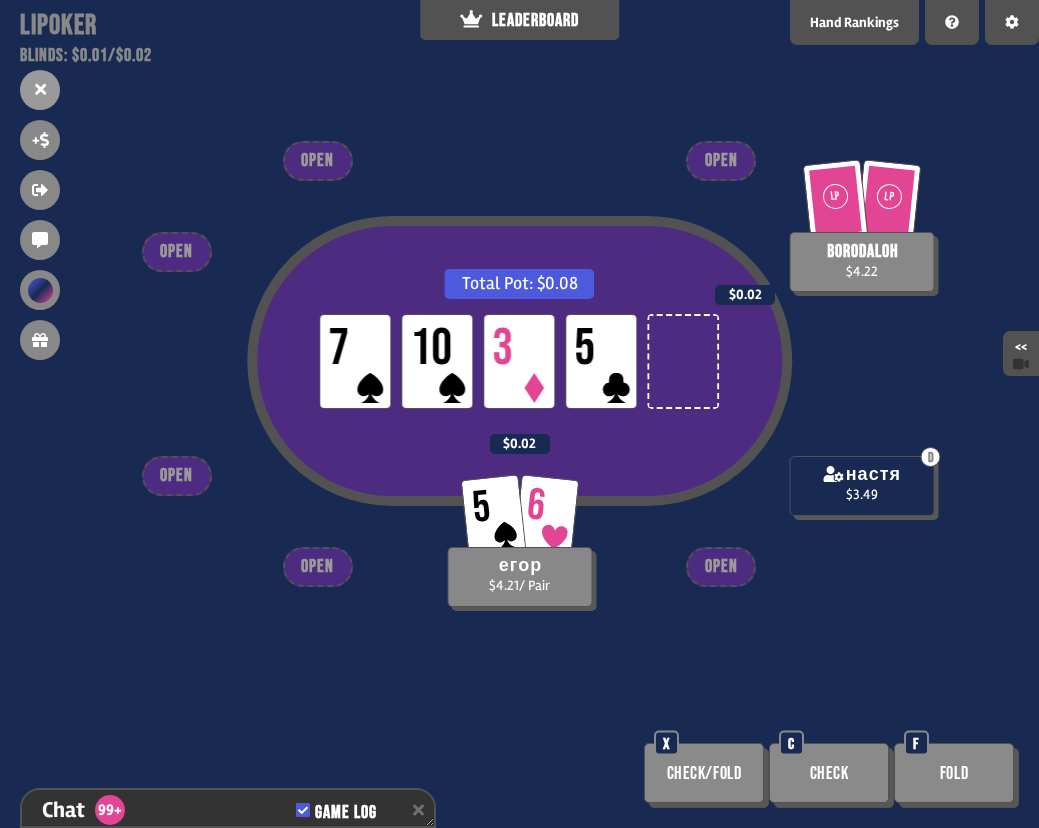 scroll, scrollTop: 16042, scrollLeft: 0, axis: vertical 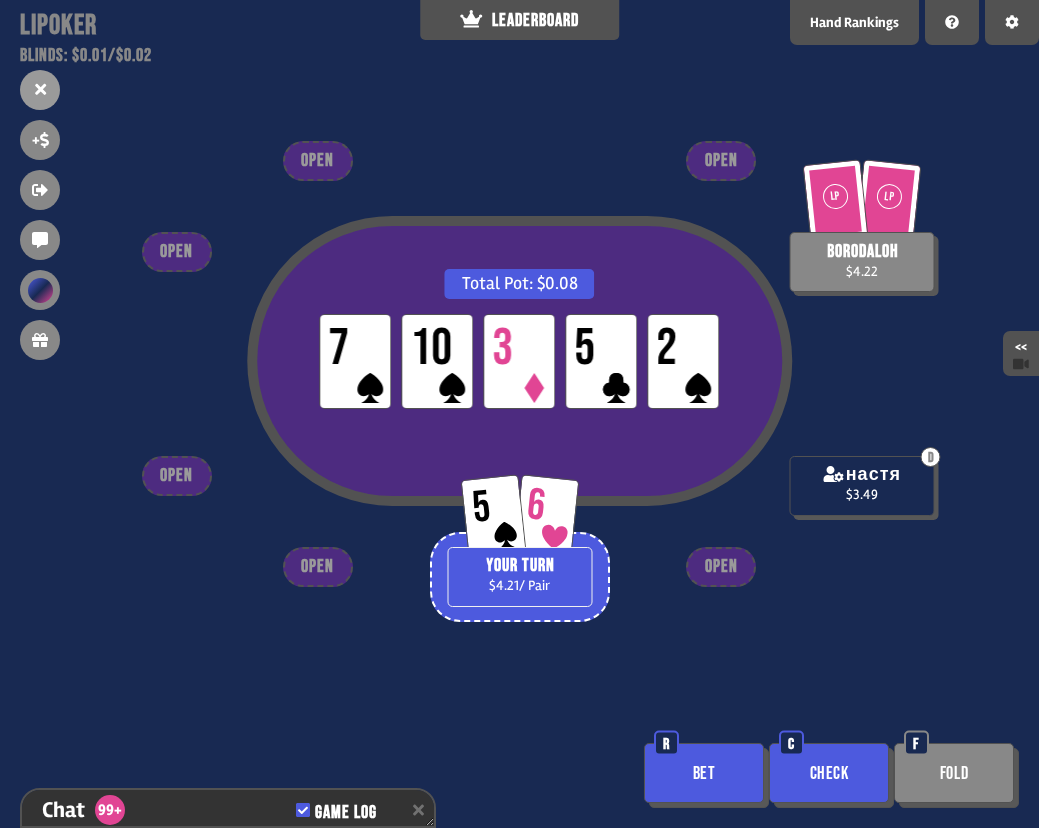 click on "Bet" at bounding box center (704, 773) 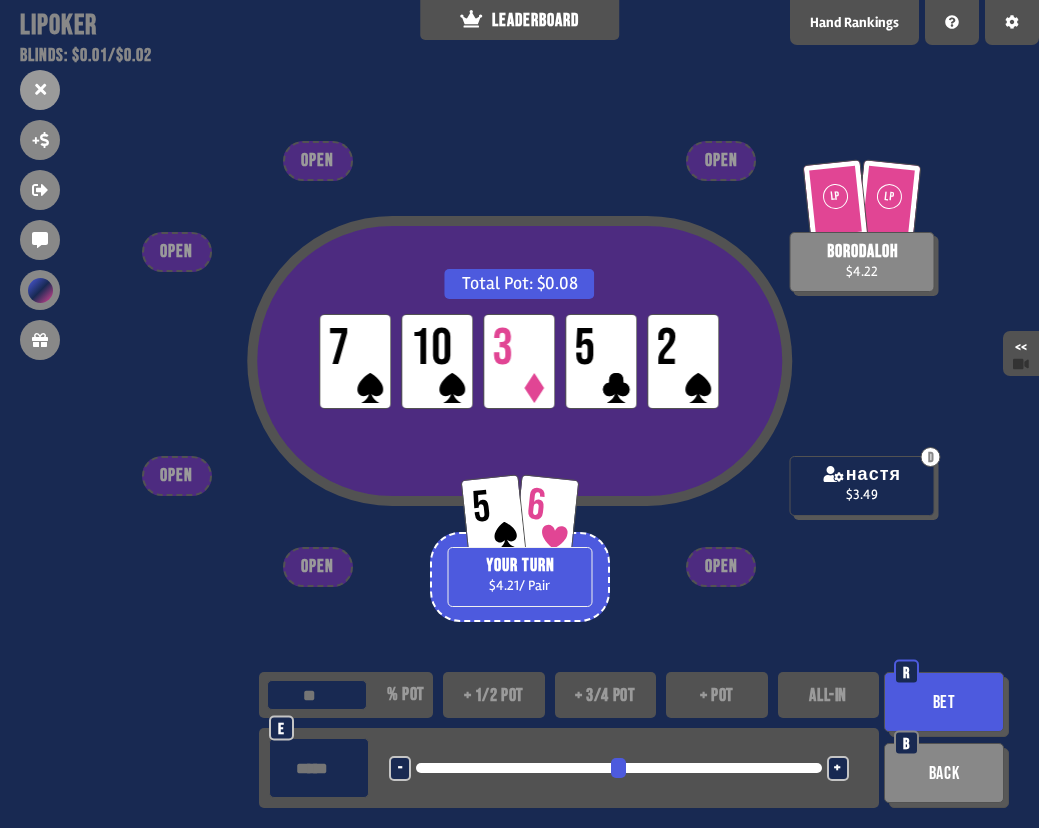 click on "+ 1/2 pot" at bounding box center [494, 695] 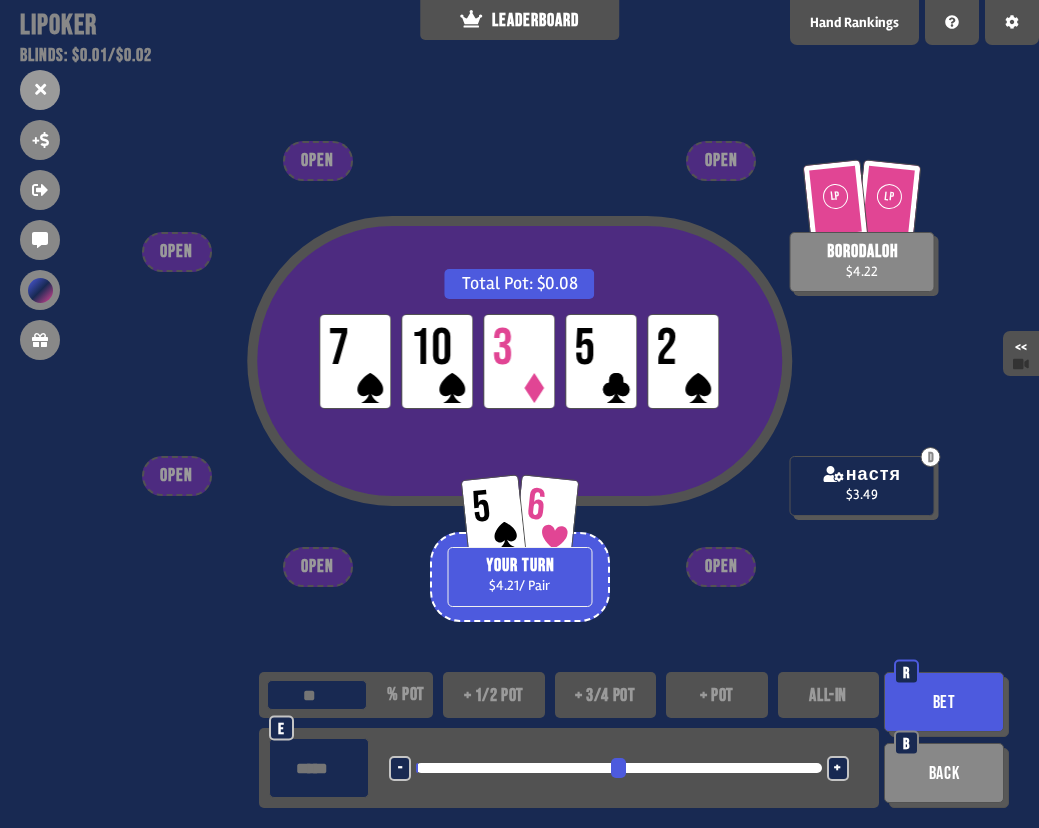 click on "Bet" at bounding box center (944, 702) 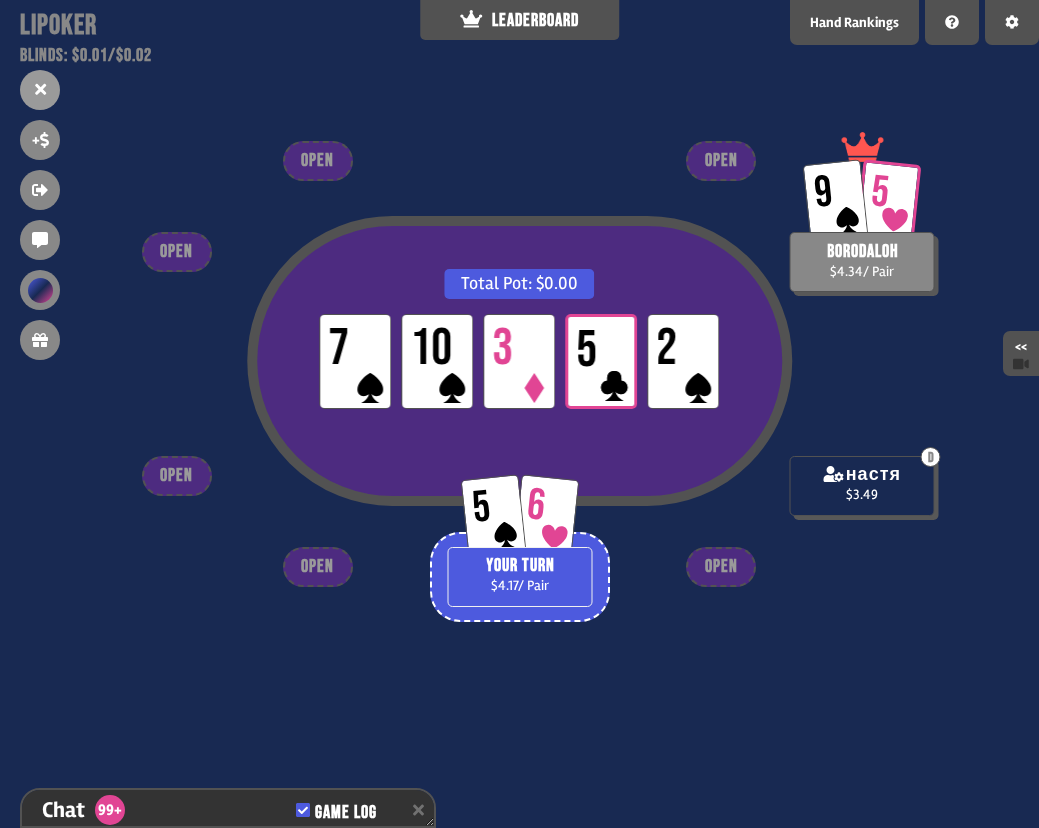 scroll, scrollTop: 16245, scrollLeft: 0, axis: vertical 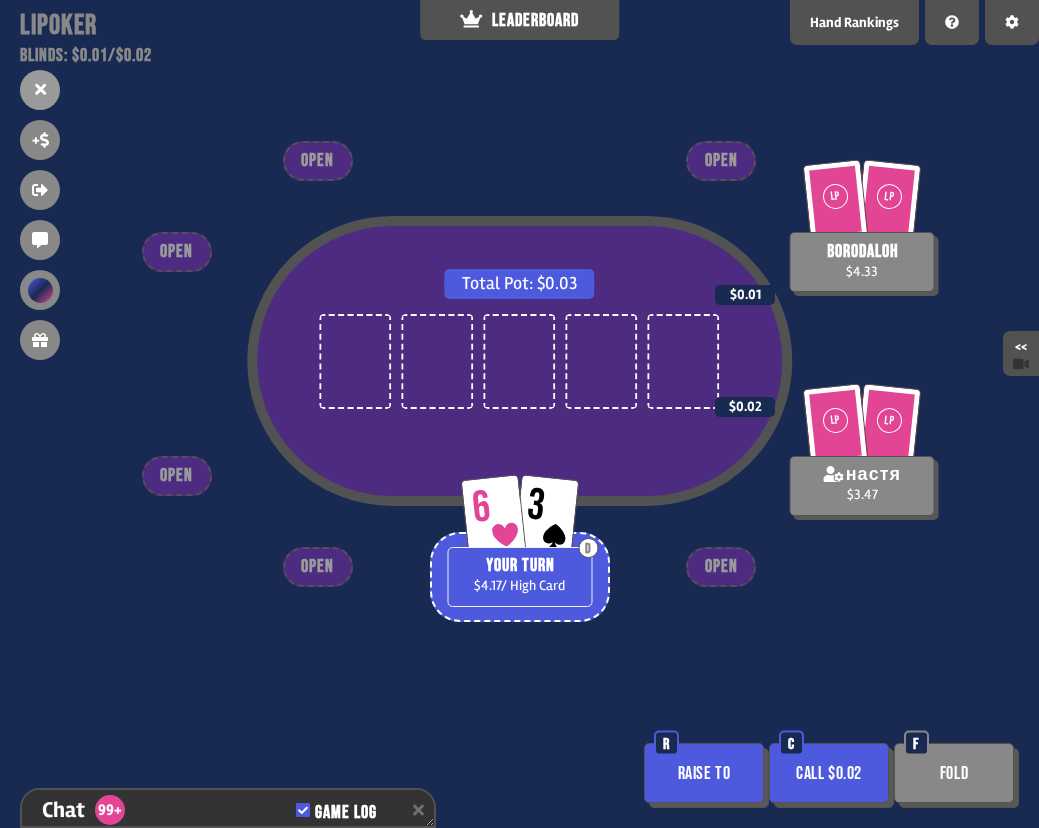 click on "Call $0.02" at bounding box center (829, 773) 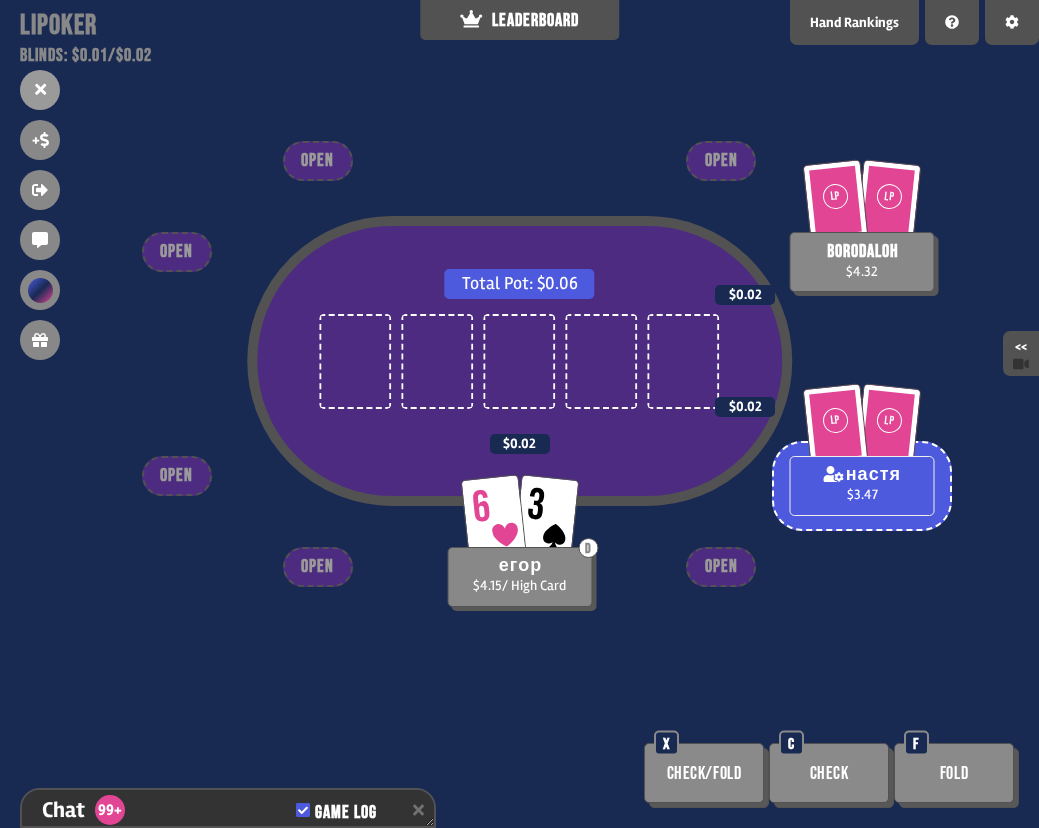 scroll, scrollTop: 16332, scrollLeft: 0, axis: vertical 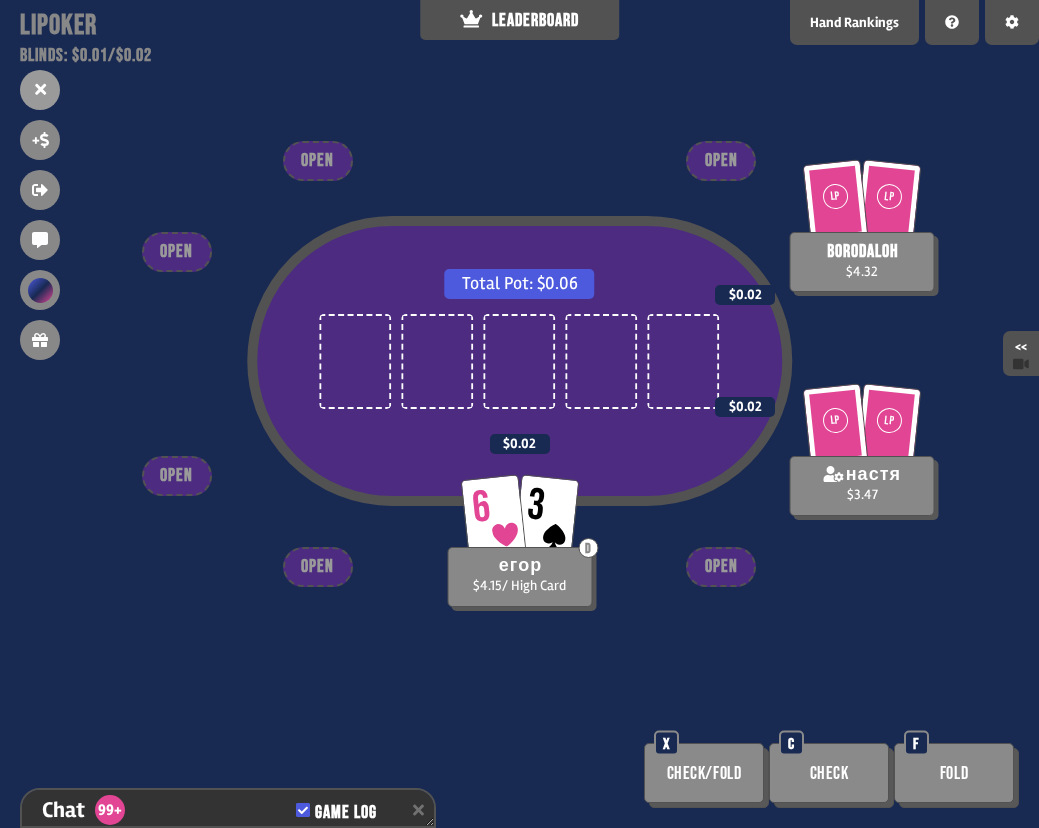 click on "Total Pot: $0.06   LP LP borodaloh $4.32  $0.02  LP LP настя $3.47  $0.02  6 3 D егор $4.15   / High Card $0.02  OPEN OPEN OPEN OPEN OPEN OPEN Check/Fold X Check C Fold F" at bounding box center (519, 414) 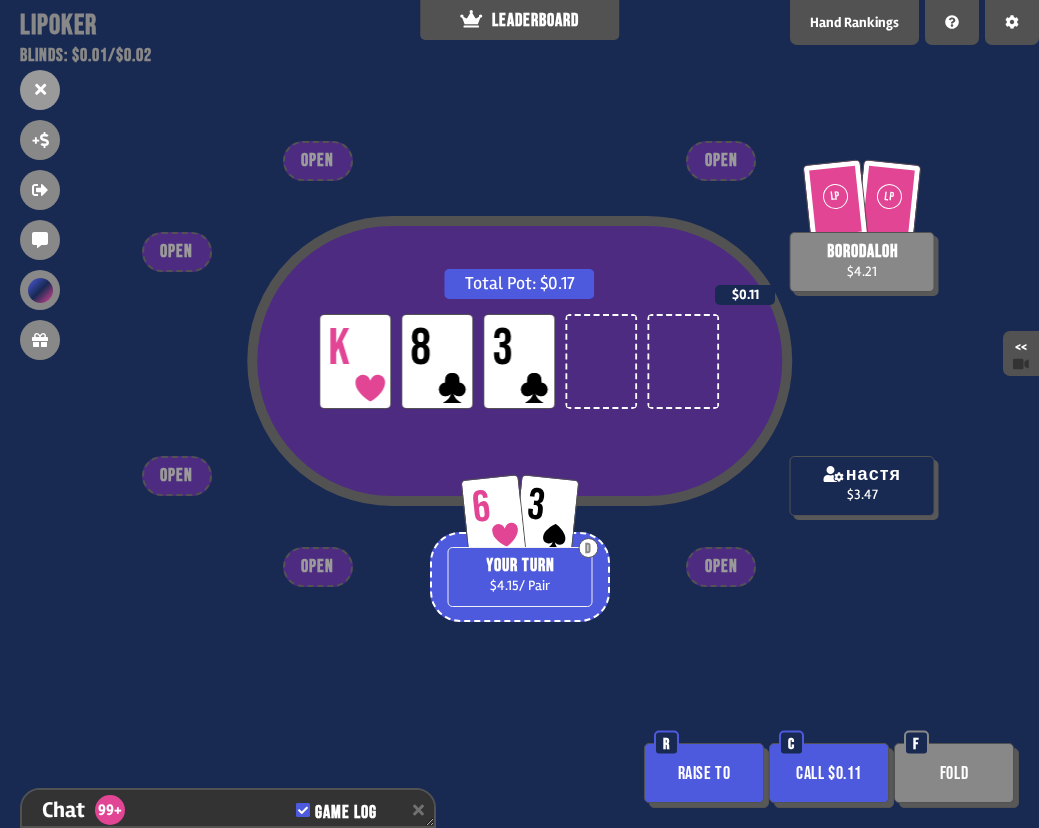 scroll, scrollTop: 16448, scrollLeft: 0, axis: vertical 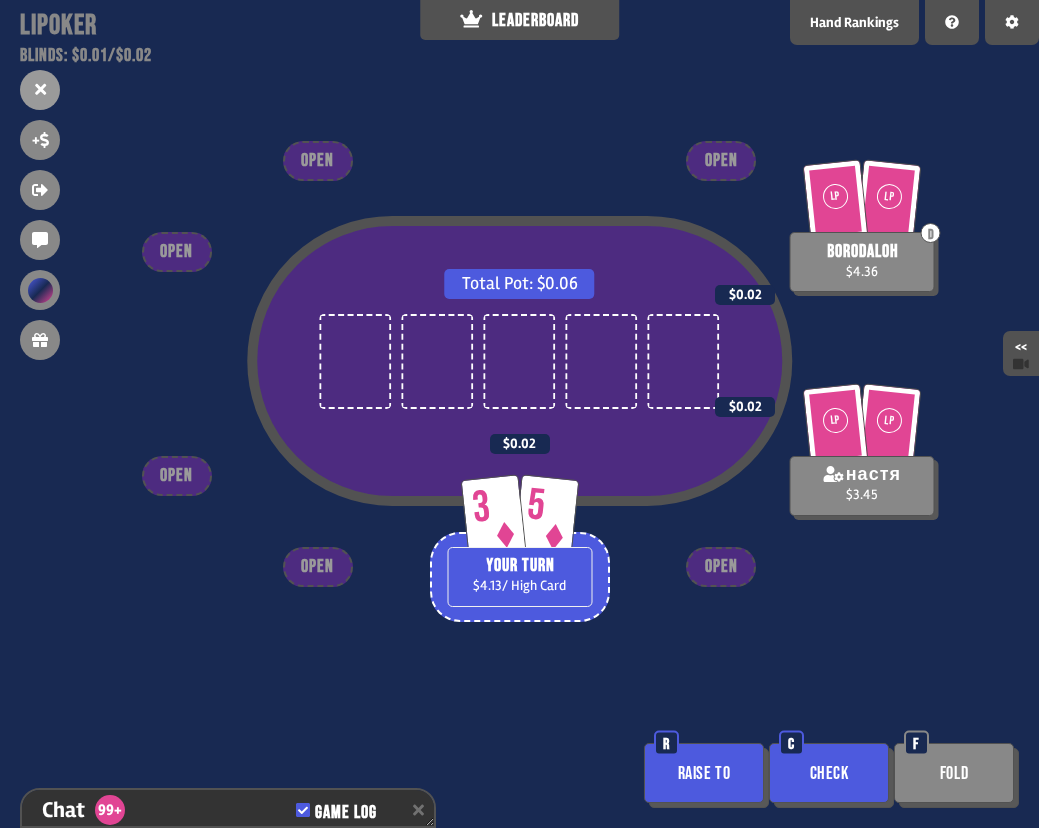 click on "Check" at bounding box center [829, 773] 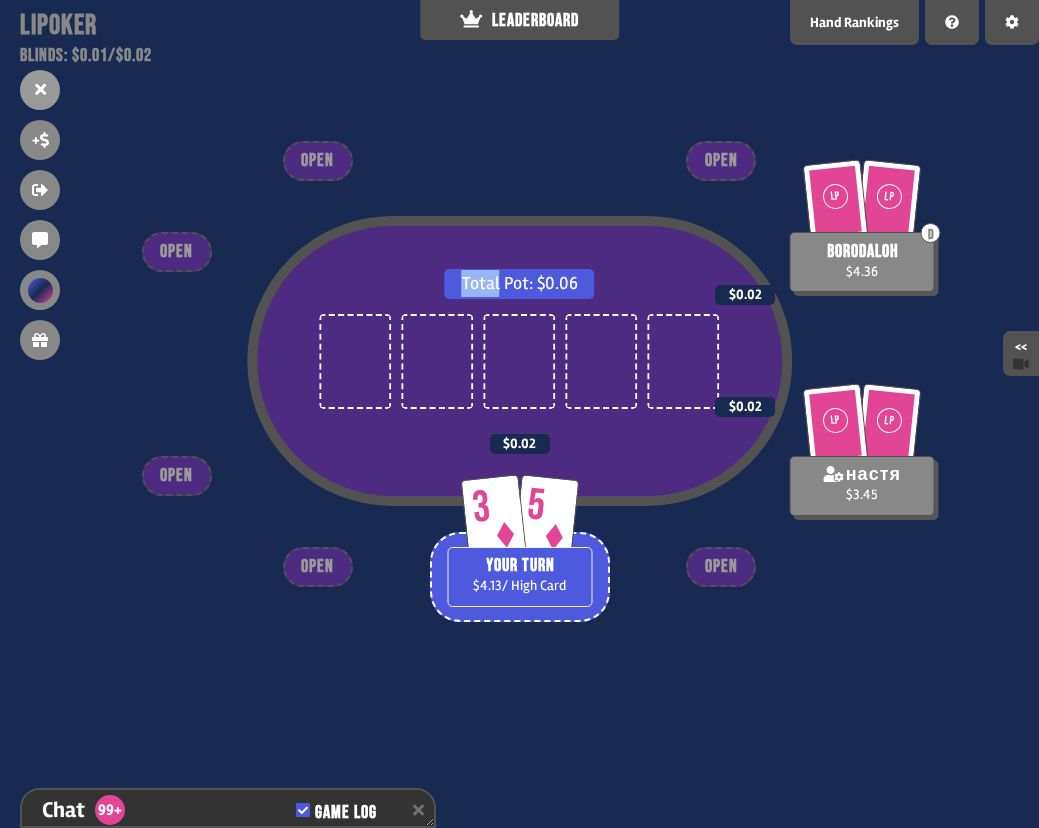click on "Total Pot: $0.06   LP LP D borodaloh $4.36  $0.02  LP LP настя $3.45  $0.02  3 5 YOUR TURN $4.13   / High Card $0.02  OPEN OPEN OPEN OPEN OPEN OPEN" at bounding box center [519, 414] 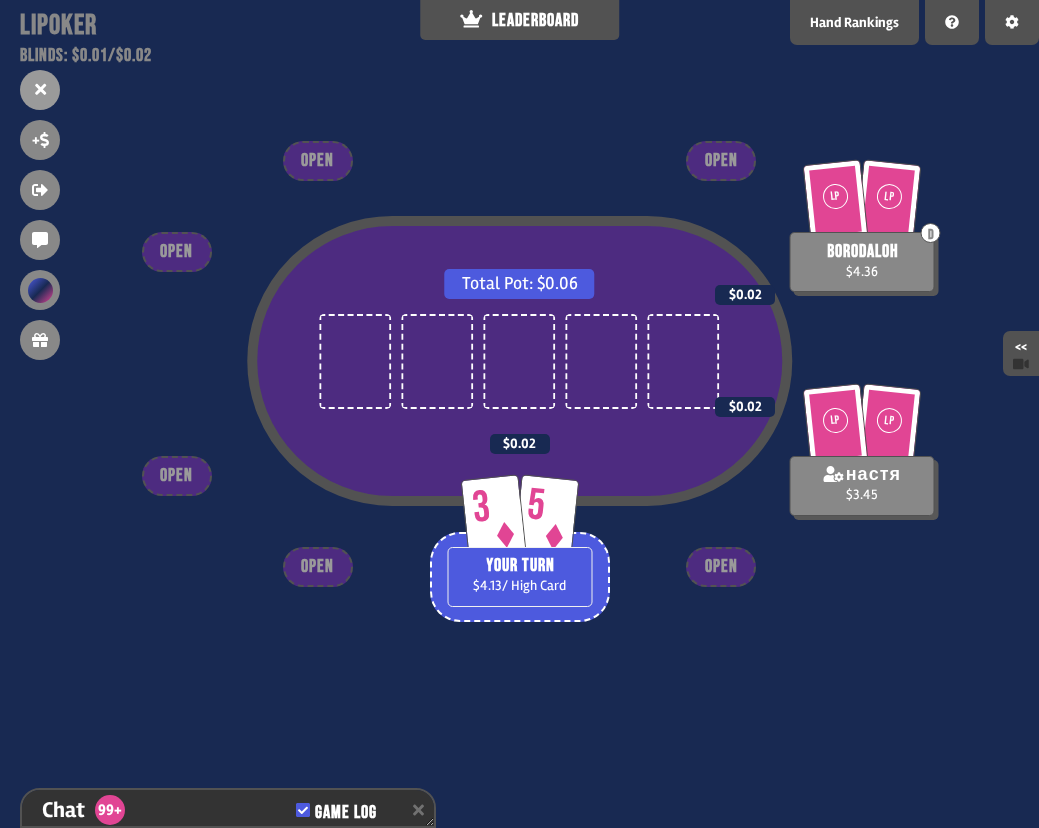 click on "Total Pot: $0.06   LP LP D borodaloh $4.36  $0.02  LP LP настя $3.45  $0.02  3 5 YOUR TURN $4.13   / High Card $0.02  OPEN OPEN OPEN OPEN OPEN OPEN" at bounding box center [519, 414] 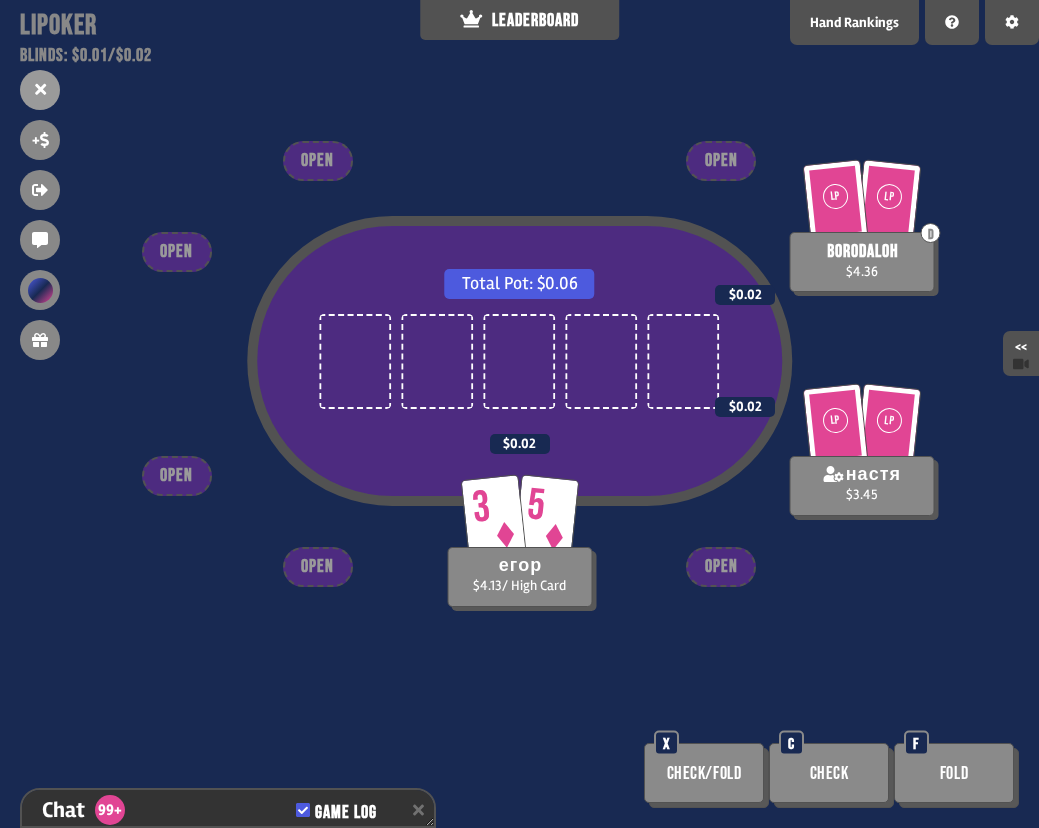 click on "Total Pot: $0.06   LP LP D borodaloh $4.36  $0.02  LP LP настя $3.45  $0.02  3 5 егор $4.13   / High Card $0.02  OPEN OPEN OPEN OPEN OPEN OPEN Check/Fold X Check C Fold F" at bounding box center (519, 414) 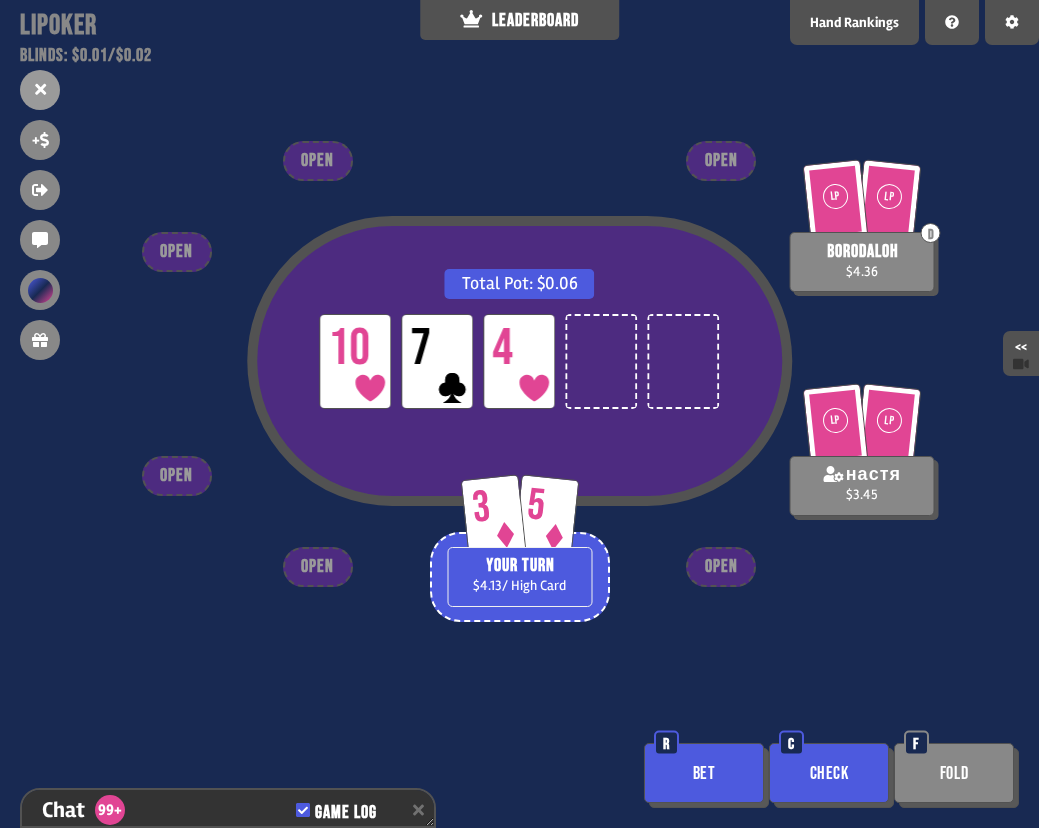 scroll, scrollTop: 16767, scrollLeft: 0, axis: vertical 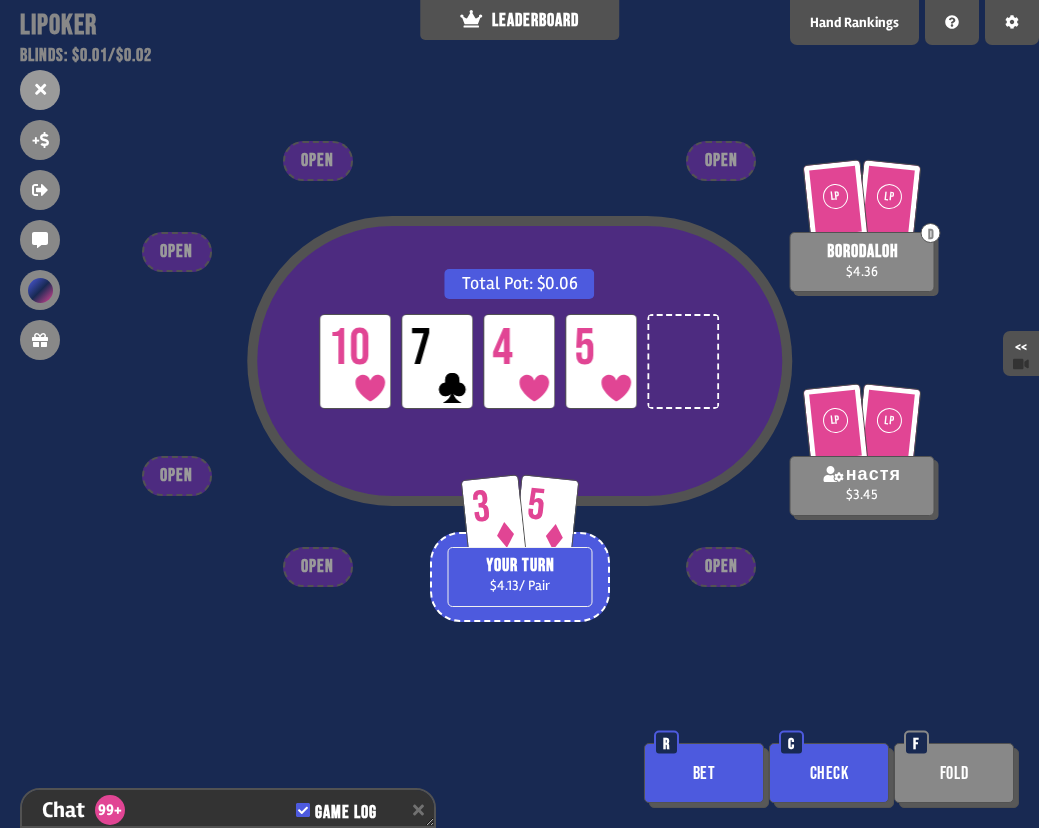 click on "Bet" at bounding box center [704, 773] 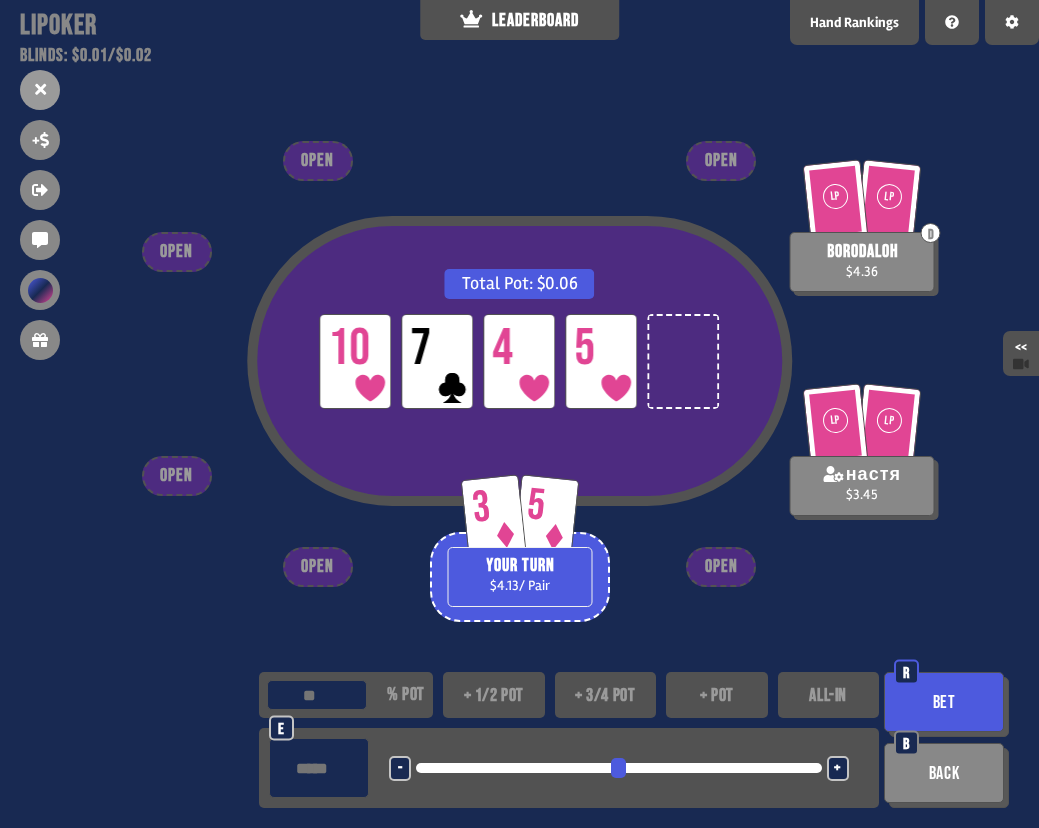 click on "+ 1/2 pot" at bounding box center [494, 695] 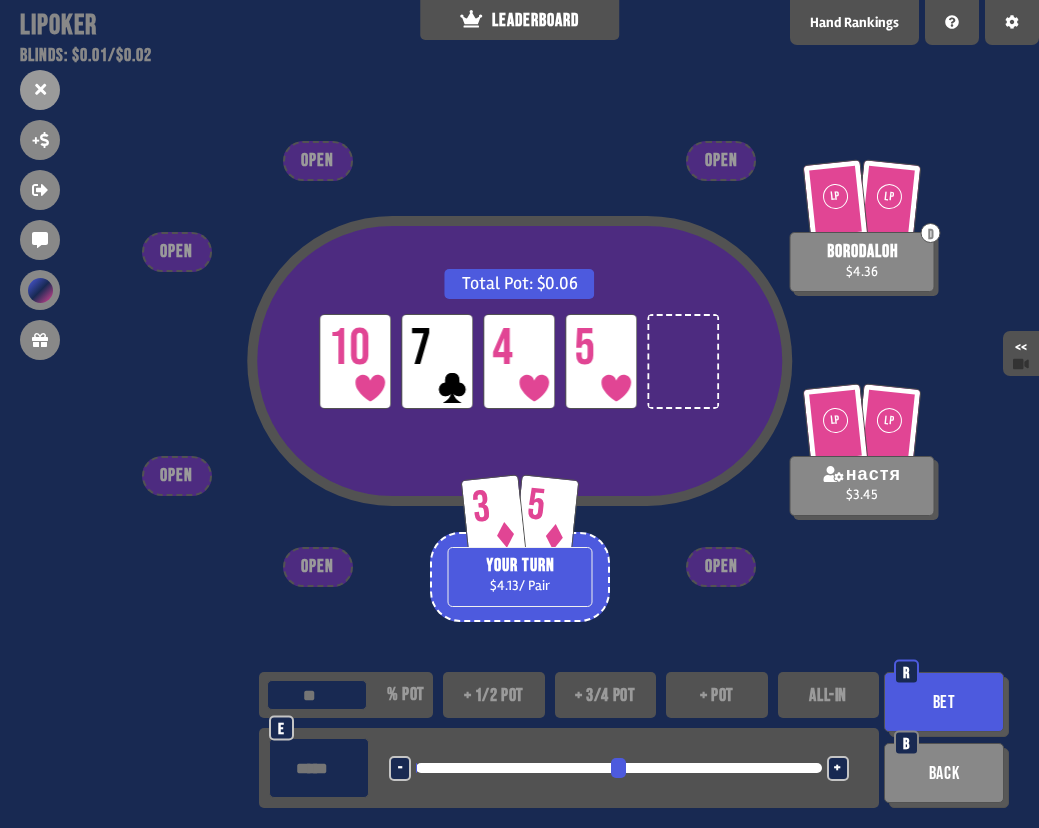 click on "+ 1/2 pot" at bounding box center [494, 695] 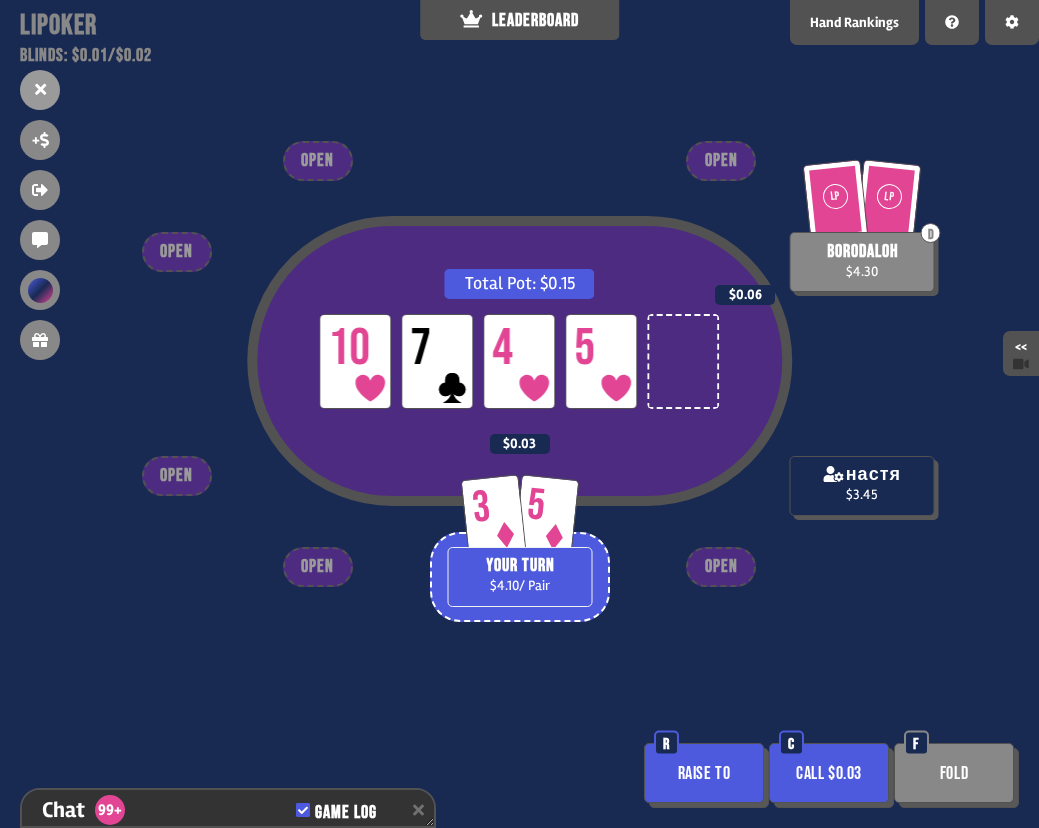 scroll, scrollTop: 17028, scrollLeft: 0, axis: vertical 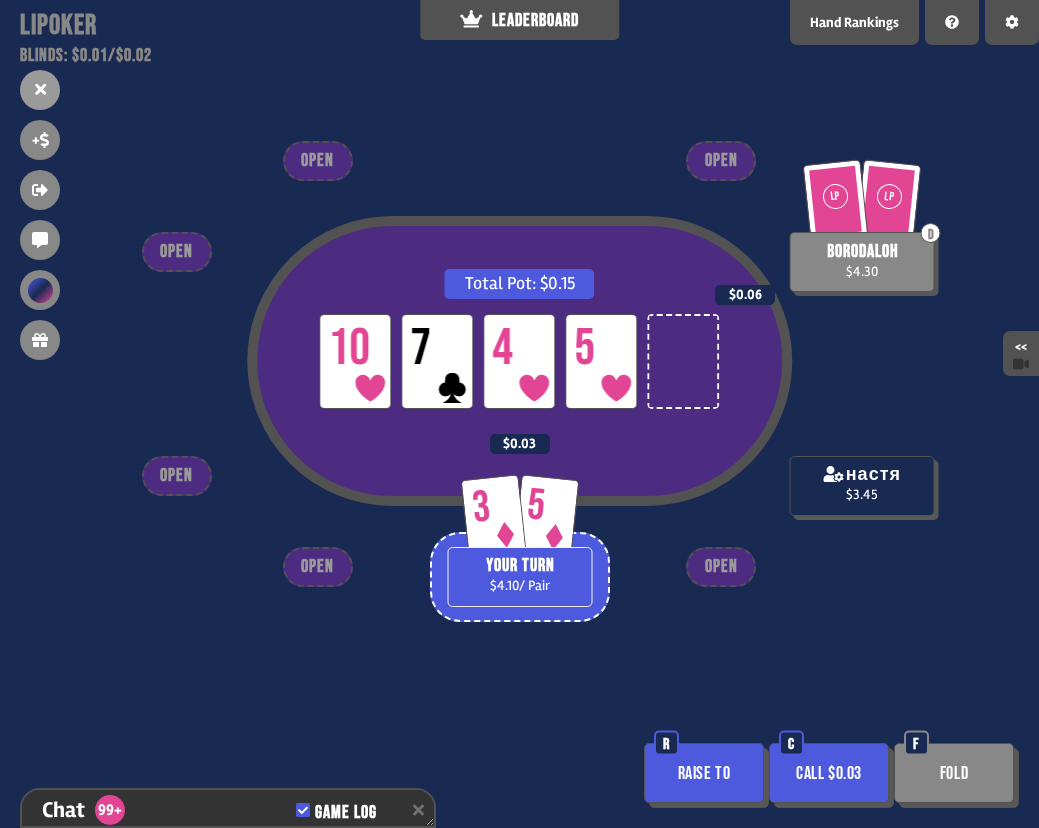 click on "Call $0.03" at bounding box center (829, 773) 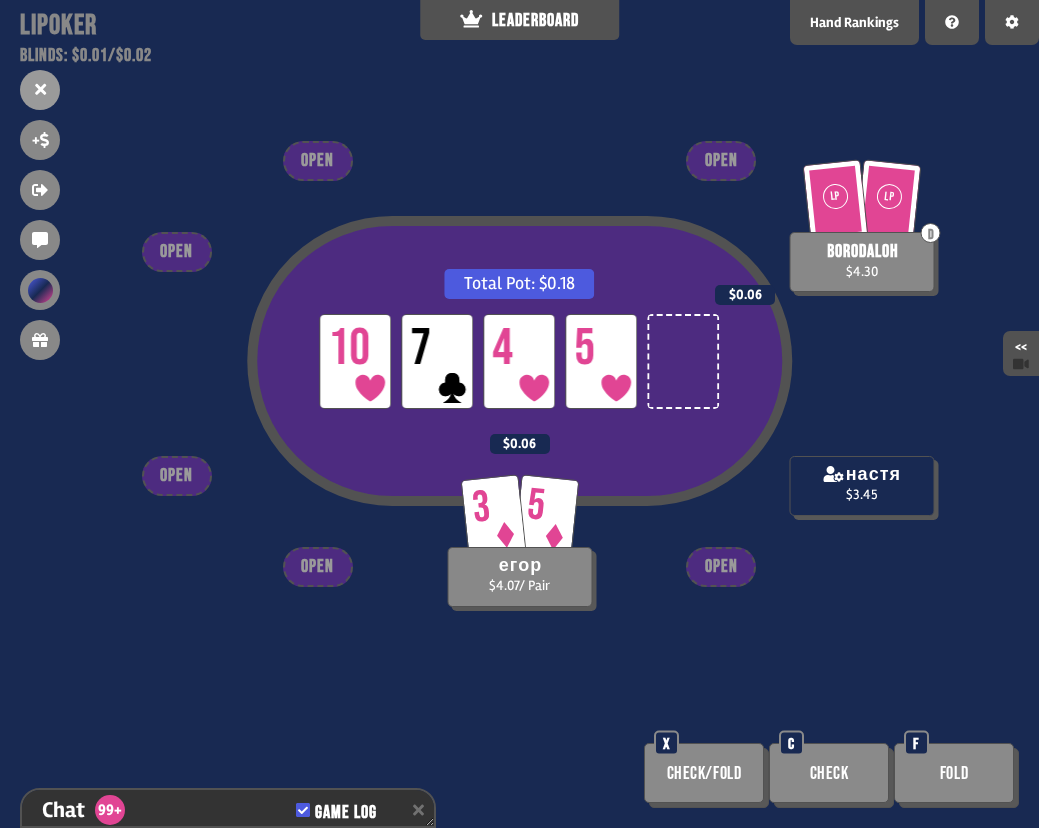 scroll, scrollTop: 17086, scrollLeft: 0, axis: vertical 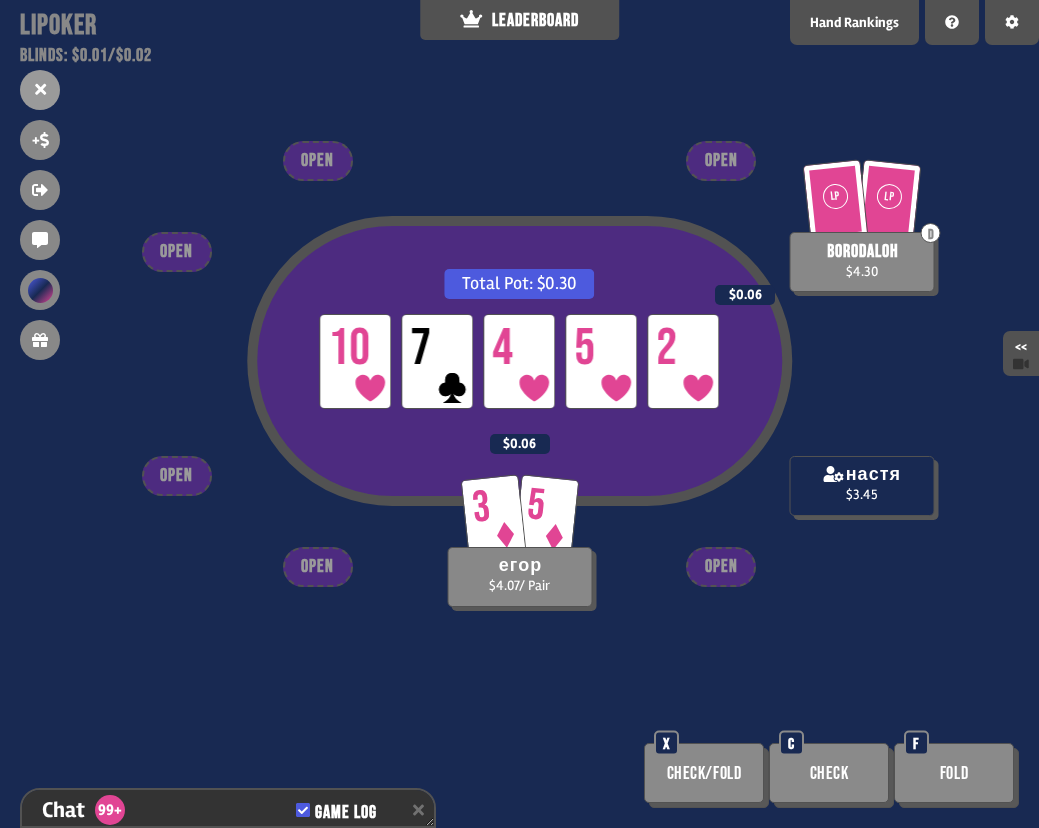 click on "Total Pot: $0.30   LP 10 LP 7 LP 4 LP 5 LP 2 LP LP D borodaloh $4.30  $0.06  настя $3.45  3 5 егор $4.07   / Pair $0.06  OPEN OPEN OPEN OPEN OPEN OPEN Check/Fold X Check C Fold F" at bounding box center (519, 414) 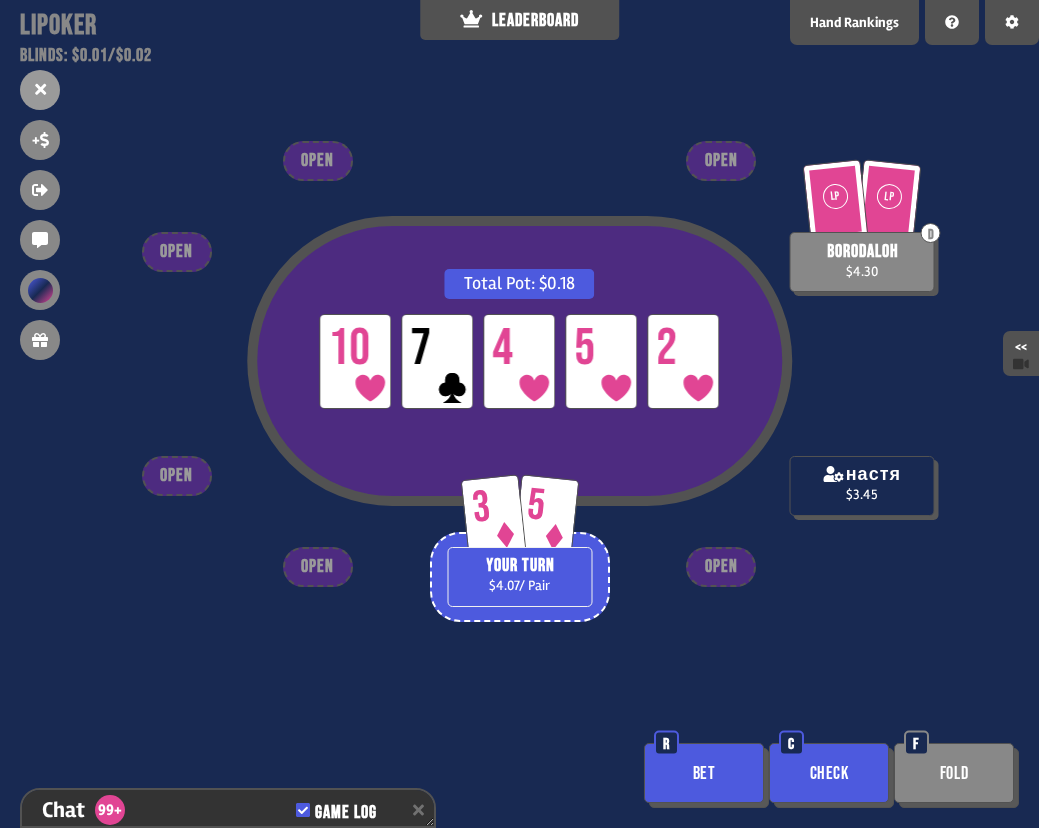 click on "Check" at bounding box center (829, 773) 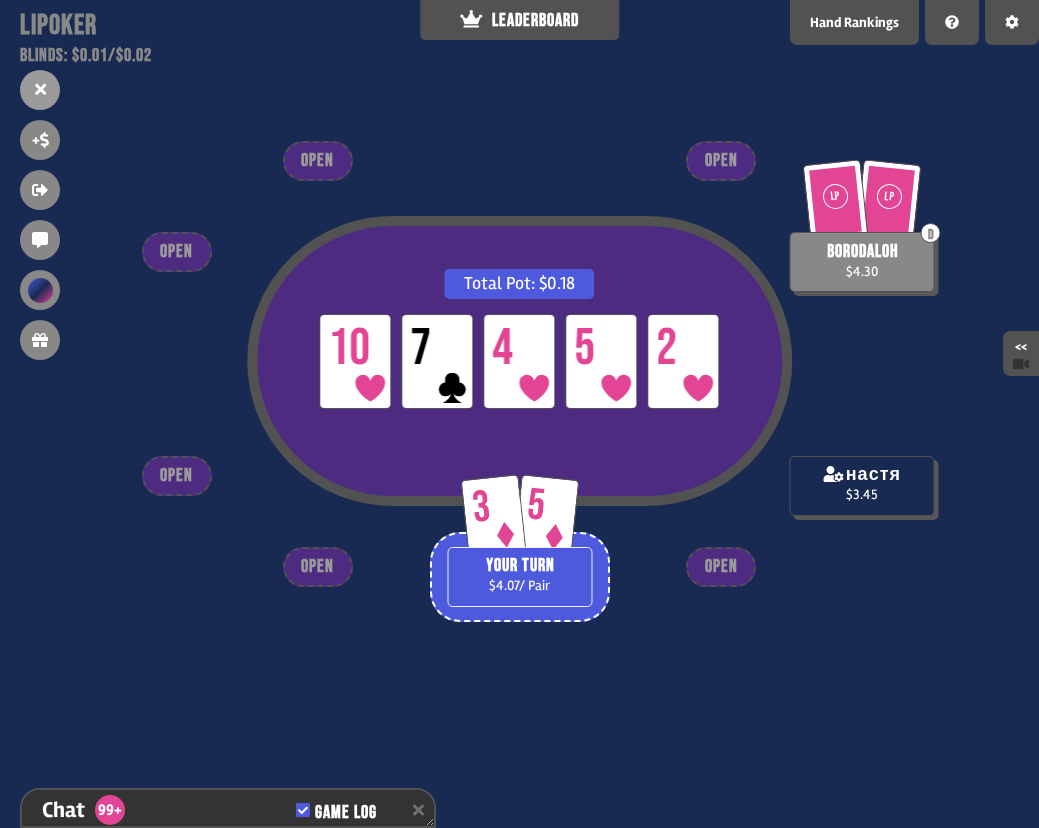 scroll, scrollTop: 17115, scrollLeft: 0, axis: vertical 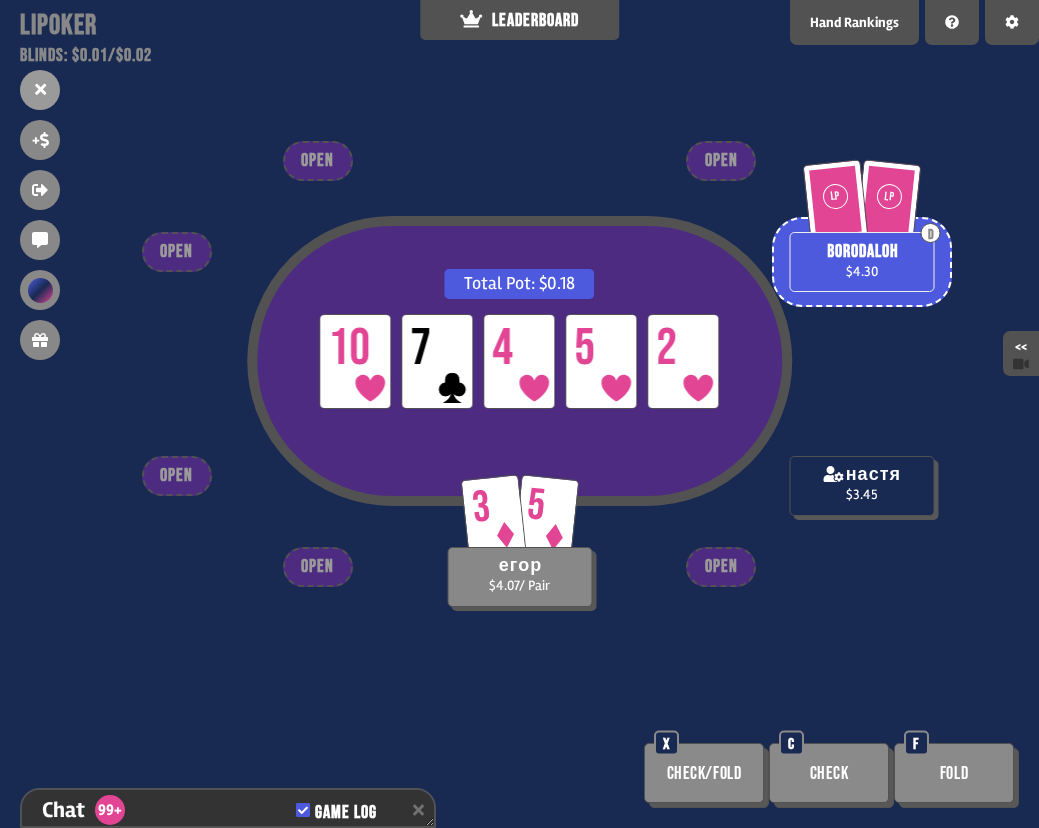click on "Total Pot: $0.18   LP 10 LP 7 LP 4 LP 5 LP 2 LP LP D borodaloh $4.30  настя $3.45  3 5 егор $4.07   / Pair OPEN OPEN OPEN OPEN OPEN OPEN Check/Fold X Check C Fold F" at bounding box center [519, 414] 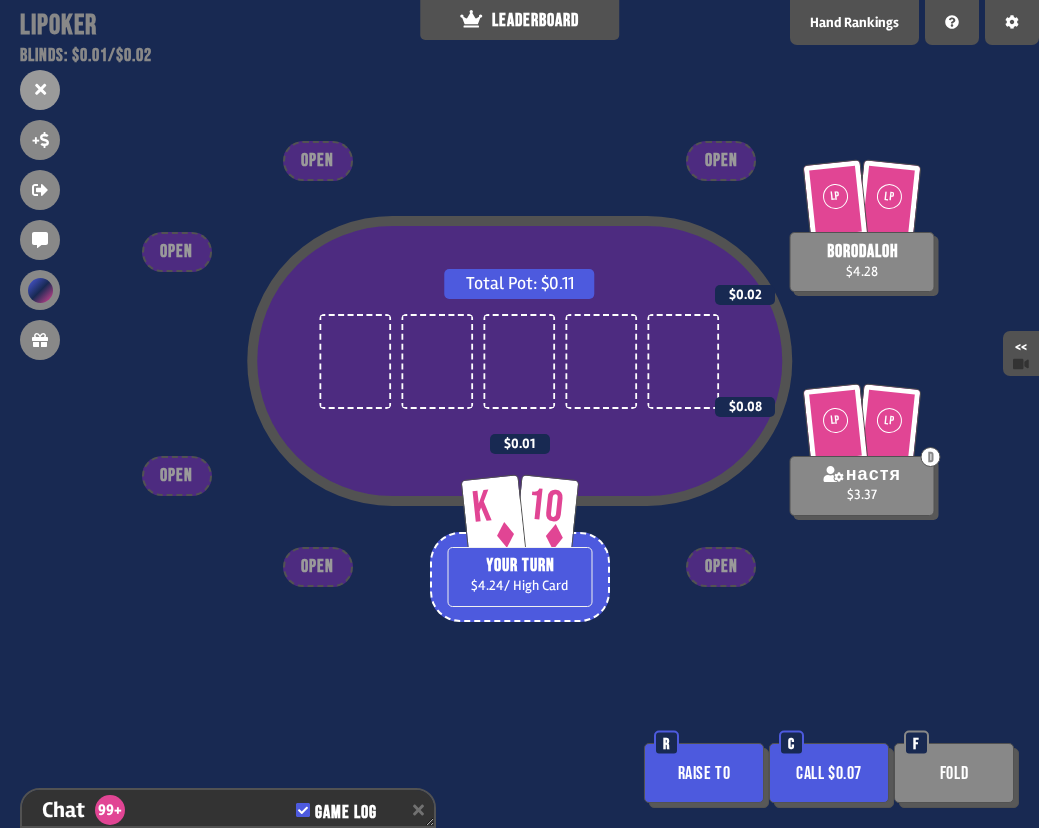 scroll, scrollTop: 17318, scrollLeft: 0, axis: vertical 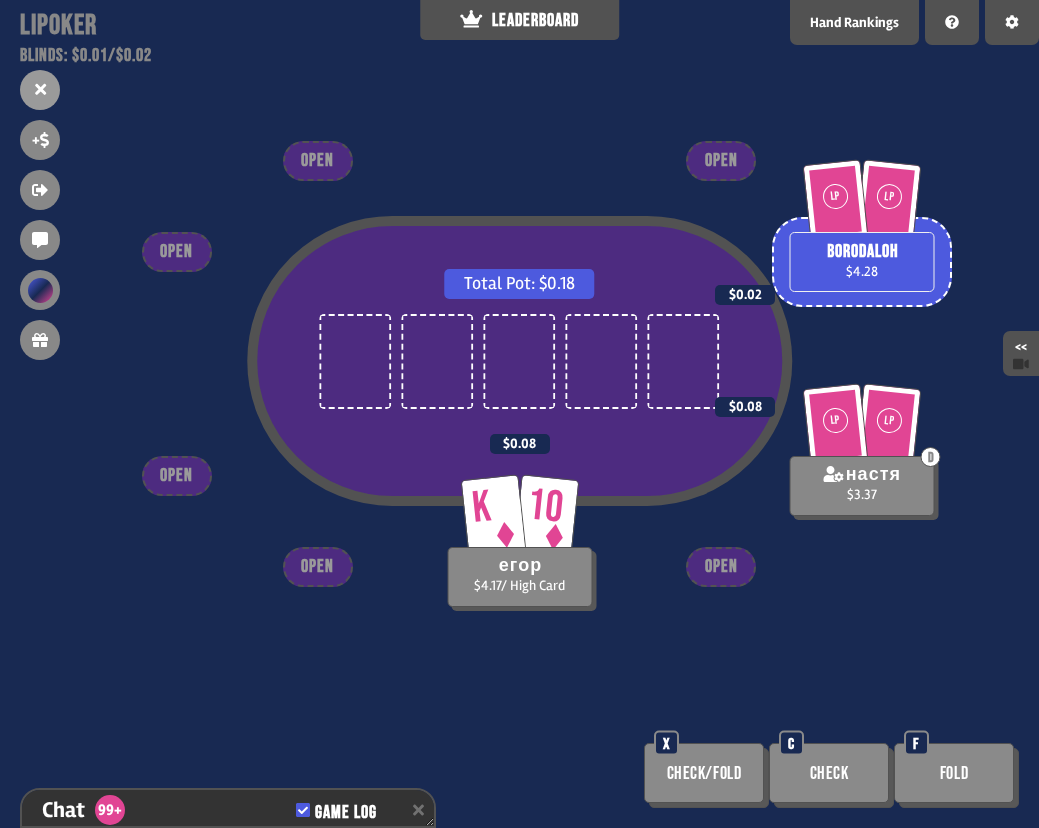 click on "Total Pot: $0.18   LP LP borodaloh $4.28  $0.02  LP LP D настя $3.37  $0.08  K 10 егор $4.17   / High Card $0.08  OPEN OPEN OPEN OPEN OPEN OPEN Check/Fold X Check C Fold F" at bounding box center (519, 414) 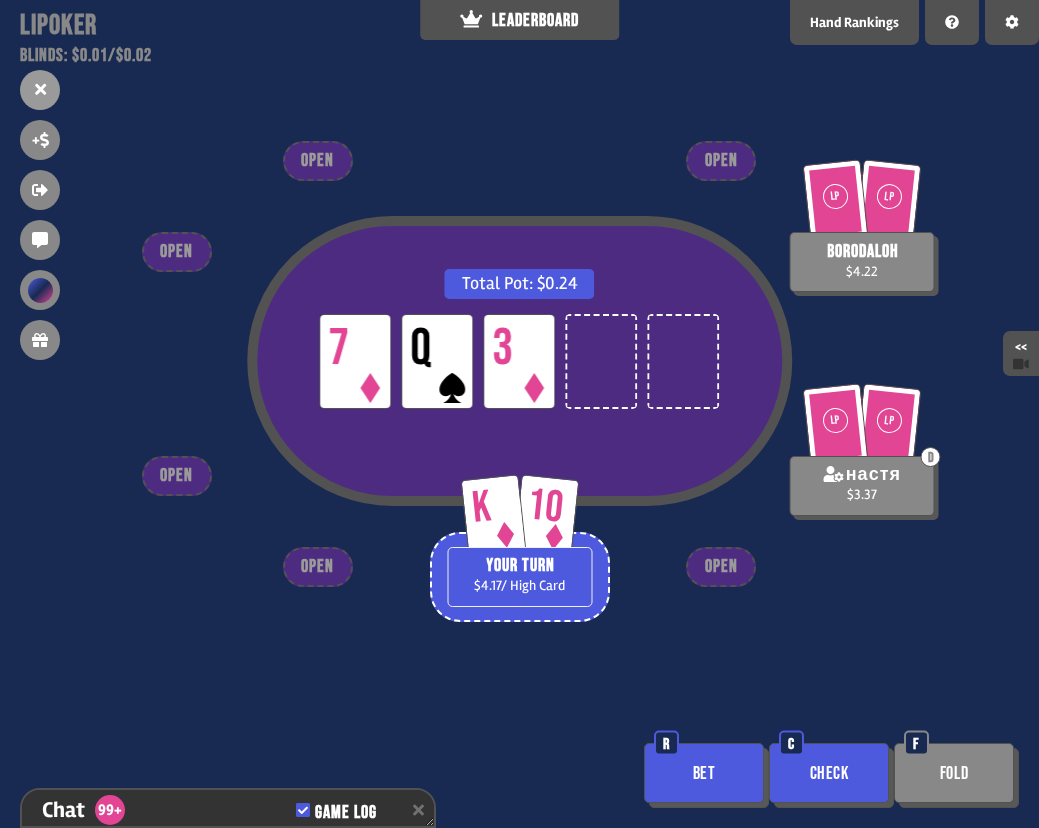 scroll, scrollTop: 17434, scrollLeft: 0, axis: vertical 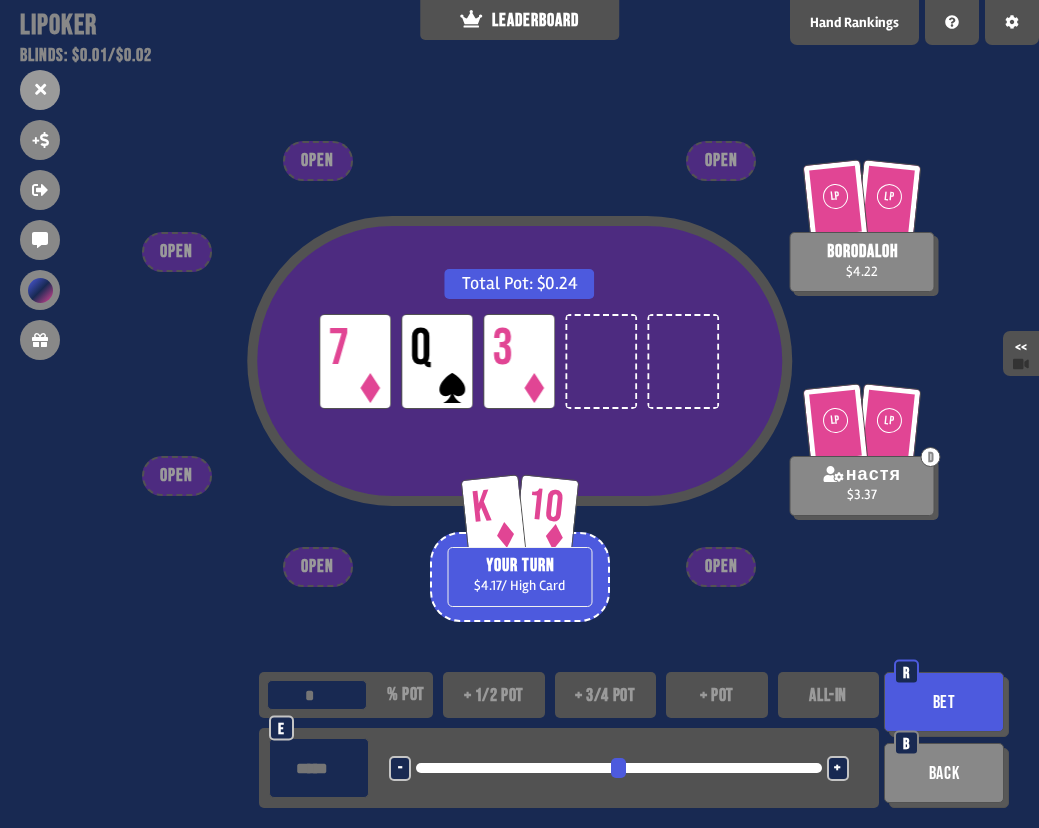 click at bounding box center (317, 695) 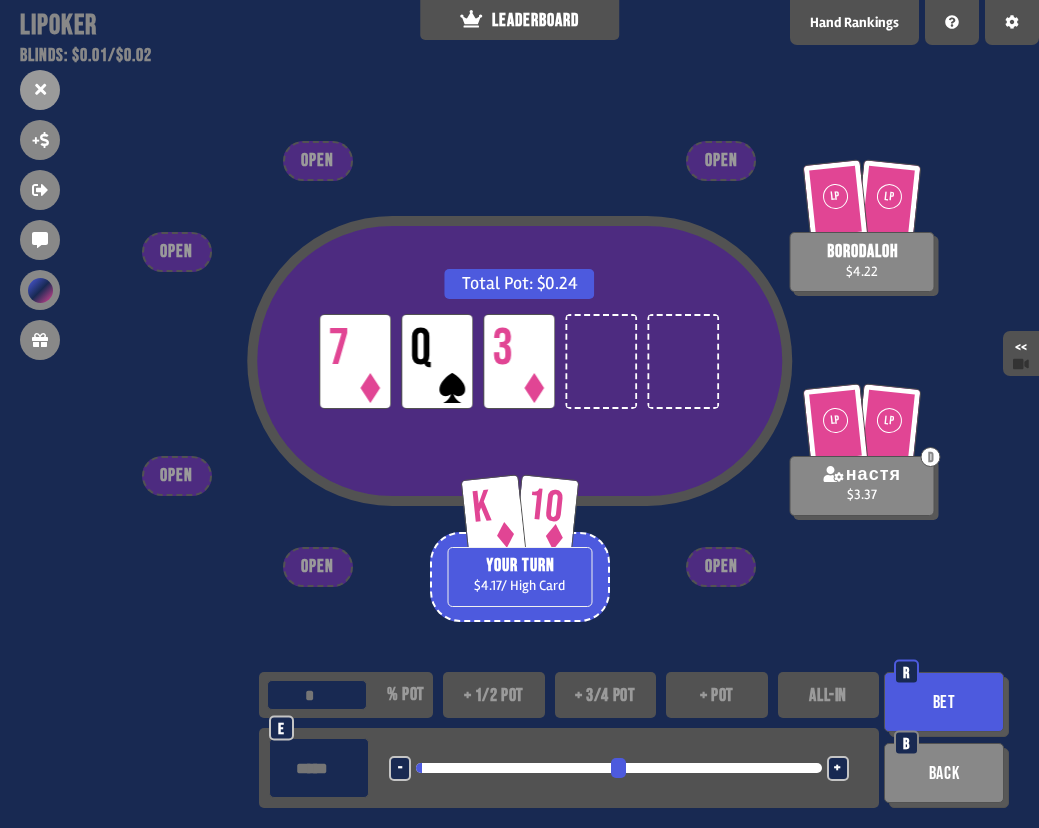 click on "Bet" at bounding box center [944, 702] 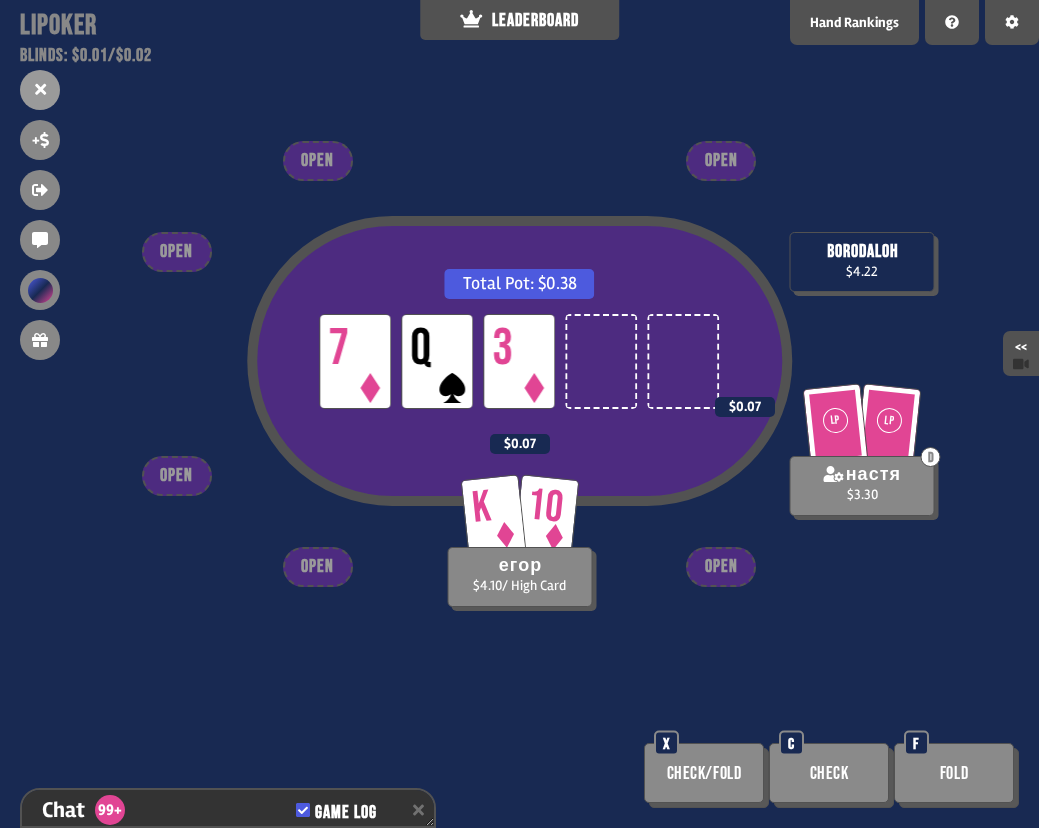 scroll, scrollTop: 17550, scrollLeft: 0, axis: vertical 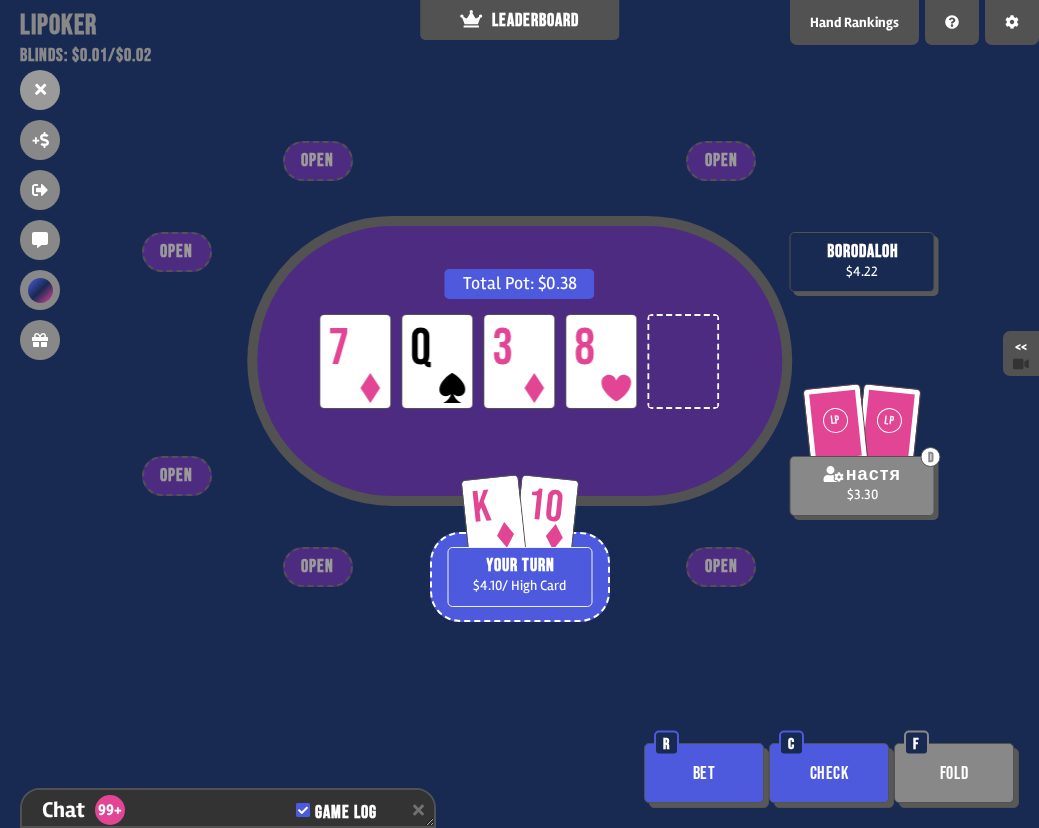 click on "Bet" at bounding box center (704, 773) 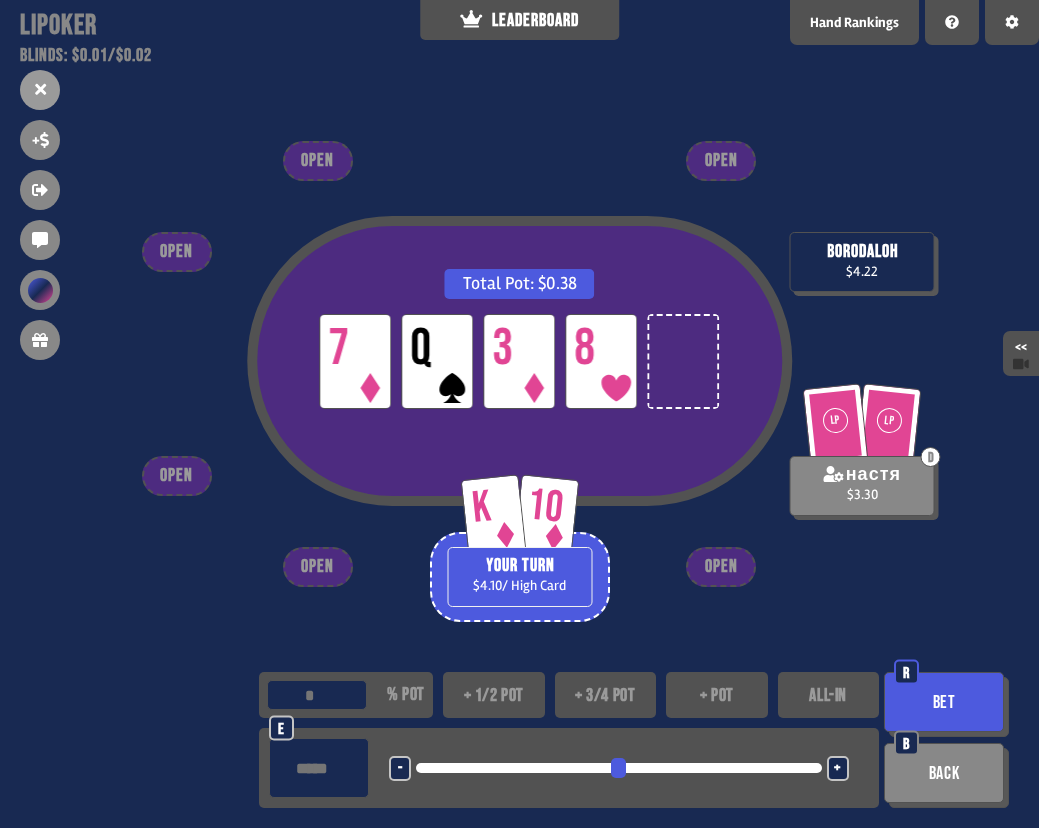 click at bounding box center [317, 695] 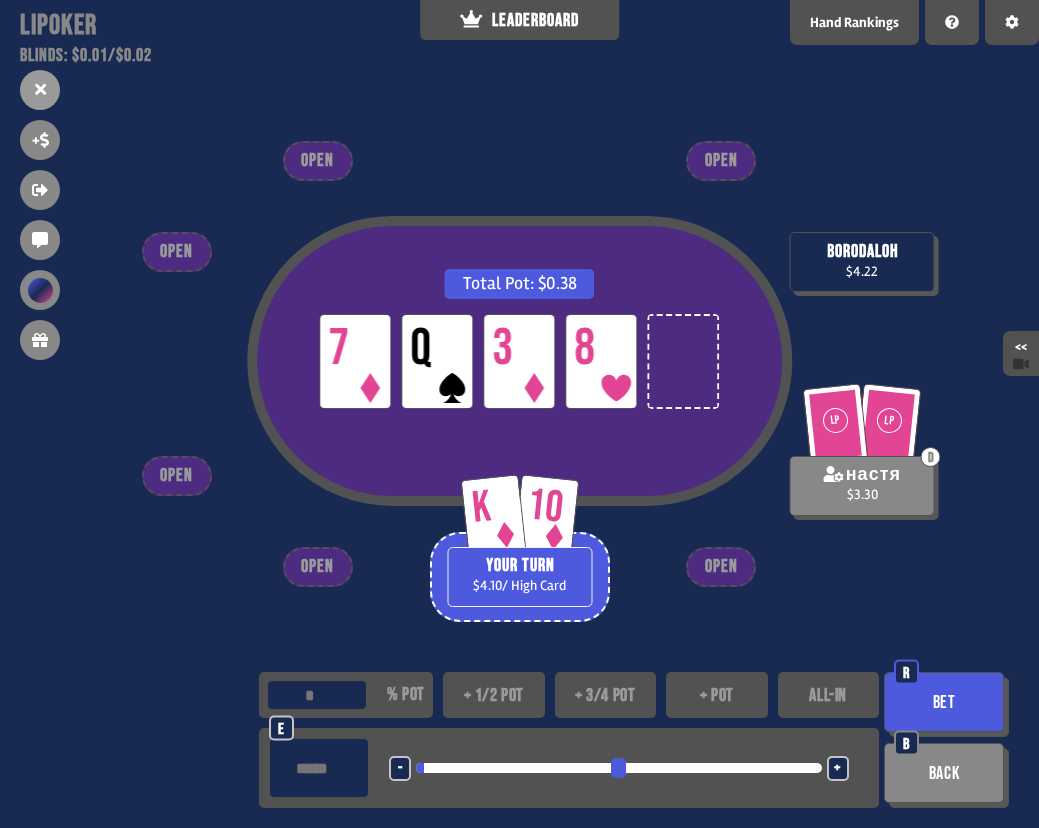 click on "Bet" at bounding box center [944, 702] 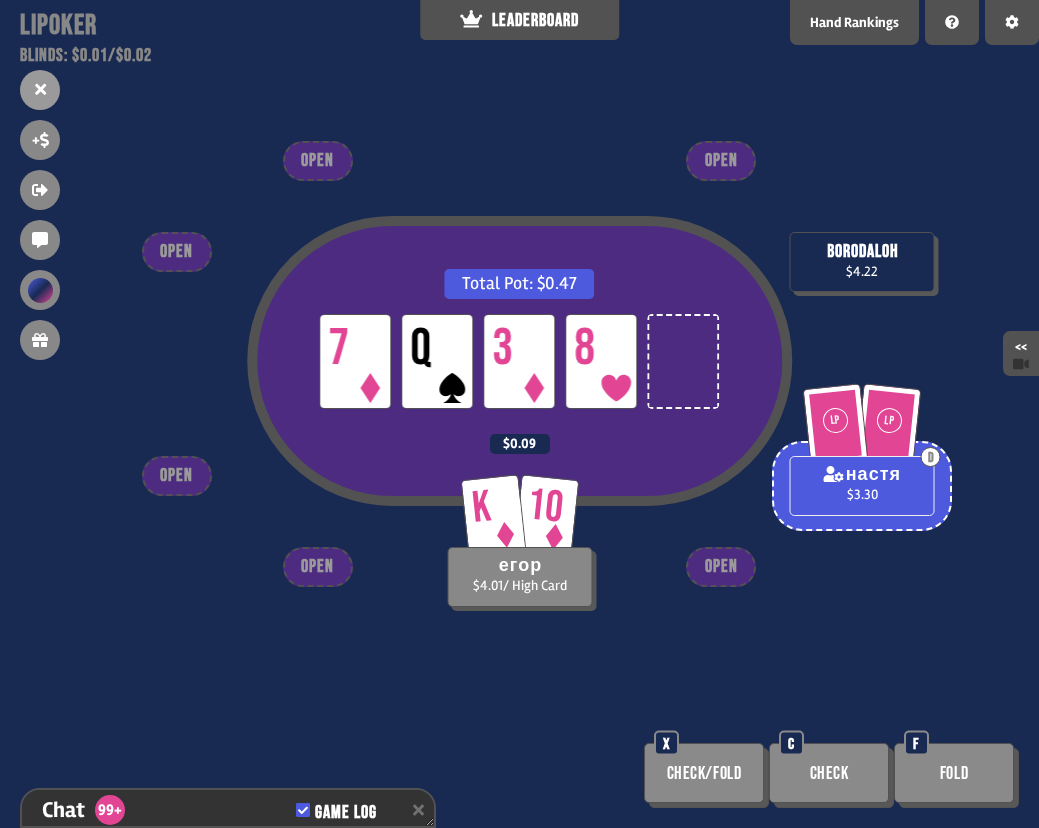 scroll, scrollTop: 17666, scrollLeft: 0, axis: vertical 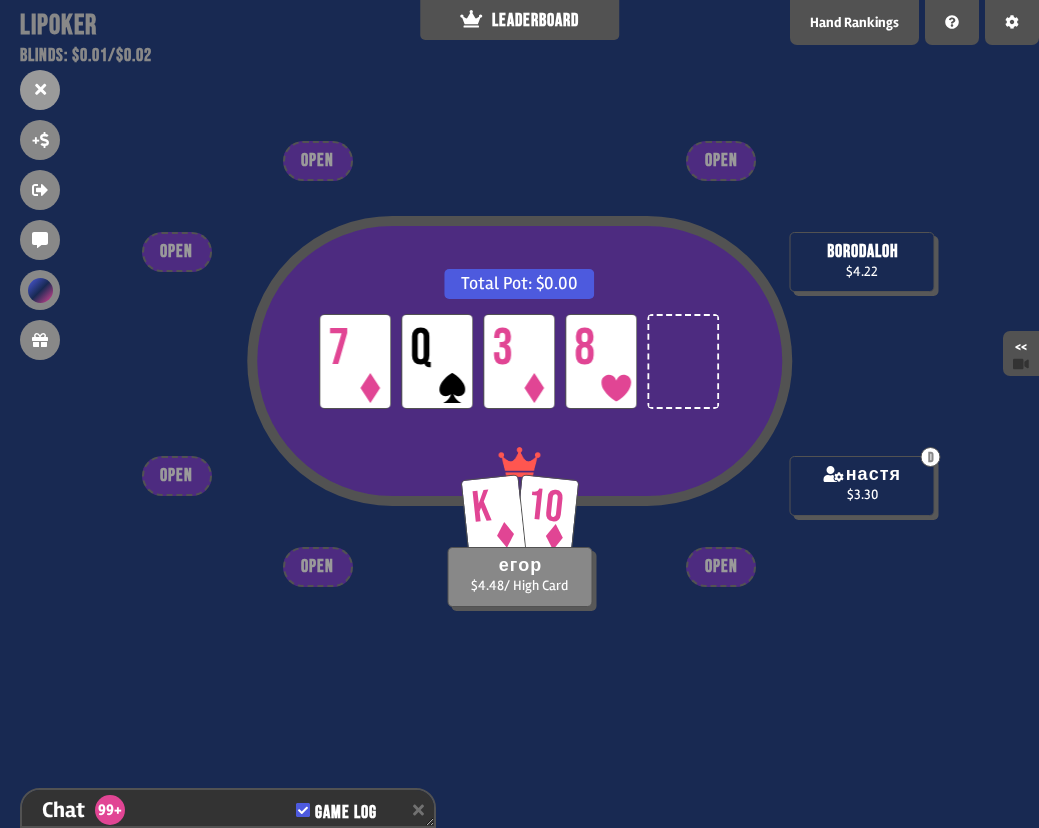 click on "Total Pot: $0.00   LP 7 LP Q LP 3 LP 8 borodaloh $4.22  D настя $3.30  K 10 егор $4.48   / High Card OPEN OPEN OPEN OPEN OPEN OPEN" at bounding box center [519, 414] 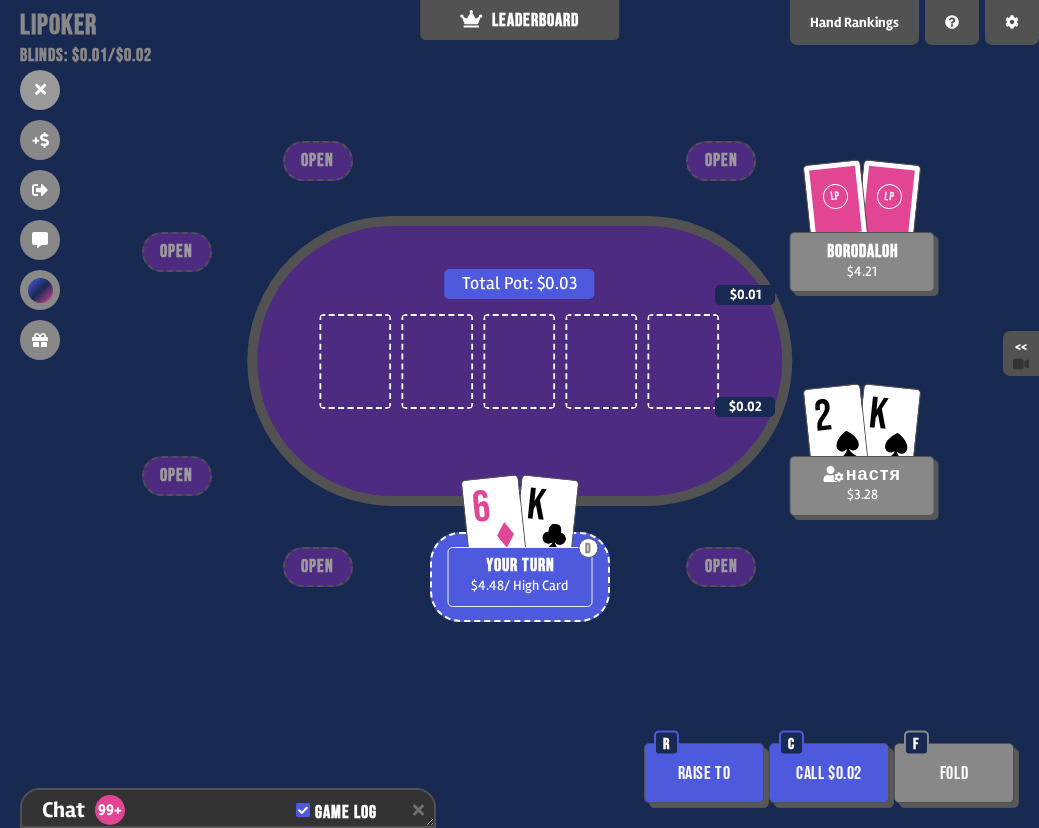 click on "Fold" at bounding box center (954, 773) 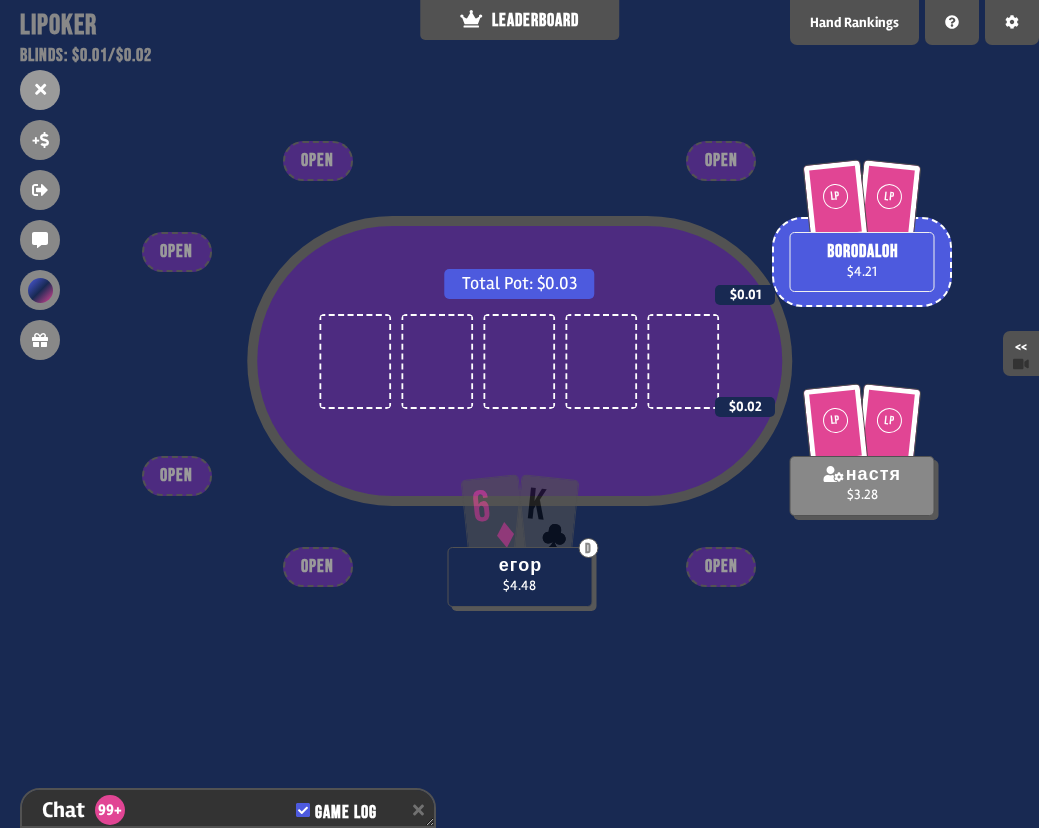 scroll, scrollTop: 17811, scrollLeft: 0, axis: vertical 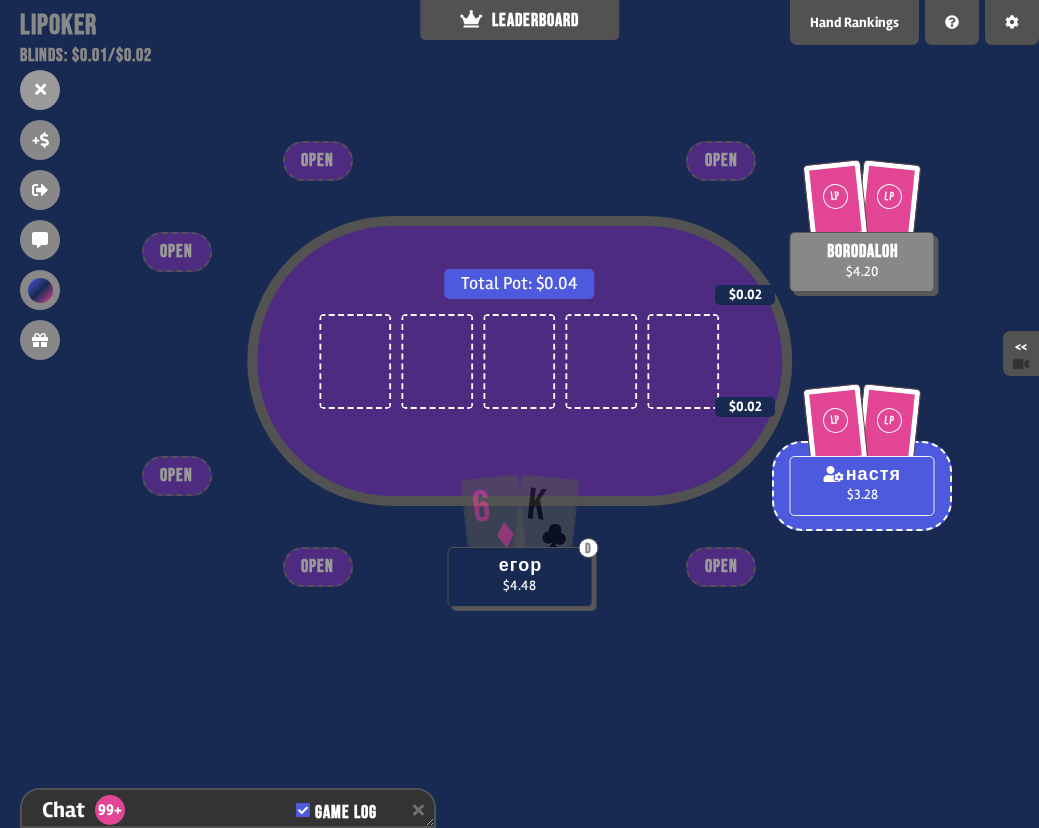 click on "Total Pot: $0.04   LP LP borodaloh $4.20  $0.02  LP LP настя $3.28  $0.02  6 K D егор $4.48  OPEN OPEN OPEN OPEN OPEN OPEN" at bounding box center [519, 414] 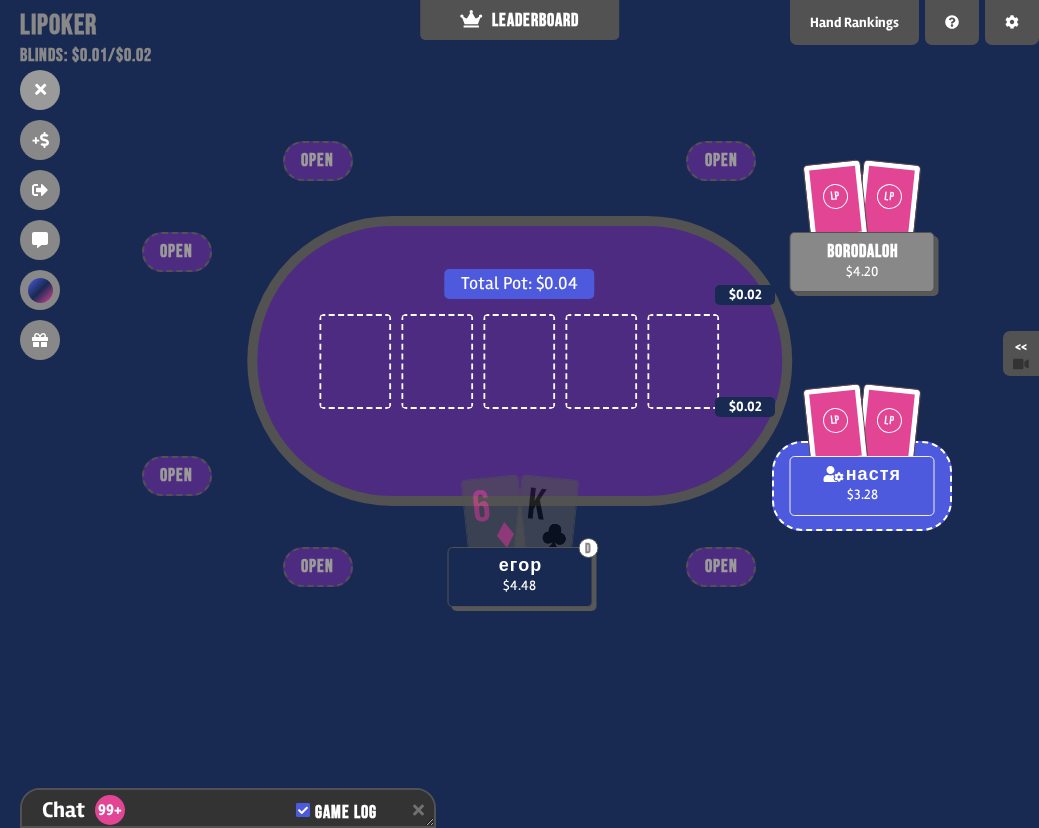 click on "Total Pot: $0.04   LP LP borodaloh $4.20  $0.02  LP LP настя $3.28  $0.02  6 K D егор $4.48  OPEN OPEN OPEN OPEN OPEN OPEN" at bounding box center [519, 414] 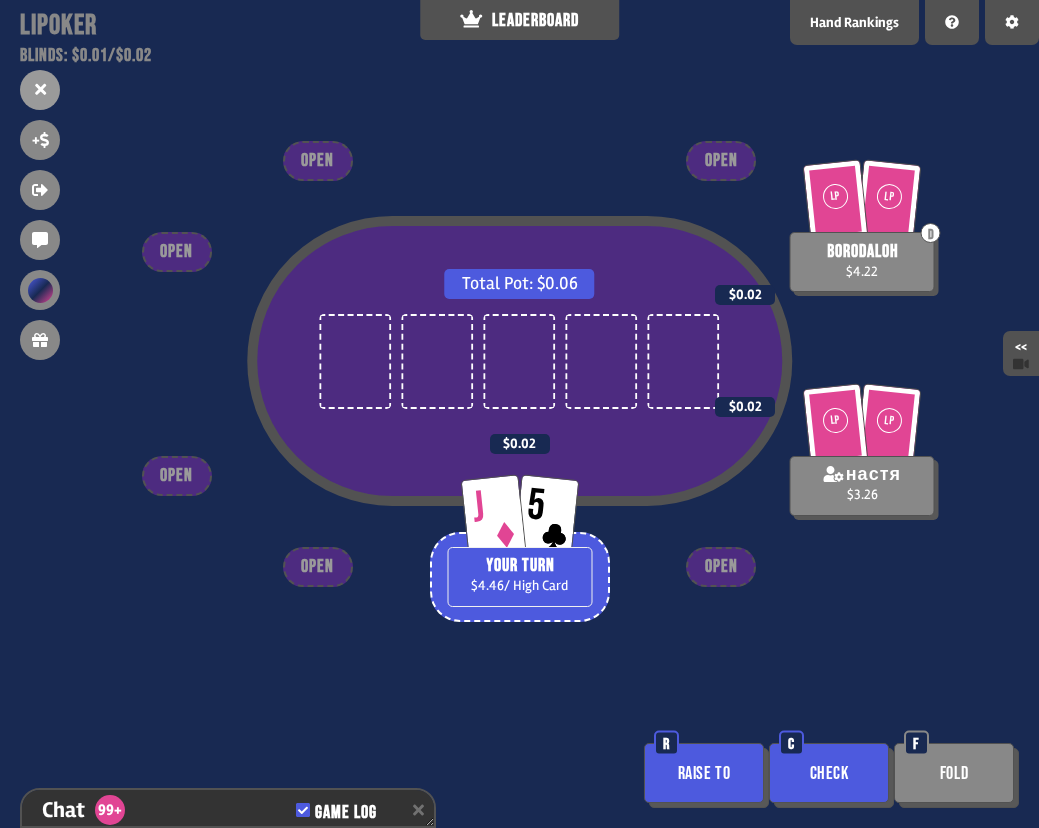 scroll, scrollTop: 18014, scrollLeft: 0, axis: vertical 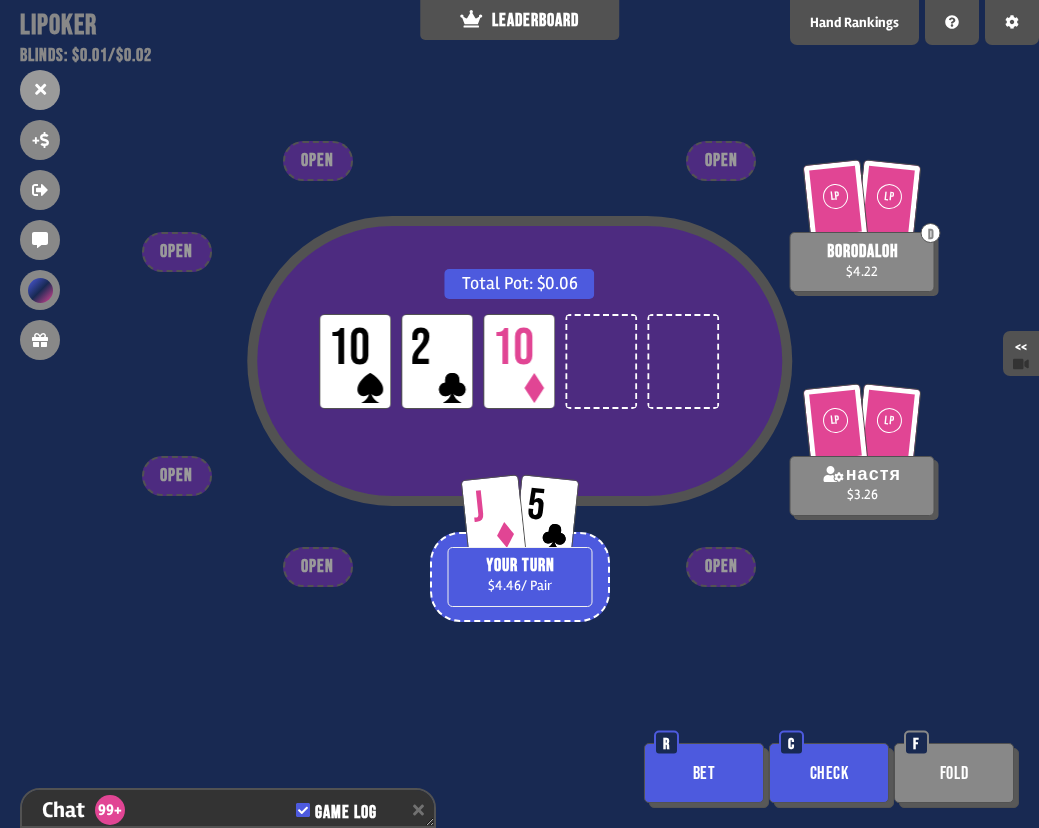 click on "Check" at bounding box center (829, 773) 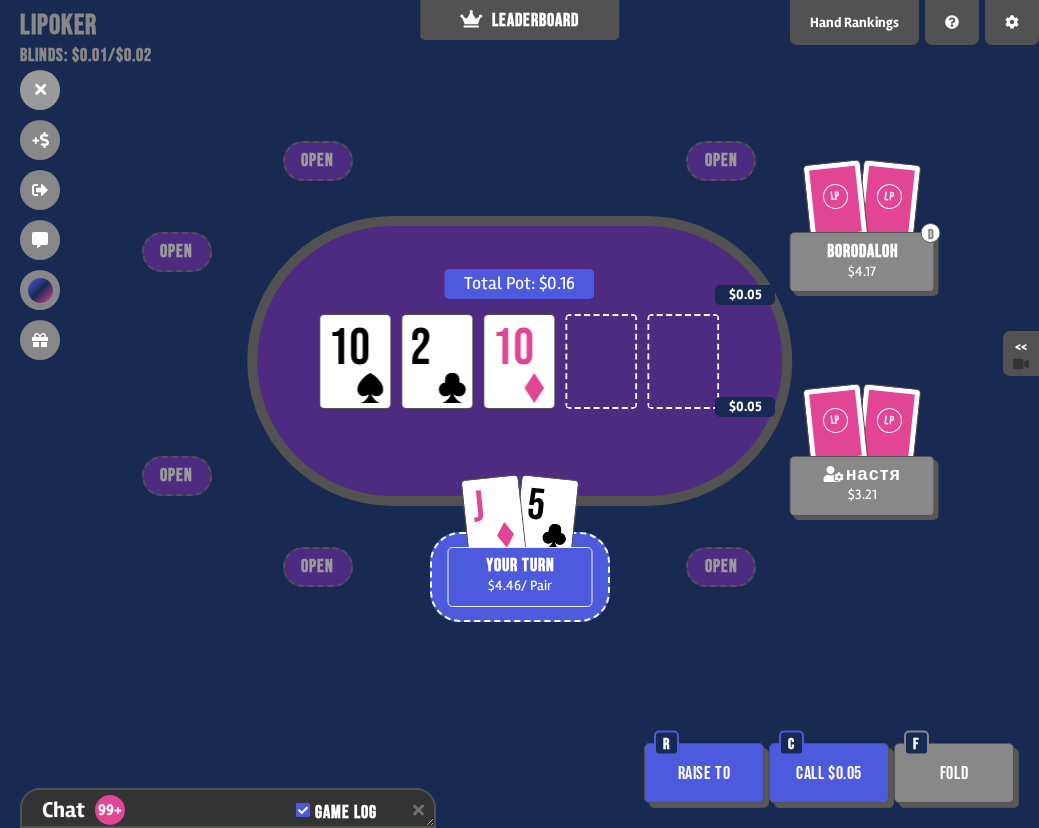 scroll, scrollTop: 18246, scrollLeft: 0, axis: vertical 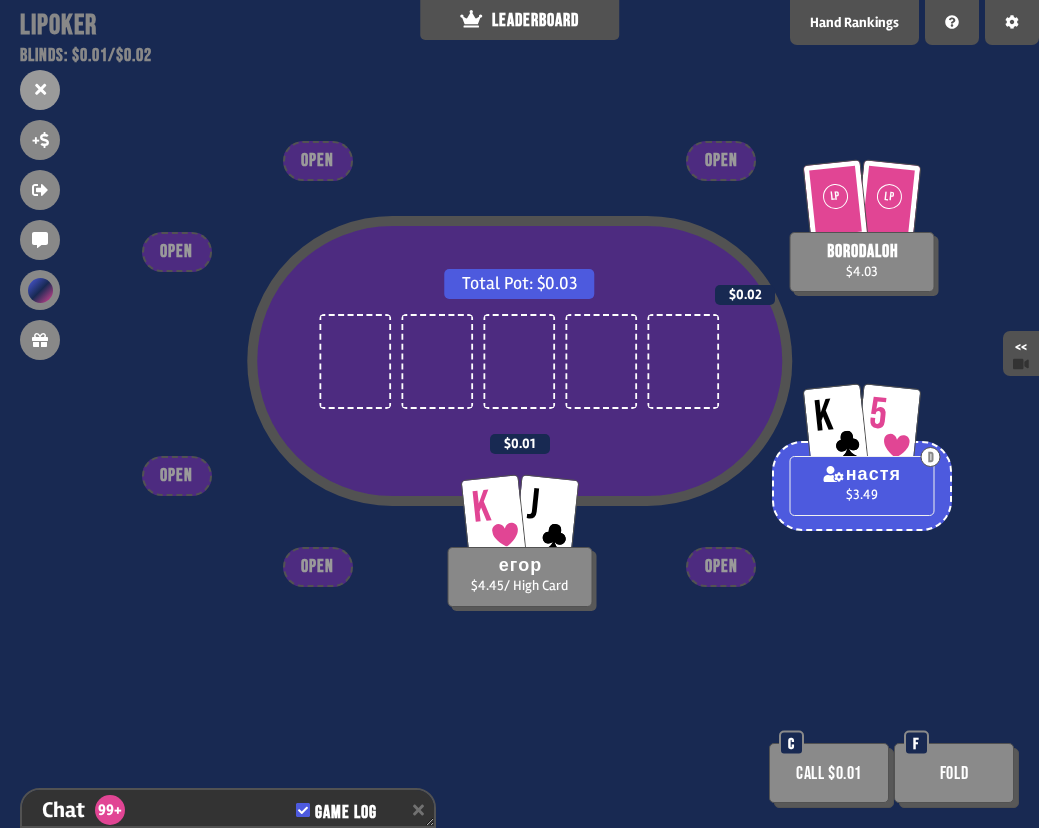 click on "Total Pot: $0.03" at bounding box center [519, 361] 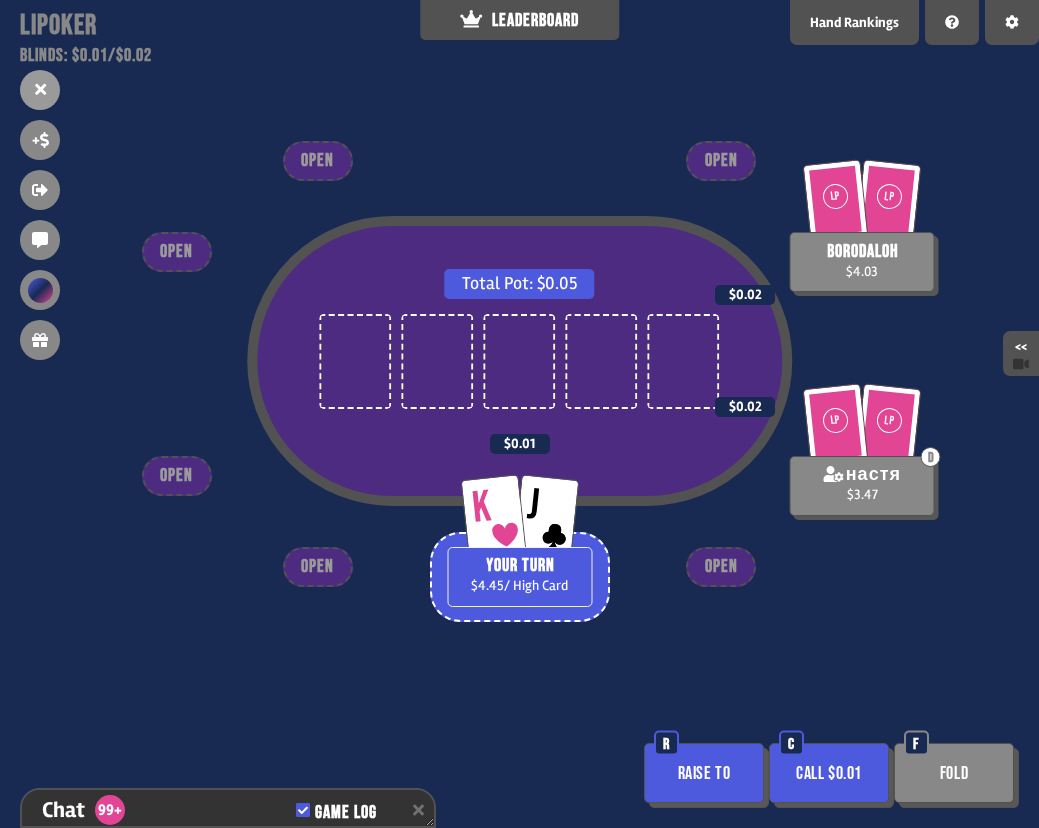 scroll, scrollTop: 18594, scrollLeft: 0, axis: vertical 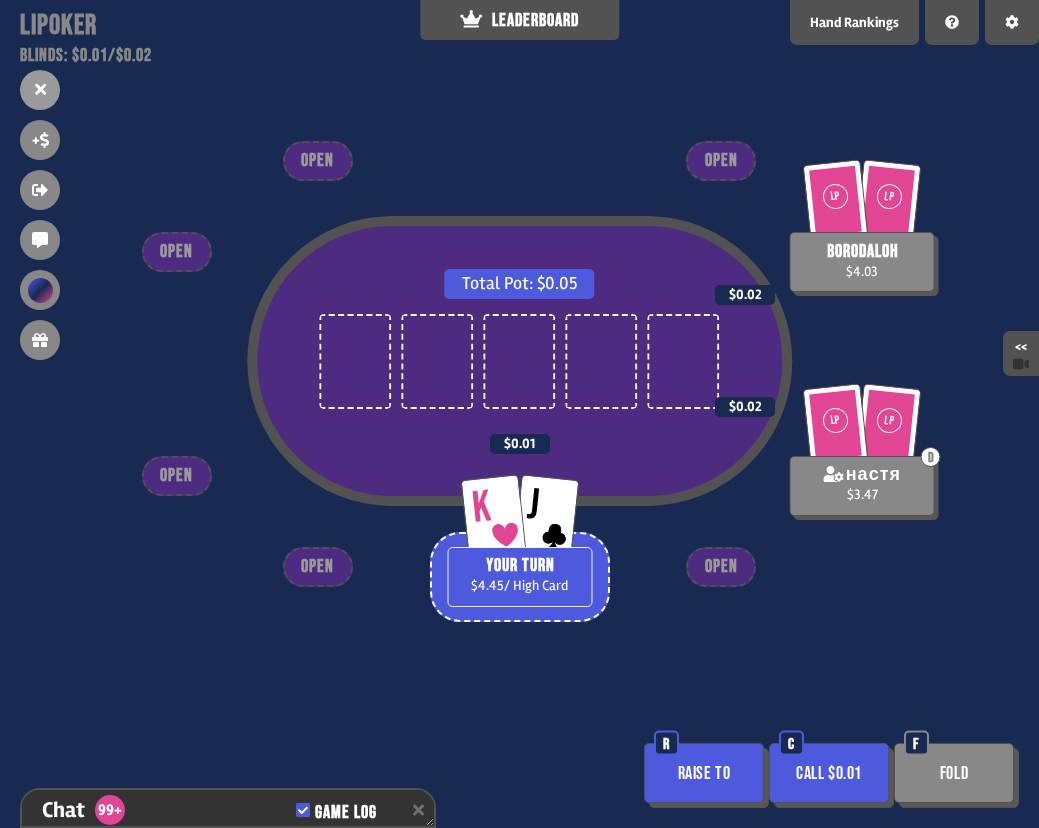 click on "Call $0.01" at bounding box center [829, 773] 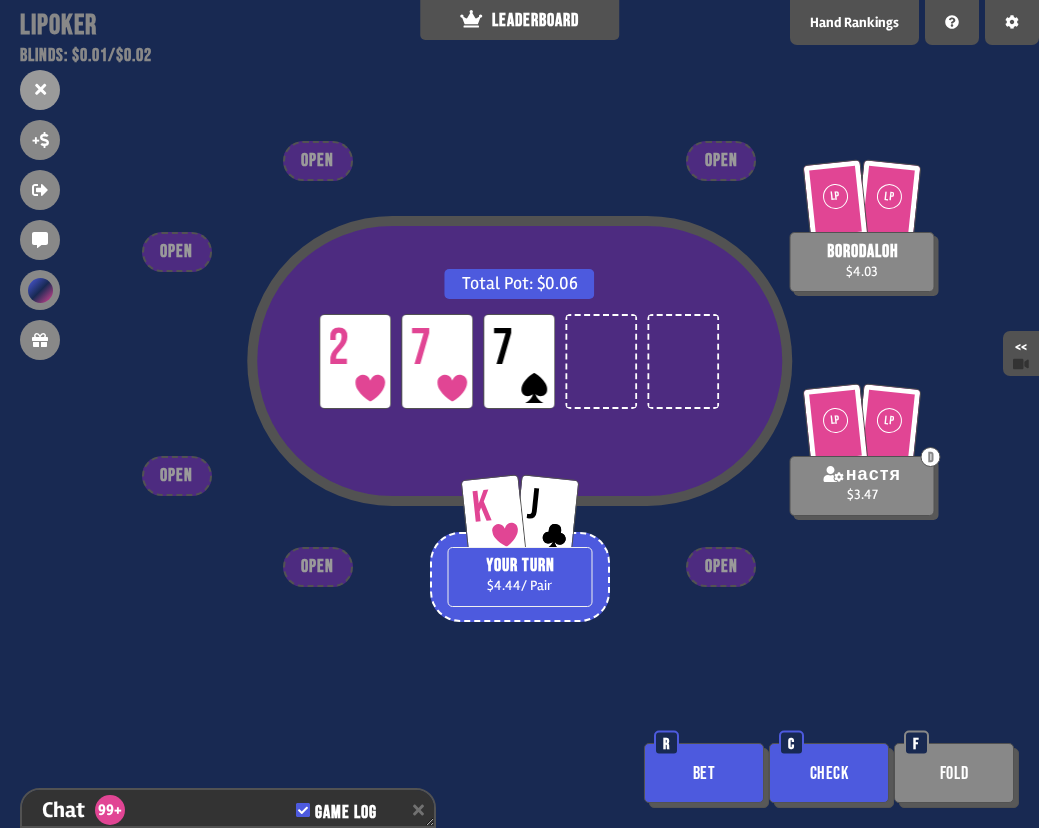 scroll, scrollTop: 18710, scrollLeft: 0, axis: vertical 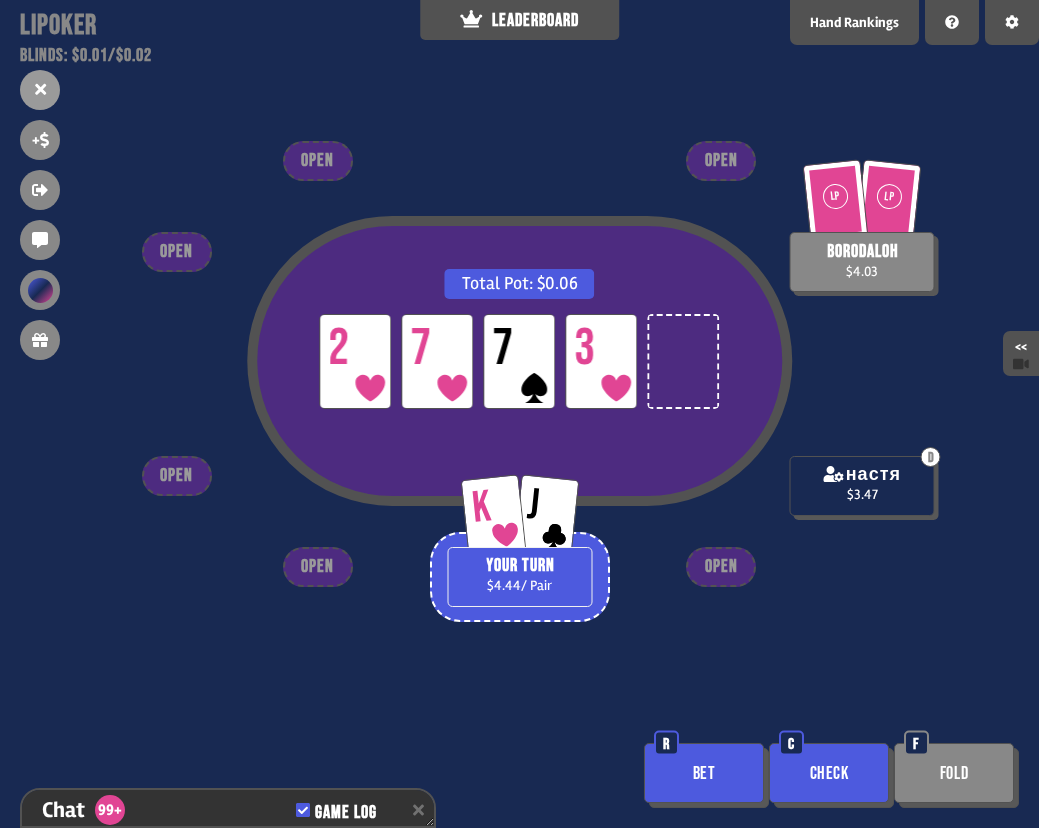 click on "Check" at bounding box center (829, 773) 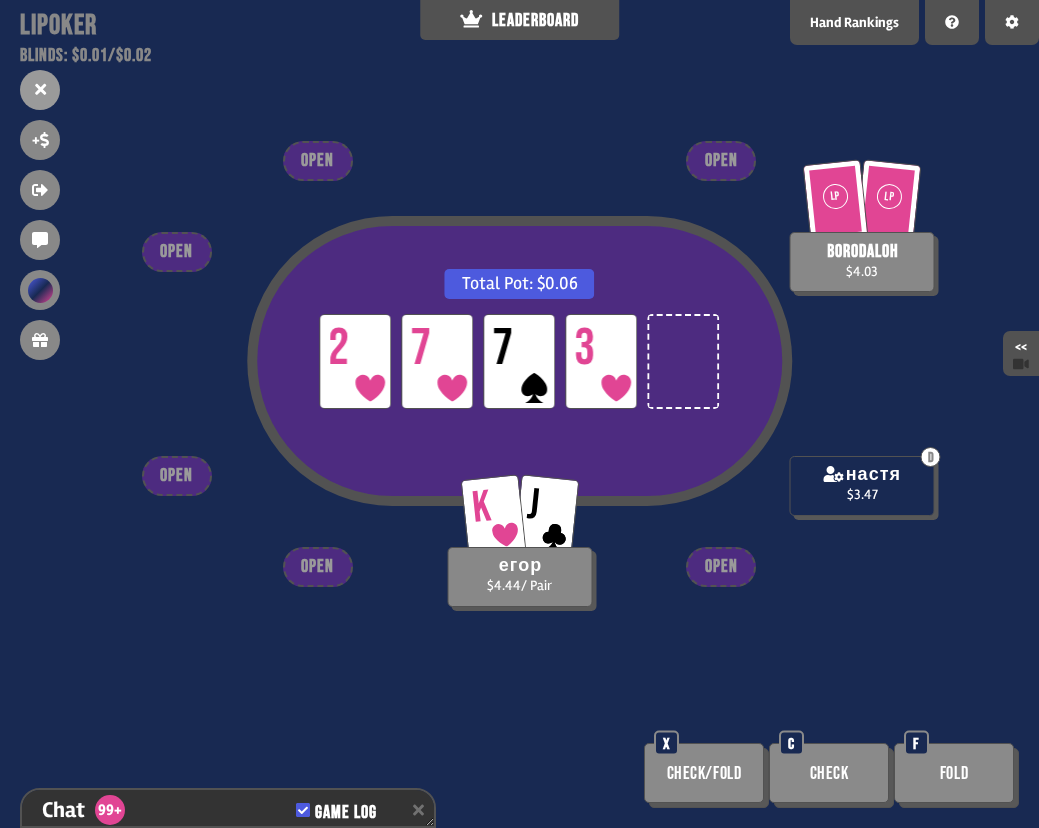 scroll, scrollTop: 18942, scrollLeft: 0, axis: vertical 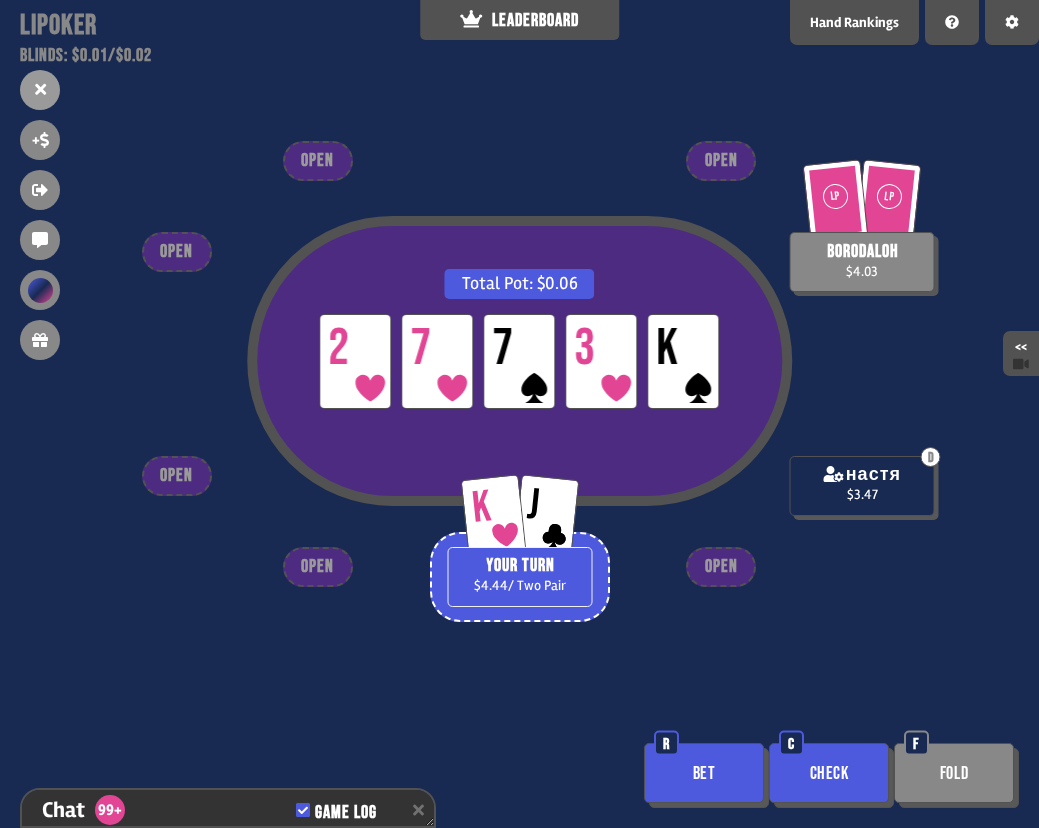 click on "Check" at bounding box center [829, 773] 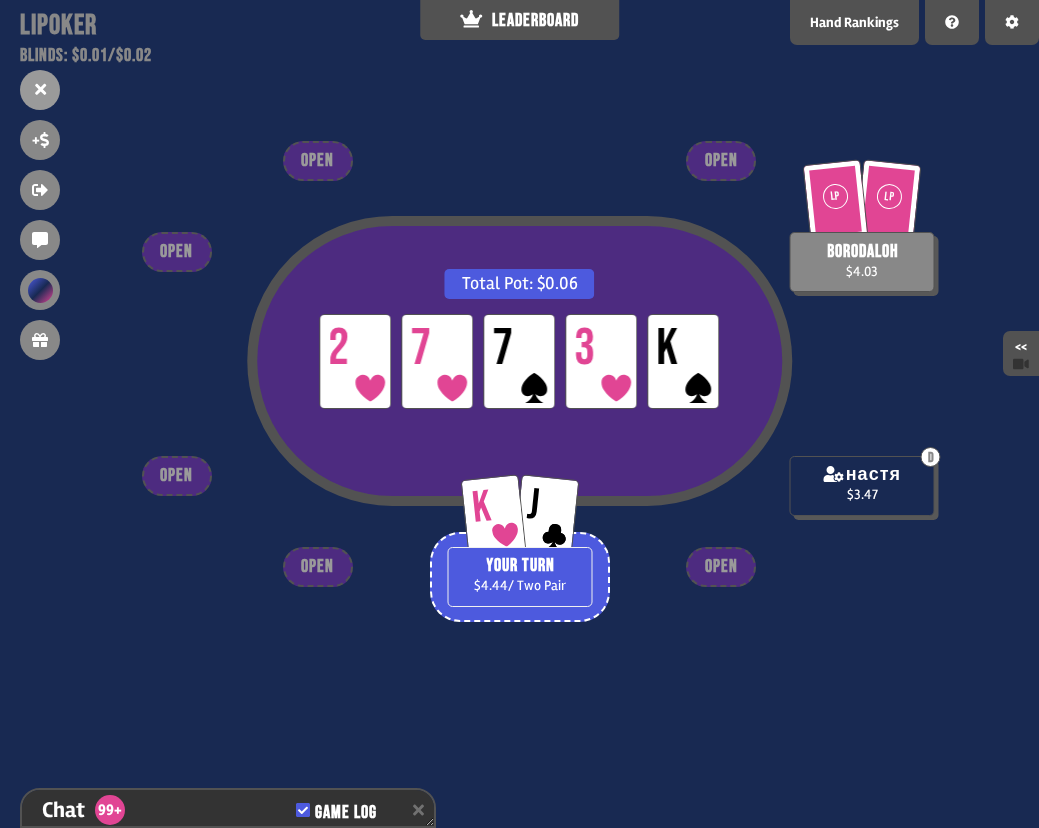 scroll, scrollTop: 19000, scrollLeft: 0, axis: vertical 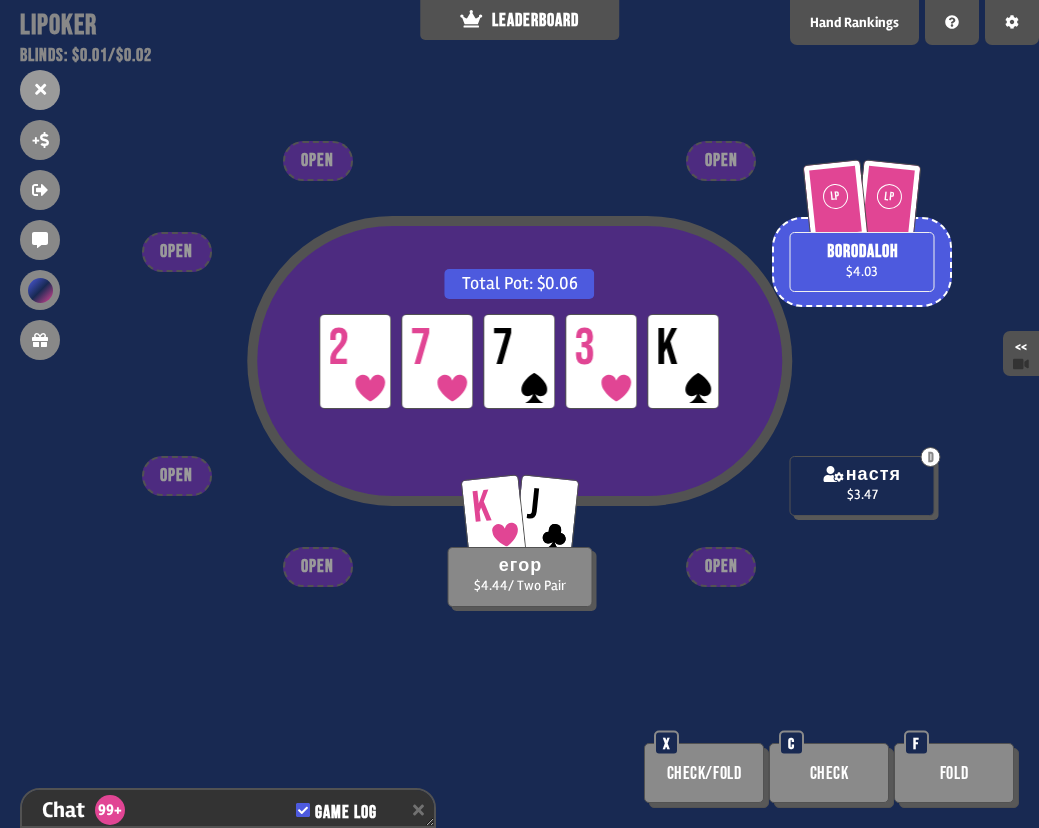 click on "Total Pot: $0.06   LP 2 LP 7 LP 7 LP 3 LP K LP LP borodaloh $4.03  D настя $3.47  K J егор $4.44   / Two Pair OPEN OPEN OPEN OPEN OPEN OPEN Check/Fold X Check C Fold F" at bounding box center [519, 414] 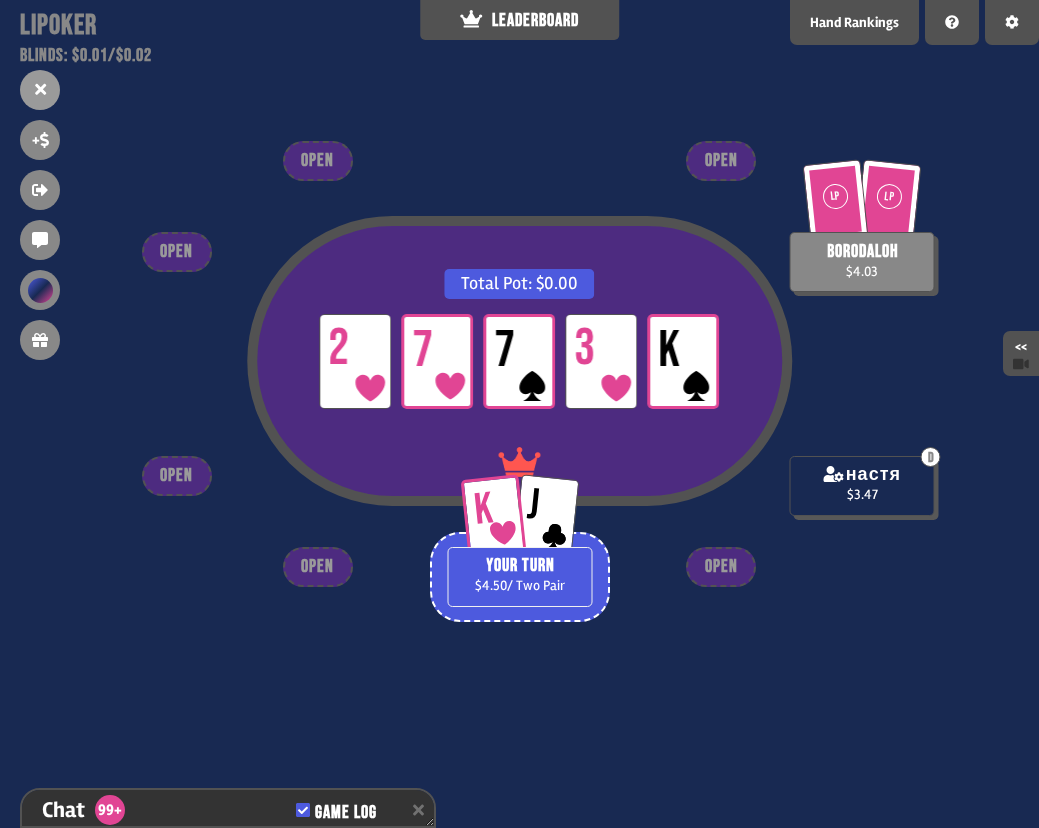 scroll, scrollTop: 19145, scrollLeft: 0, axis: vertical 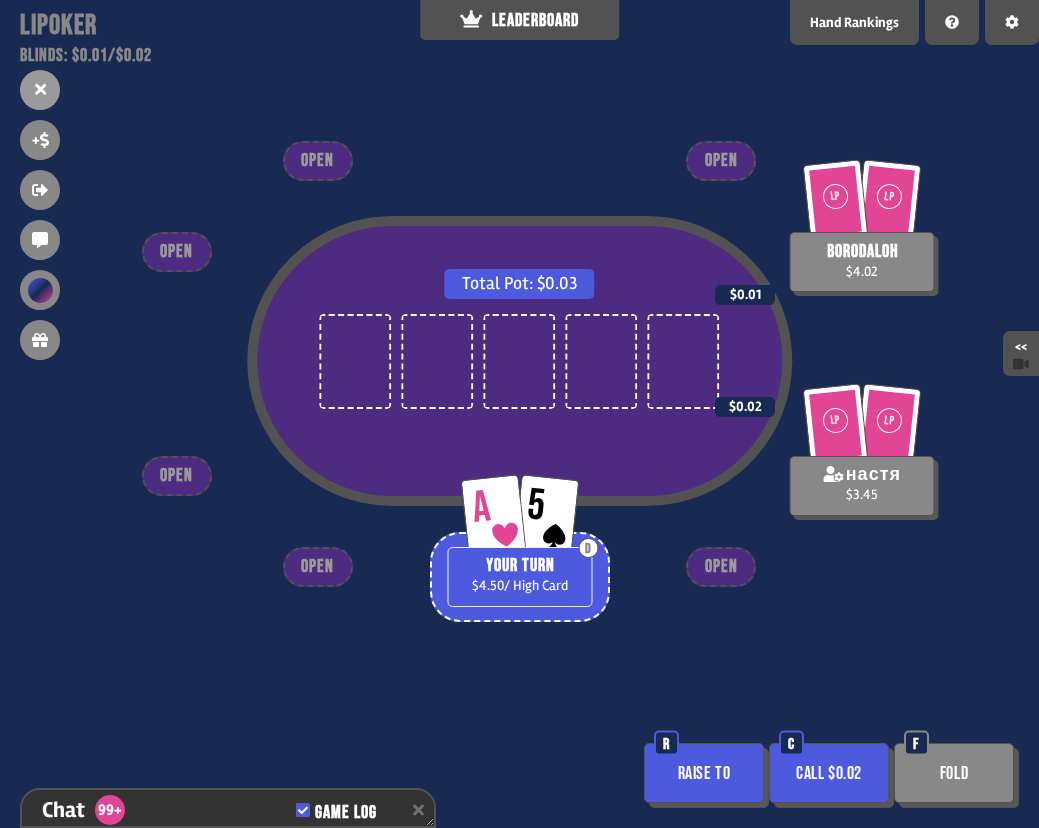 click on "Raise to" at bounding box center [704, 773] 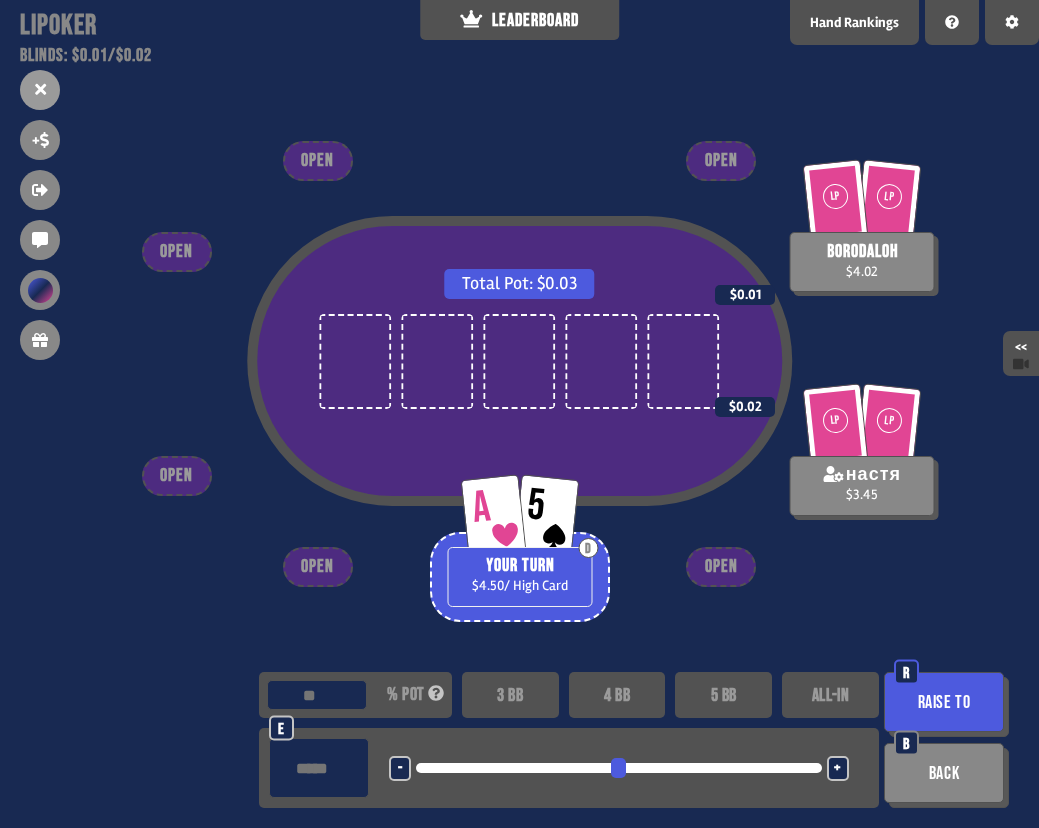 click on "3 BB" at bounding box center (510, 695) 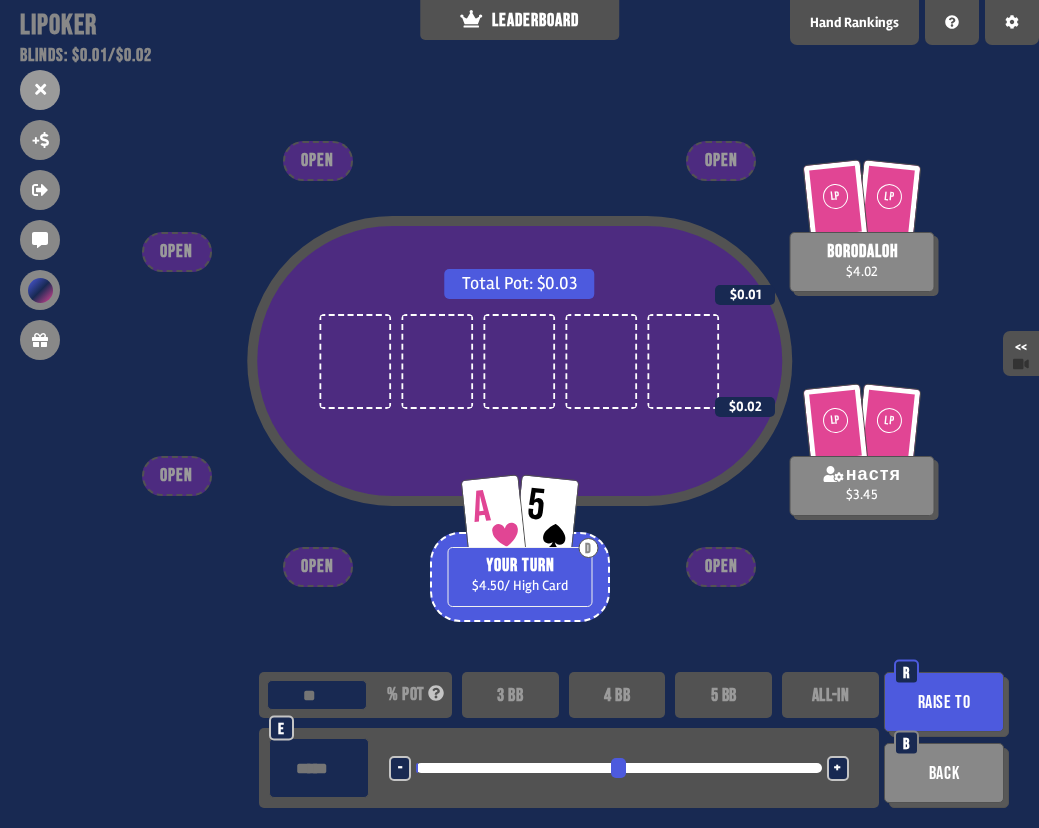 click on "Raise to" at bounding box center (944, 702) 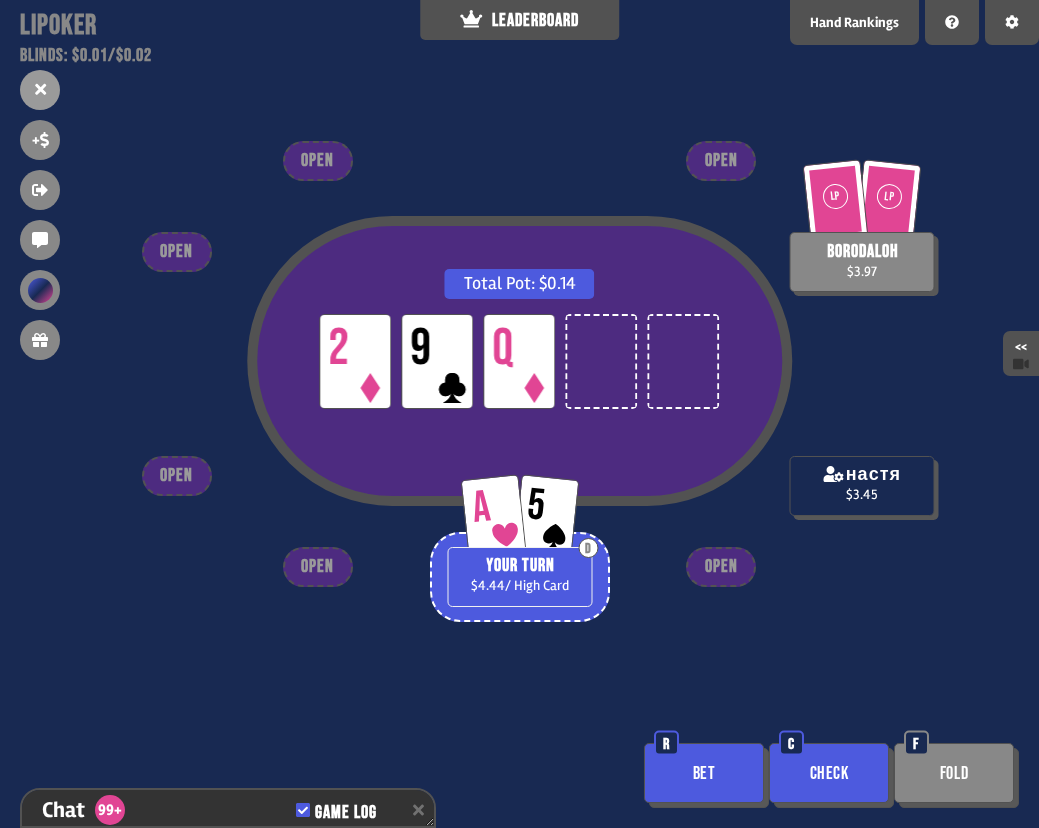 scroll, scrollTop: 19319, scrollLeft: 0, axis: vertical 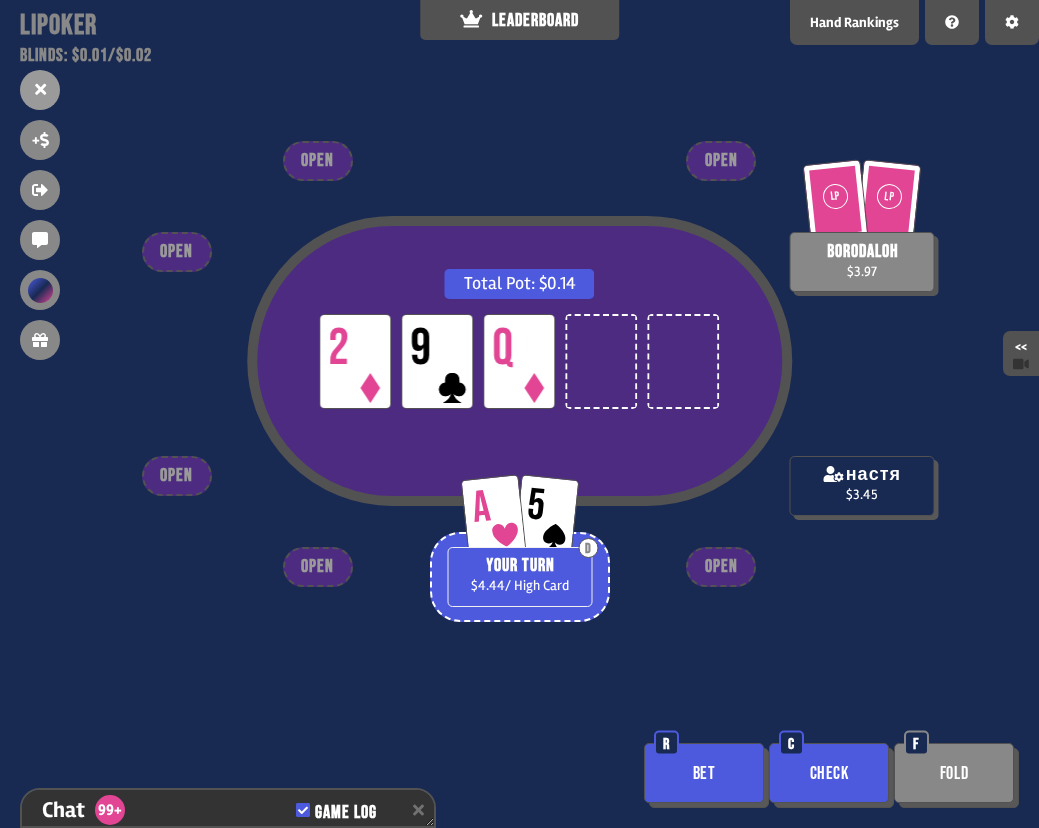 click on "Check" at bounding box center [829, 773] 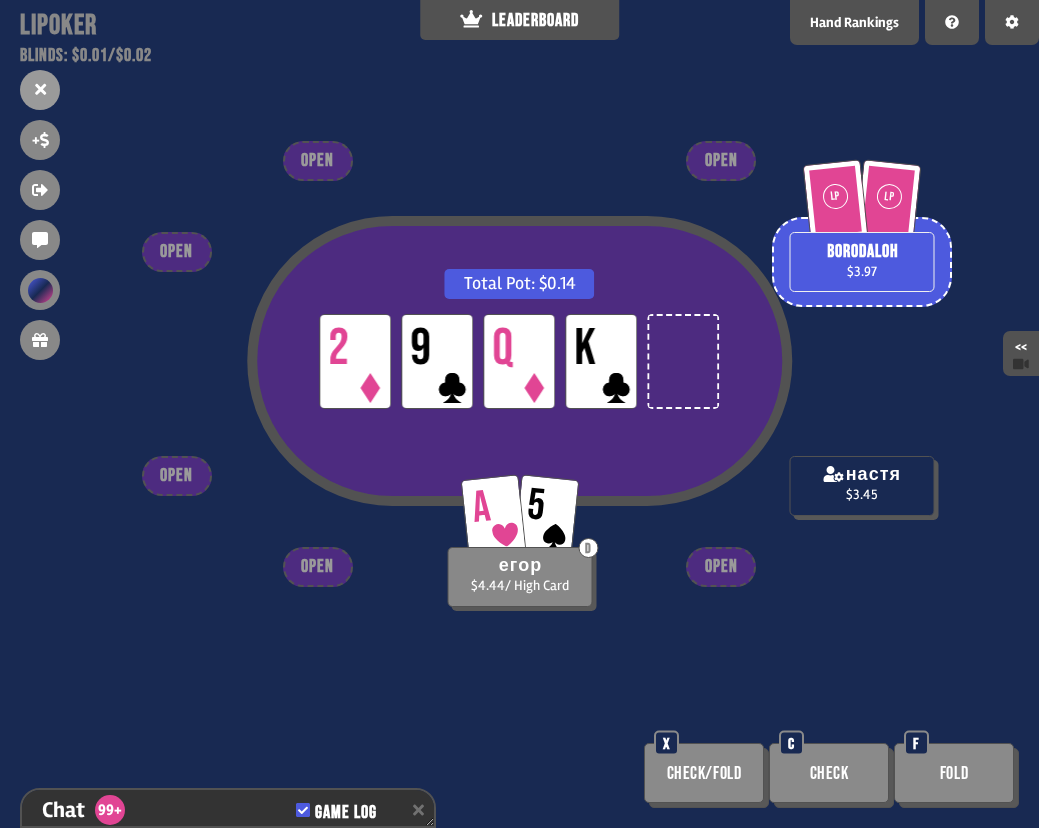 scroll, scrollTop: 19406, scrollLeft: 0, axis: vertical 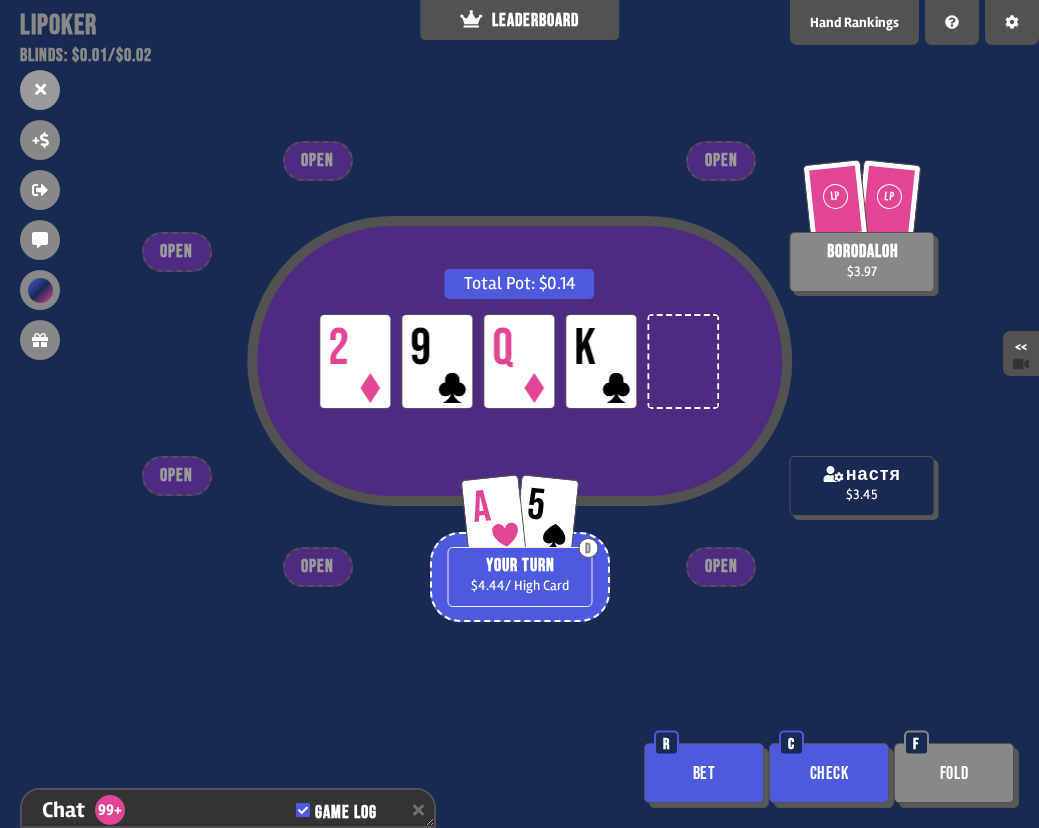 click on "Check" at bounding box center (829, 773) 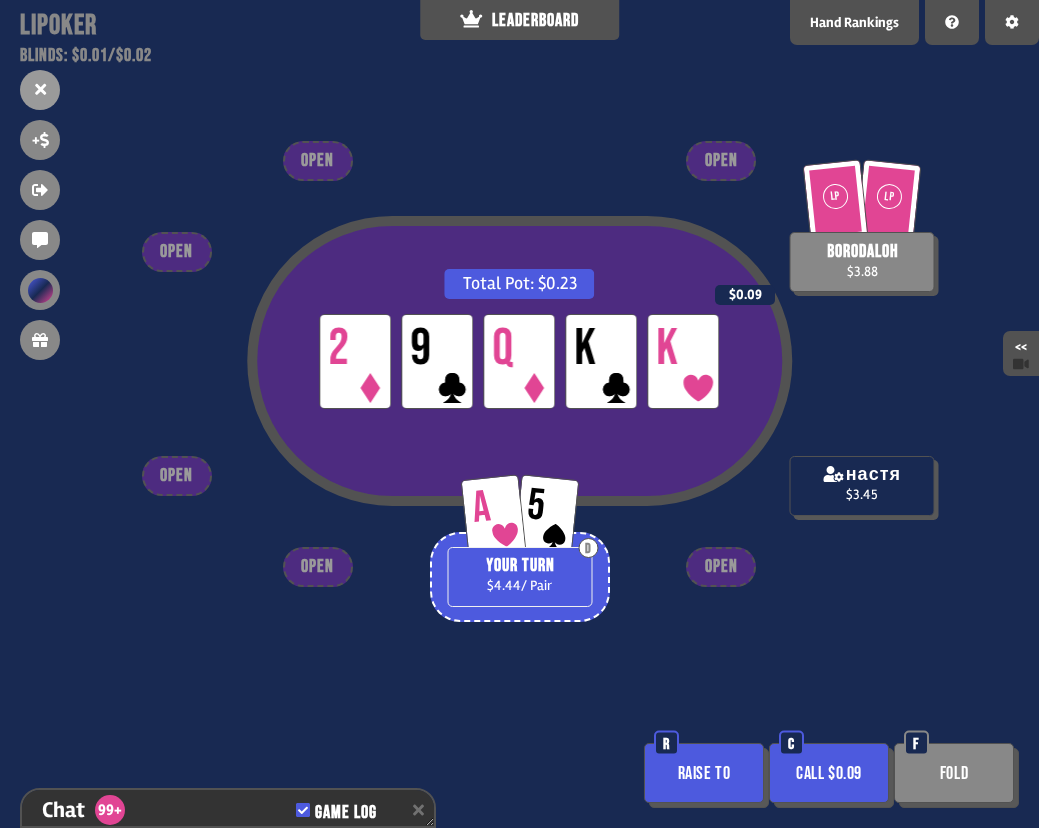 scroll, scrollTop: 19551, scrollLeft: 0, axis: vertical 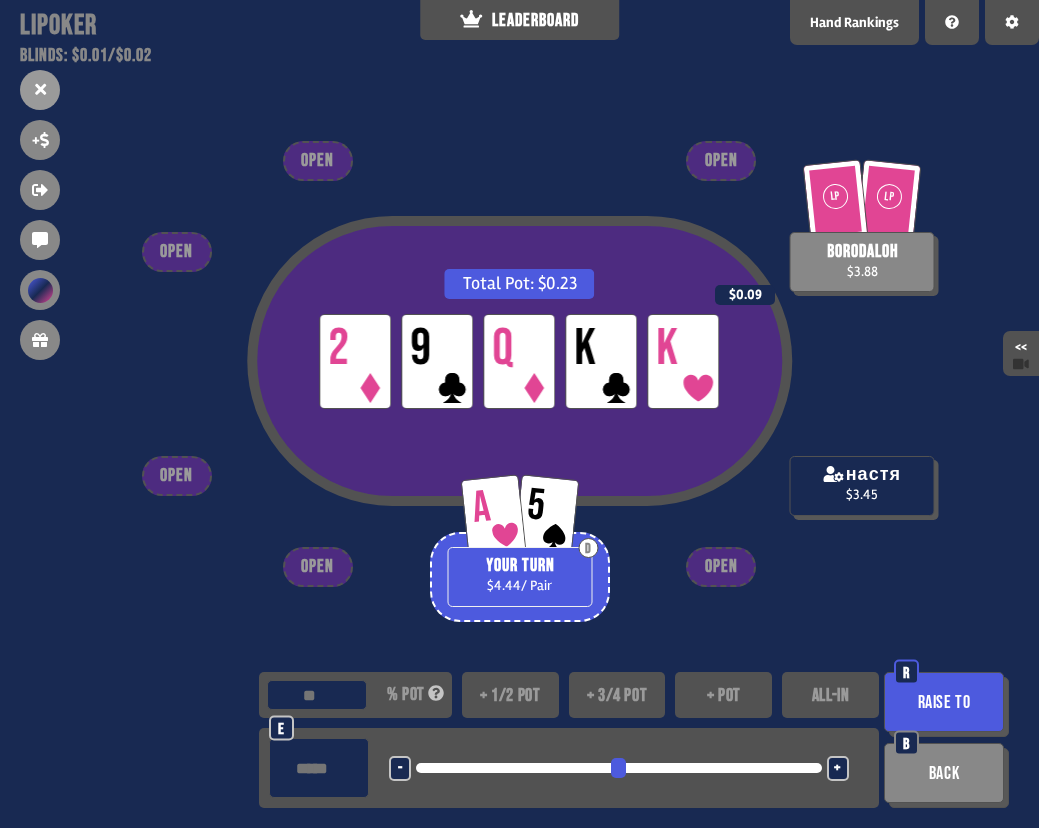 click on "+ 1/2 pot" at bounding box center (510, 695) 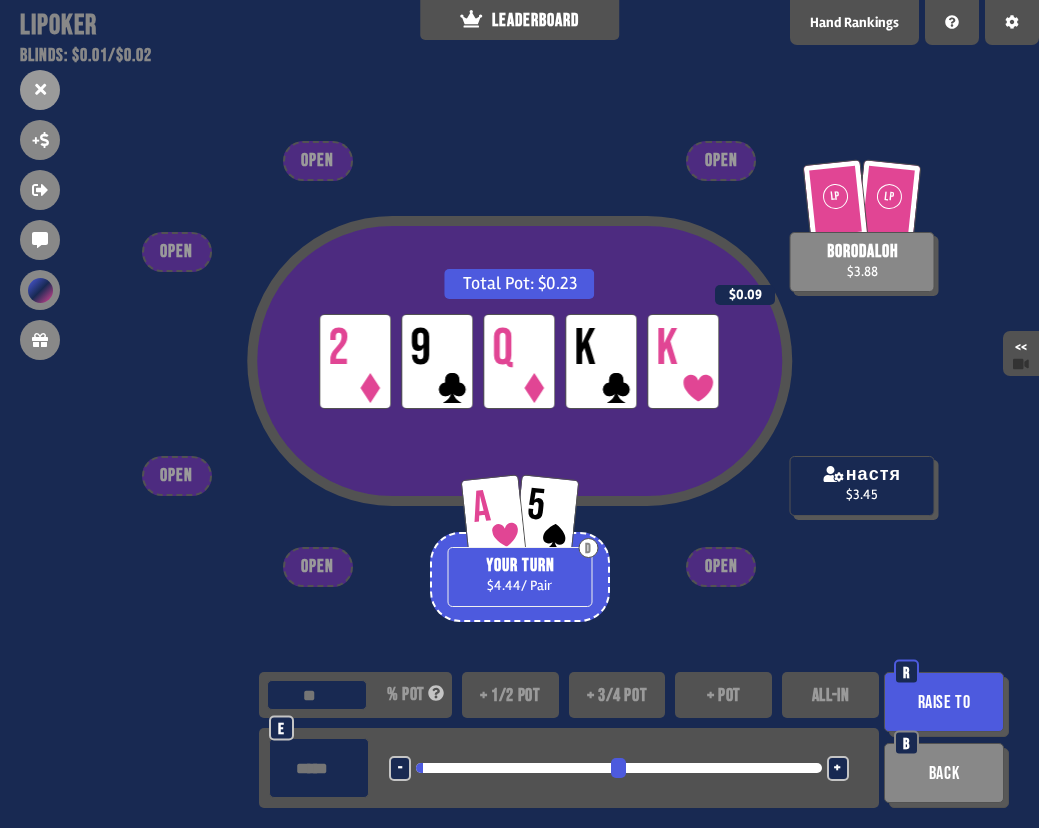 click on "Raise to" at bounding box center (944, 702) 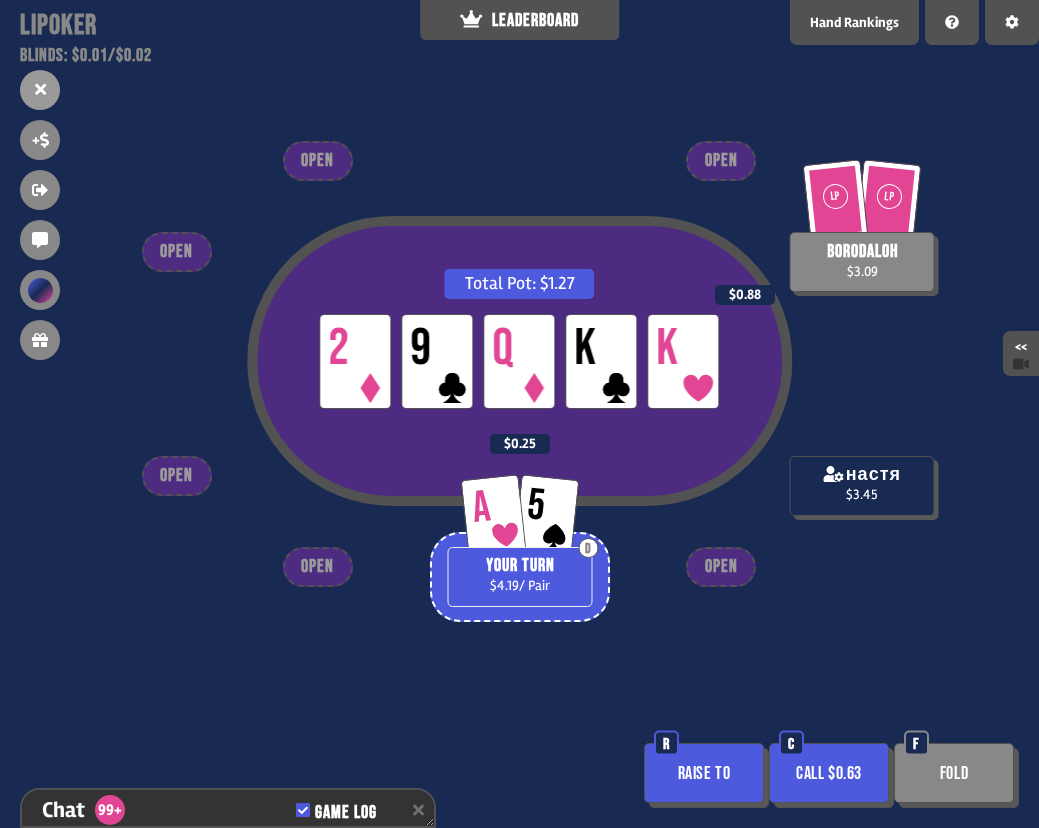 scroll, scrollTop: 19638, scrollLeft: 0, axis: vertical 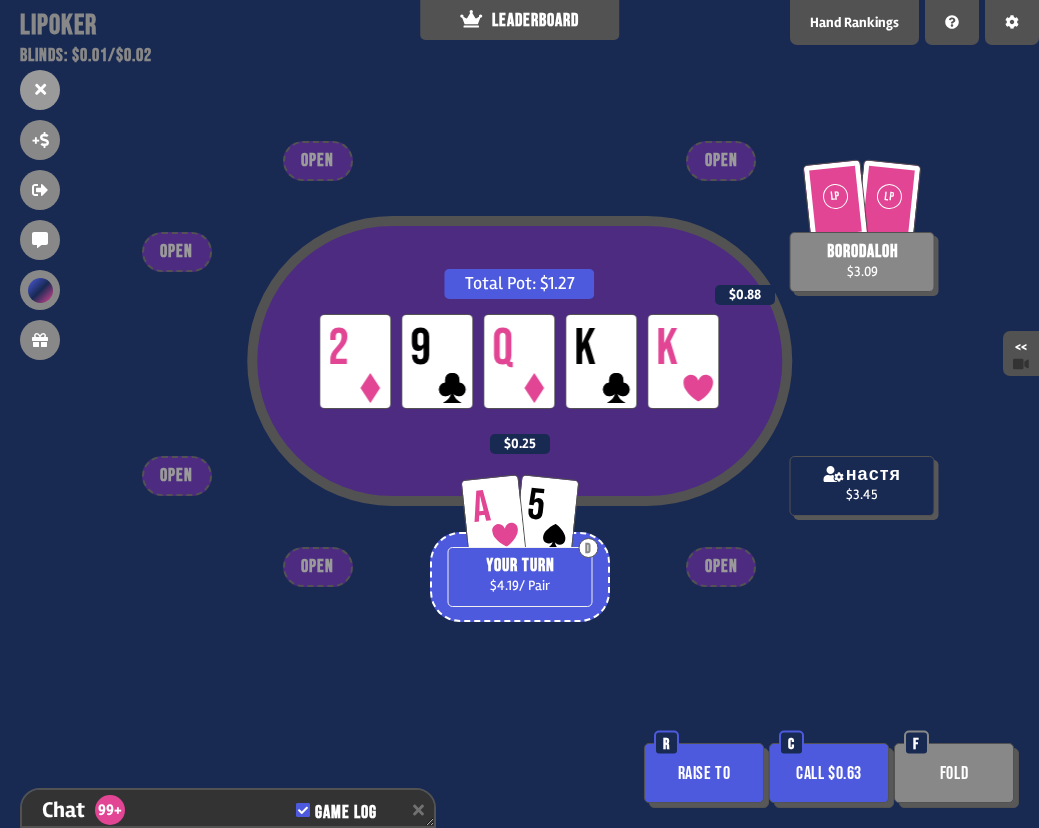click on "Fold" at bounding box center [954, 773] 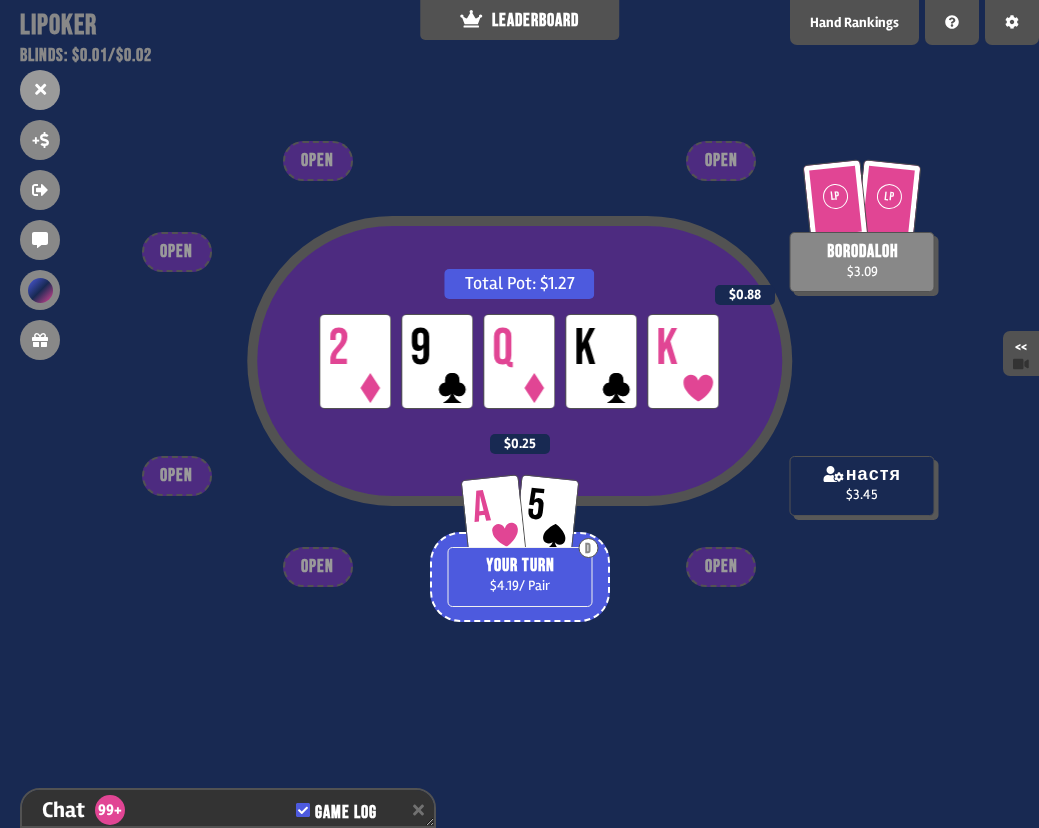 scroll, scrollTop: 19696, scrollLeft: 0, axis: vertical 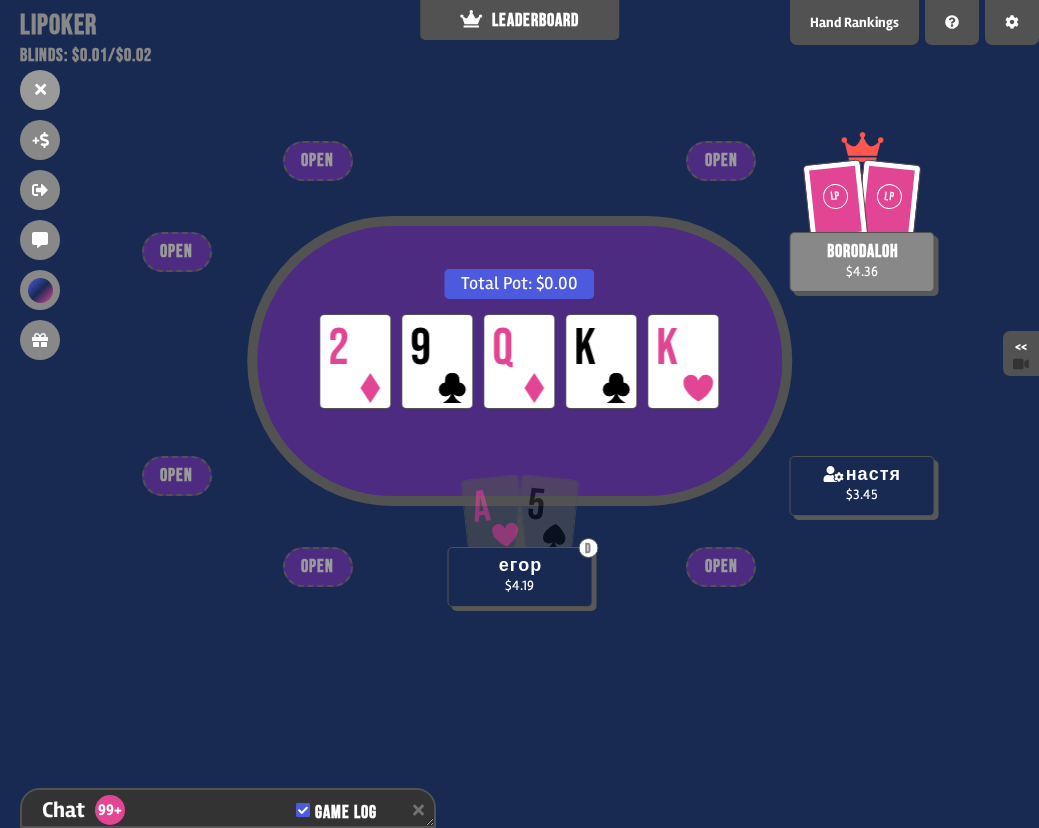 click on "Total Pot: $0.00   LP 2 LP 9 LP Q LP K LP K LP LP borodaloh $4.36  настя $3.45  A 5 D егор $4.19  OPEN OPEN OPEN OPEN OPEN OPEN" at bounding box center [519, 414] 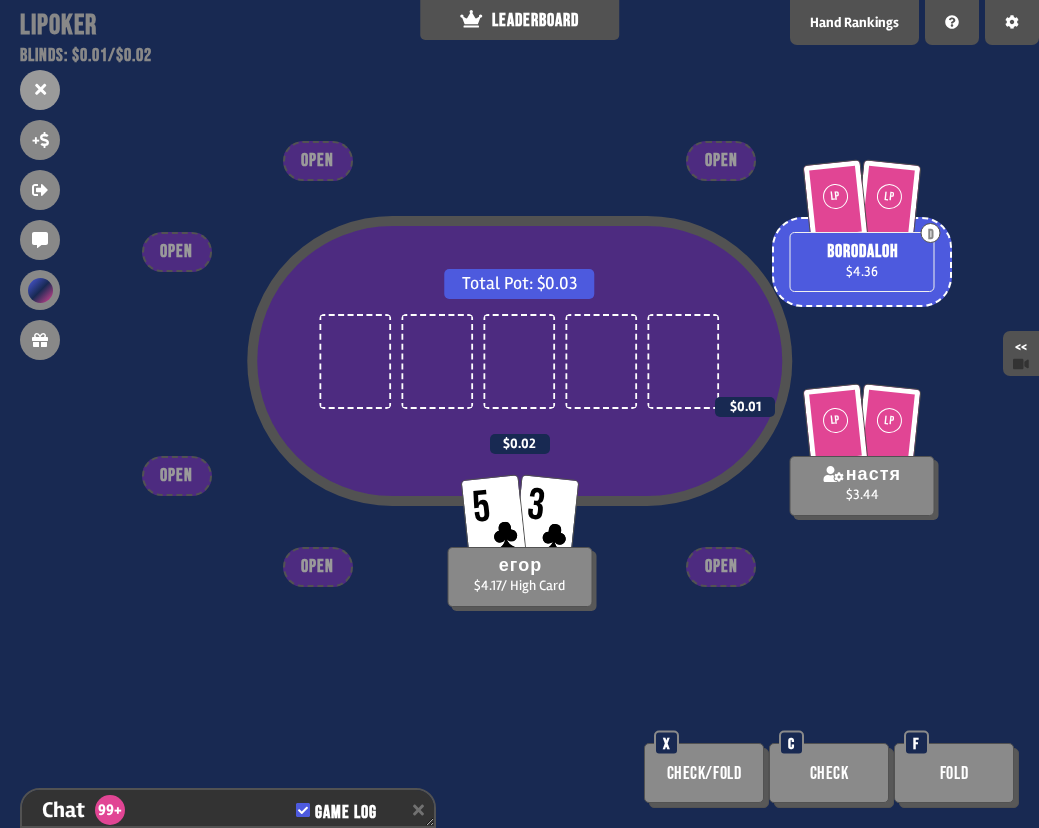 click on "Check" at bounding box center [829, 773] 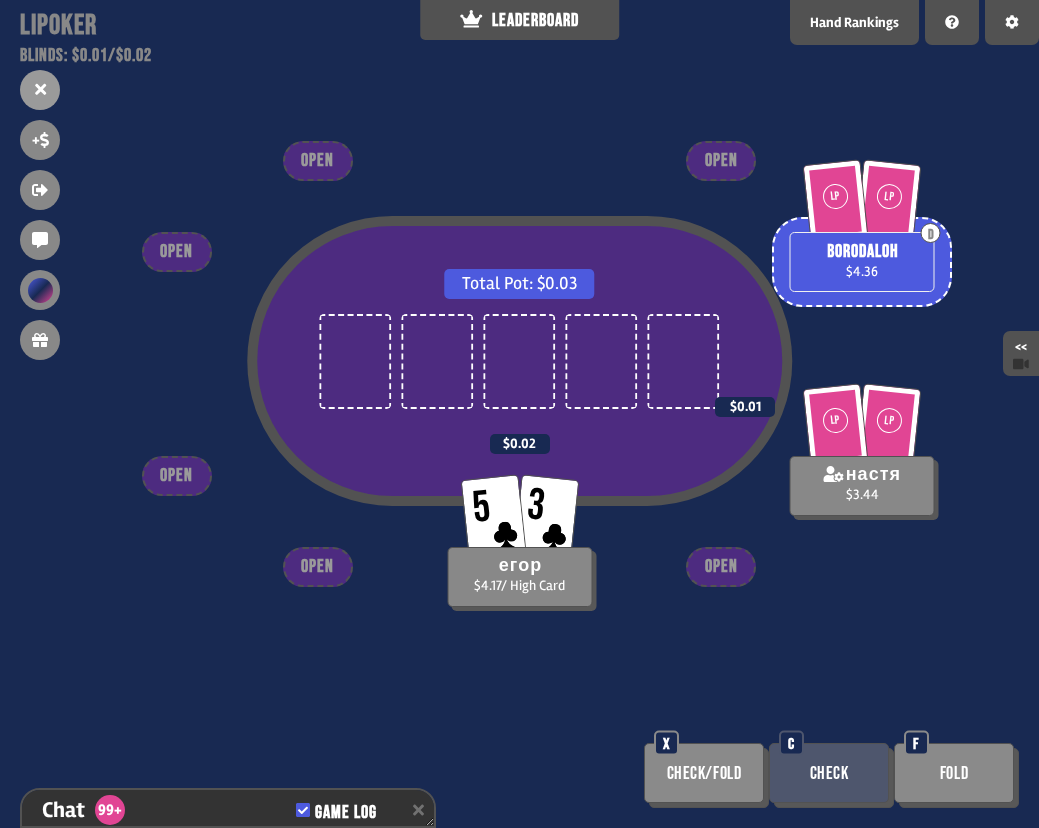 click on "Check" at bounding box center [829, 773] 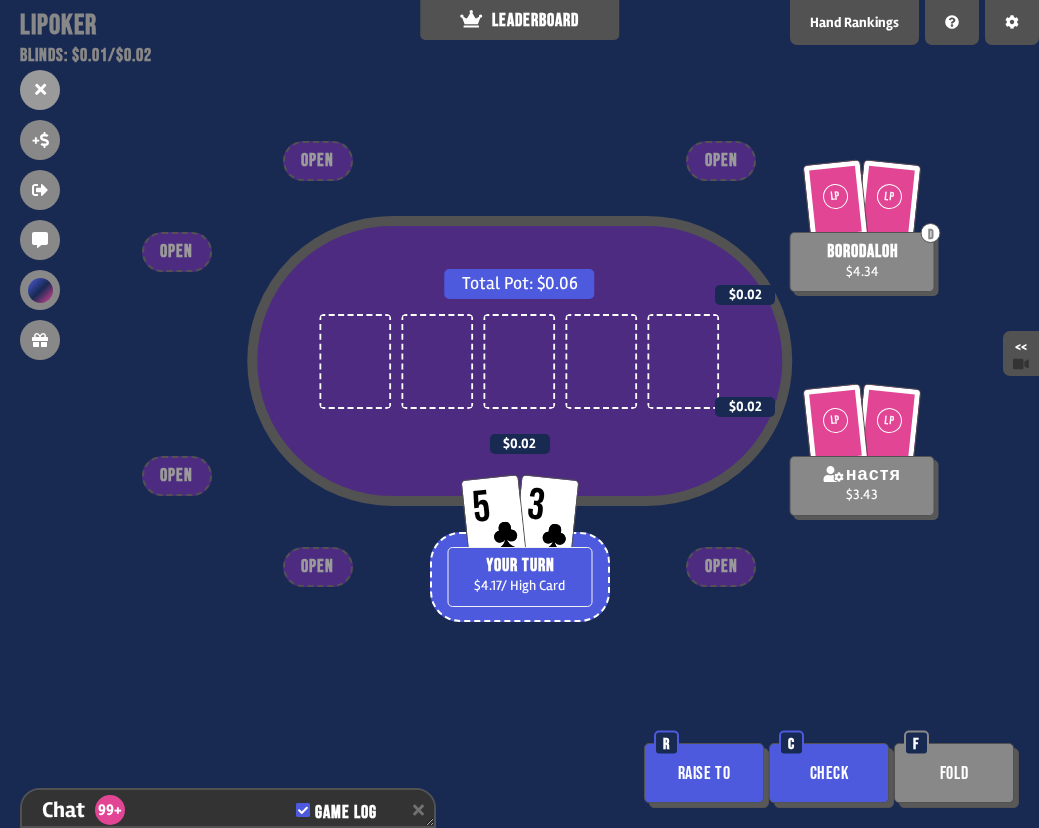 scroll, scrollTop: 19841, scrollLeft: 0, axis: vertical 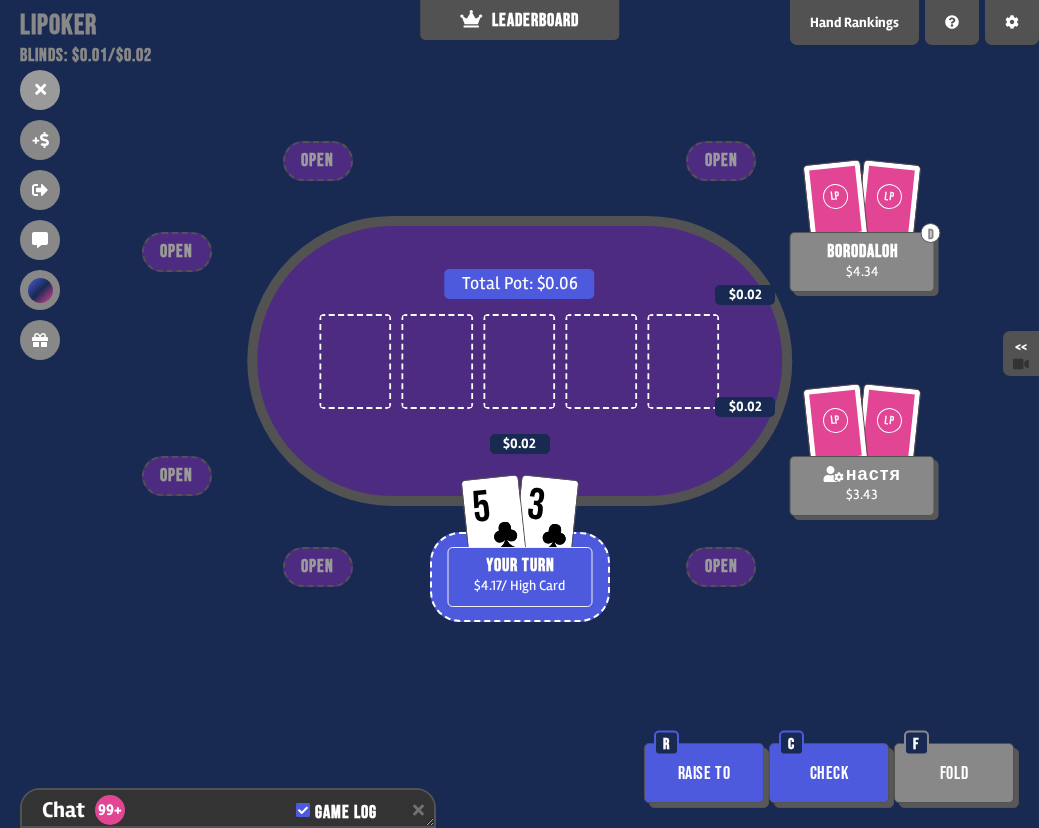 click on "Check" at bounding box center (829, 773) 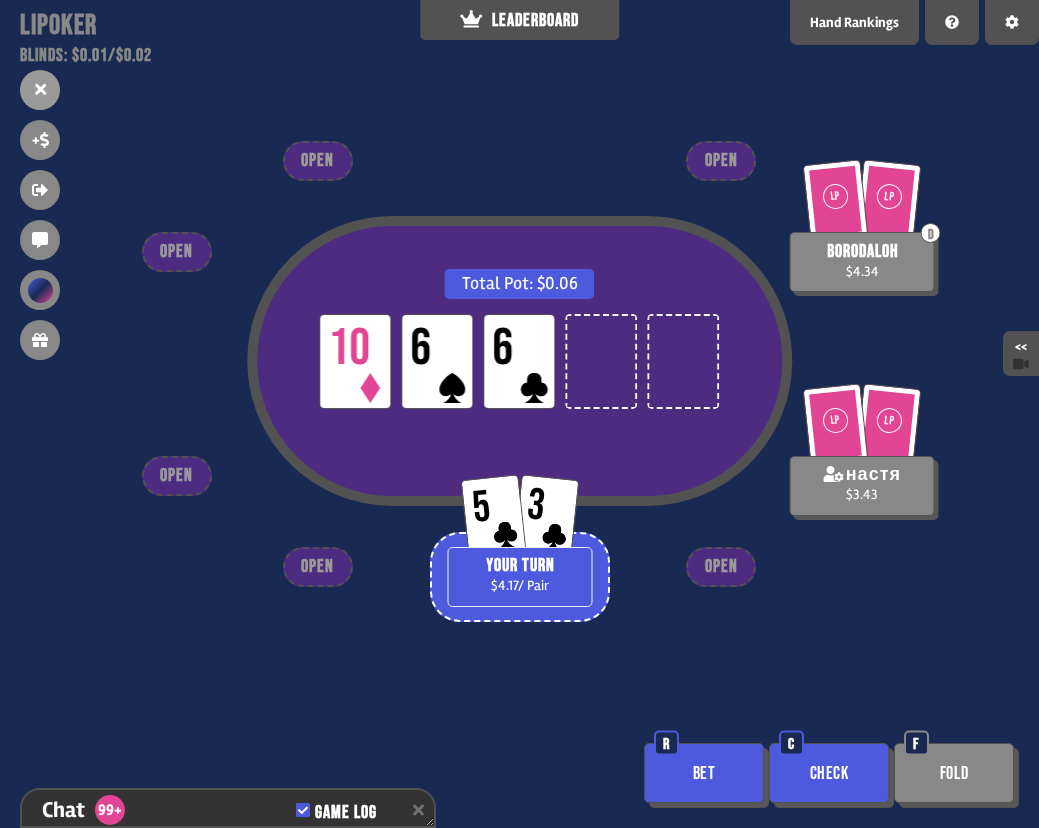 scroll, scrollTop: 19957, scrollLeft: 0, axis: vertical 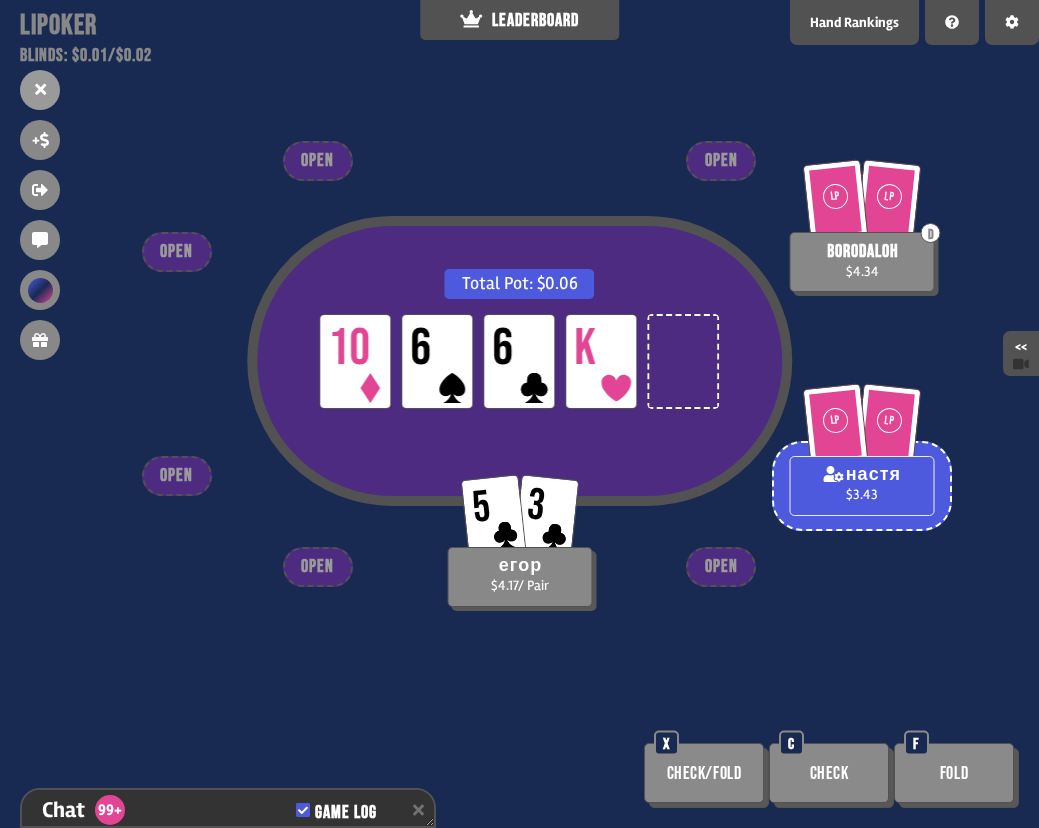 click on "Check" at bounding box center (829, 773) 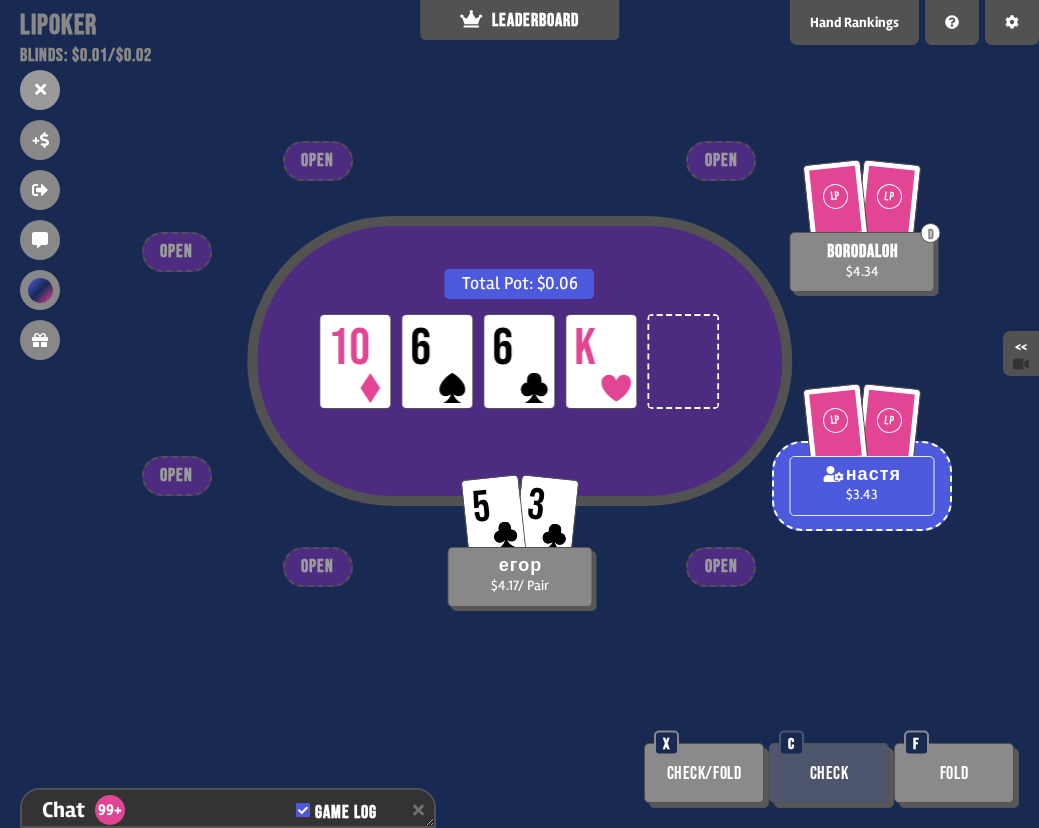 click on "Check" at bounding box center (829, 773) 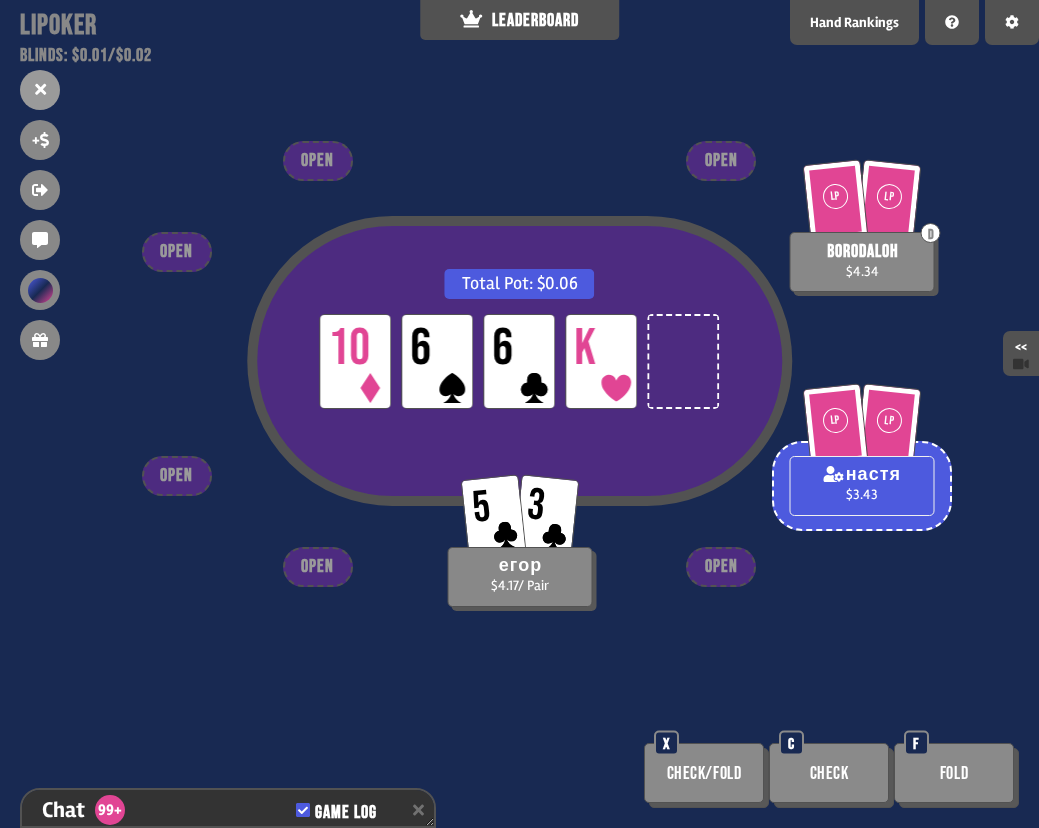 click on "Check" at bounding box center (829, 773) 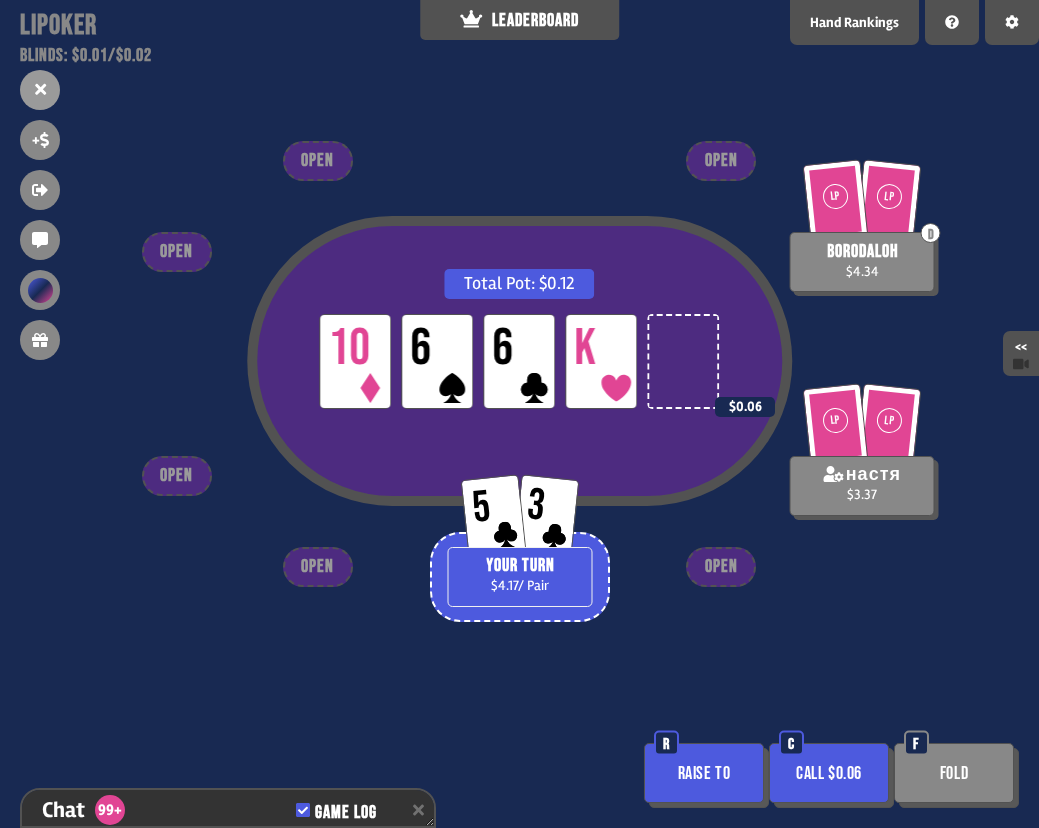 scroll, scrollTop: 20102, scrollLeft: 0, axis: vertical 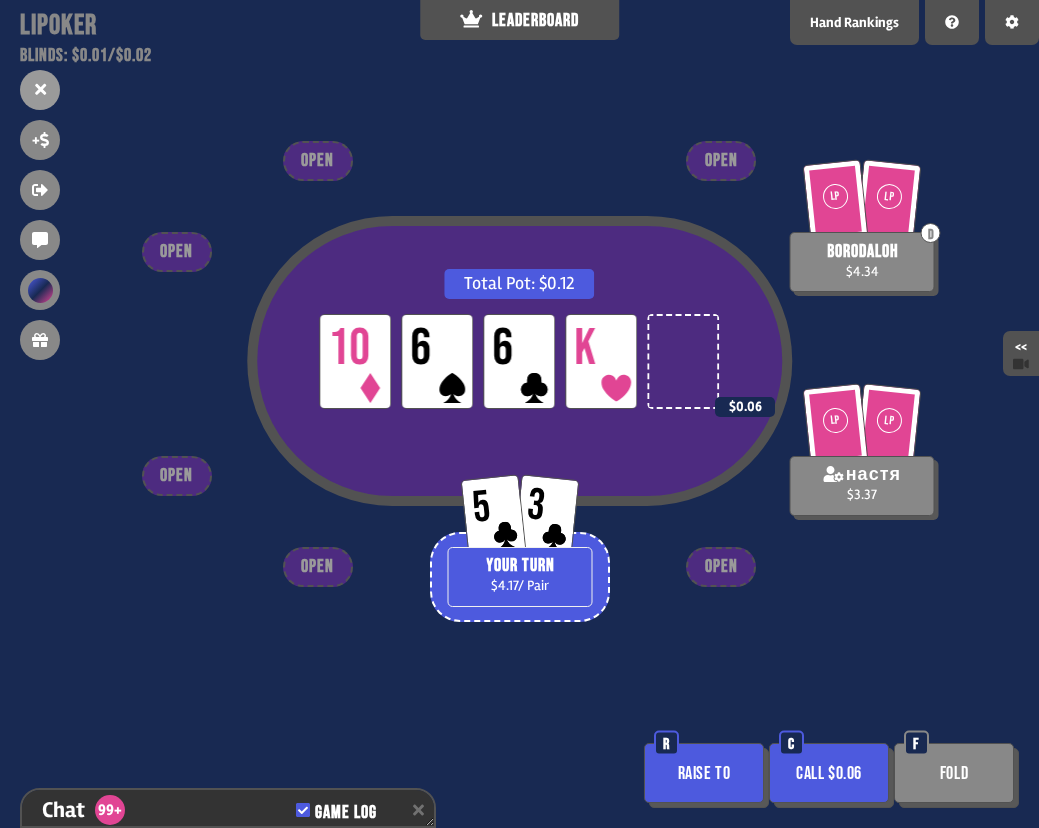 click on "Fold F" at bounding box center [956, 775] 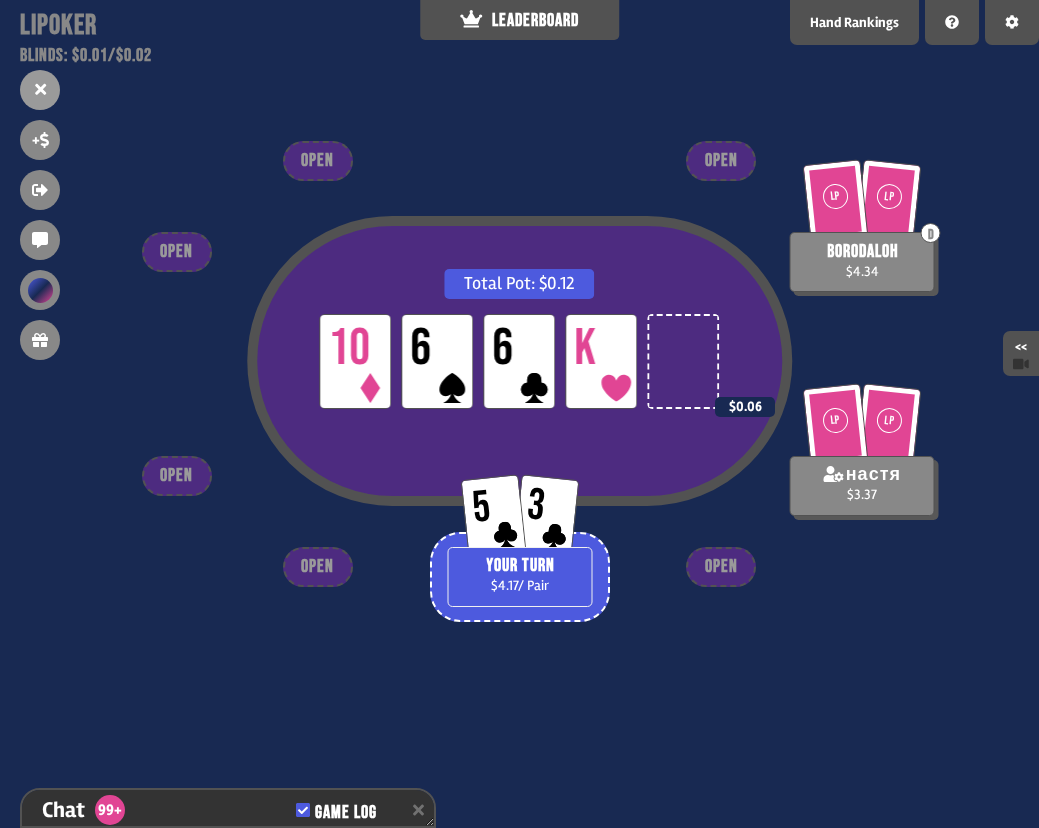 click on "Total Pot: $0.12   LP 10 LP 6 LP 6 LP K LP LP D borodaloh $4.34  LP LP настя $3.37  $0.06  5 3 YOUR TURN $4.17   / Pair OPEN OPEN OPEN OPEN OPEN OPEN" at bounding box center (519, 414) 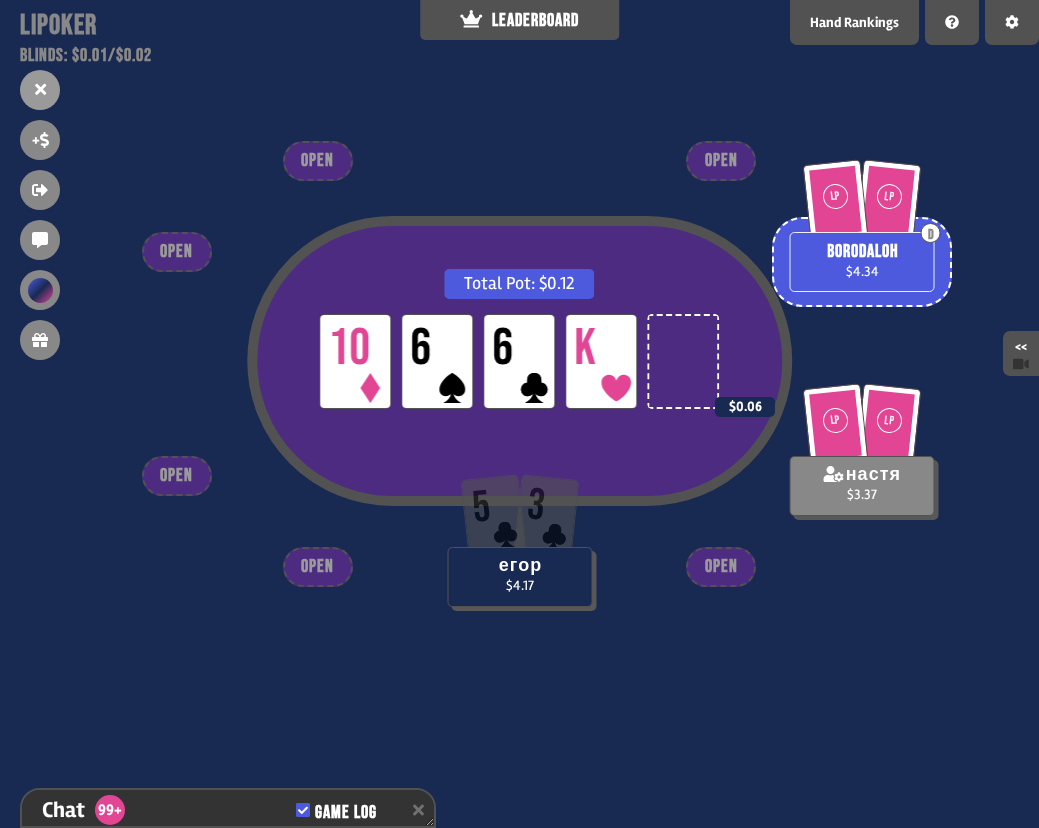 scroll, scrollTop: 20189, scrollLeft: 0, axis: vertical 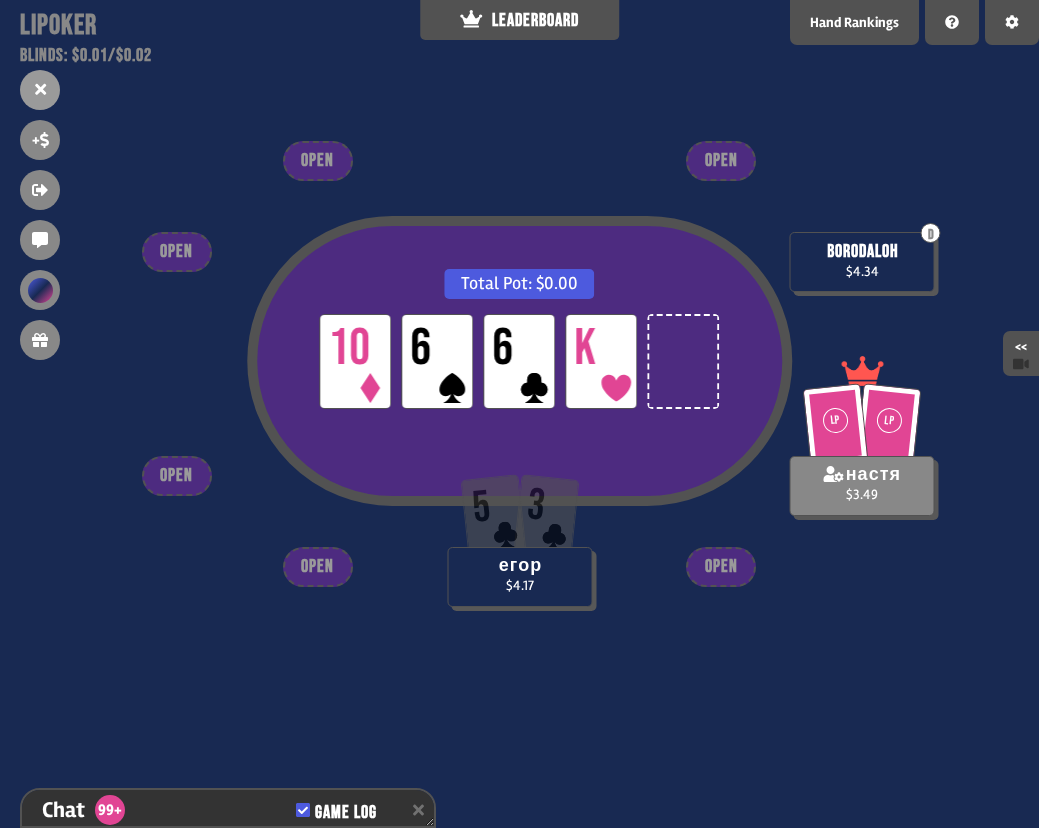 click on "Total Pot: $0.00   LP 10 LP 6 LP 6 LP K D borodaloh $4.34  LP LP настя $3.49  5 3 егор $4.17  OPEN OPEN OPEN OPEN OPEN OPEN" at bounding box center [519, 414] 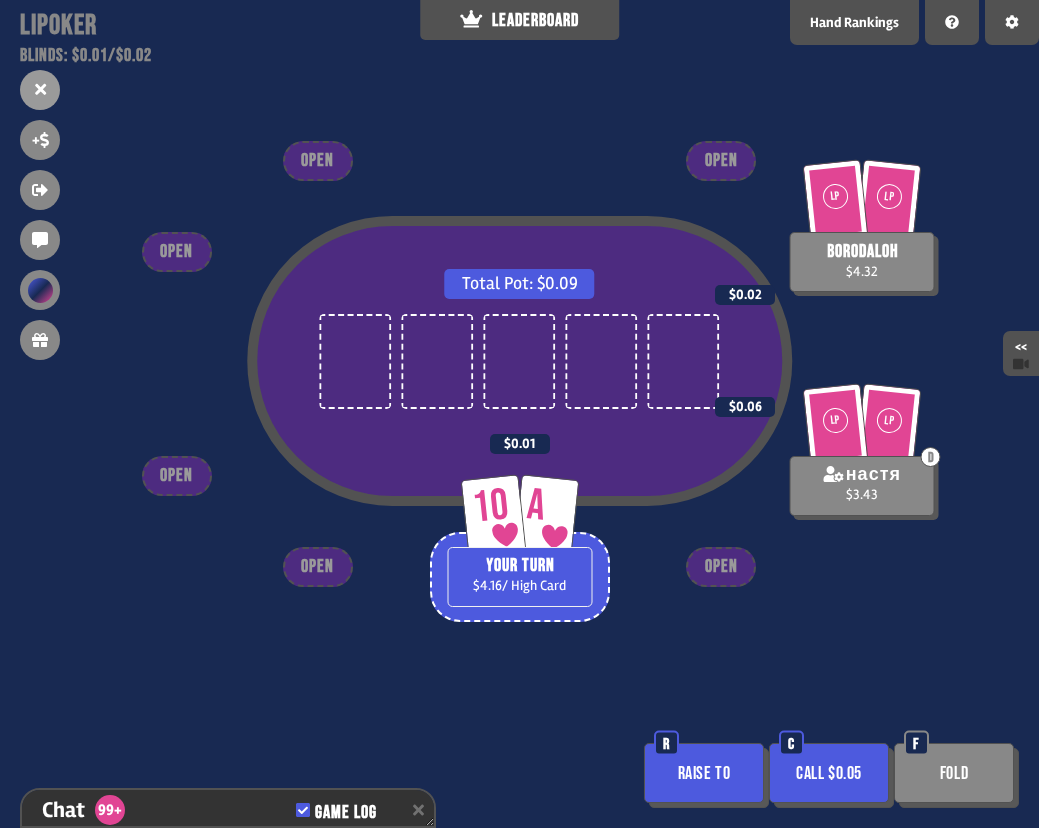 scroll, scrollTop: 20305, scrollLeft: 0, axis: vertical 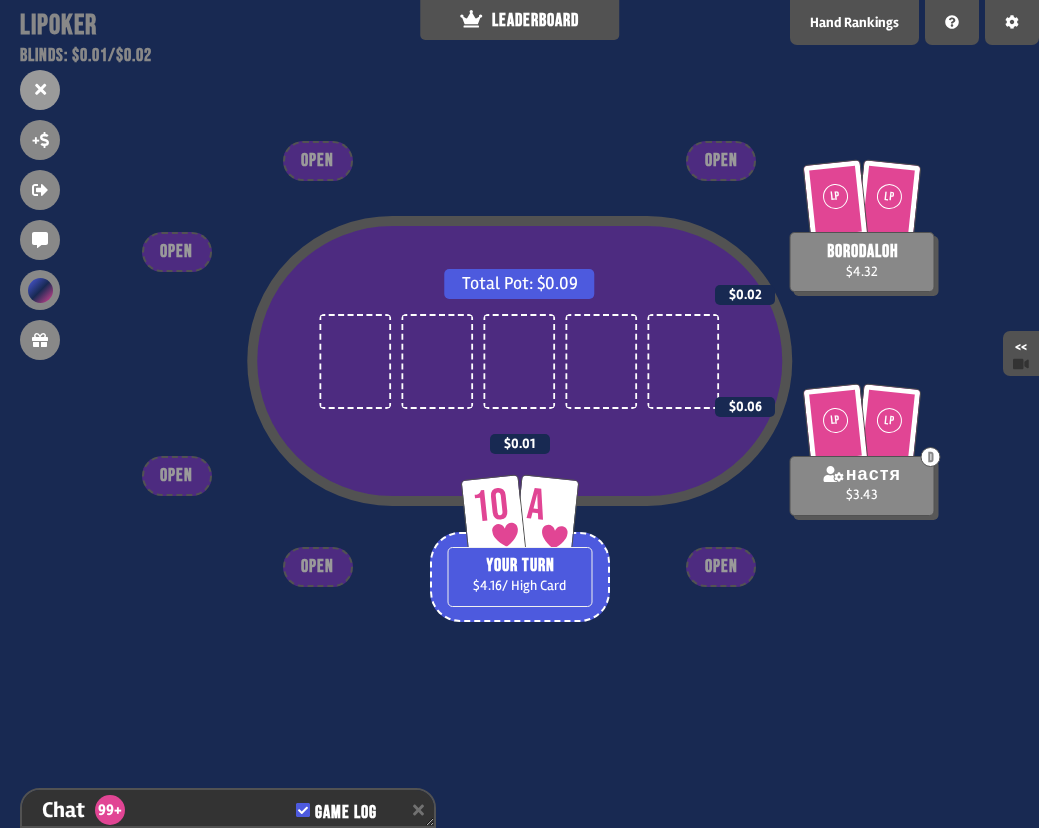click on "Total Pot: $0.09   LP LP borodaloh $4.32  $0.02  LP LP D настя $3.43  $0.06  10 A YOUR TURN $4.16   / High Card $0.01  OPEN OPEN OPEN OPEN OPEN OPEN" at bounding box center [519, 414] 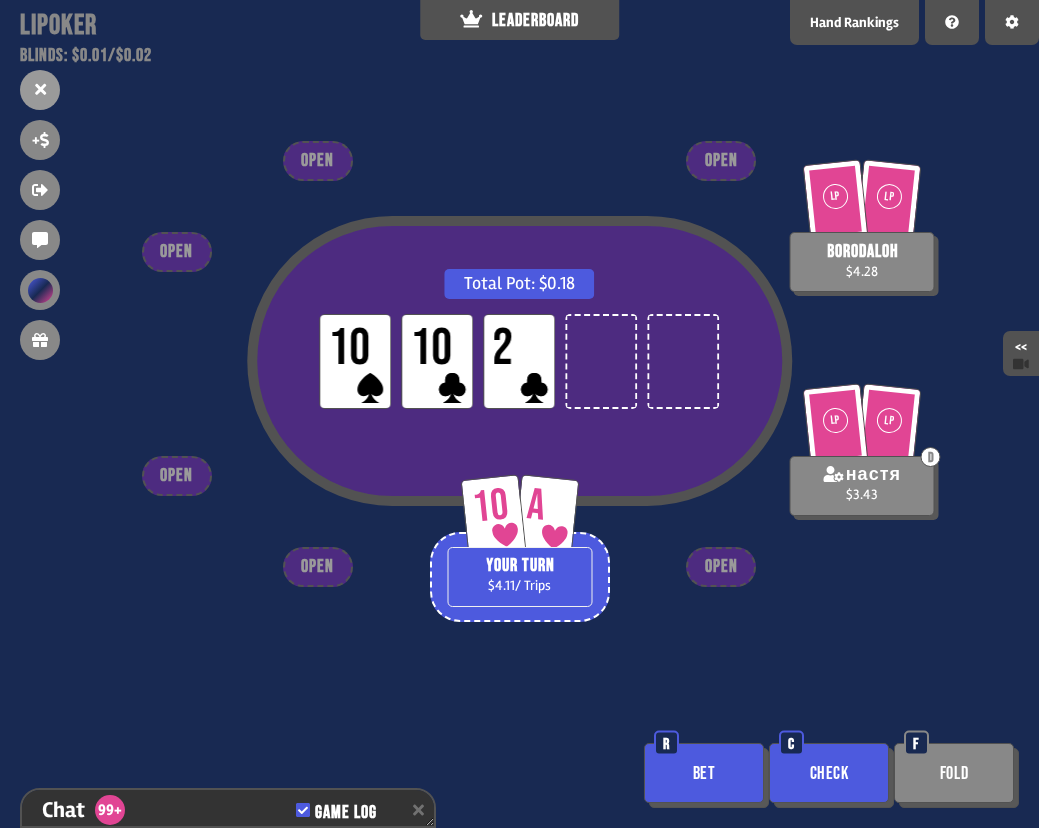 scroll, scrollTop: 20421, scrollLeft: 0, axis: vertical 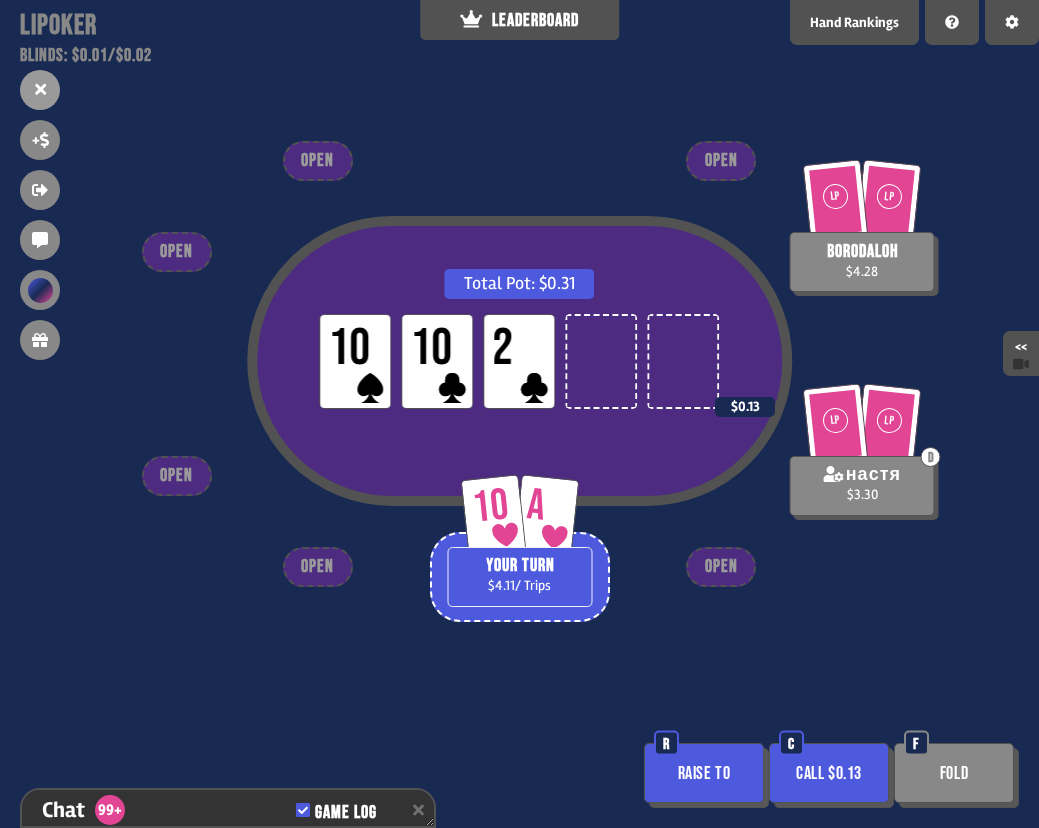 click on "Call $0.13" at bounding box center (829, 773) 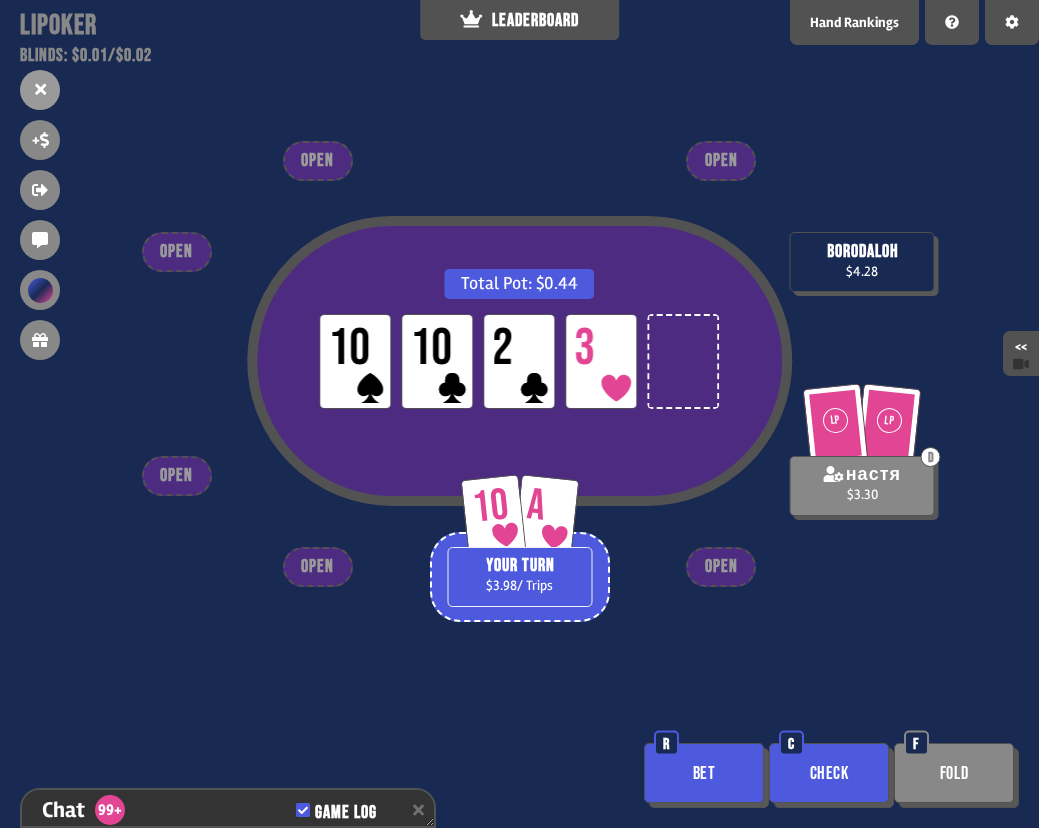 scroll, scrollTop: 20653, scrollLeft: 0, axis: vertical 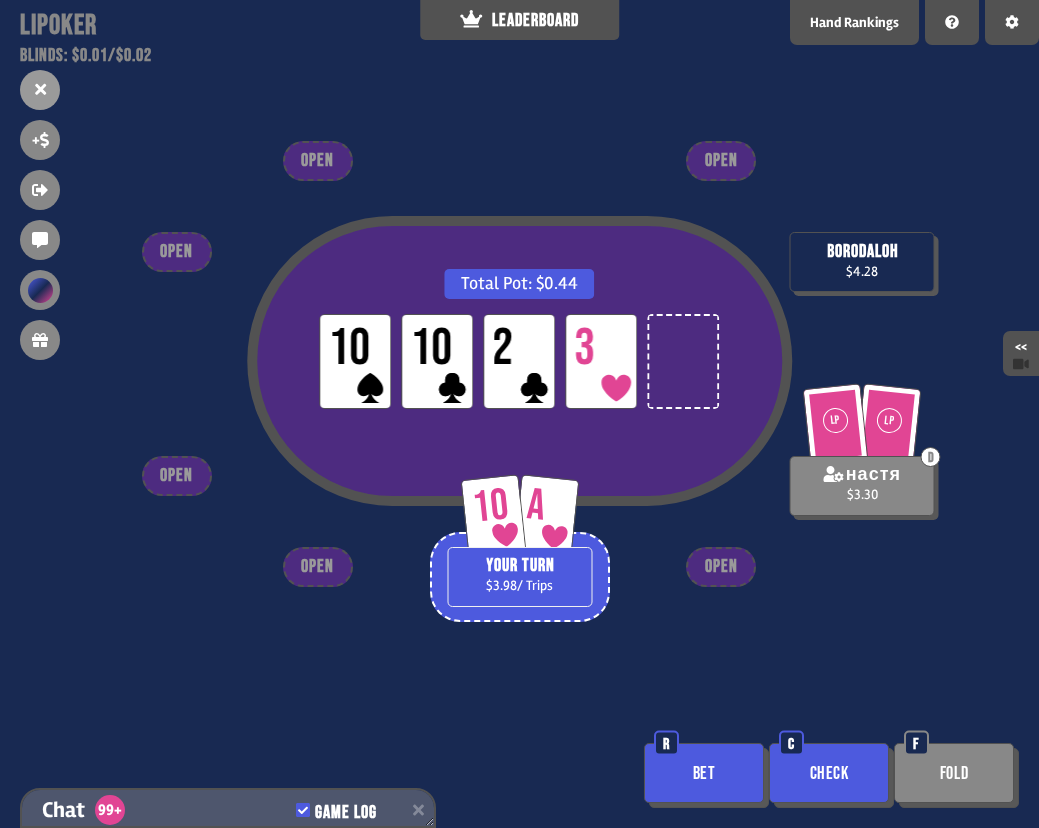 click on "Chat   99+ Game Log" at bounding box center [228, 810] 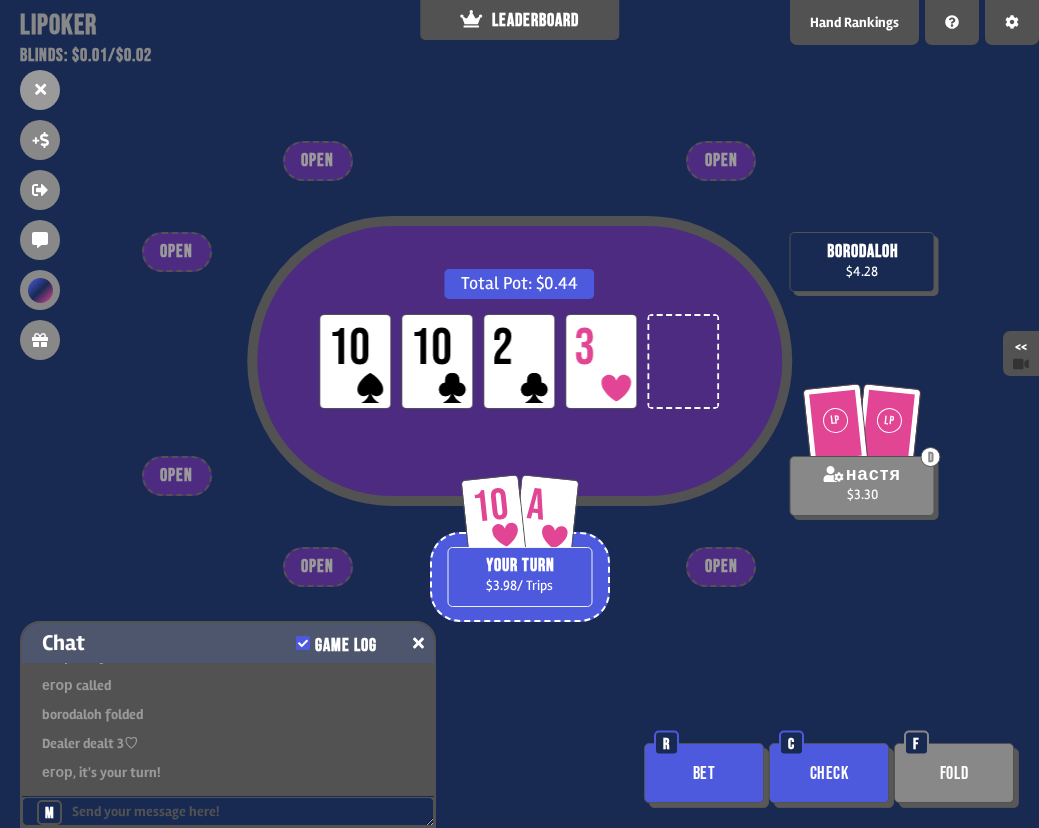 scroll, scrollTop: 20525, scrollLeft: 0, axis: vertical 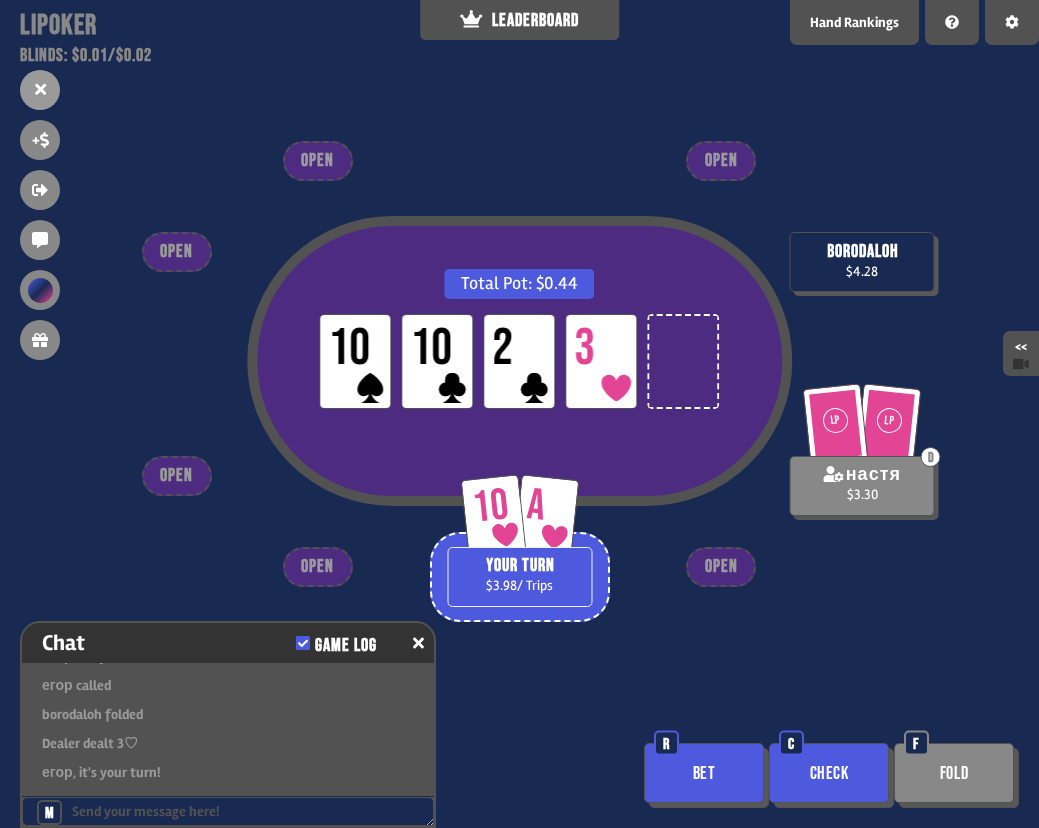 click on "Total Pot: $0.44   LP 10 LP 10 LP 2 LP 3 borodaloh $4.28  LP LP D настя $3.30  10 A YOUR TURN $3.98   / Trips OPEN OPEN OPEN OPEN OPEN OPEN Bet R Check C Fold F" at bounding box center [519, 414] 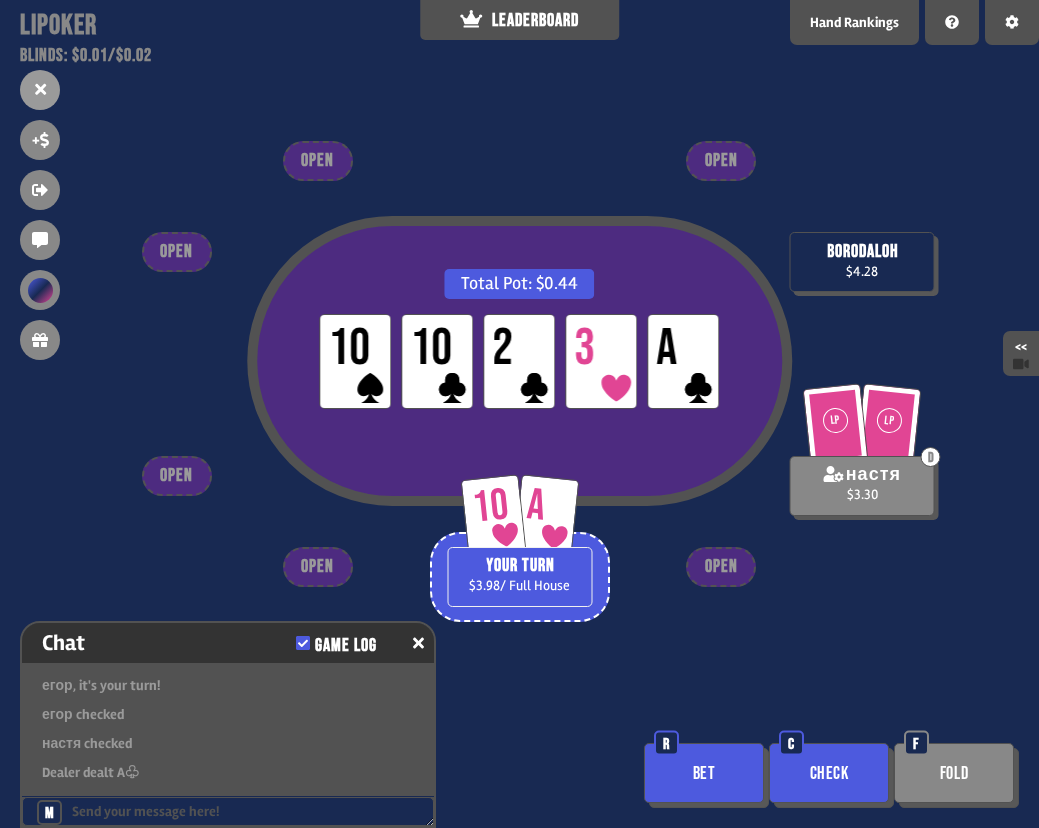 scroll, scrollTop: 20641, scrollLeft: 0, axis: vertical 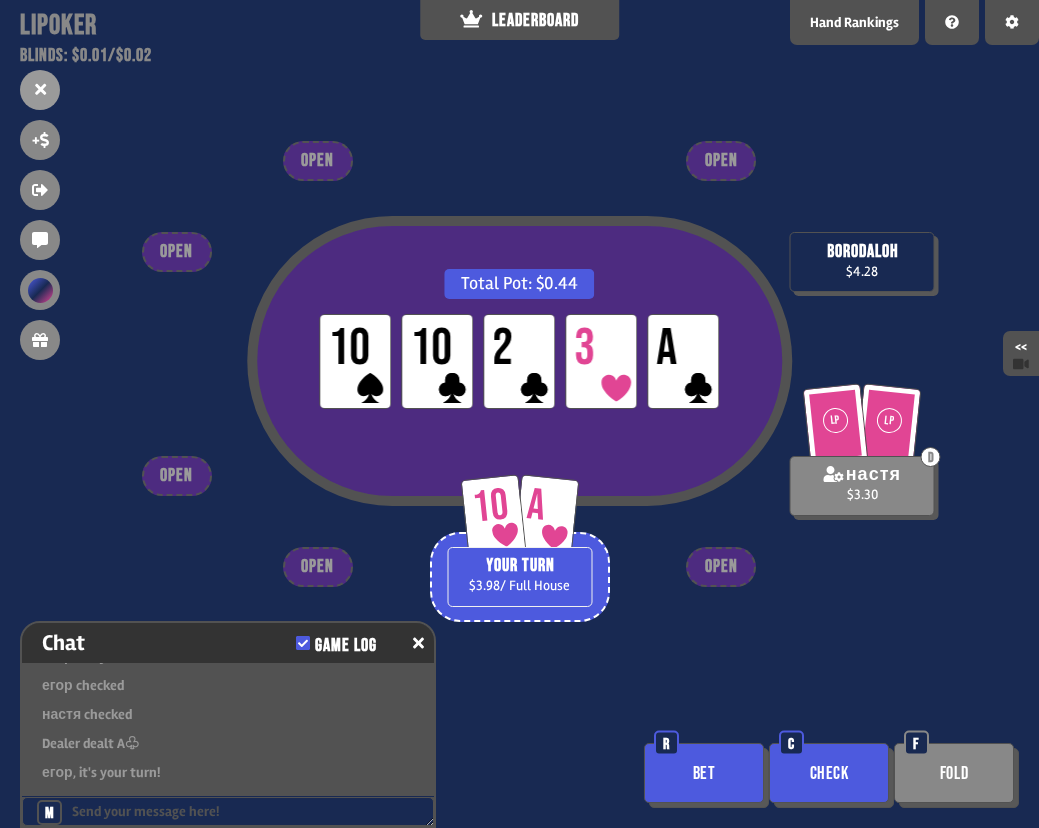 click on "Bet" at bounding box center [704, 773] 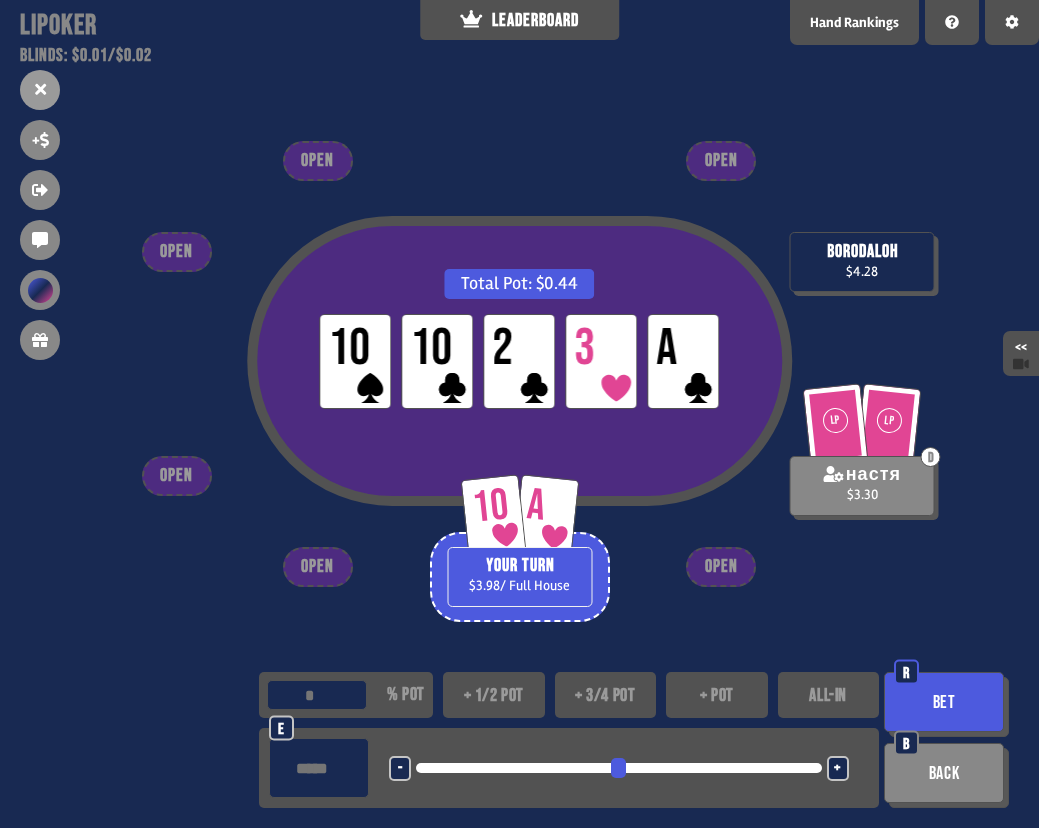 click on "*" at bounding box center (317, 695) 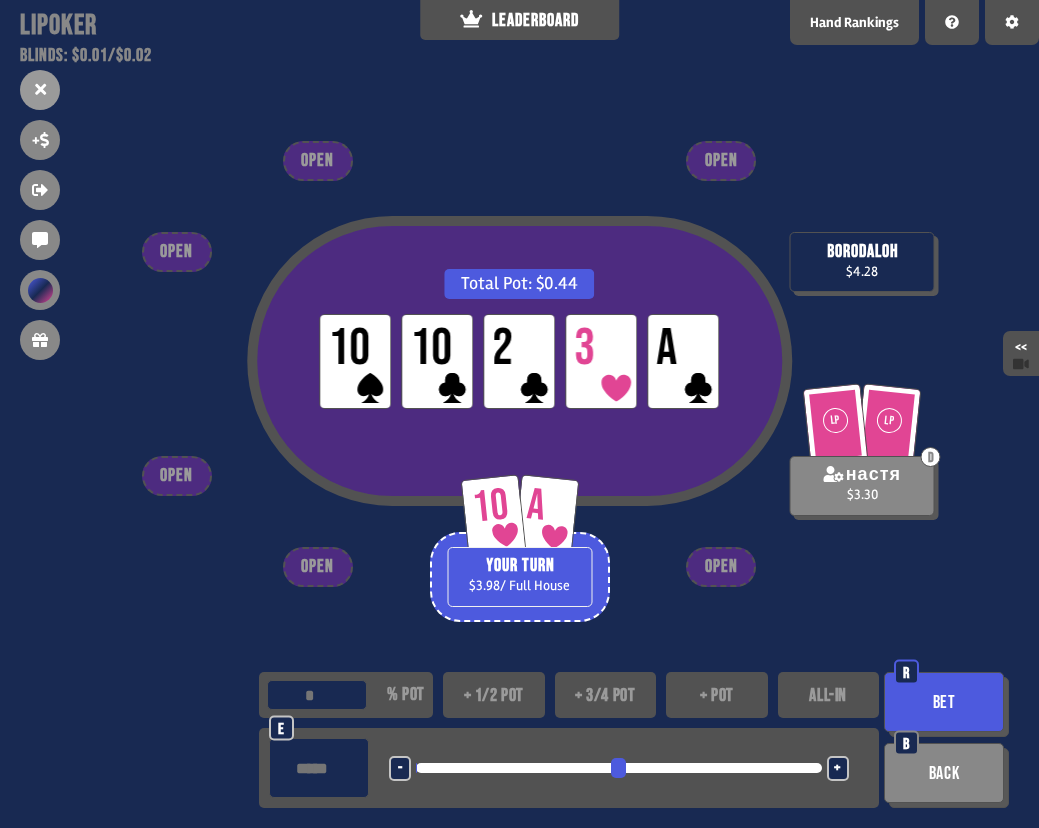 click on "**" at bounding box center [317, 695] 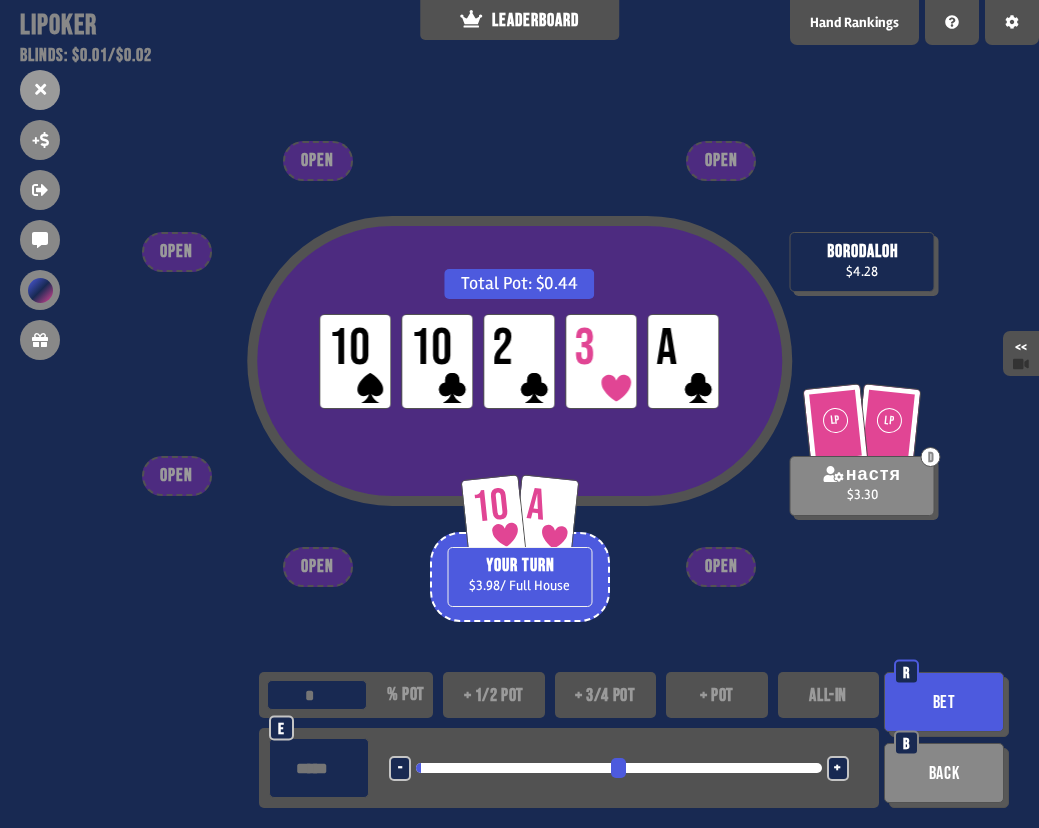 click on "**" at bounding box center (317, 695) 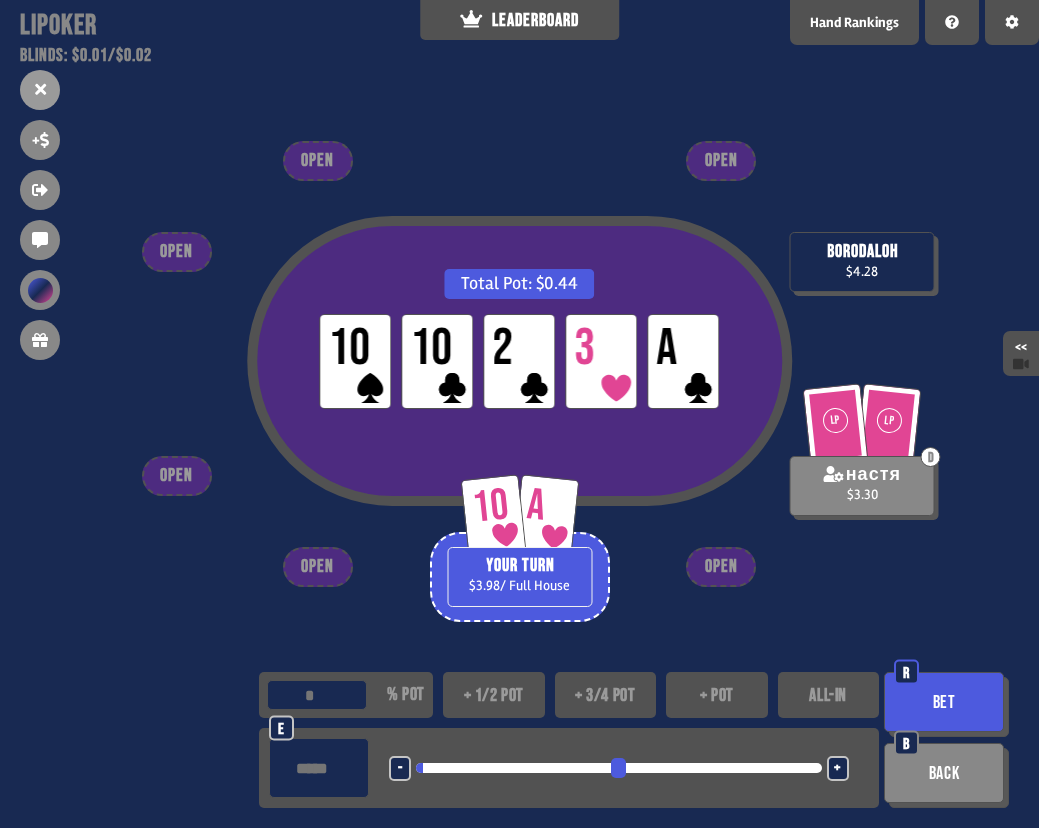 click on "**" at bounding box center (317, 695) 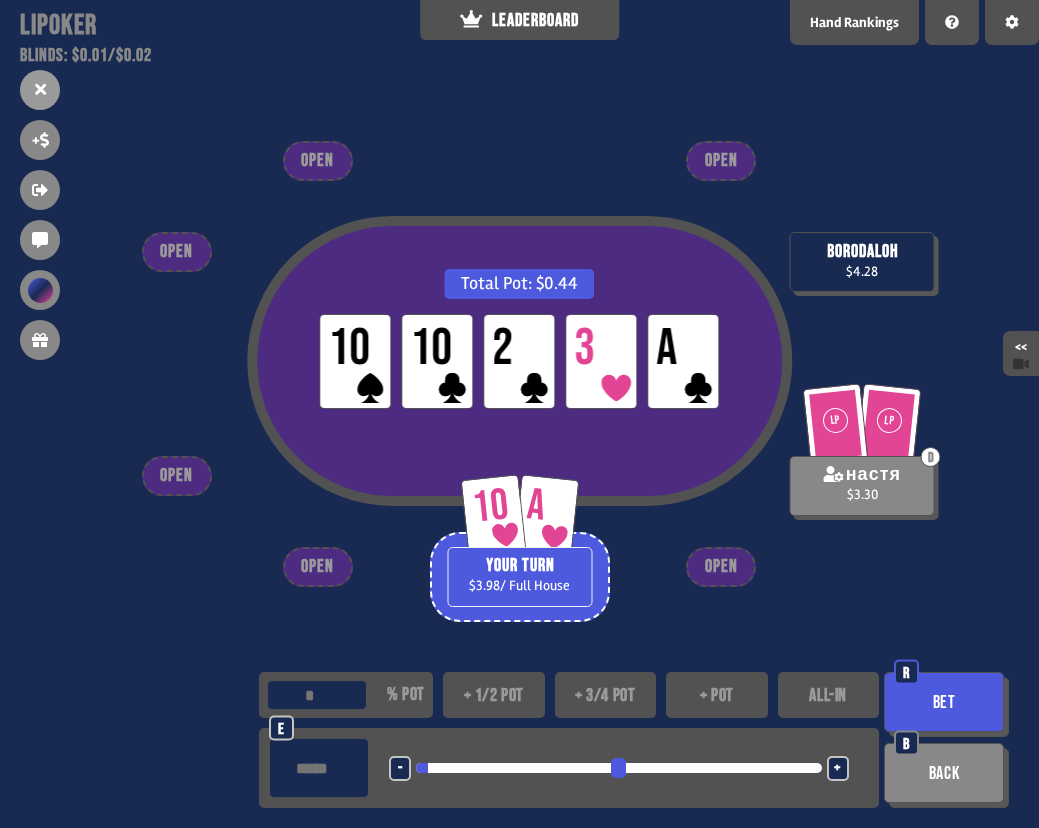click on "**" at bounding box center [317, 695] 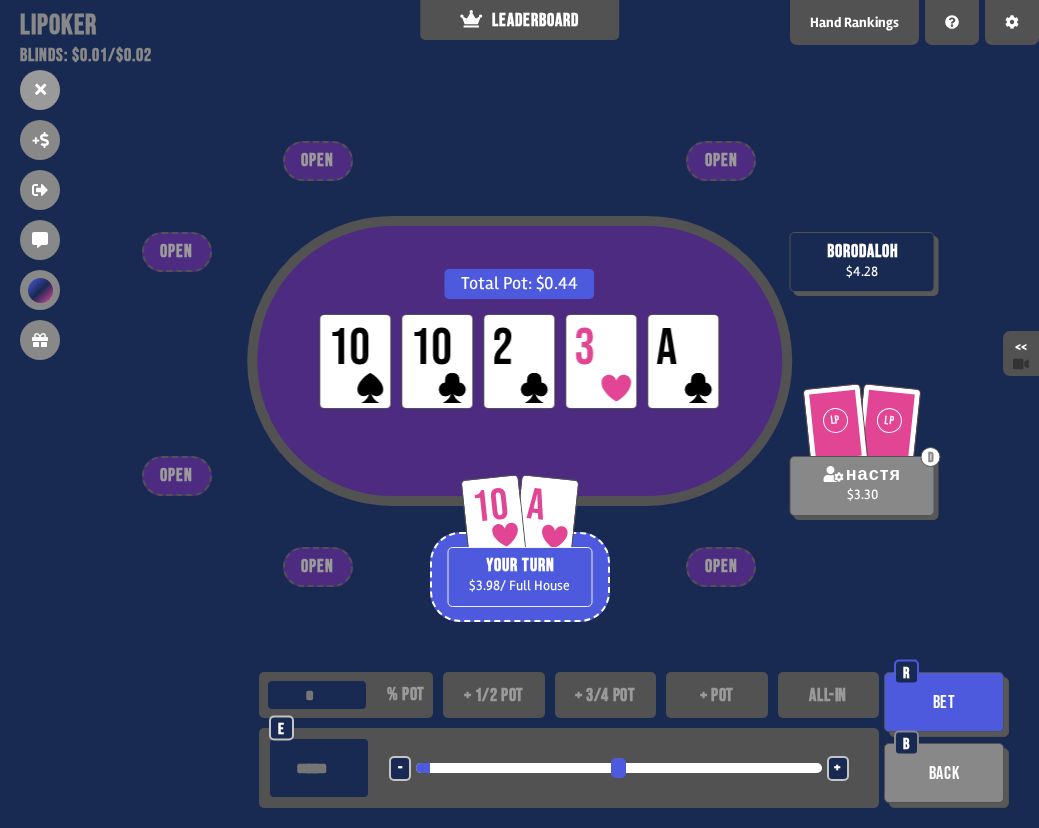 click on "Bet" at bounding box center [944, 702] 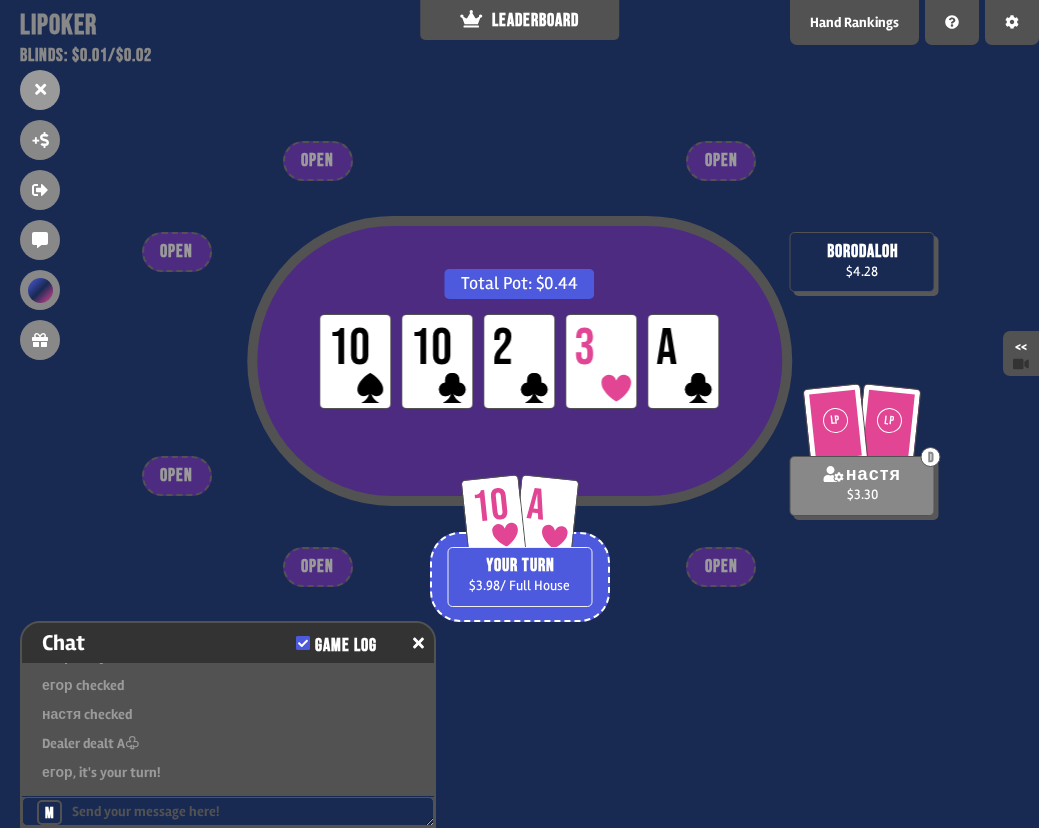 scroll, scrollTop: 20670, scrollLeft: 0, axis: vertical 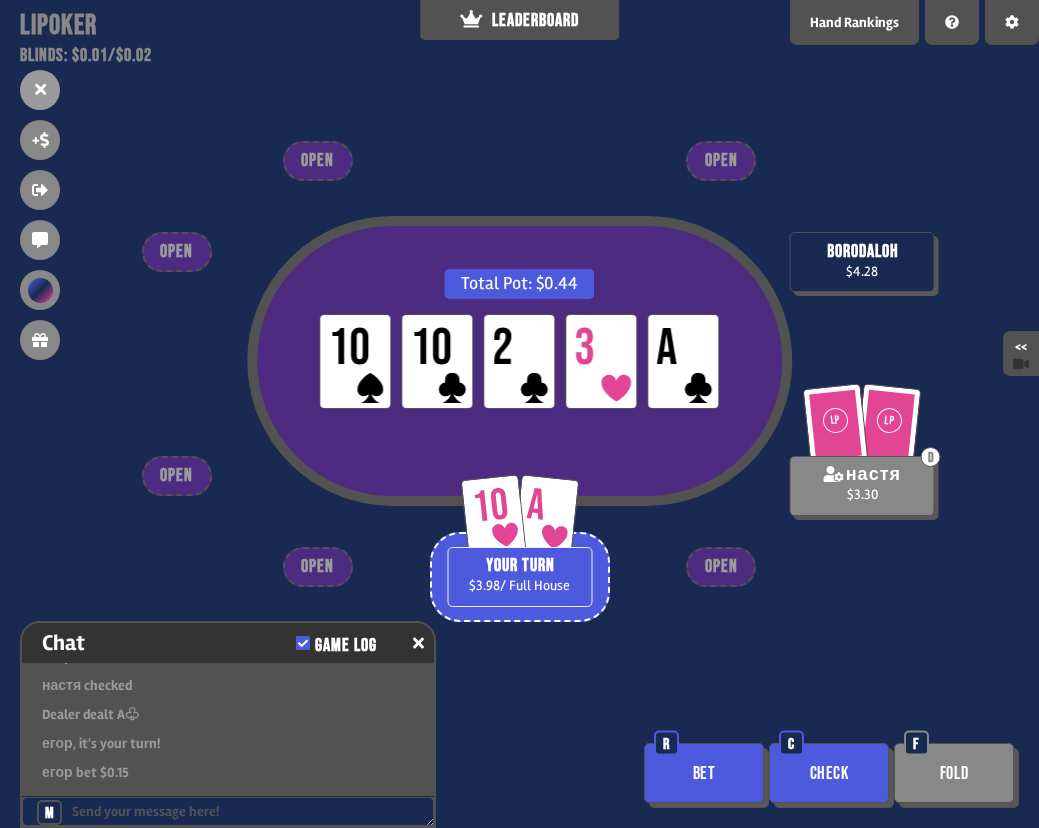 click on "Total Pot: $0.44   LP 10 LP 10 LP 2 LP 3 LP A borodaloh $4.28  LP LP D настя $3.30  10 A YOUR TURN $3.98   / Full House OPEN OPEN OPEN OPEN OPEN OPEN Bet R Check C Fold F" at bounding box center [519, 414] 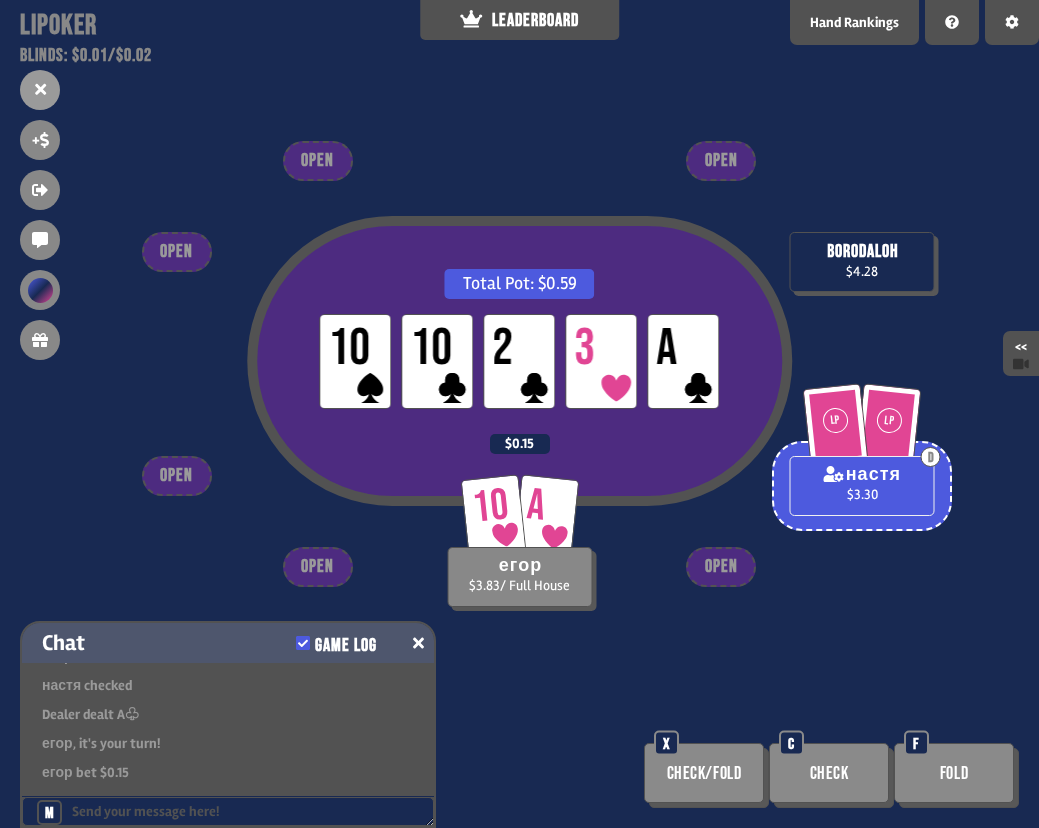 click 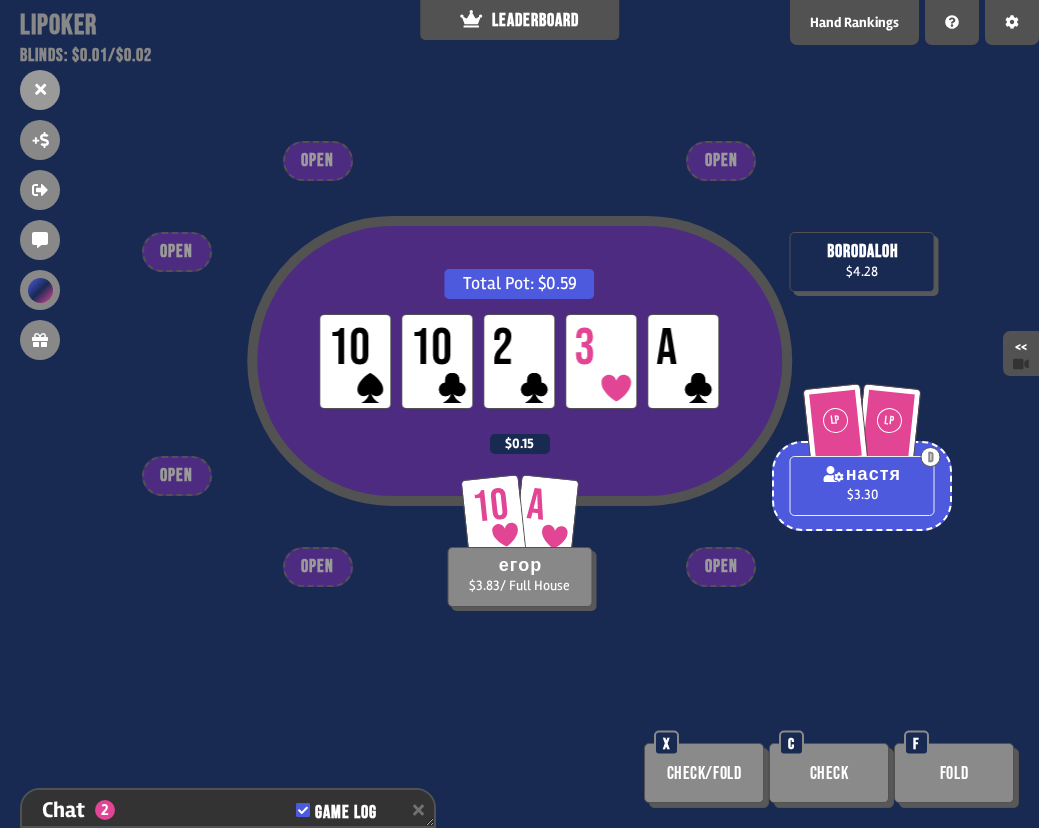 scroll, scrollTop: 20856, scrollLeft: 0, axis: vertical 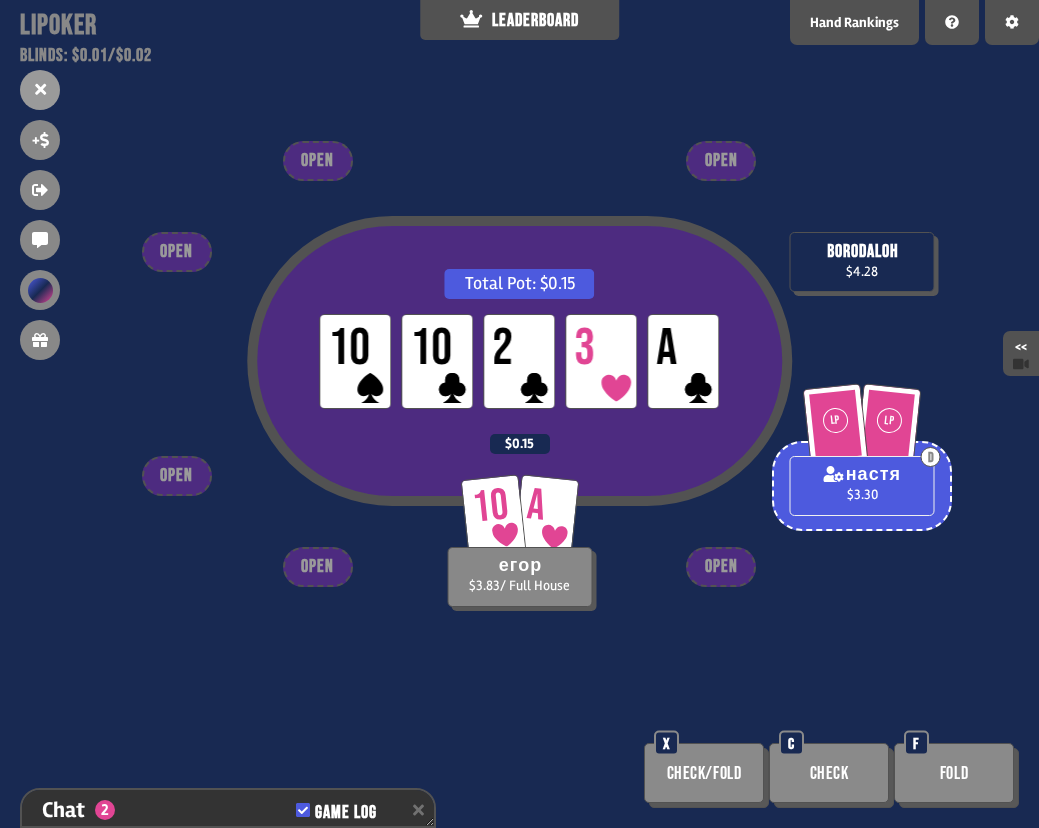 click on "Total Pot: $0.15   LP 10 LP 10 LP 2 LP 3 LP A borodaloh $4.28  LP LP D настя $3.30  10 A егор $3.83   / Full House $0.15  OPEN OPEN OPEN OPEN OPEN OPEN Check/Fold X Check C Fold F" at bounding box center (519, 414) 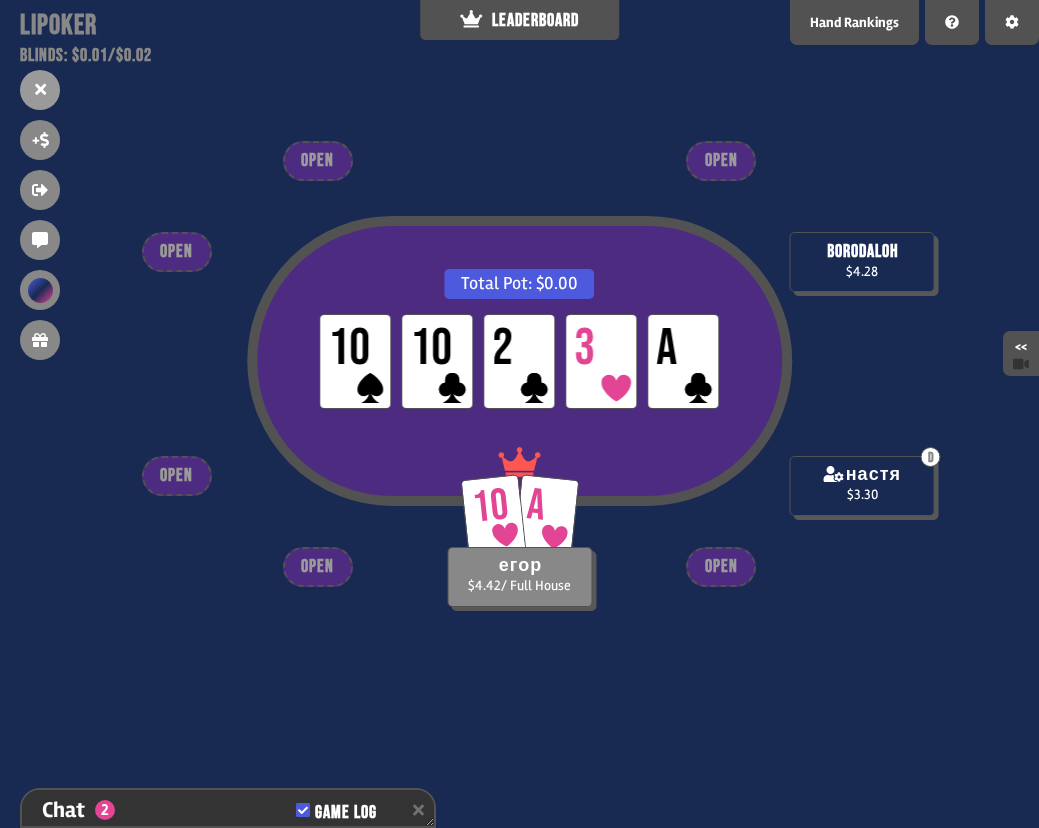click on "Total Pot: $0.00   LP 10 LP 10 LP 2 LP 3 LP A borodaloh $4.28  D настя $3.30  10 A егор $4.42   / Full House OPEN OPEN OPEN OPEN OPEN OPEN" at bounding box center [519, 414] 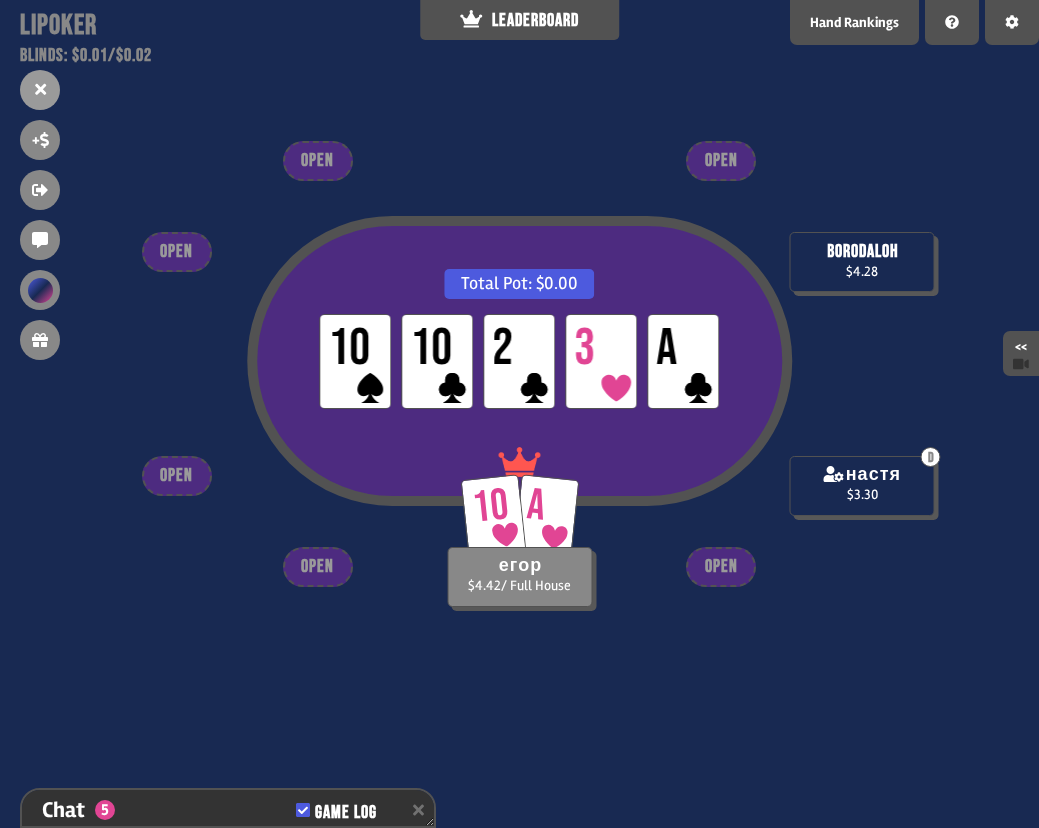 scroll, scrollTop: 20943, scrollLeft: 0, axis: vertical 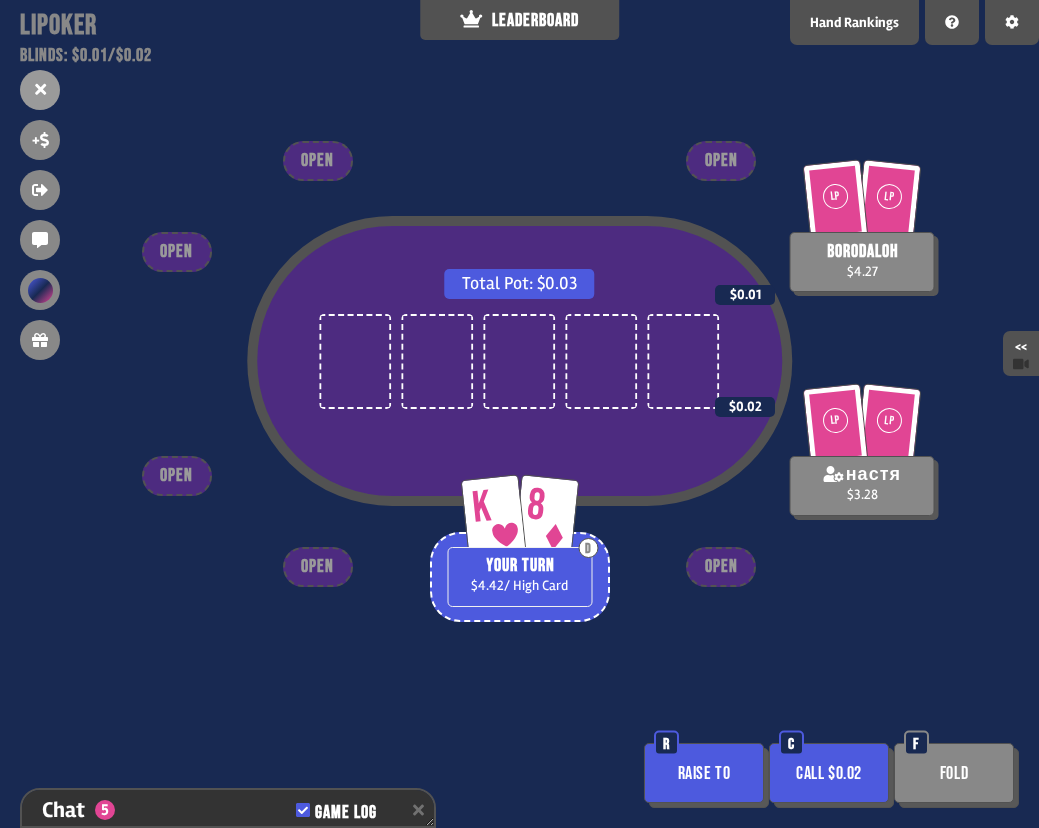 click on "Call $0.02" at bounding box center [829, 773] 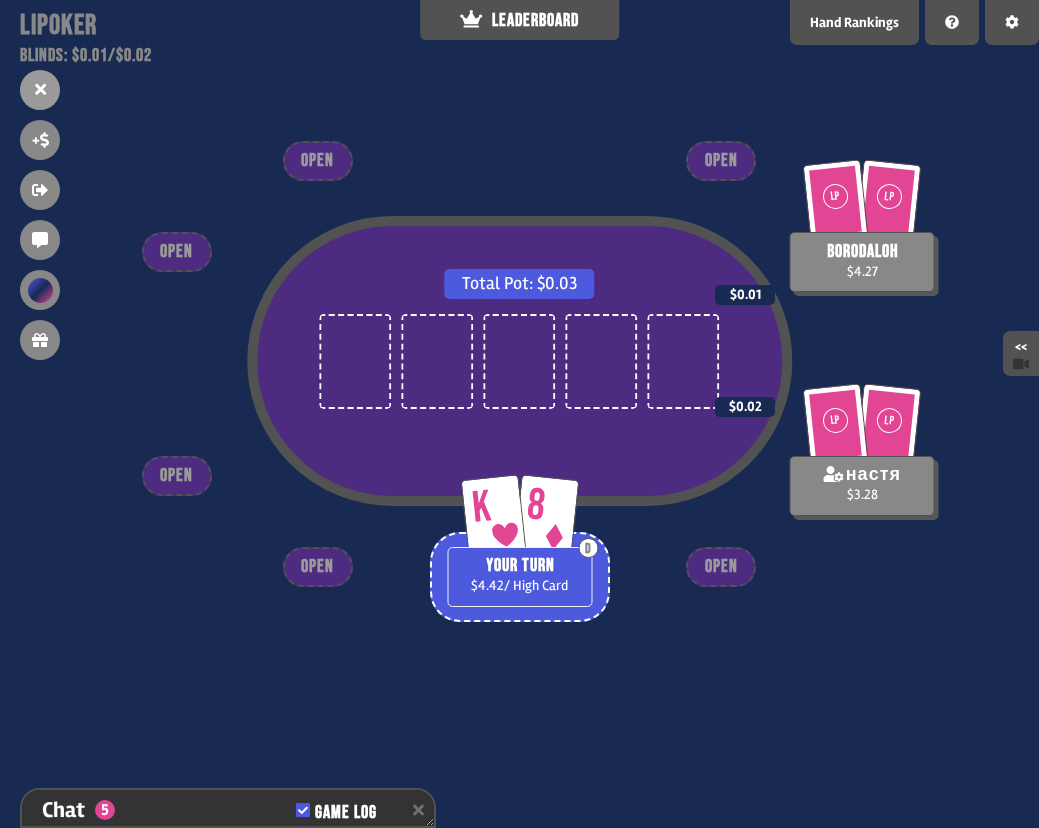 click on "Total Pot: $0.03   LP LP borodaloh $4.27  $0.01  LP LP настя $3.28  $0.02  K 8 D YOUR TURN $4.42   / High Card OPEN OPEN OPEN OPEN OPEN OPEN" at bounding box center [519, 414] 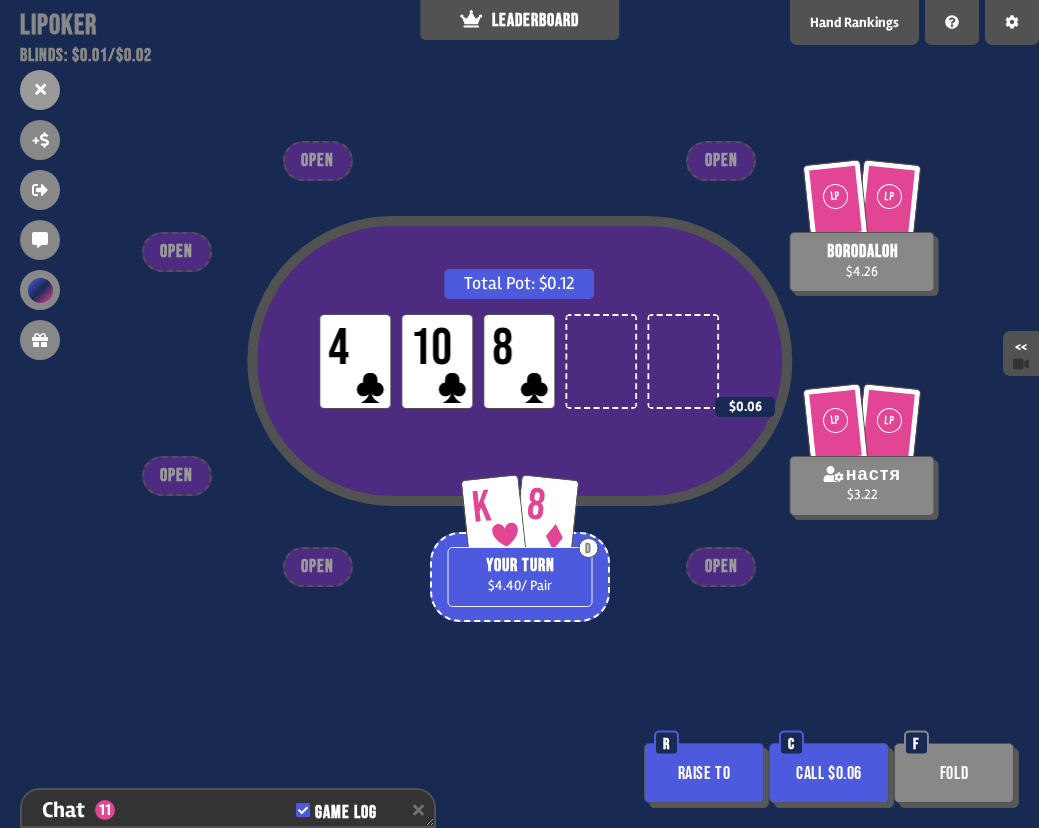 scroll, scrollTop: 21146, scrollLeft: 0, axis: vertical 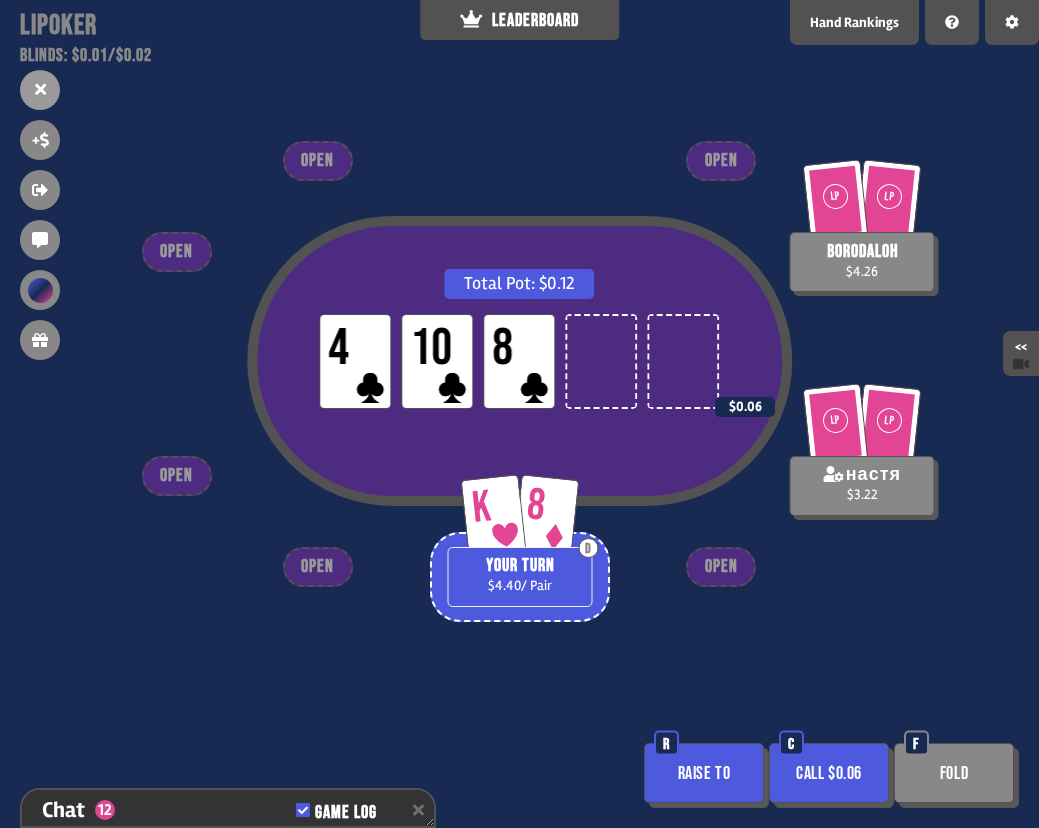 click on "Total Pot: $0.12   LP 4 LP 10 LP 8 LP LP borodaloh $4.26  LP LP настя $3.22  $0.06  K 8 D YOUR TURN $4.40   / Pair OPEN OPEN OPEN OPEN OPEN OPEN Raise to R Call $0.06 C Fold F" at bounding box center (519, 414) 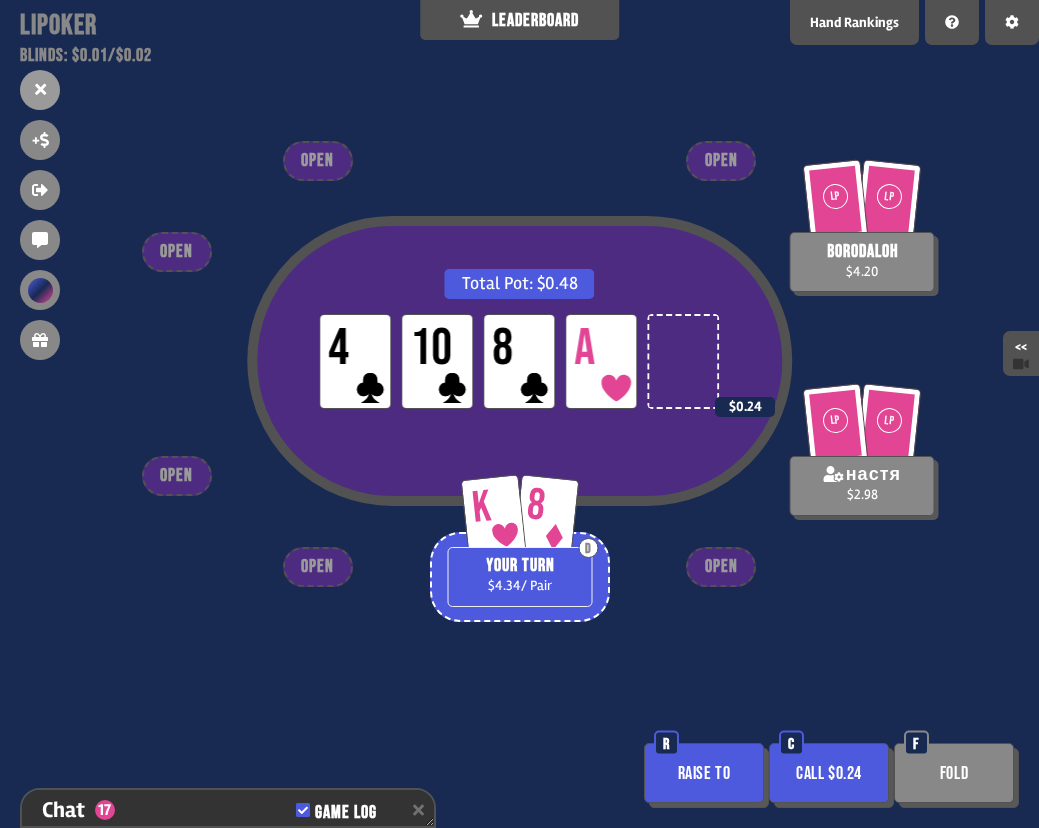 scroll, scrollTop: 21320, scrollLeft: 0, axis: vertical 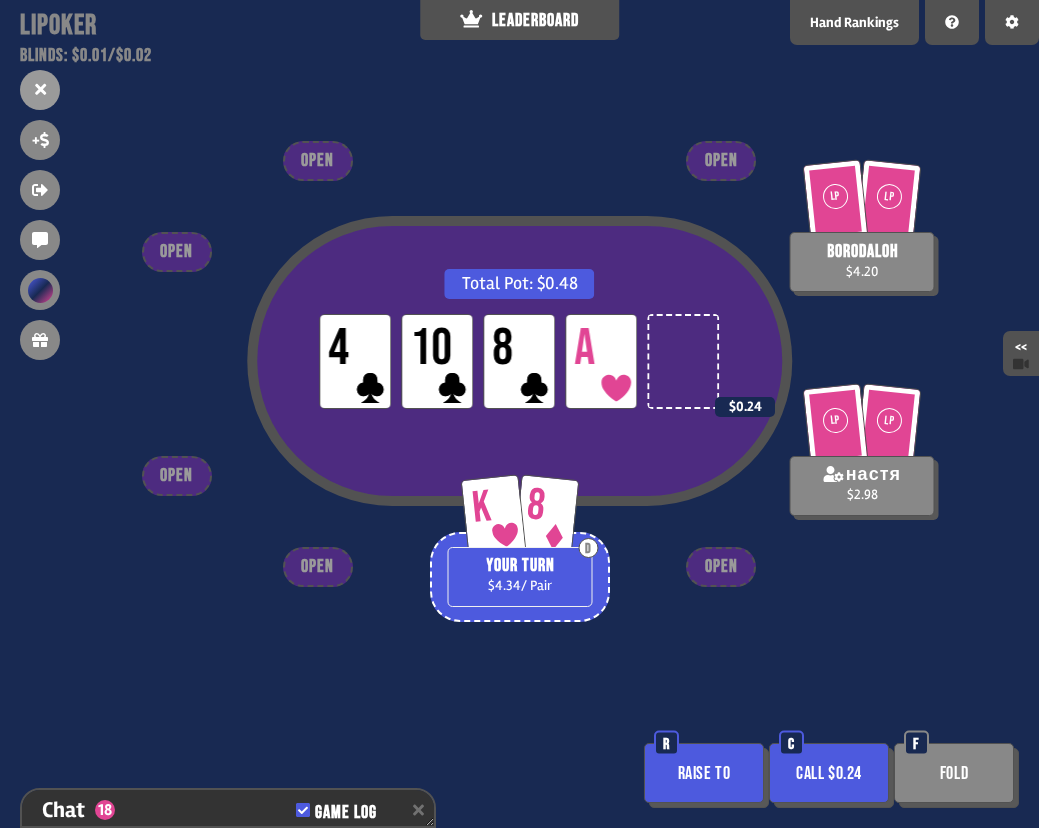 click on "Fold" at bounding box center (954, 773) 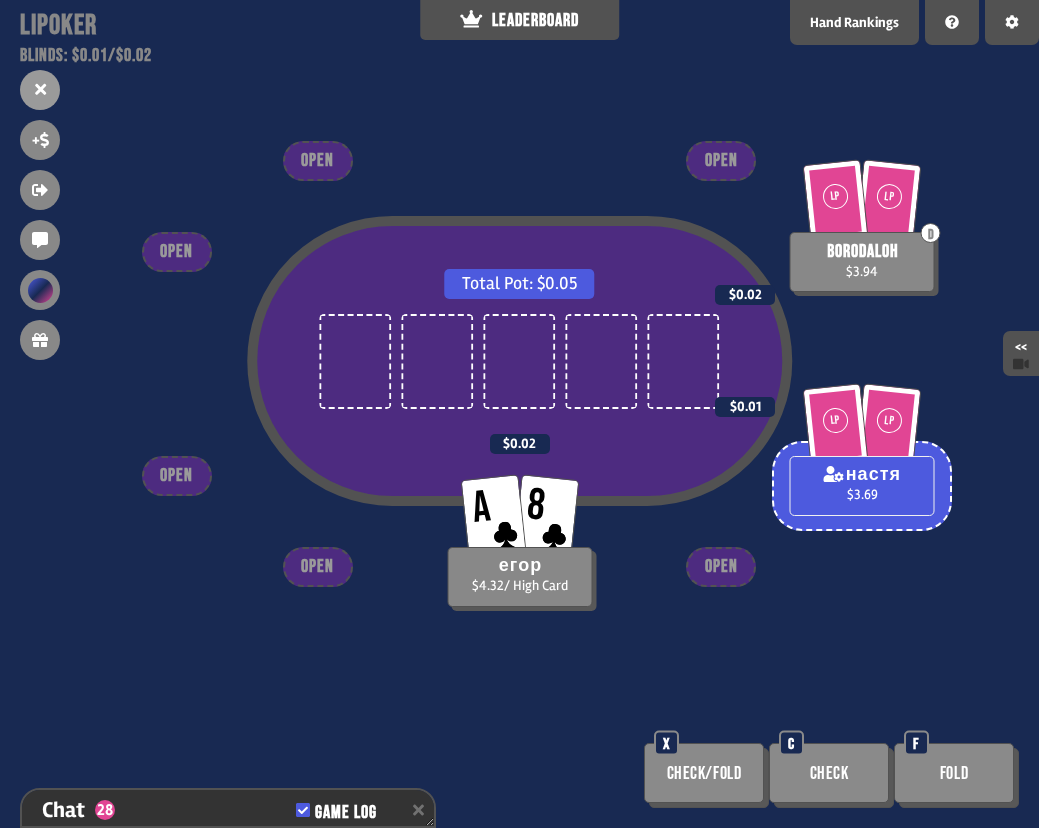 scroll, scrollTop: 21639, scrollLeft: 0, axis: vertical 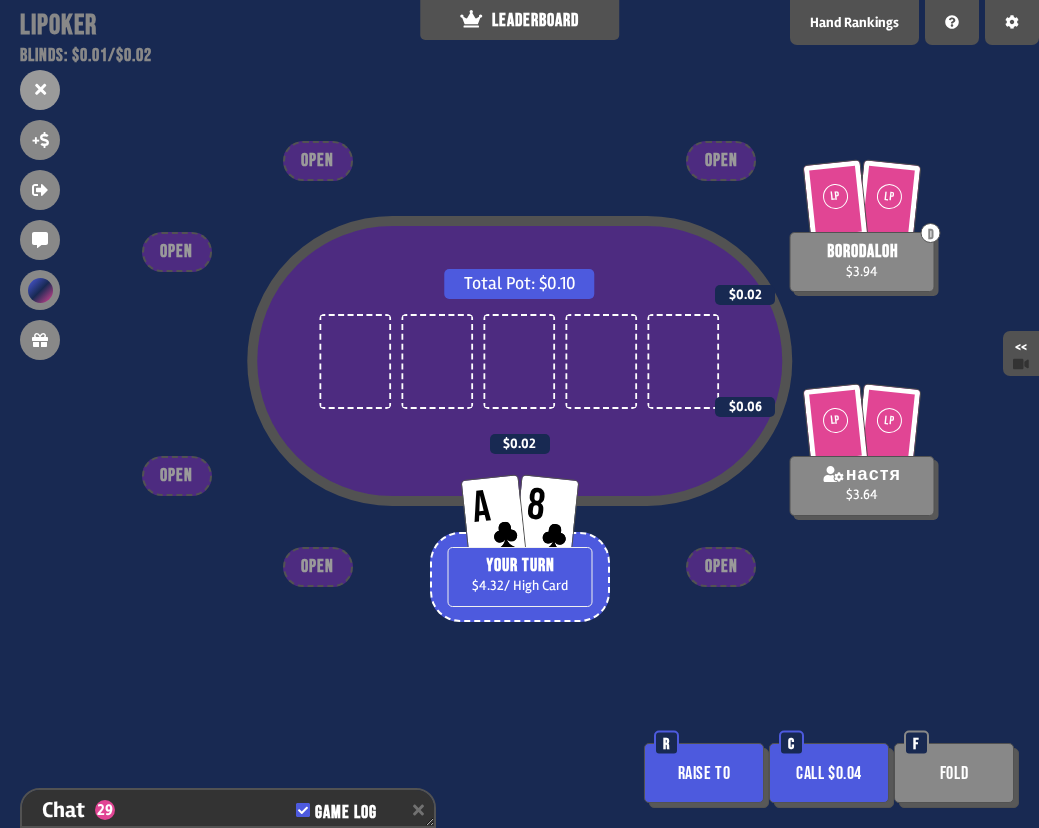 click on "Call $0.04" at bounding box center [829, 773] 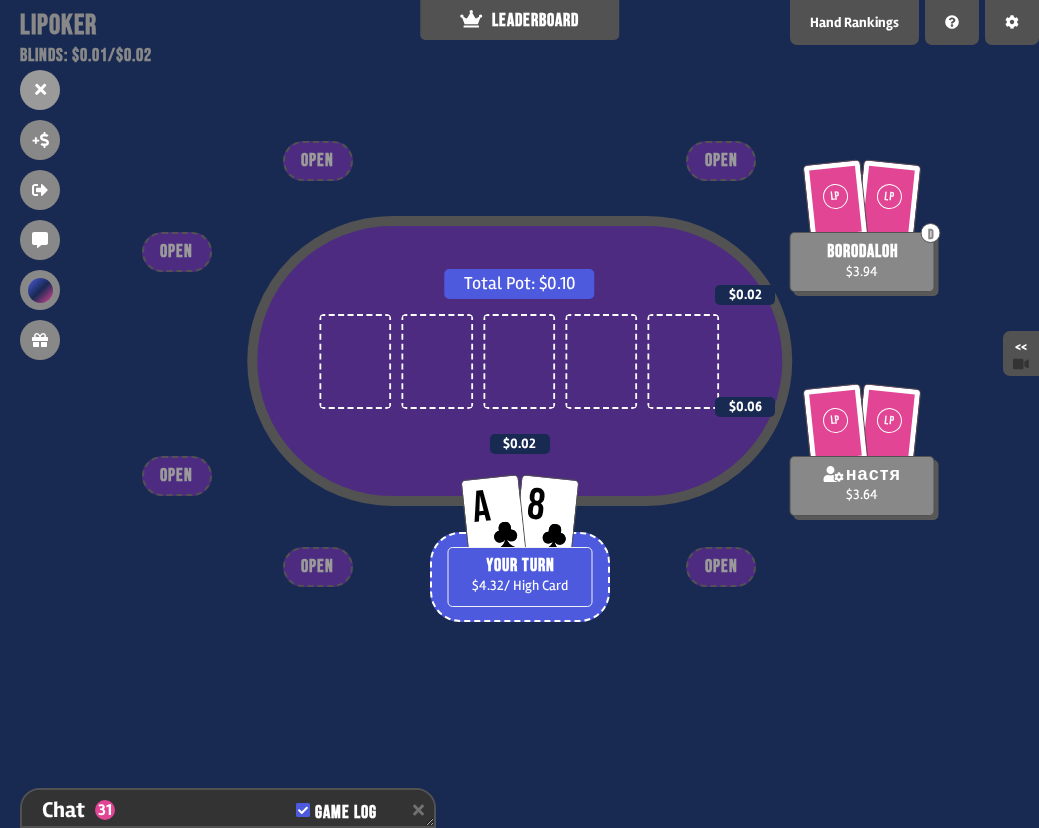 scroll, scrollTop: 21697, scrollLeft: 0, axis: vertical 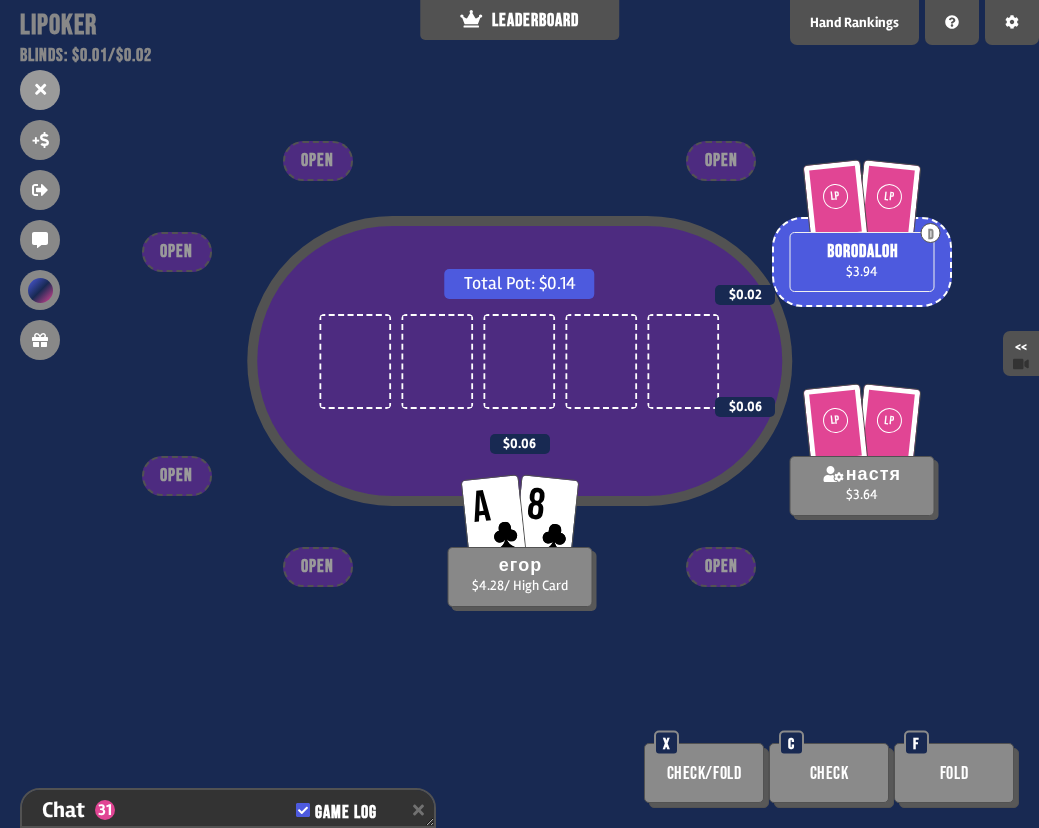 click on "Total Pot: $0.14   LP LP D borodaloh $3.94  $0.02  LP LP настя $3.64  $0.06  A 8 егор $4.28   / High Card $0.06  OPEN OPEN OPEN OPEN OPEN OPEN Check/Fold X Check C Fold F" at bounding box center [519, 414] 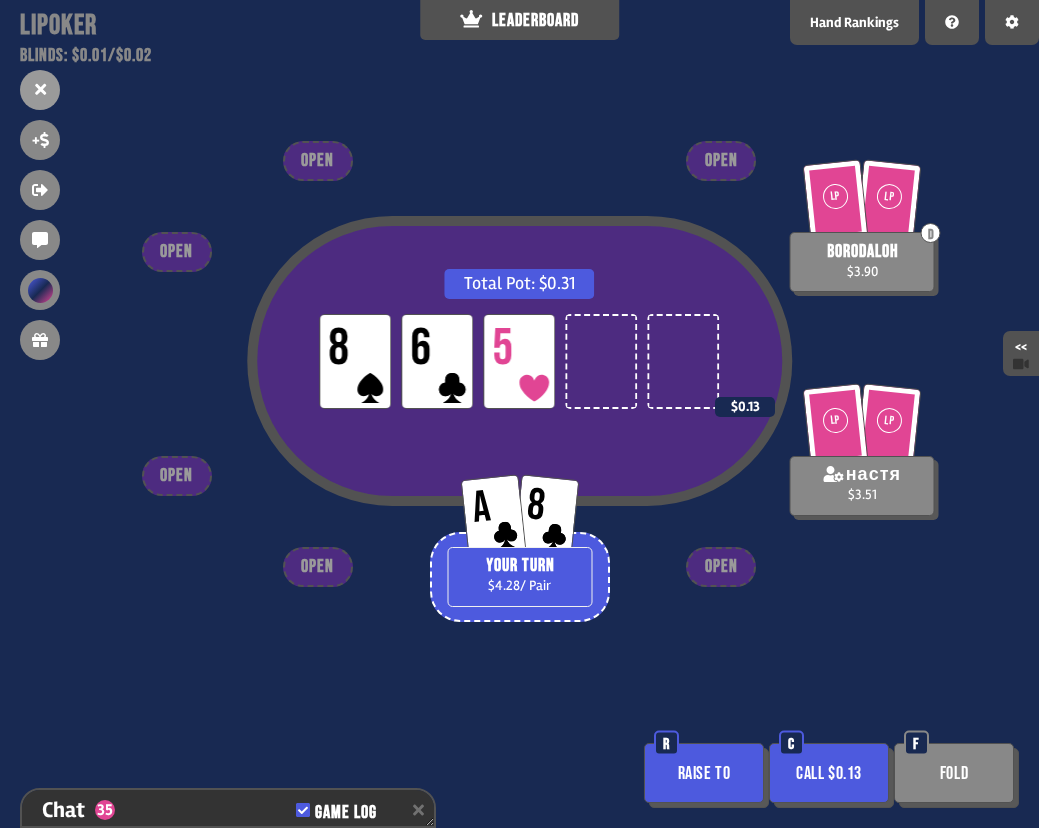 scroll, scrollTop: 21813, scrollLeft: 0, axis: vertical 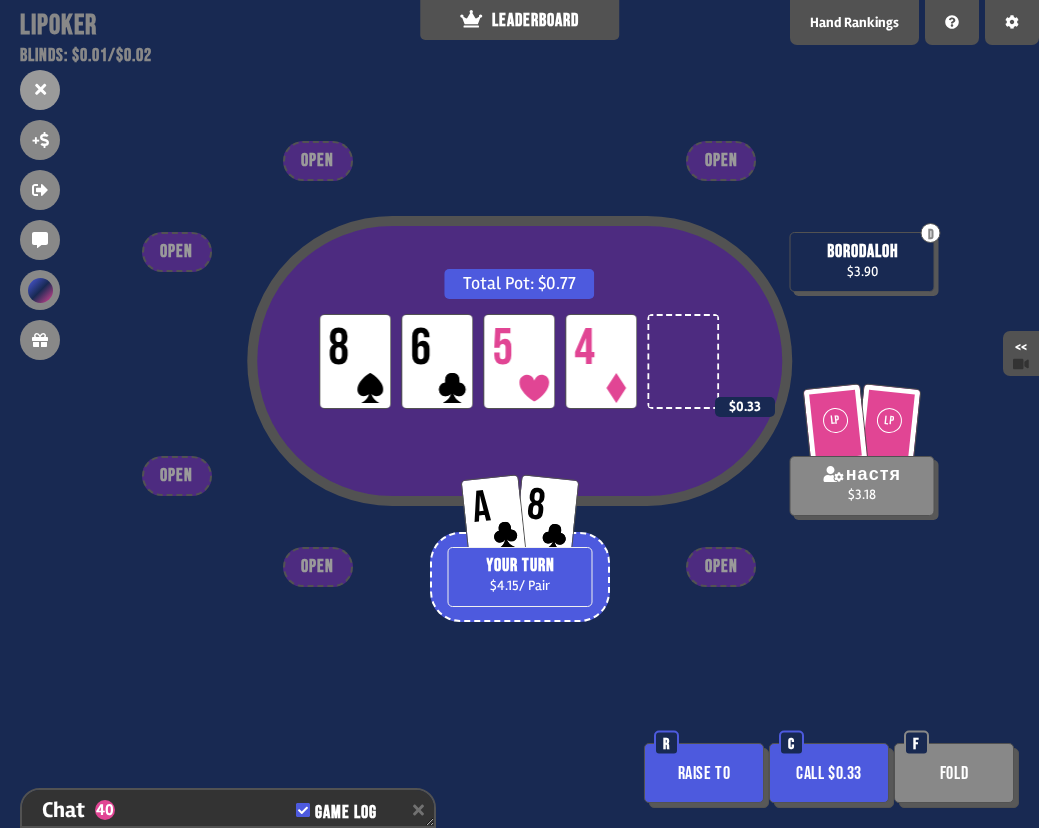 click on "Call $0.33" at bounding box center [829, 773] 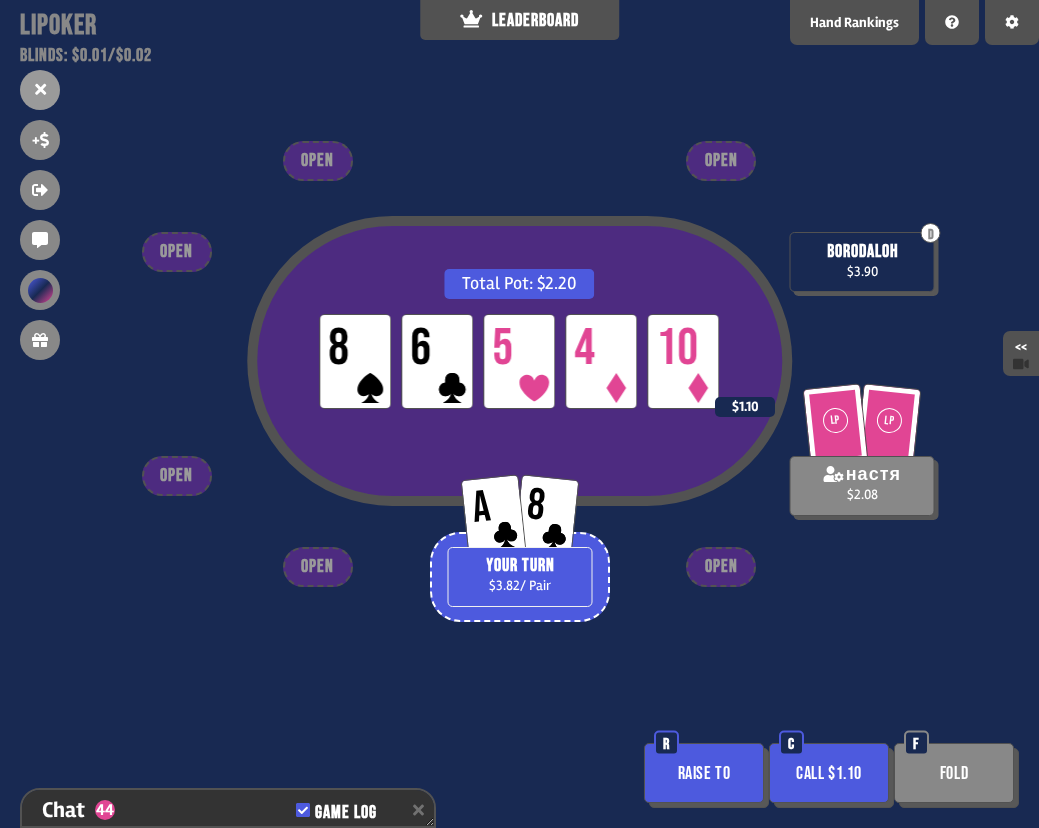 scroll, scrollTop: 22074, scrollLeft: 0, axis: vertical 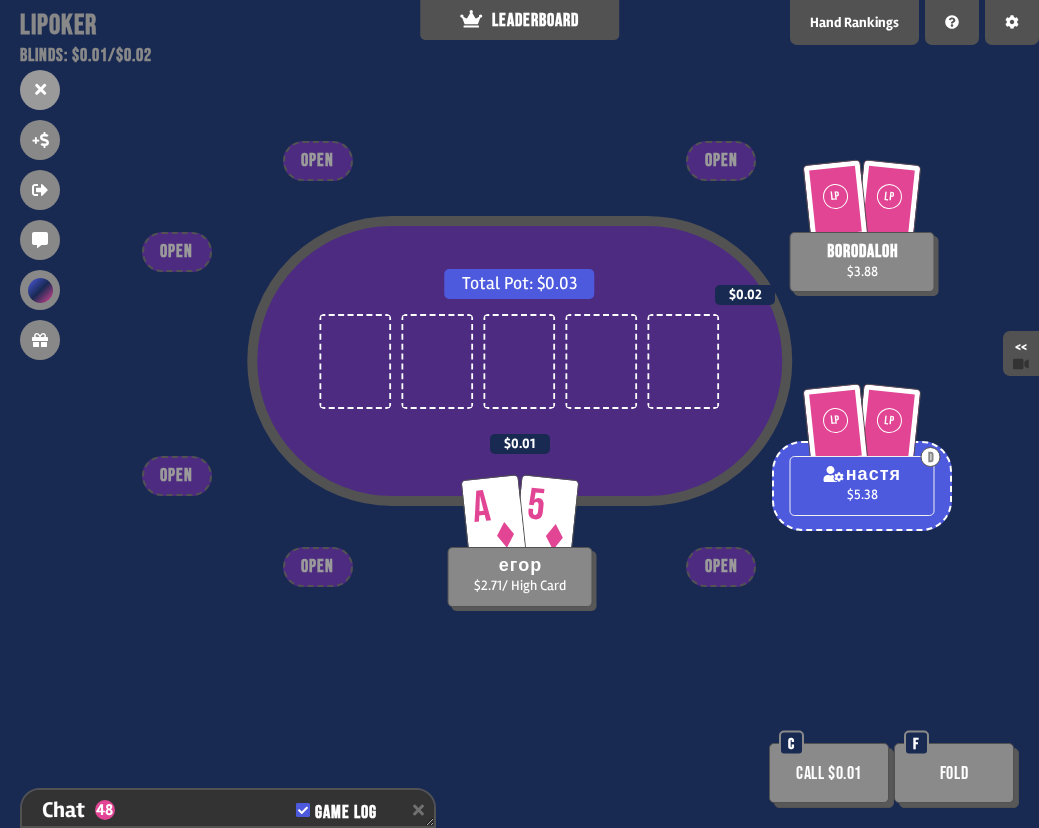 click on "Total Pot: $0.03   LP LP borodaloh $3.88  $0.02  LP LP D настя $5.38  A 5 егор $2.71   / High Card $0.01  OPEN OPEN OPEN OPEN OPEN OPEN Call $0.01 C Fold F" at bounding box center (519, 414) 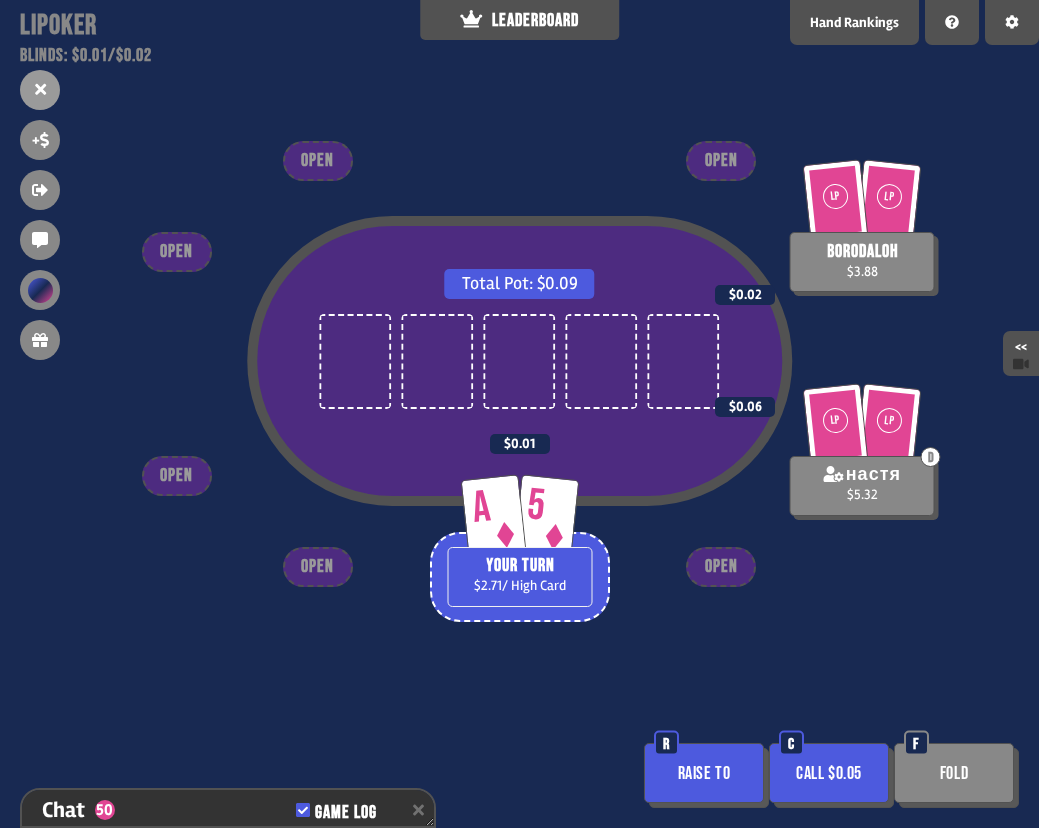 scroll, scrollTop: 22248, scrollLeft: 0, axis: vertical 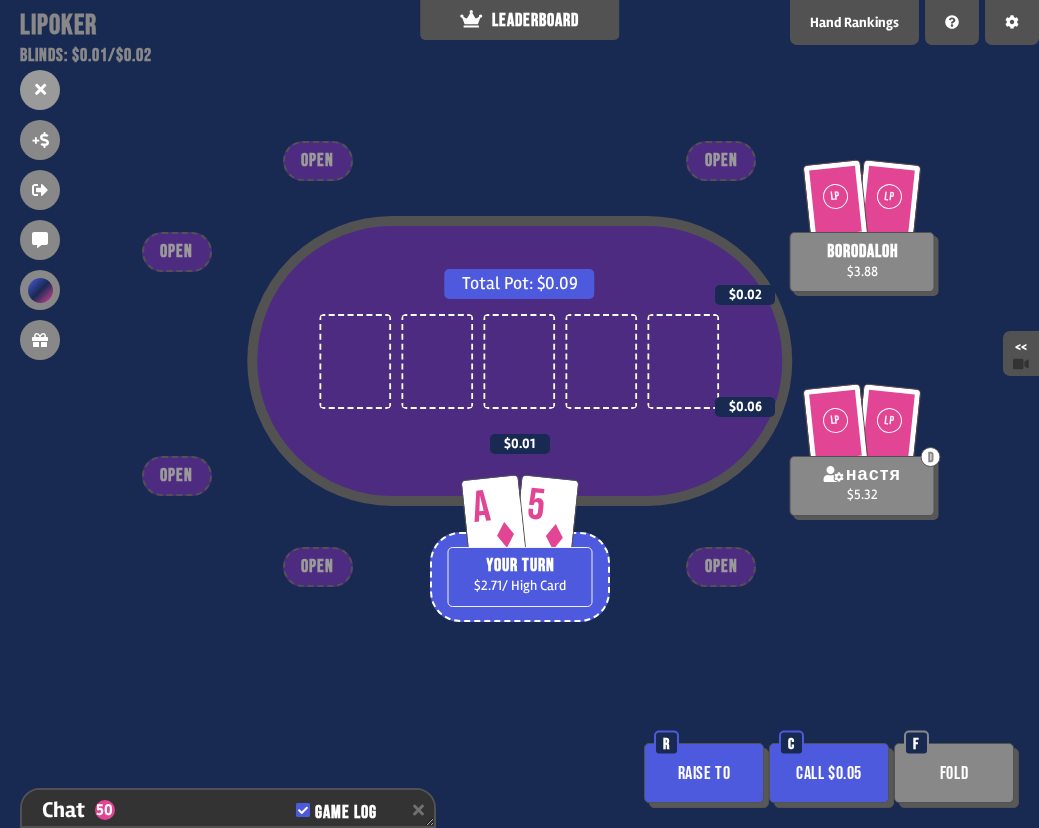 click on "Call $0.05" at bounding box center (829, 773) 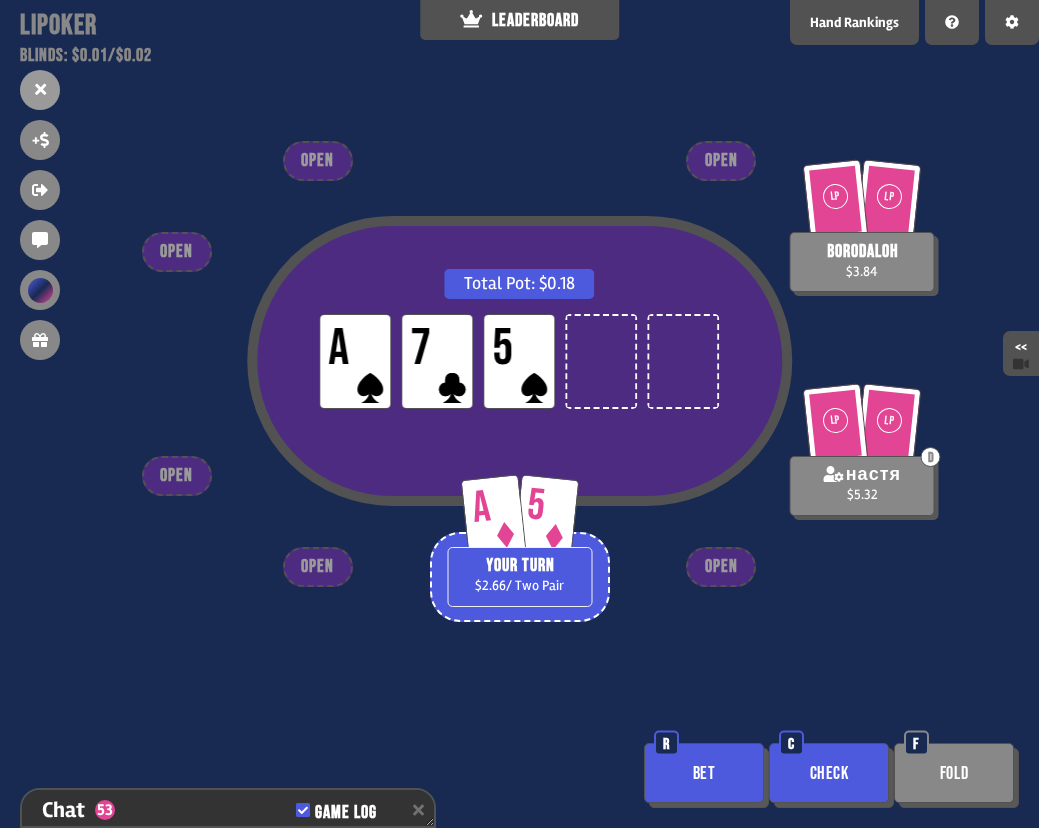 scroll, scrollTop: 22364, scrollLeft: 0, axis: vertical 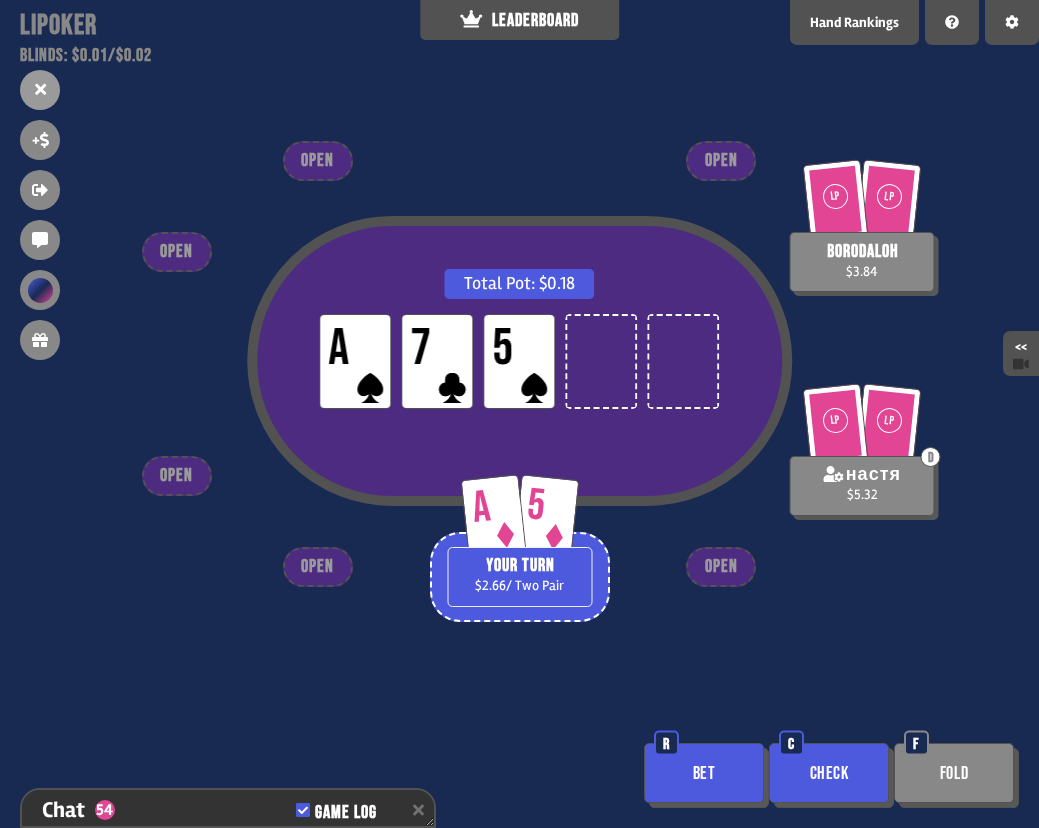 click on "Check" at bounding box center [829, 773] 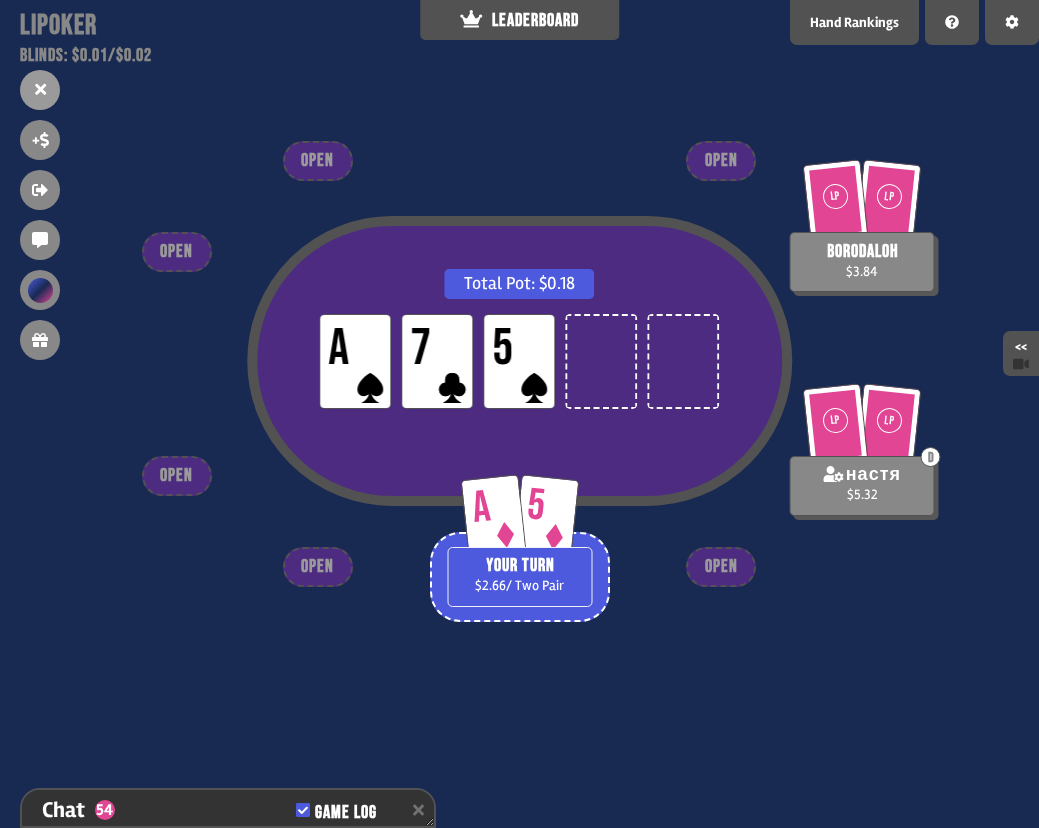 click on "Total Pot: $0.18   LP A LP 7 LP 5 LP LP borodaloh $3.84  LP LP D настя $5.32  A 5 YOUR TURN $2.66   / Two Pair OPEN OPEN OPEN OPEN OPEN OPEN" at bounding box center [519, 414] 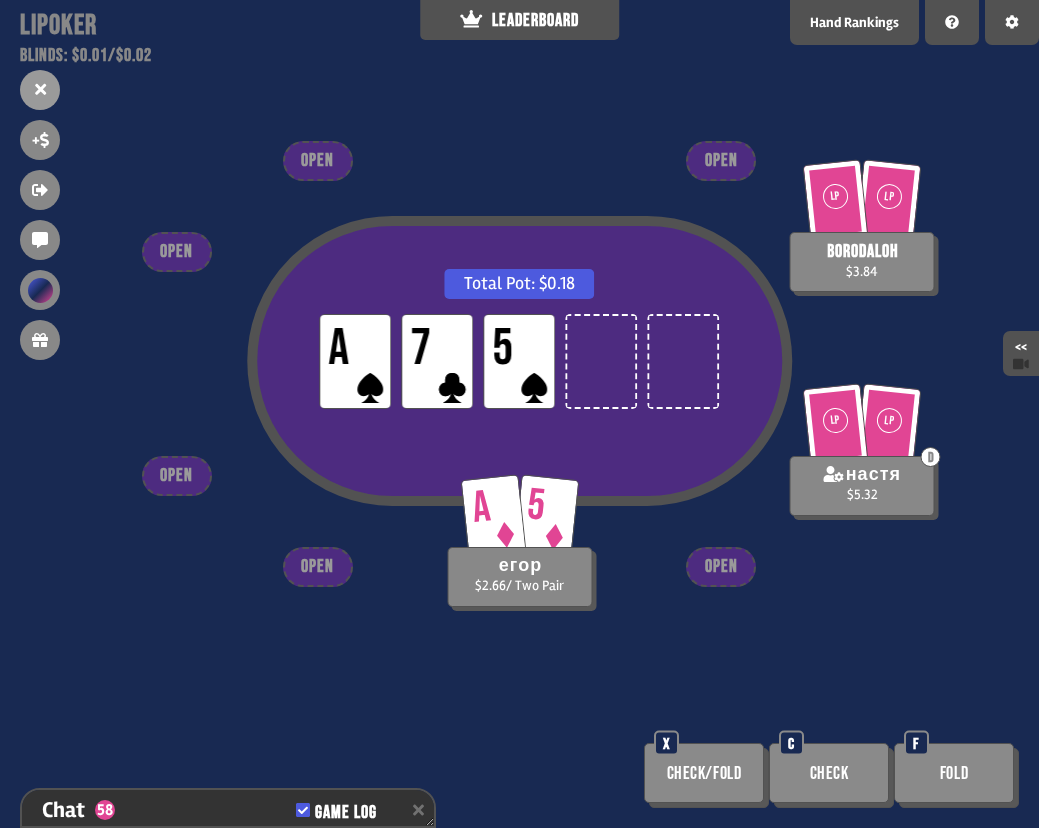 scroll, scrollTop: 22480, scrollLeft: 0, axis: vertical 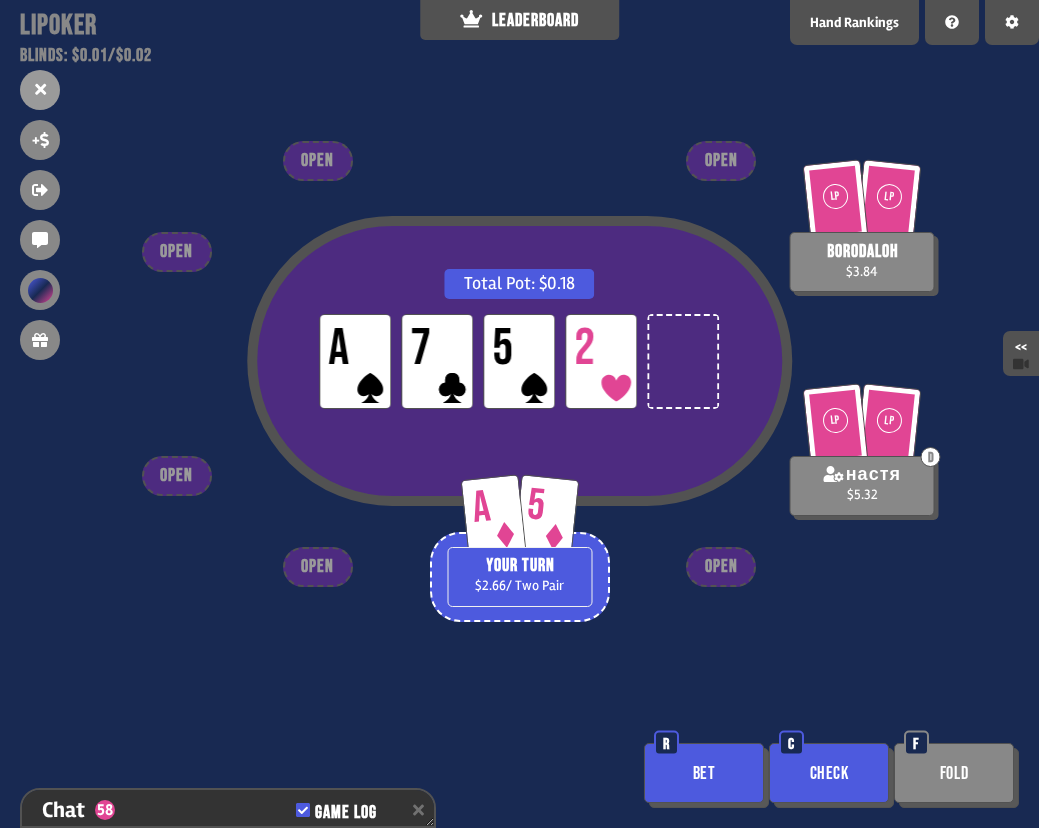 click on "Bet" at bounding box center [704, 773] 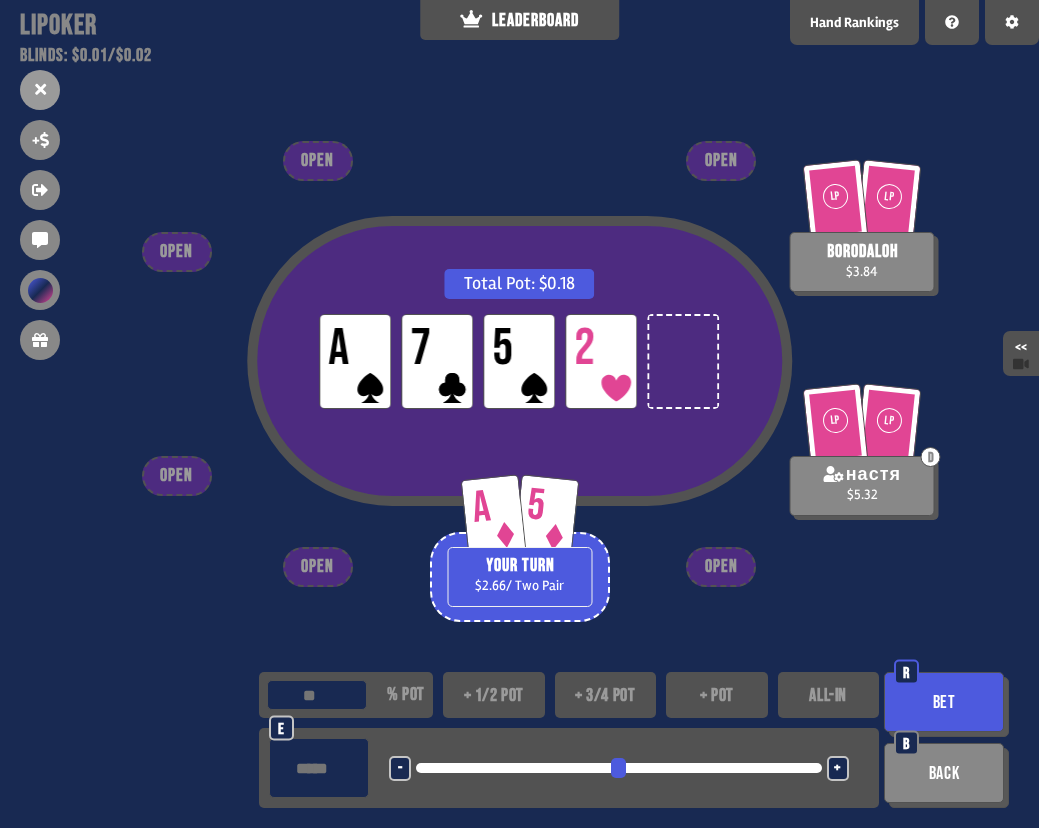 click on "+ 1/2 pot" at bounding box center [494, 695] 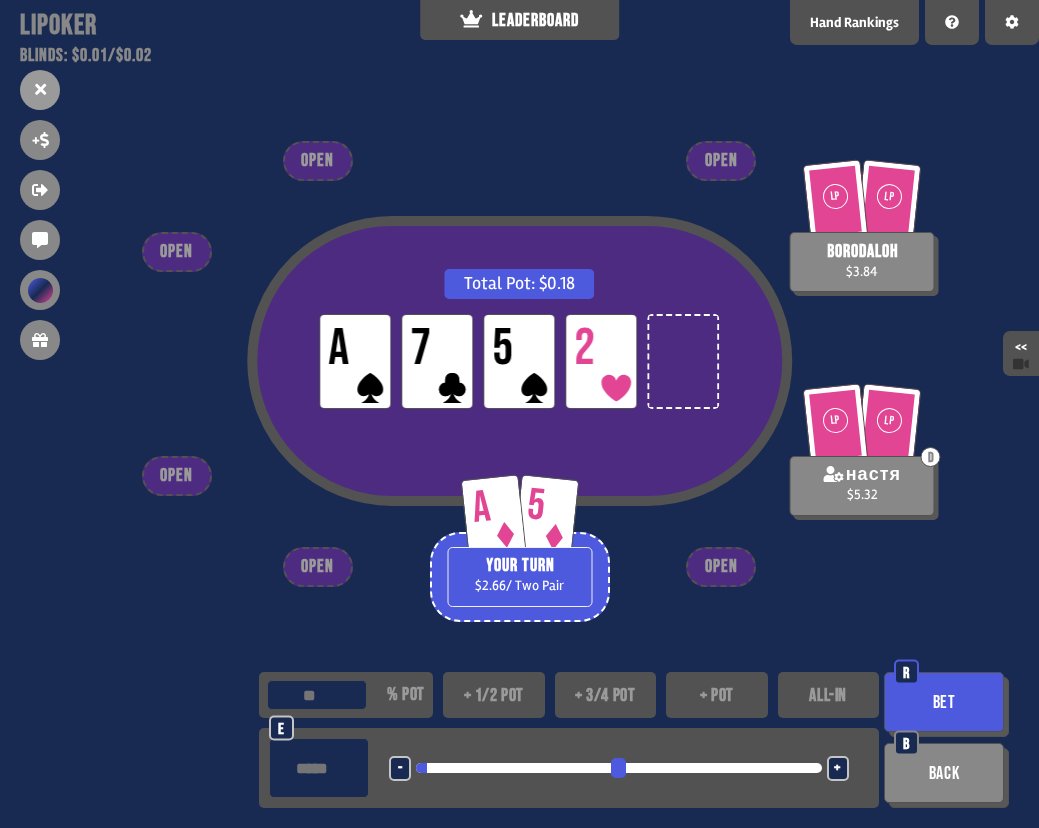 click on "Bet" at bounding box center (944, 702) 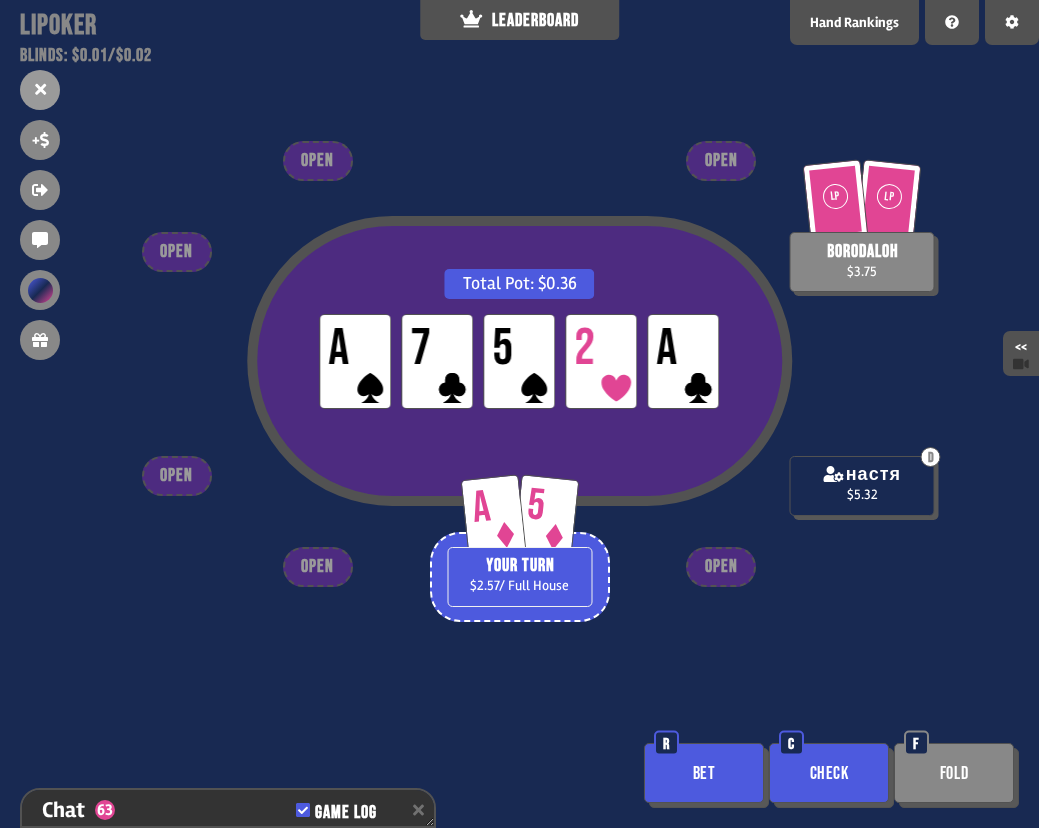 scroll, scrollTop: 22654, scrollLeft: 0, axis: vertical 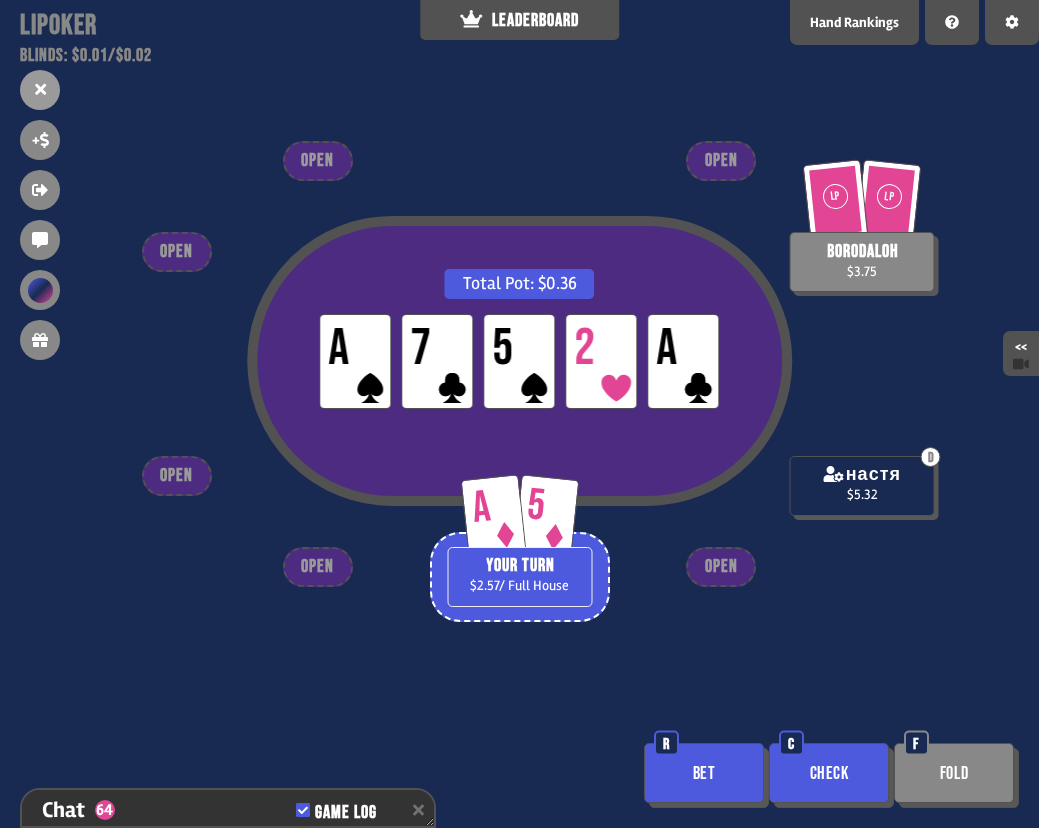 click on "Check" at bounding box center (829, 773) 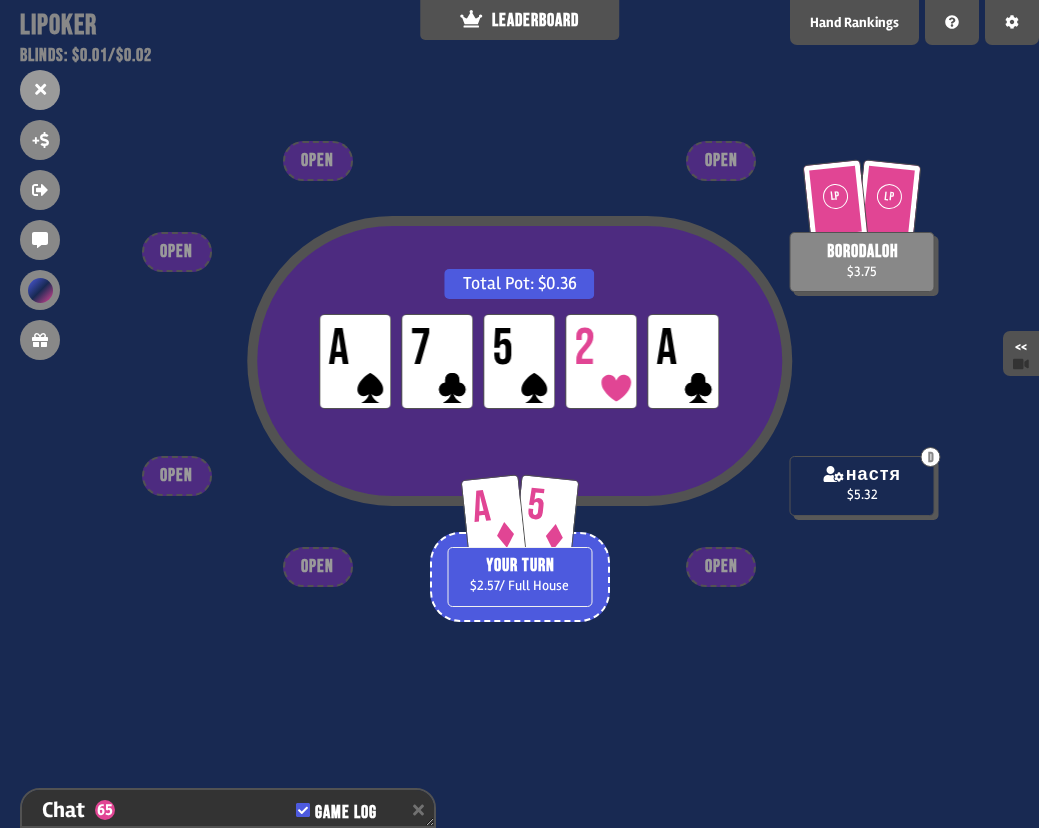 scroll, scrollTop: 22683, scrollLeft: 0, axis: vertical 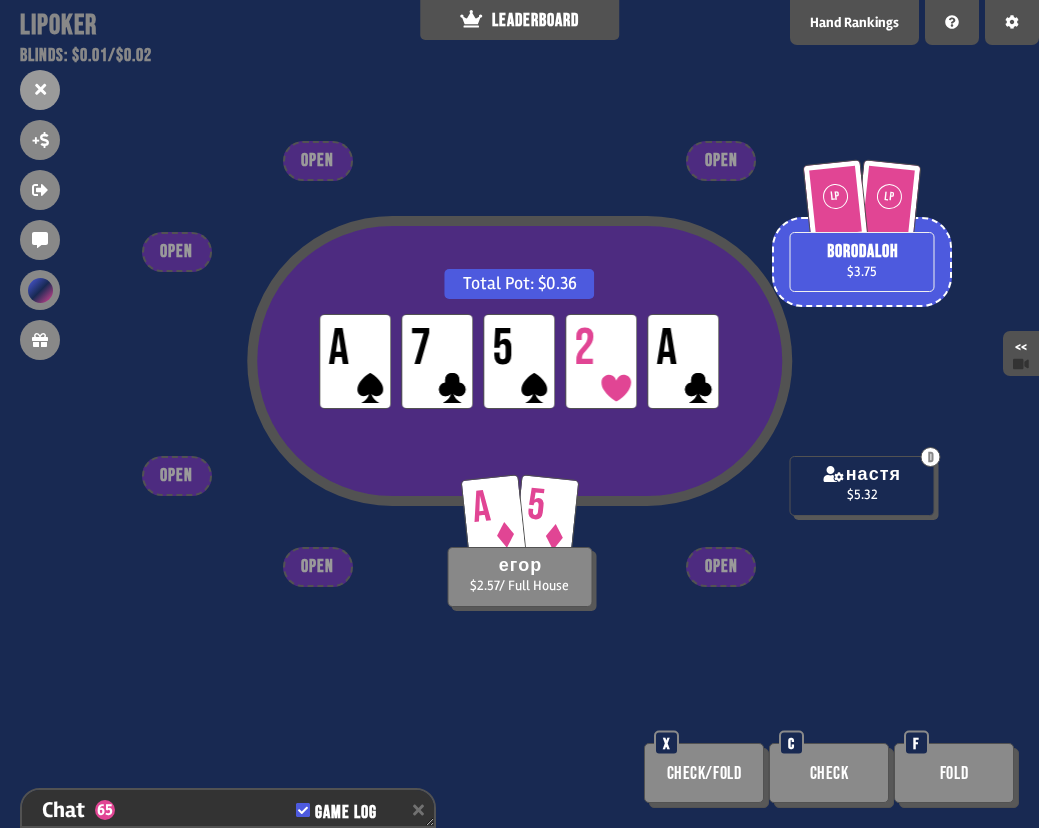 click on "Total Pot: $0.36   LP A LP 7 LP 5 LP 2 LP A LP LP borodaloh $3.75  D настя $5.32  A 5 егор $2.57   / Full House OPEN OPEN OPEN OPEN OPEN OPEN Check/Fold X Check C Fold F" at bounding box center (519, 414) 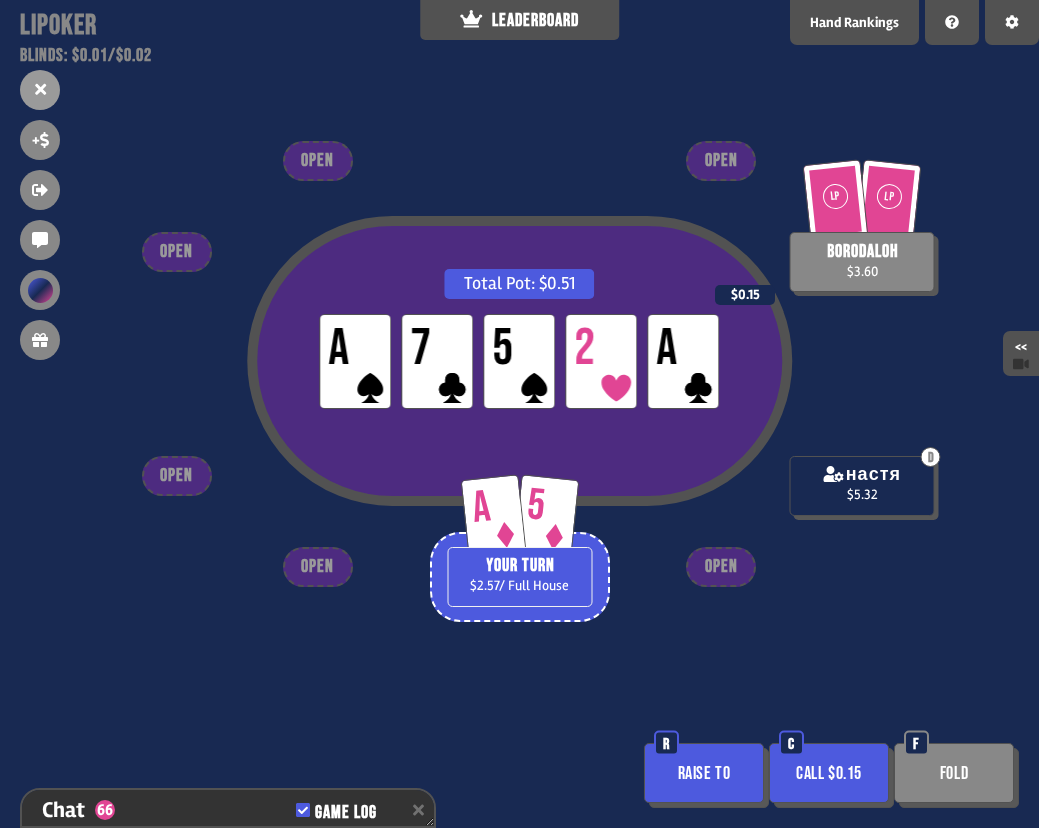 scroll, scrollTop: 22741, scrollLeft: 0, axis: vertical 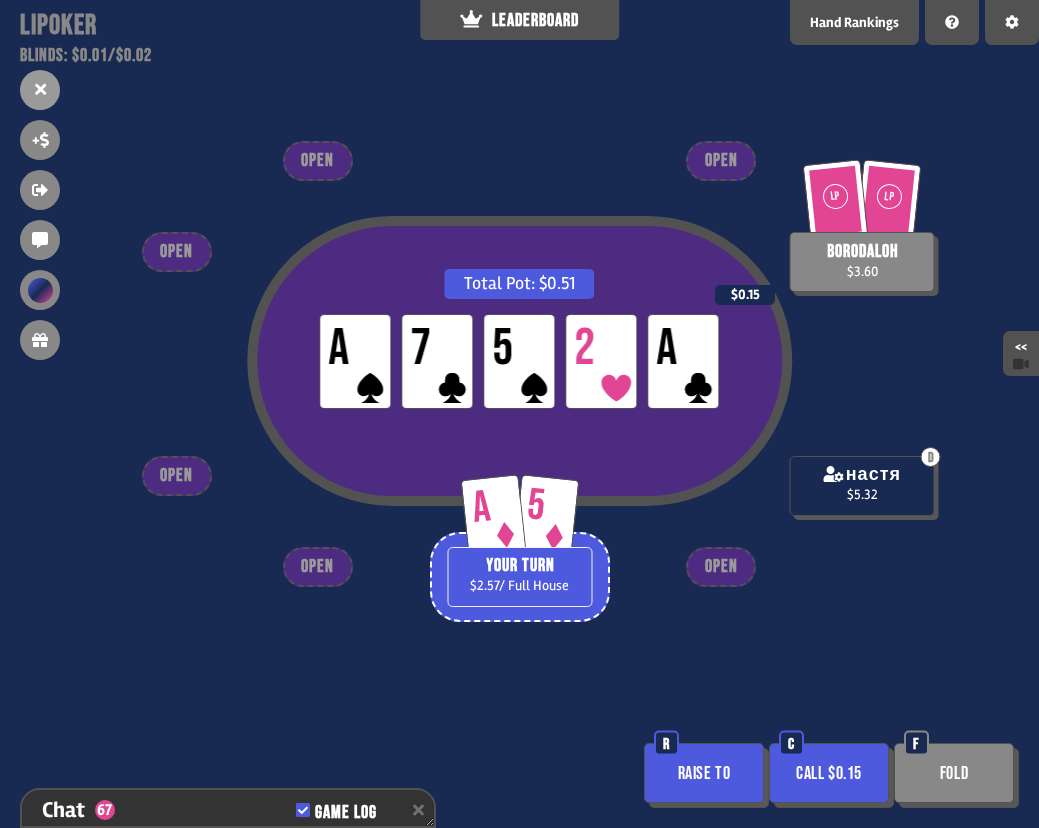 click on "Raise to" at bounding box center (704, 773) 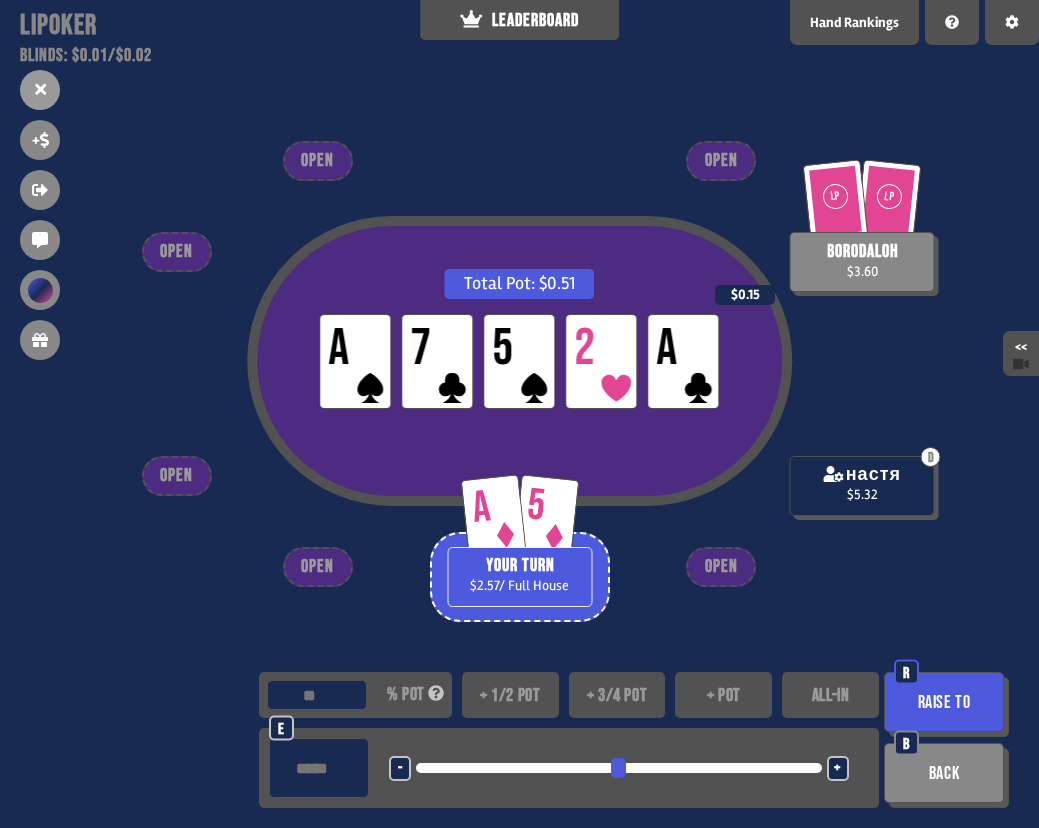 click on "+ pot" at bounding box center (723, 695) 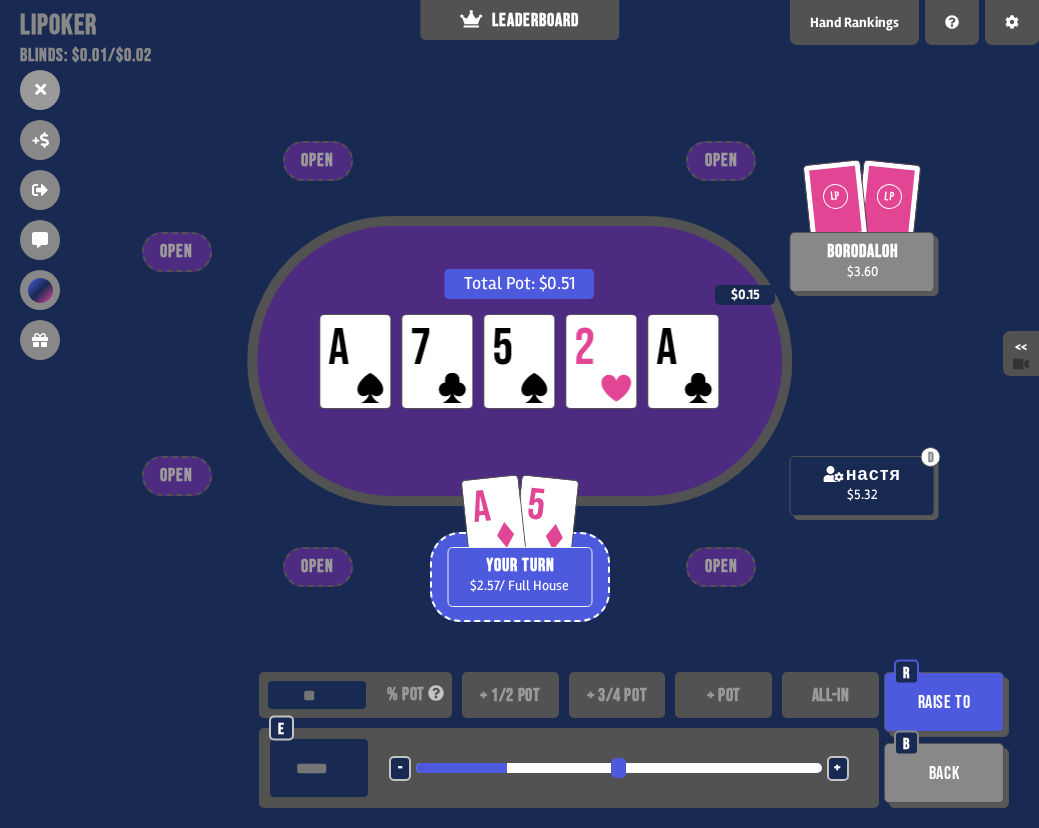 click on "Raise to" at bounding box center (944, 702) 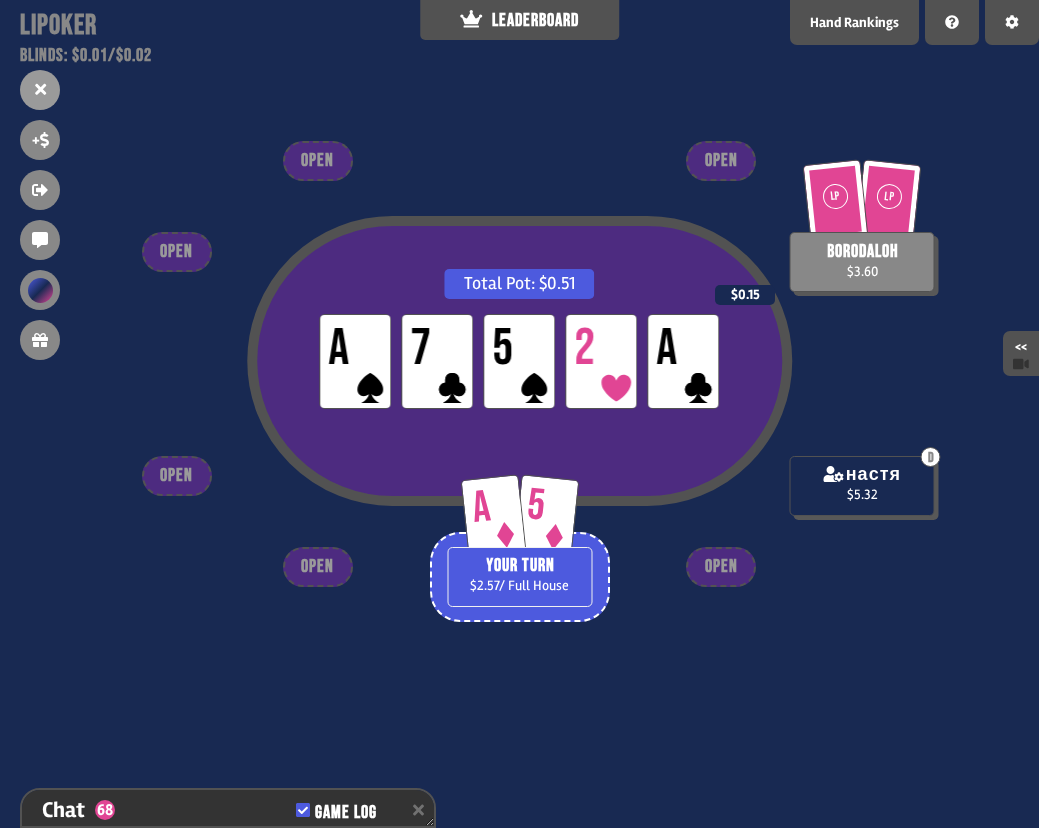 scroll, scrollTop: 22770, scrollLeft: 0, axis: vertical 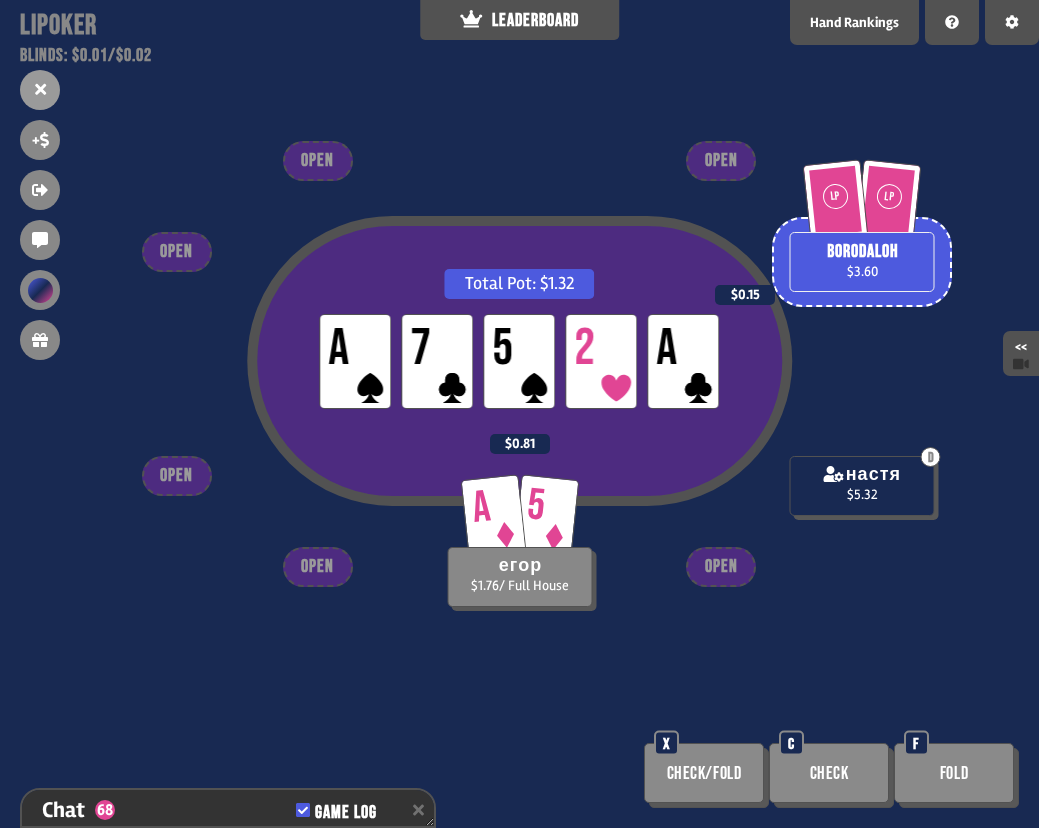 click on "Total Pot: $1.32   LP A LP 7 LP 5 LP 2 LP A LP LP borodaloh $3.60  $0.15  D настя $5.32  A 5 егор $1.76   / Full House $0.81  OPEN OPEN OPEN OPEN OPEN OPEN Check/Fold X Check C Fold F" at bounding box center (519, 414) 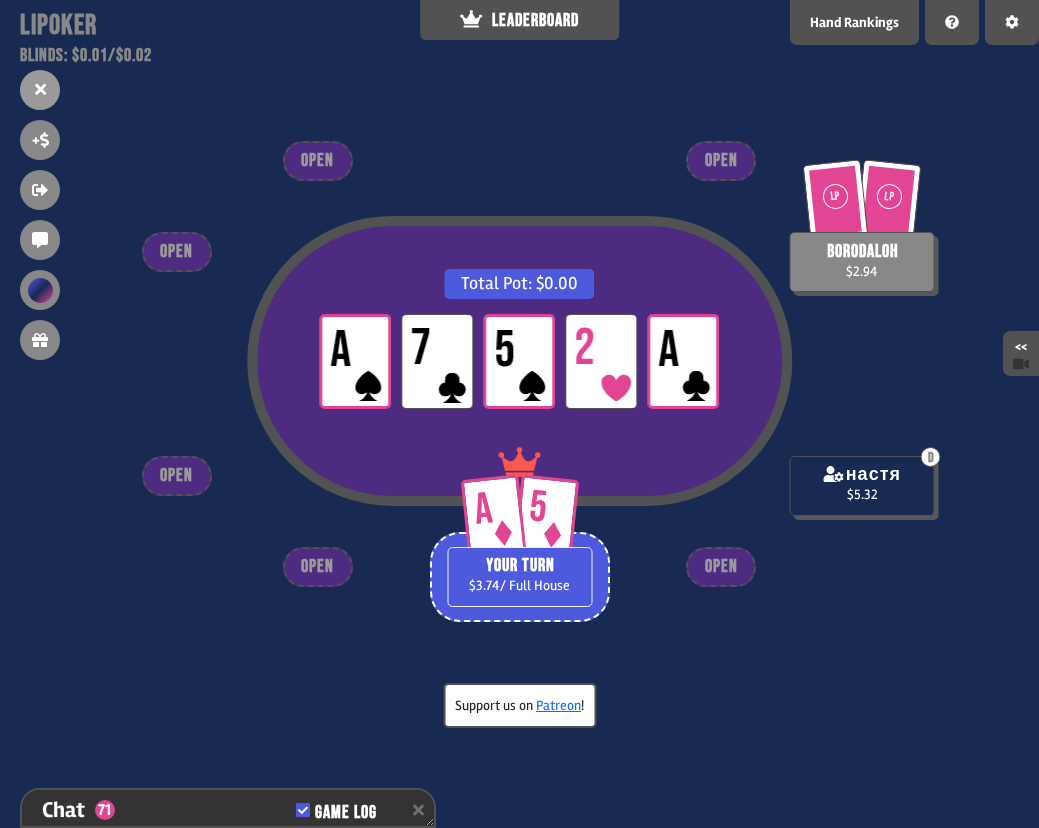 scroll, scrollTop: 22915, scrollLeft: 0, axis: vertical 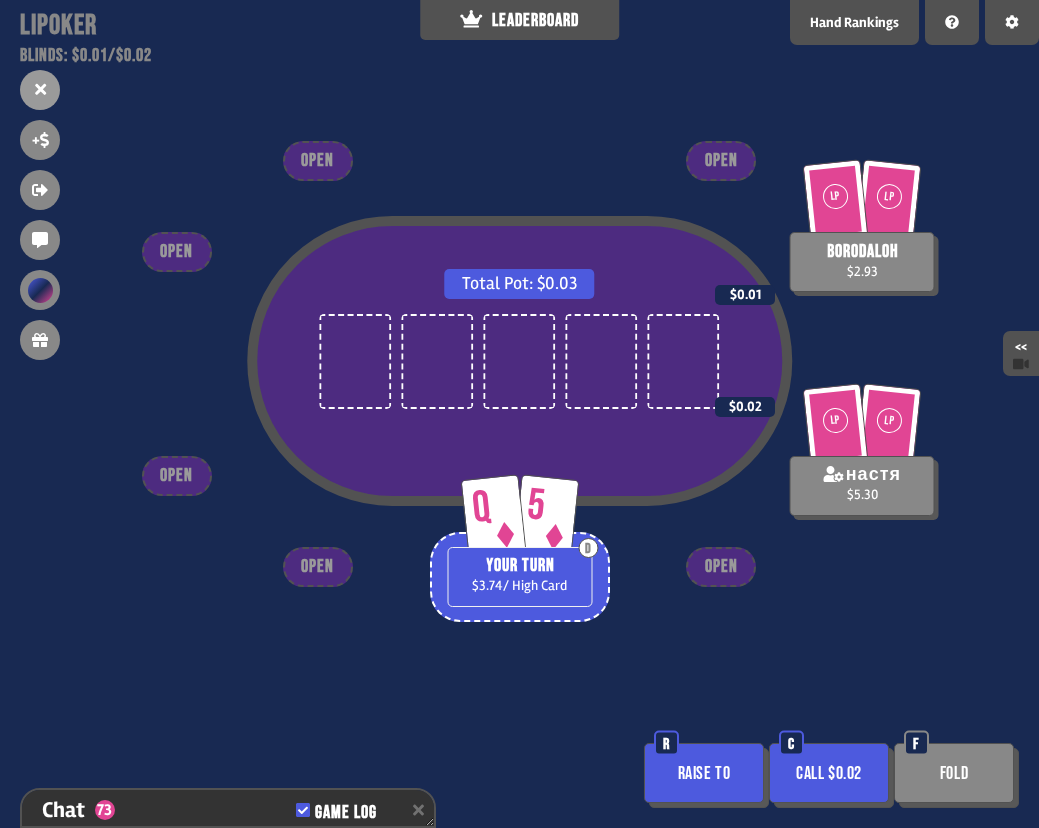 click on "Call $0.02" at bounding box center [829, 773] 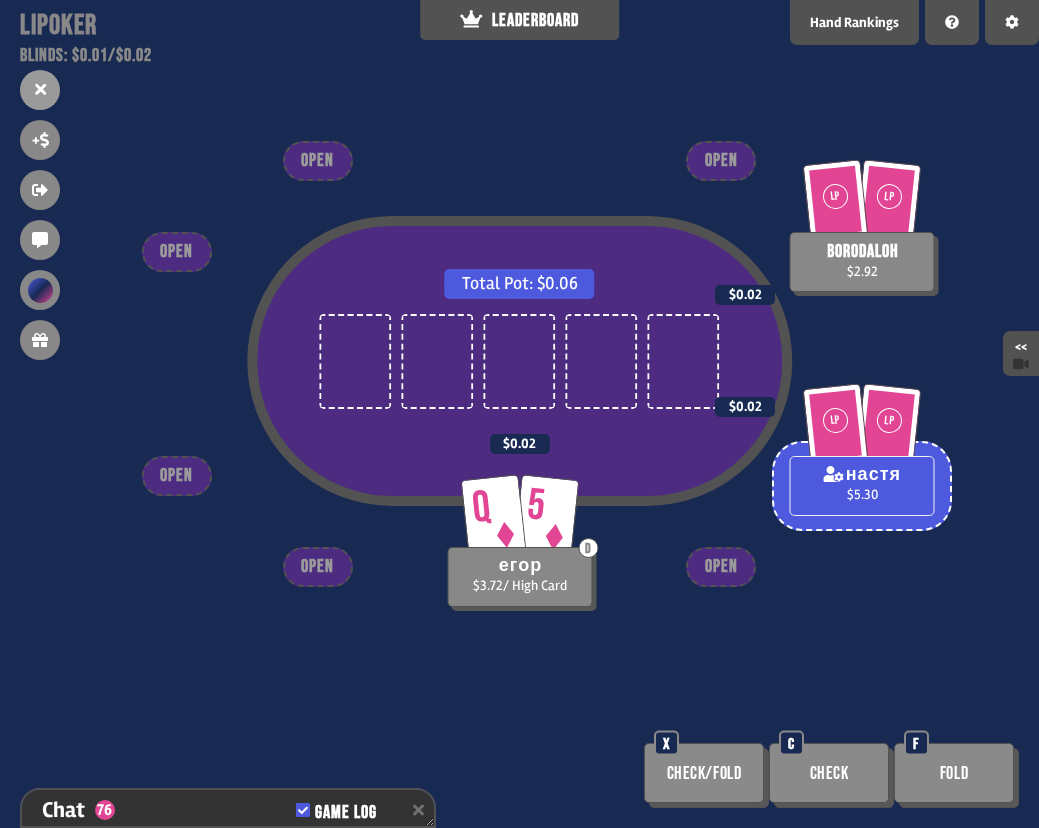 scroll, scrollTop: 23002, scrollLeft: 0, axis: vertical 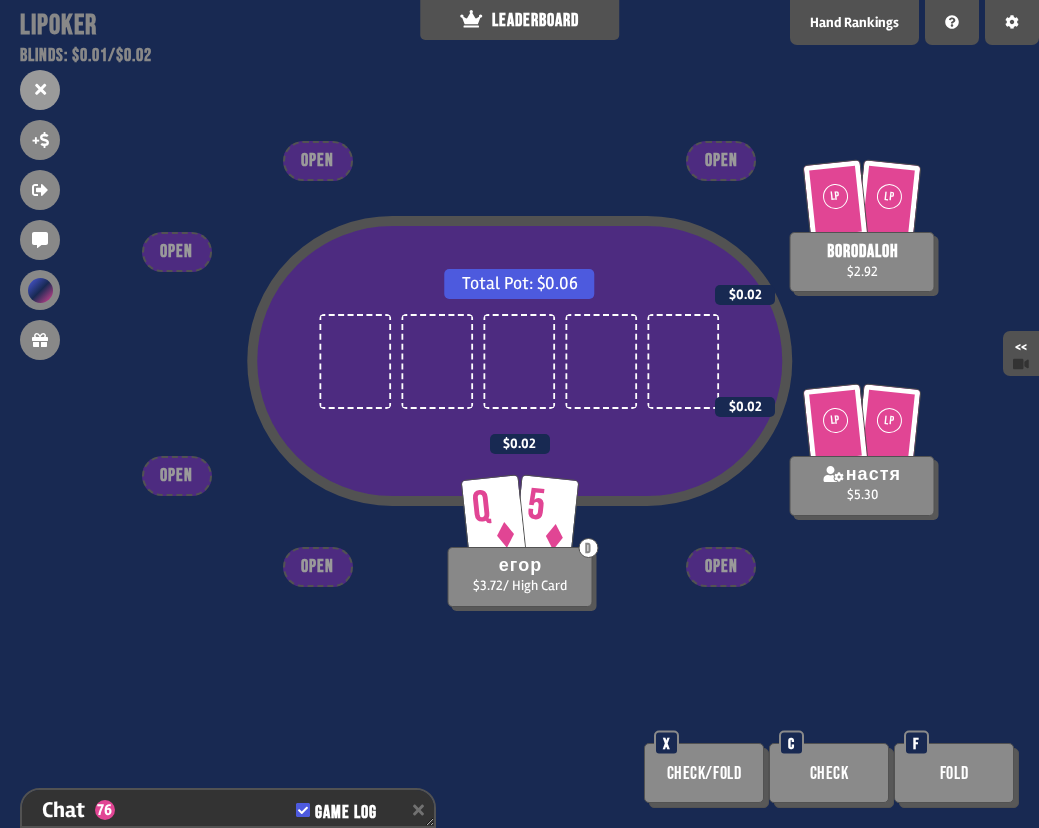 click on "Total Pot: $0.06   LP LP borodaloh $2.92  $0.02  LP LP настя $5.30  $0.02  Q 5 D егор $3.72   / High Card $0.02  OPEN OPEN OPEN OPEN OPEN OPEN Check/Fold X Check C Fold F" at bounding box center [519, 414] 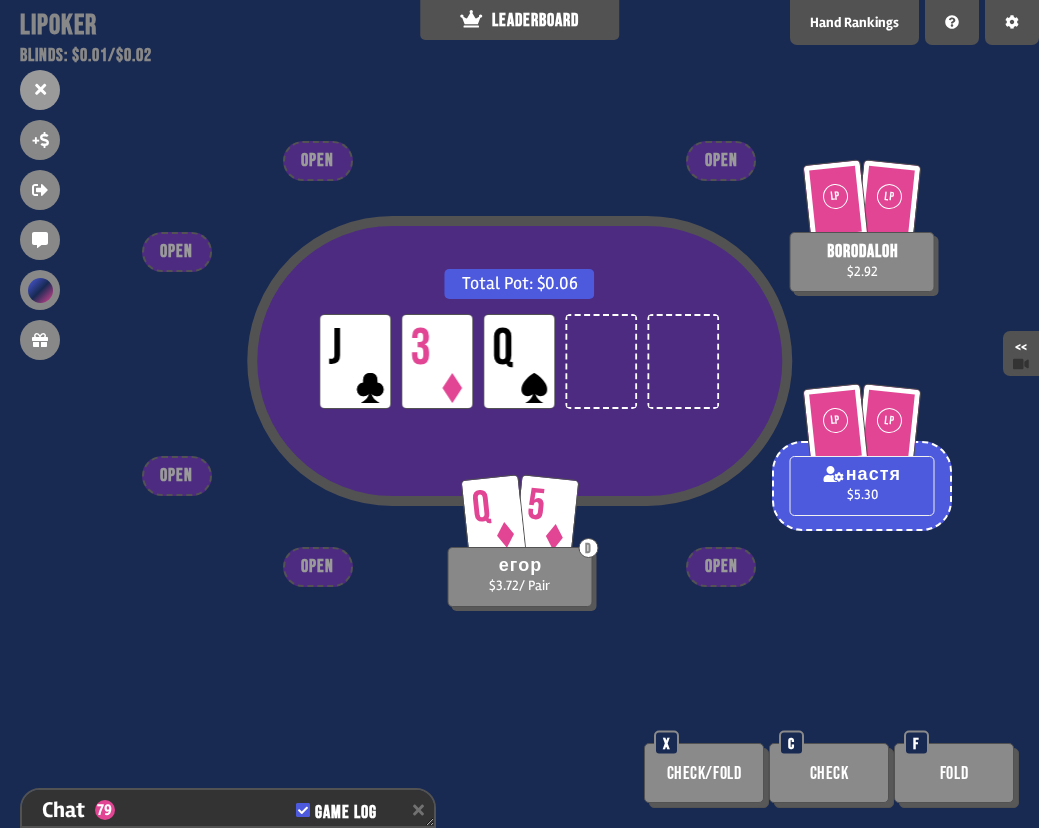 scroll, scrollTop: 23089, scrollLeft: 0, axis: vertical 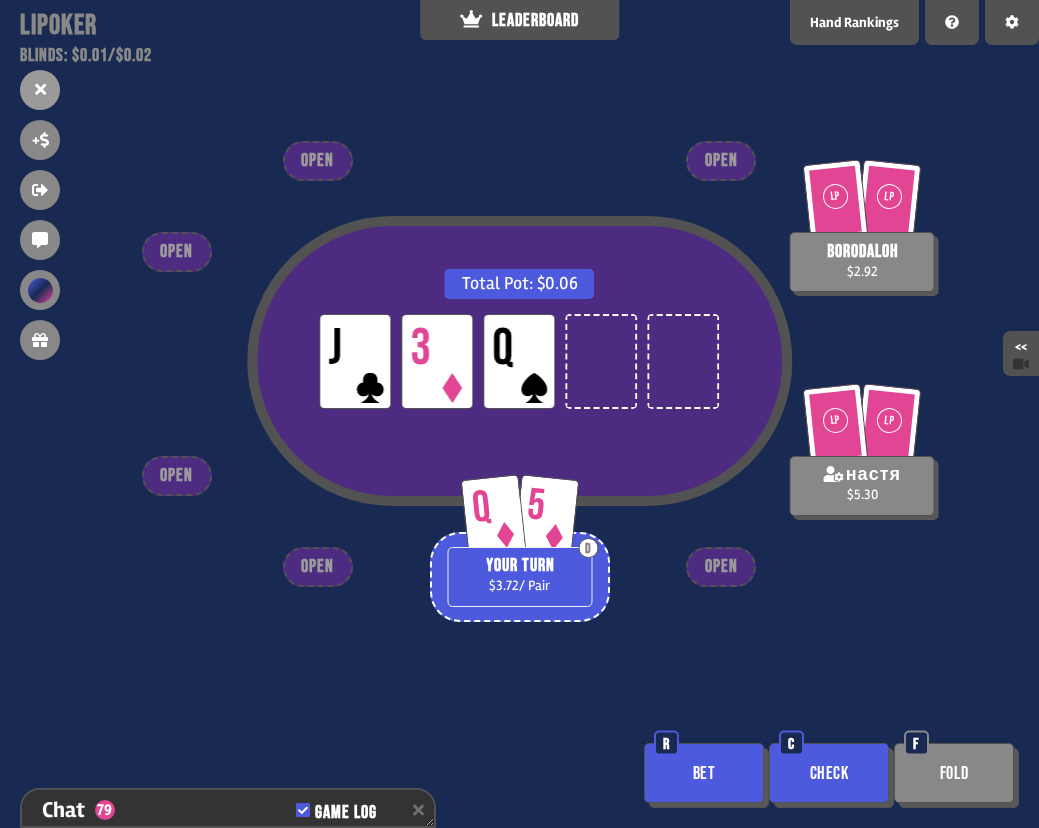 click on "Bet" at bounding box center (704, 773) 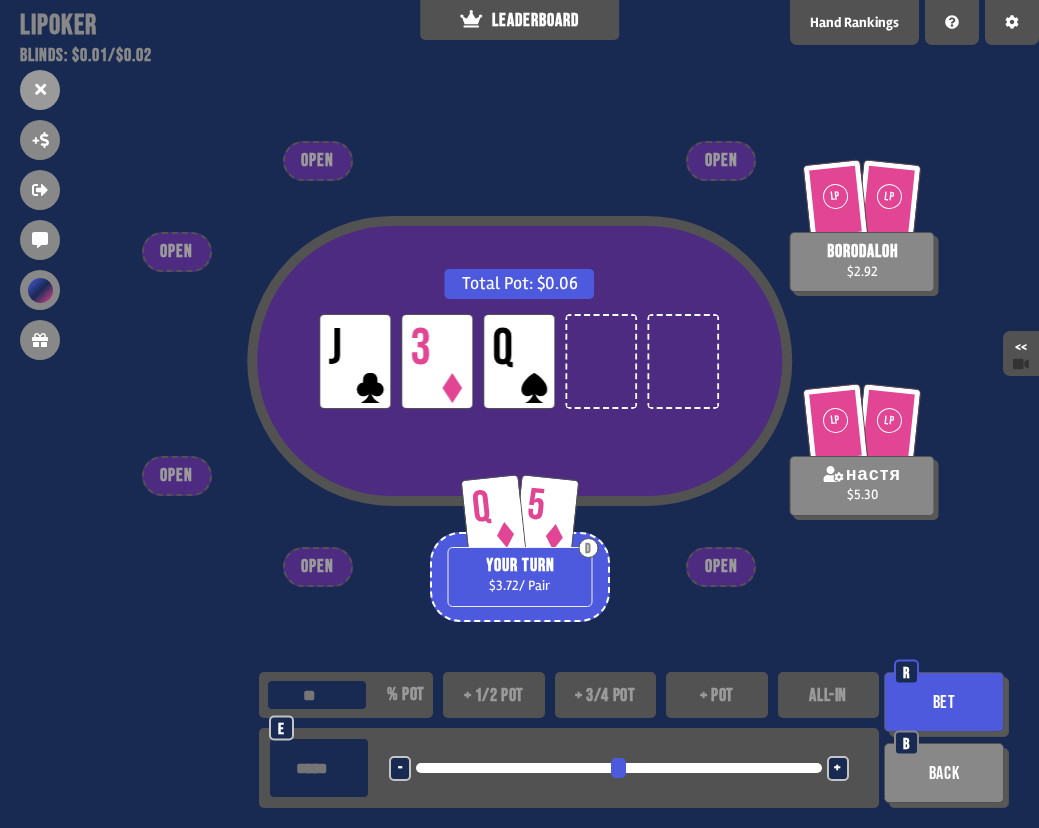 click on "+ 1/2 pot" at bounding box center [494, 695] 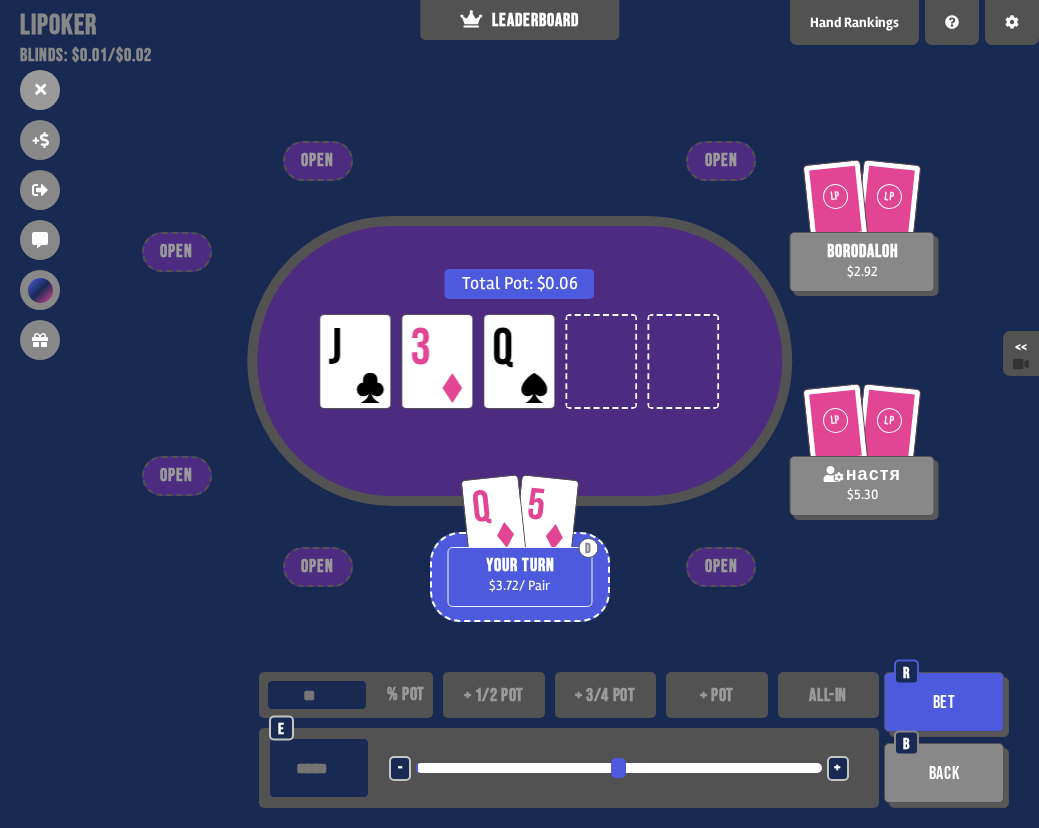 click on "R" at bounding box center [906, 673] 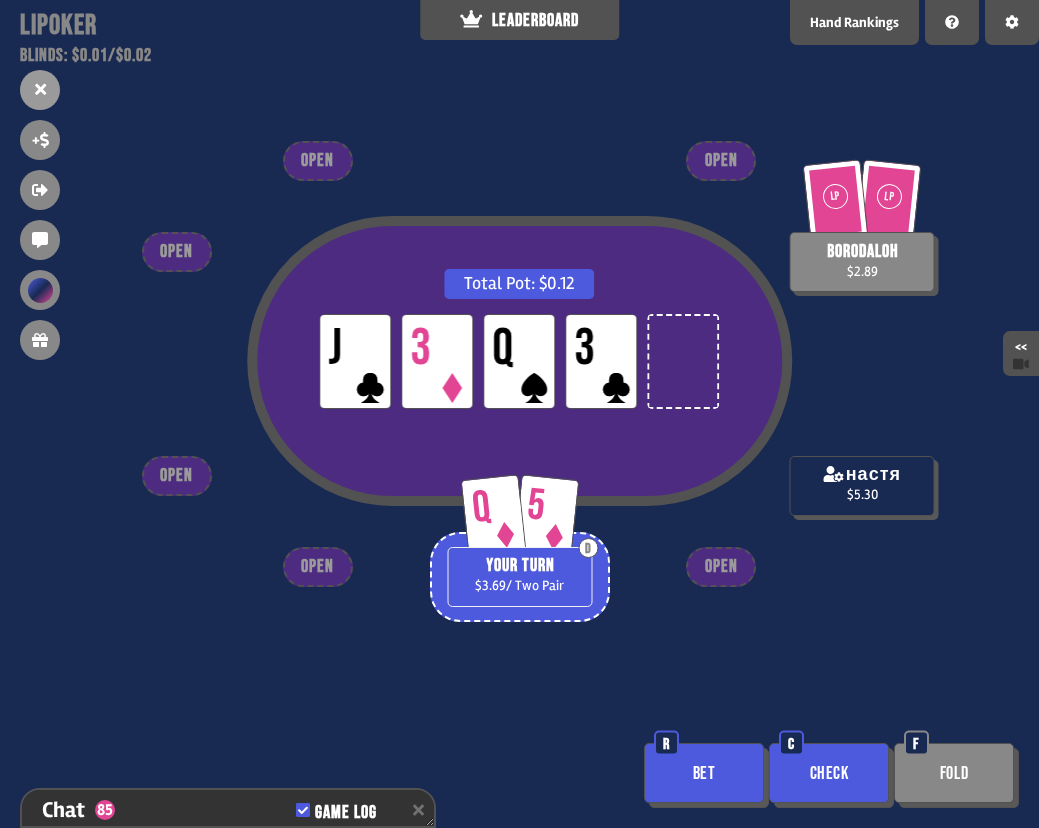 scroll, scrollTop: 23292, scrollLeft: 0, axis: vertical 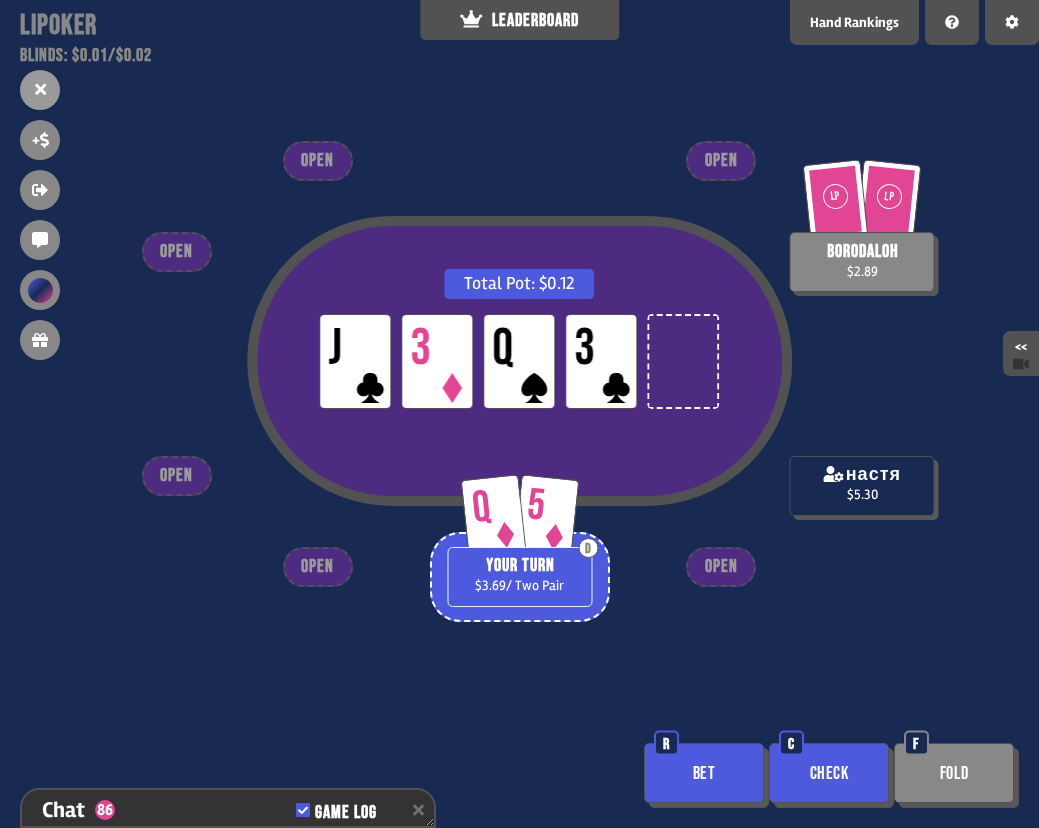 click on "Bet" at bounding box center (704, 773) 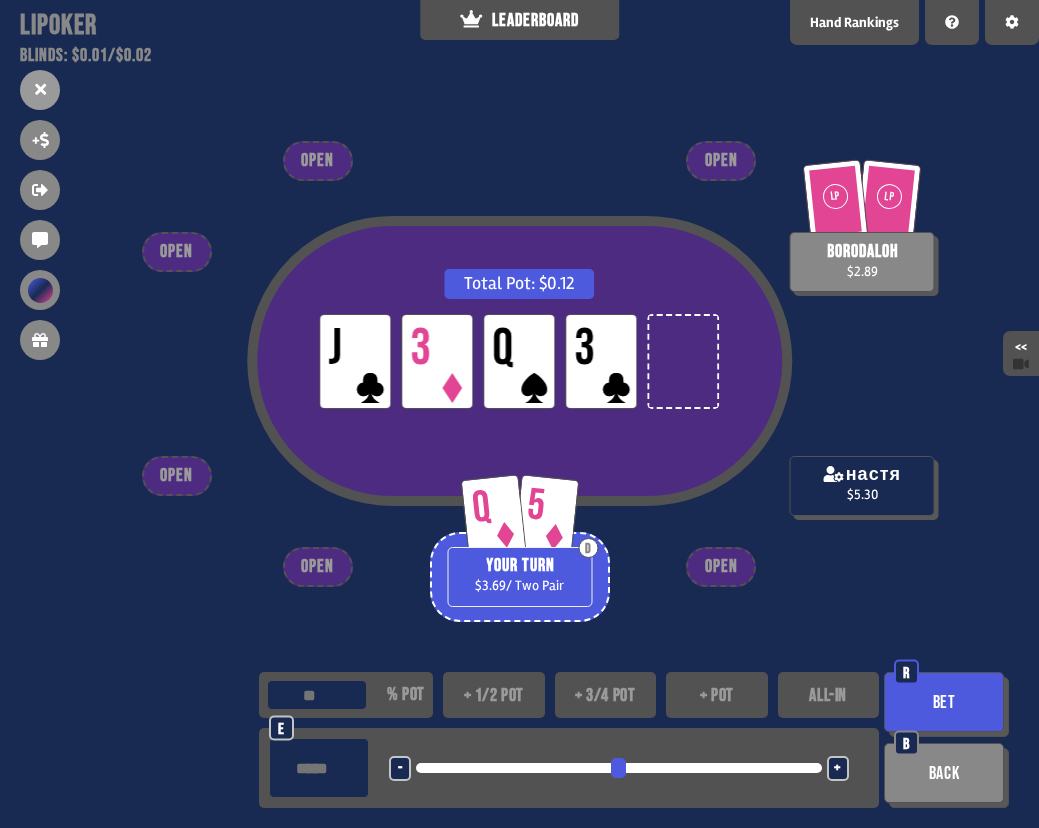click on "+ 1/2 pot" at bounding box center (494, 695) 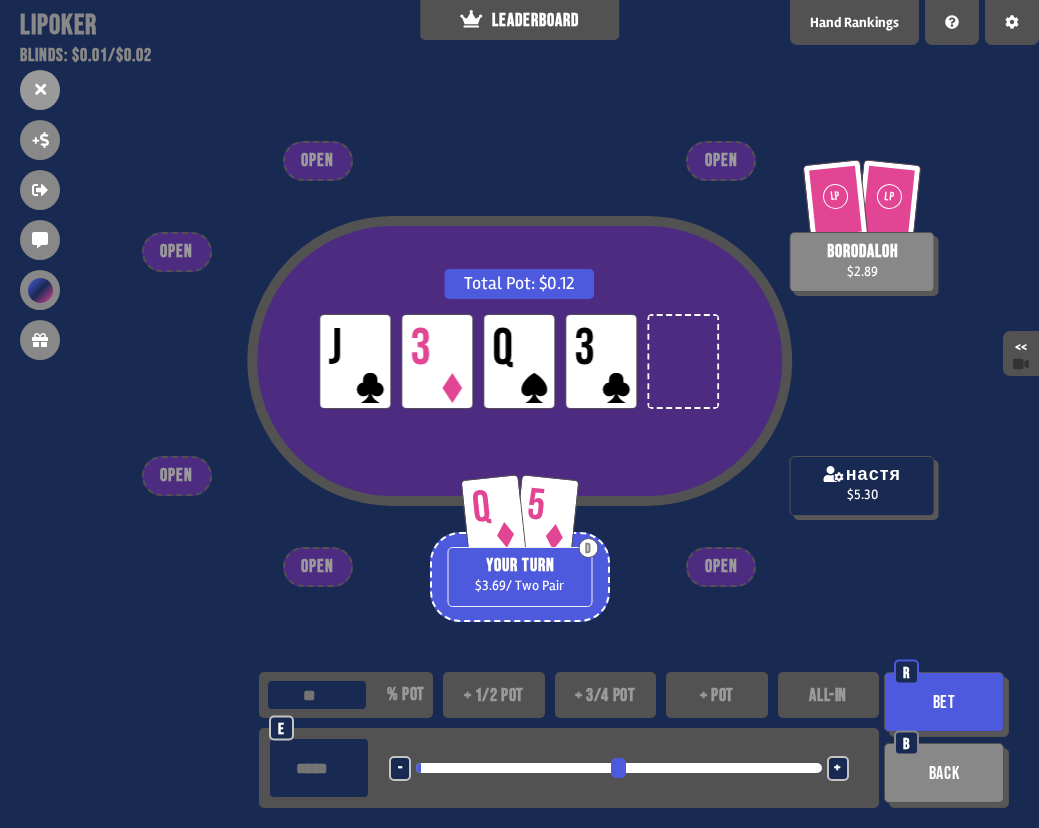click on "R" at bounding box center (906, 672) 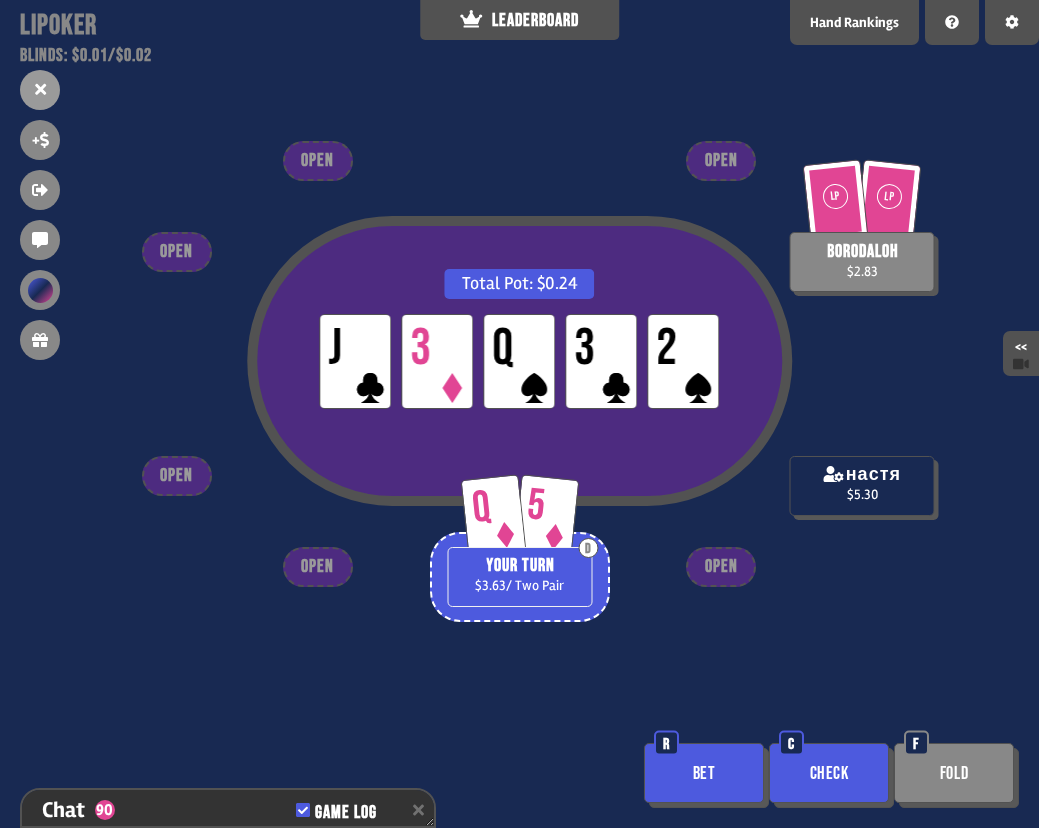 scroll, scrollTop: 23437, scrollLeft: 0, axis: vertical 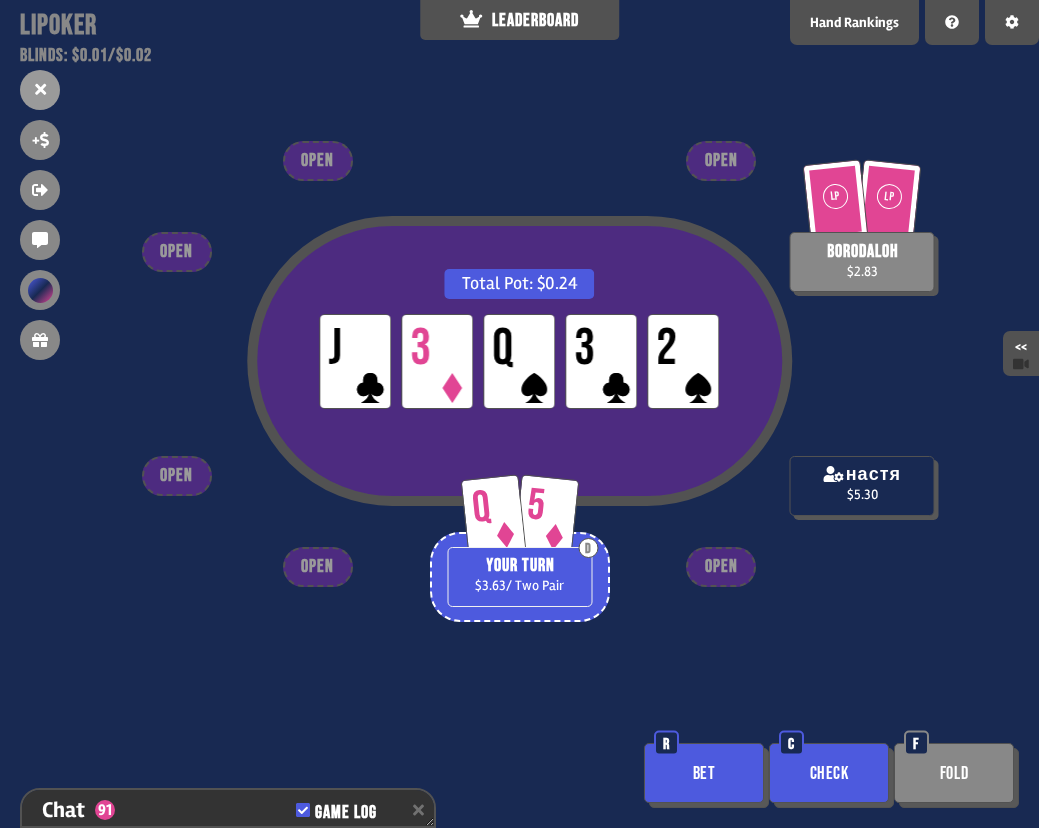 click on "Check" at bounding box center [829, 773] 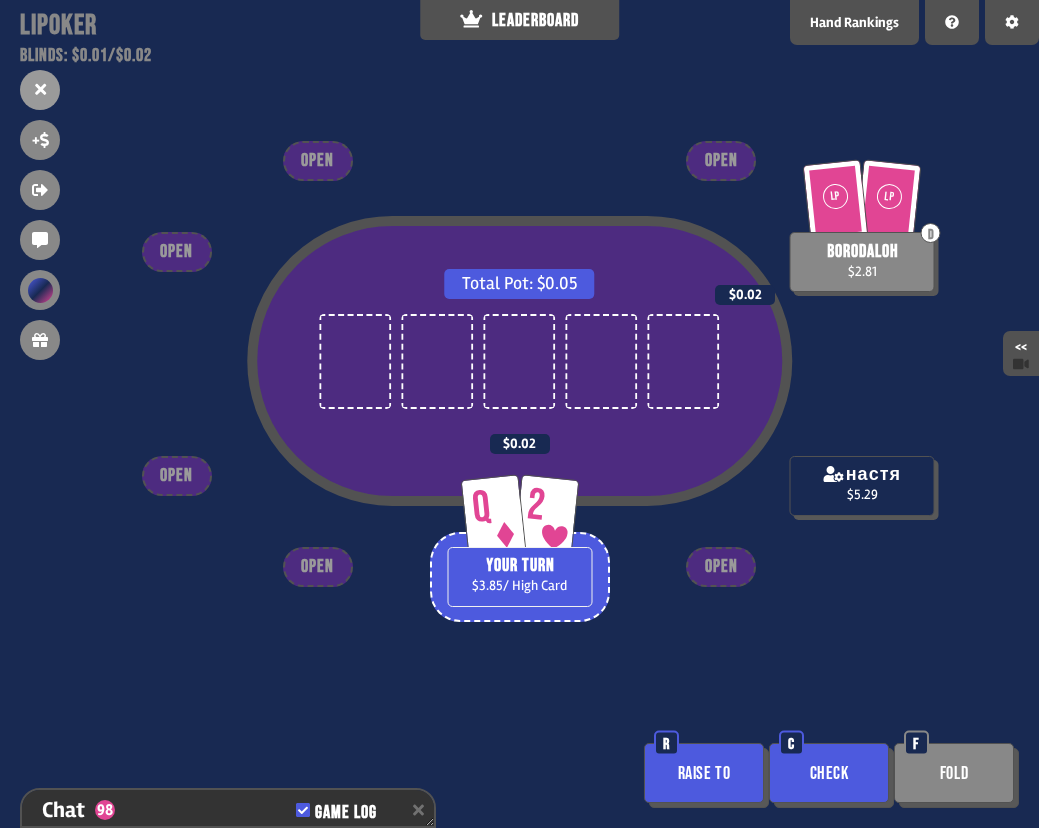 scroll, scrollTop: 23640, scrollLeft: 0, axis: vertical 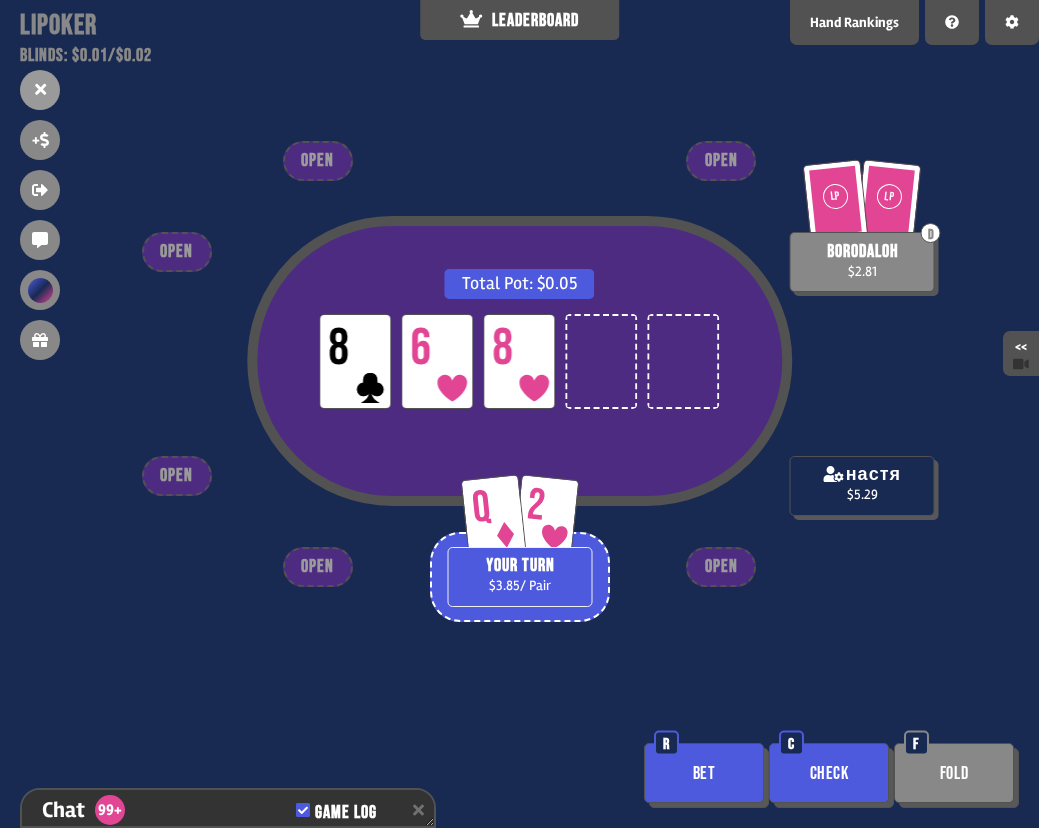 click on "Check" at bounding box center (829, 773) 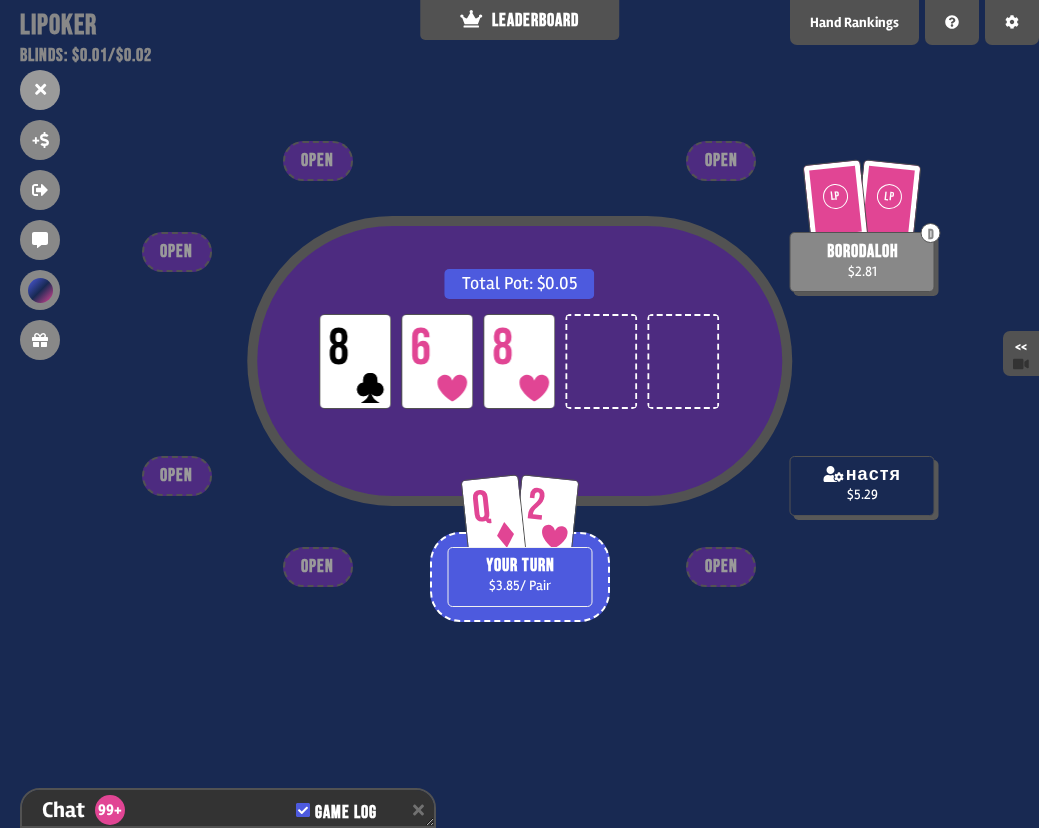 scroll, scrollTop: 23756, scrollLeft: 0, axis: vertical 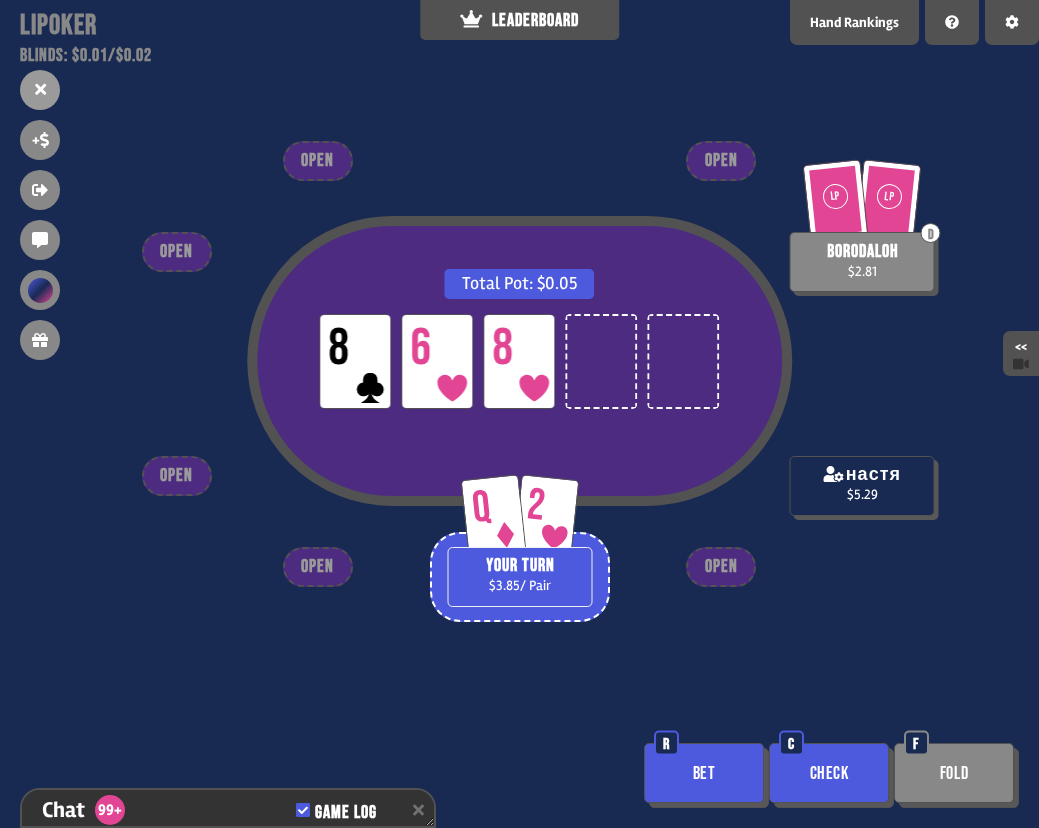 click on "Total Pot: $0.05   LP 8 LP 6 LP 8 Q 2 YOUR TURN $3.85   / Pair LP LP D borodaloh $2.81  настя $5.29  OPEN OPEN OPEN OPEN OPEN OPEN Bet R Check C Fold F" at bounding box center (519, 414) 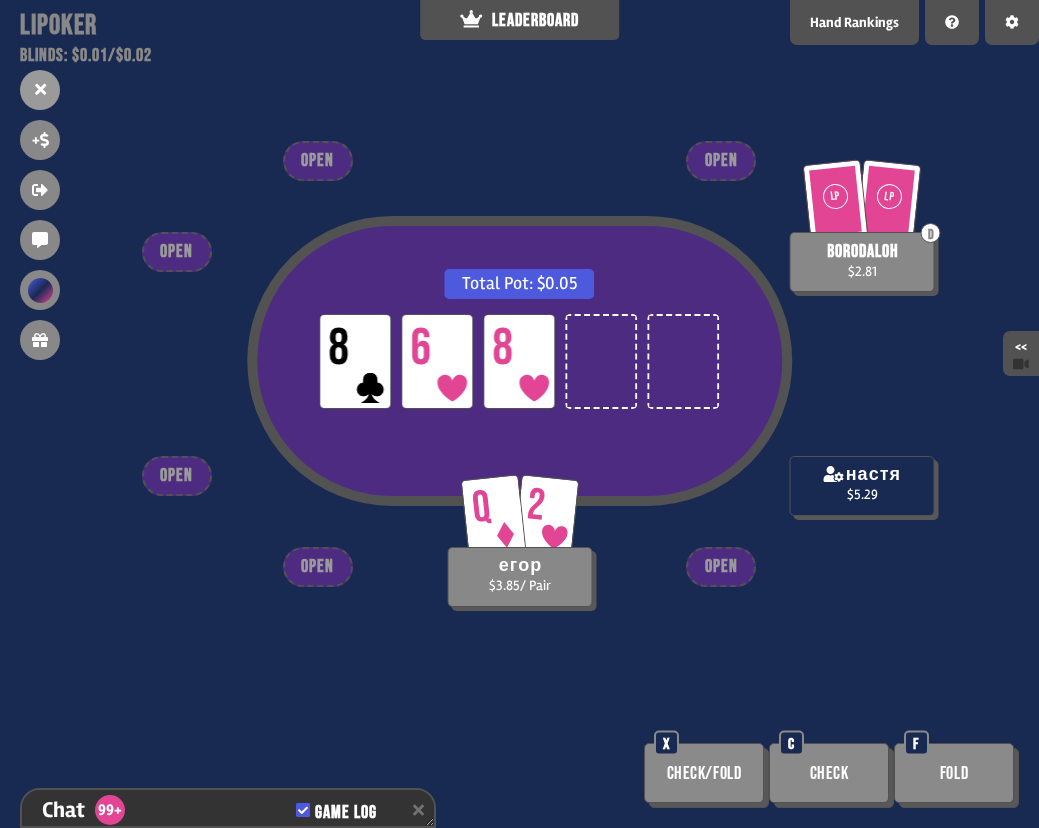 scroll, scrollTop: 23814, scrollLeft: 0, axis: vertical 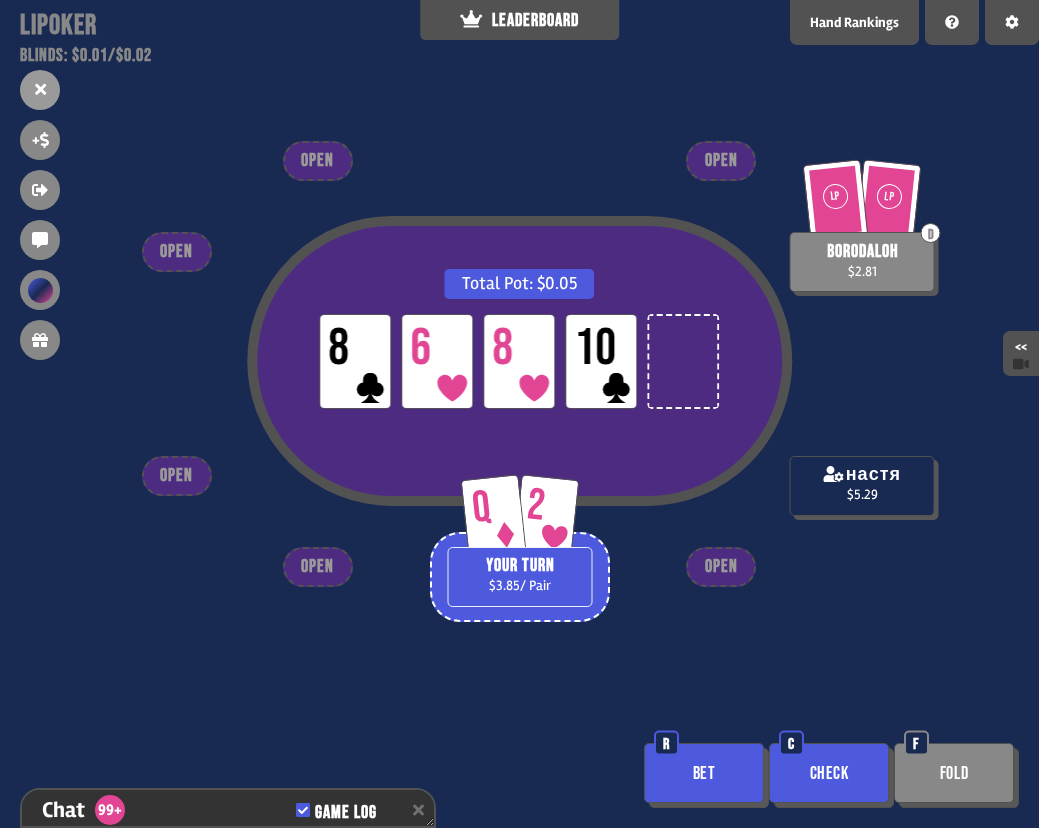 click on "Check" at bounding box center [829, 773] 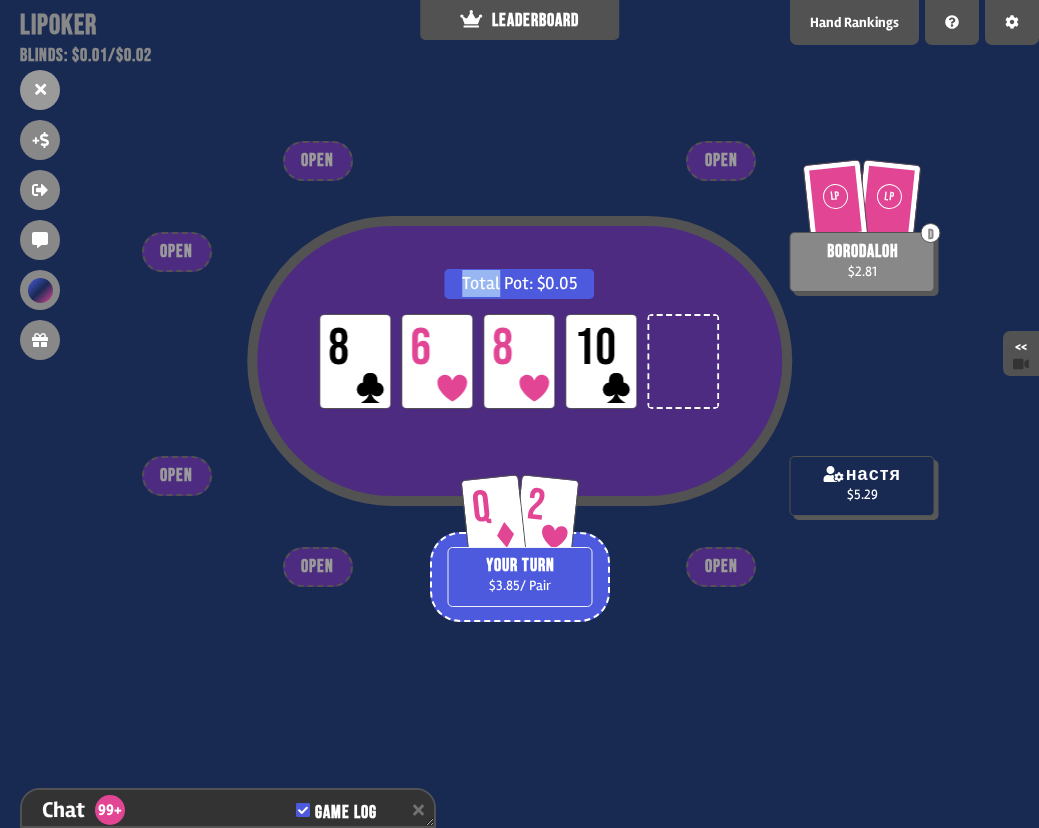 click on "Total Pot: $0.05   LP 8 LP 6 LP 8 LP 10 LP LP D borodaloh $2.81  Q 2 YOUR TURN $3.85   / Pair настя $5.29  OPEN OPEN OPEN OPEN OPEN OPEN" at bounding box center (519, 414) 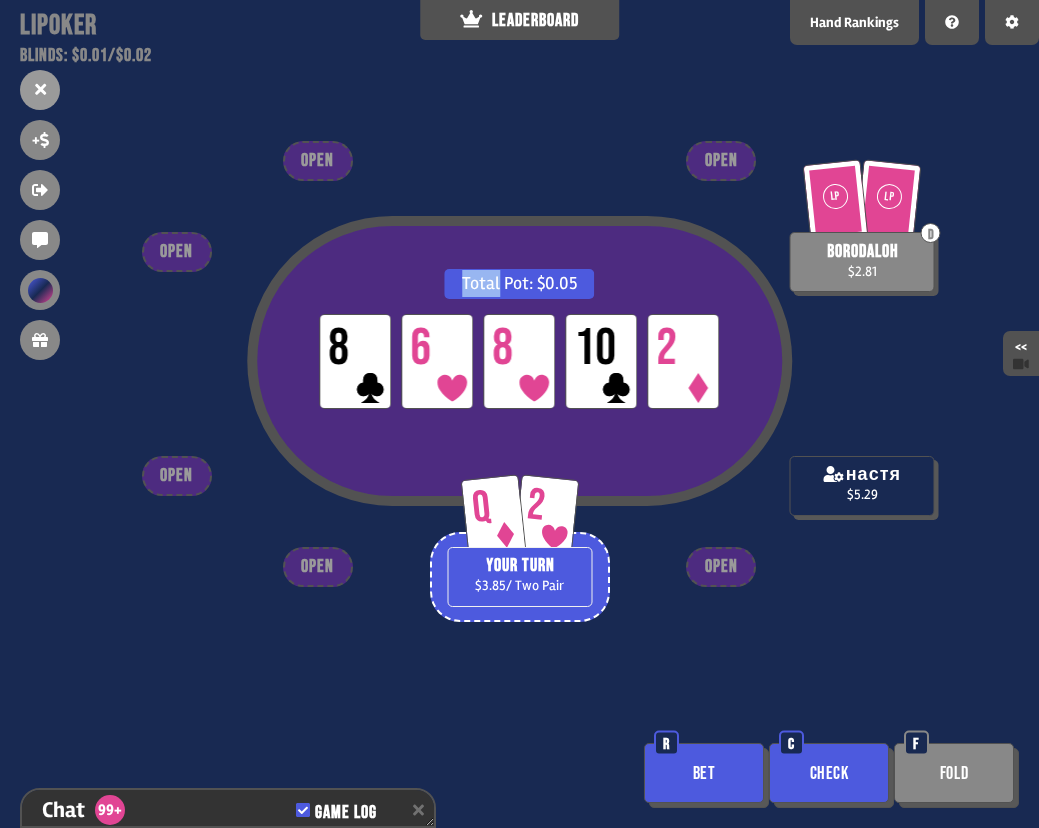 scroll, scrollTop: 23959, scrollLeft: 0, axis: vertical 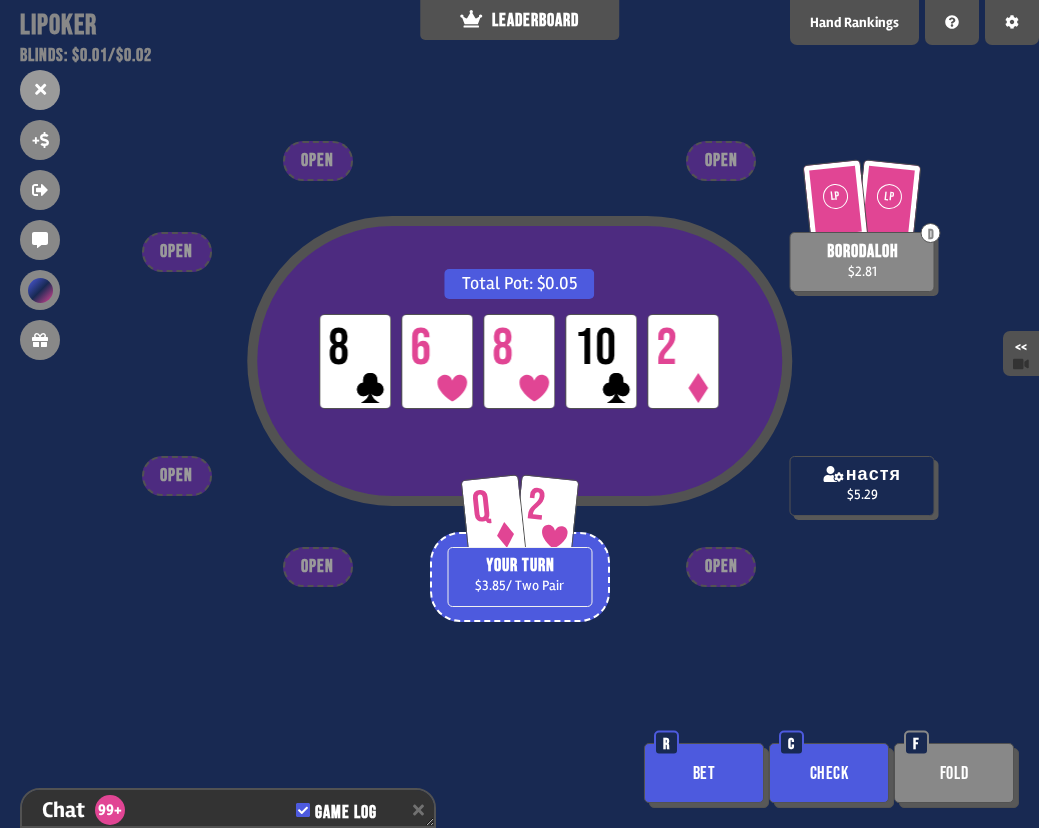 click on "Total Pot: $0.05   LP 8 LP 6 LP 8 LP 10 LP 2 LP LP D borodaloh $2.81  Q 2 YOUR TURN $3.85   / Two Pair настя $5.29  OPEN OPEN OPEN OPEN OPEN OPEN Bet R Check C Fold F" at bounding box center [519, 414] 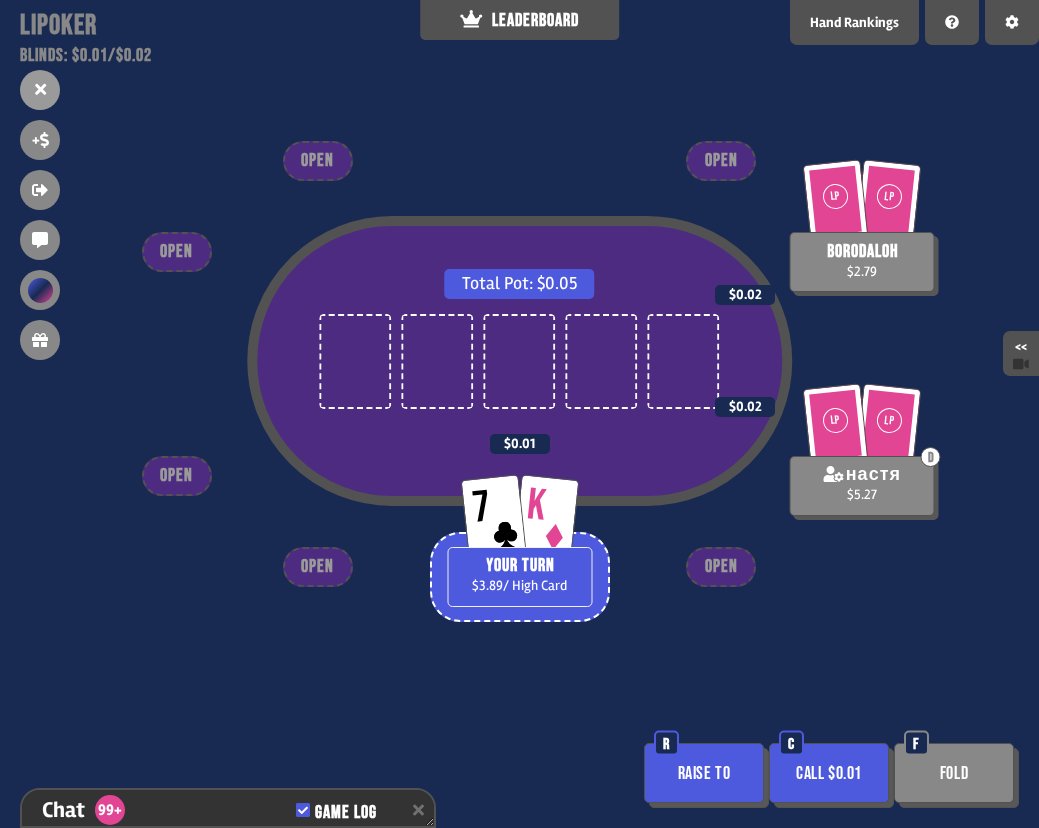 scroll, scrollTop: 24162, scrollLeft: 0, axis: vertical 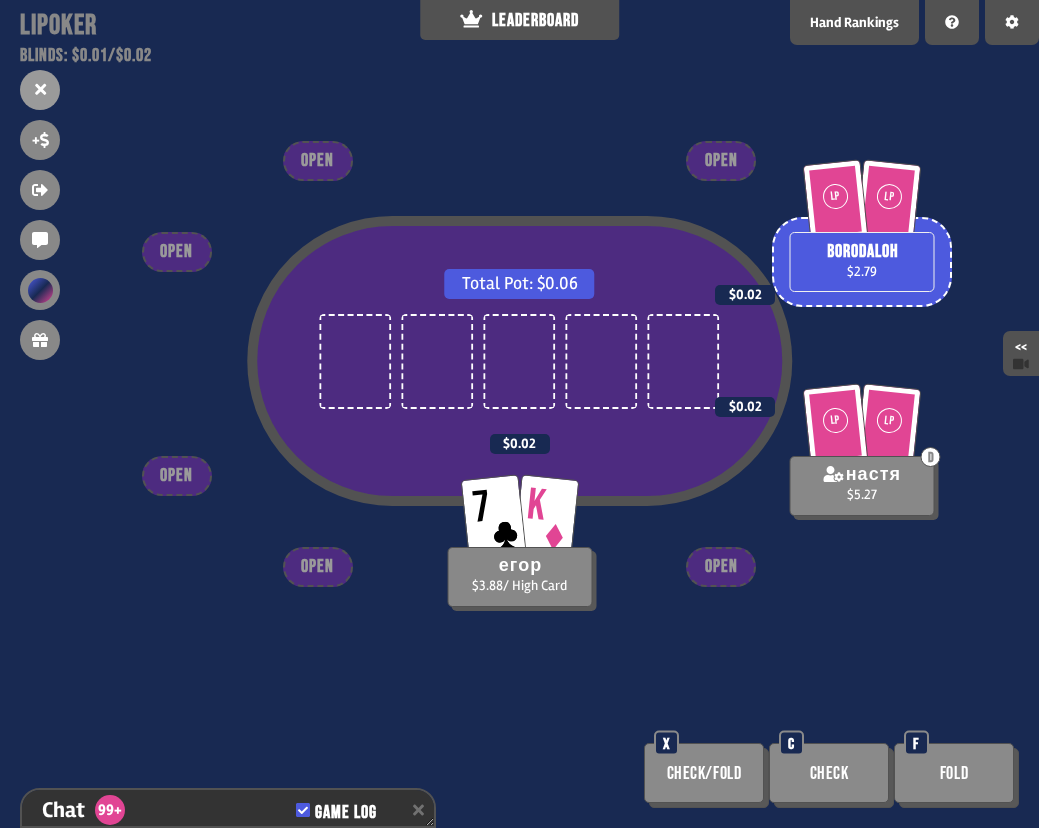 click on "Total Pot: $0.06   LP LP borodaloh $2.79  $0.02  7 K егор $3.88   / High Card $0.02  LP LP D настя $5.27  $0.02  OPEN OPEN OPEN OPEN OPEN OPEN Check/Fold X Check C Fold F" at bounding box center [519, 414] 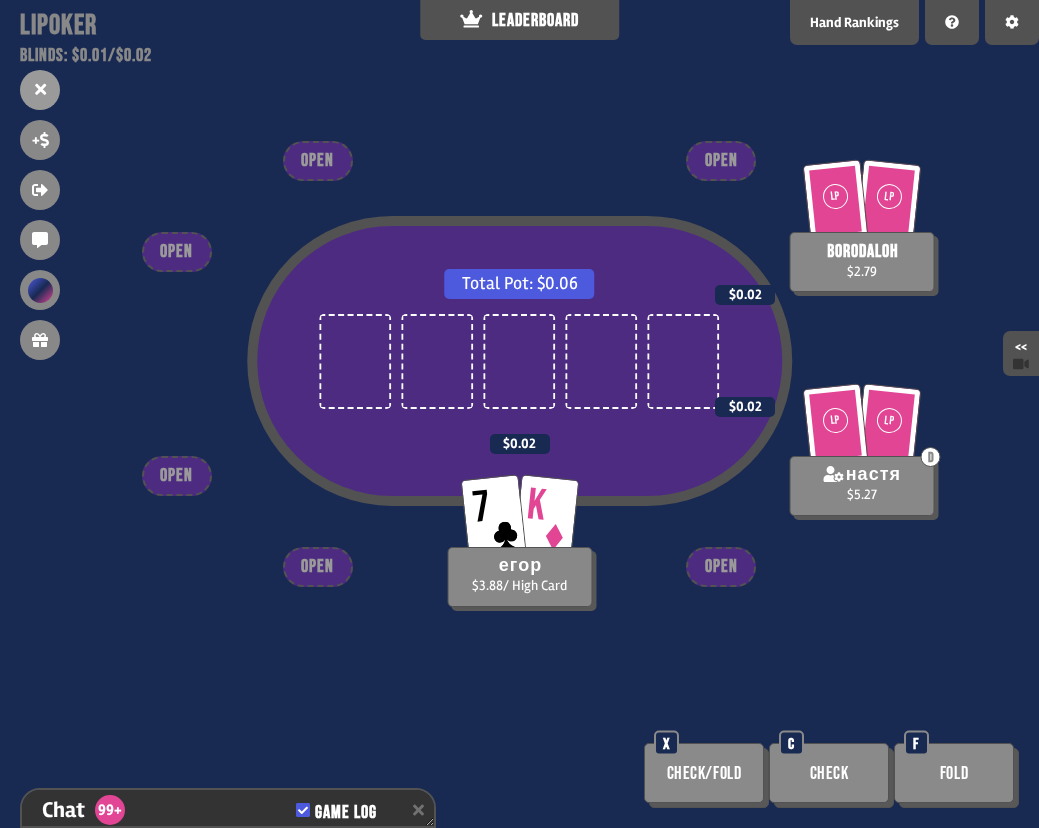 scroll, scrollTop: 24249, scrollLeft: 0, axis: vertical 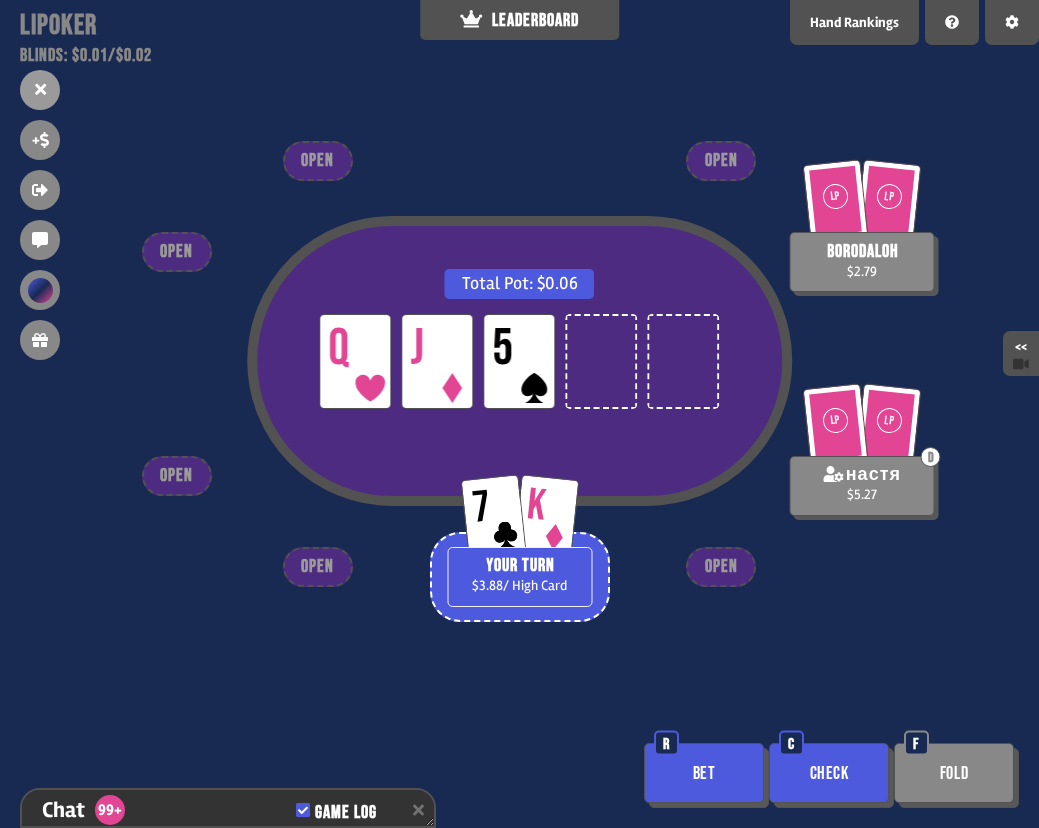 click on "Check" at bounding box center (829, 773) 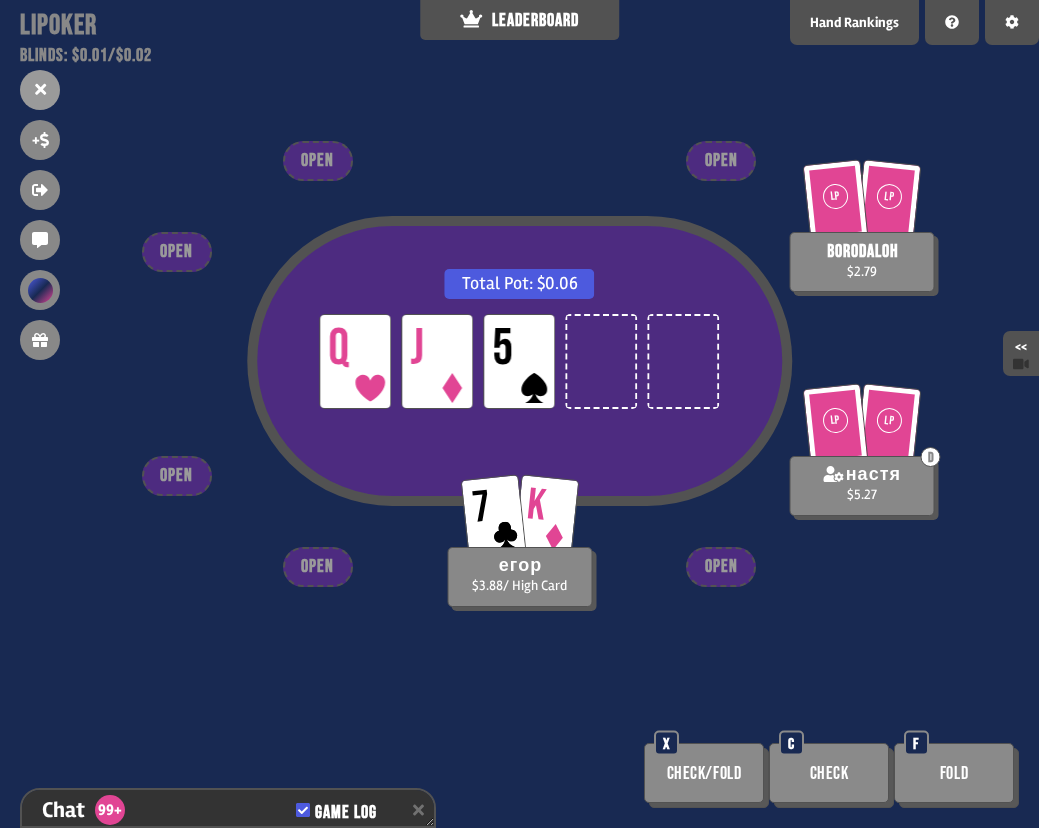 scroll, scrollTop: 24394, scrollLeft: 0, axis: vertical 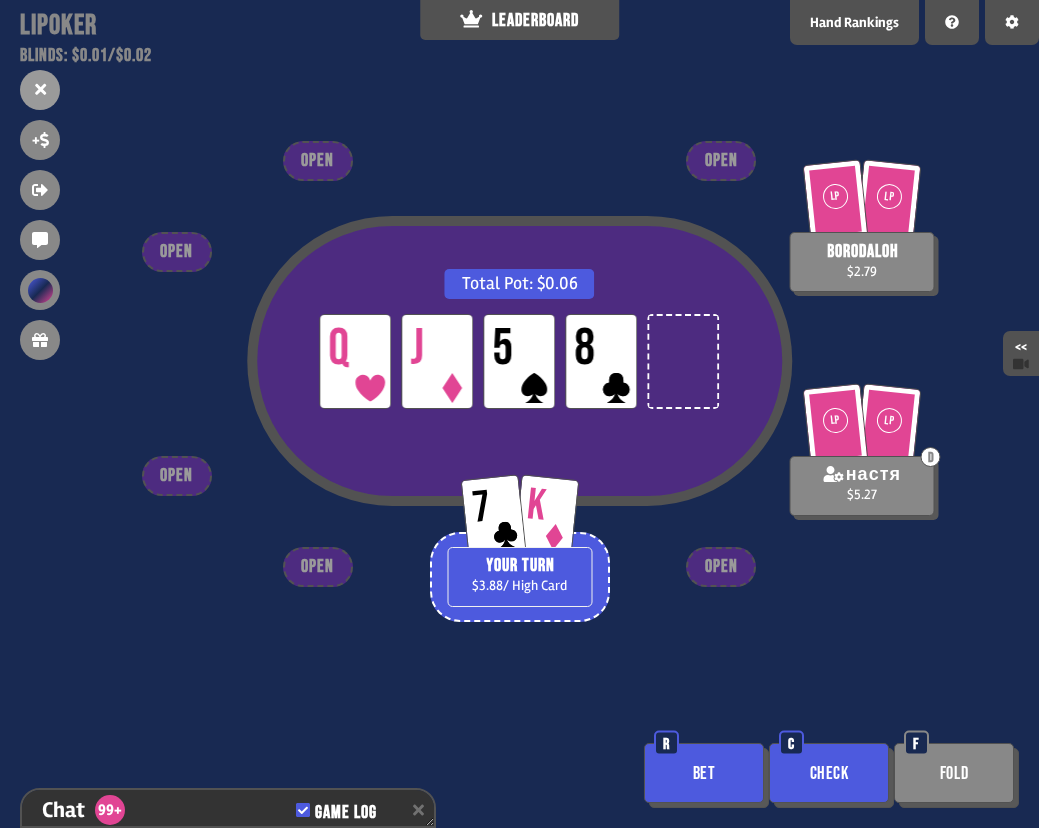 click on "Check" at bounding box center [829, 773] 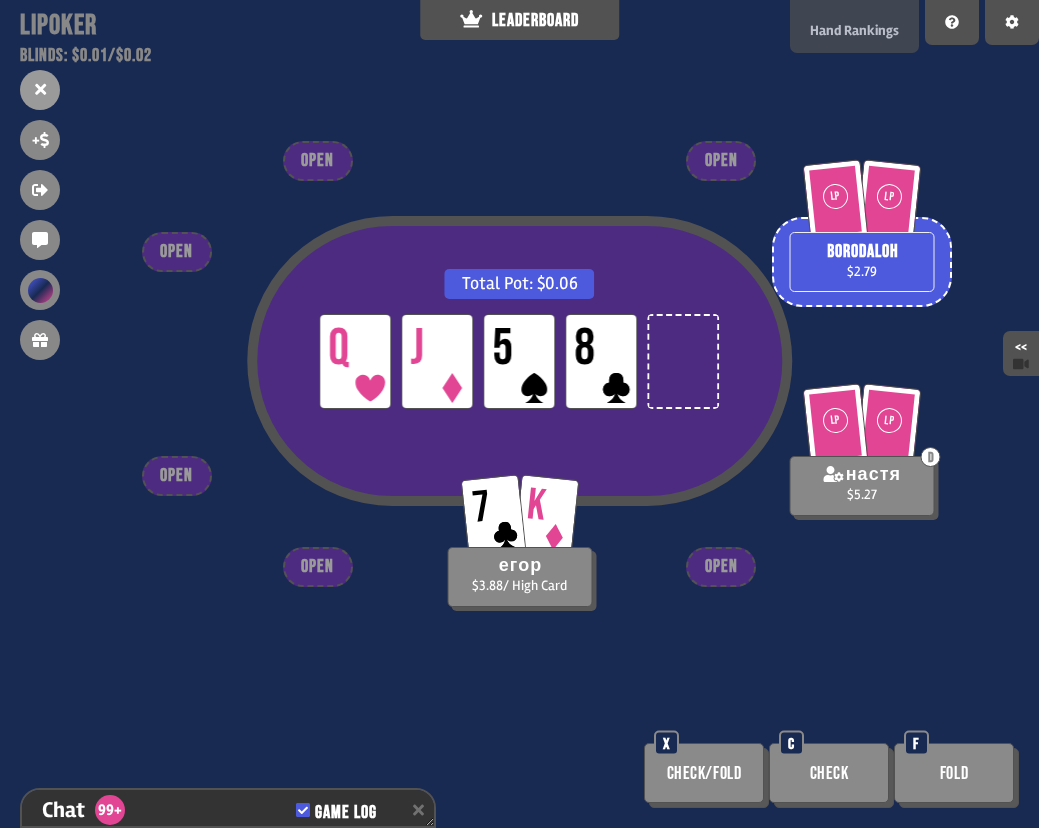 click on "Hand Rankings" at bounding box center (854, 30) 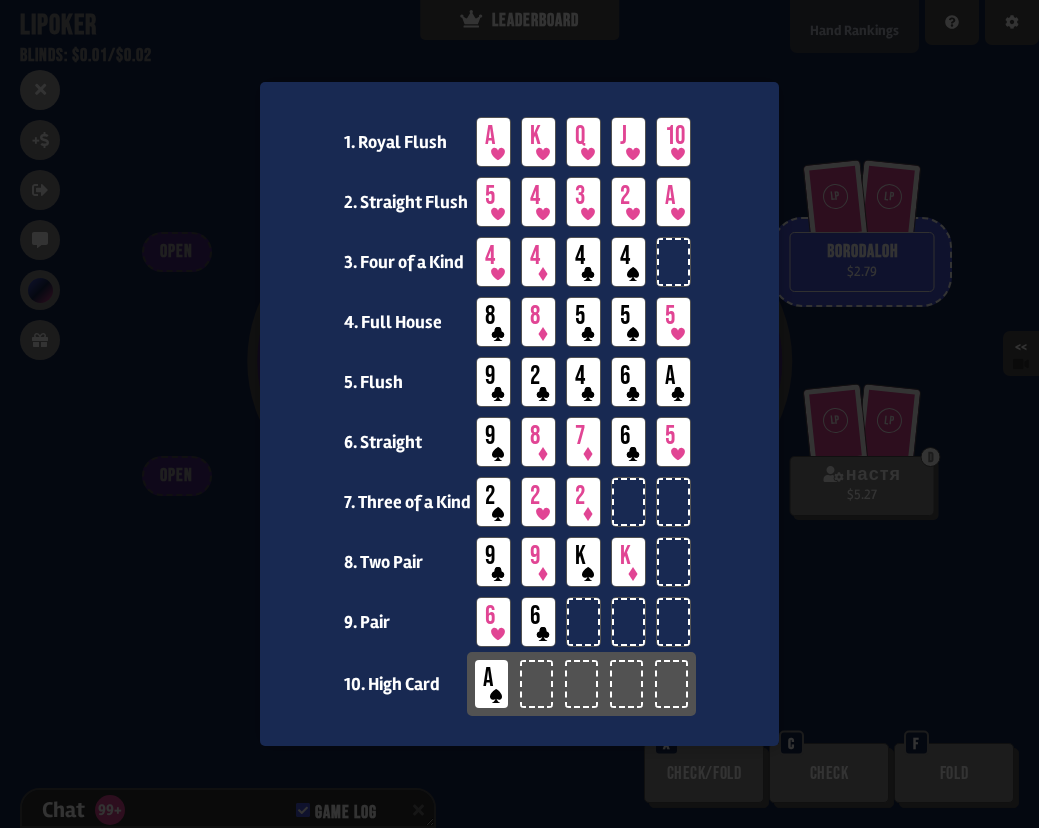 click at bounding box center [519, 414] 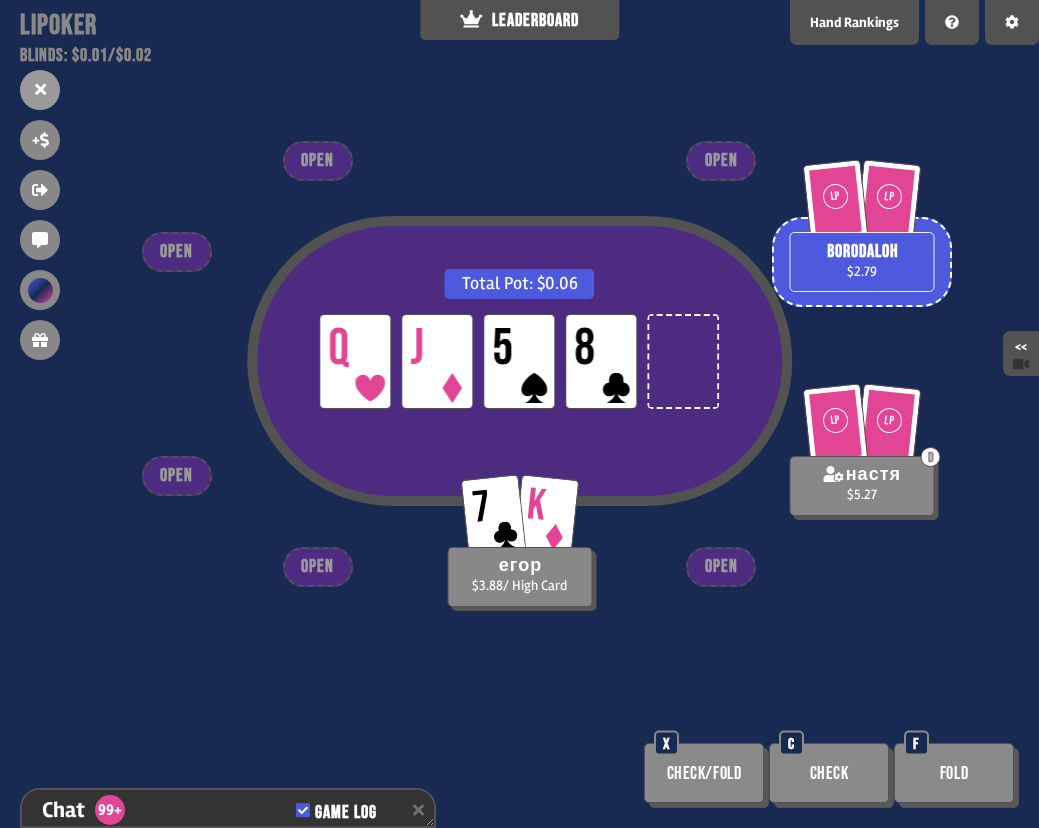 click on "Total Pot: $0.06   LP Q LP J LP 5 LP 8 LP LP borodaloh $2.79  7 K егор $3.88   / High Card LP LP D настя $5.27  OPEN OPEN OPEN OPEN OPEN OPEN Check/Fold X Check C Fold F" at bounding box center (519, 414) 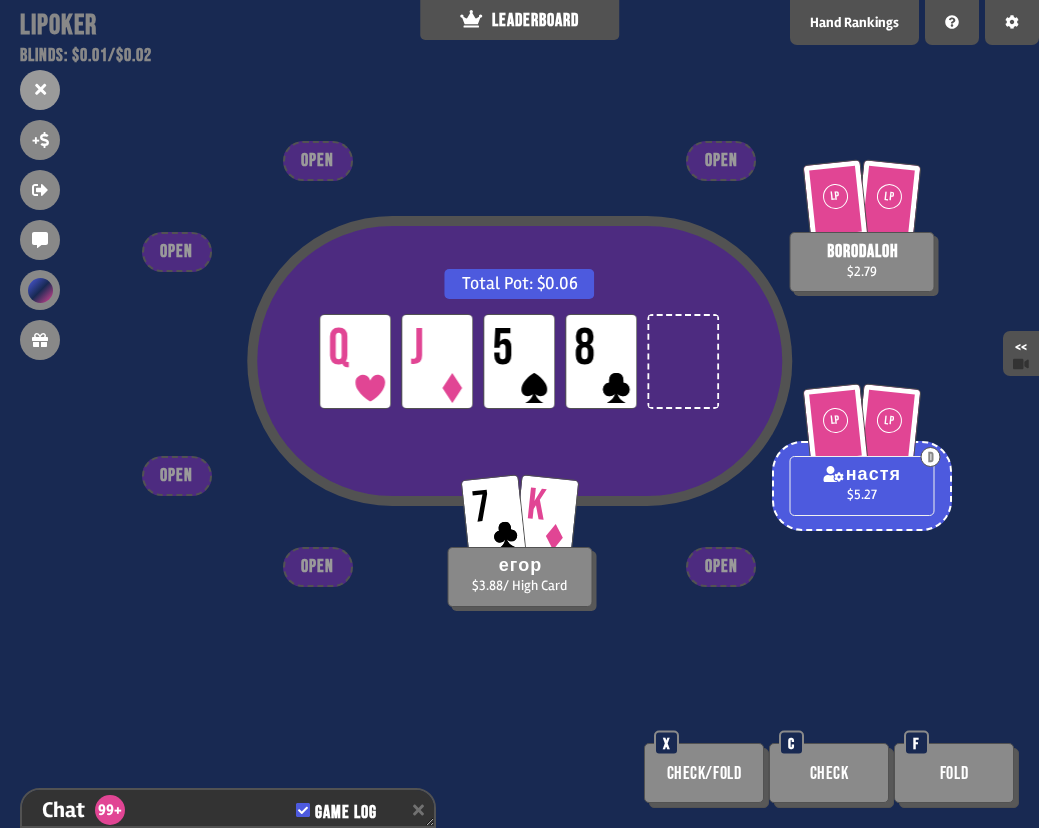 click on "Total Pot: $0.06   LP Q LP J LP 5 LP 8 LP LP borodaloh $2.79  7 K егор $3.88   / High Card LP LP D настя $5.27  OPEN OPEN OPEN OPEN OPEN OPEN Check/Fold X Check C Fold F" at bounding box center (519, 414) 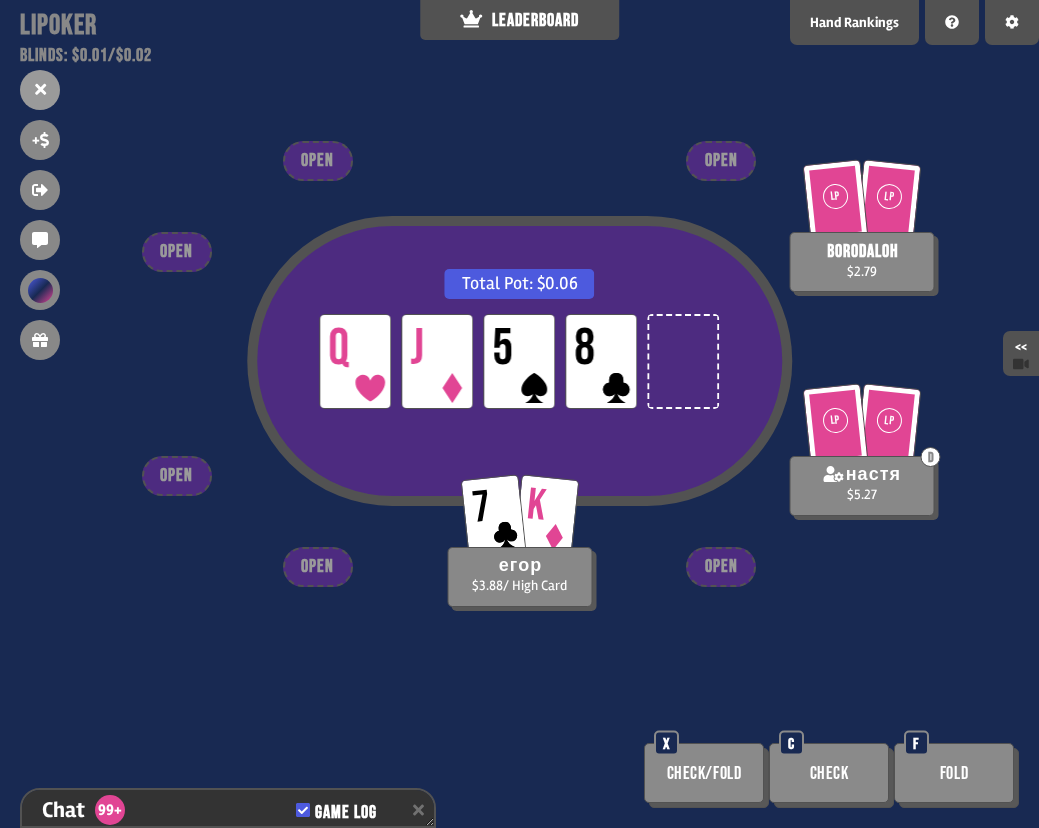 scroll, scrollTop: 24539, scrollLeft: 0, axis: vertical 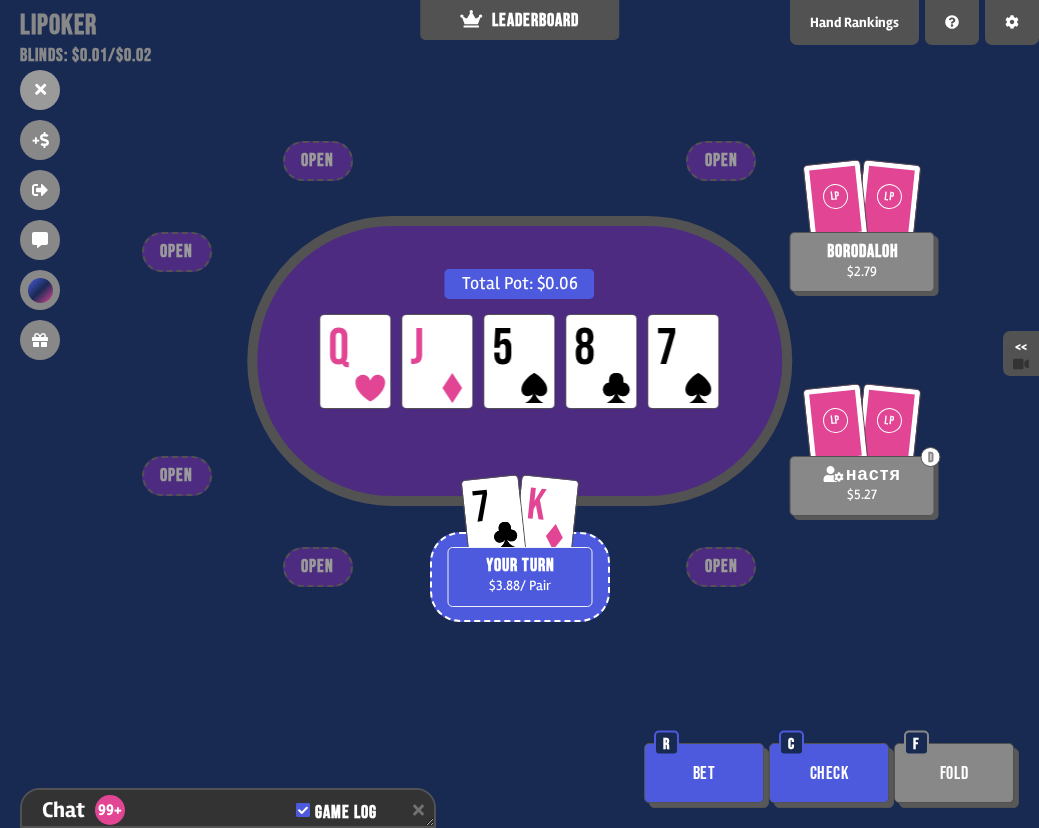 click on "Bet" at bounding box center (704, 773) 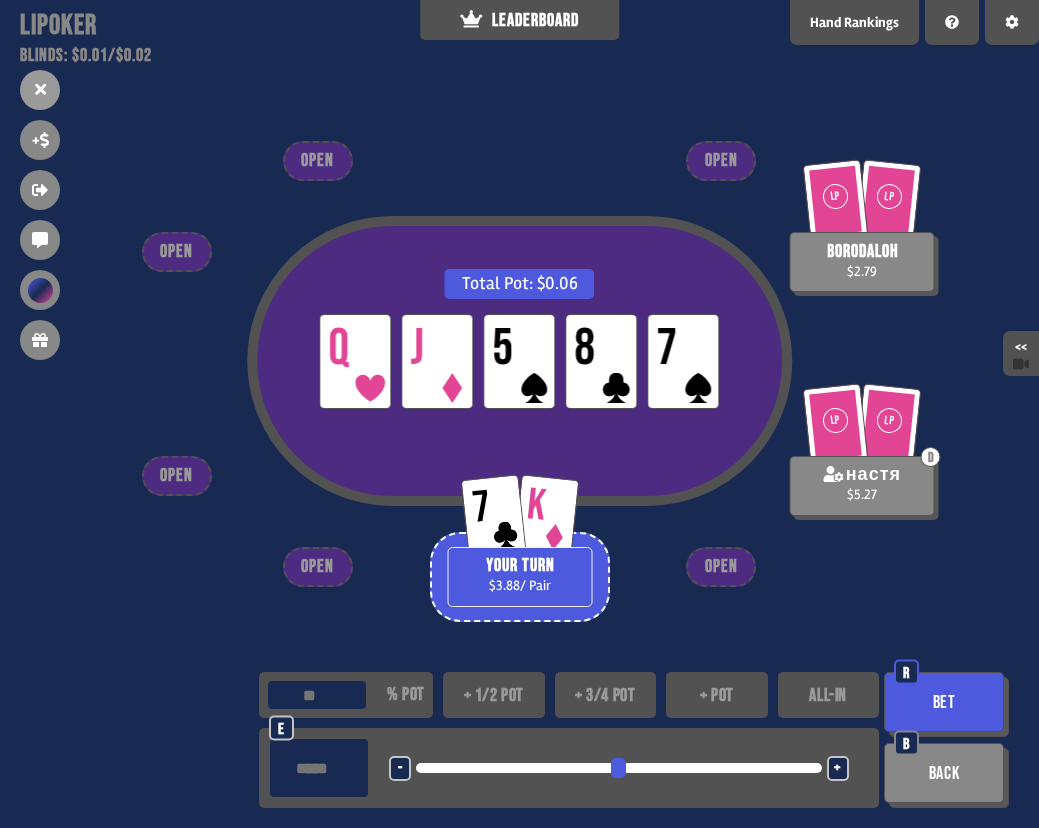 click on "+ 1/2 pot" at bounding box center (494, 695) 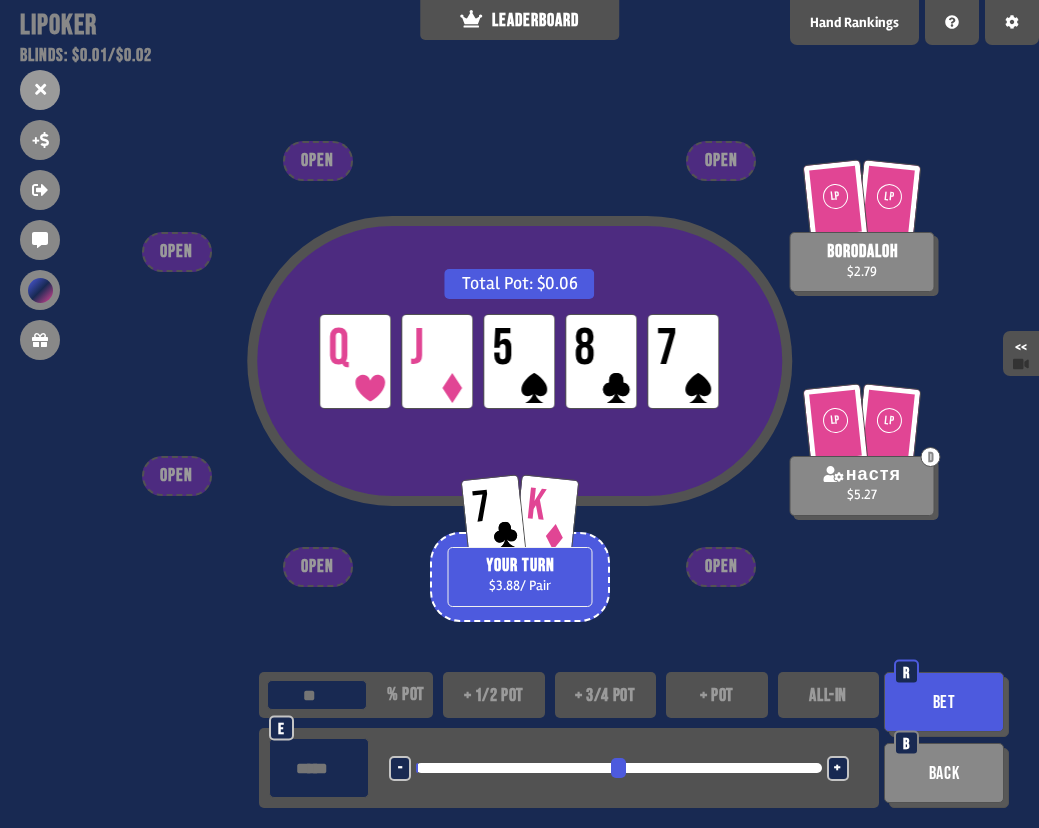 click on "Bet" at bounding box center (944, 702) 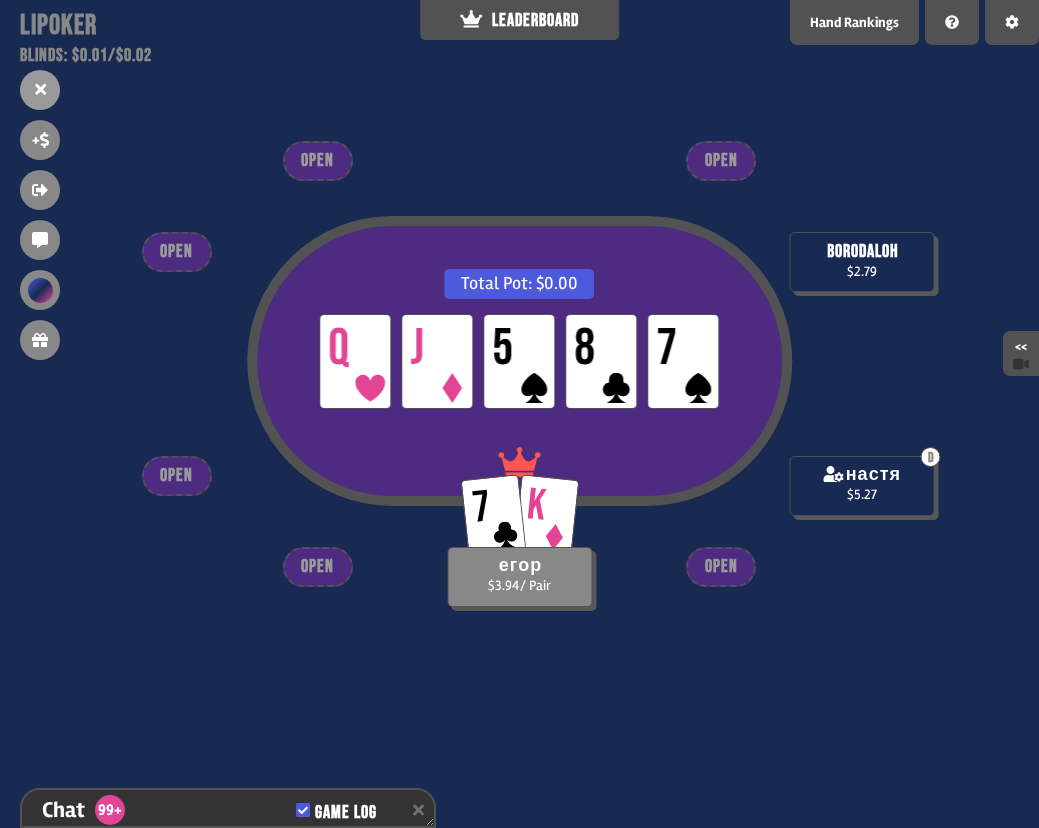 scroll, scrollTop: 24771, scrollLeft: 0, axis: vertical 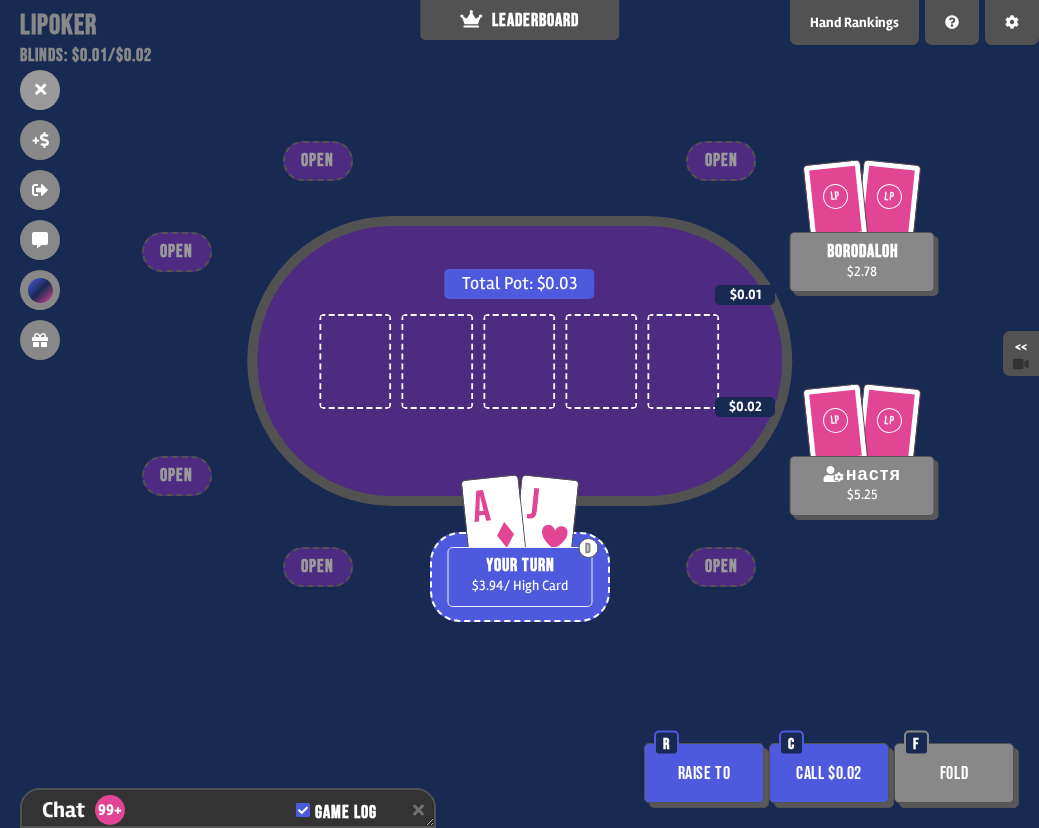 click on "Call $0.02" at bounding box center [829, 773] 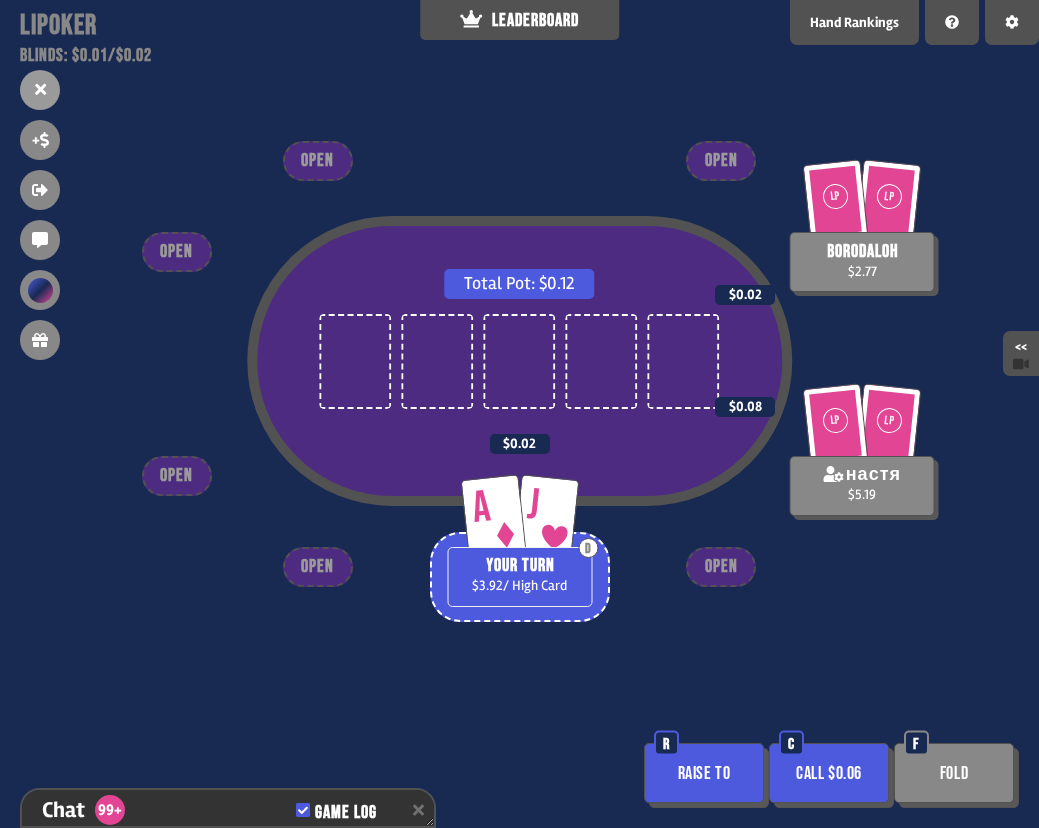 scroll, scrollTop: 24887, scrollLeft: 0, axis: vertical 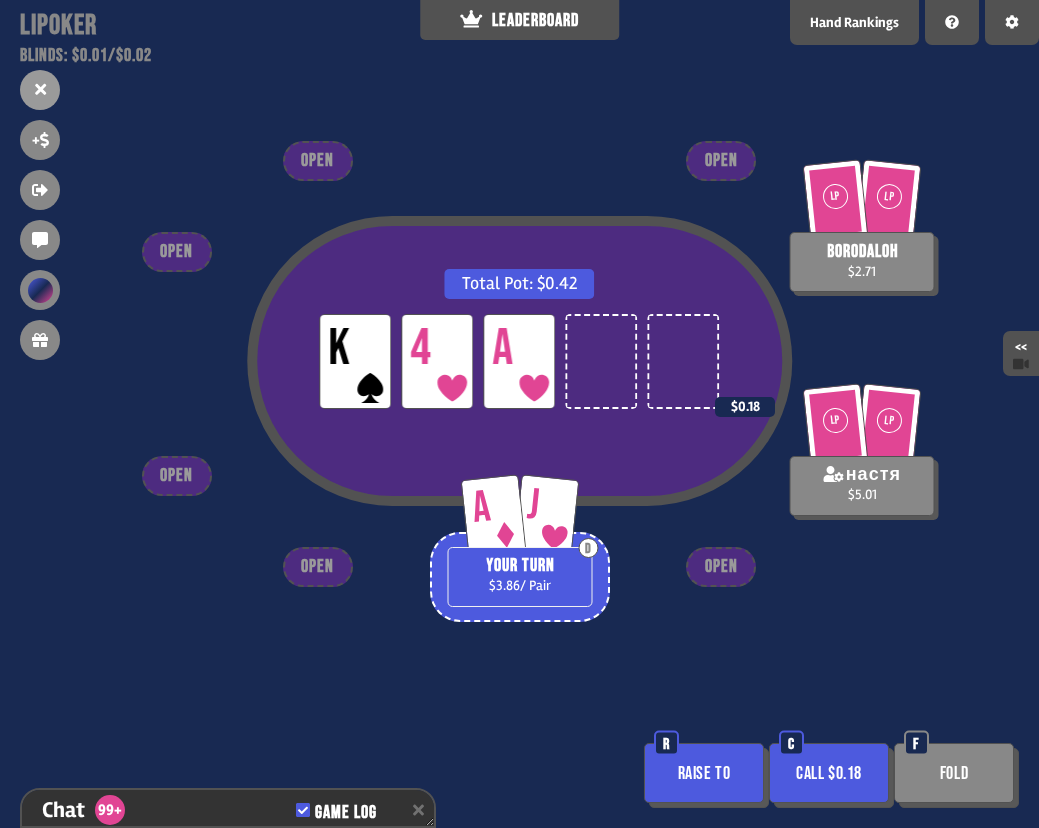 click on "C" at bounding box center (791, 744) 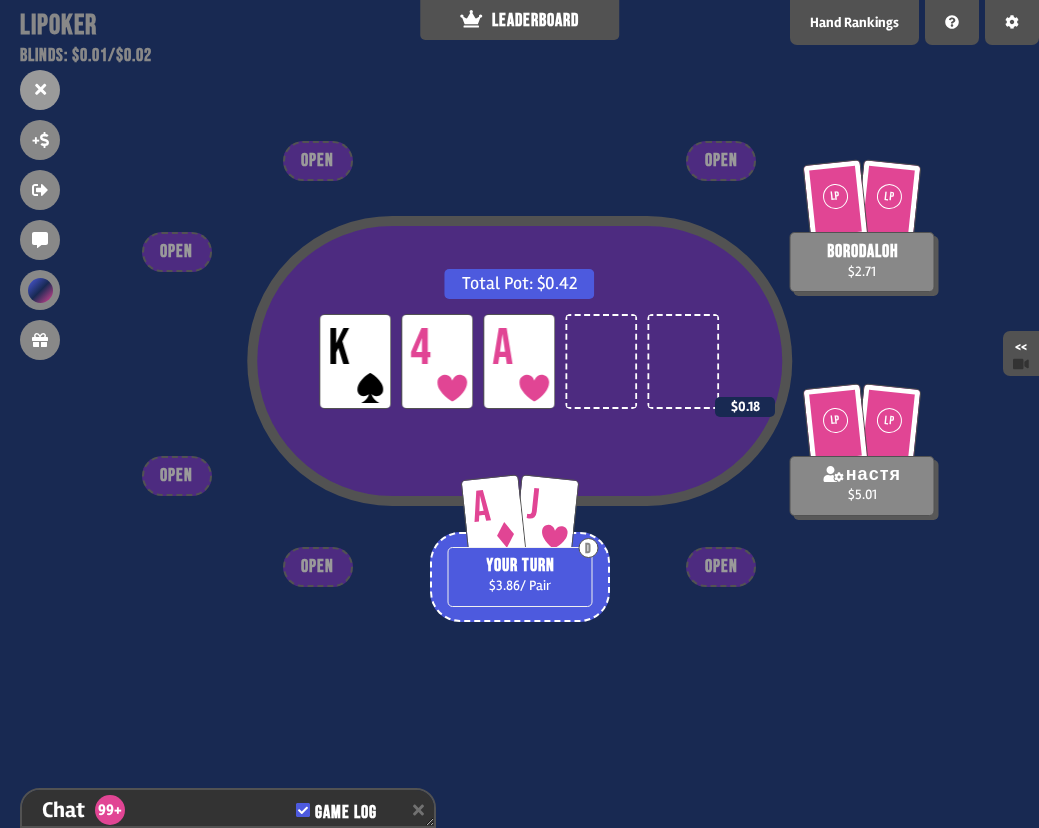 scroll, scrollTop: 25090, scrollLeft: 0, axis: vertical 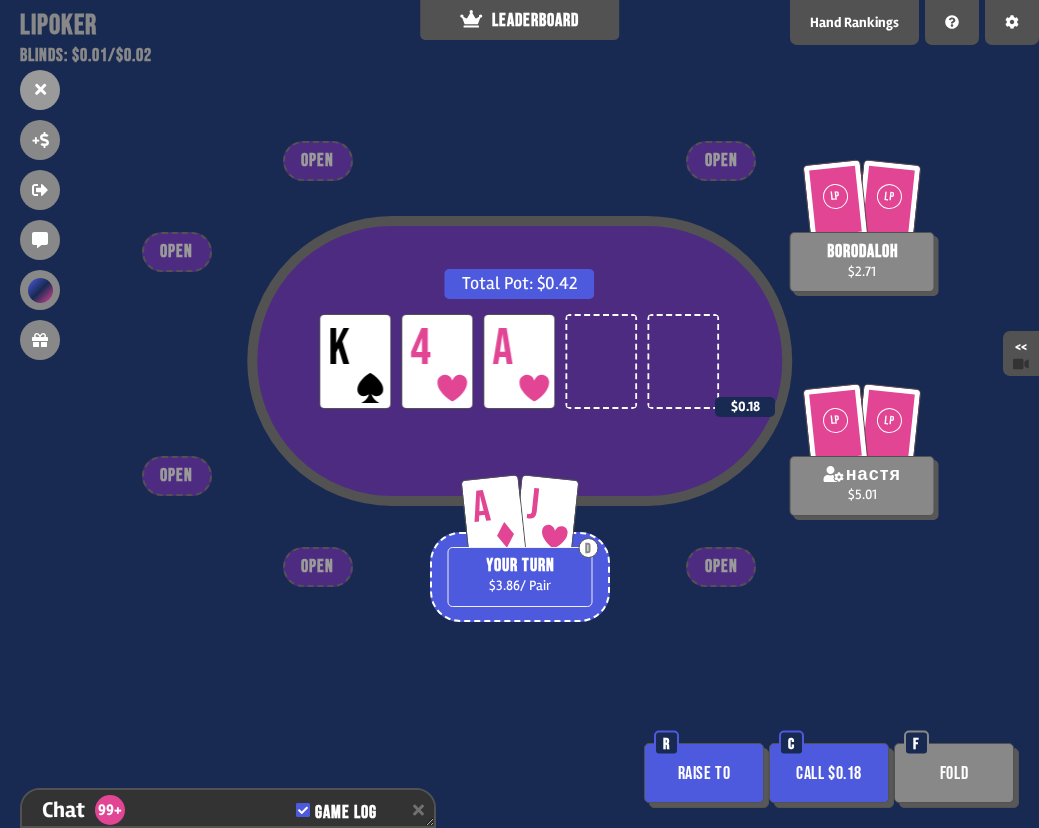 click on "Total Pot: $0.42   LP K LP 4 LP A LP LP borodaloh $2.71  A J D YOUR TURN $3.86   / Pair LP LP настя $5.01  $0.18  OPEN OPEN OPEN OPEN OPEN OPEN Raise to R Call $0.18 C Fold F" at bounding box center [519, 414] 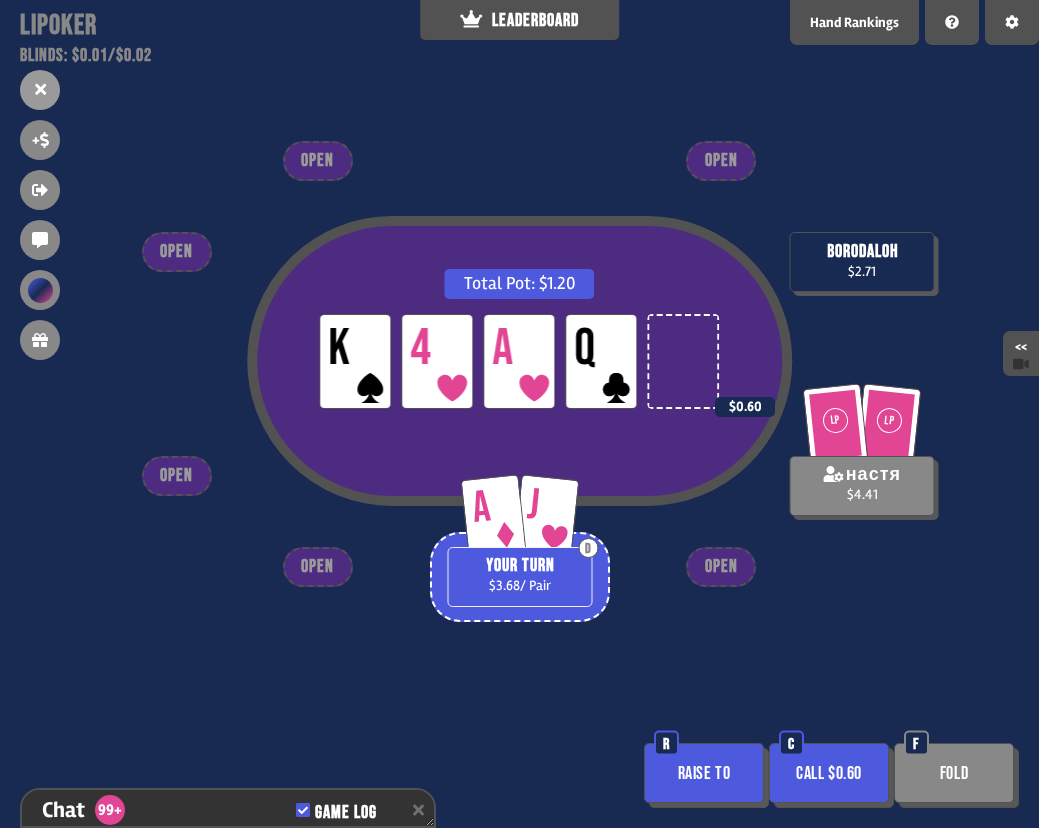 scroll, scrollTop: 25206, scrollLeft: 0, axis: vertical 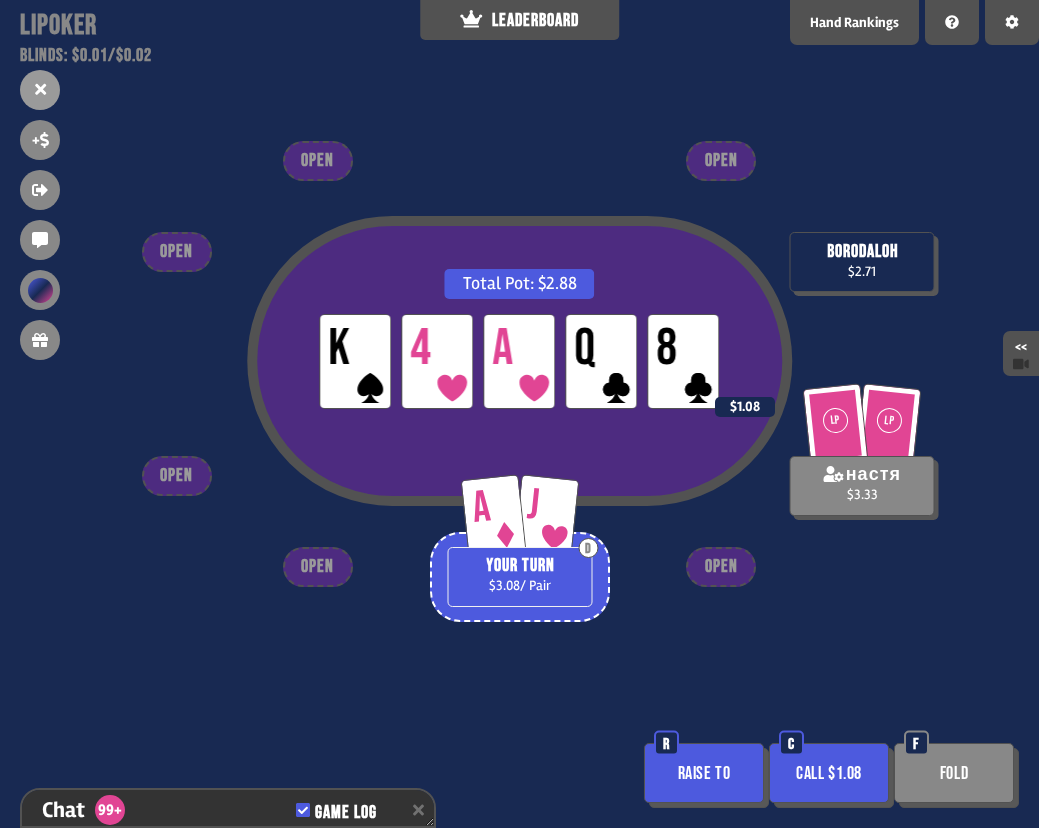 click on "Call $1.08" at bounding box center (829, 773) 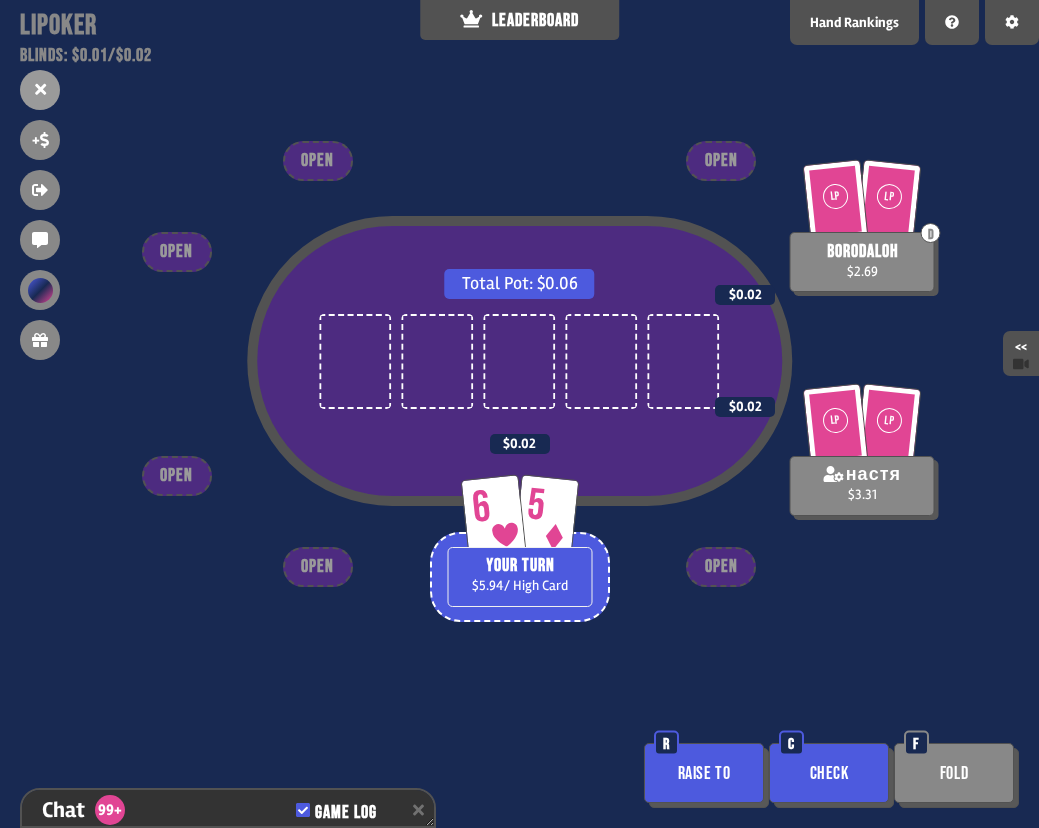 scroll, scrollTop: 25525, scrollLeft: 0, axis: vertical 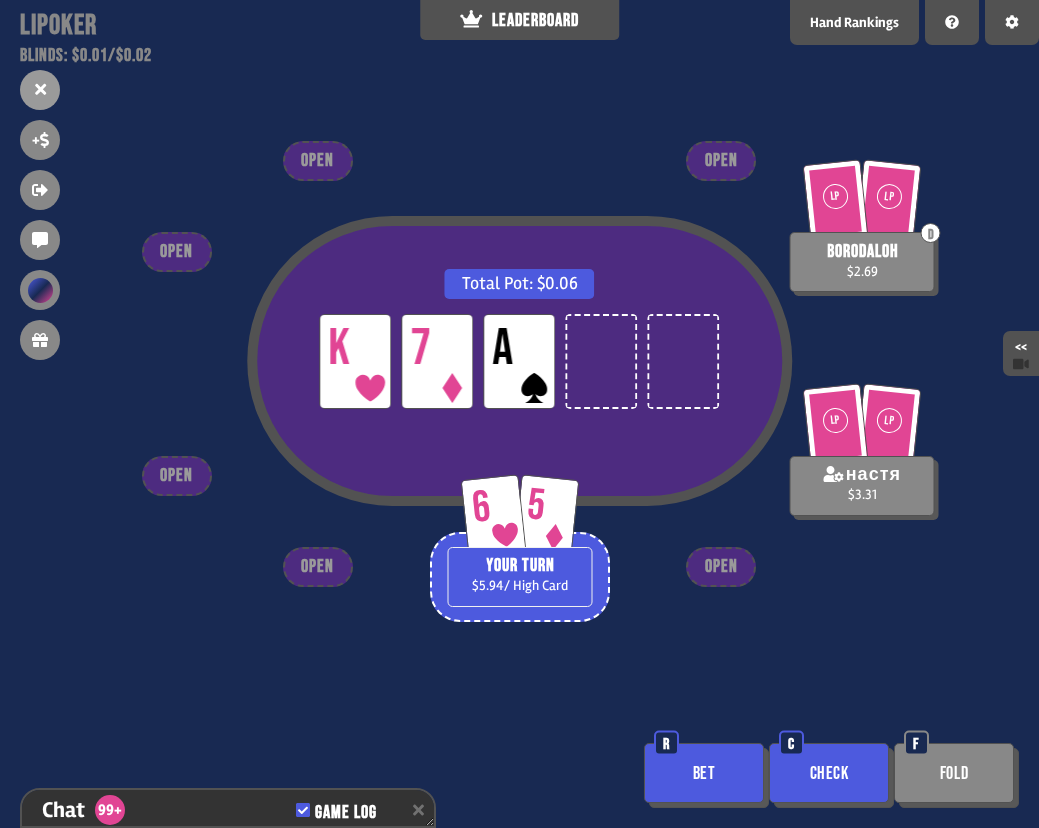 click on "Total Pot: $0.06   LP K LP 7 LP A LP LP D borodaloh $2.69  6 5 YOUR TURN $5.94   / High Card LP LP настя $3.31  OPEN OPEN OPEN OPEN OPEN OPEN Bet R Check C Fold F" at bounding box center [519, 414] 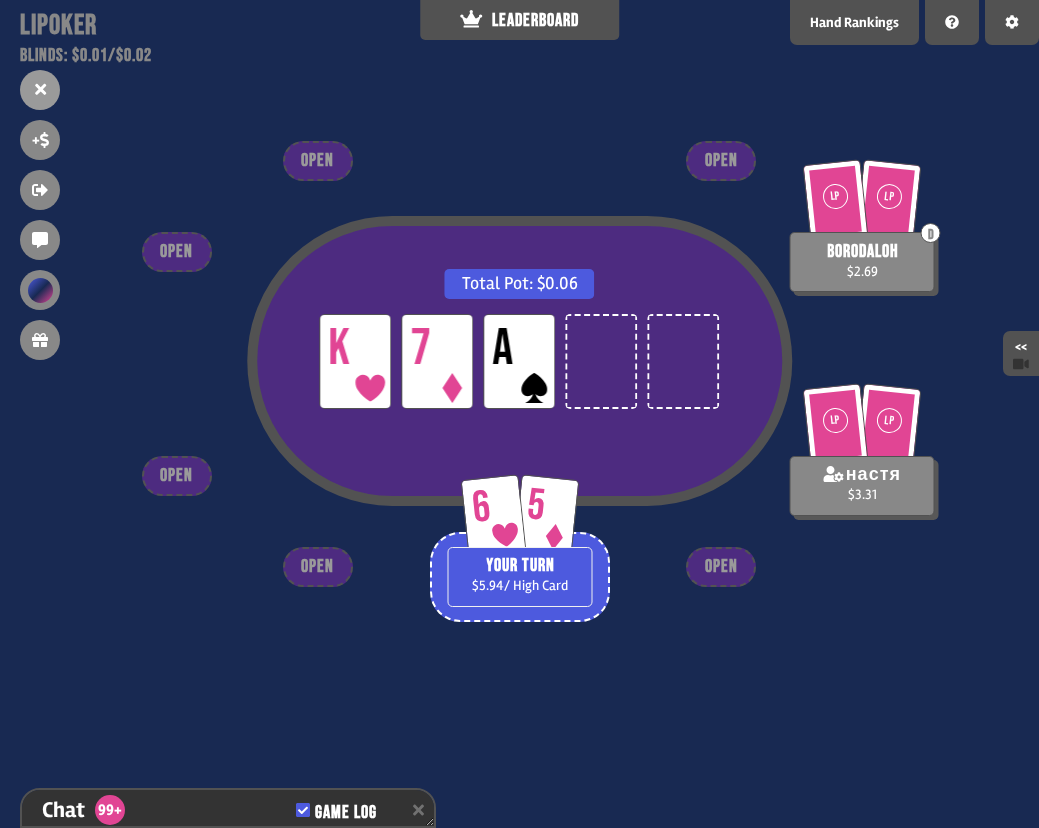 click on "Total Pot: $0.06   LP K LP 7 LP A LP LP D borodaloh $2.69  6 5 YOUR TURN $5.94   / High Card LP LP настя $3.31  OPEN OPEN OPEN OPEN OPEN OPEN" at bounding box center [519, 414] 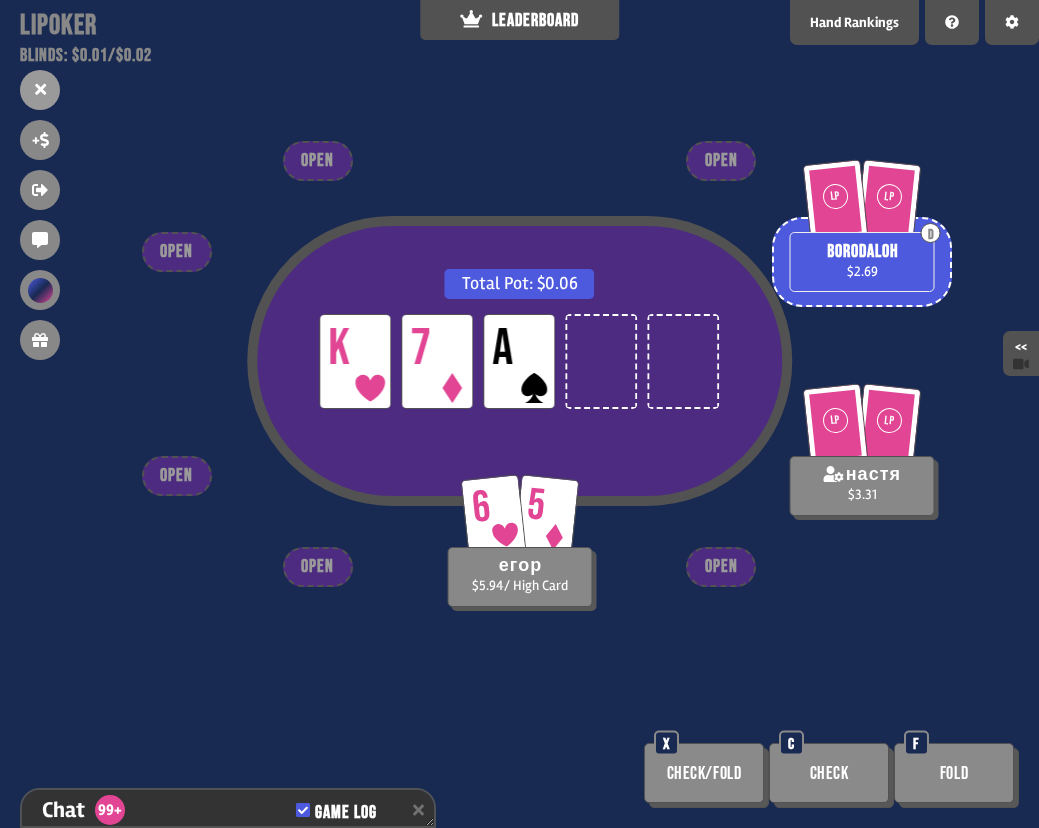 click on "Total Pot: $0.06   LP K LP 7 LP A LP LP D borodaloh $2.69  6 5 егор $5.94   / High Card LP LP настя $3.31  OPEN OPEN OPEN OPEN OPEN OPEN Check/Fold X Check C Fold F" at bounding box center (519, 414) 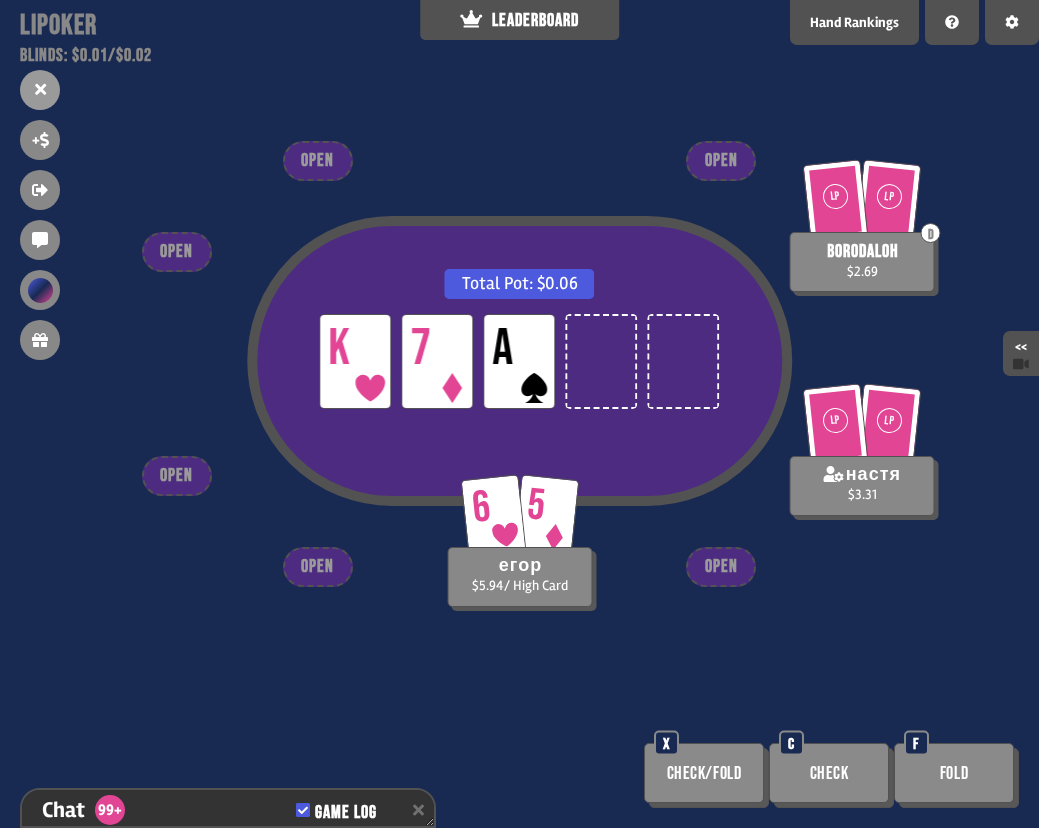 scroll, scrollTop: 25728, scrollLeft: 0, axis: vertical 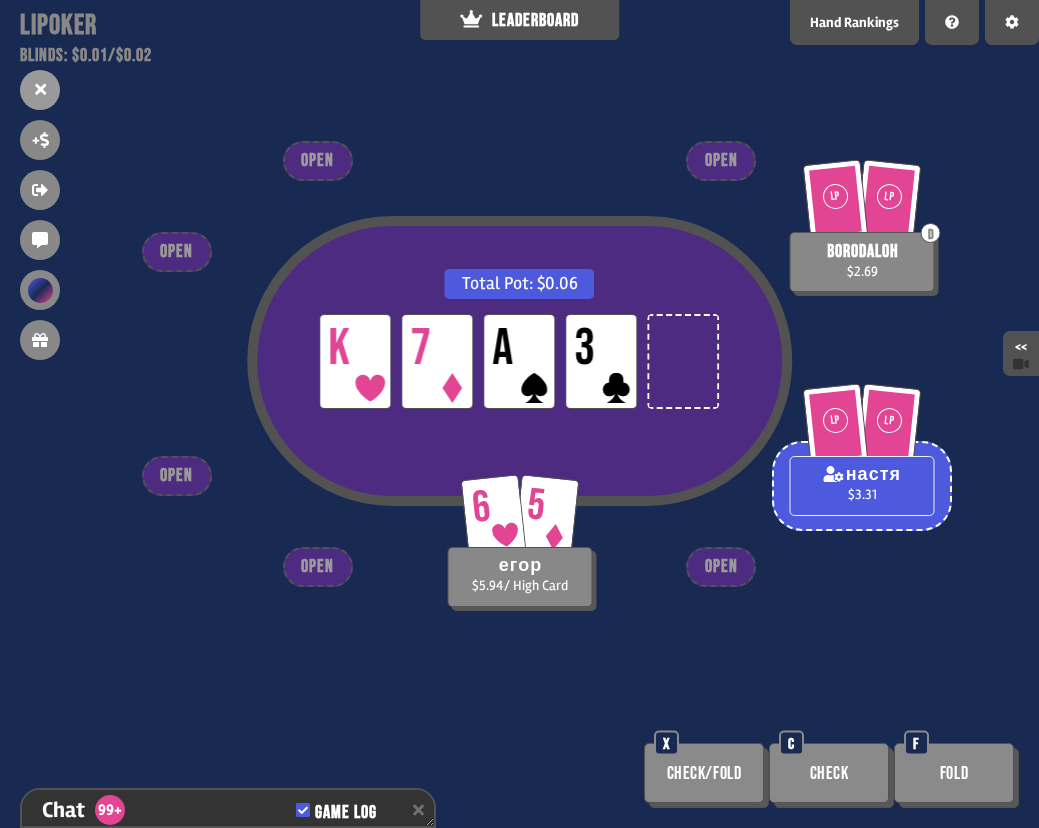 click on "6" at bounding box center [493, 515] 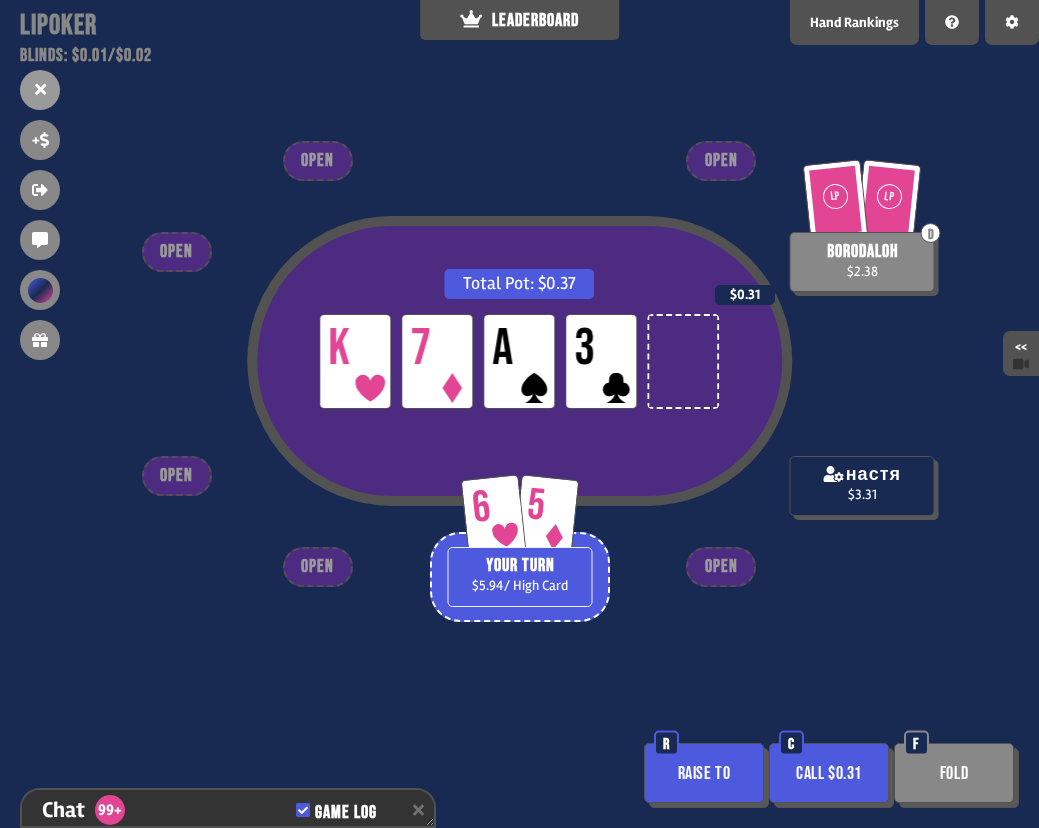 scroll, scrollTop: 25873, scrollLeft: 0, axis: vertical 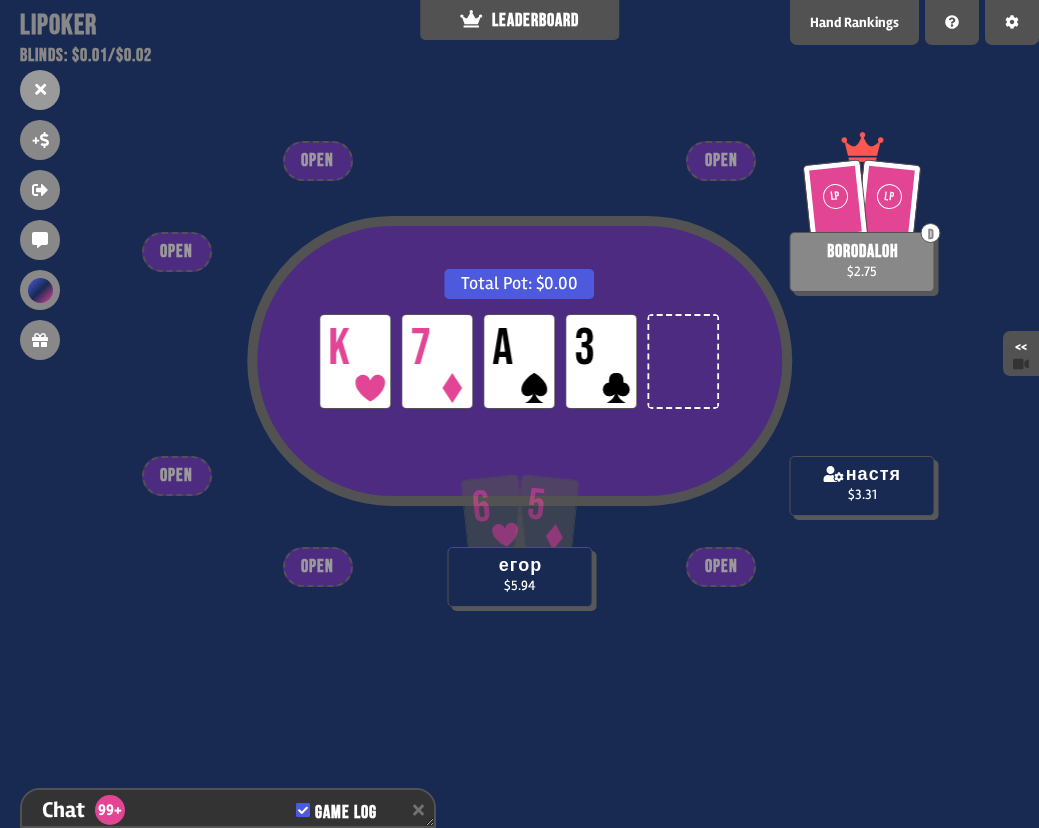 click on "Total Pot: $0.00   LP K LP 7 LP A LP 3" at bounding box center (519, 403) 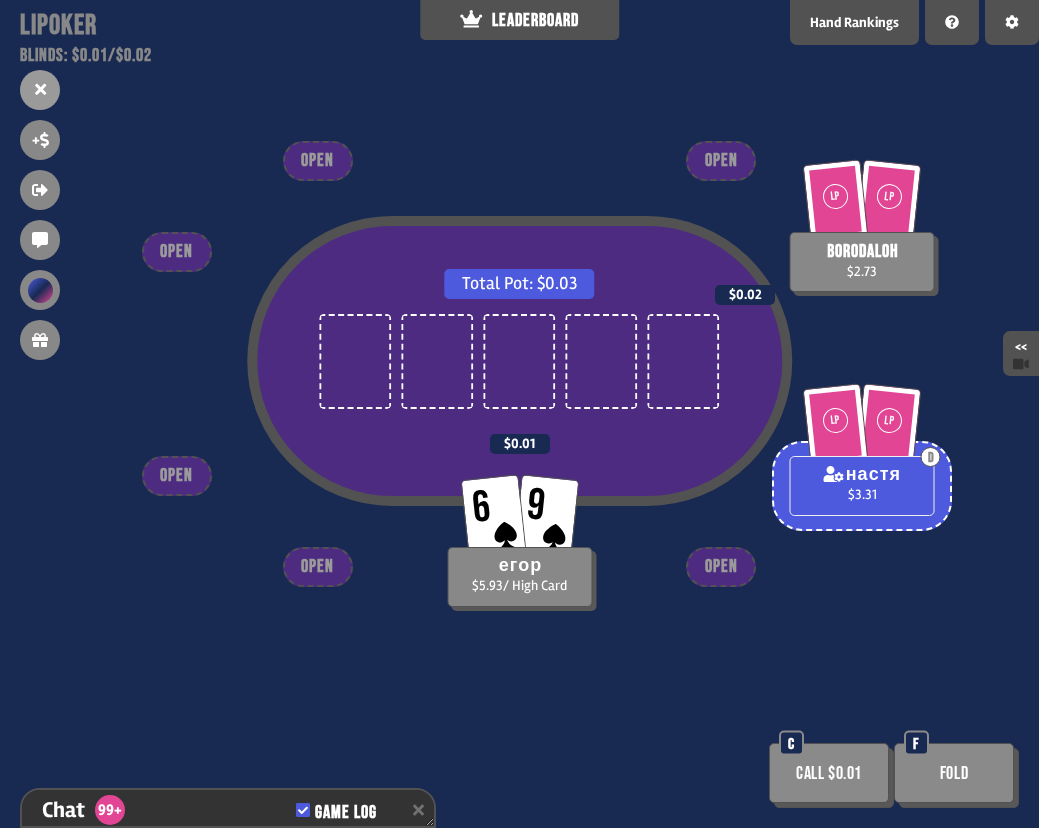 click on "Call $0.01" at bounding box center (829, 773) 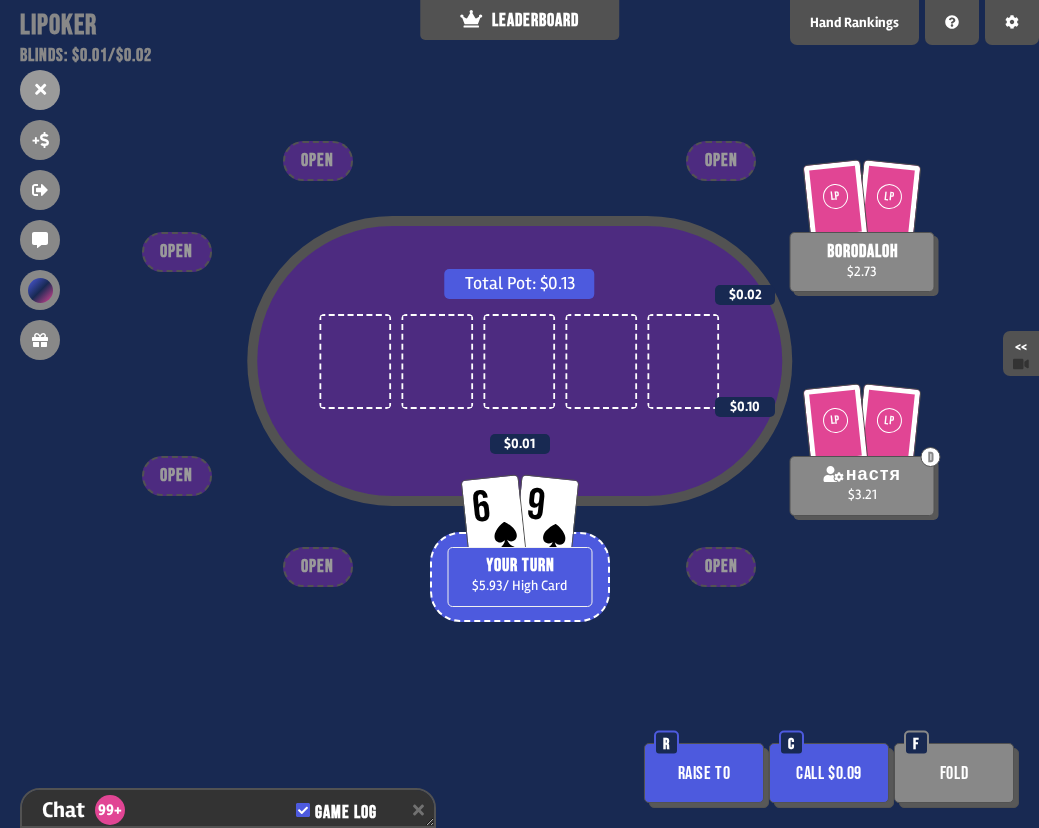scroll, scrollTop: 26047, scrollLeft: 0, axis: vertical 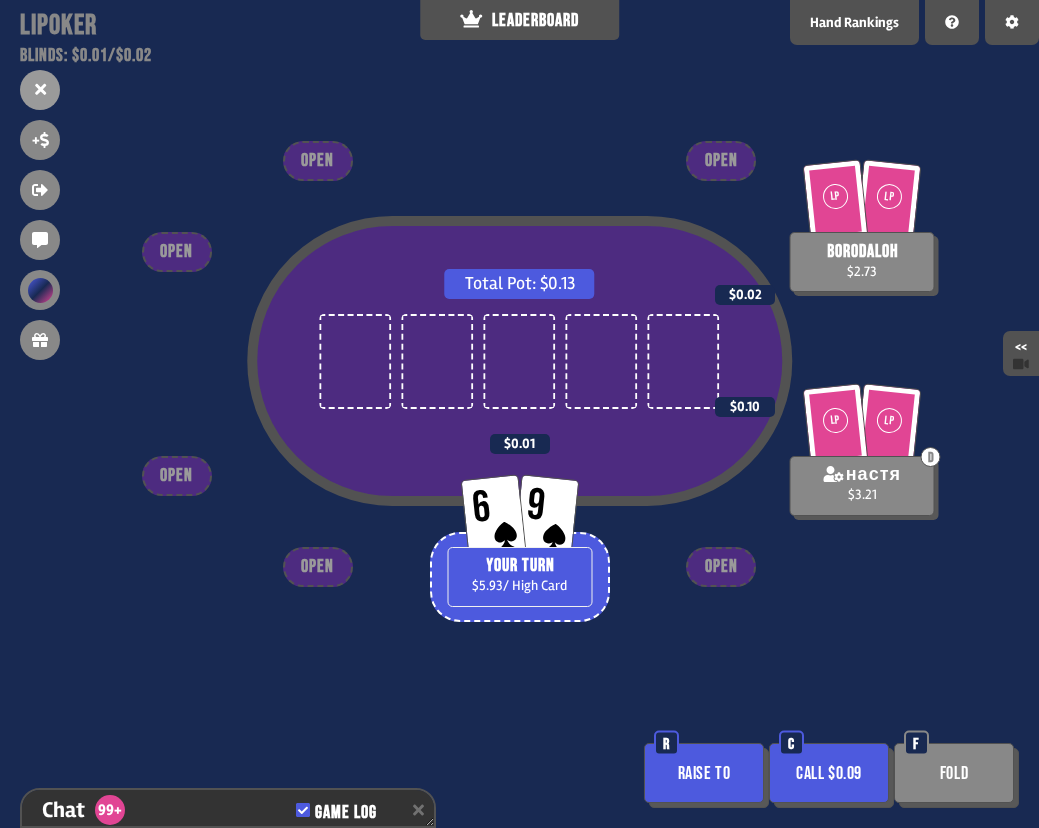 click on "Call $0.09" at bounding box center (829, 773) 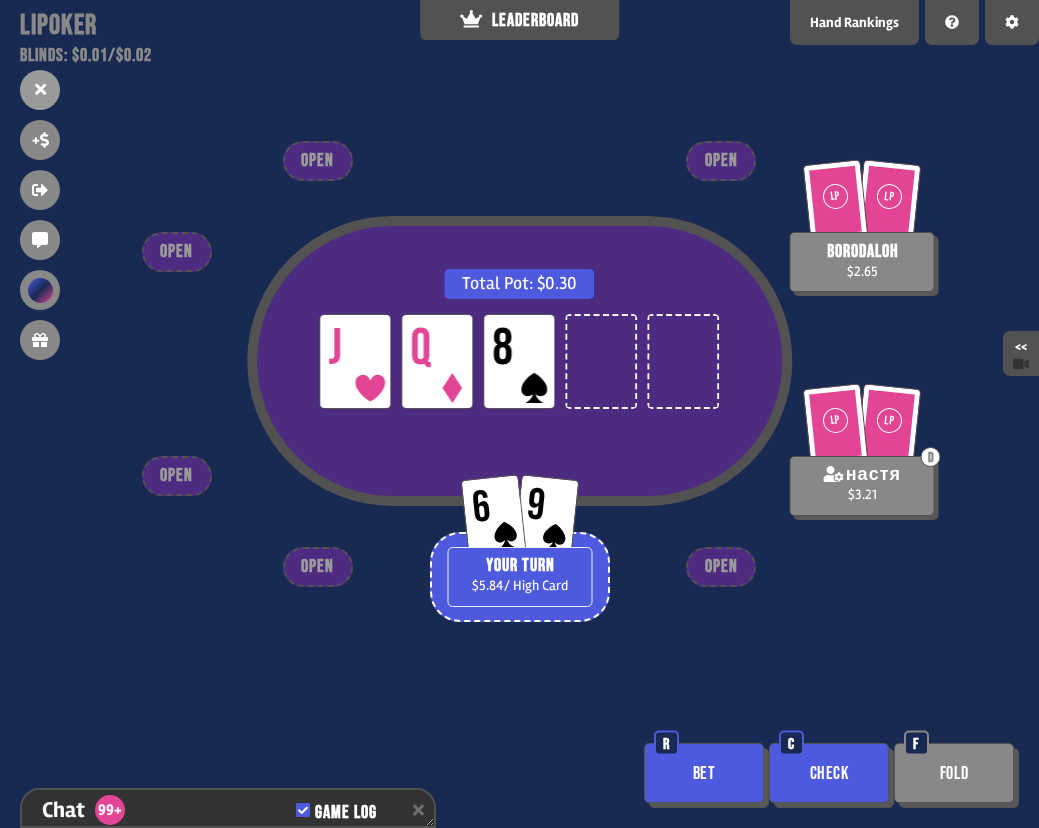 scroll, scrollTop: 26163, scrollLeft: 0, axis: vertical 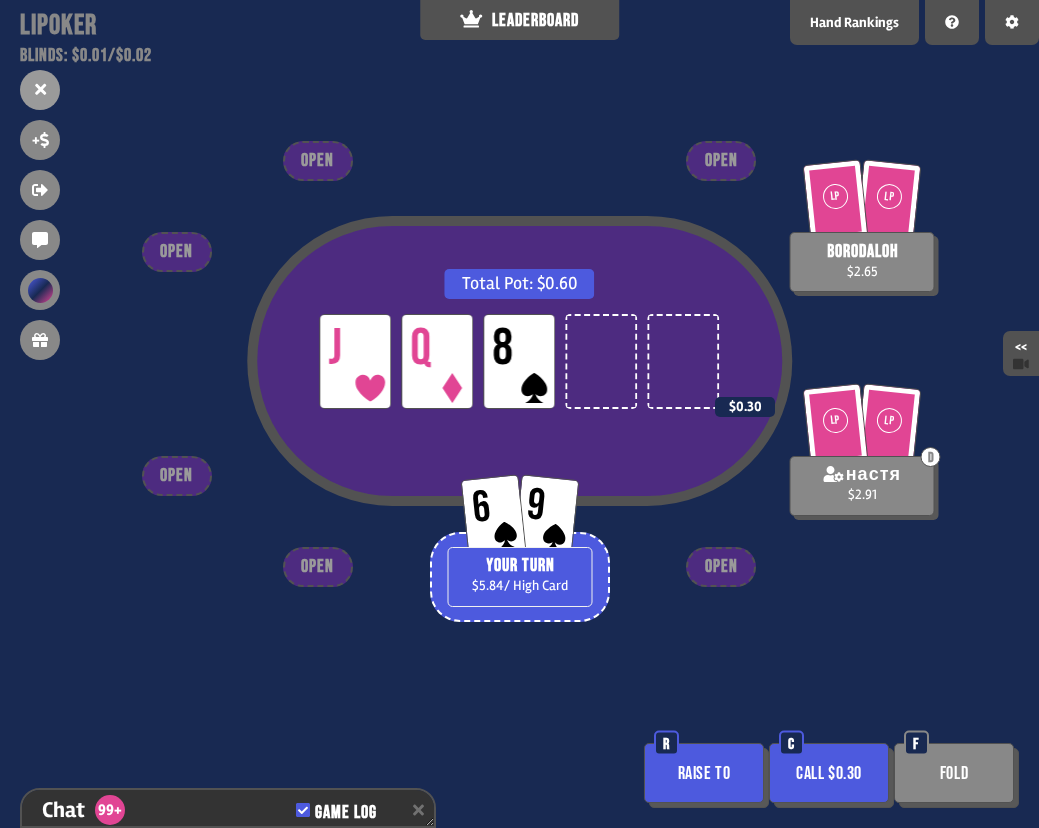 click on "Call $0.30" at bounding box center (829, 773) 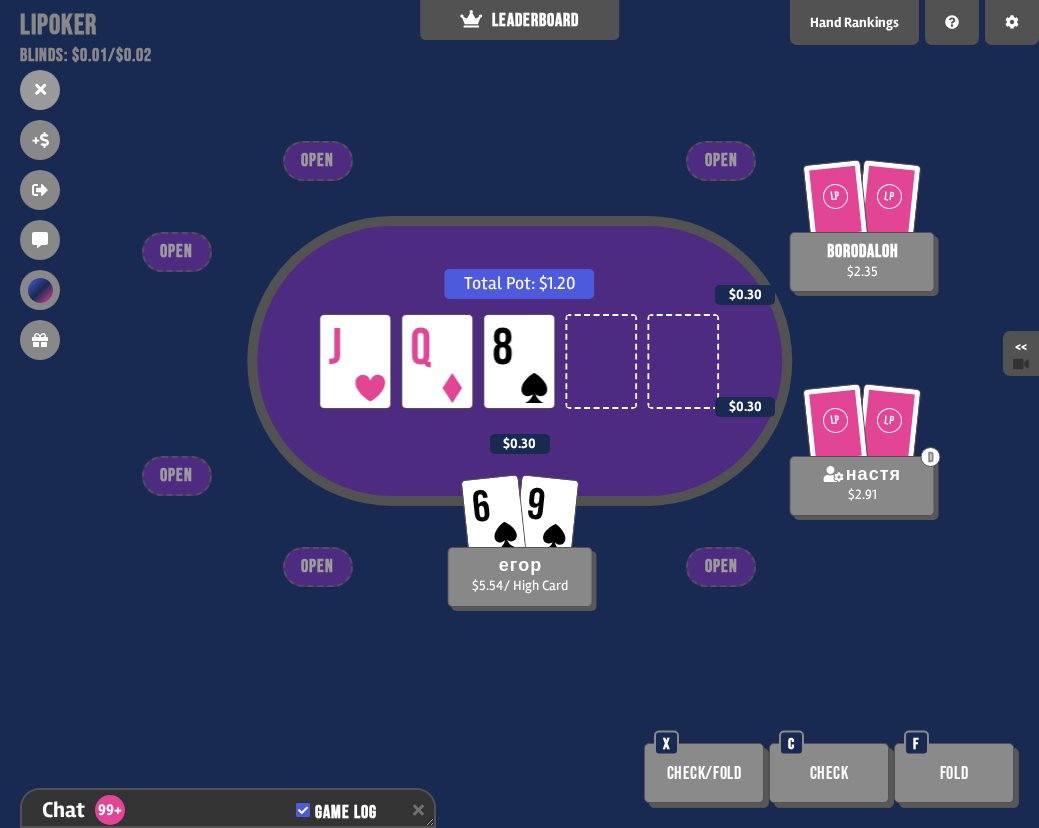scroll, scrollTop: 26366, scrollLeft: 0, axis: vertical 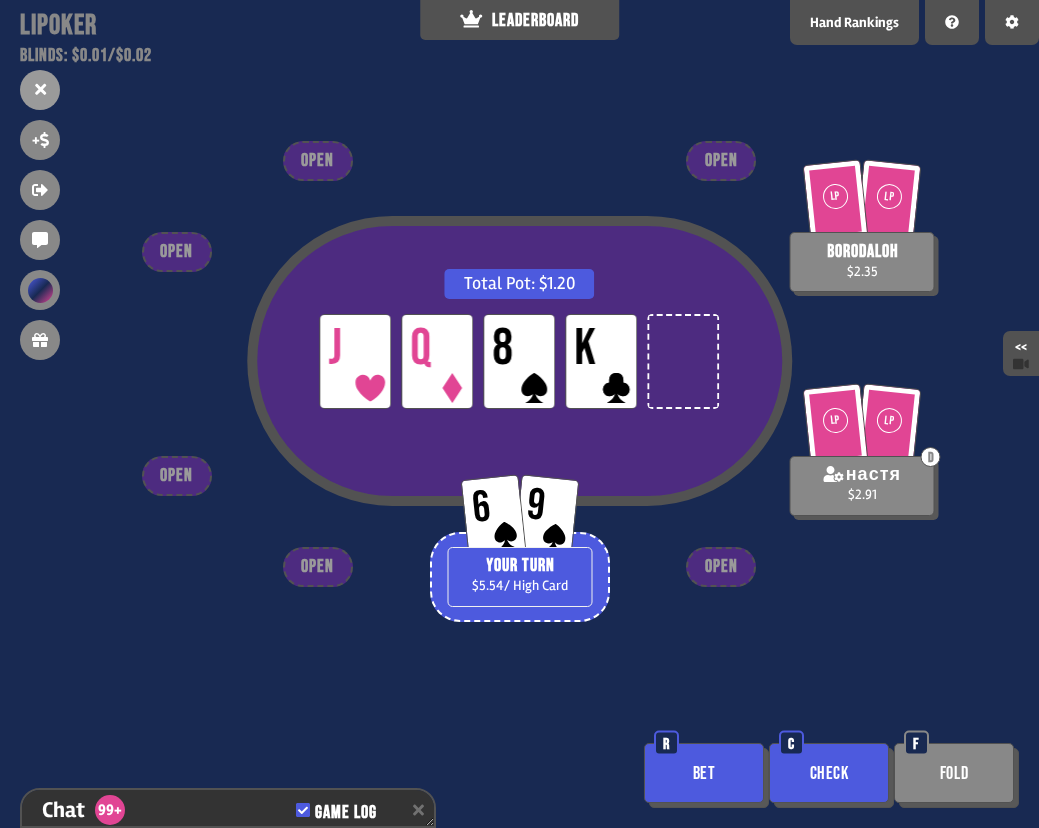 click on "Check" at bounding box center [829, 773] 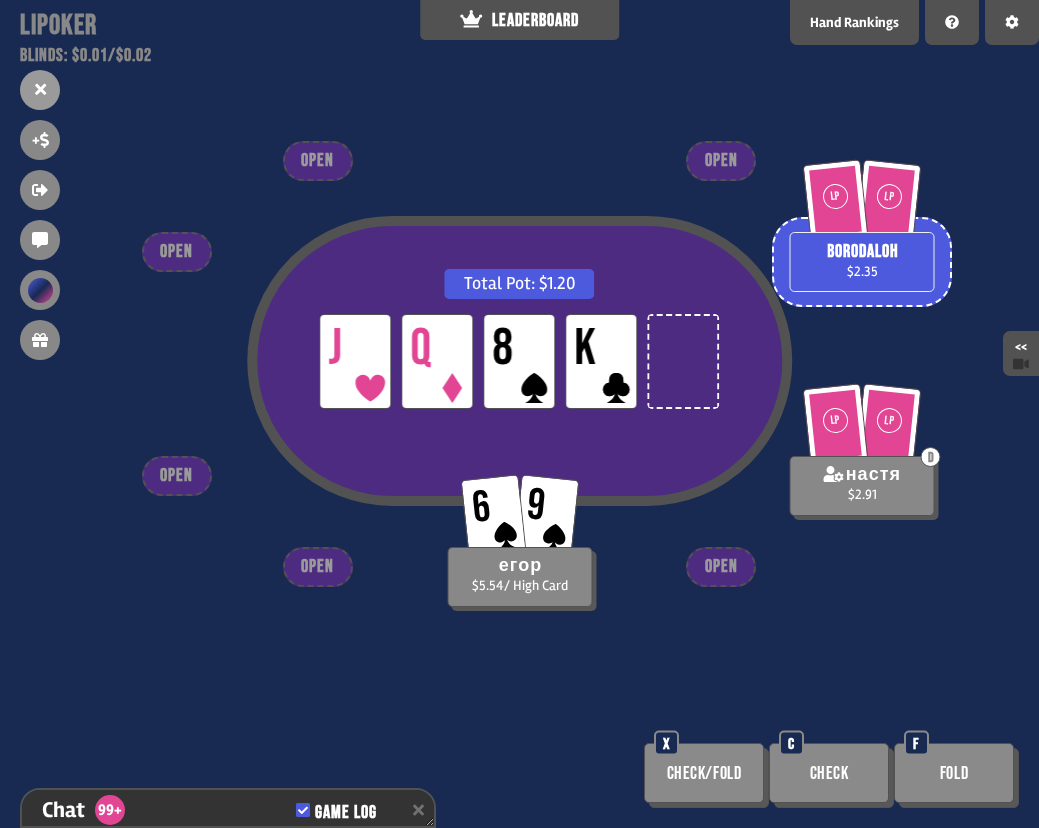 scroll, scrollTop: 26453, scrollLeft: 0, axis: vertical 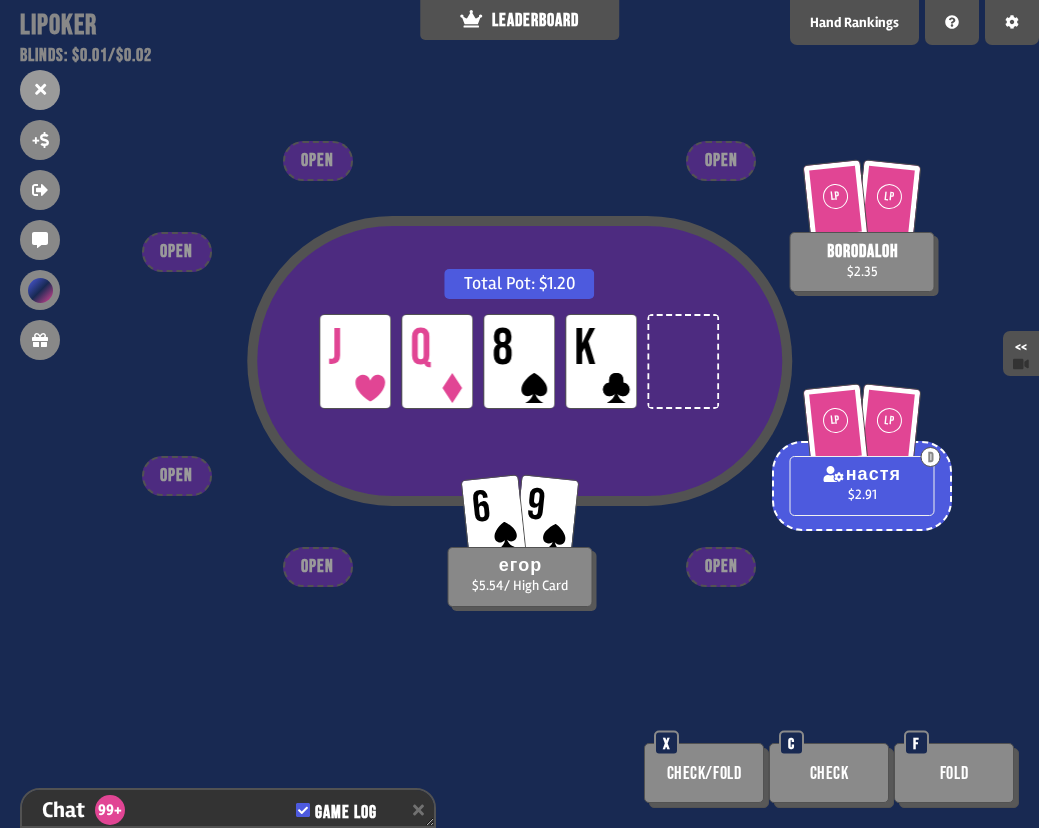 click on "Fold" at bounding box center [954, 773] 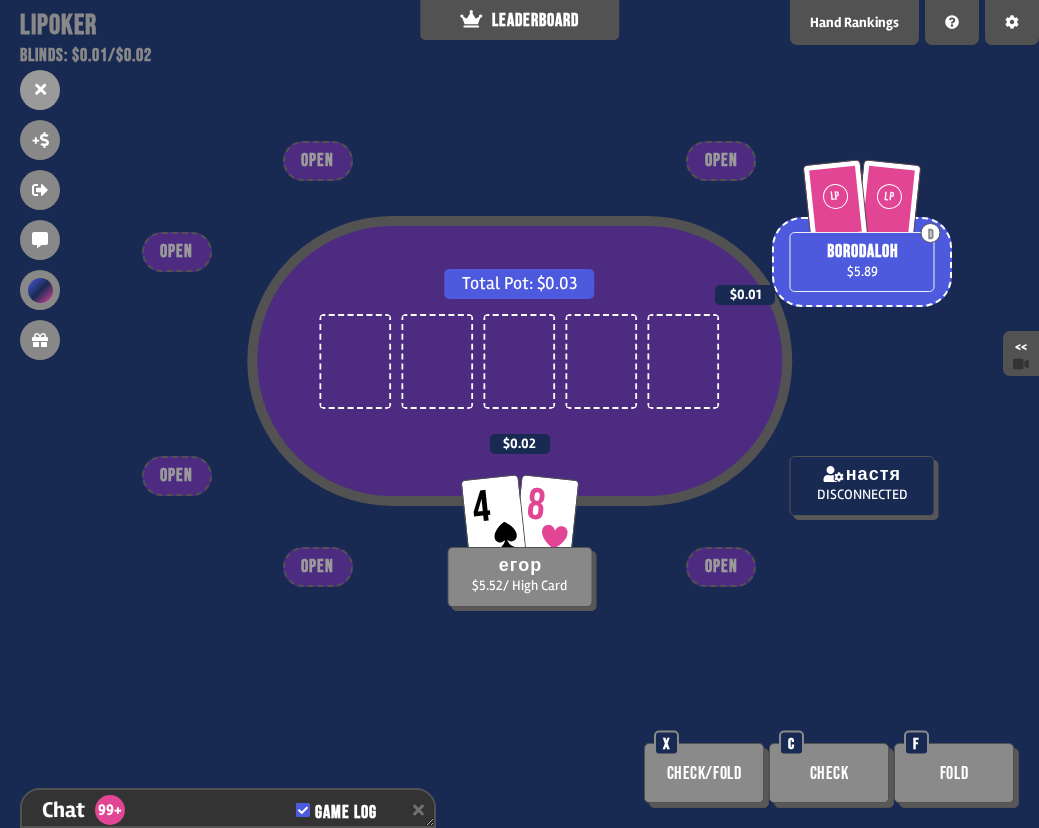 scroll, scrollTop: 26917, scrollLeft: 0, axis: vertical 